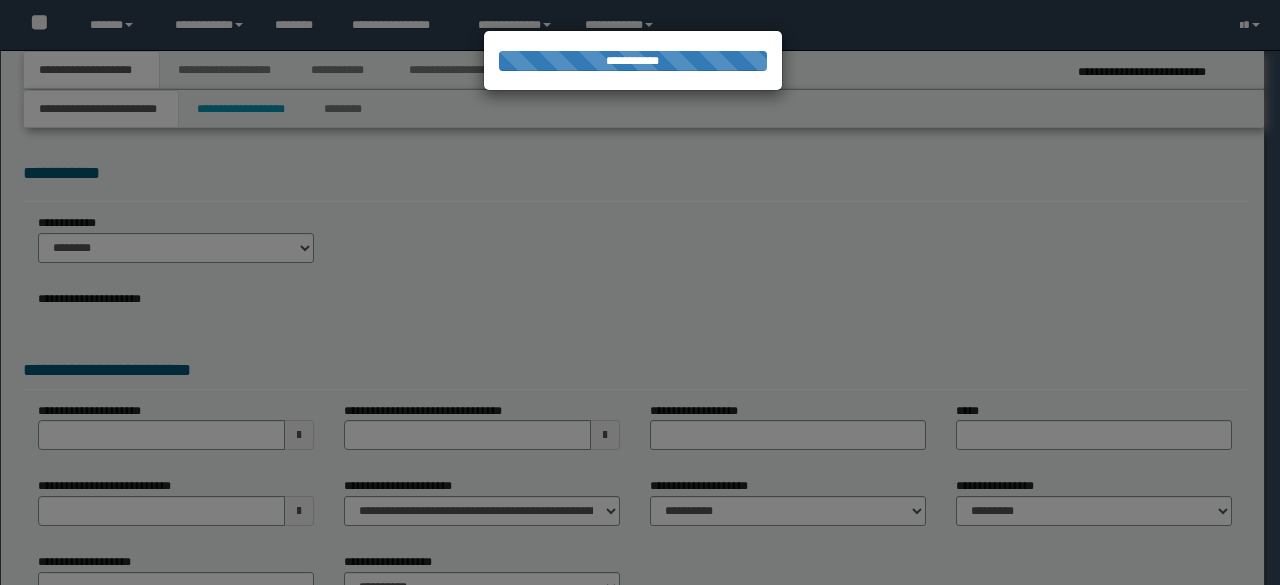 scroll, scrollTop: 0, scrollLeft: 0, axis: both 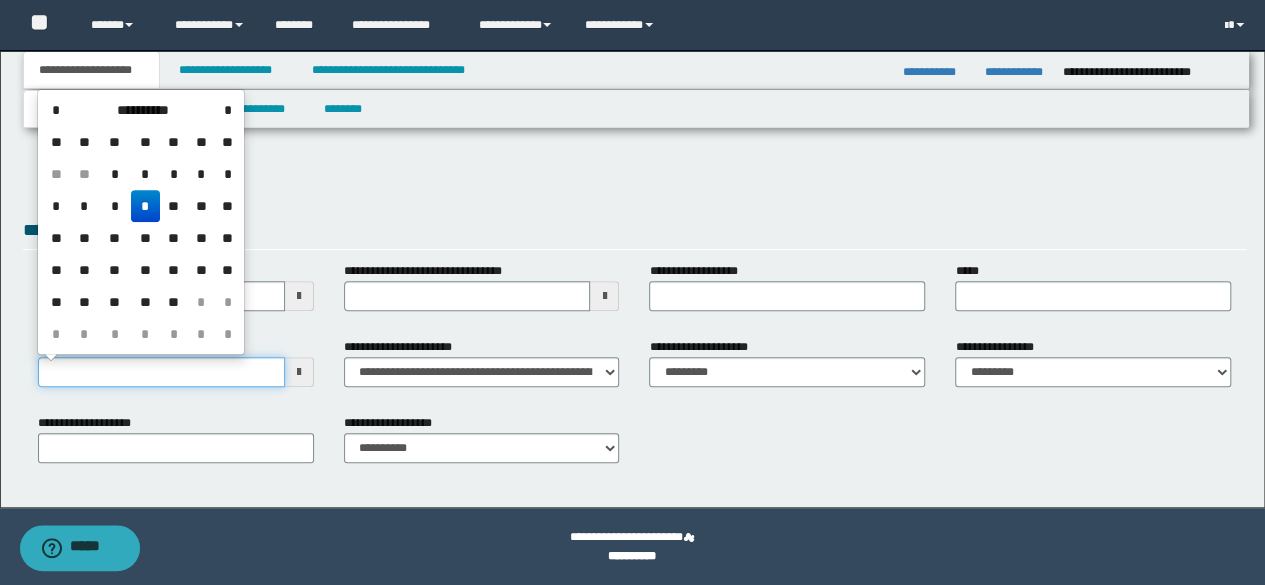 click on "**********" at bounding box center (161, 372) 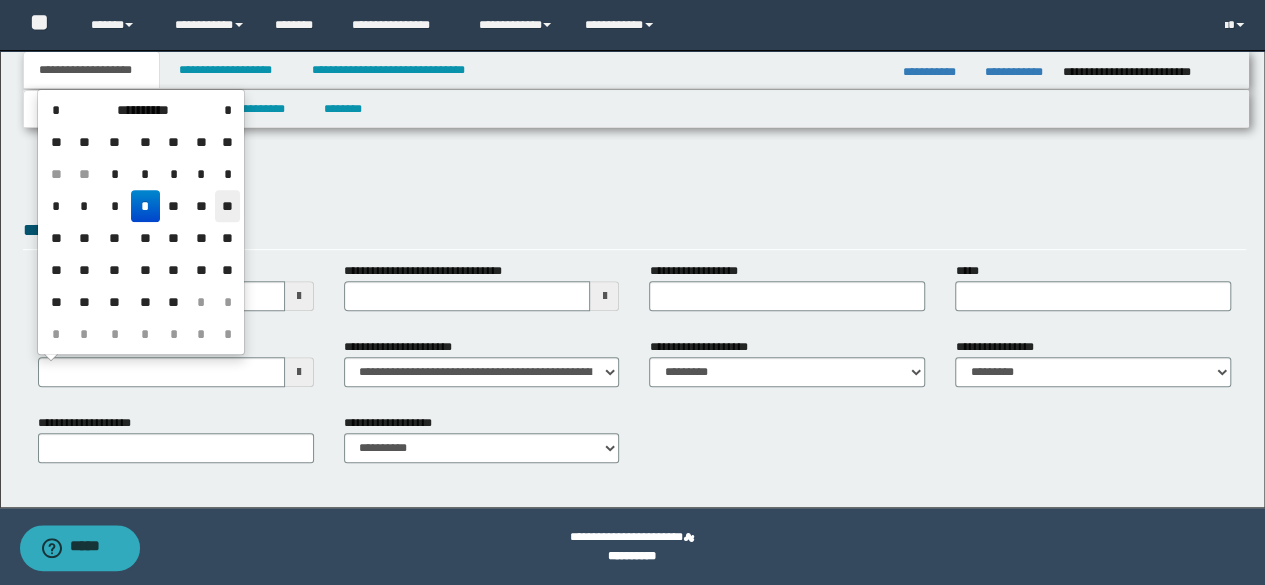 click on "**" at bounding box center (227, 206) 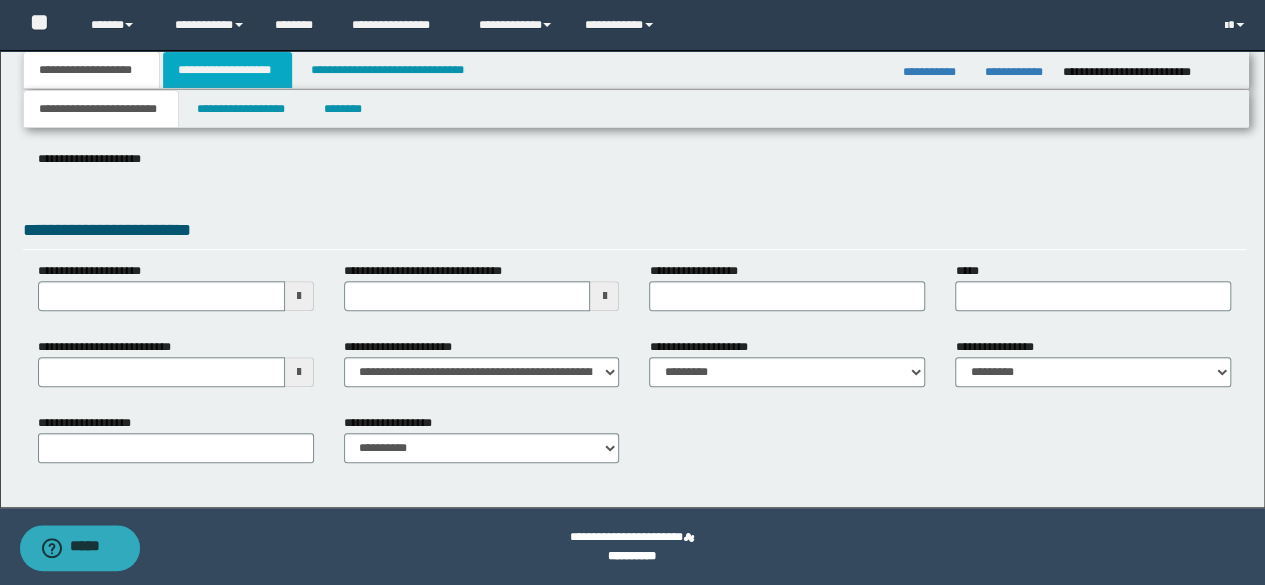click on "**********" at bounding box center (227, 70) 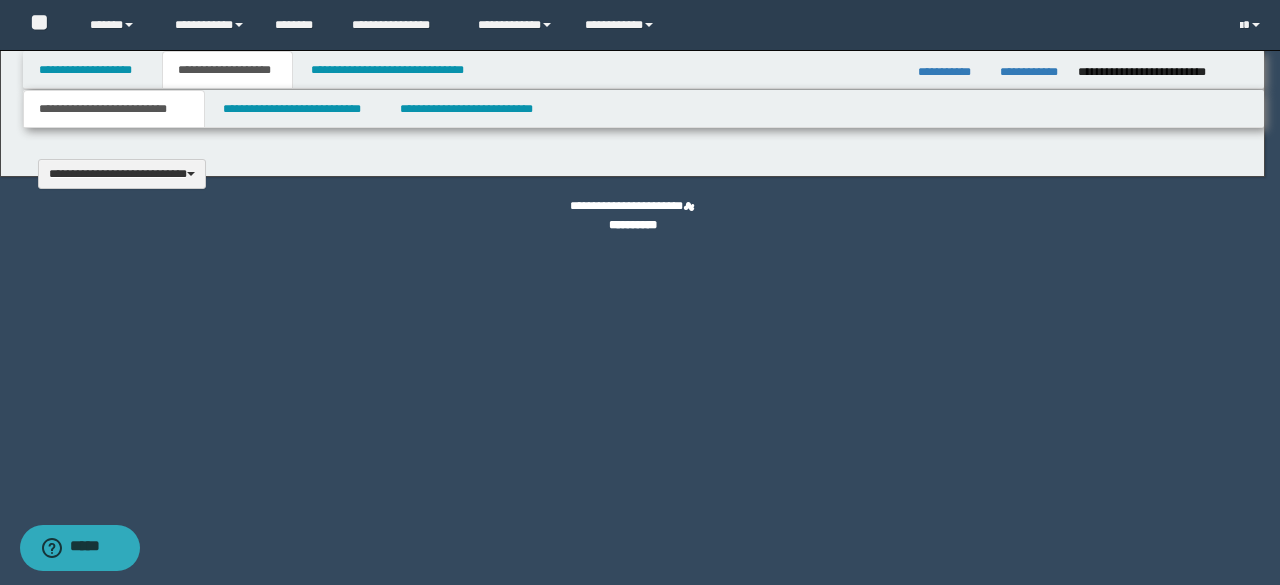 type 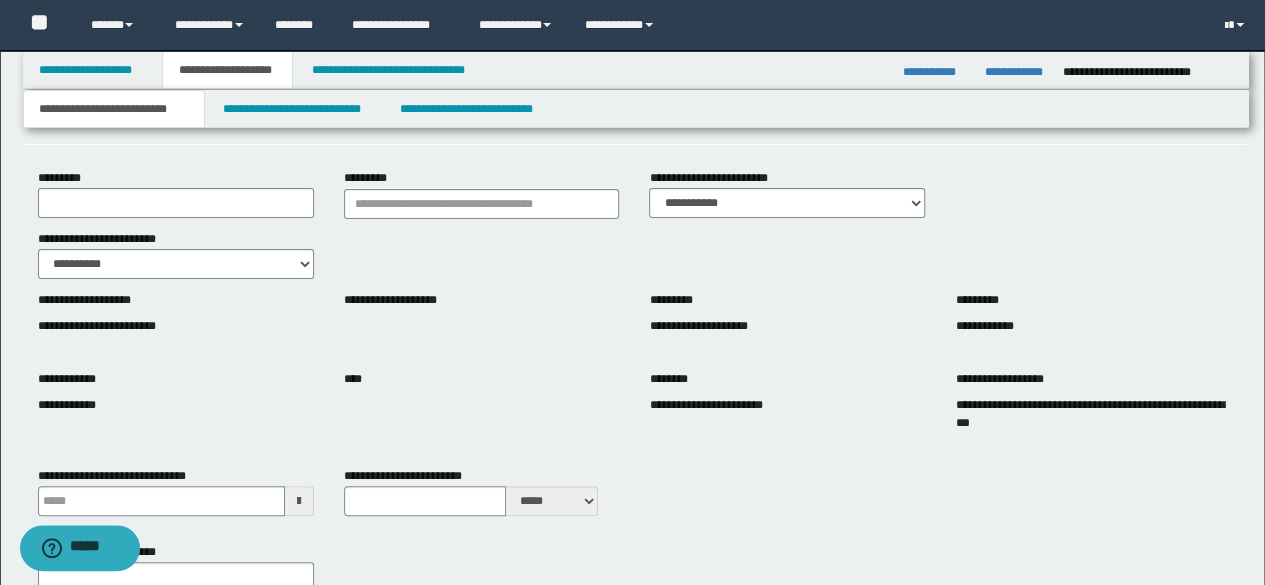 scroll, scrollTop: 0, scrollLeft: 0, axis: both 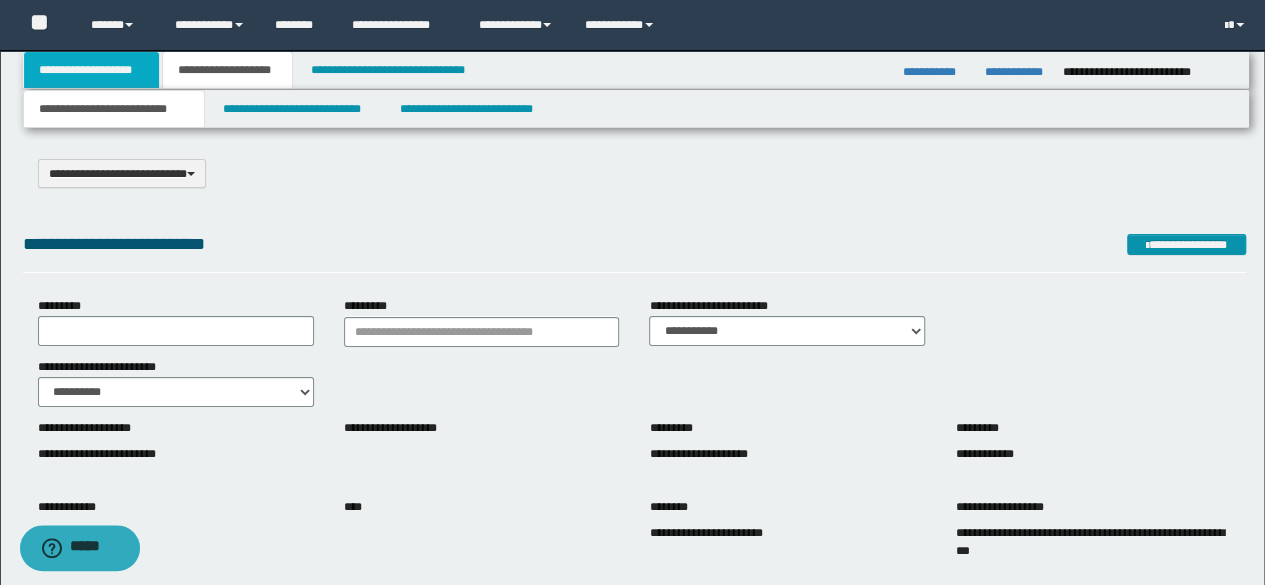 click on "**********" at bounding box center [92, 70] 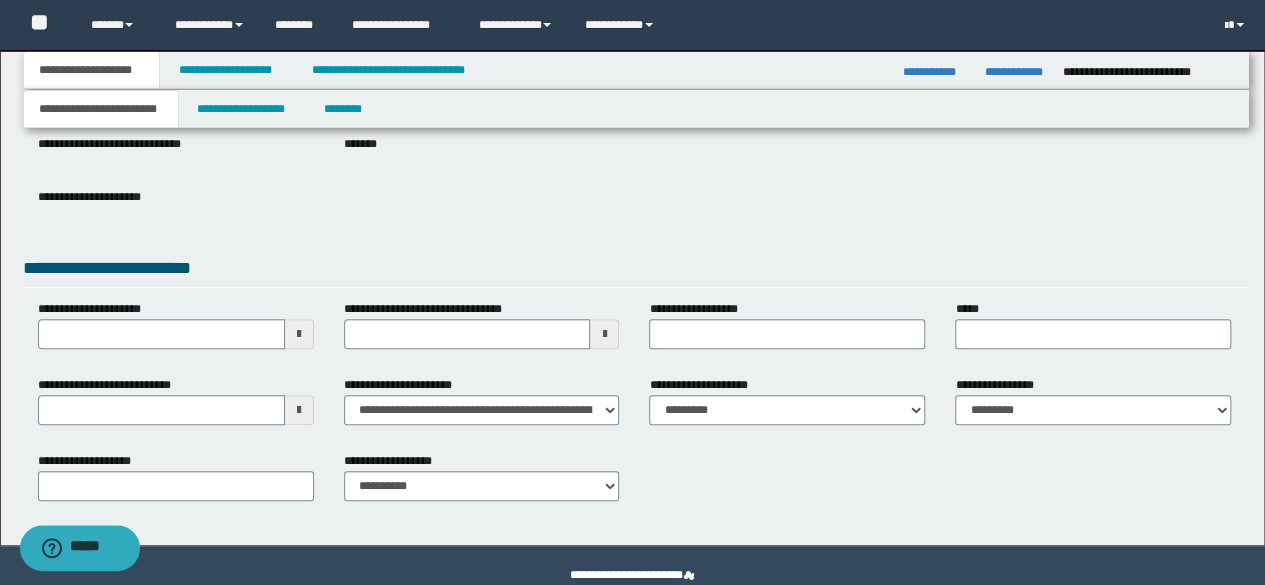 scroll, scrollTop: 297, scrollLeft: 0, axis: vertical 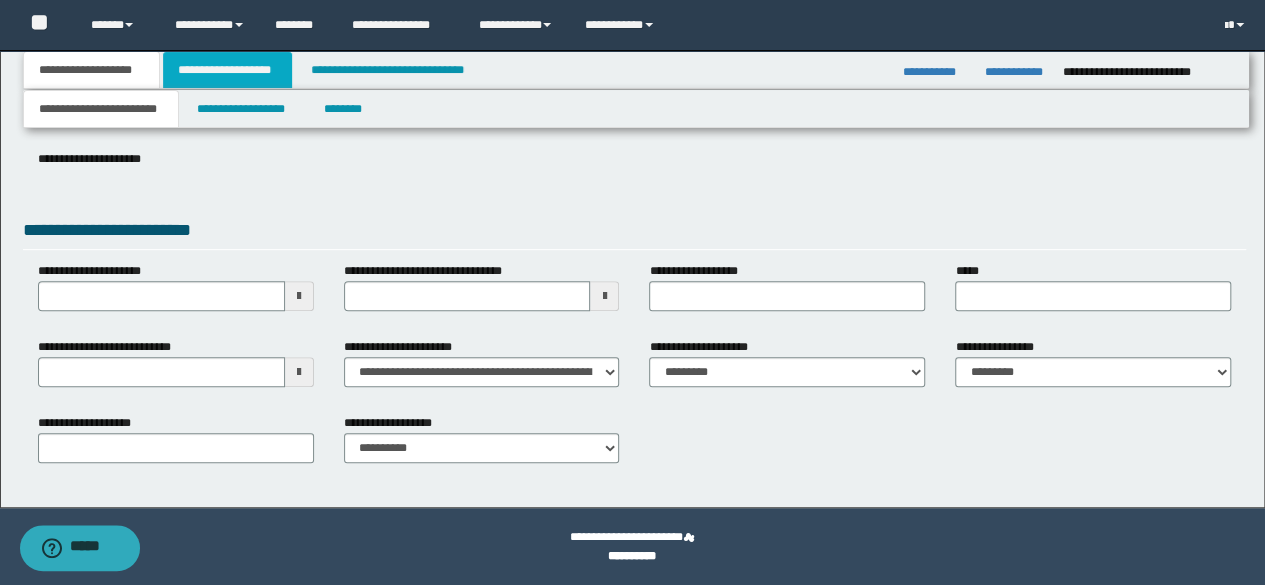 click on "**********" at bounding box center [227, 70] 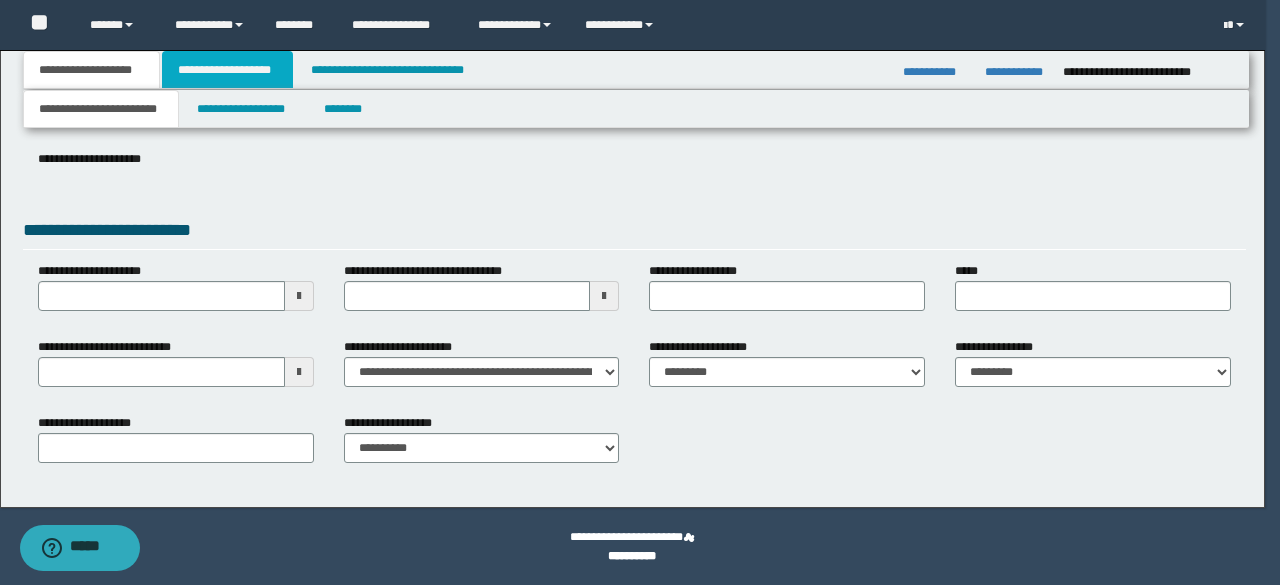 type 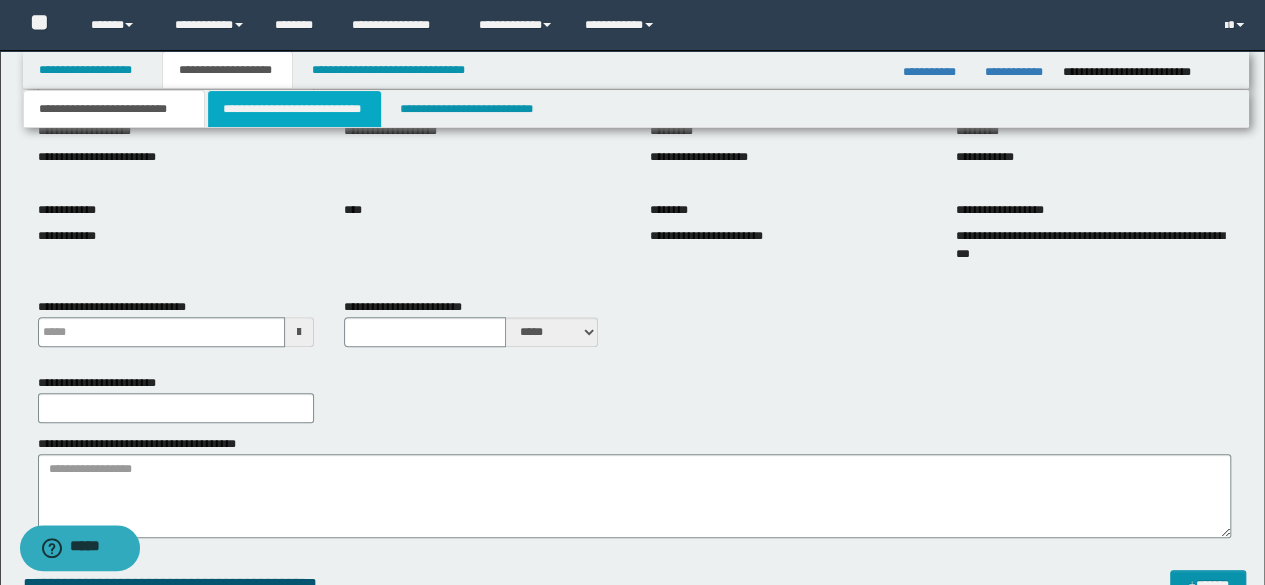 click on "**********" at bounding box center (294, 109) 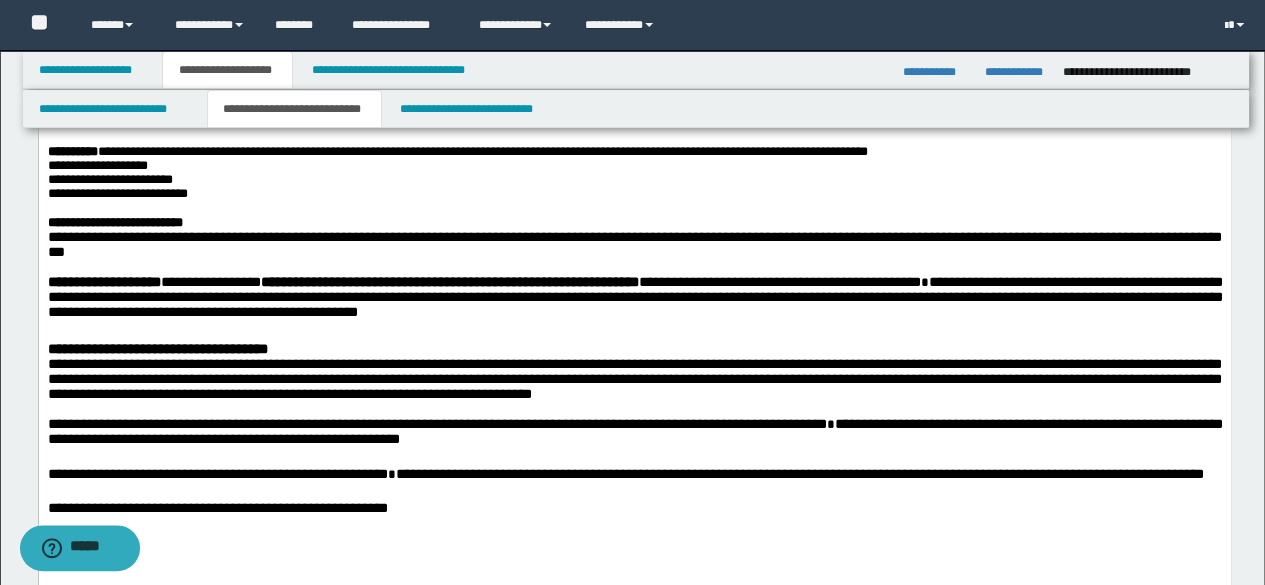 scroll, scrollTop: 200, scrollLeft: 0, axis: vertical 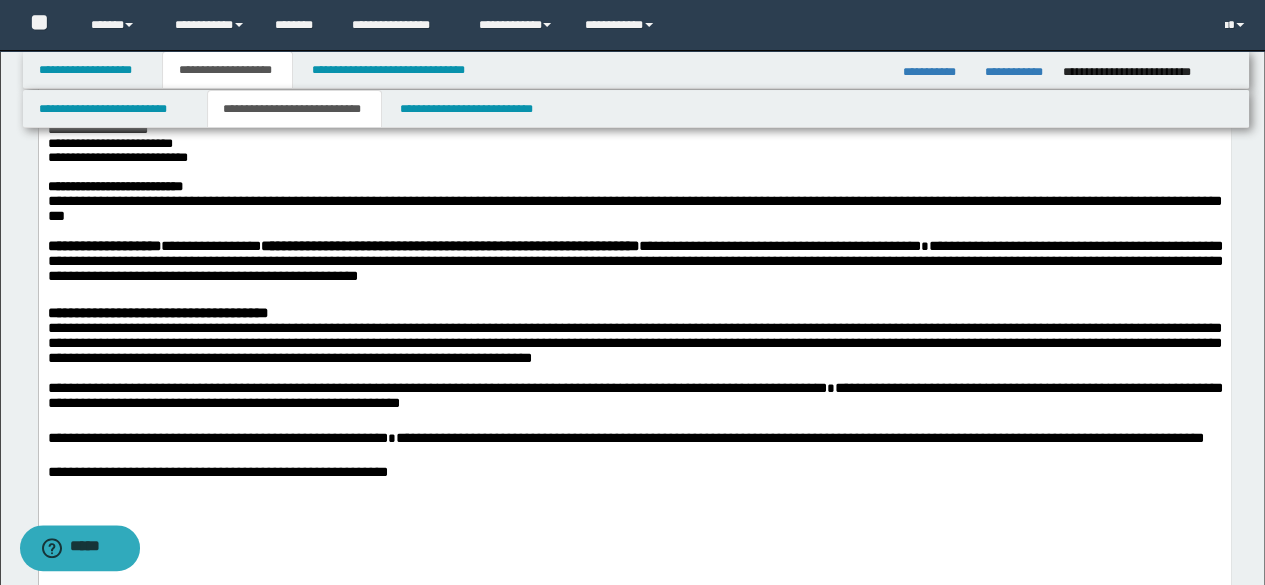 click on "**********" at bounding box center (217, 471) 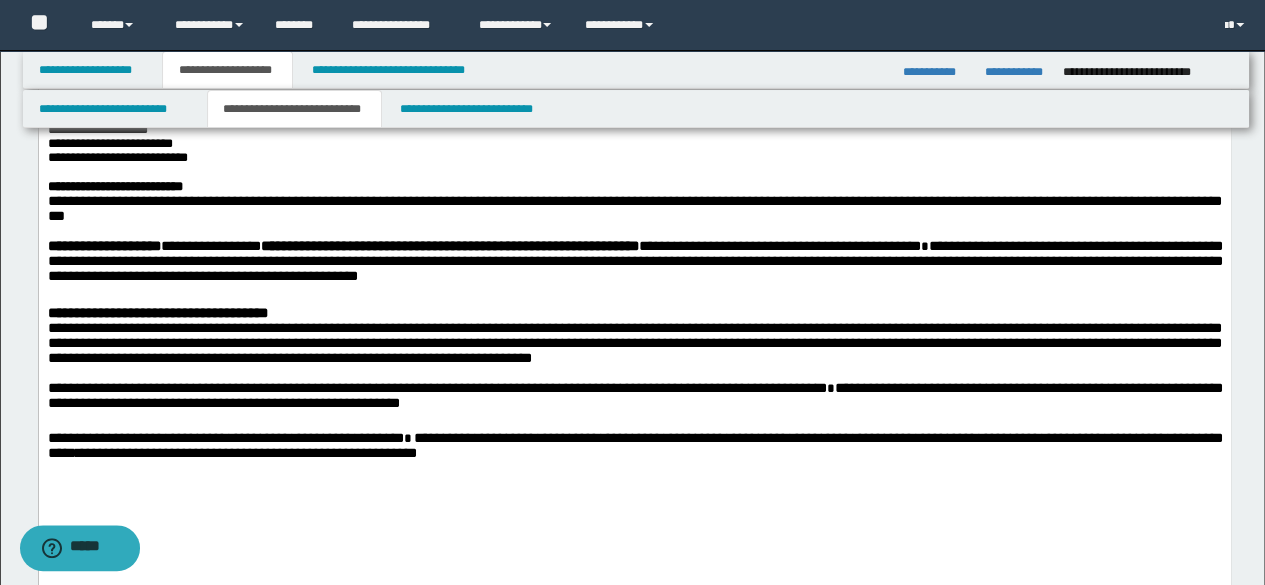 type 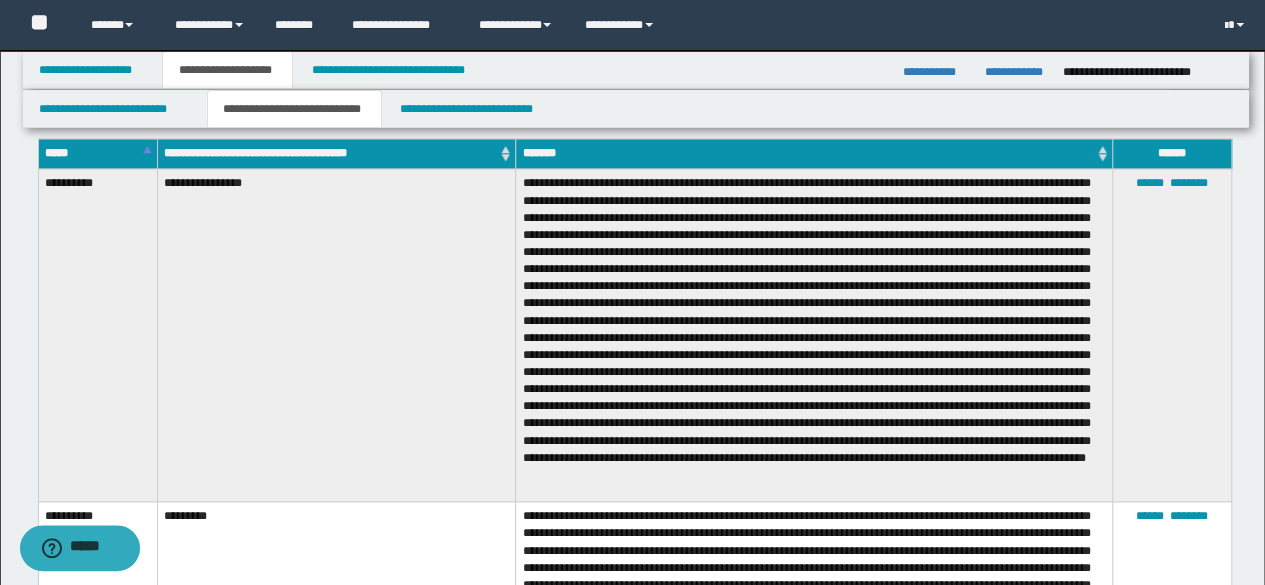 scroll, scrollTop: 900, scrollLeft: 0, axis: vertical 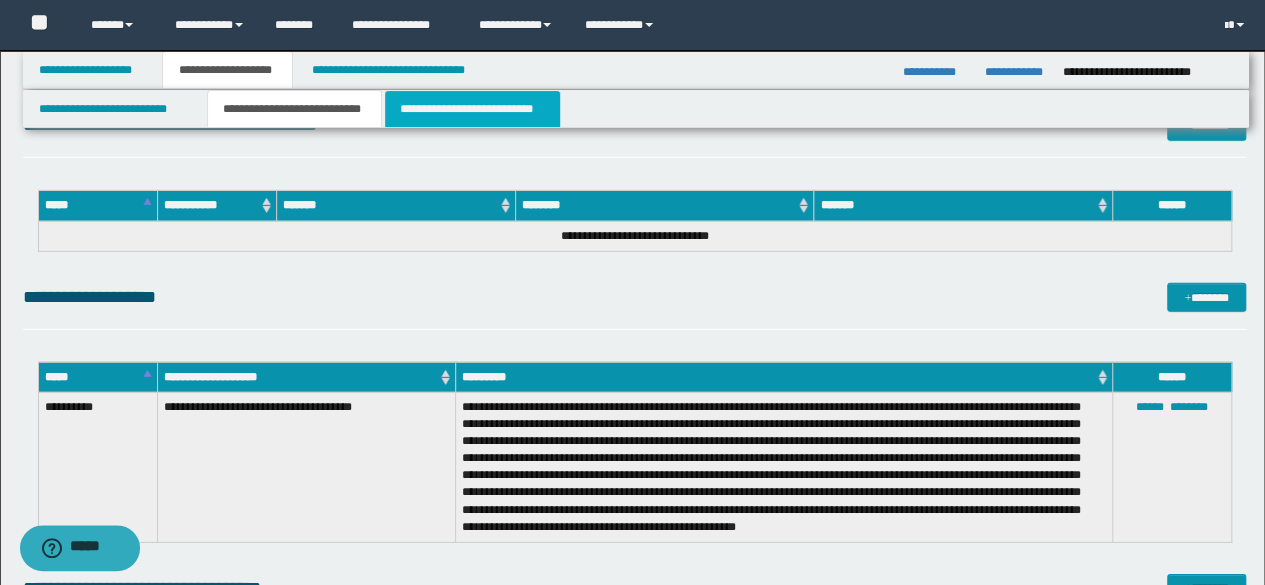 click on "**********" at bounding box center (472, 109) 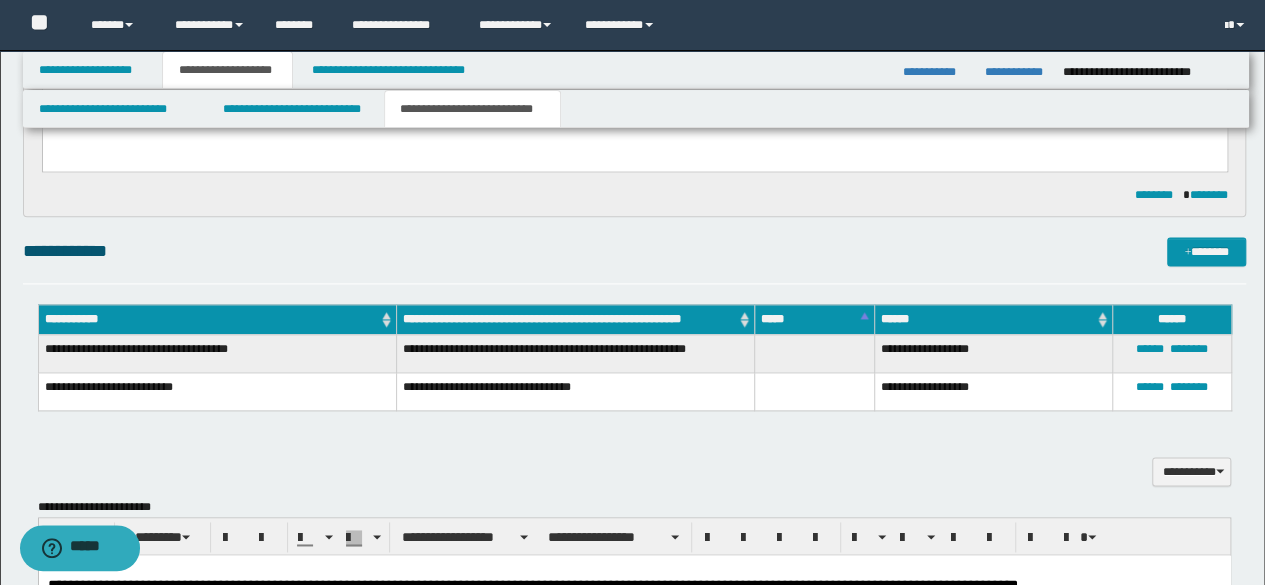 scroll, scrollTop: 1159, scrollLeft: 0, axis: vertical 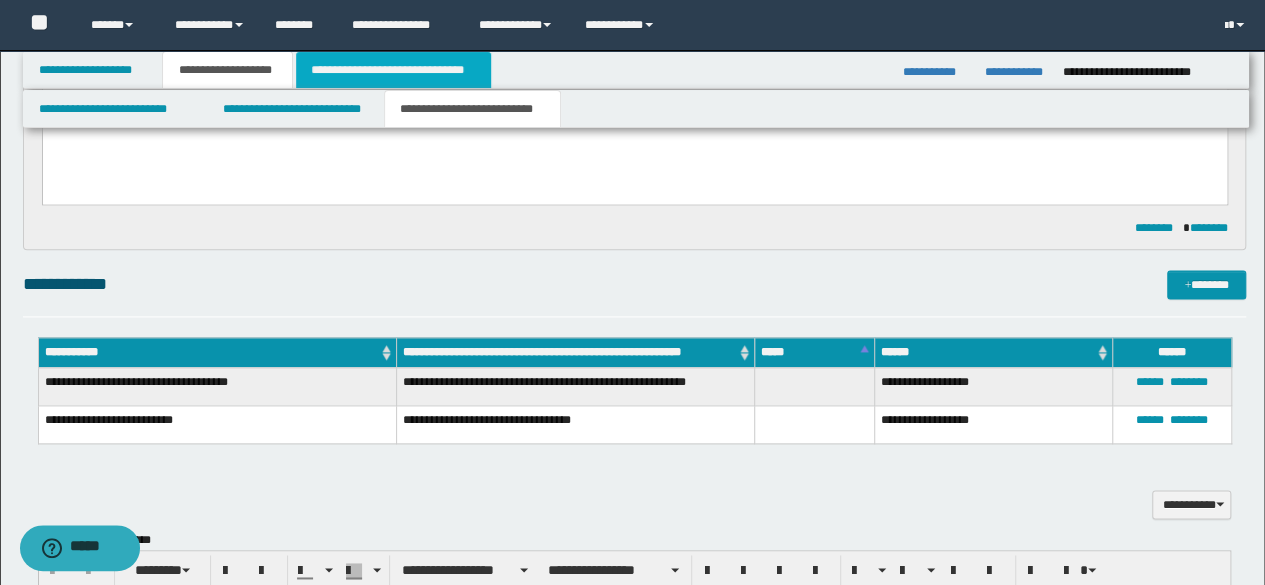 click on "**********" at bounding box center [393, 70] 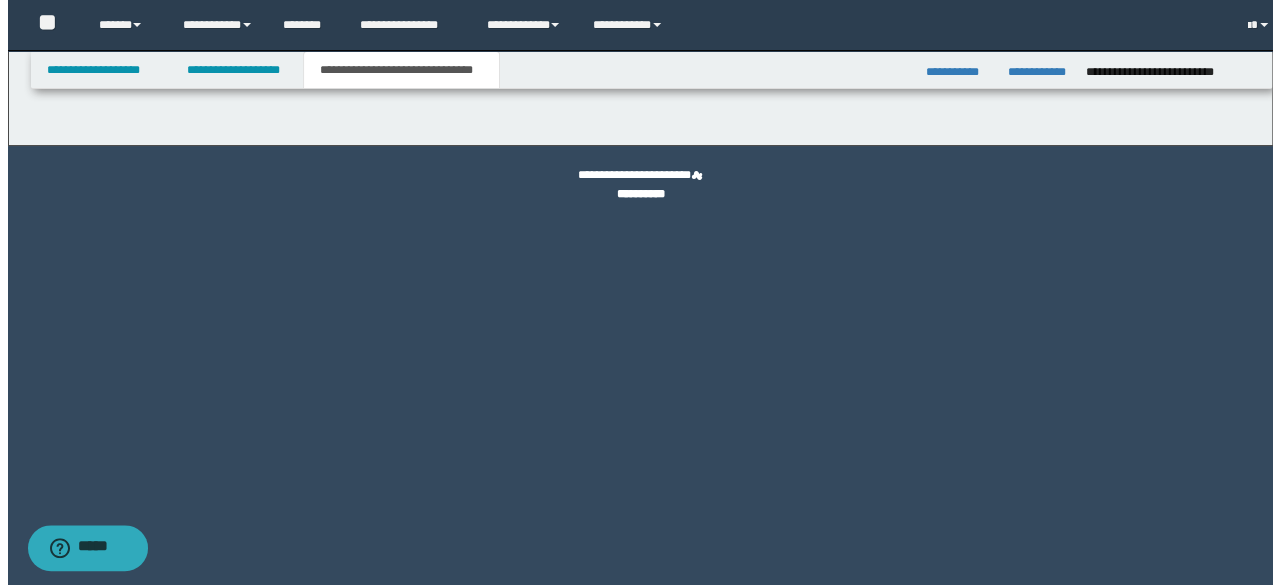 scroll, scrollTop: 0, scrollLeft: 0, axis: both 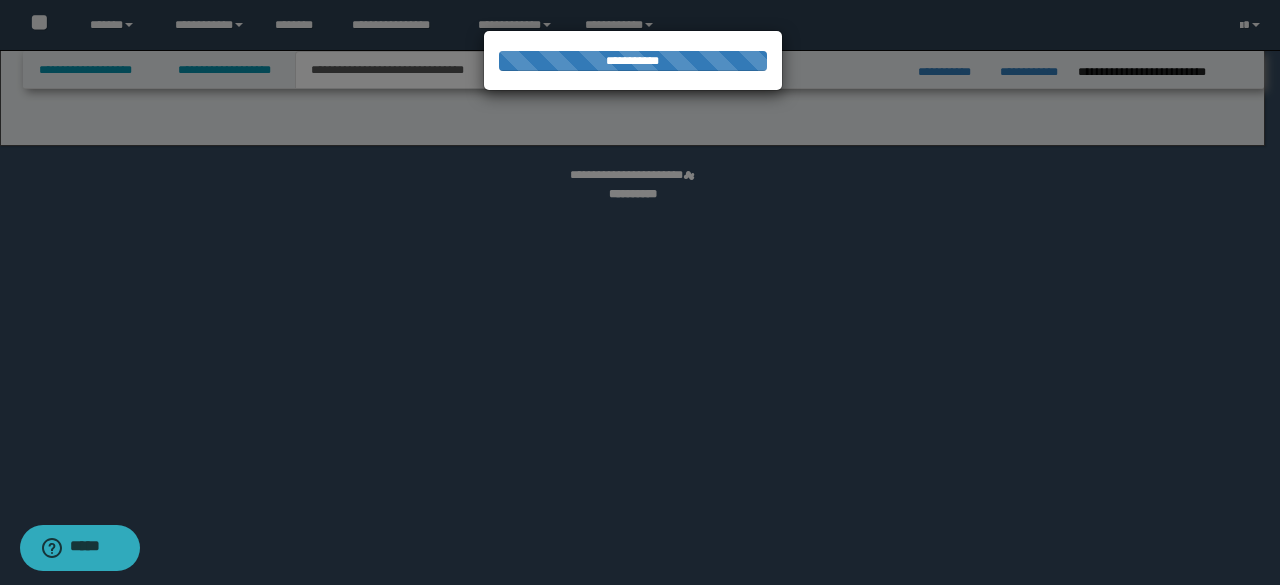 select on "*" 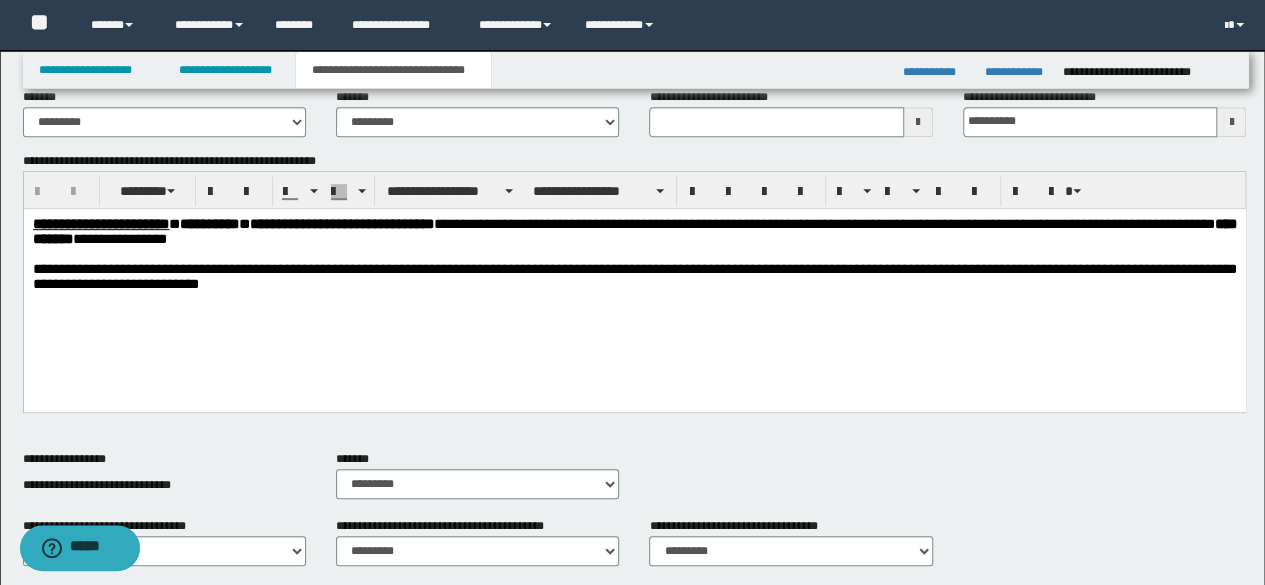 scroll, scrollTop: 400, scrollLeft: 0, axis: vertical 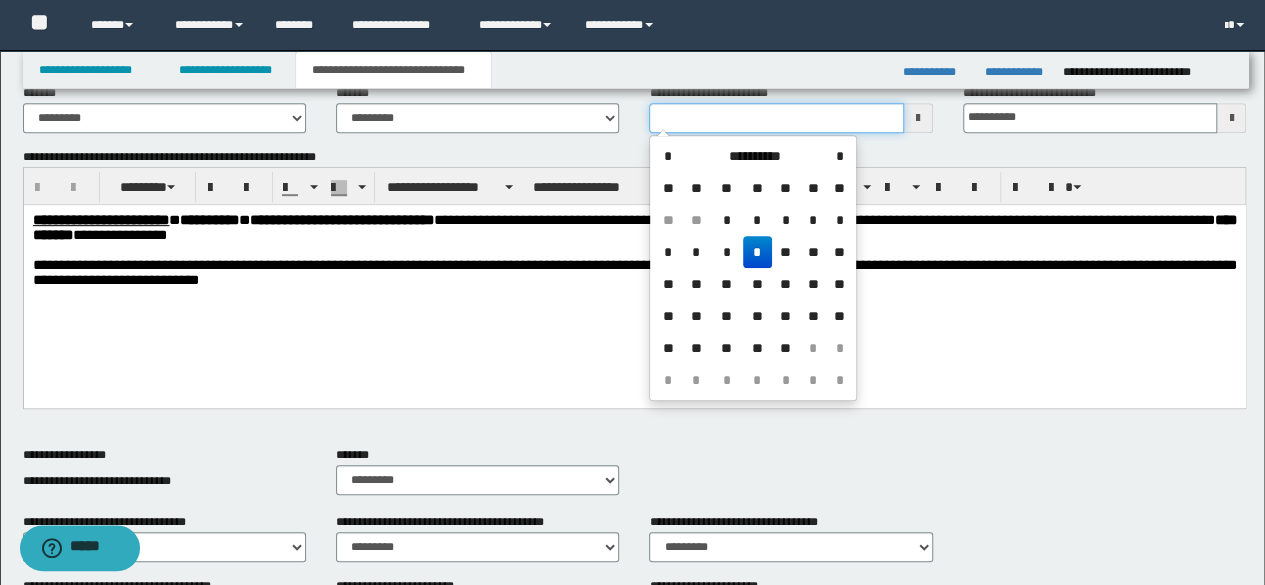 click on "**********" at bounding box center (776, 118) 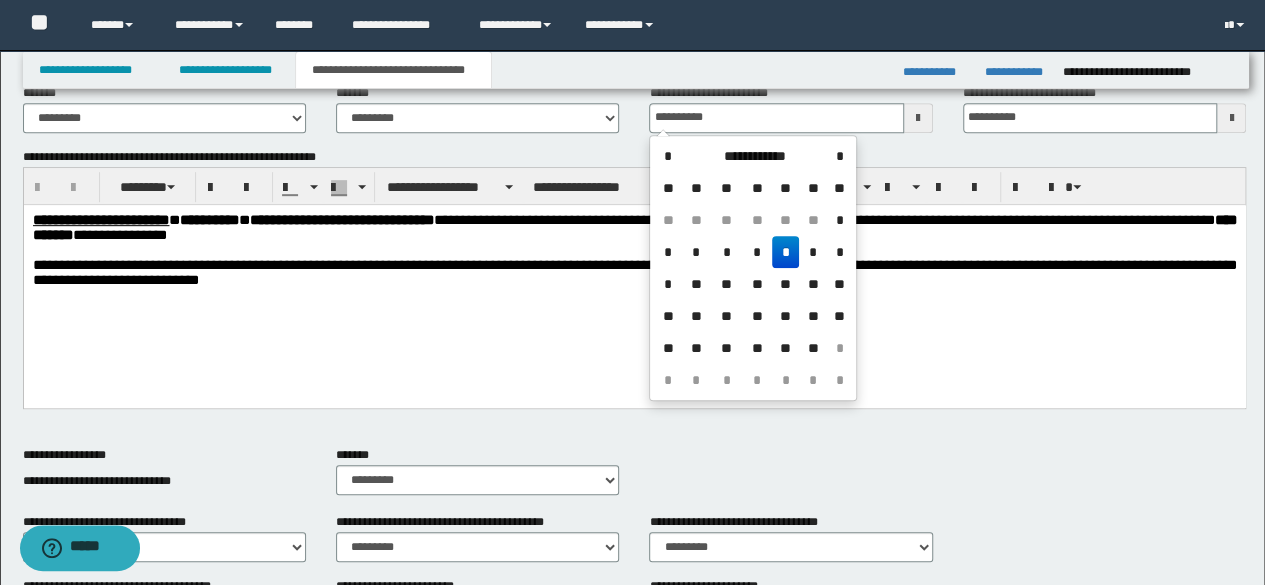 click on "*" at bounding box center (786, 252) 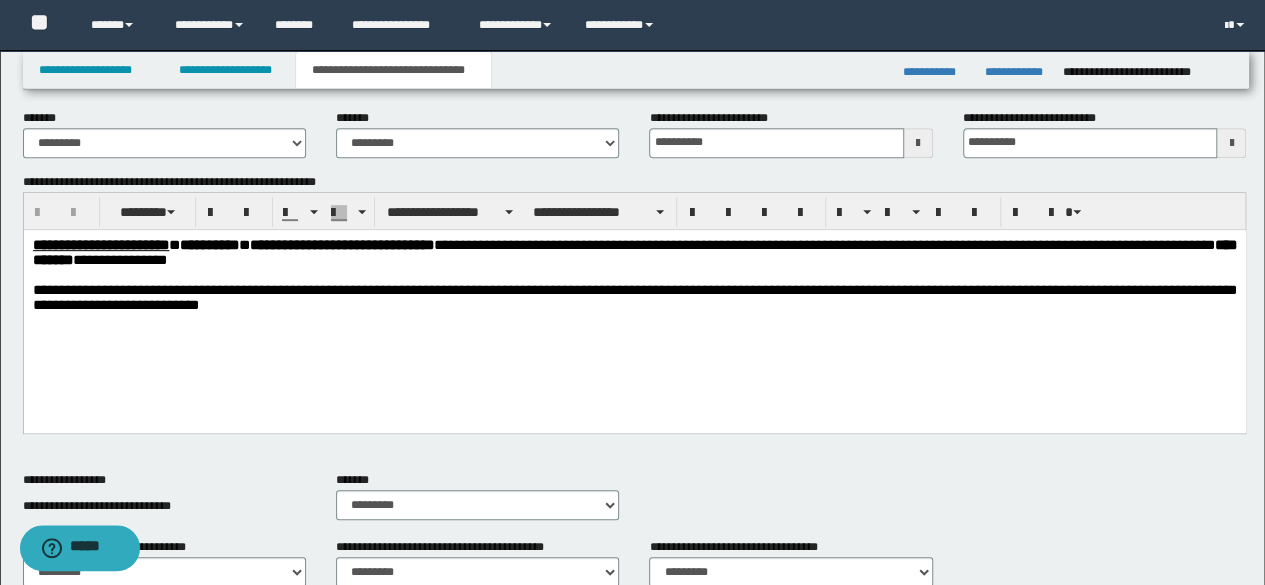 scroll, scrollTop: 0, scrollLeft: 0, axis: both 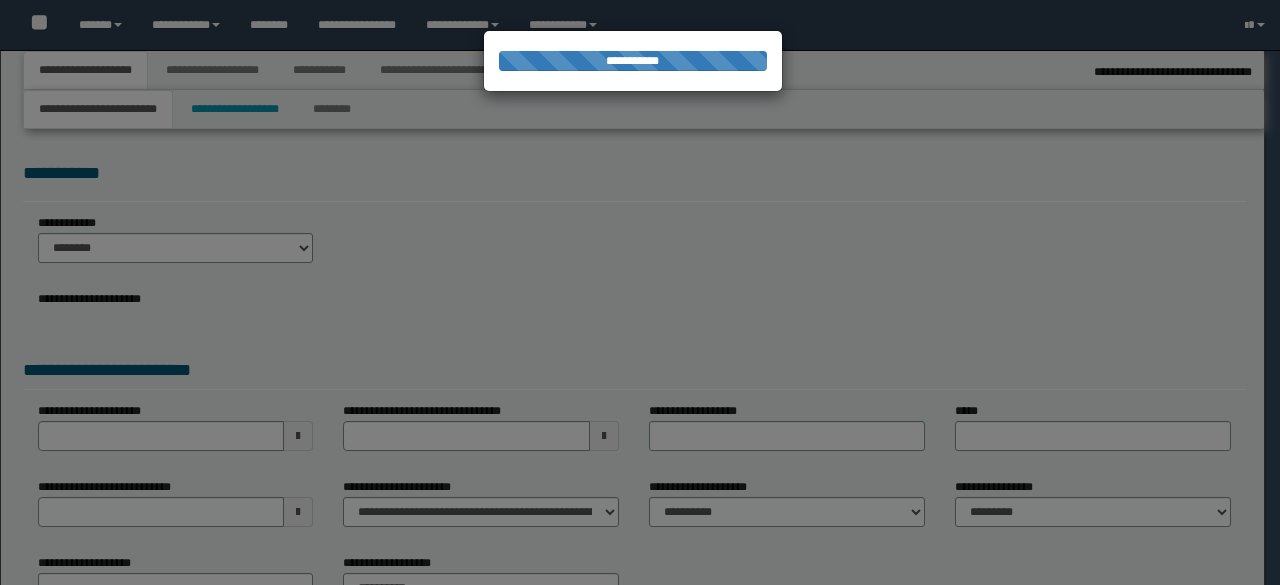 select on "*" 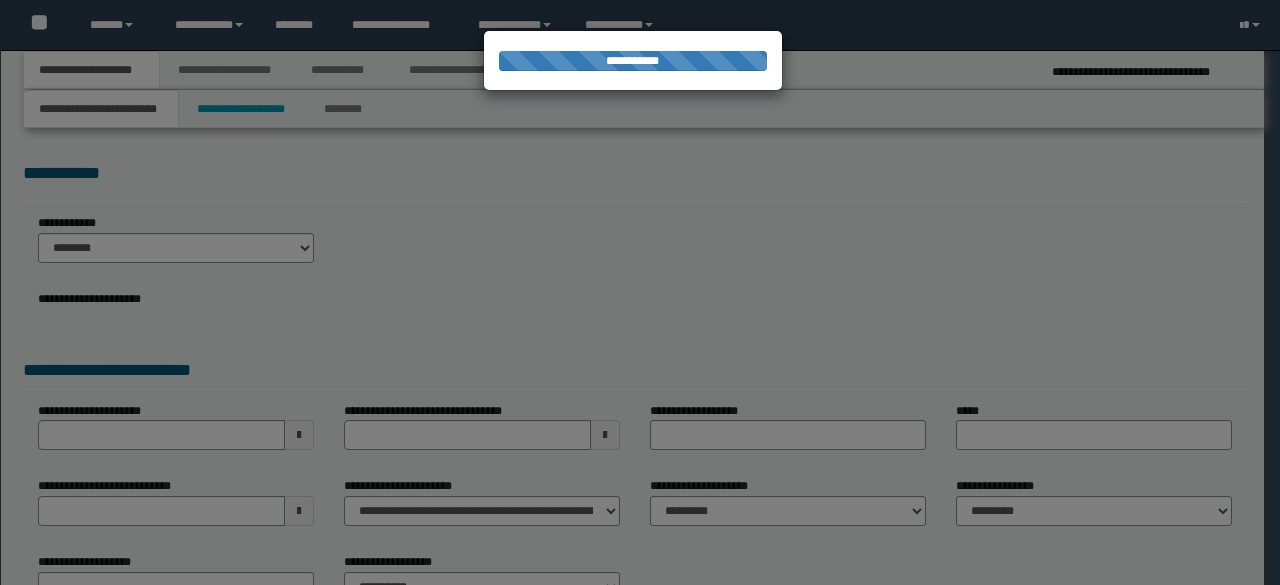 scroll, scrollTop: 0, scrollLeft: 0, axis: both 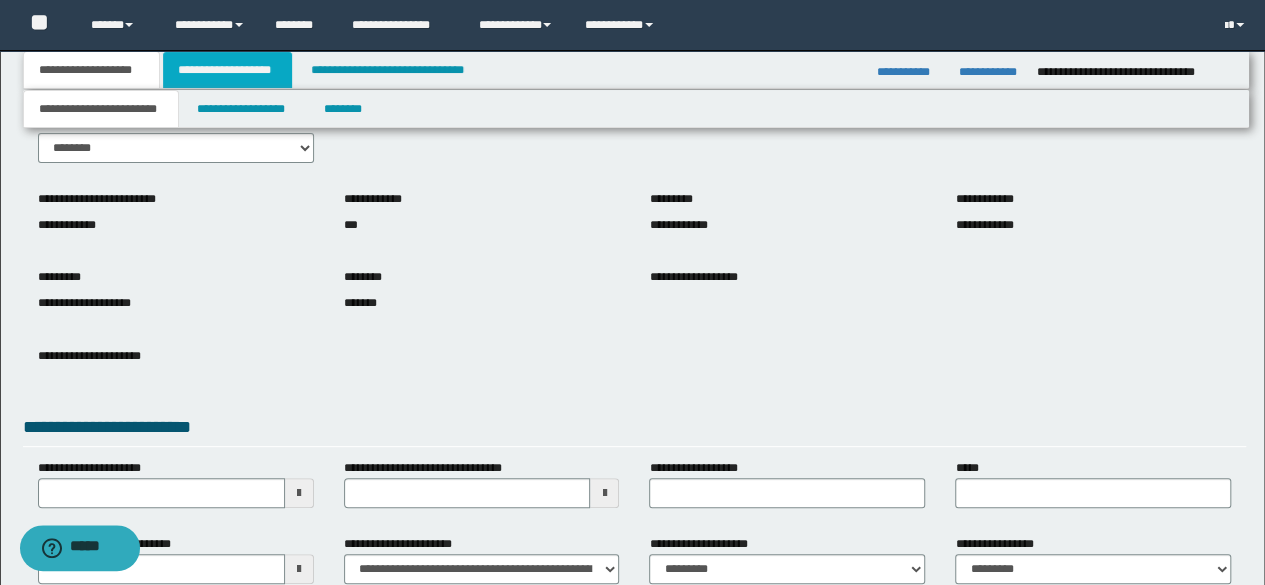 click on "**********" at bounding box center [227, 70] 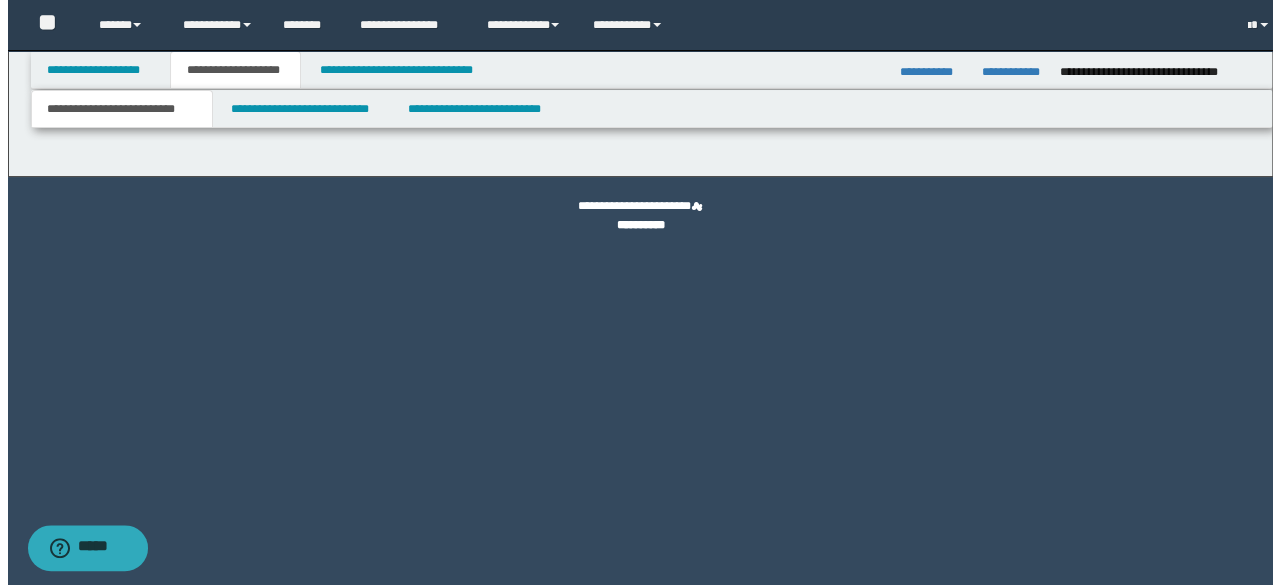 scroll, scrollTop: 0, scrollLeft: 0, axis: both 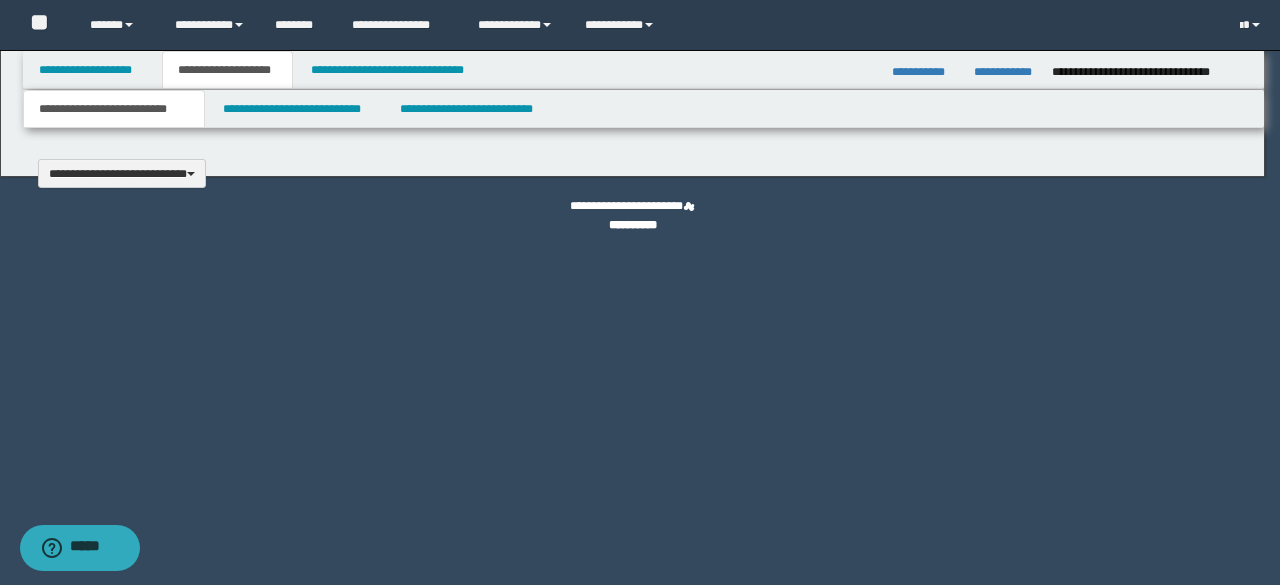 type 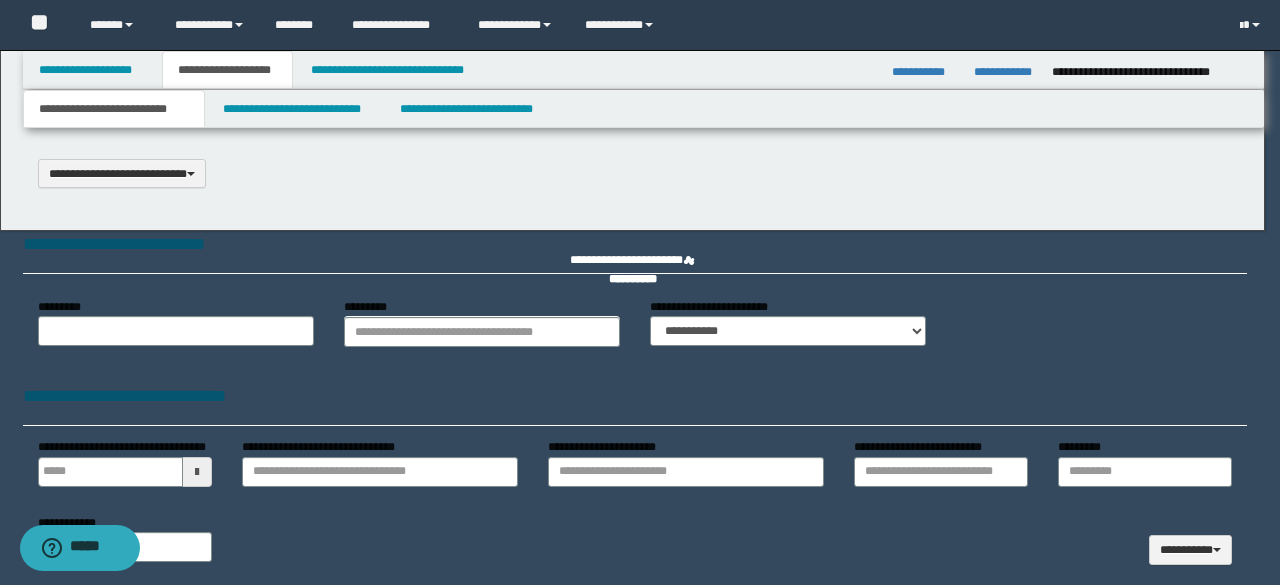 scroll, scrollTop: 0, scrollLeft: 0, axis: both 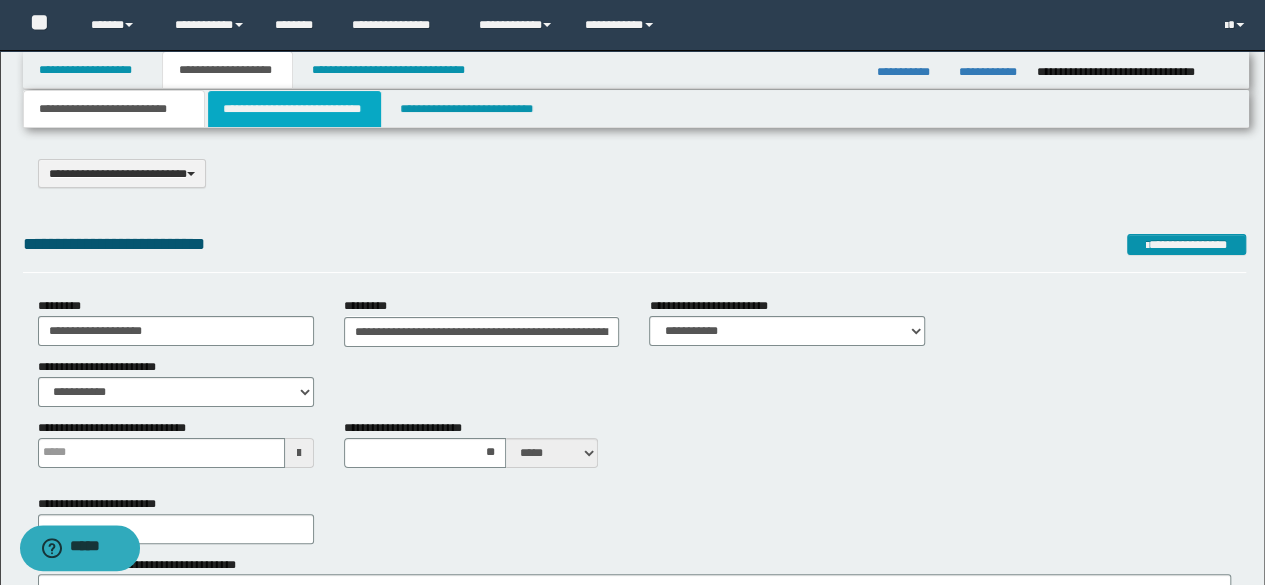 click on "**********" at bounding box center (294, 109) 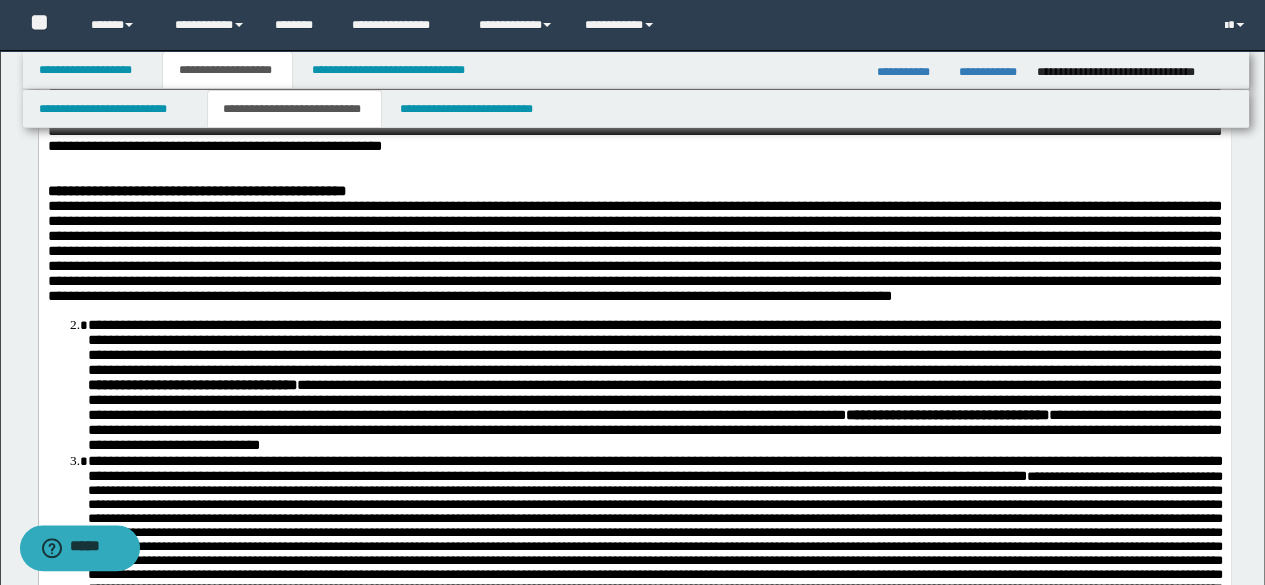scroll, scrollTop: 900, scrollLeft: 0, axis: vertical 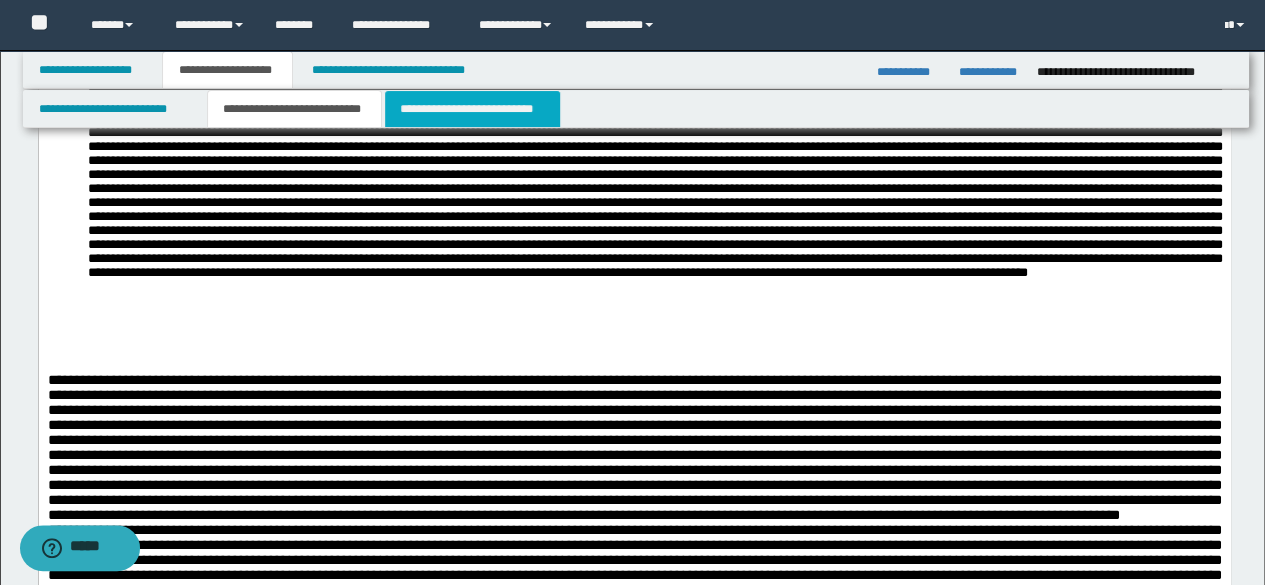 click on "**********" at bounding box center (472, 109) 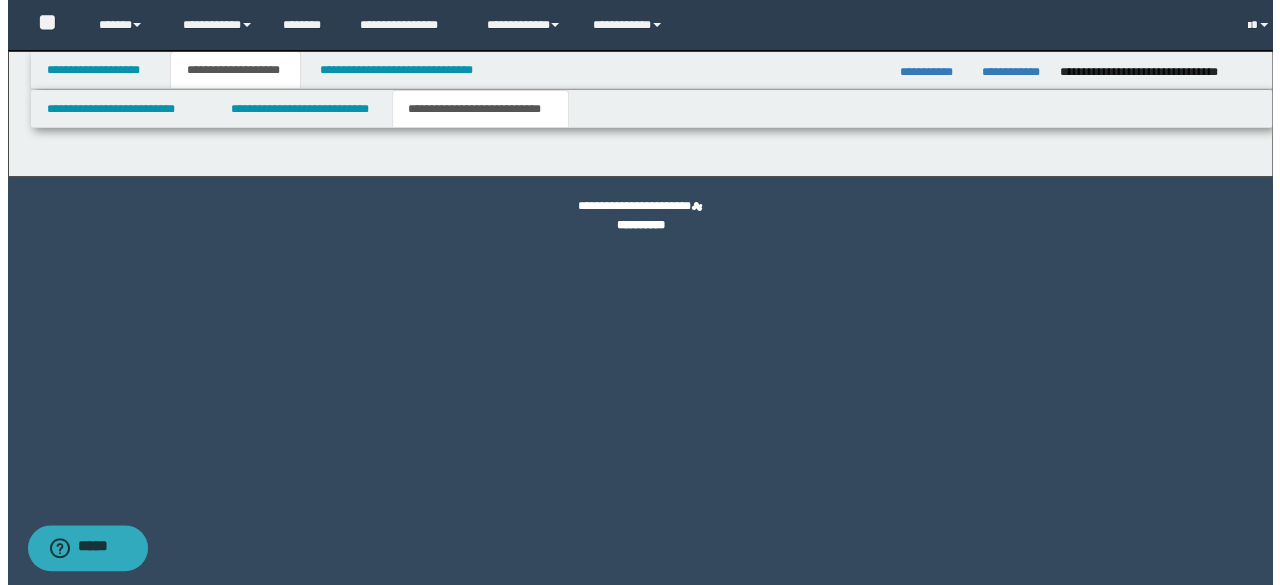 scroll, scrollTop: 0, scrollLeft: 0, axis: both 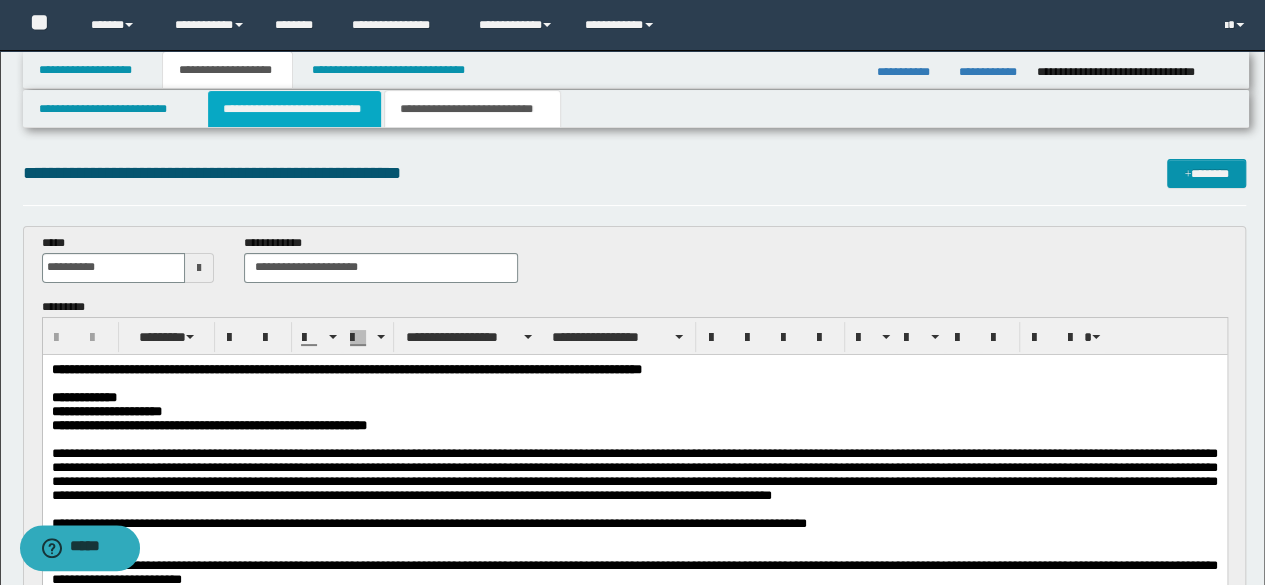 click on "**********" at bounding box center [294, 109] 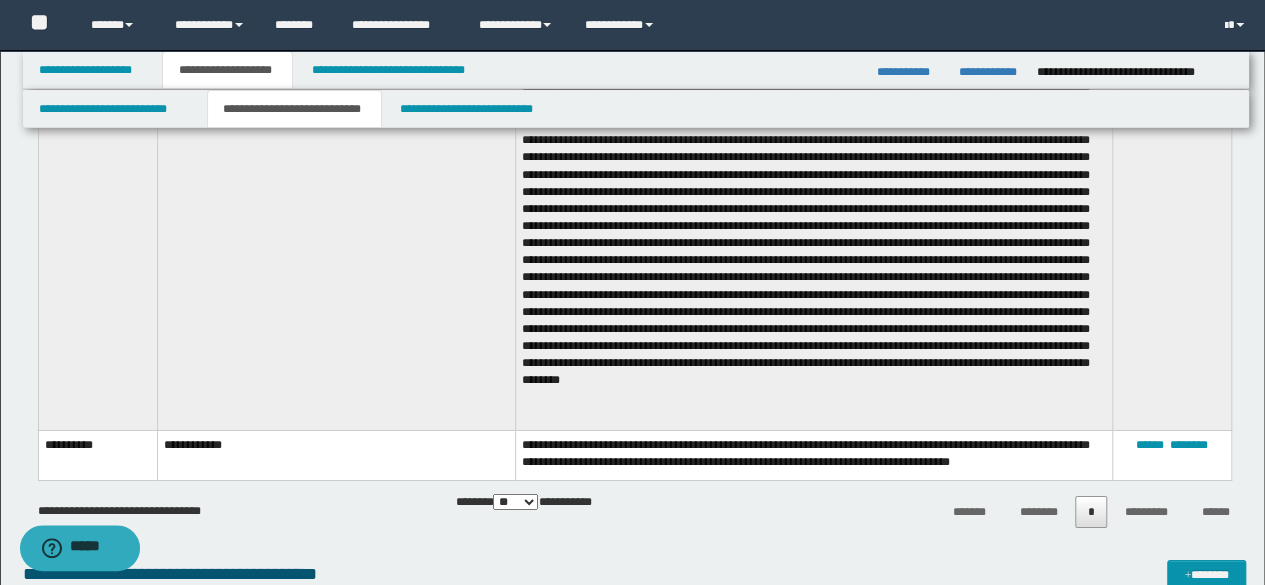scroll, scrollTop: 7245, scrollLeft: 0, axis: vertical 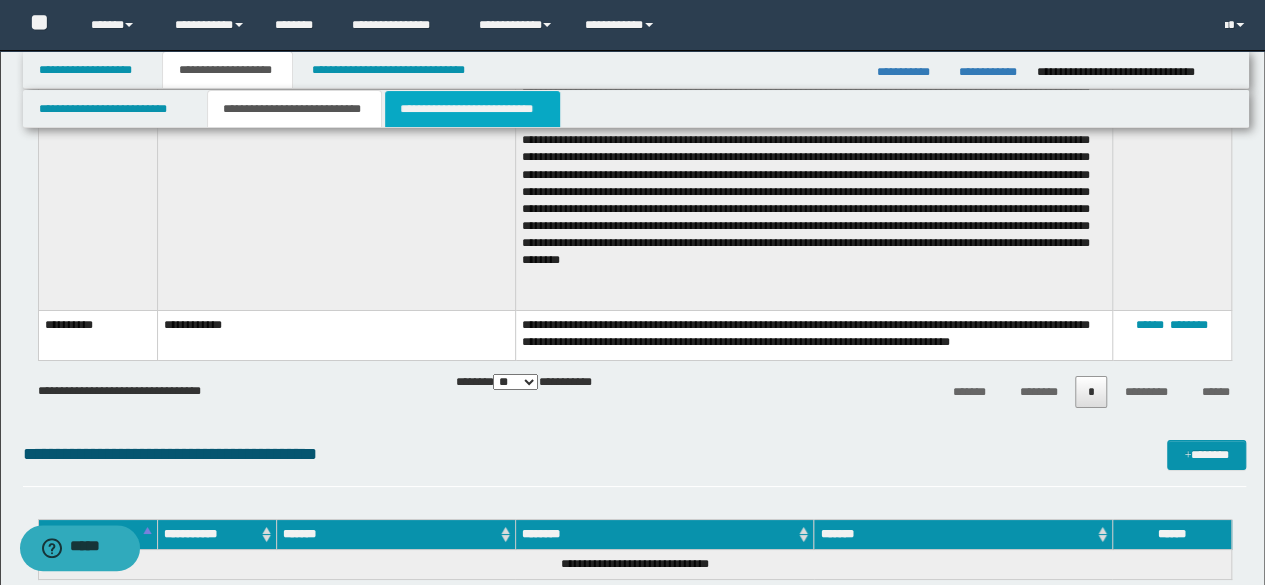 click on "**********" at bounding box center [472, 109] 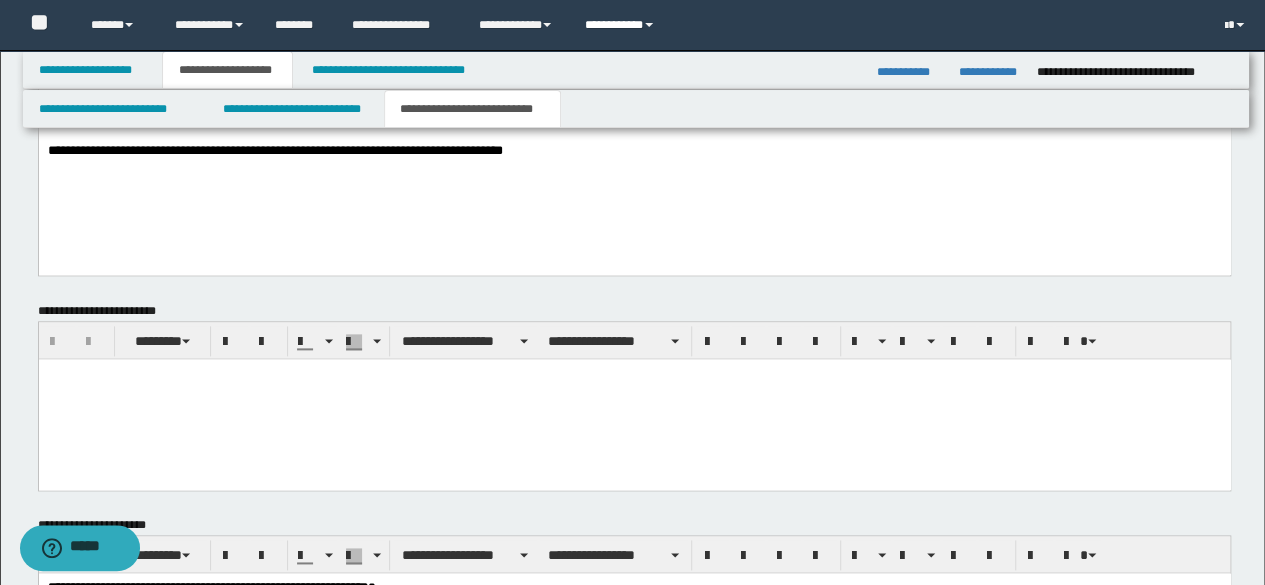 scroll, scrollTop: 1784, scrollLeft: 0, axis: vertical 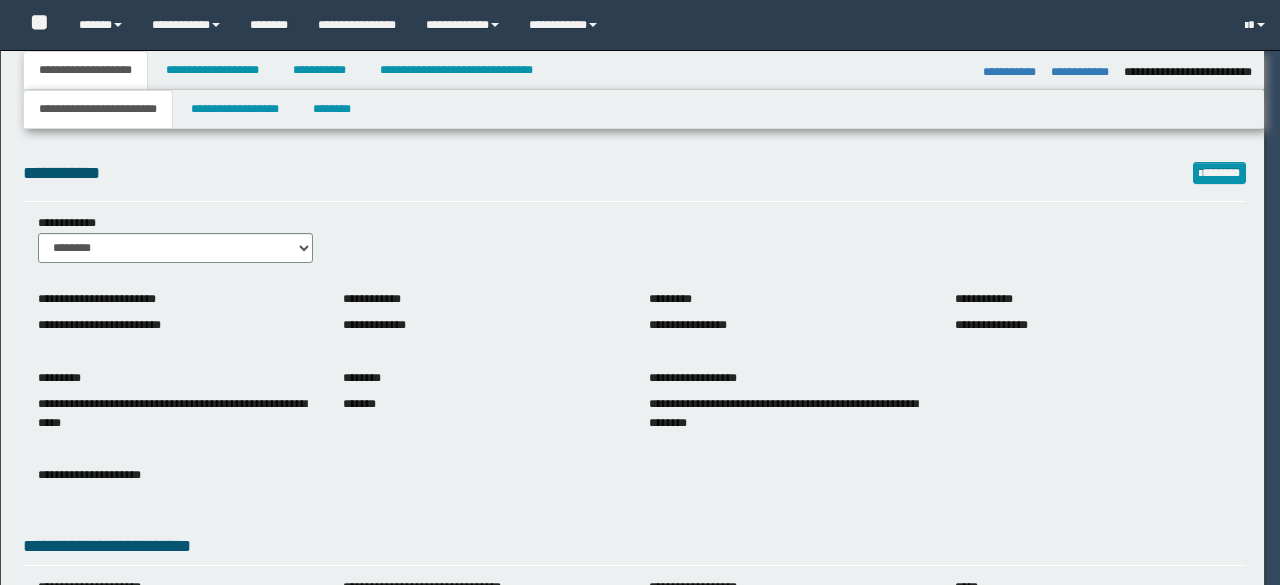 select on "*" 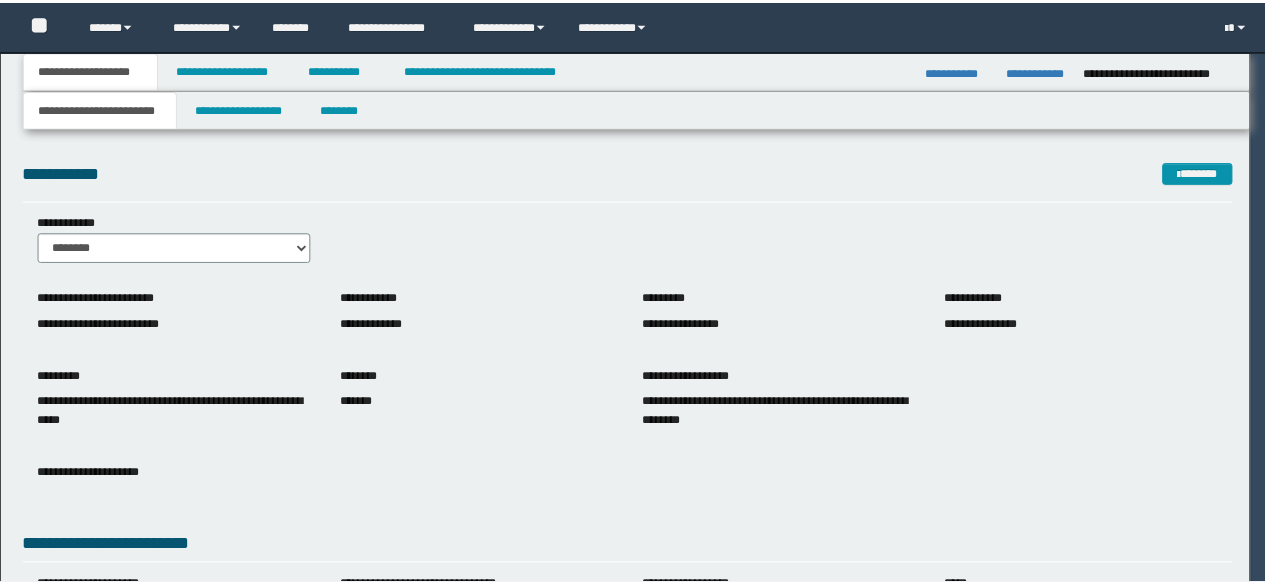 scroll, scrollTop: 0, scrollLeft: 0, axis: both 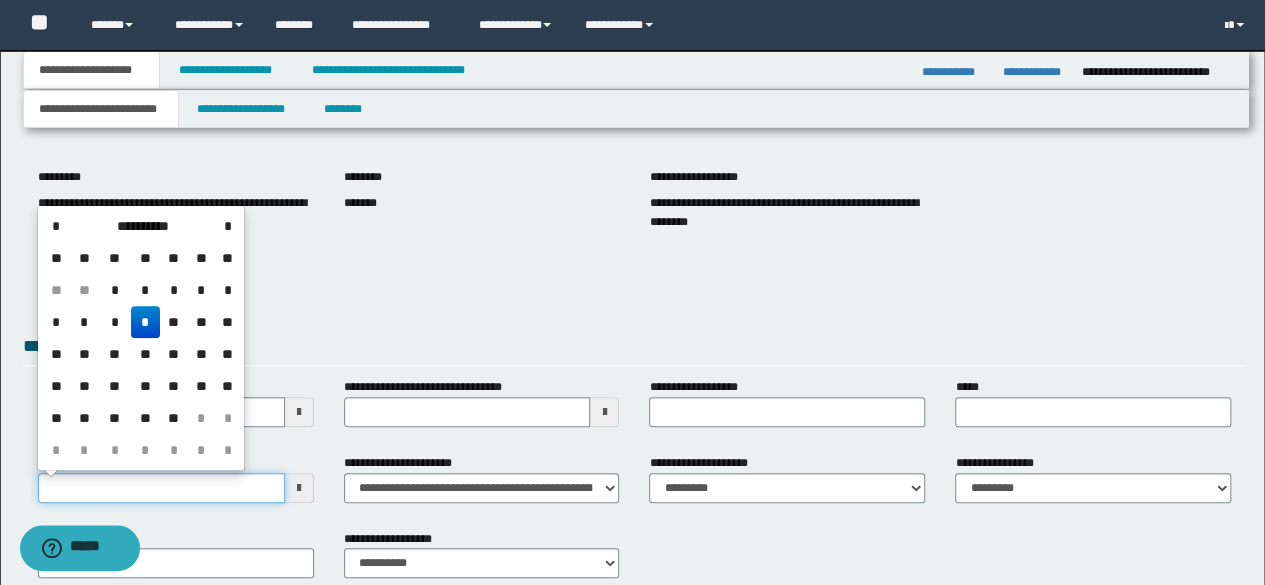 click on "**********" at bounding box center [161, 488] 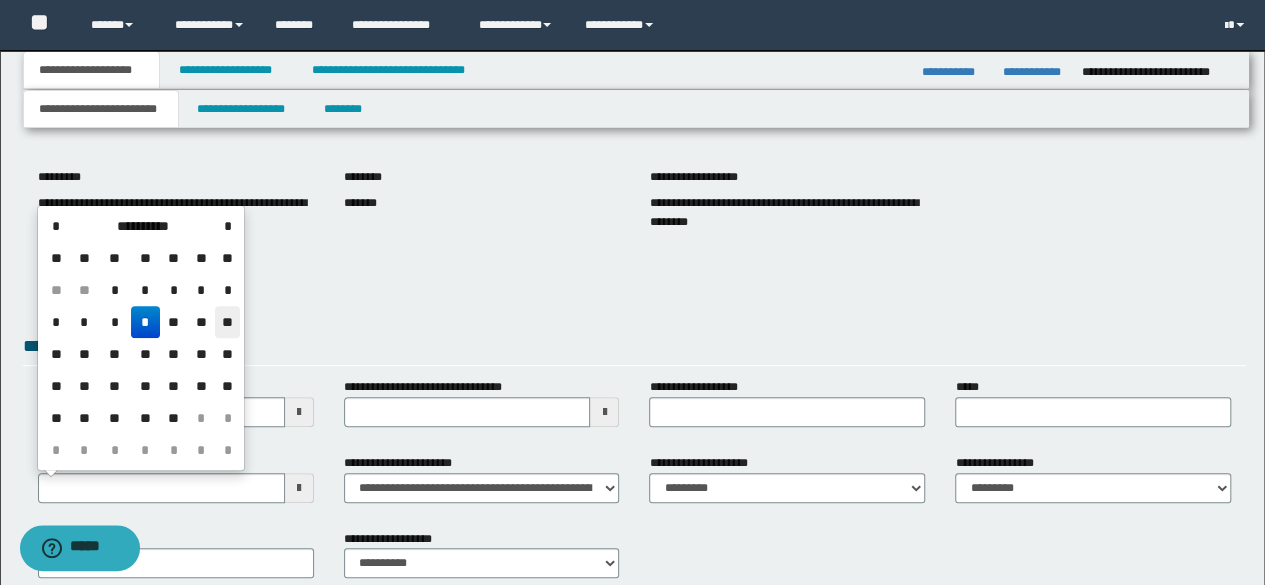 click on "**" at bounding box center (227, 322) 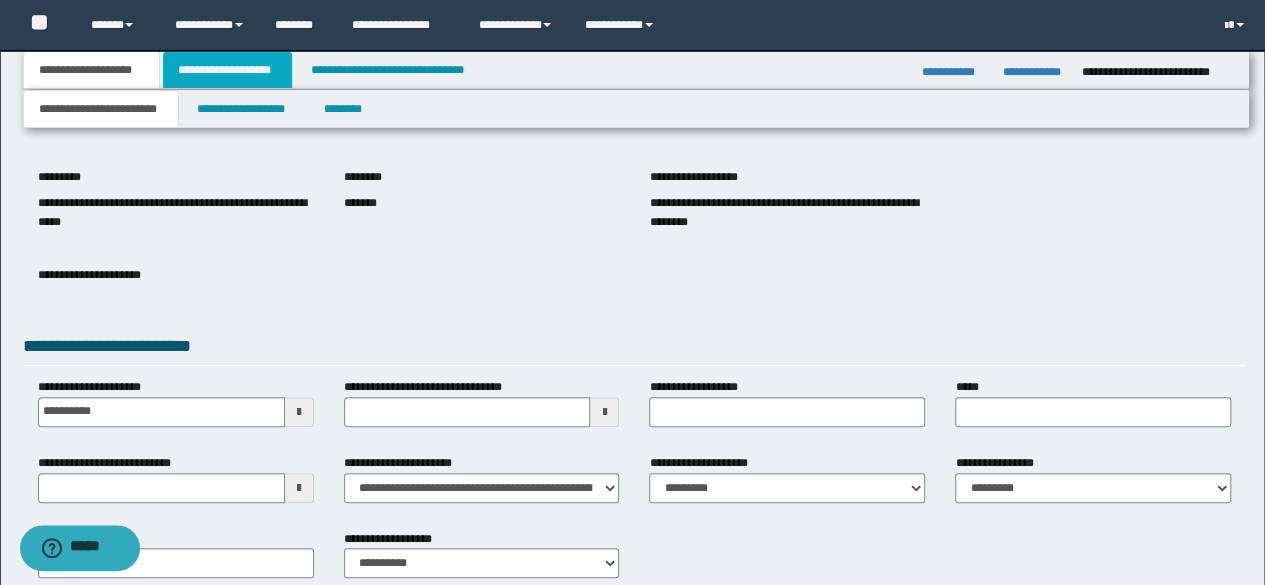click on "**********" at bounding box center (227, 70) 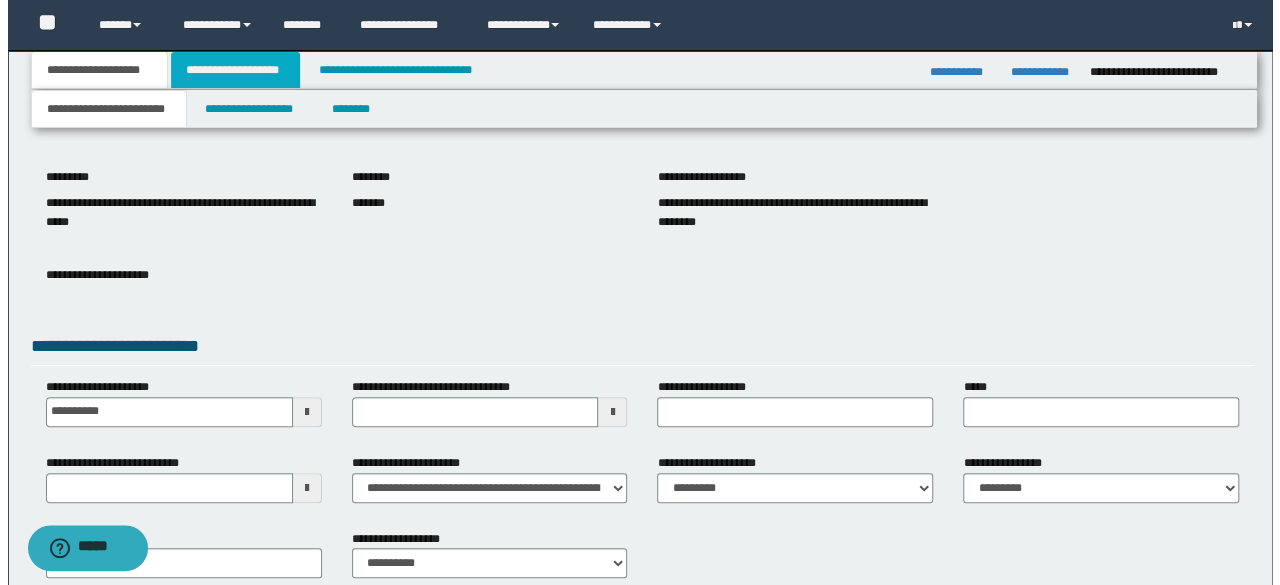 scroll, scrollTop: 0, scrollLeft: 0, axis: both 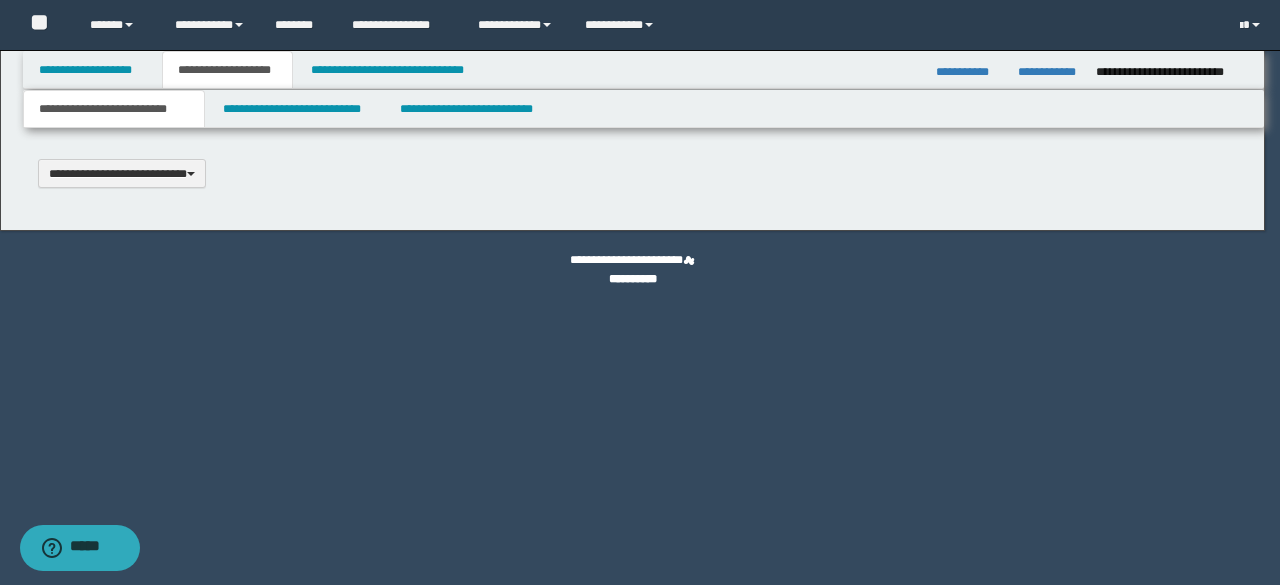 type 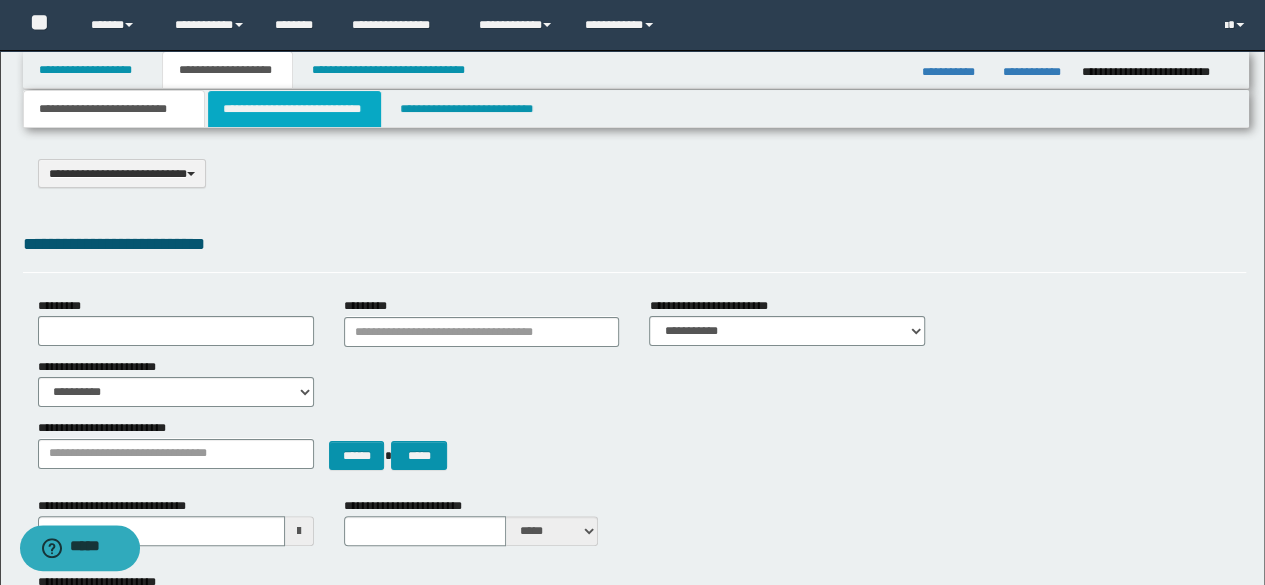 click on "**********" at bounding box center [294, 109] 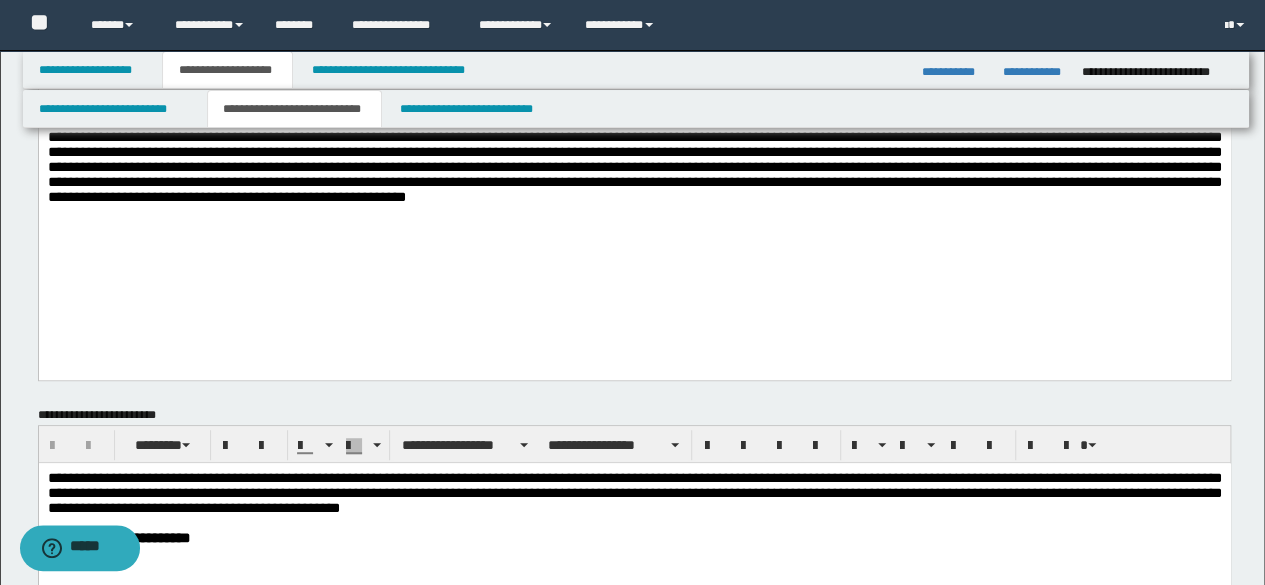 scroll, scrollTop: 300, scrollLeft: 0, axis: vertical 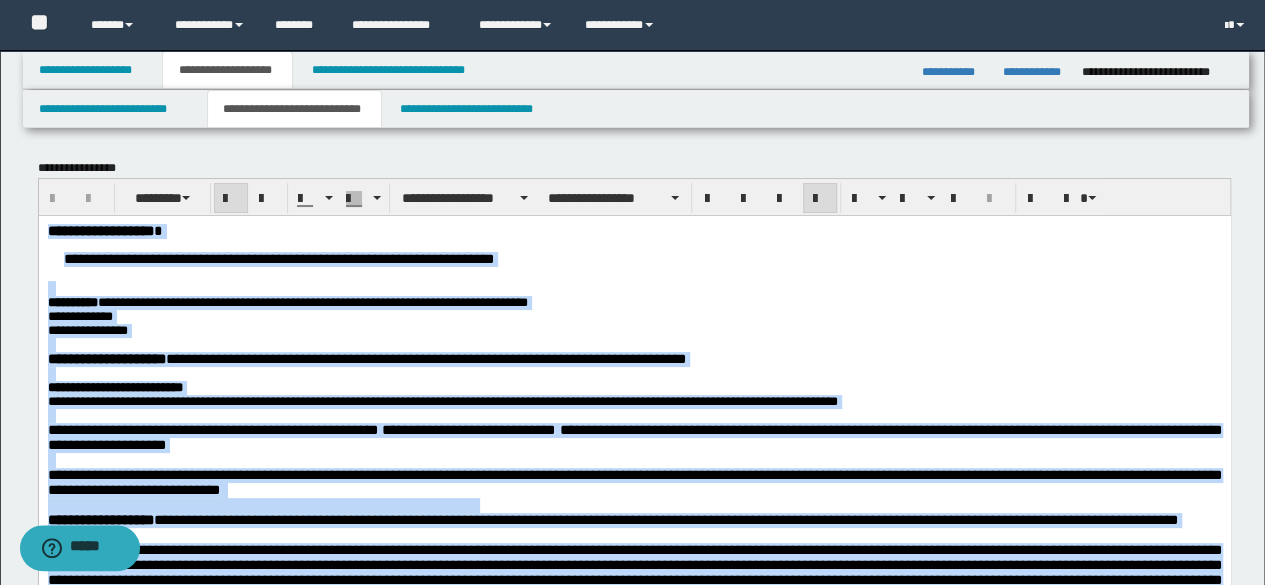 drag, startPoint x: 478, startPoint y: 690, endPoint x: 12, endPoint y: -15, distance: 845.0923 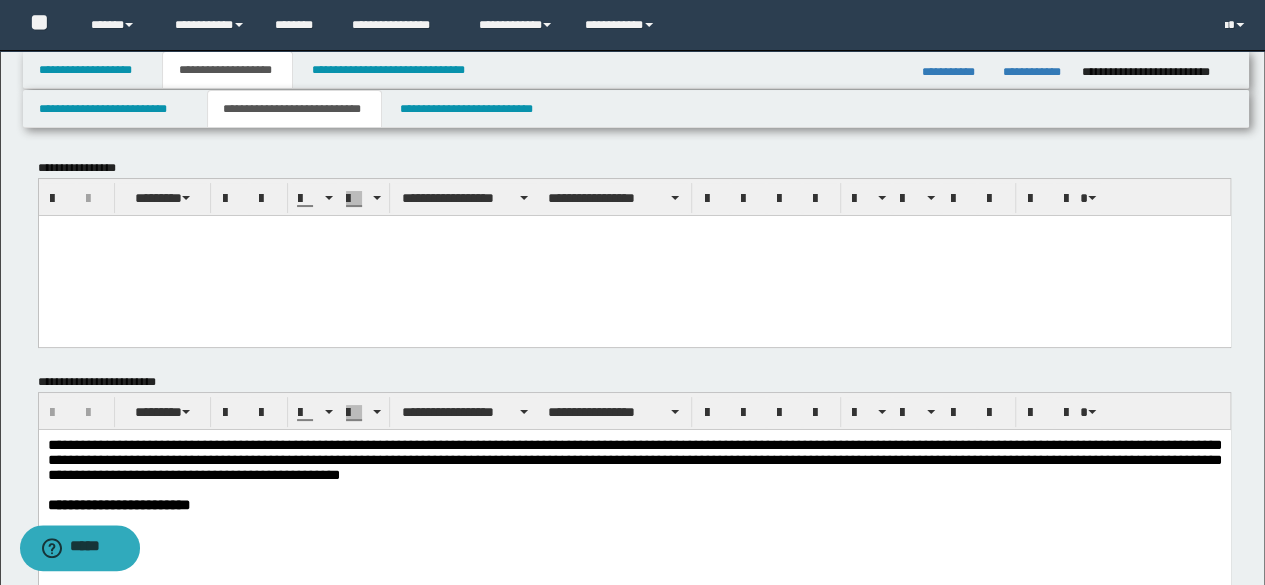 click at bounding box center (634, 255) 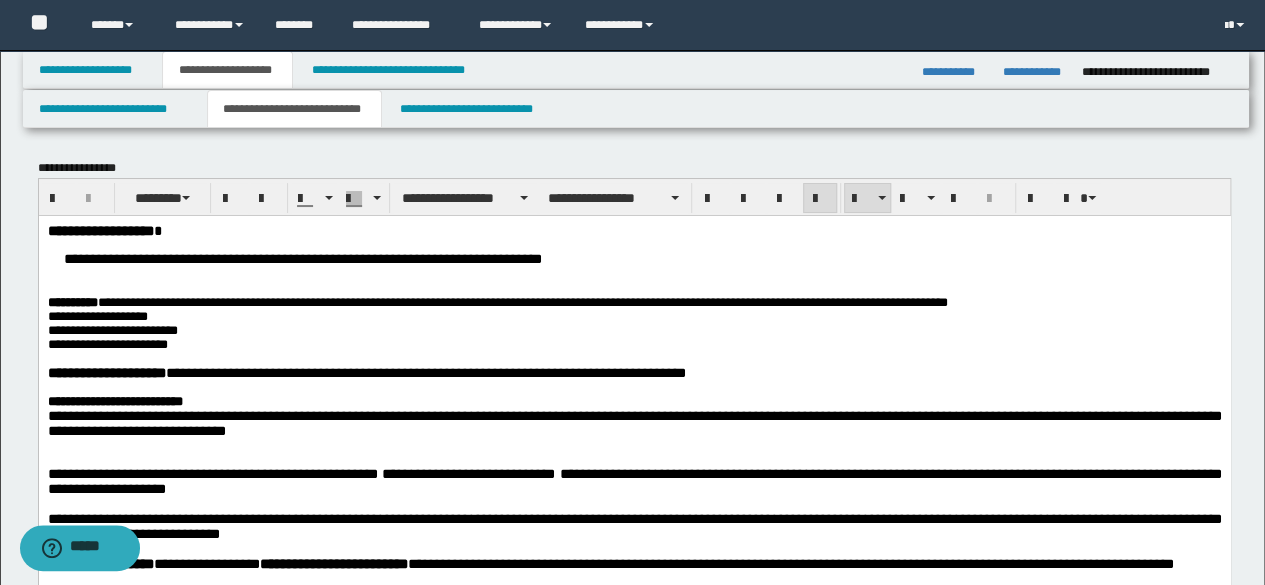 click on "**********" at bounding box center [634, 474] 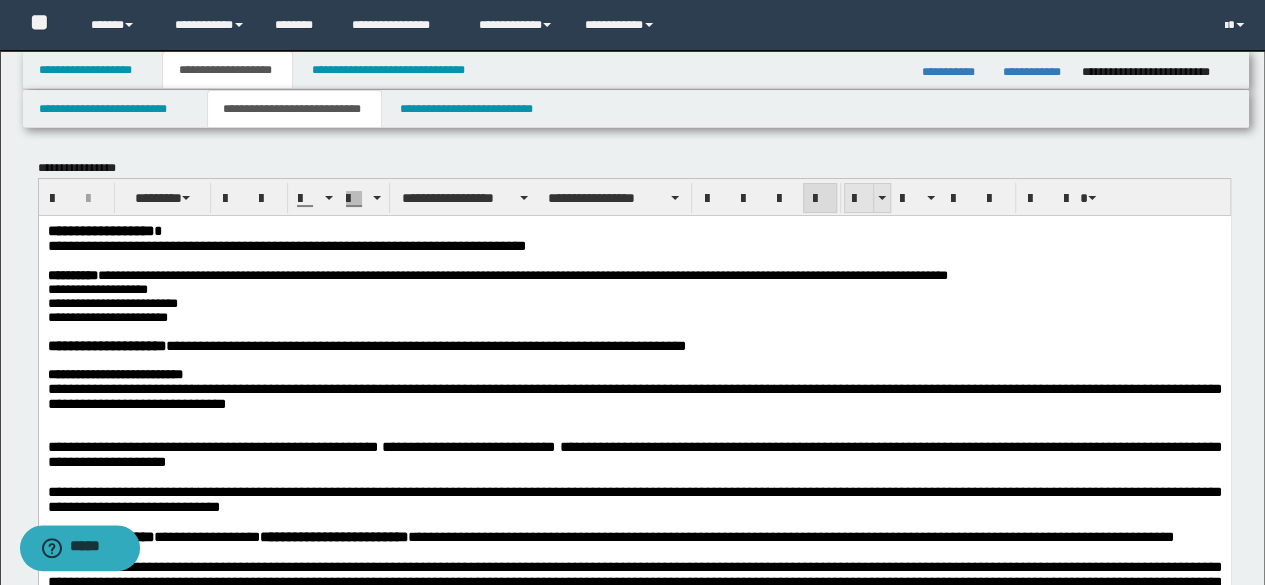 click at bounding box center (859, 199) 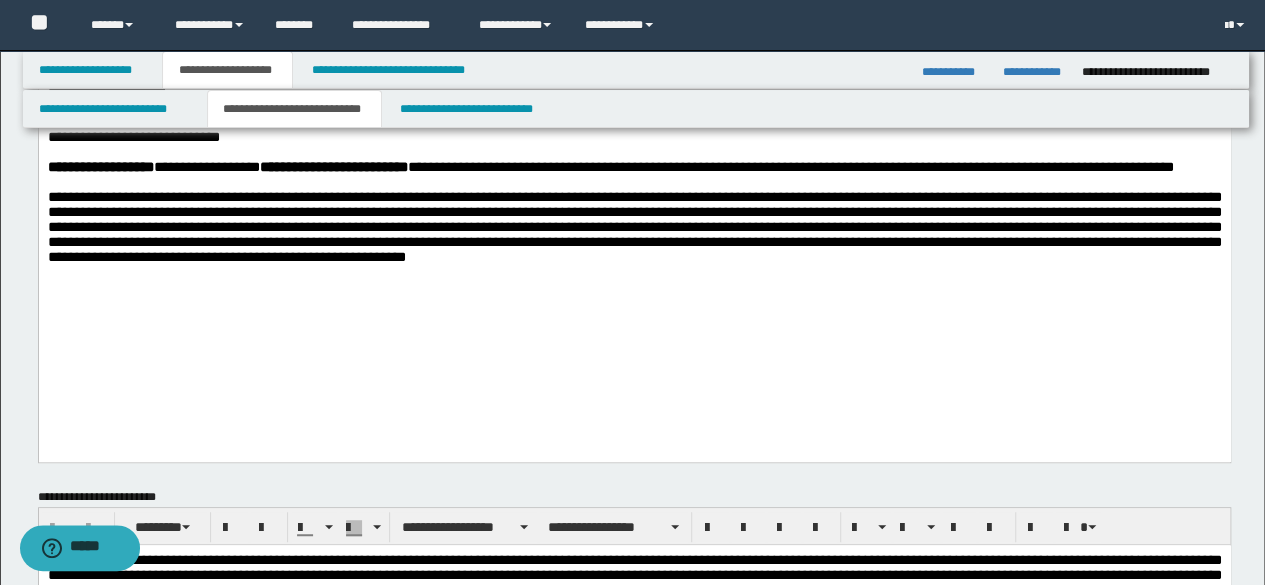 scroll, scrollTop: 400, scrollLeft: 0, axis: vertical 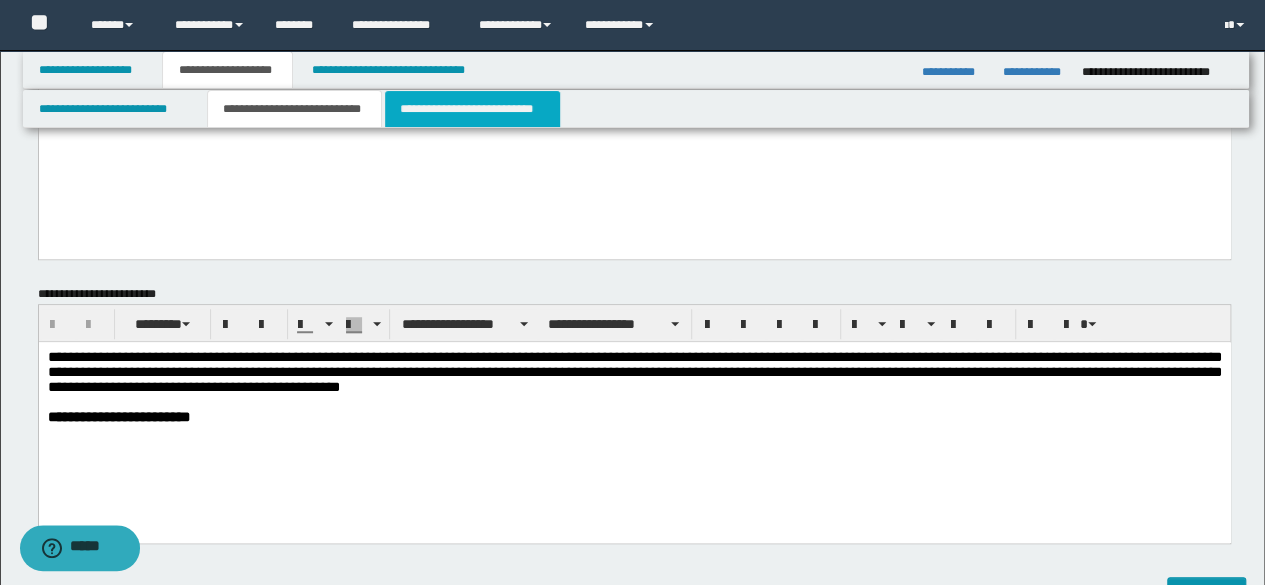click on "**********" at bounding box center [472, 109] 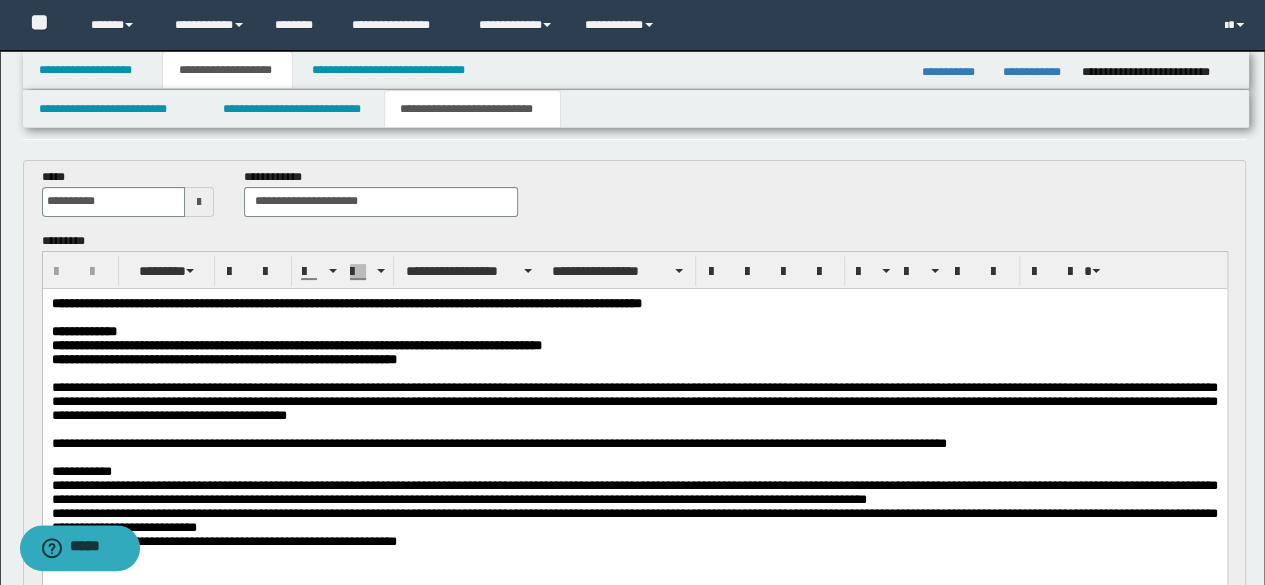 scroll, scrollTop: 0, scrollLeft: 0, axis: both 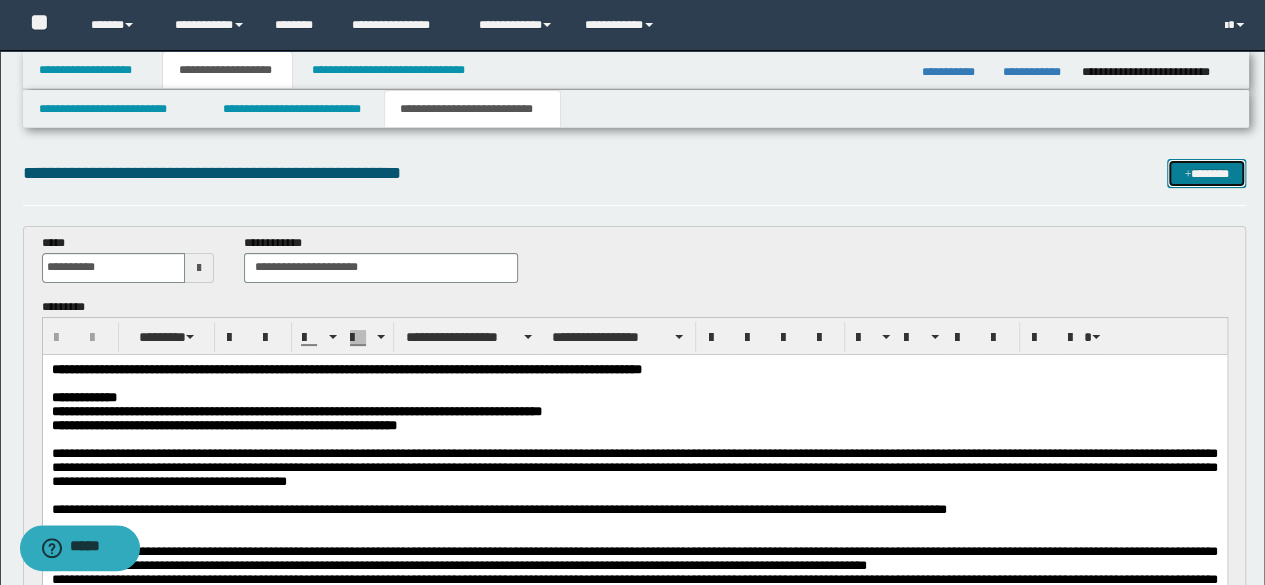 click on "*******" at bounding box center (1206, 173) 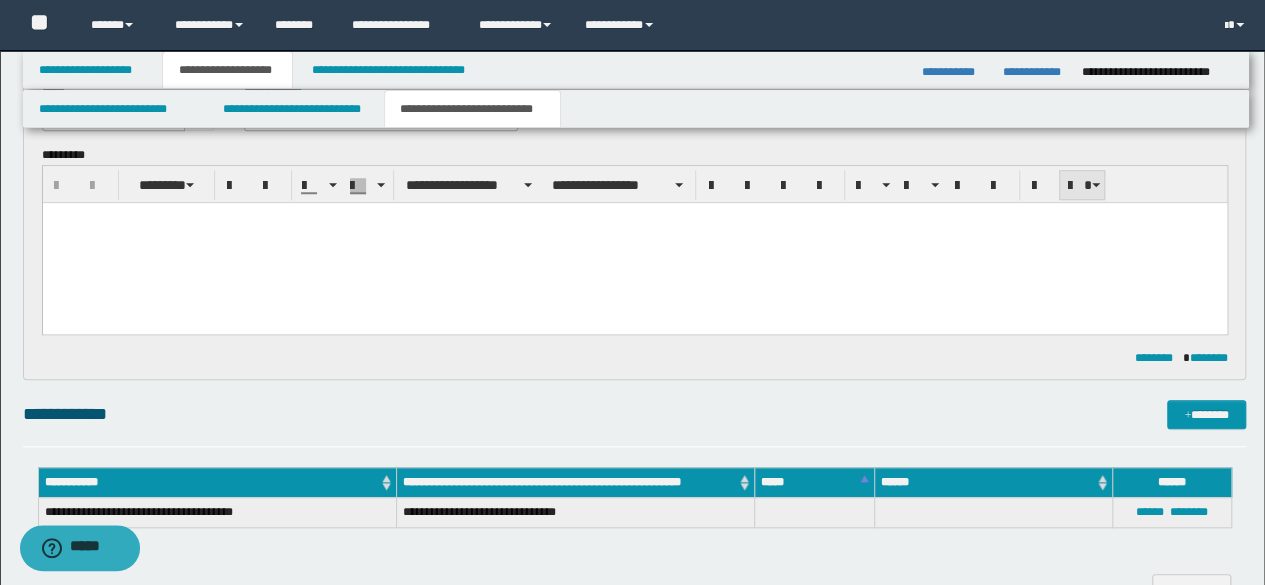 scroll, scrollTop: 0, scrollLeft: 0, axis: both 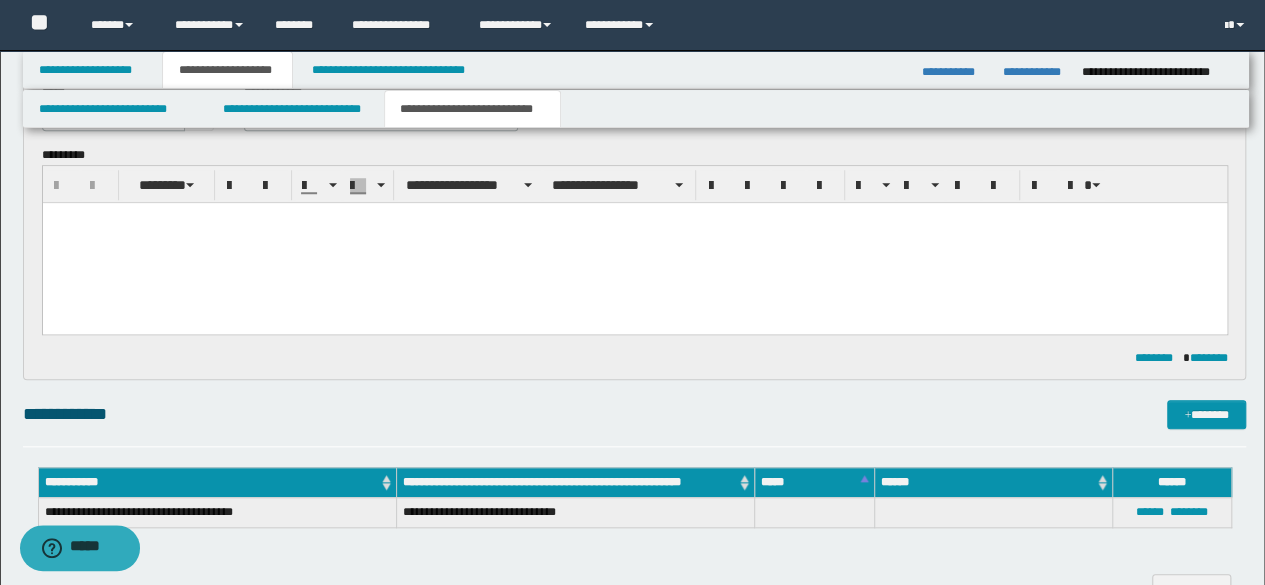 click at bounding box center [634, 243] 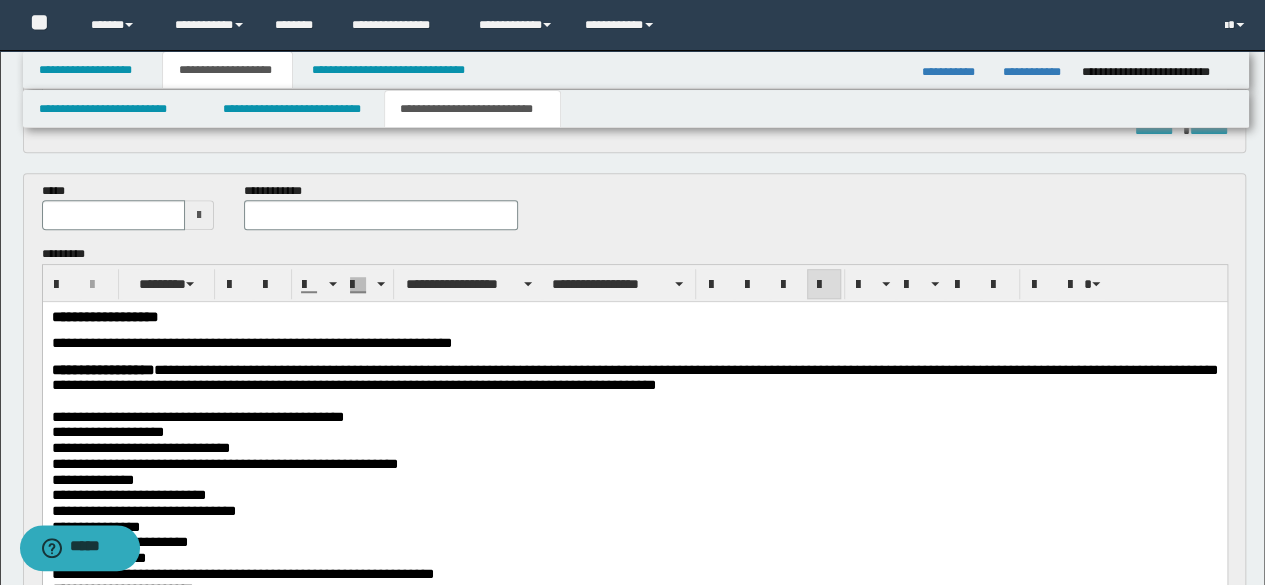 scroll, scrollTop: 638, scrollLeft: 0, axis: vertical 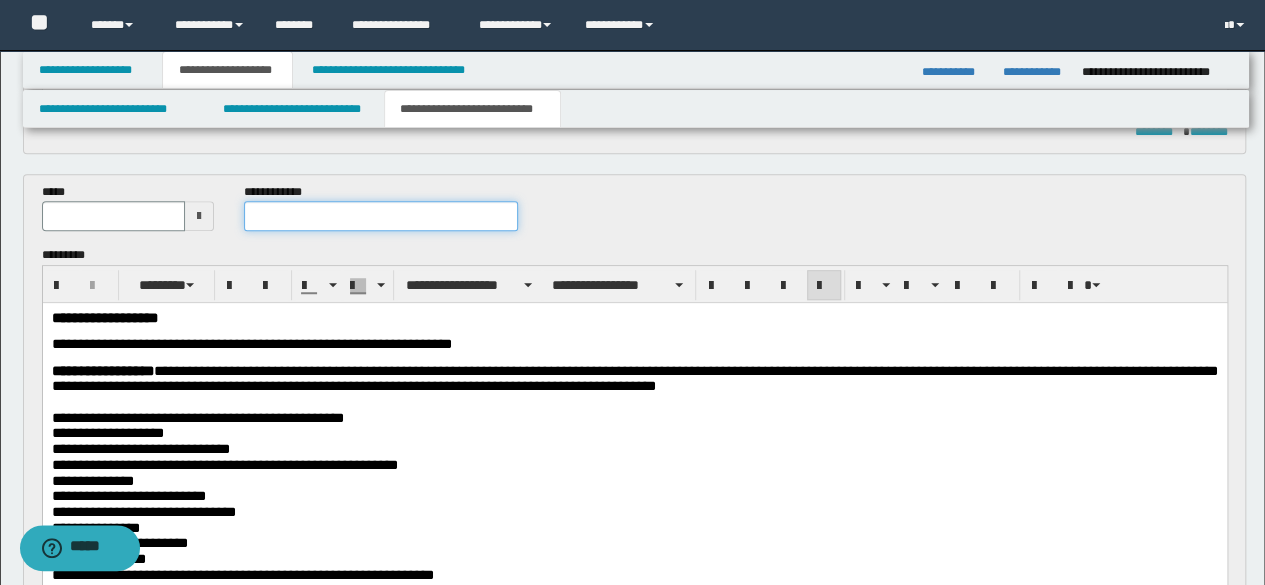 click at bounding box center (381, 216) 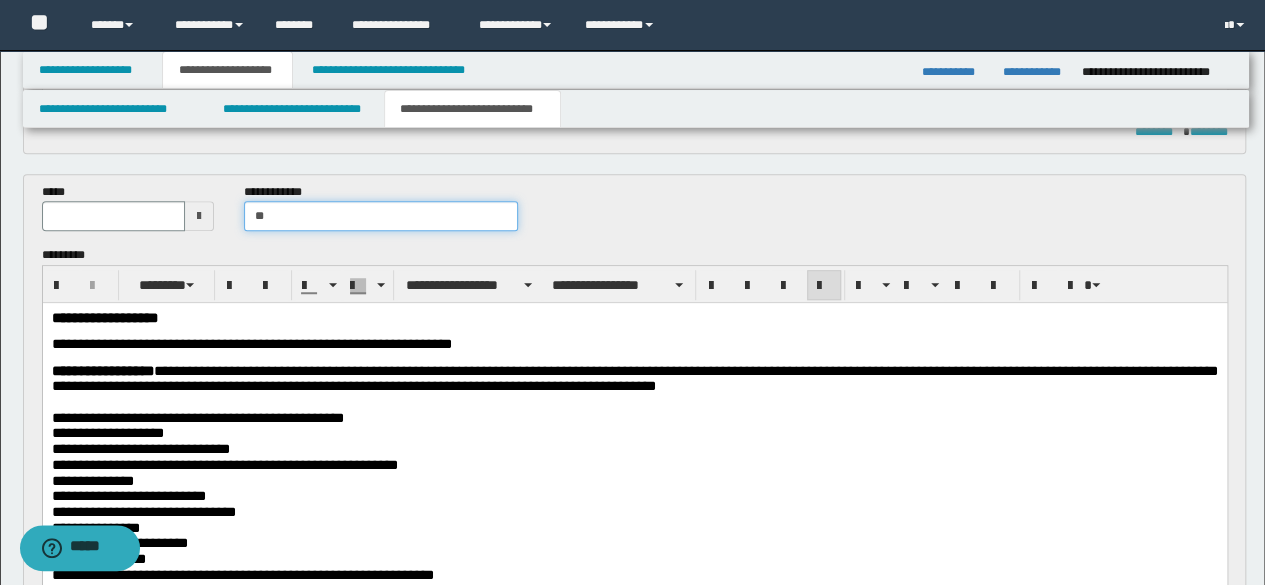 type on "*" 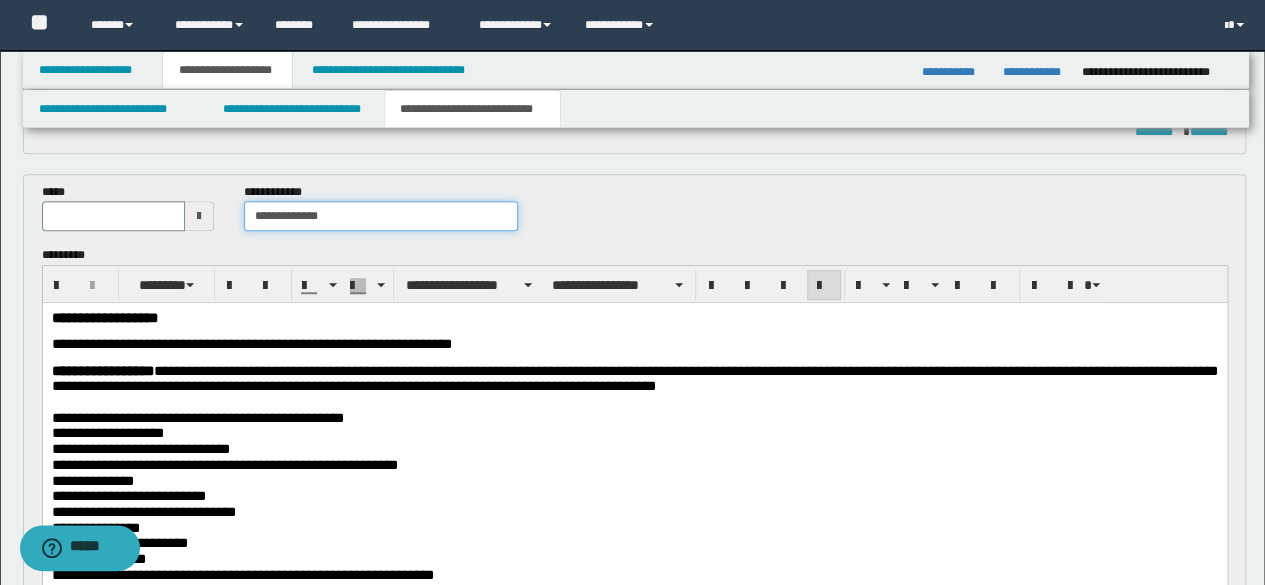type on "**********" 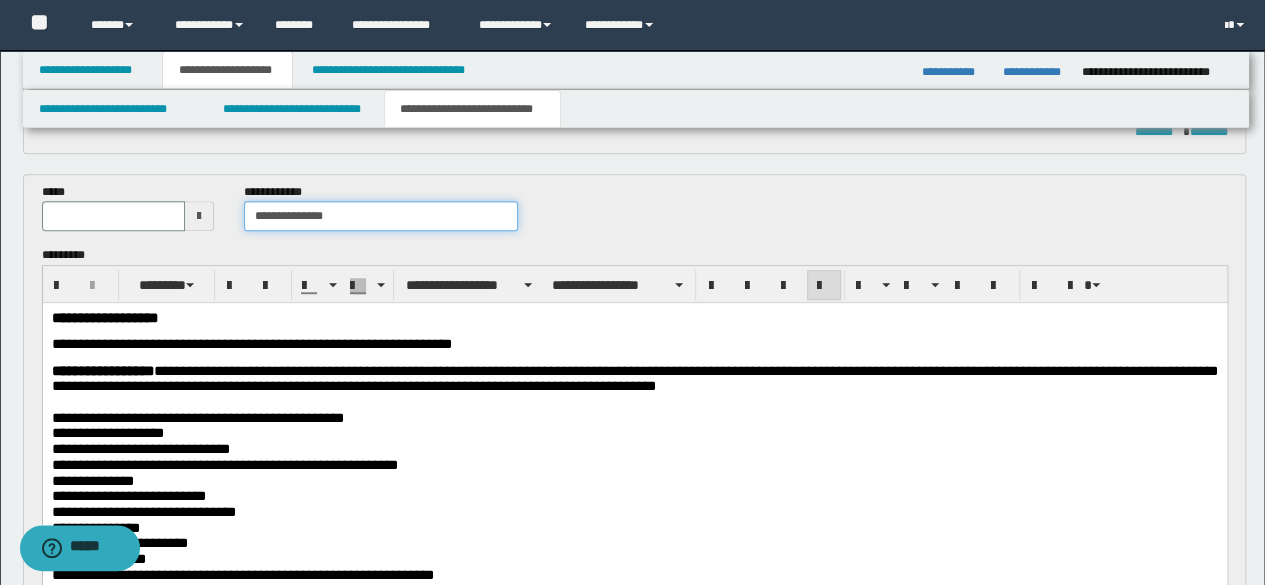 type 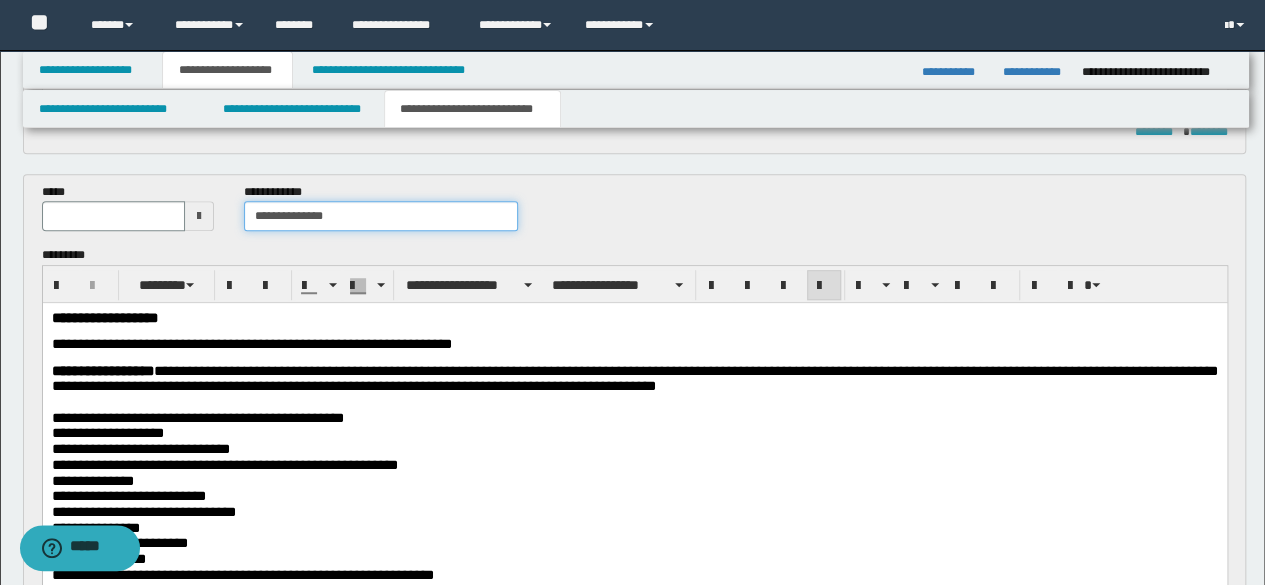 type on "**********" 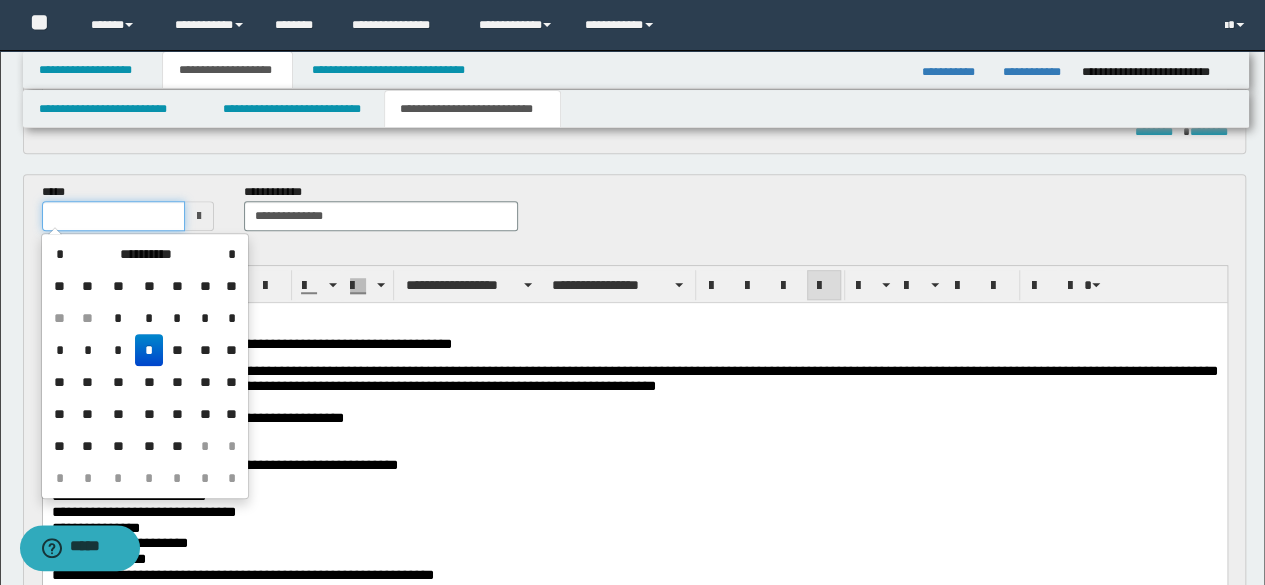 click at bounding box center [114, 216] 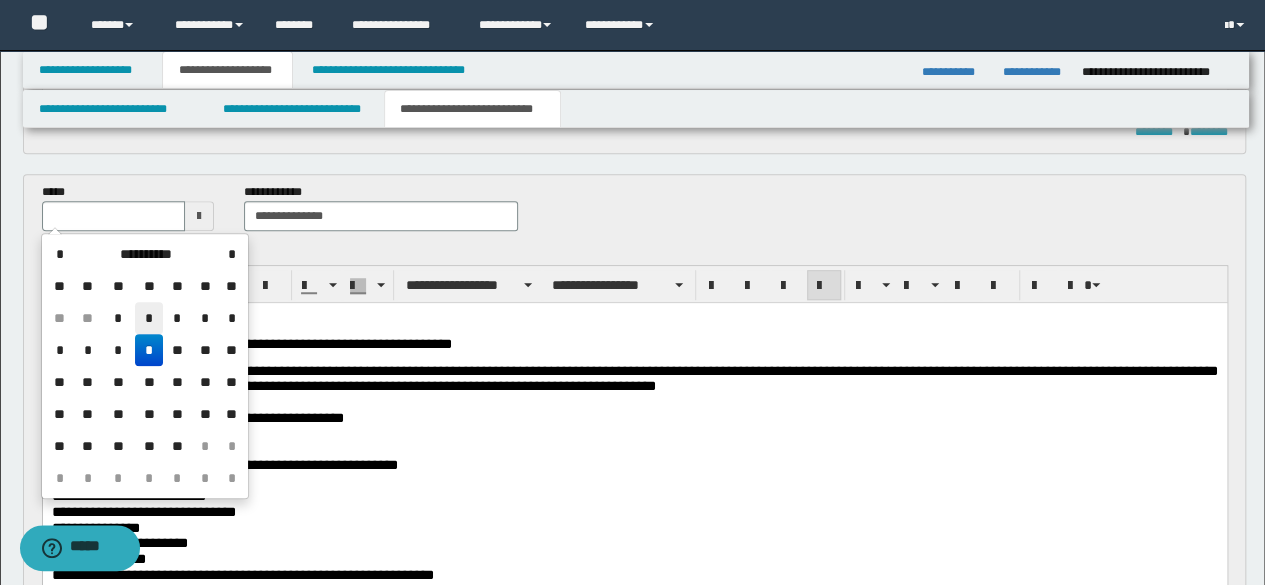 click on "*" at bounding box center [149, 318] 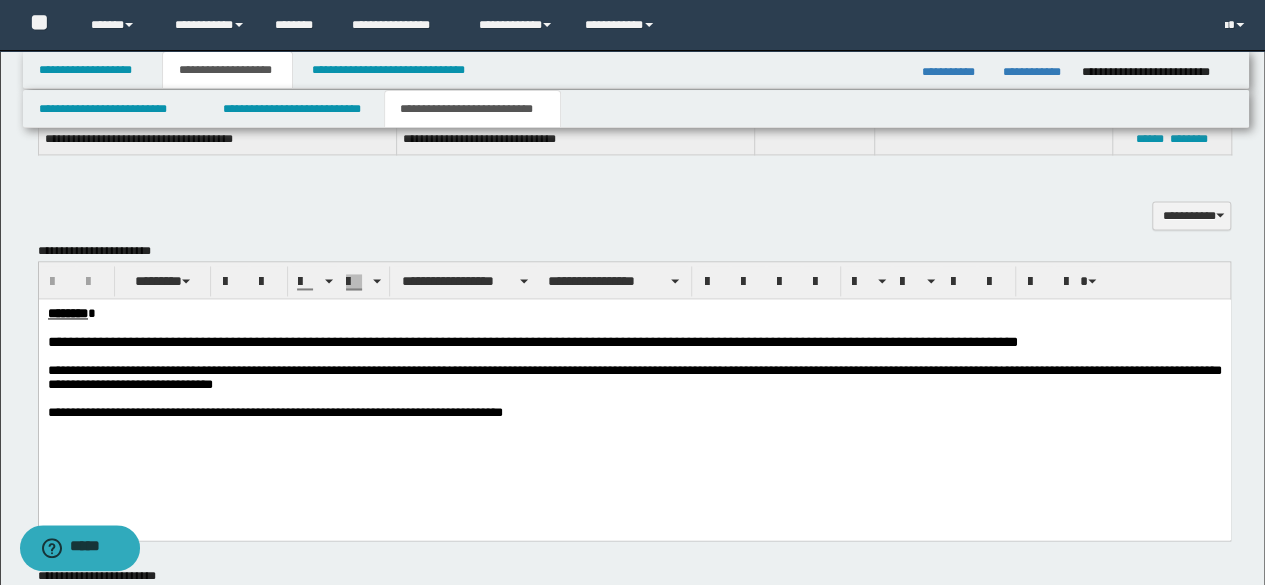 scroll, scrollTop: 1300, scrollLeft: 0, axis: vertical 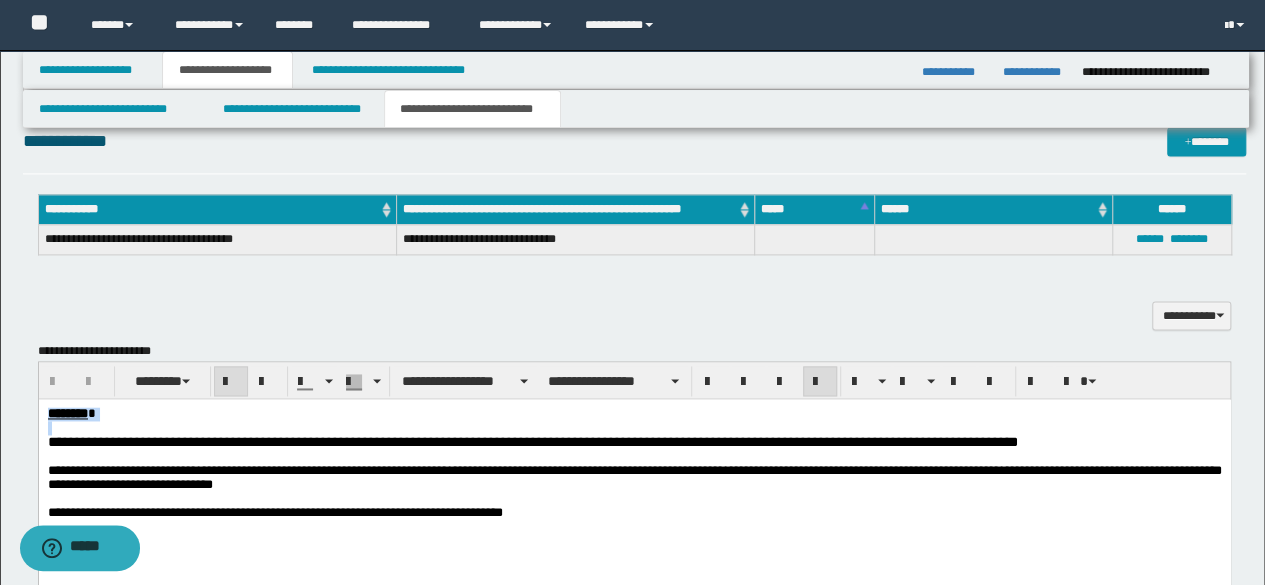 drag, startPoint x: 0, startPoint y: 414, endPoint x: 0, endPoint y: 378, distance: 36 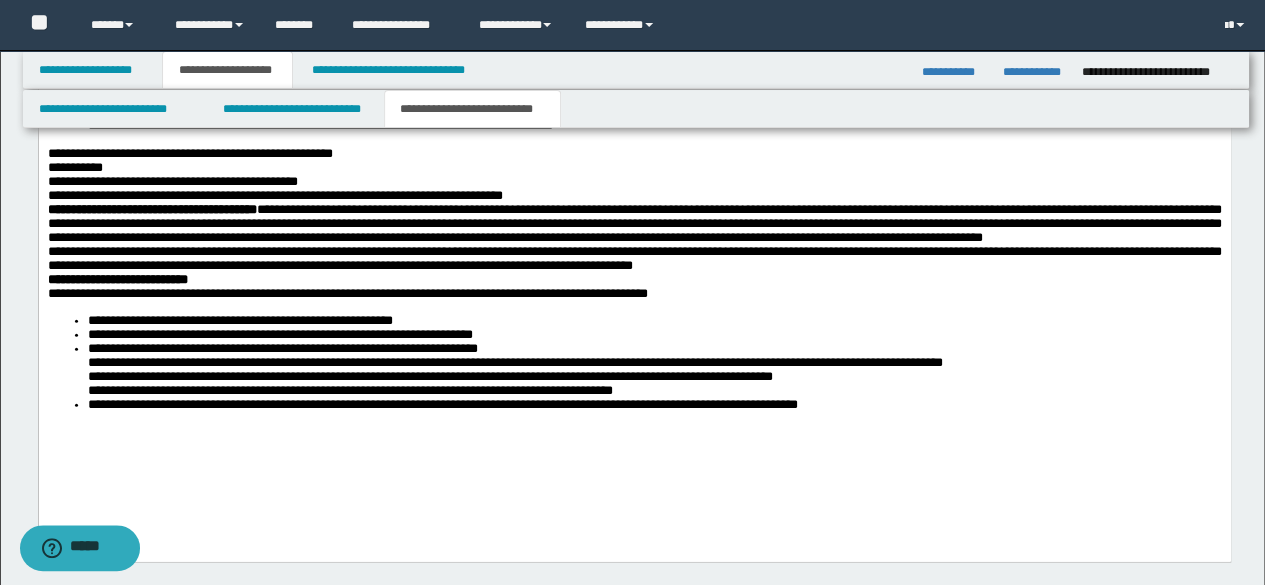 scroll, scrollTop: 2264, scrollLeft: 0, axis: vertical 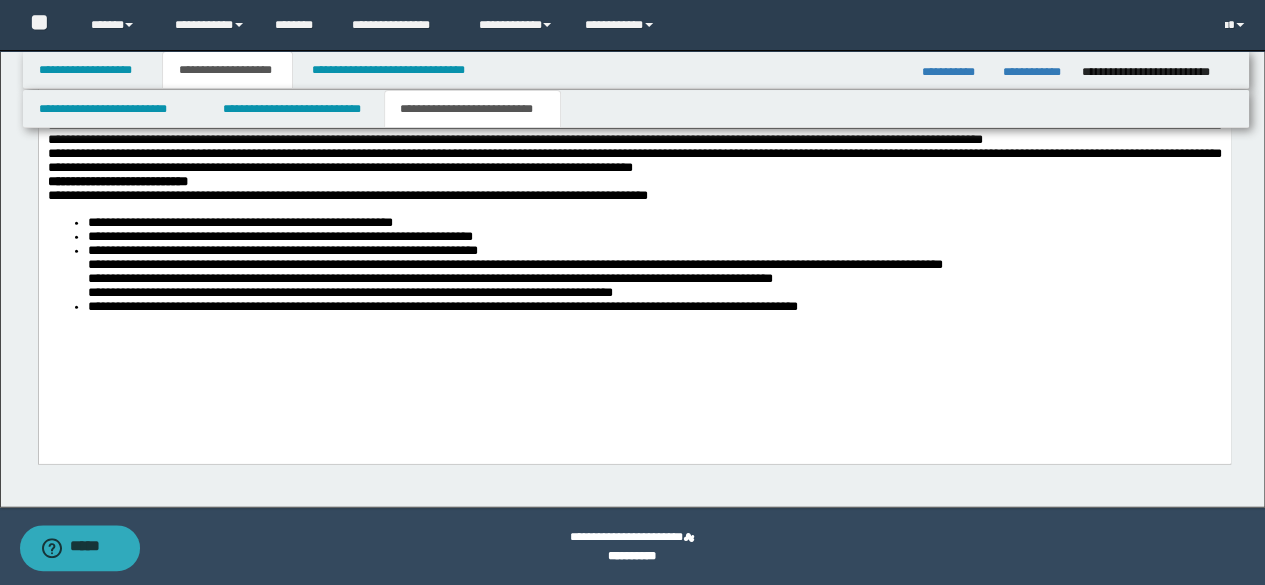 click on "**********" at bounding box center [634, 266] 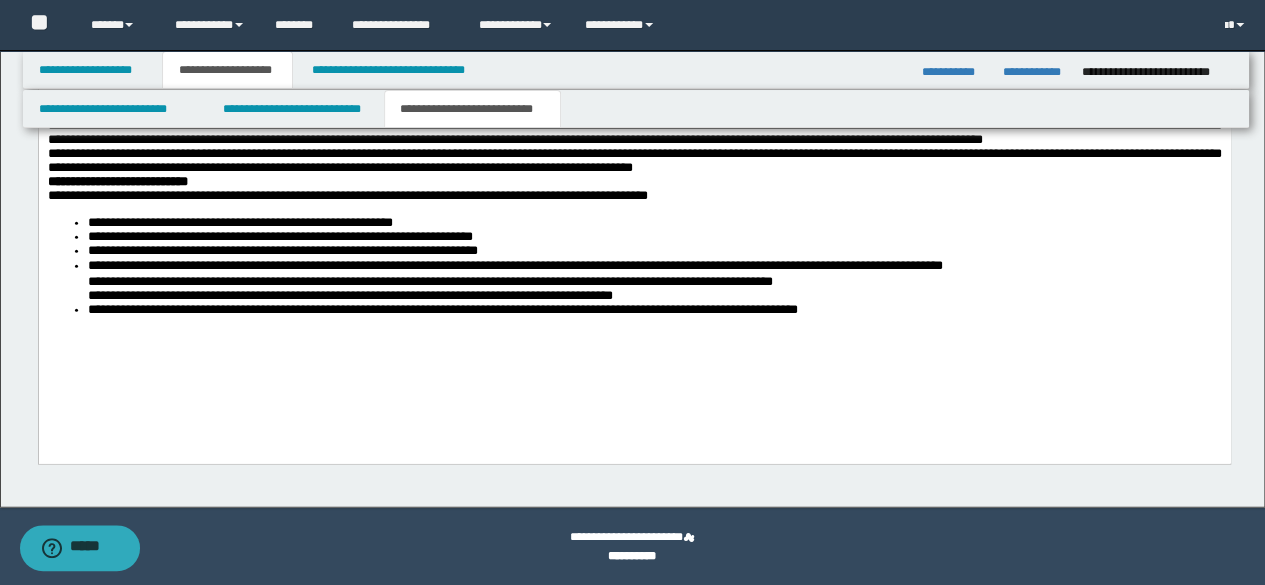 scroll, scrollTop: 2243, scrollLeft: 0, axis: vertical 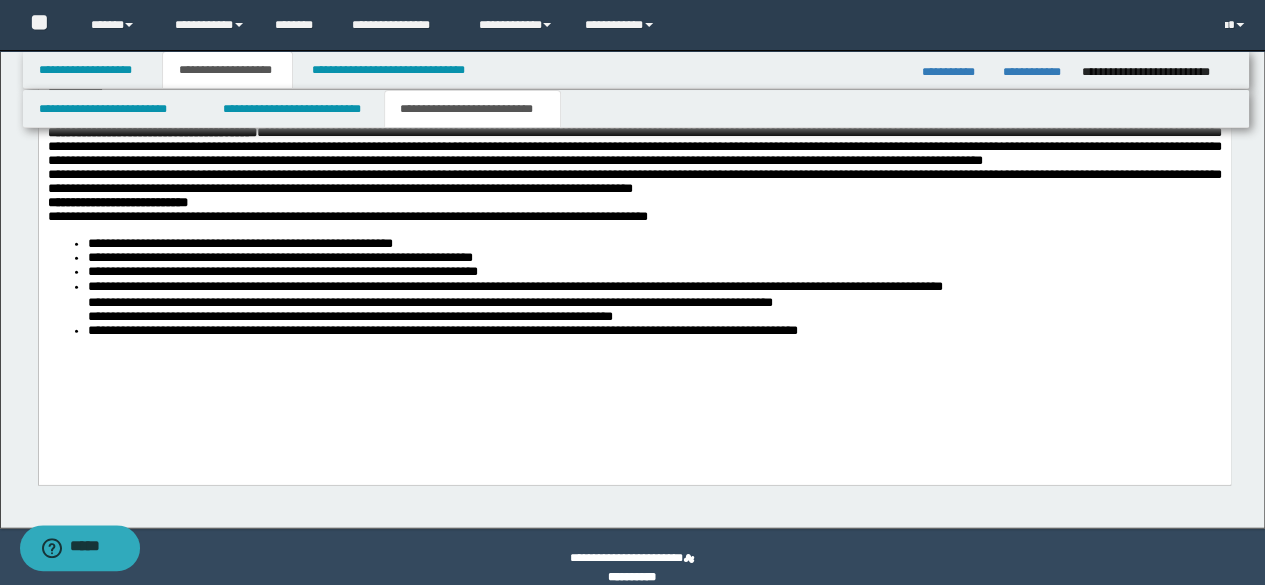 click on "**********" at bounding box center (634, 288) 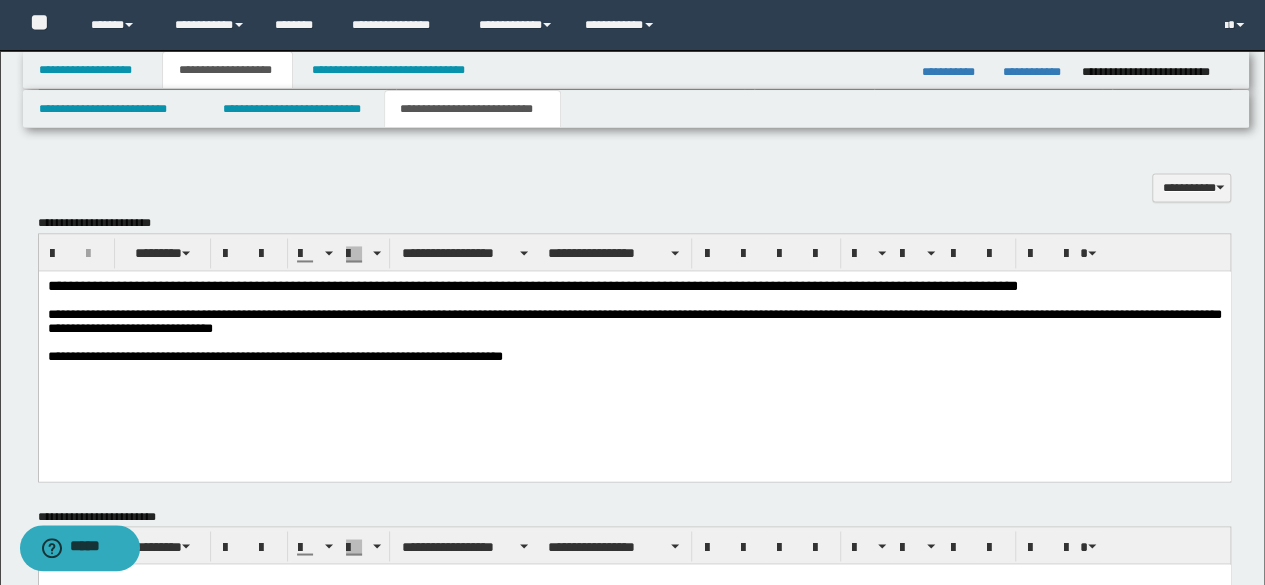 scroll, scrollTop: 1343, scrollLeft: 0, axis: vertical 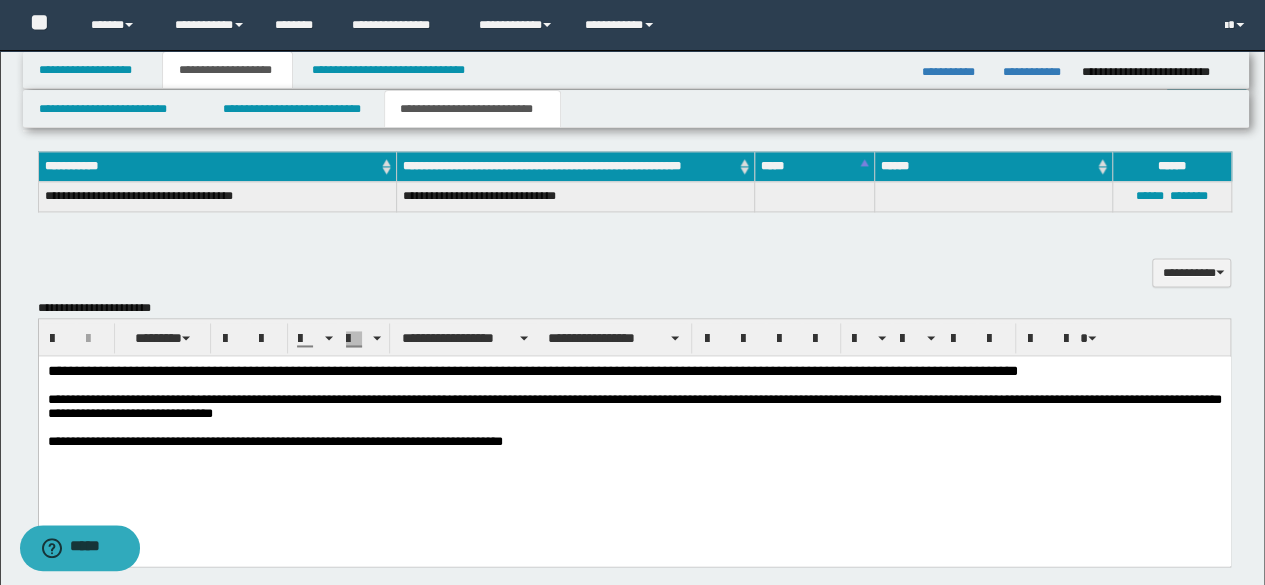 click on "******    ********" at bounding box center [1171, 196] 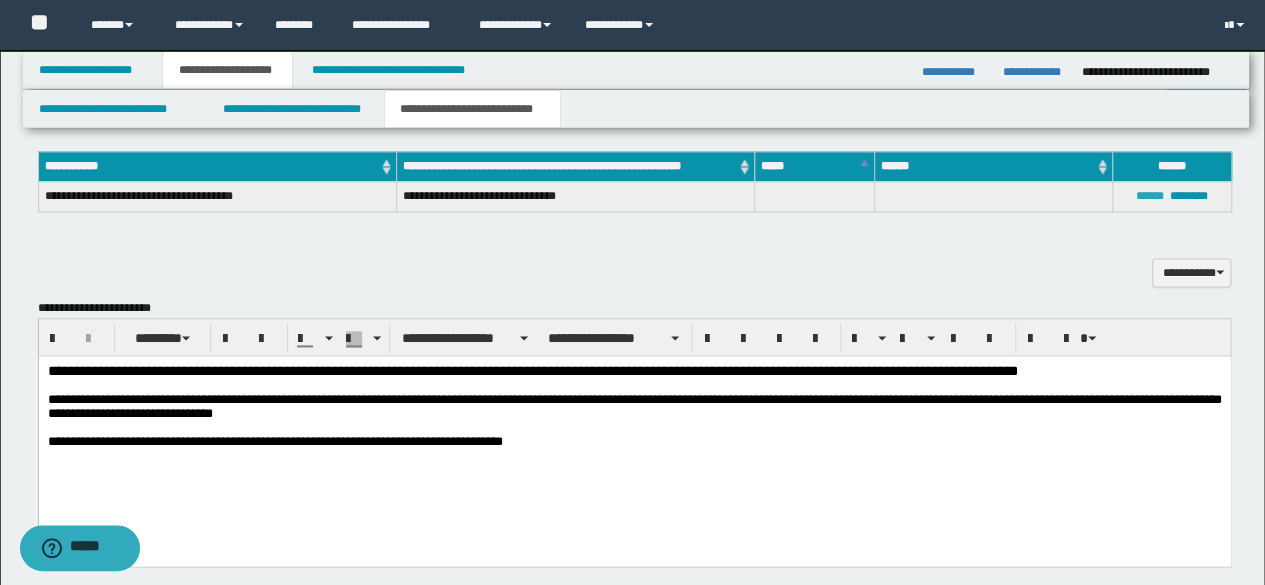 click on "******" at bounding box center (1150, 196) 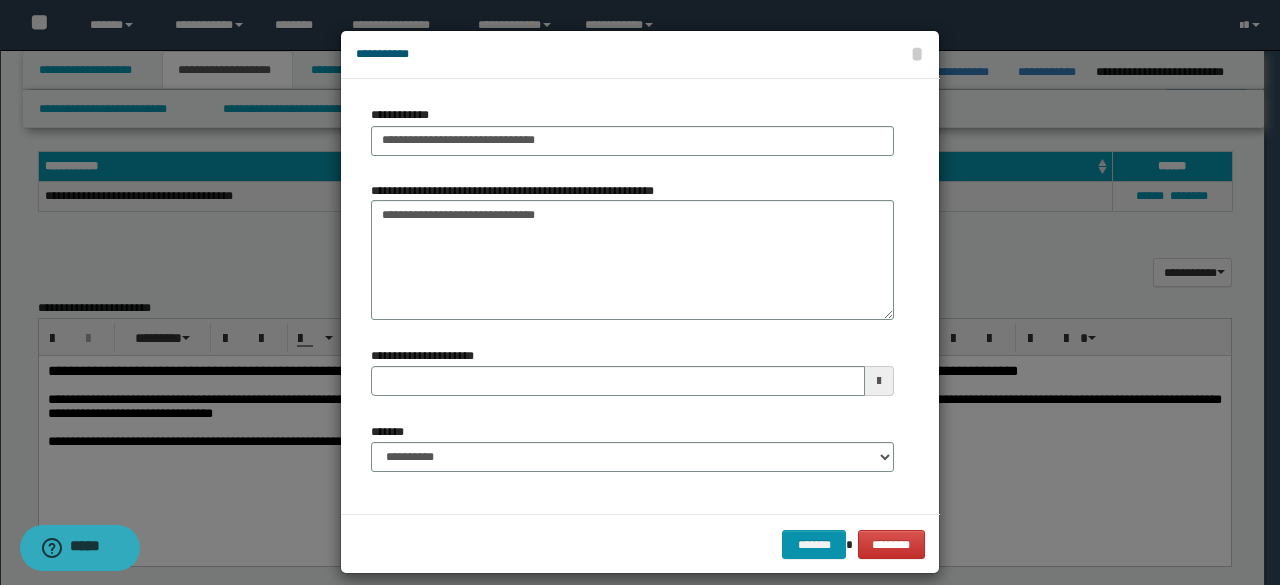 type 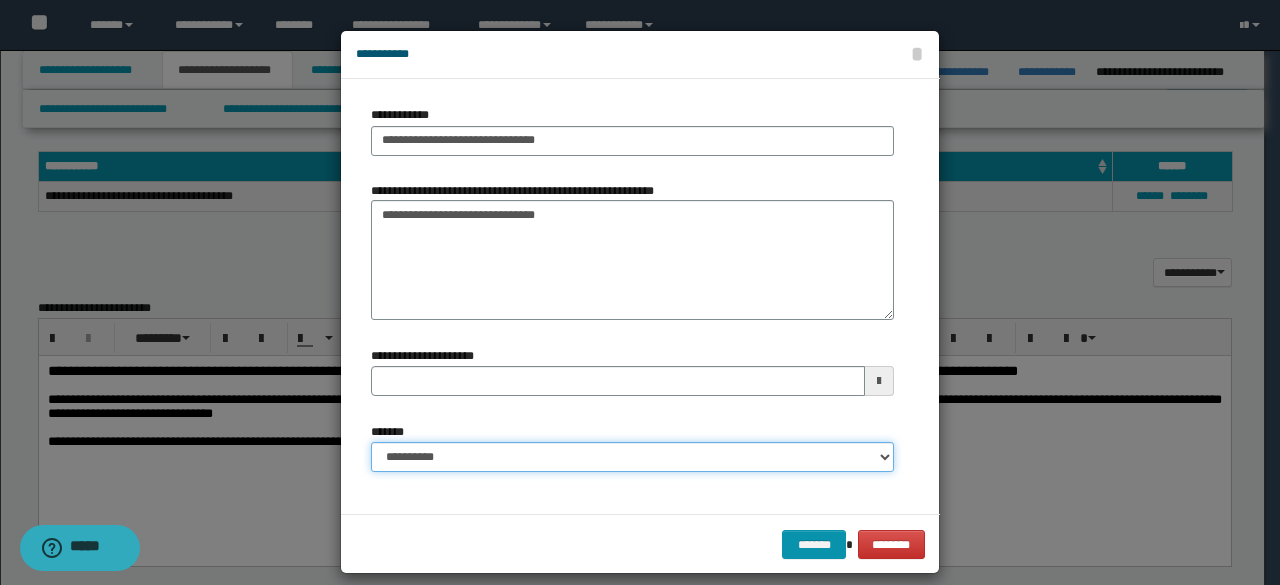 click on "**********" at bounding box center (632, 457) 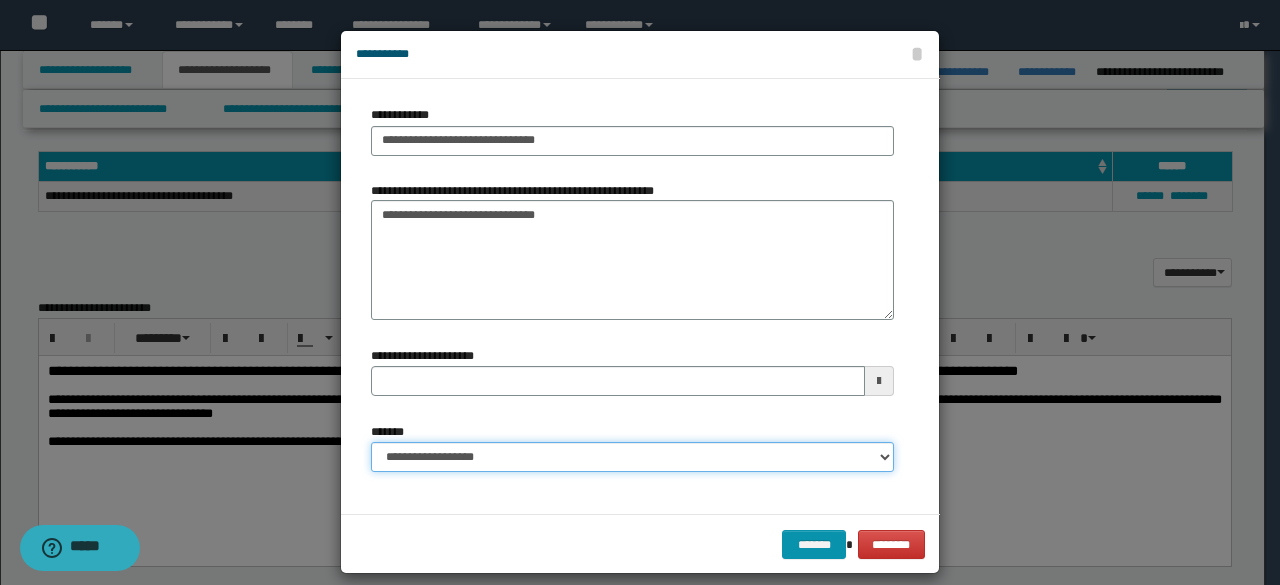click on "**********" at bounding box center (632, 457) 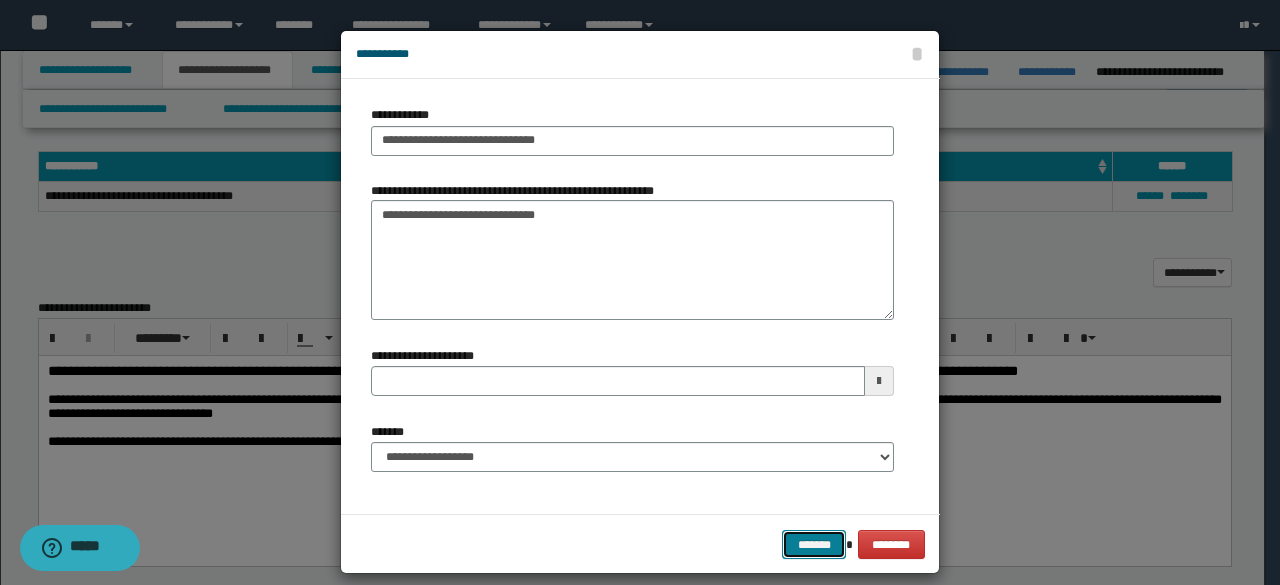 click on "*******" at bounding box center (814, 544) 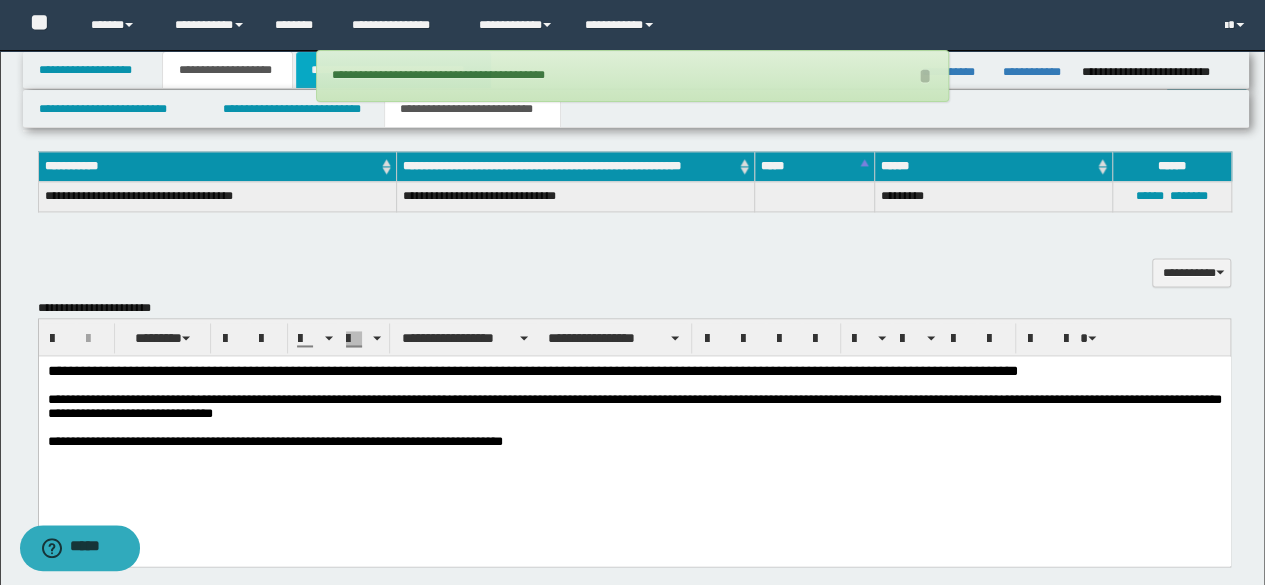 click on "**********" at bounding box center (393, 70) 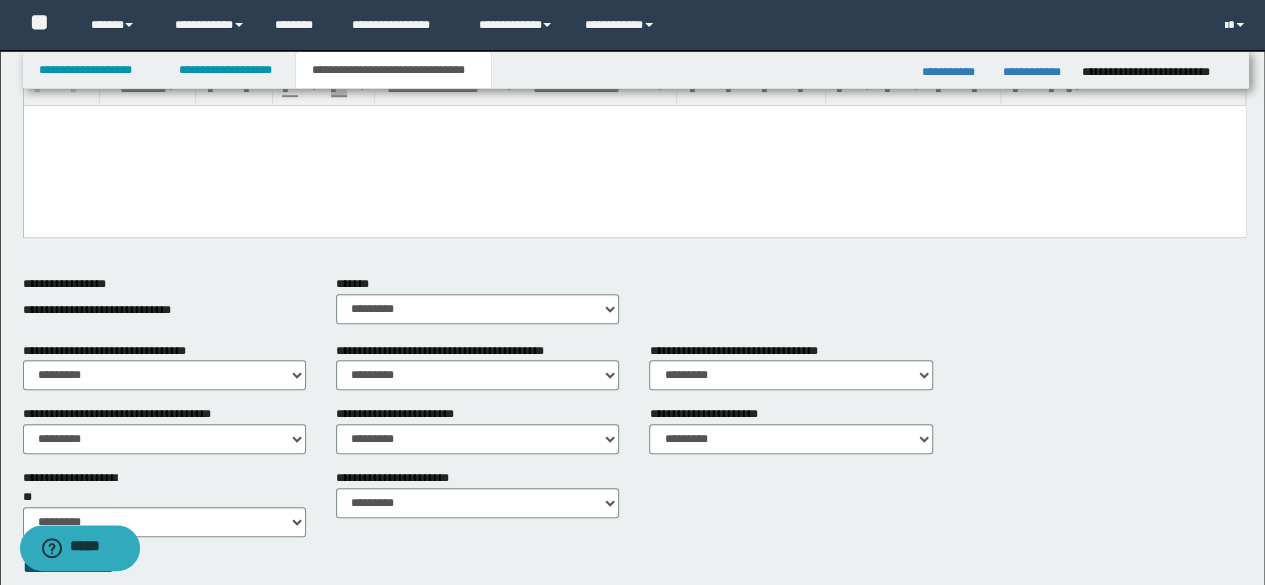 scroll, scrollTop: 300, scrollLeft: 0, axis: vertical 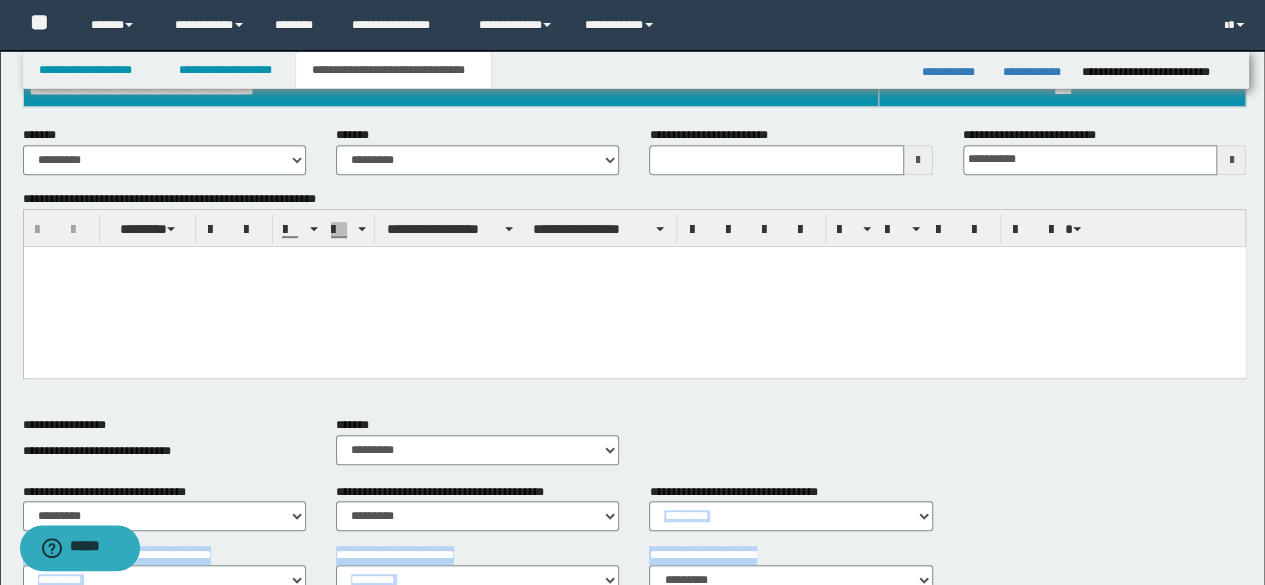 drag, startPoint x: 942, startPoint y: 581, endPoint x: 946, endPoint y: 595, distance: 14.56022 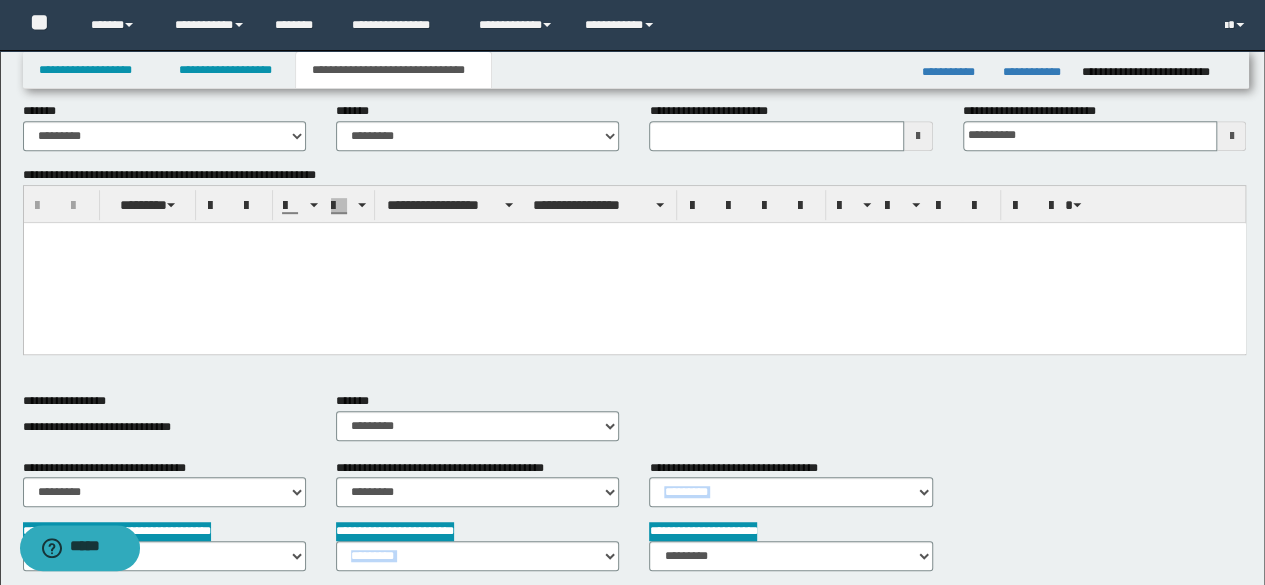 click at bounding box center (634, 262) 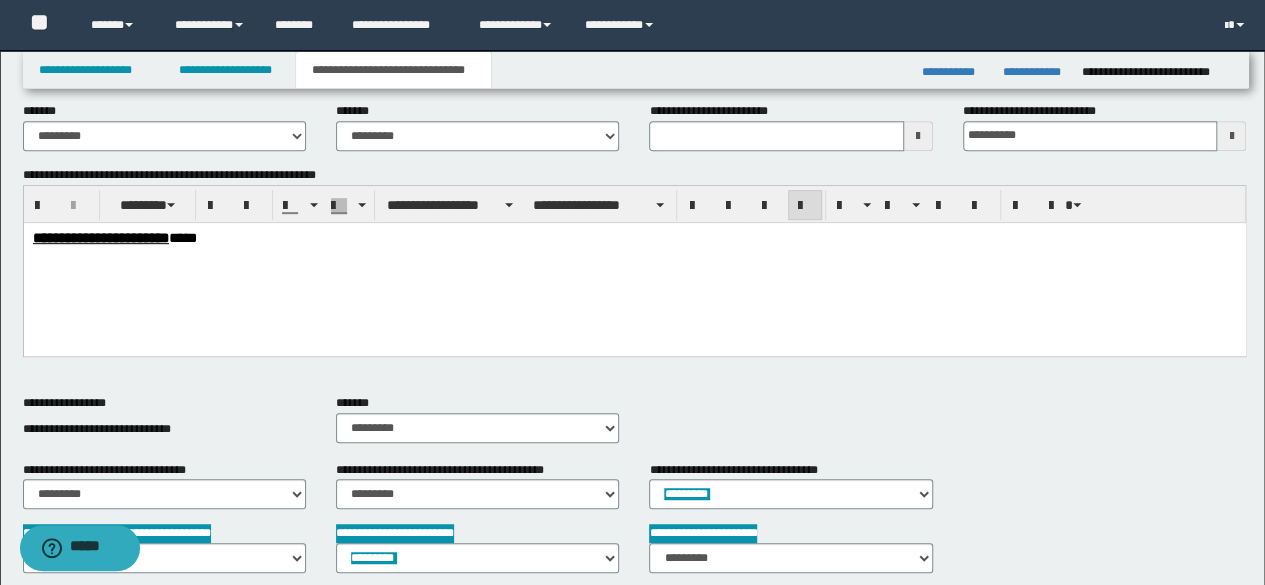 click on "**********" at bounding box center (634, 262) 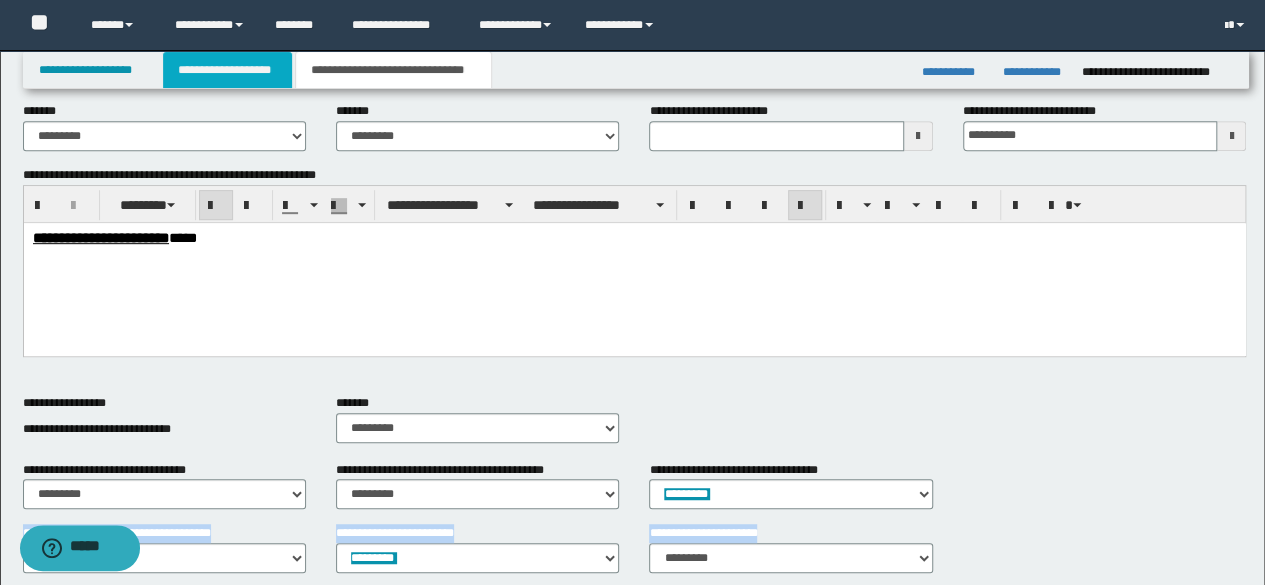 click on "**********" at bounding box center (227, 70) 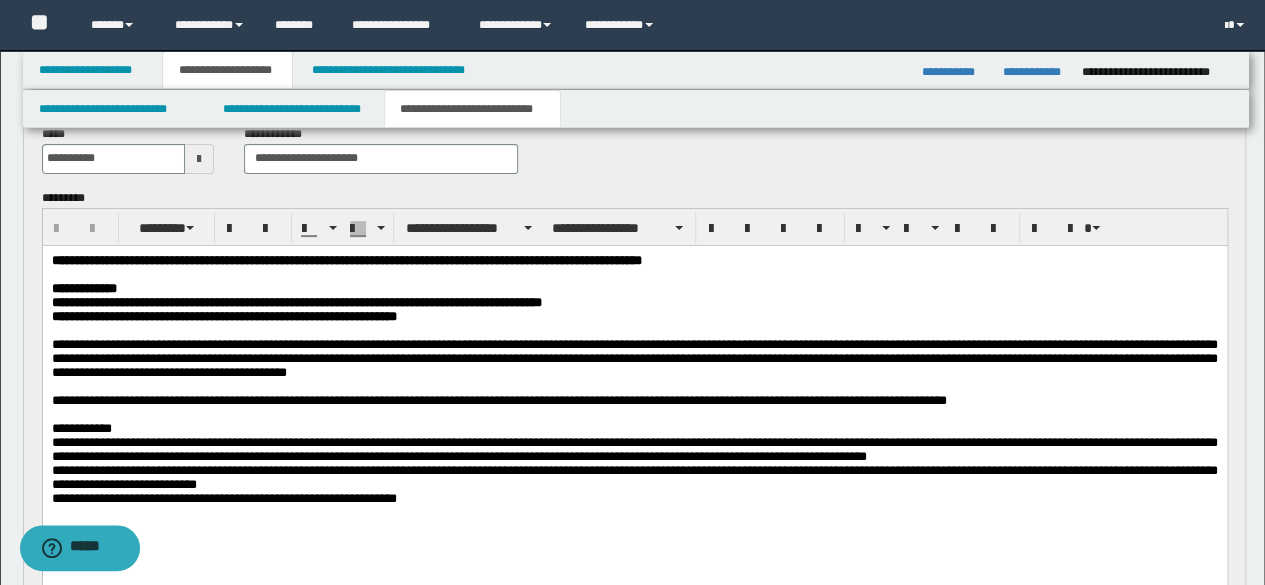 scroll, scrollTop: 0, scrollLeft: 0, axis: both 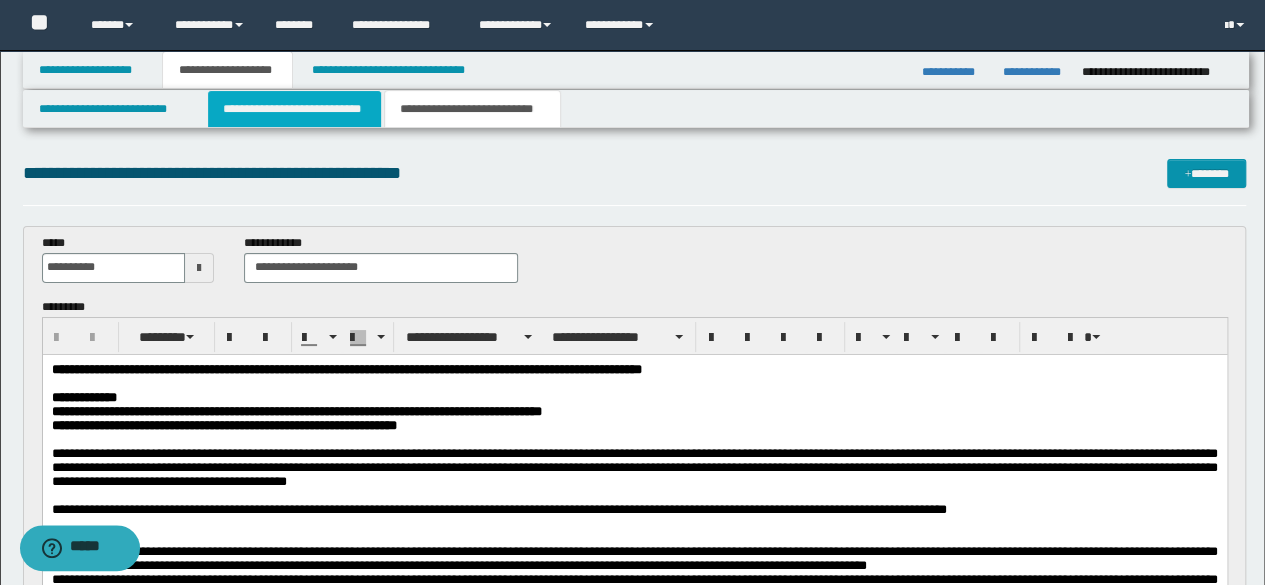 click on "**********" at bounding box center [294, 109] 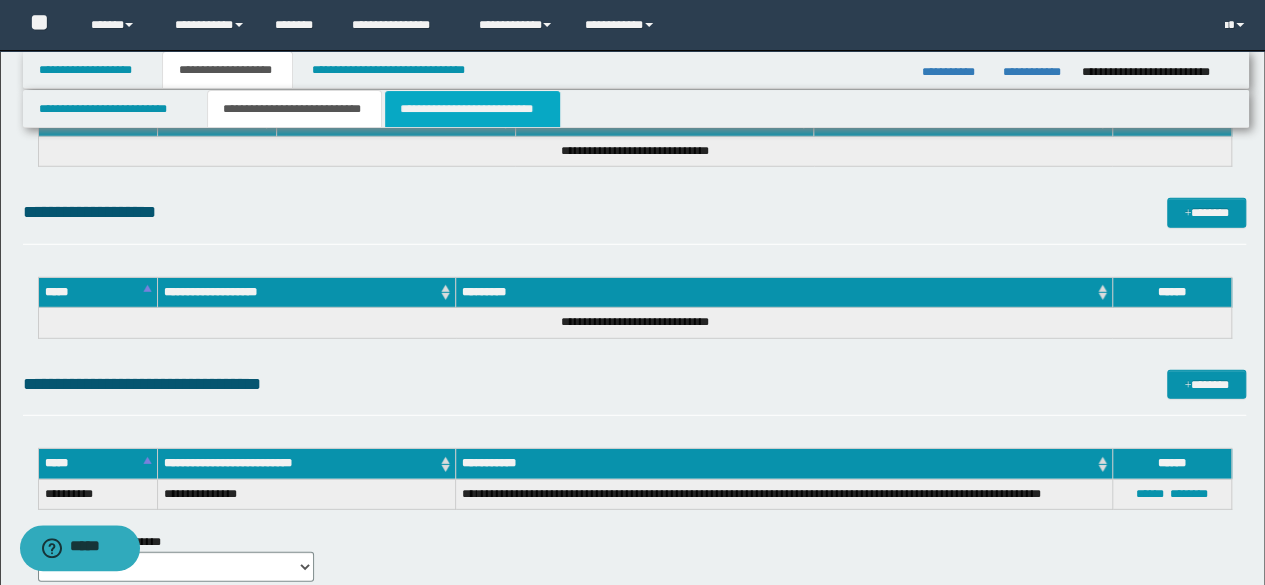 click on "**********" at bounding box center (472, 109) 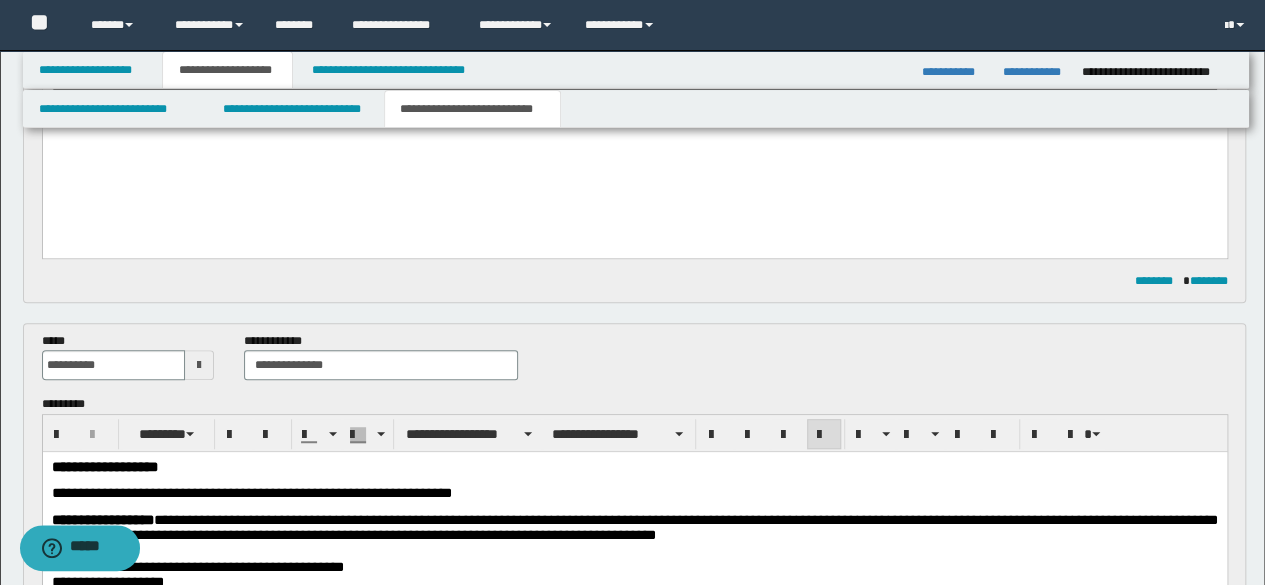 scroll, scrollTop: 0, scrollLeft: 0, axis: both 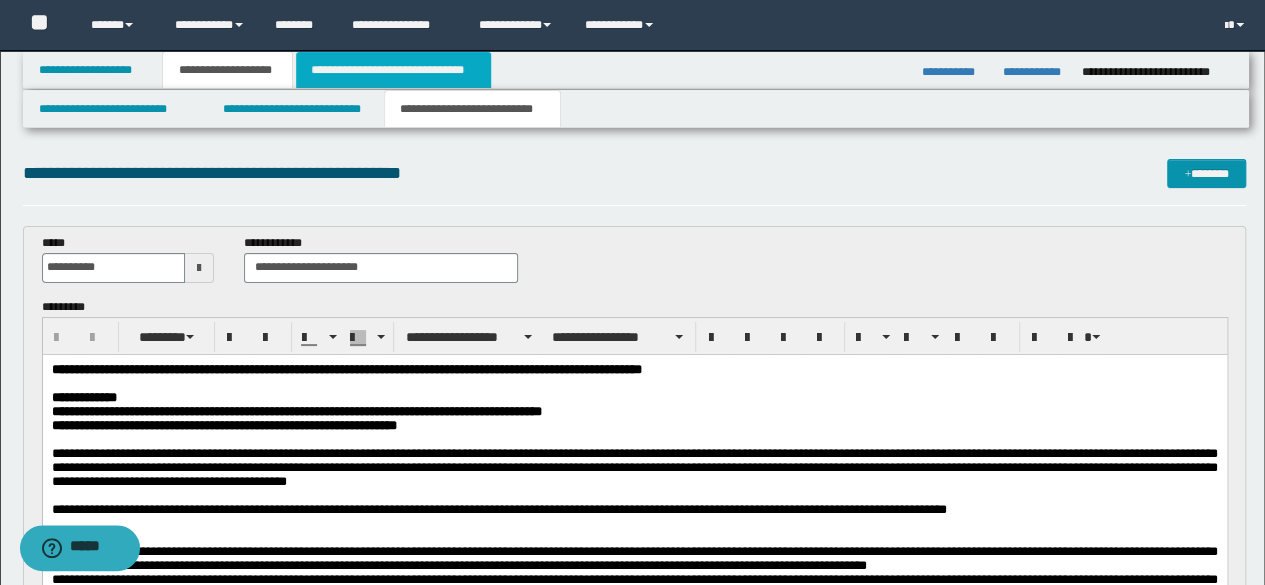 click on "**********" at bounding box center (393, 70) 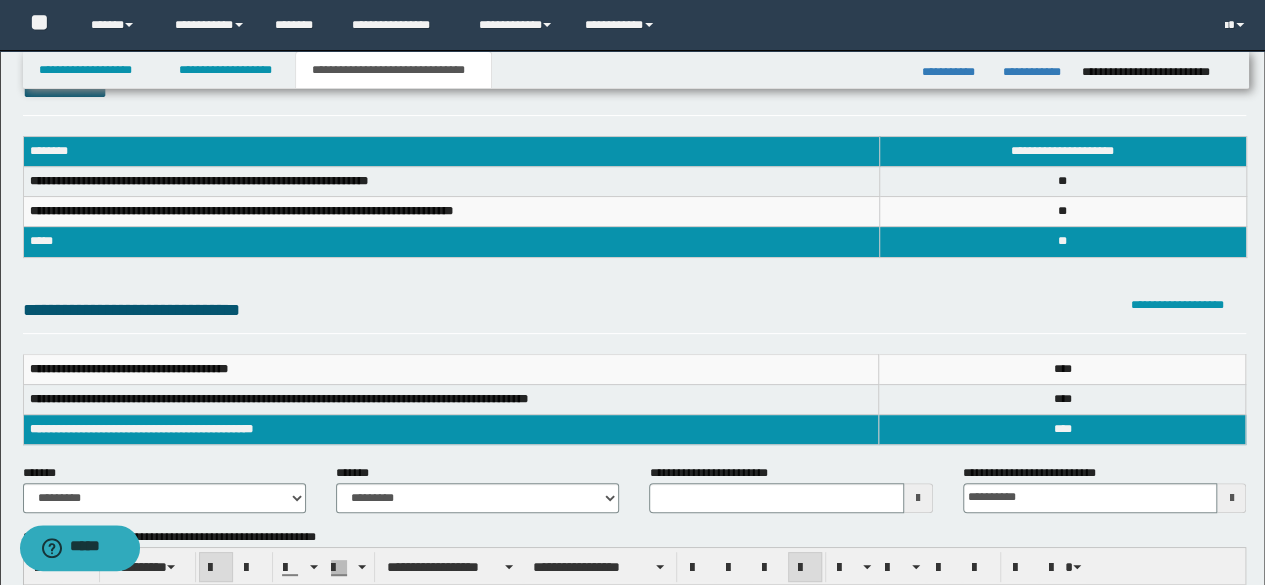scroll, scrollTop: 400, scrollLeft: 0, axis: vertical 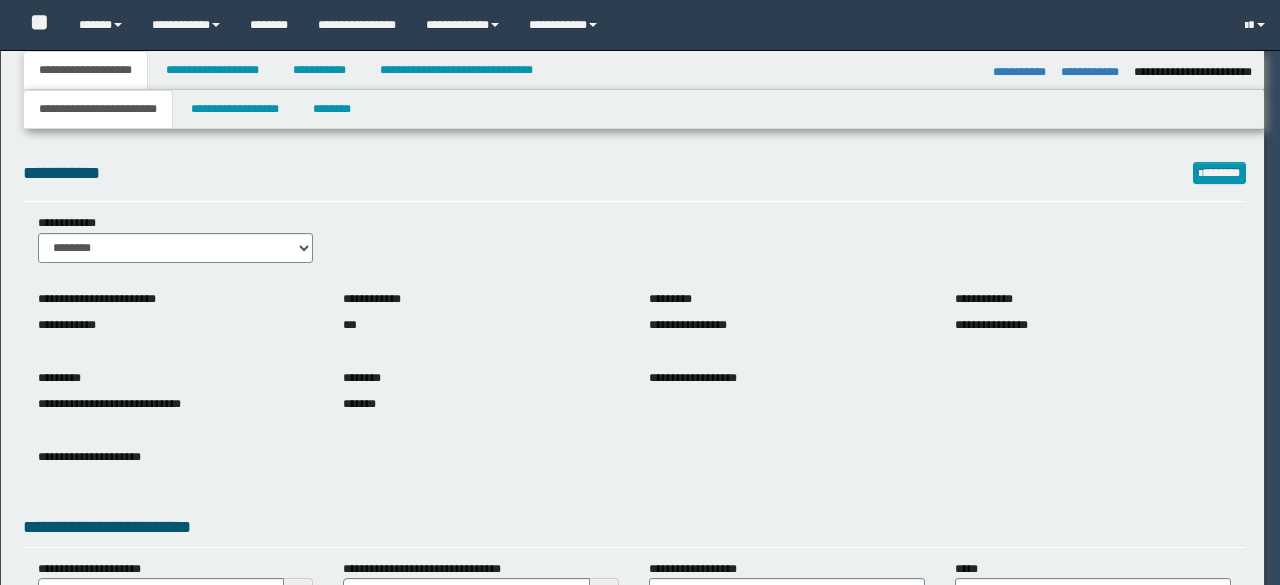 select on "*" 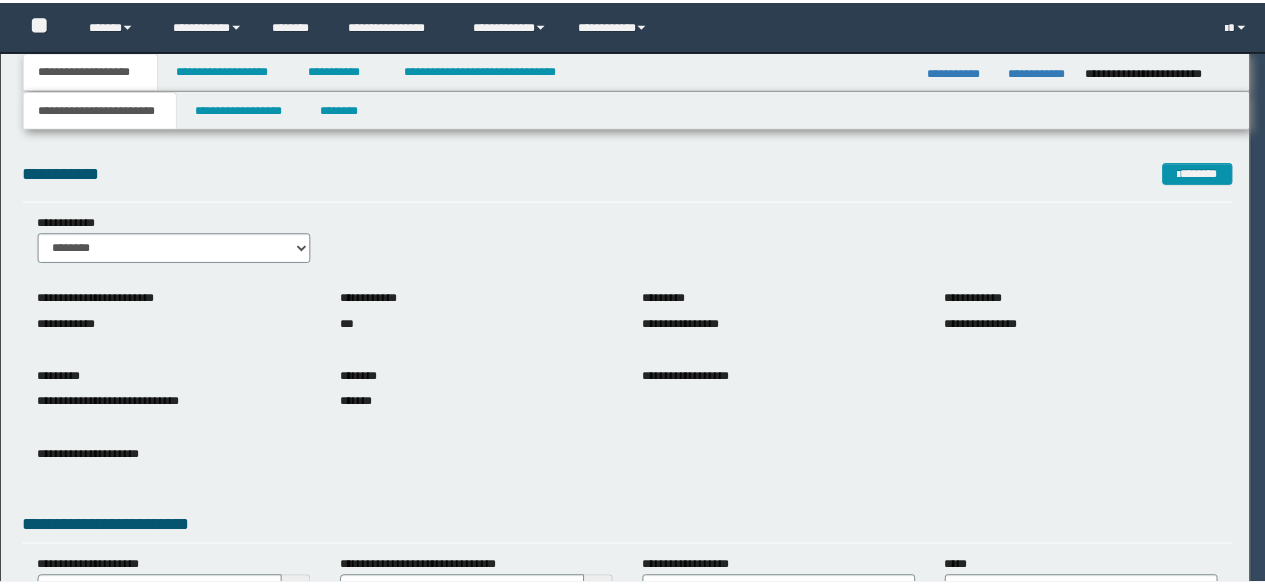 scroll, scrollTop: 0, scrollLeft: 0, axis: both 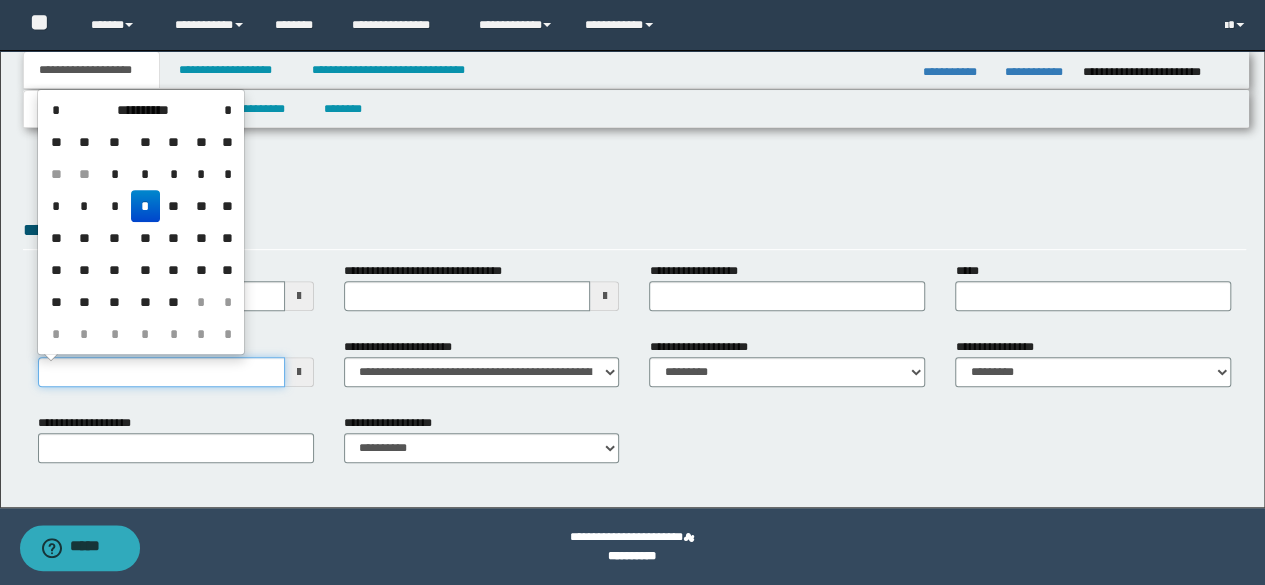 click on "**********" at bounding box center (161, 372) 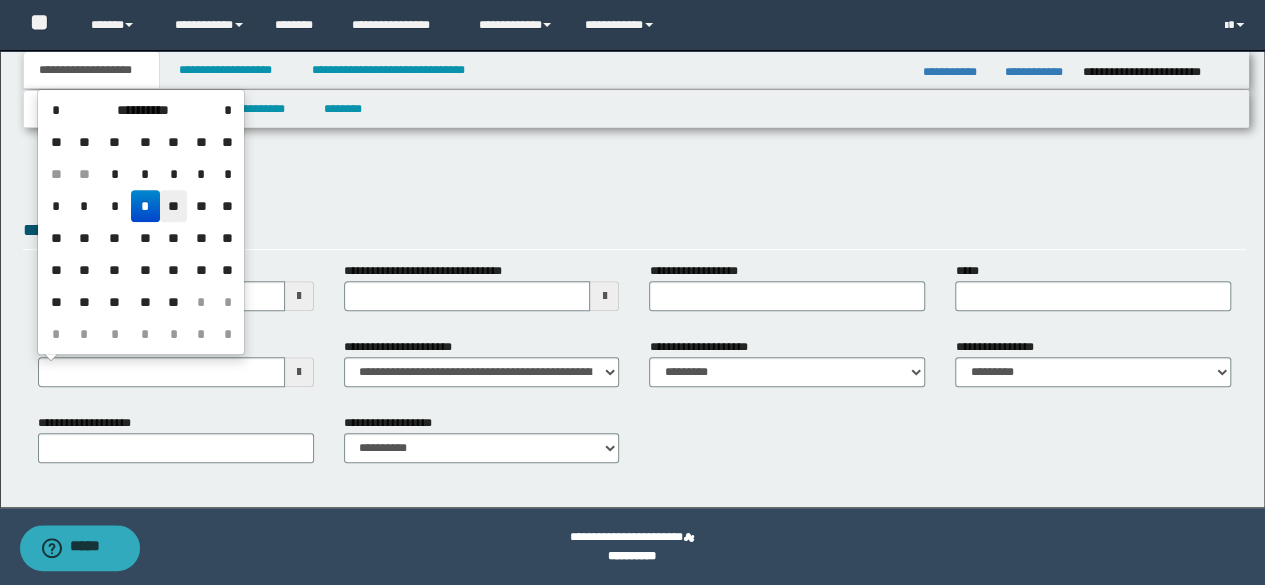 click on "**" at bounding box center (174, 206) 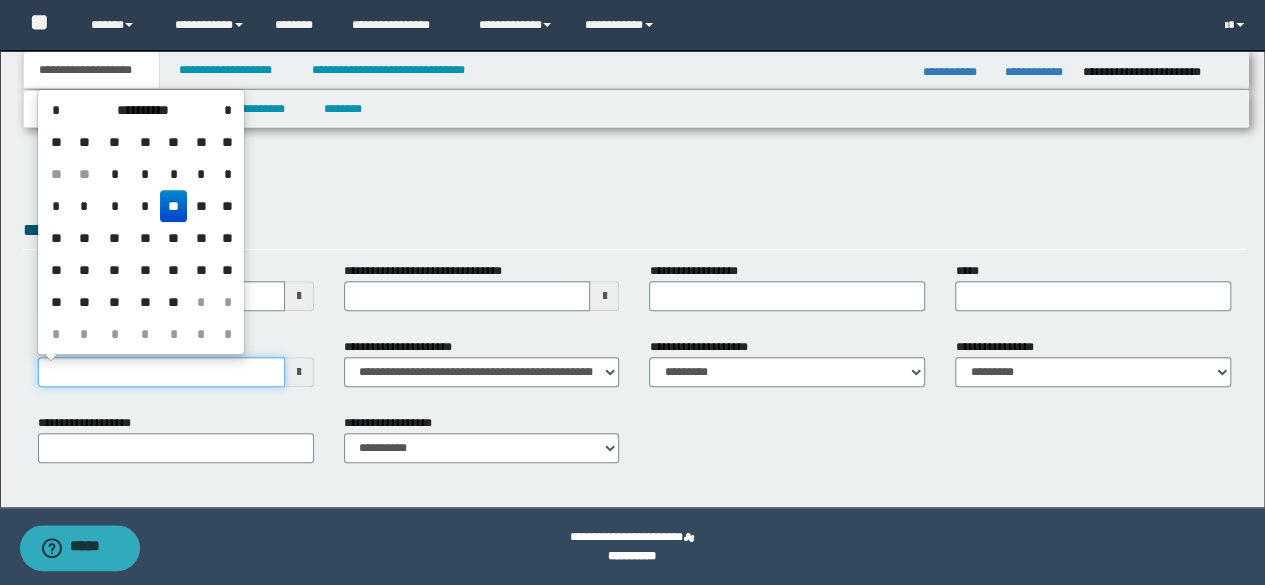 drag, startPoint x: 154, startPoint y: 376, endPoint x: 228, endPoint y: 257, distance: 140.13208 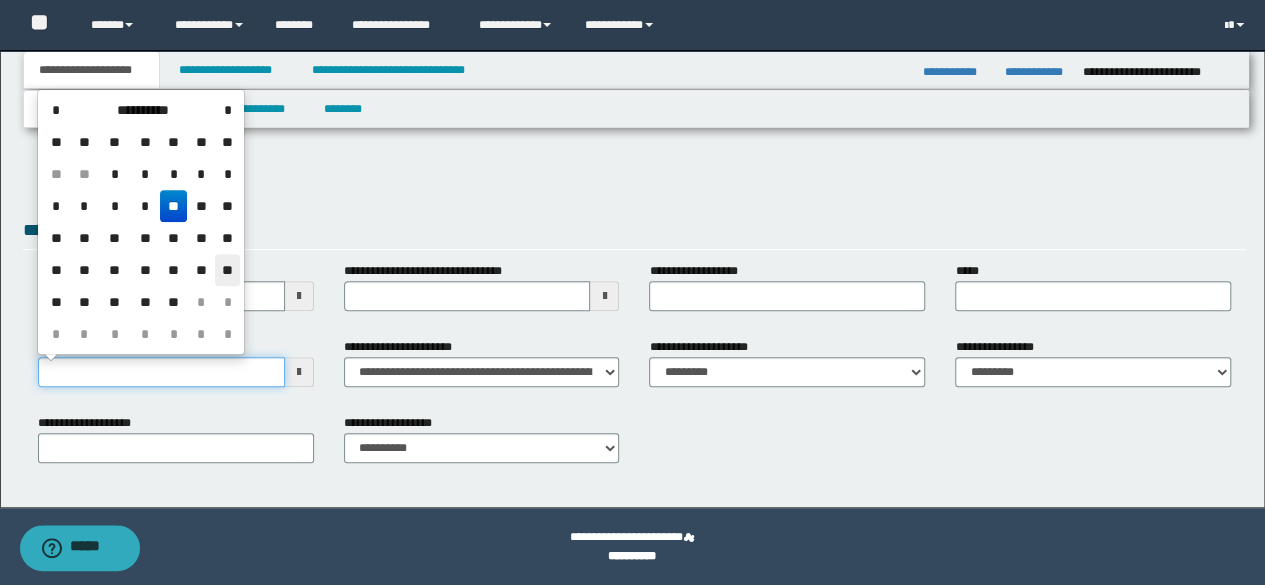 click on "**********" at bounding box center [161, 372] 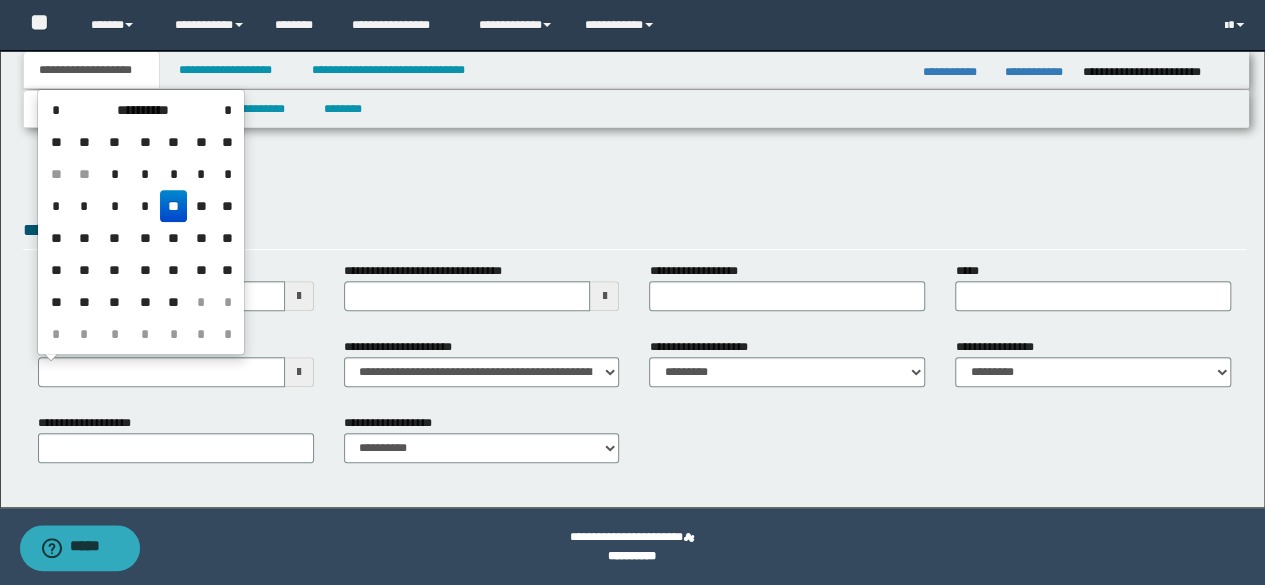 click on "**" at bounding box center [227, 206] 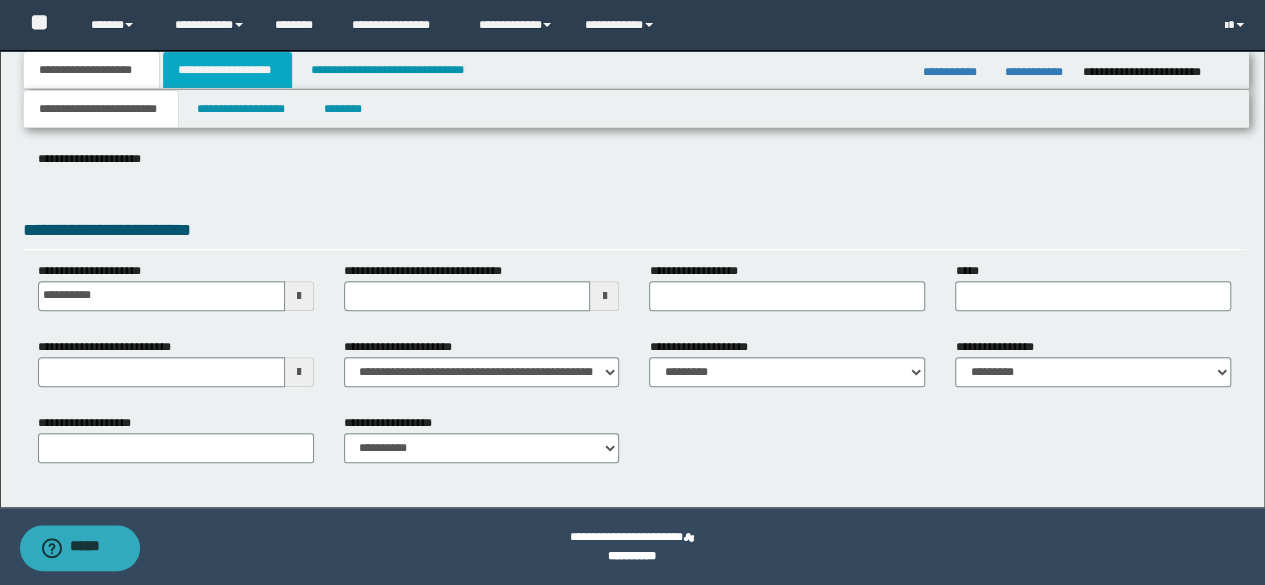 click on "**********" at bounding box center [227, 70] 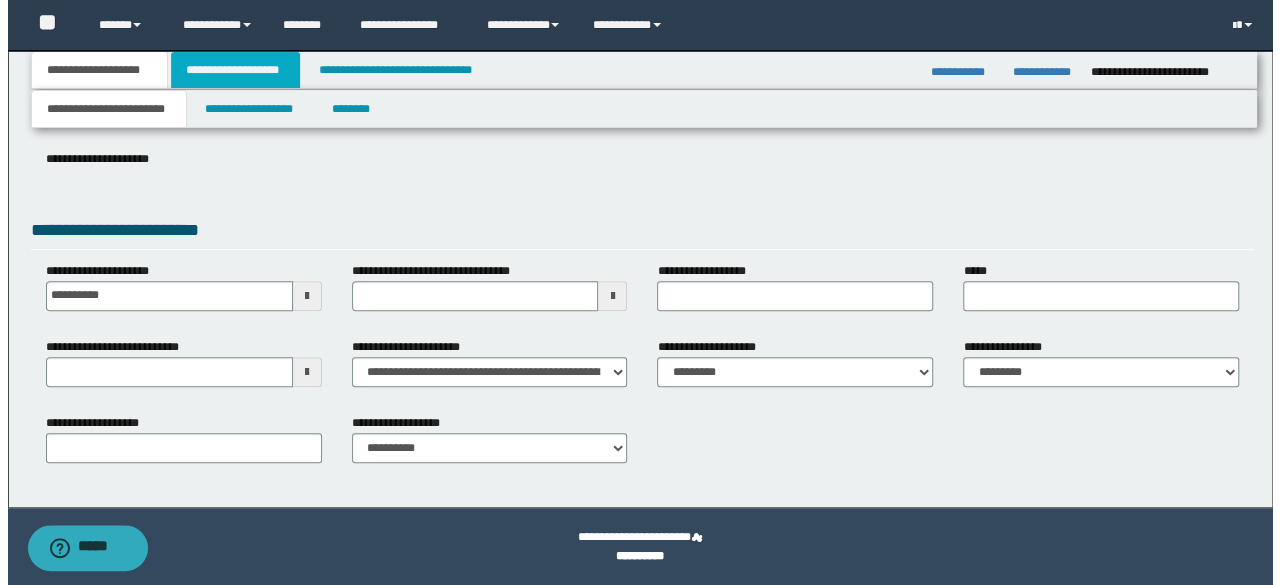 scroll, scrollTop: 0, scrollLeft: 0, axis: both 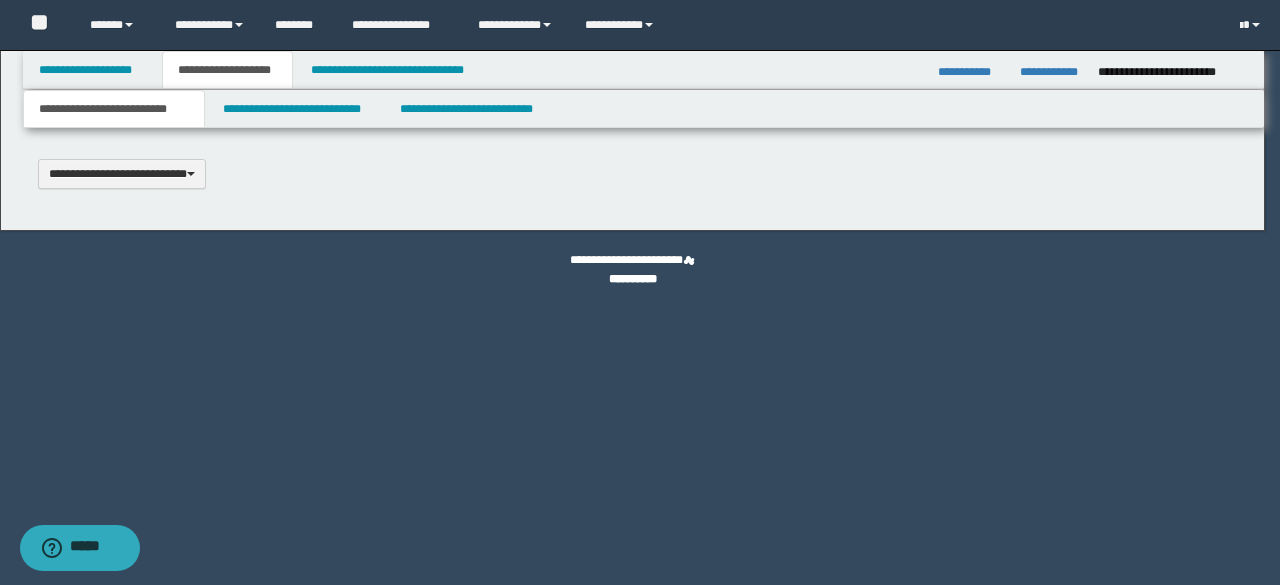 type 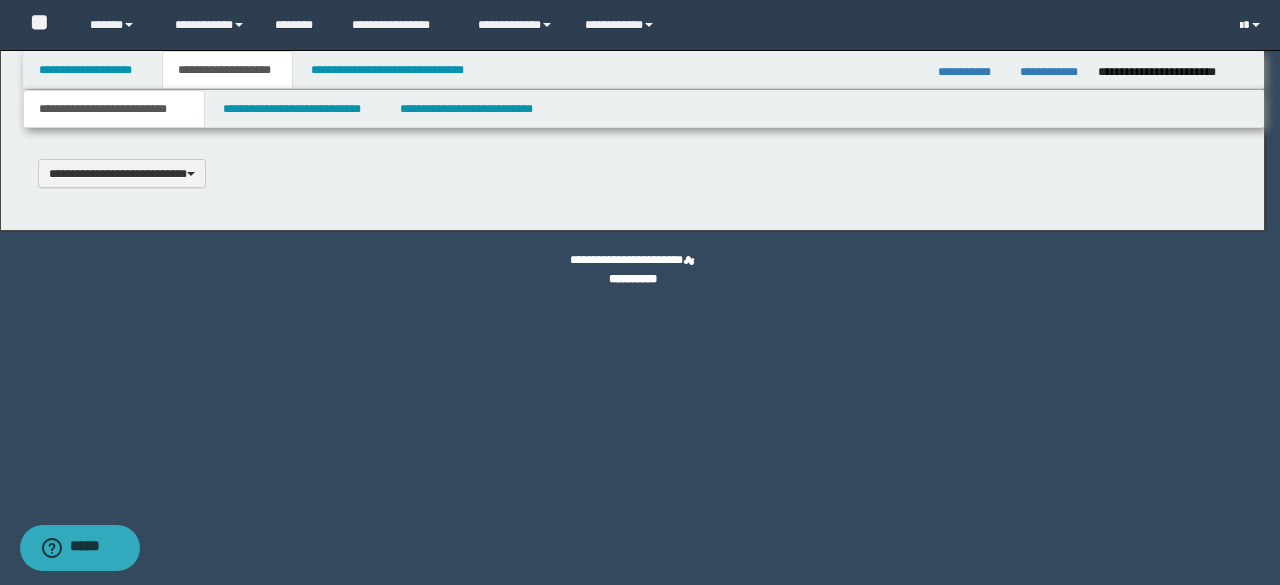 scroll, scrollTop: 0, scrollLeft: 0, axis: both 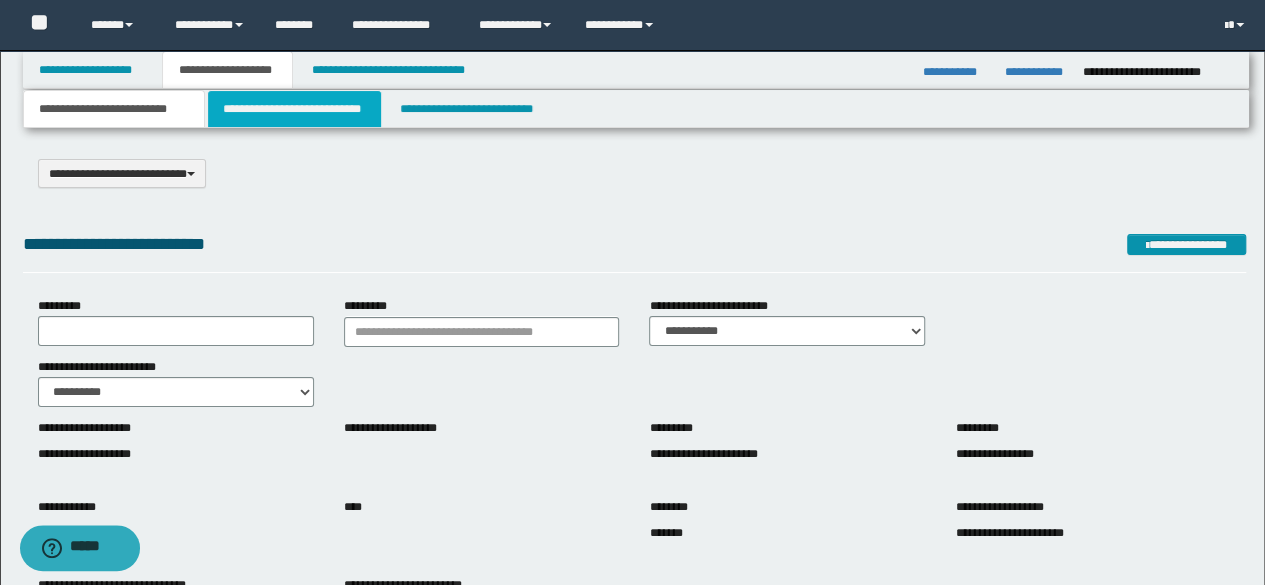click on "**********" at bounding box center [294, 109] 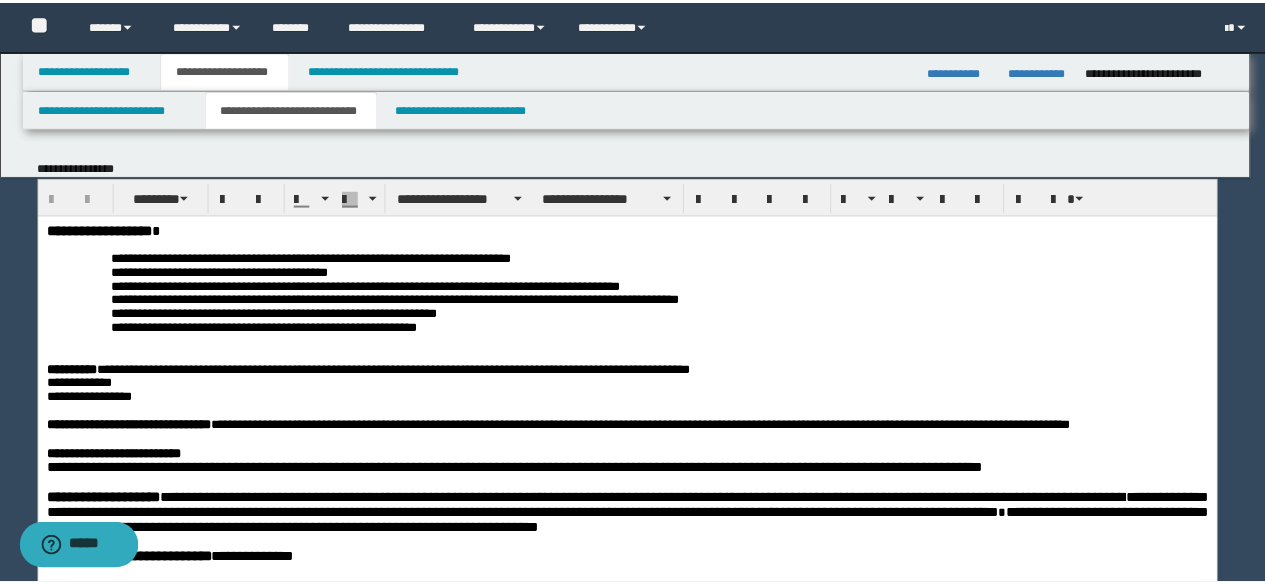 scroll, scrollTop: 0, scrollLeft: 0, axis: both 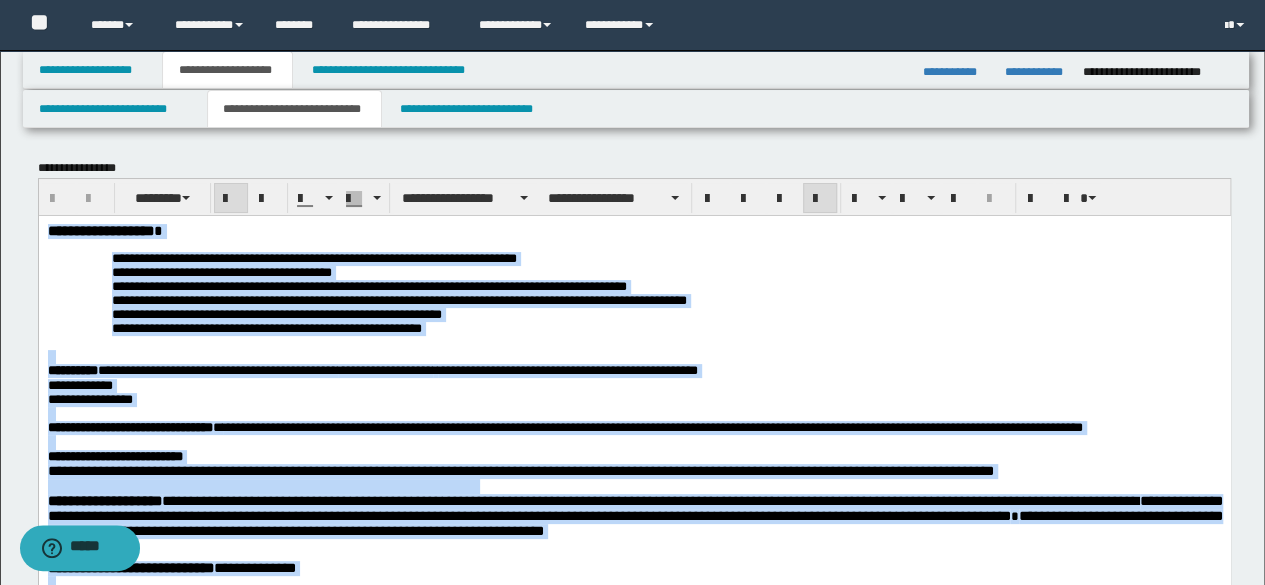 drag, startPoint x: 540, startPoint y: 1008, endPoint x: 9, endPoint y: -85, distance: 1215.1584 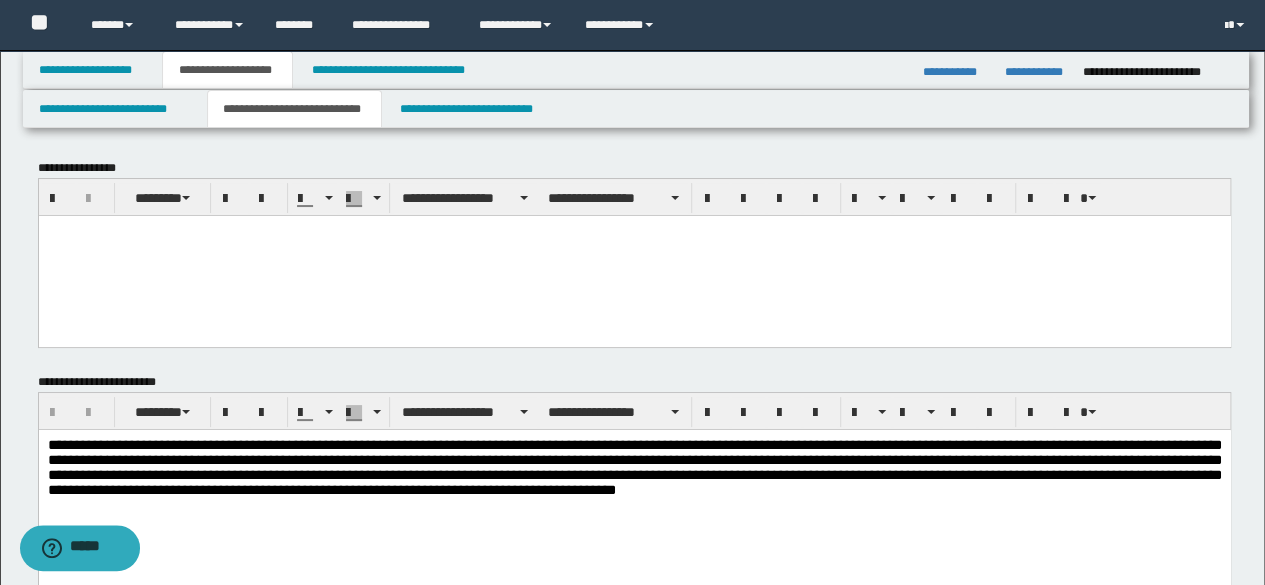 click at bounding box center (634, 255) 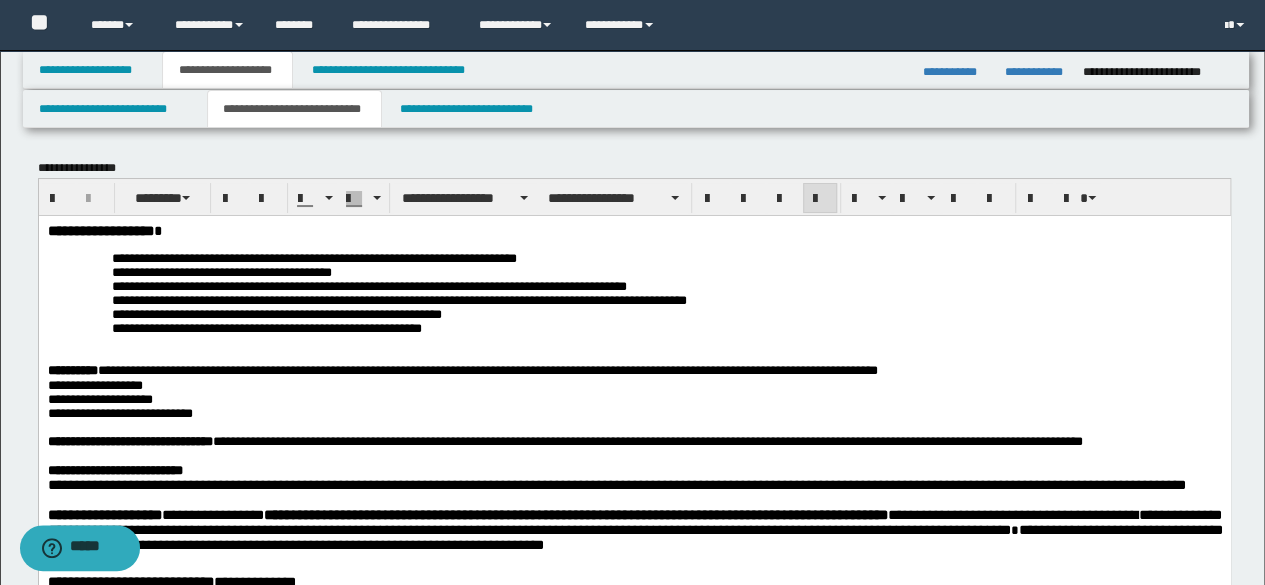 click on "**********" at bounding box center (634, 293) 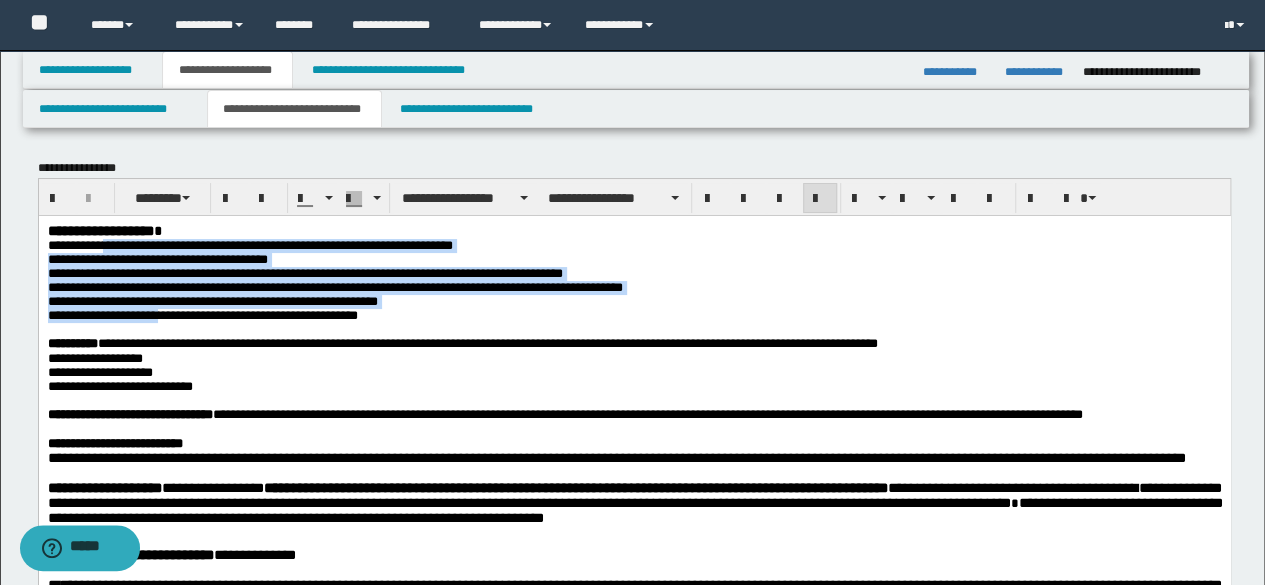 drag, startPoint x: 131, startPoint y: 247, endPoint x: 480, endPoint y: 217, distance: 350.28702 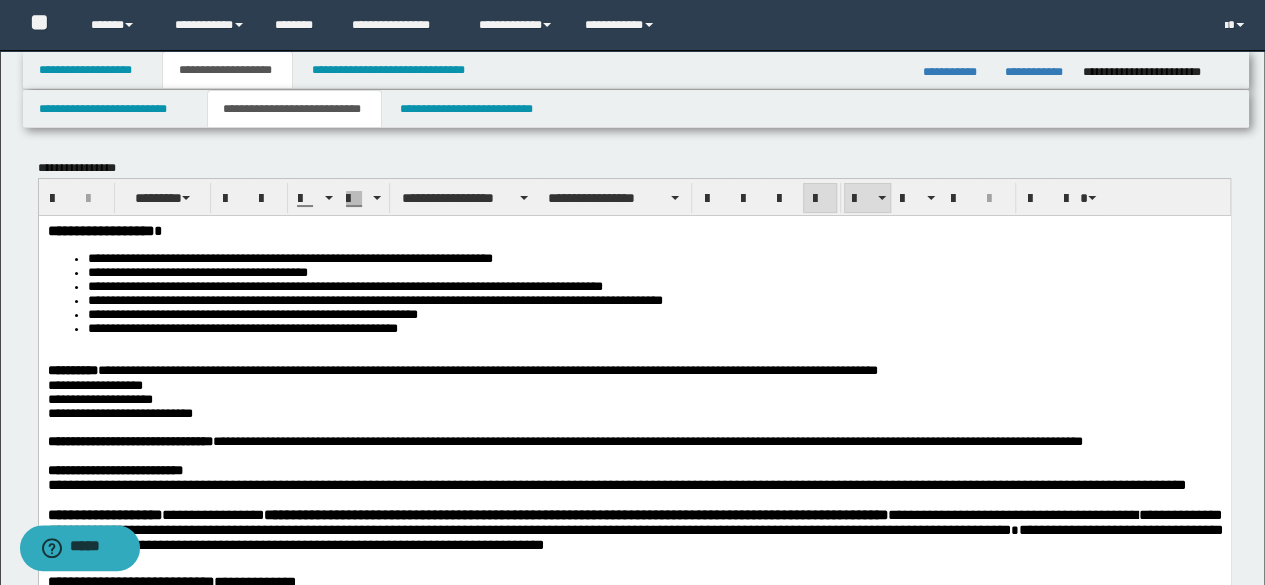 click on "**********" at bounding box center (242, 327) 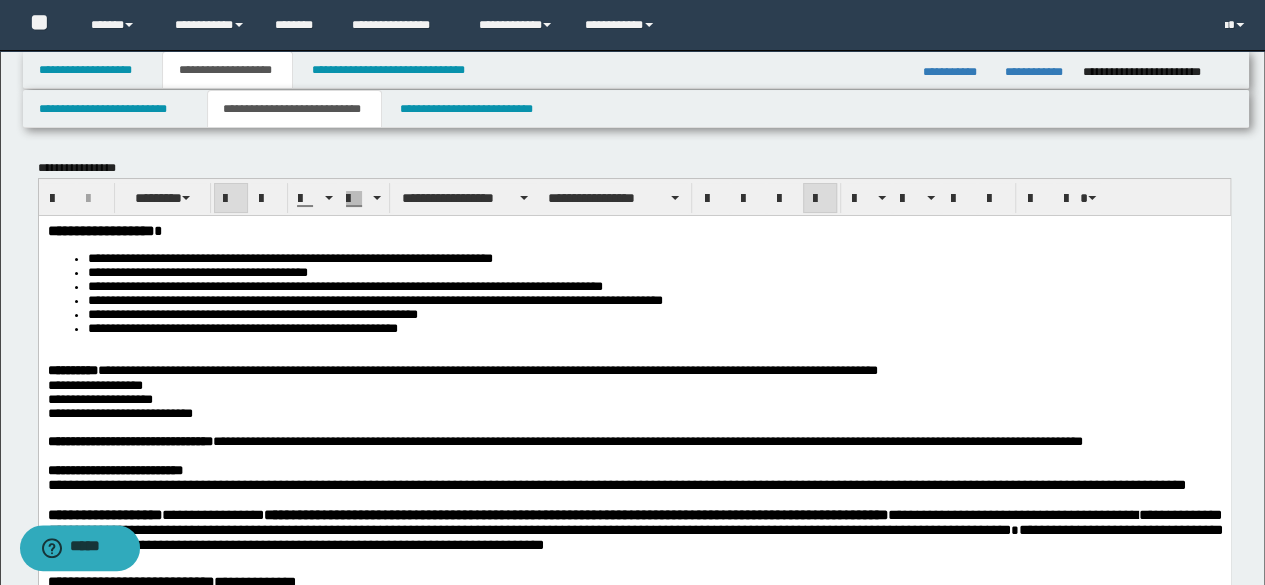 click on "**********" at bounding box center [634, 596] 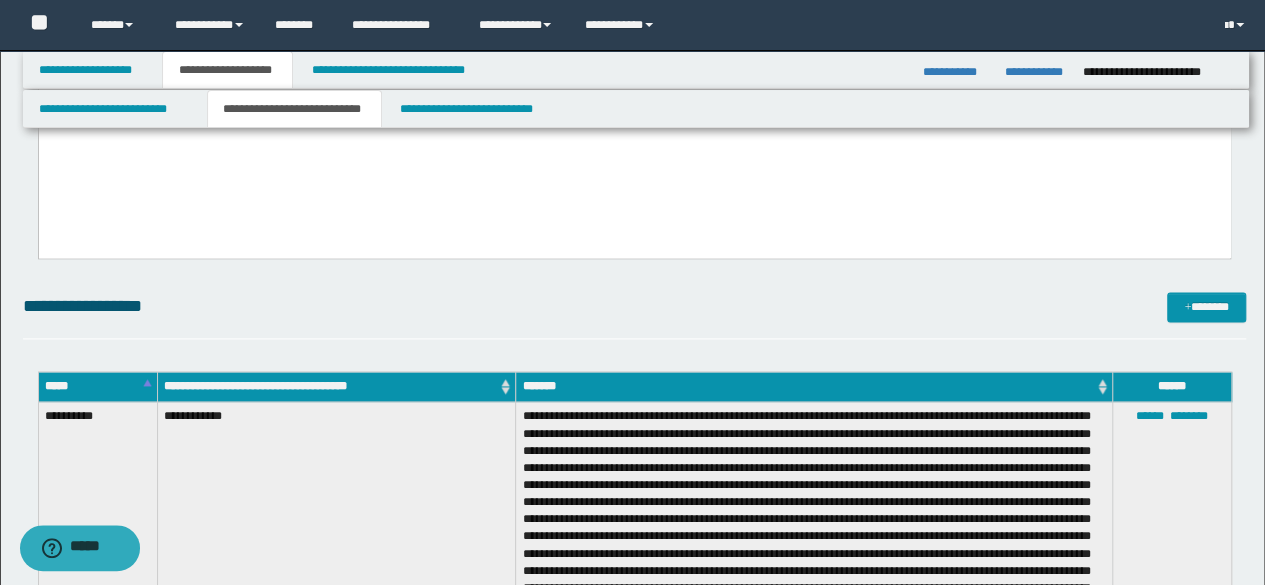 scroll, scrollTop: 1200, scrollLeft: 0, axis: vertical 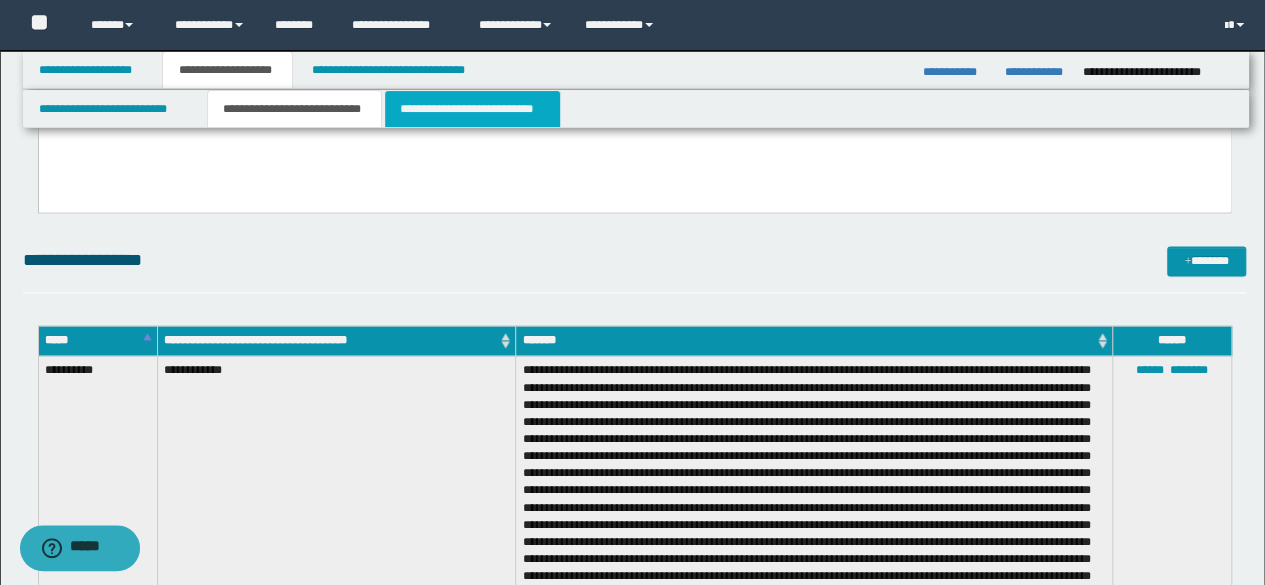 click on "**********" at bounding box center (472, 109) 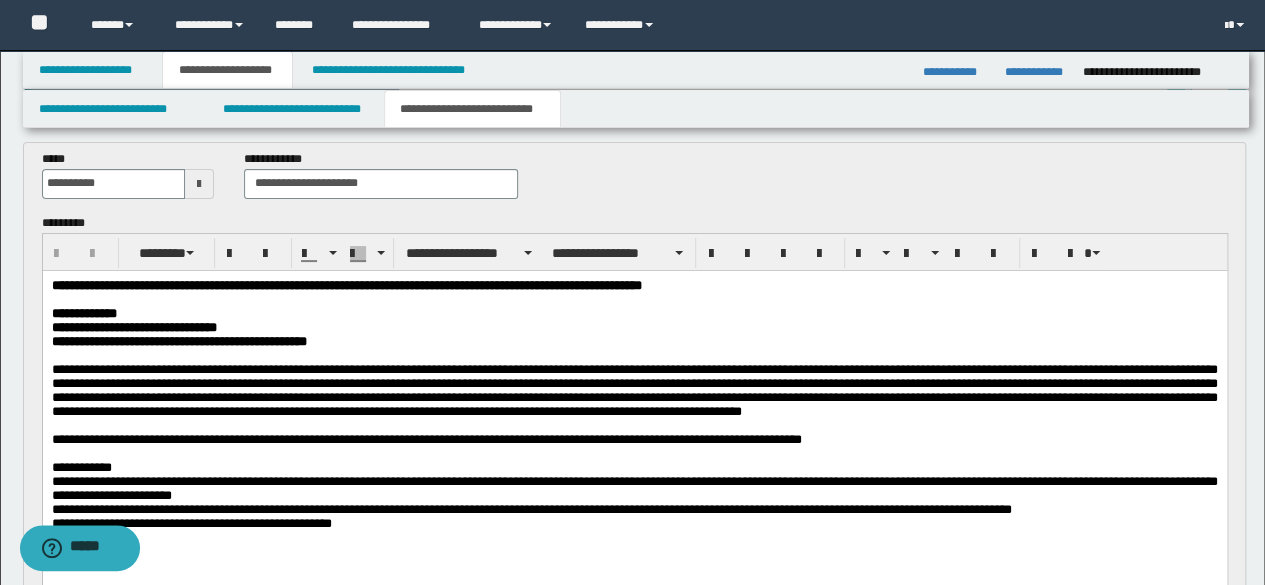 scroll, scrollTop: 0, scrollLeft: 0, axis: both 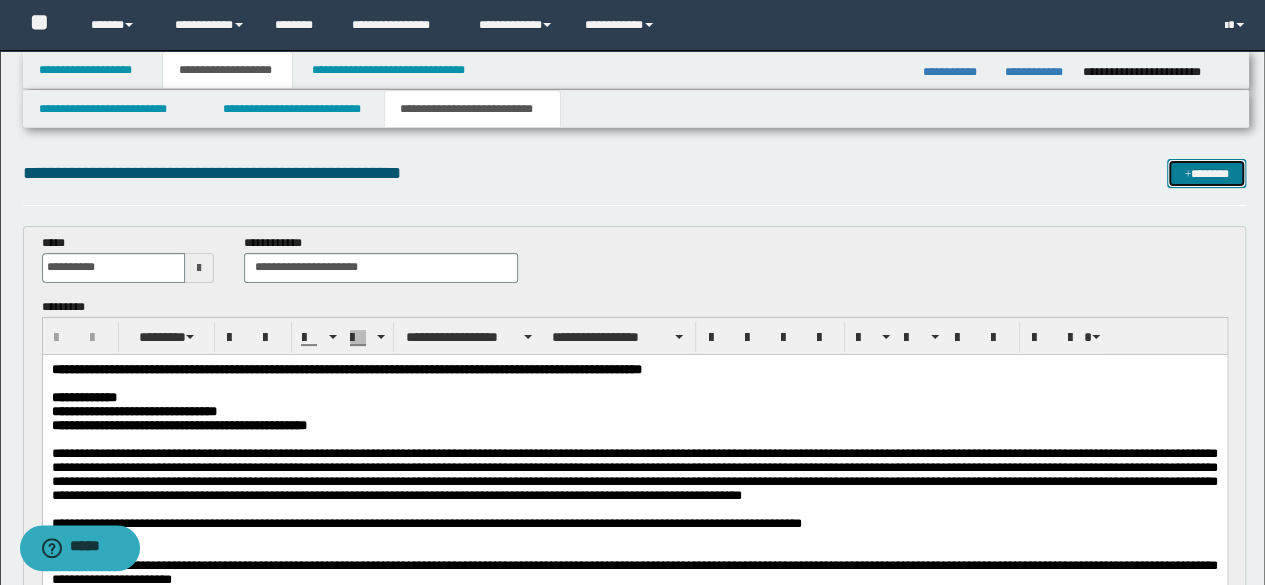 click on "*******" at bounding box center (1206, 173) 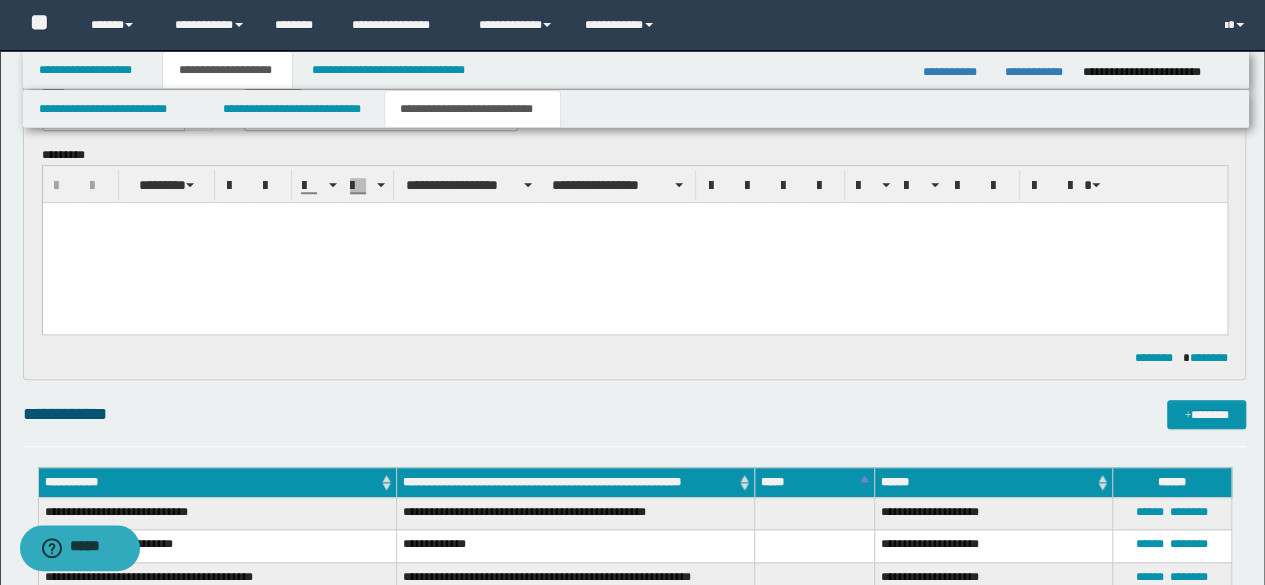 scroll, scrollTop: 0, scrollLeft: 0, axis: both 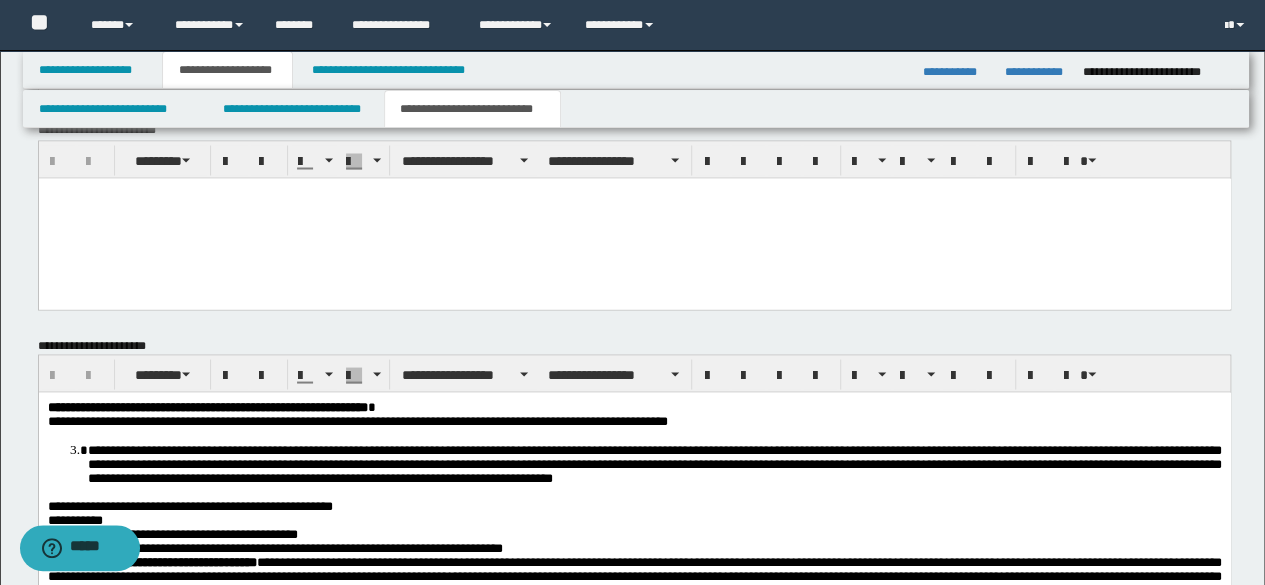 click at bounding box center (634, 218) 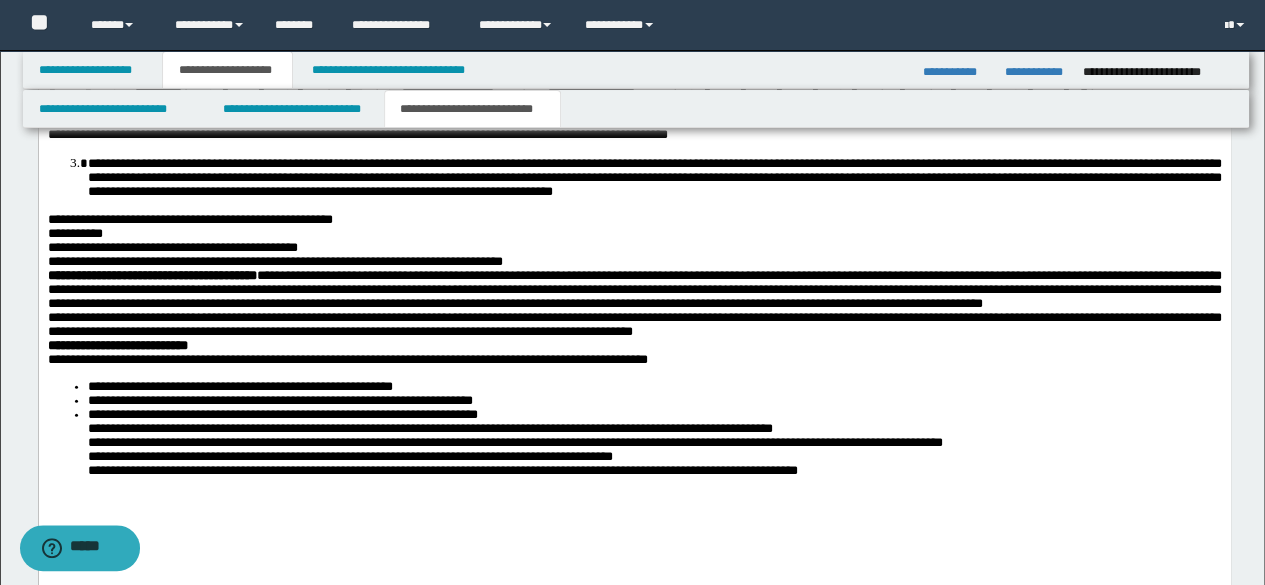 scroll, scrollTop: 2638, scrollLeft: 0, axis: vertical 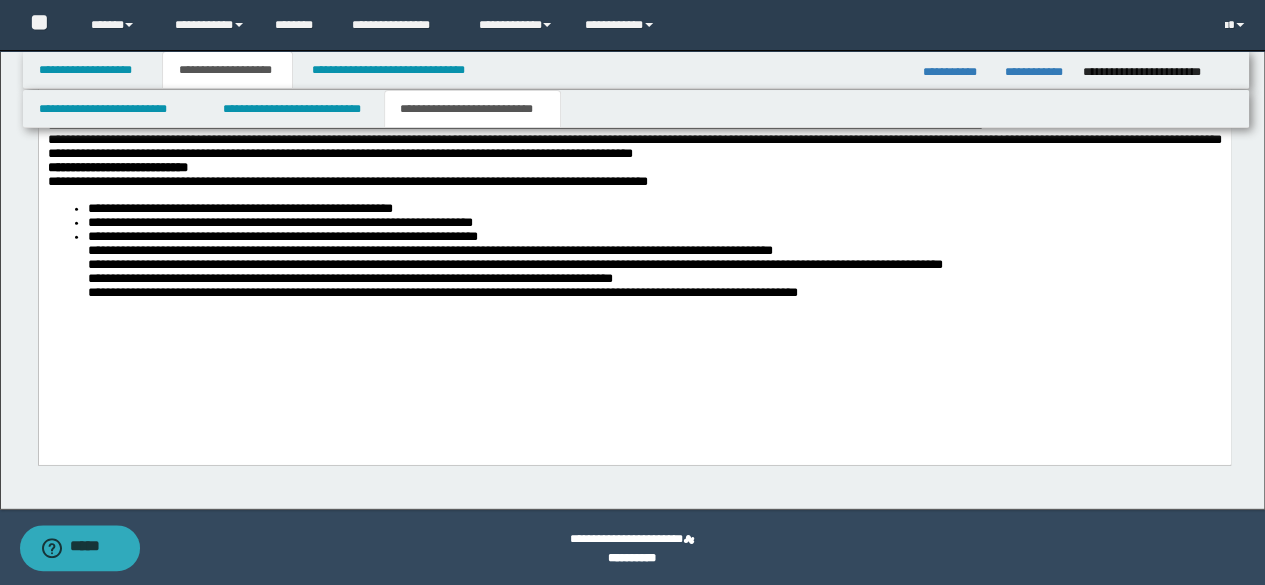 click on "**********" at bounding box center (634, 252) 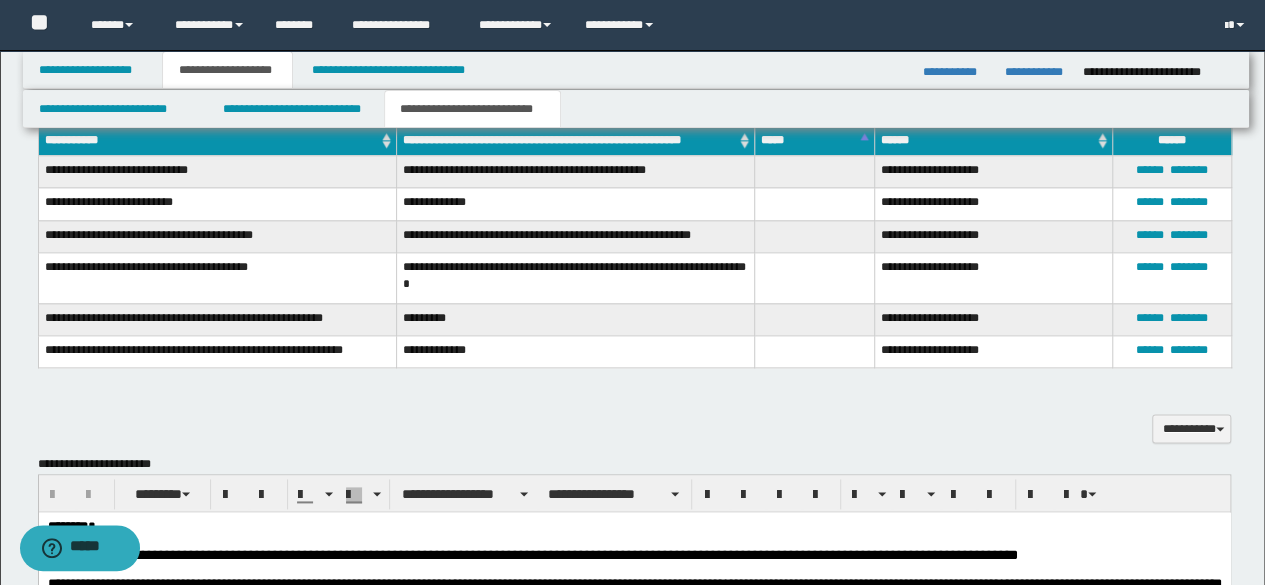 scroll, scrollTop: 1038, scrollLeft: 0, axis: vertical 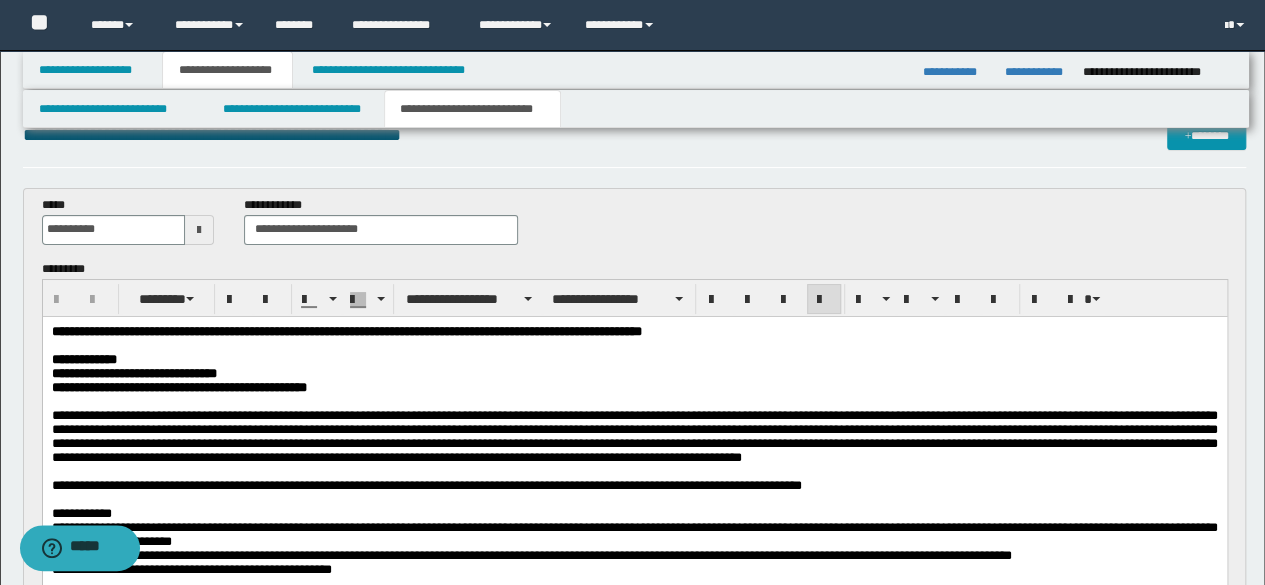 click on "**********" at bounding box center (634, 475) 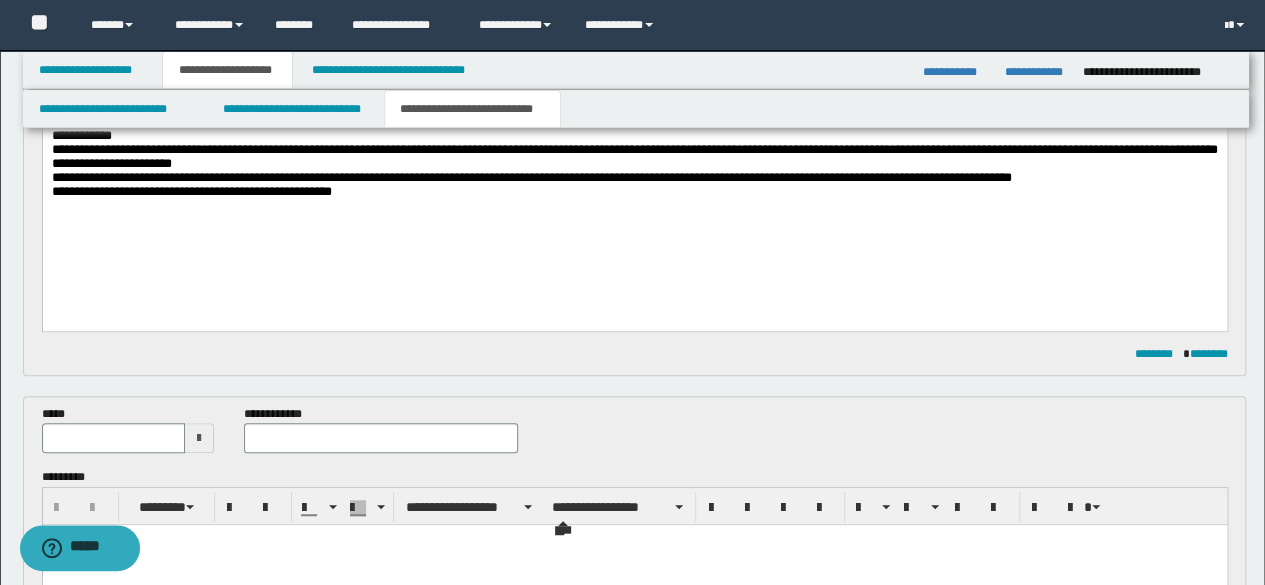 scroll, scrollTop: 500, scrollLeft: 0, axis: vertical 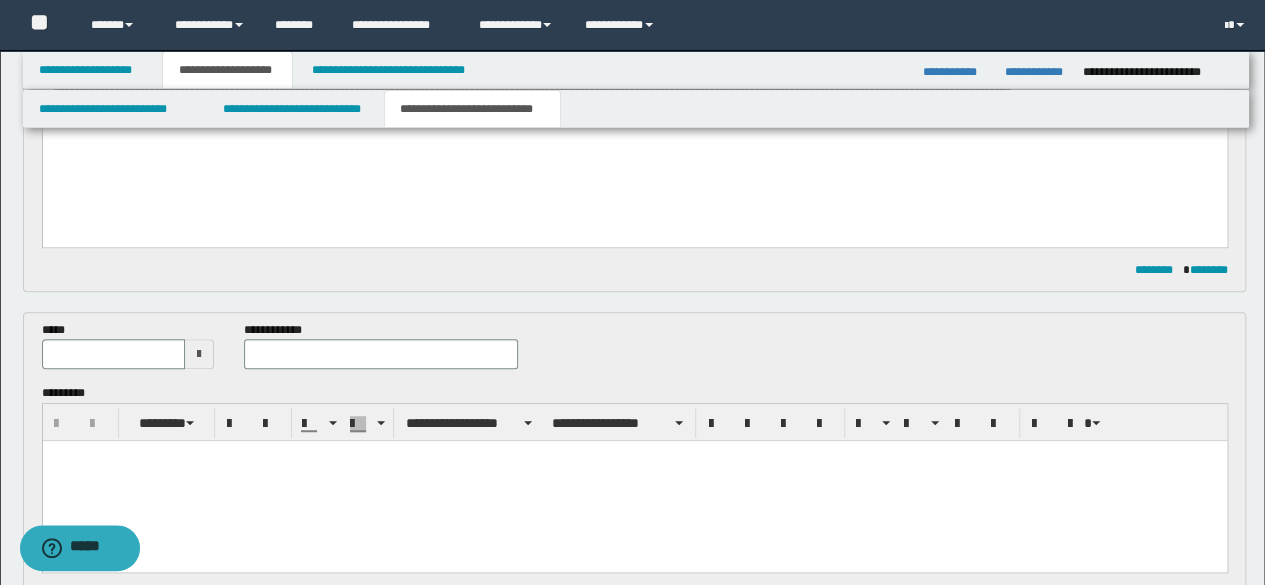 click at bounding box center (634, 481) 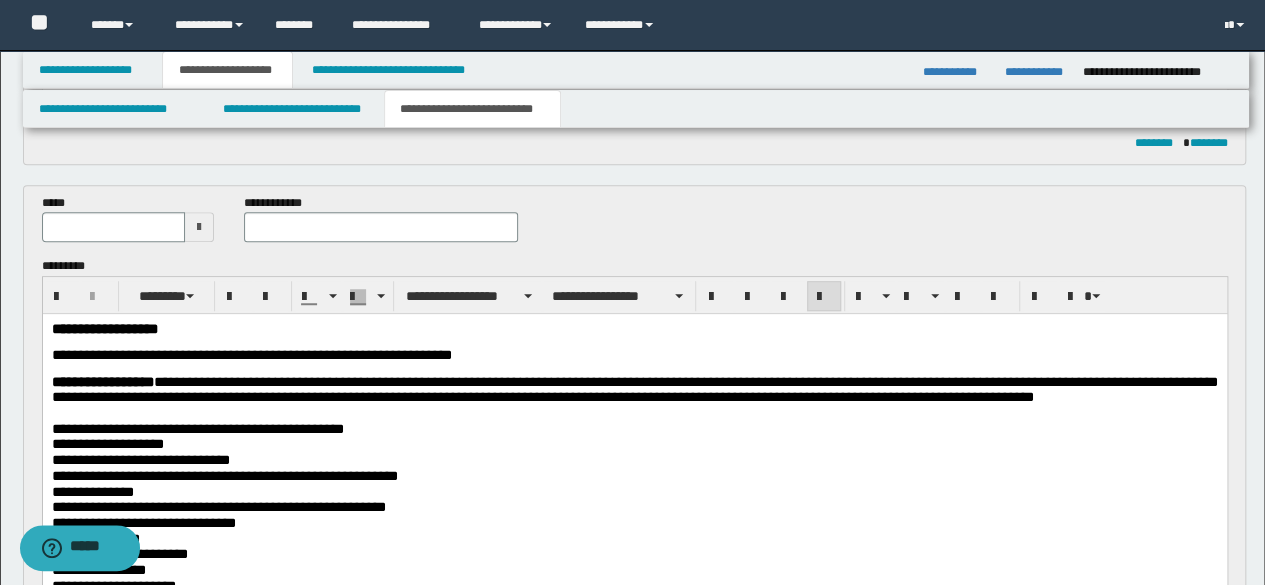 scroll, scrollTop: 700, scrollLeft: 0, axis: vertical 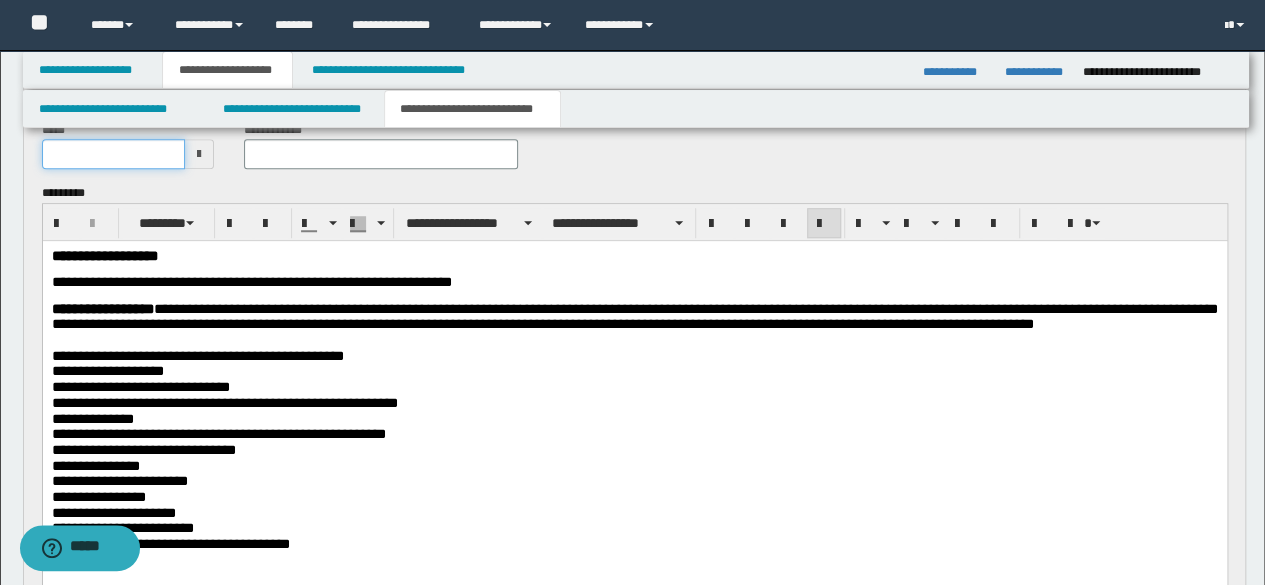 click at bounding box center (114, 154) 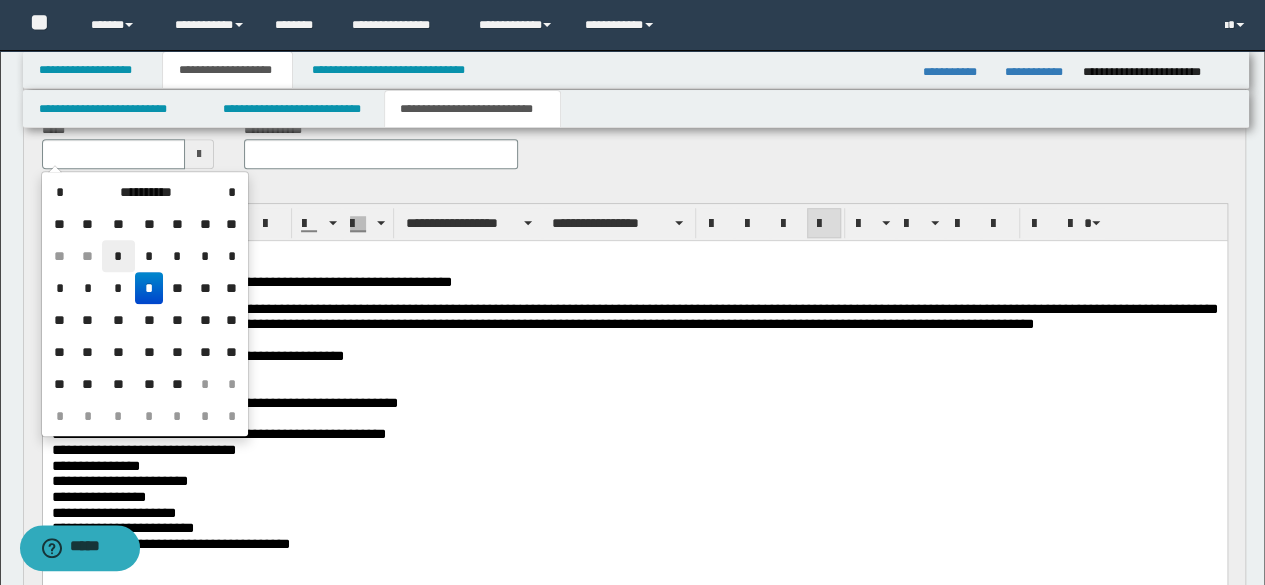 click on "*" at bounding box center [118, 256] 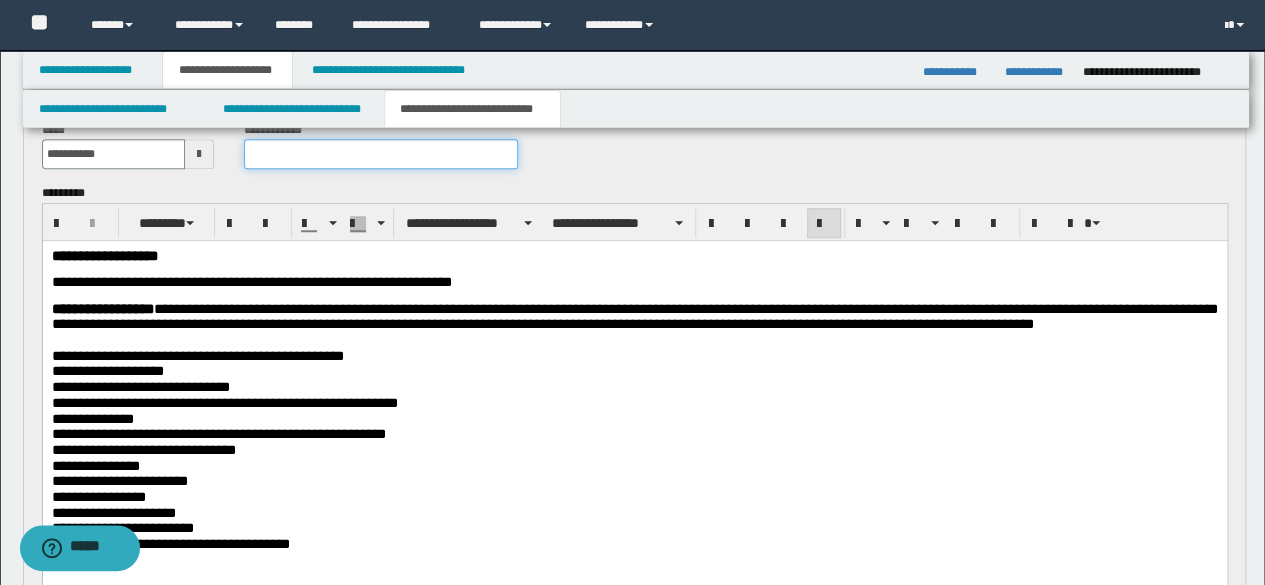 click at bounding box center [381, 154] 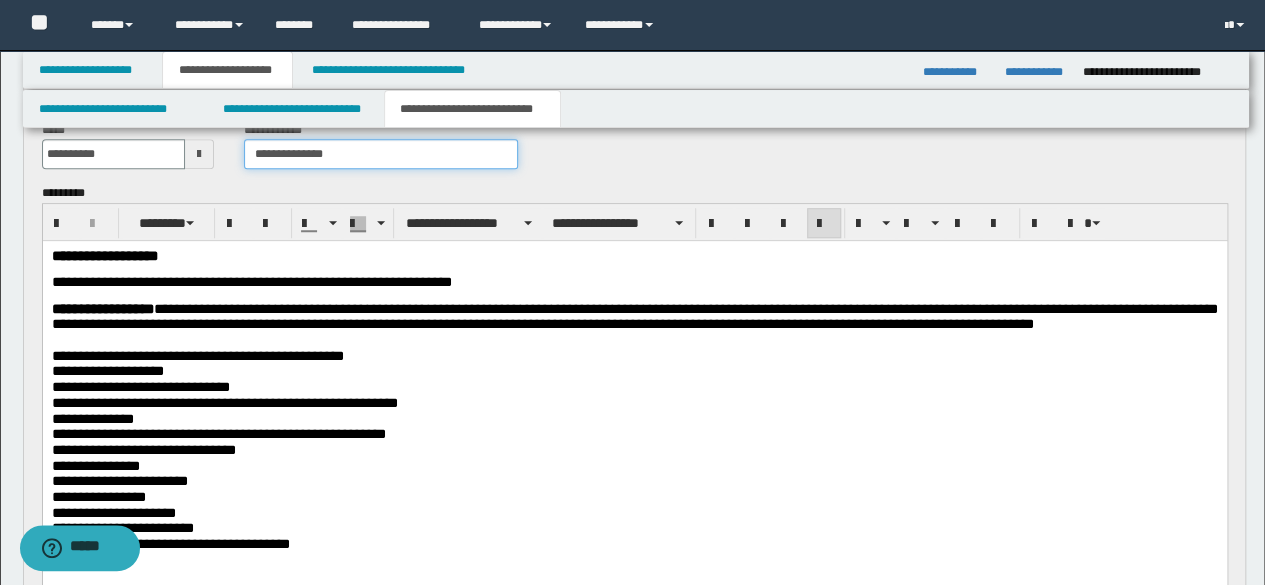 type on "**********" 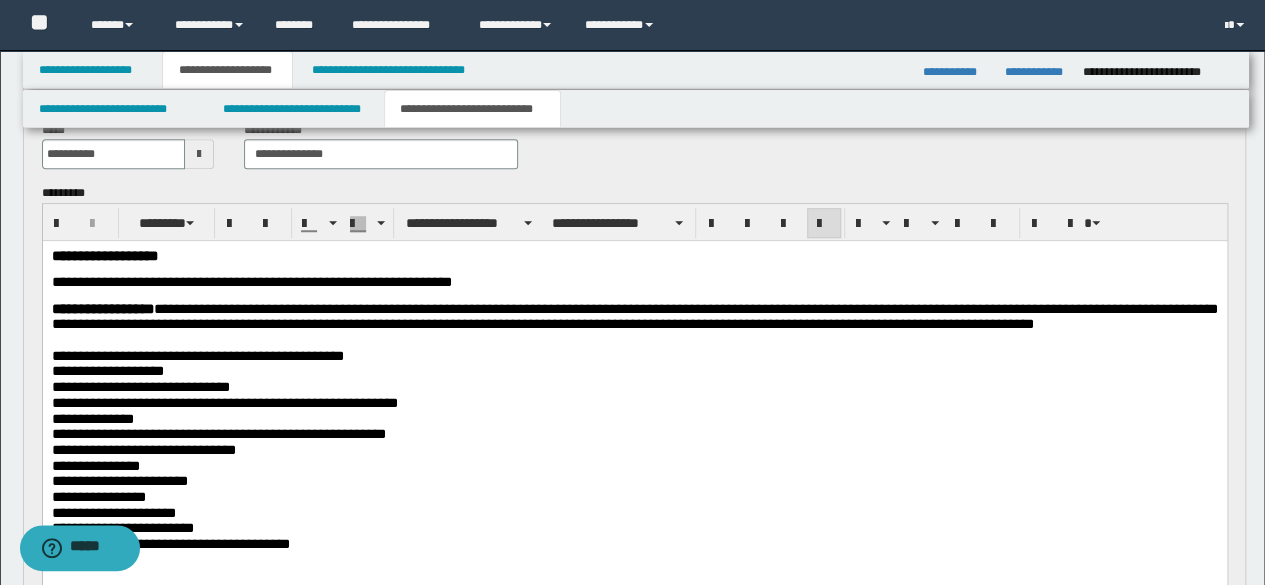 click on "**********" at bounding box center [634, 317] 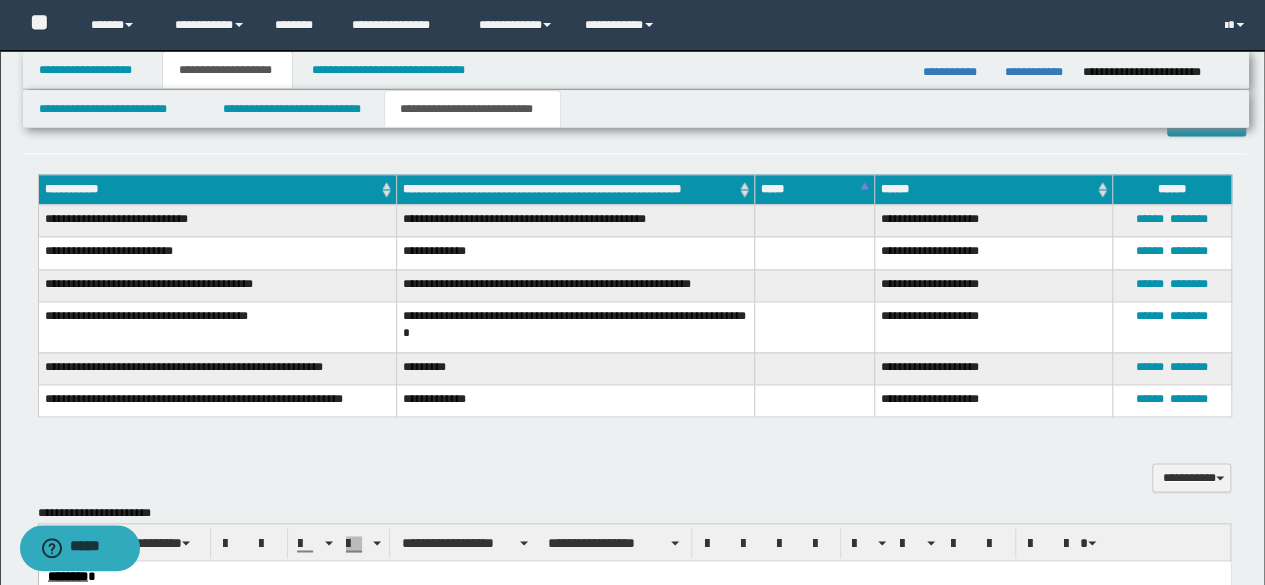 scroll, scrollTop: 1100, scrollLeft: 0, axis: vertical 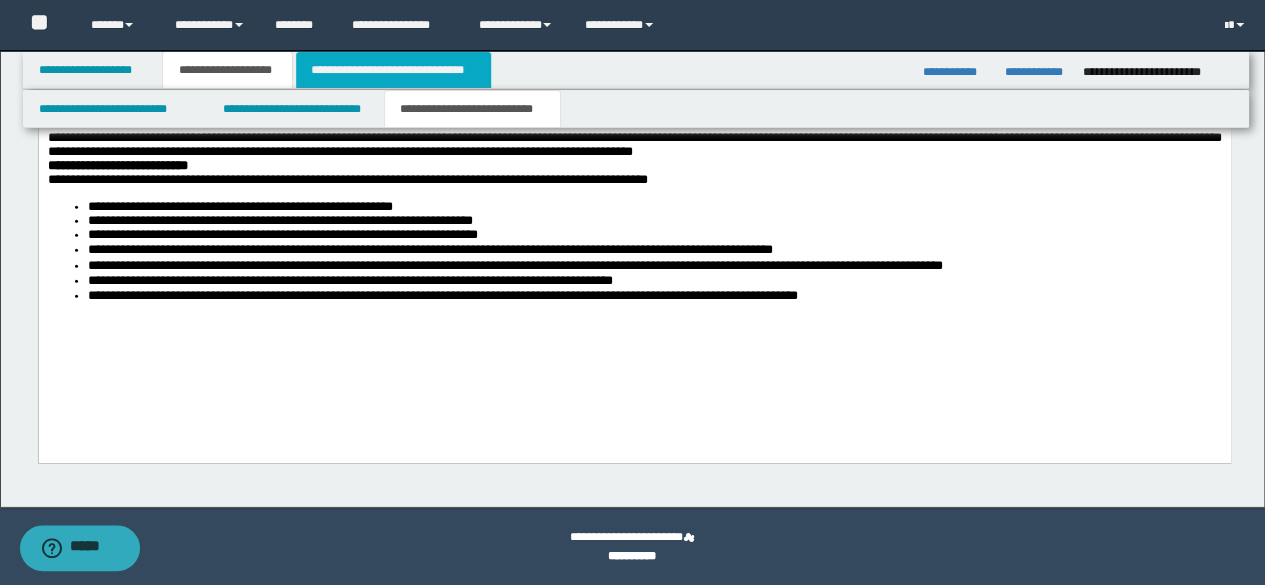 click on "**********" at bounding box center [393, 70] 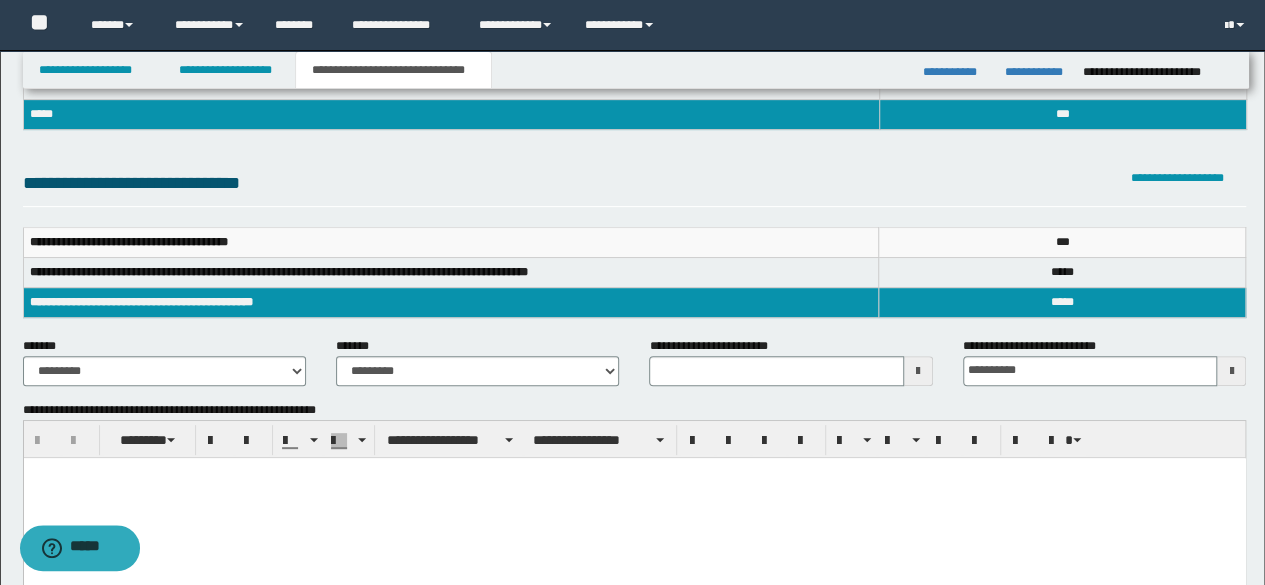 scroll, scrollTop: 300, scrollLeft: 0, axis: vertical 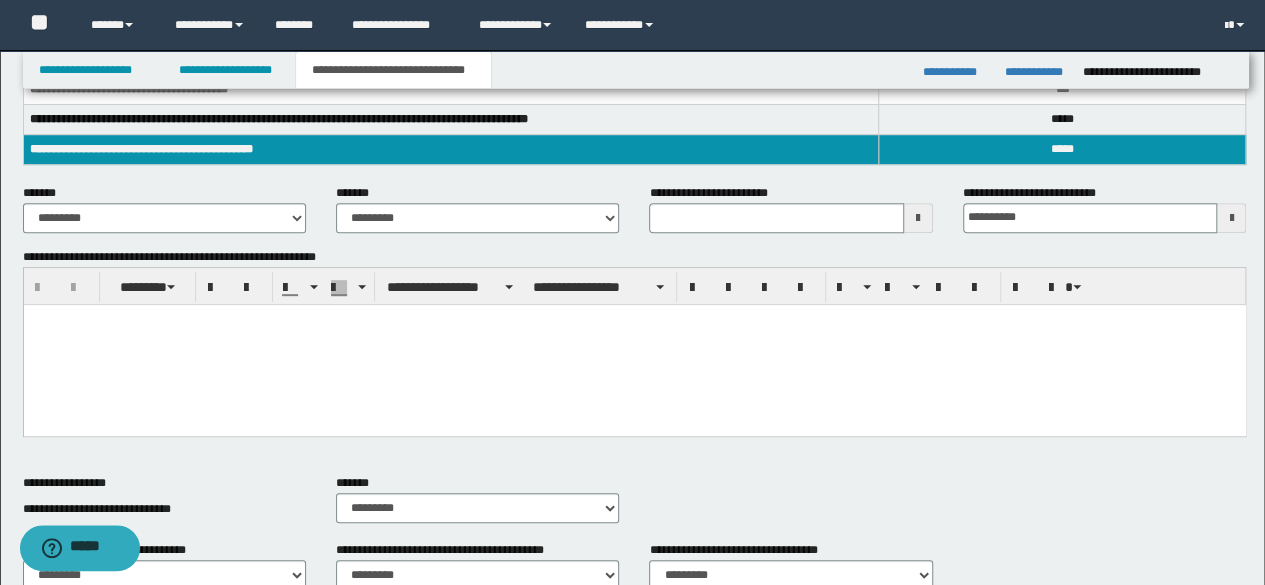 click at bounding box center (634, 344) 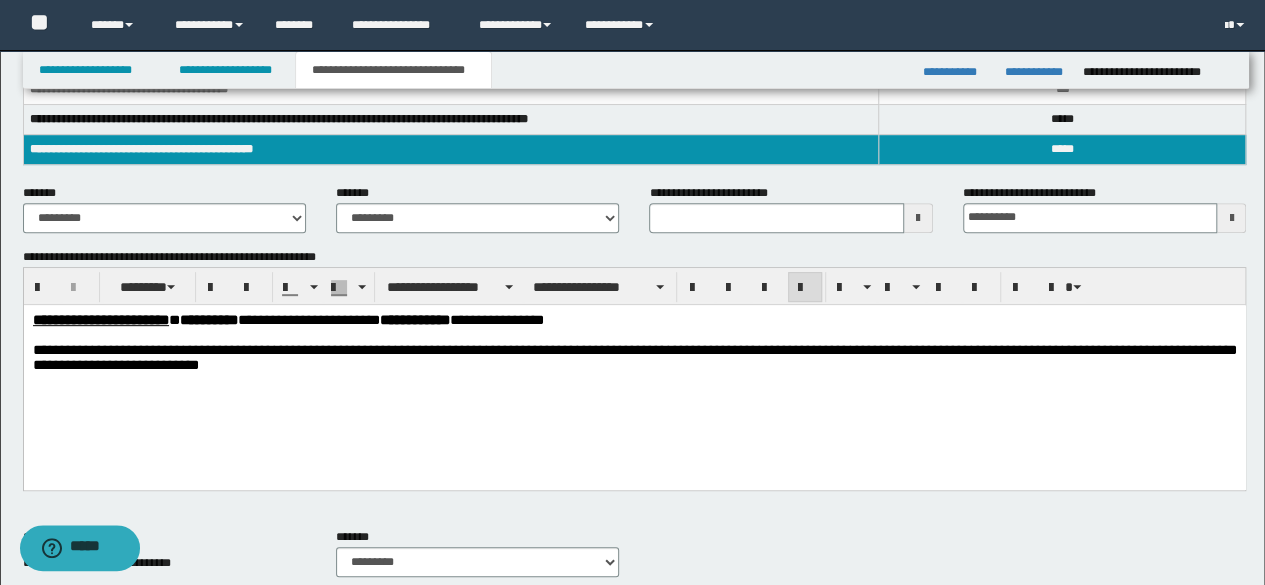 click on "**********" at bounding box center [164, 208] 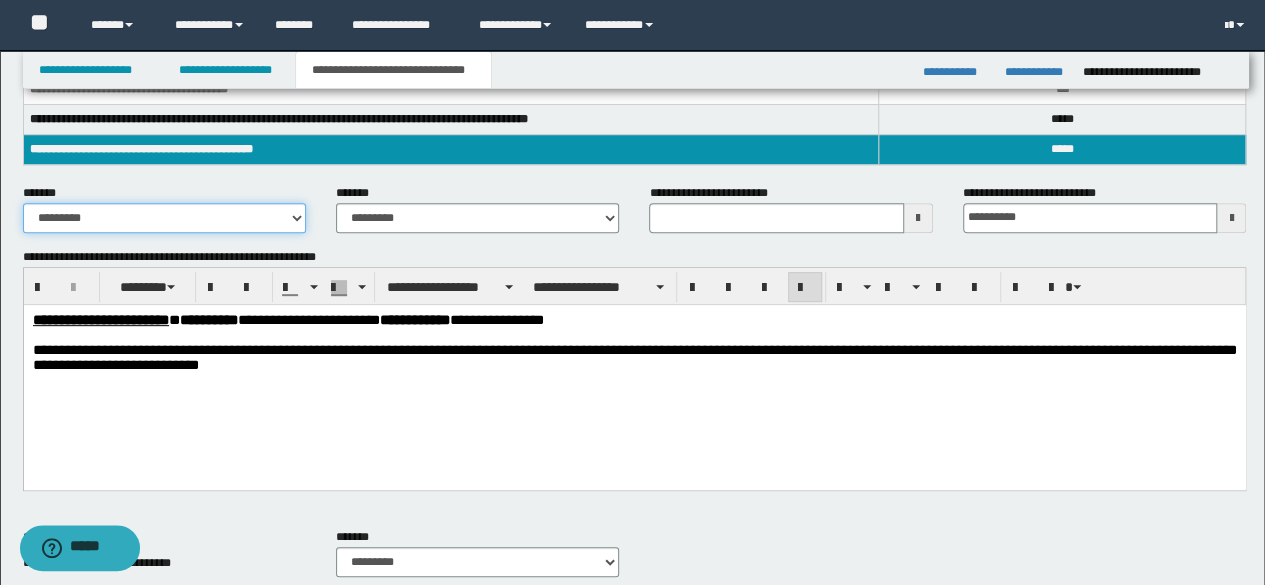 click on "**********" at bounding box center (164, 218) 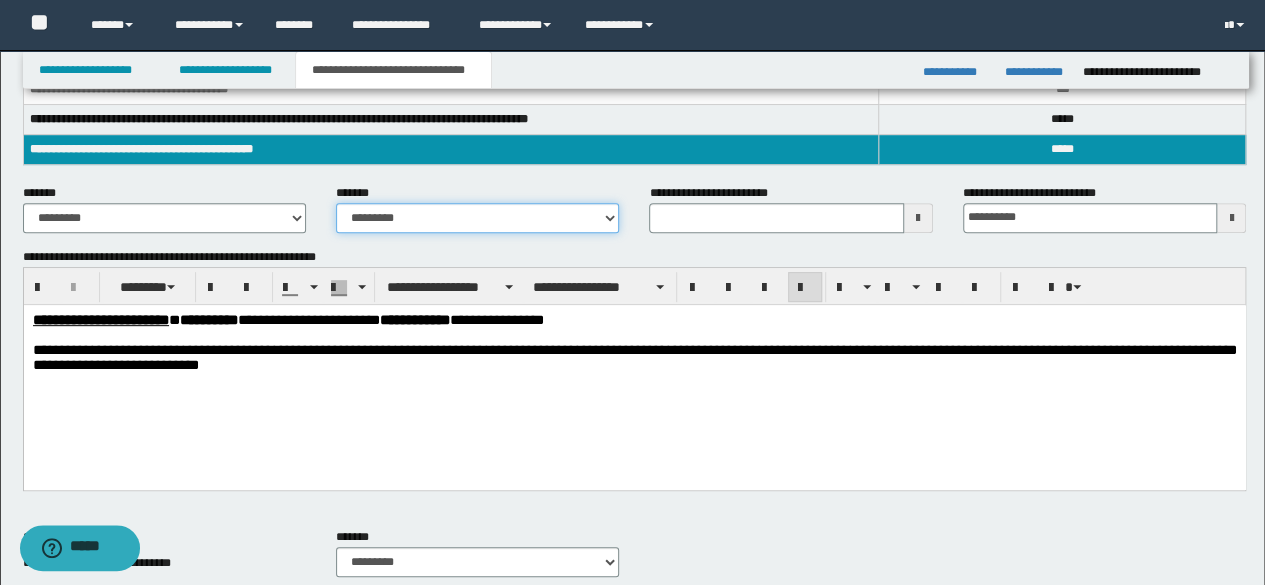 click on "**********" at bounding box center (477, 218) 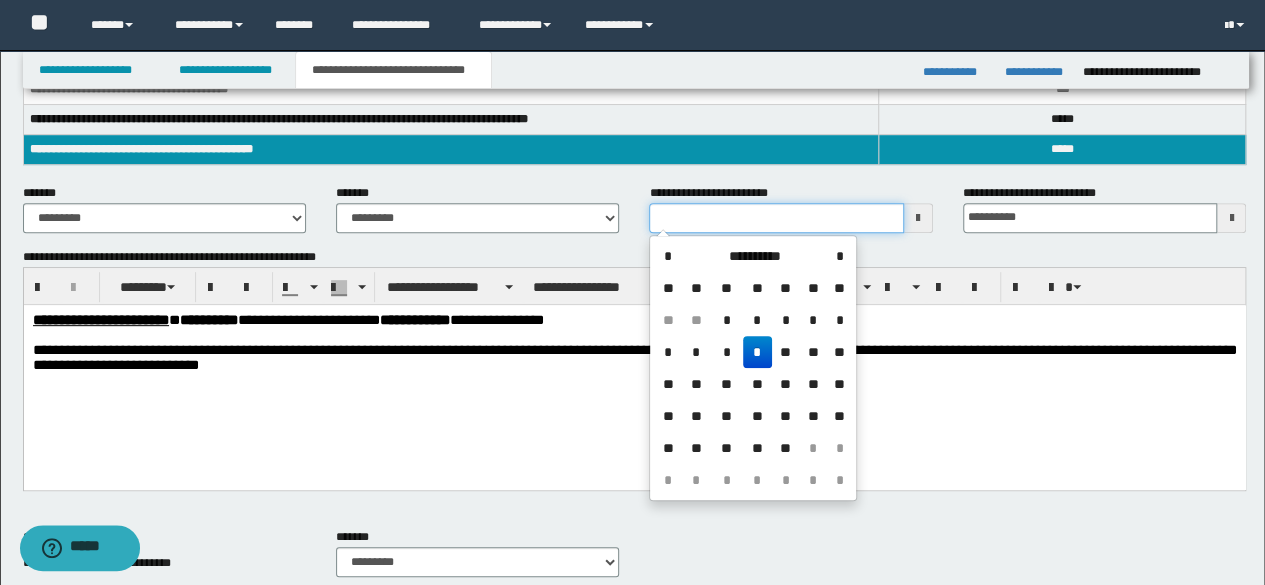 click on "**********" at bounding box center [776, 218] 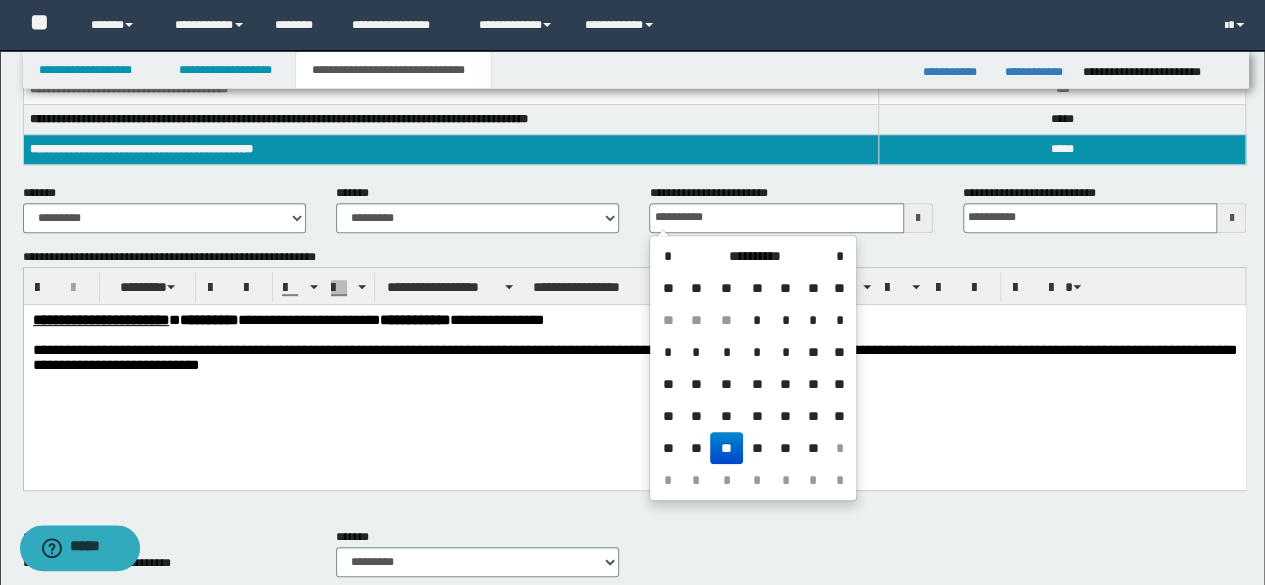 click on "**" at bounding box center (726, 448) 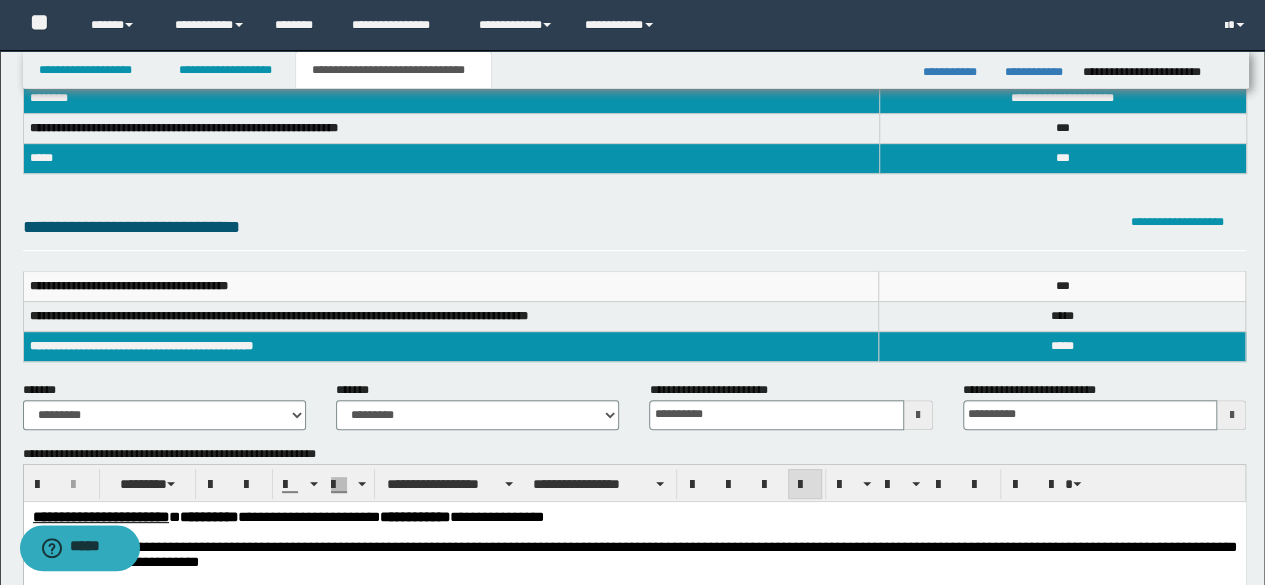 scroll, scrollTop: 0, scrollLeft: 0, axis: both 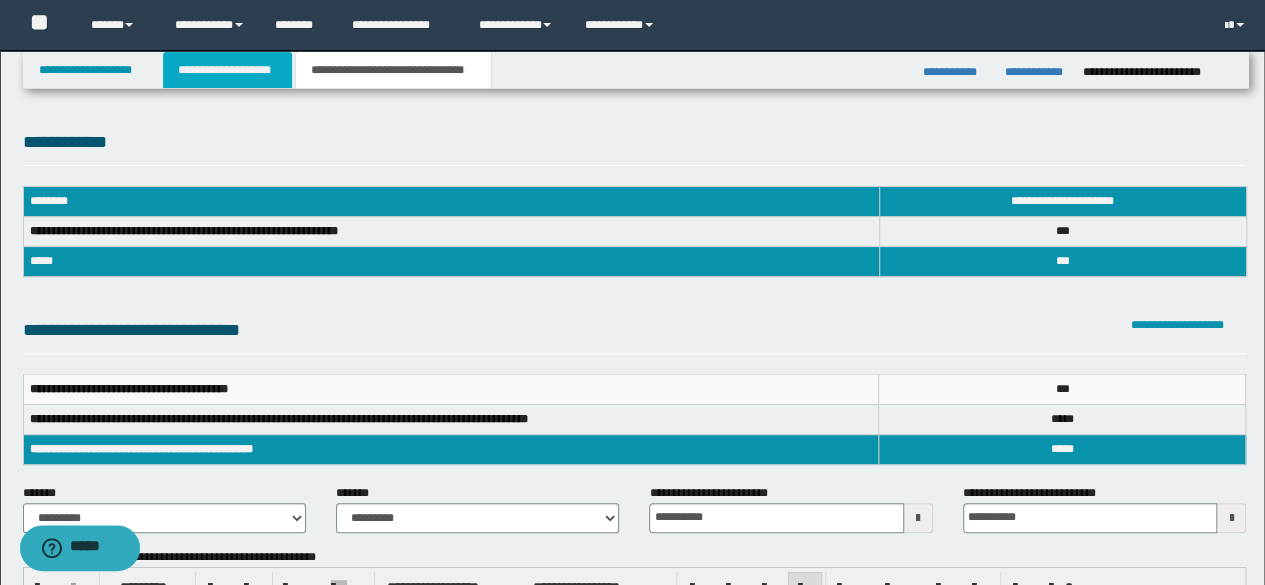 click on "**********" at bounding box center (227, 70) 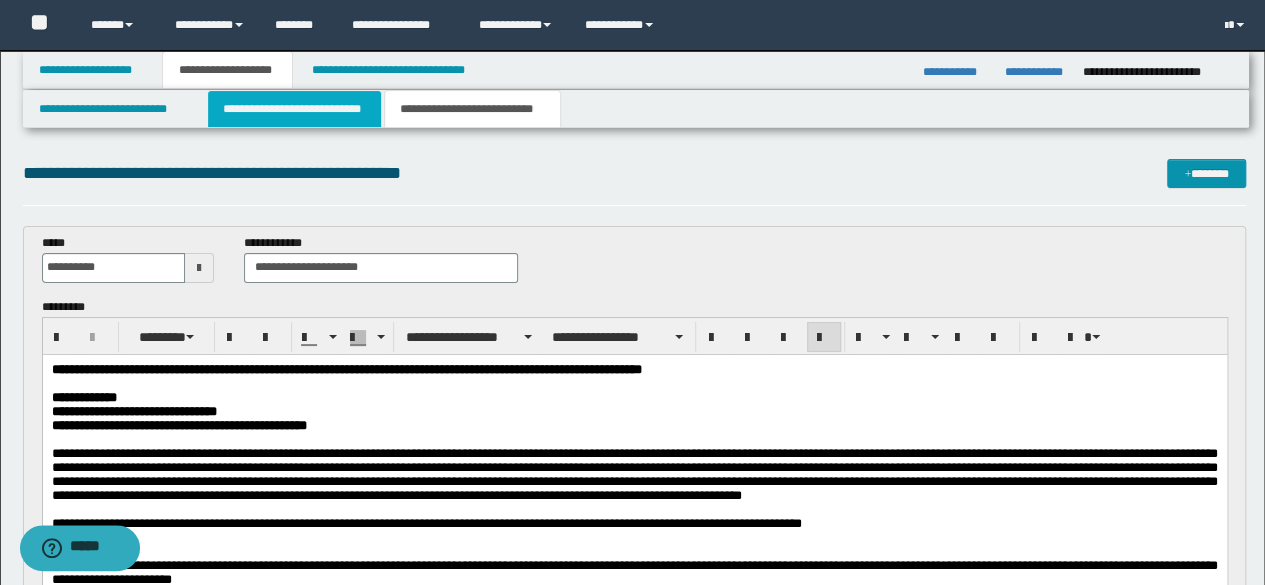 click on "**********" at bounding box center (294, 109) 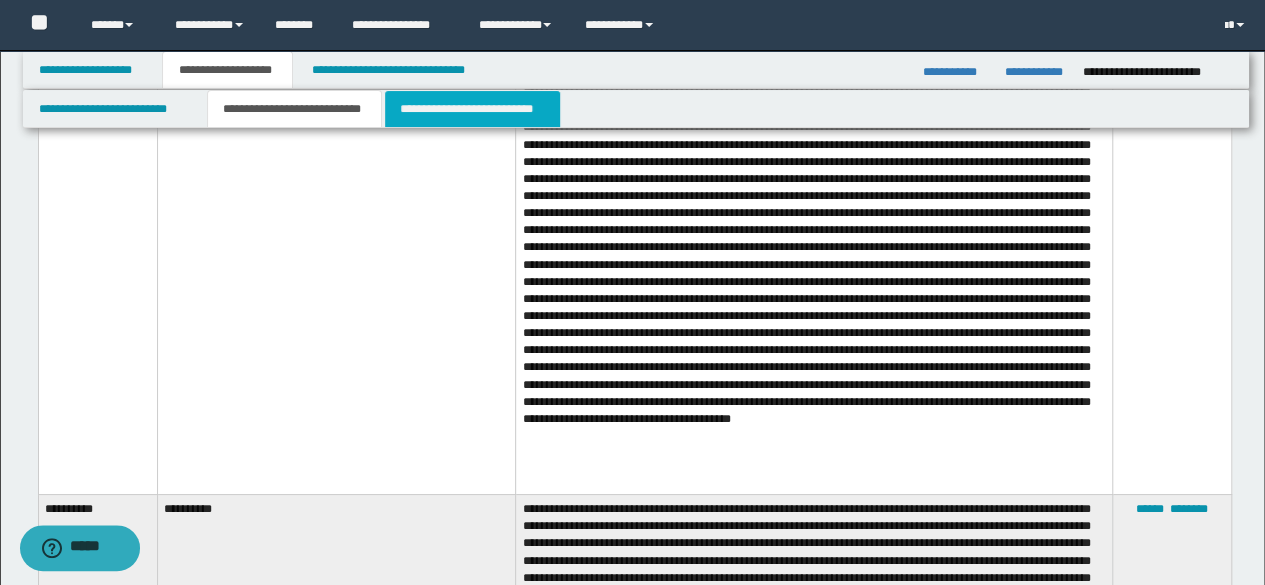 click on "**********" at bounding box center (472, 109) 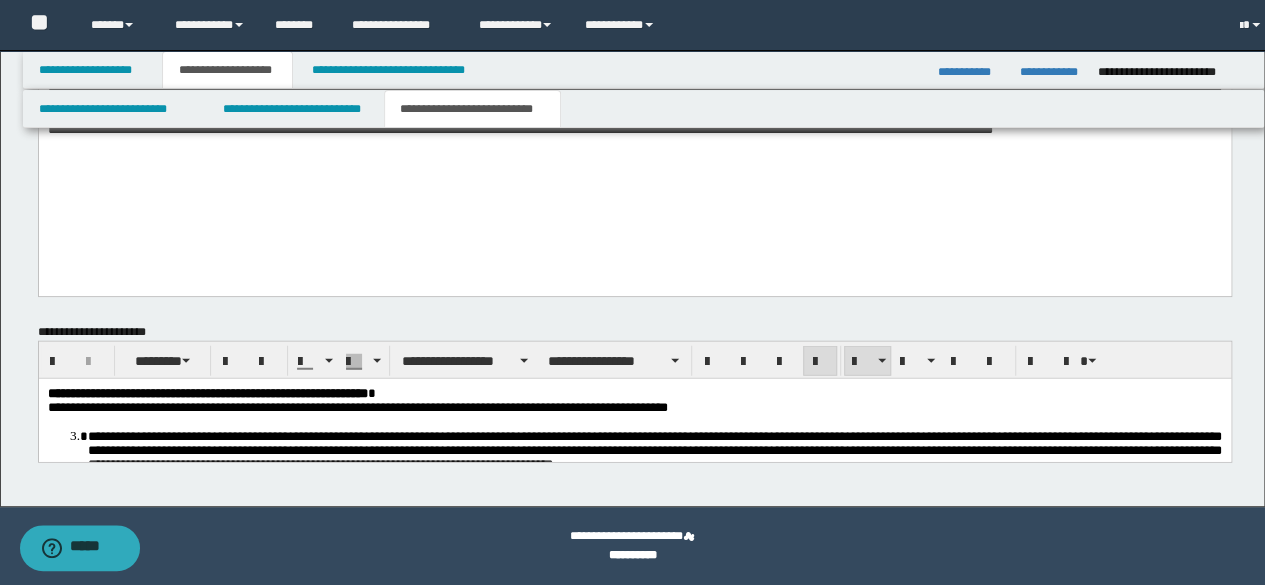 scroll, scrollTop: 2475, scrollLeft: 0, axis: vertical 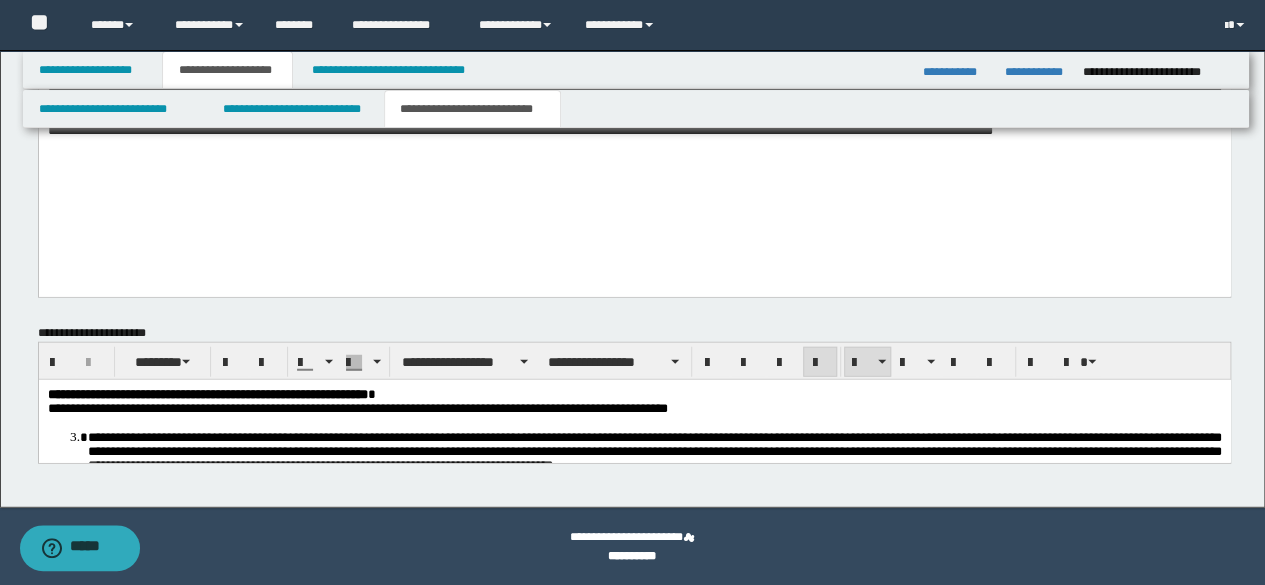 click on "**********" at bounding box center [207, 394] 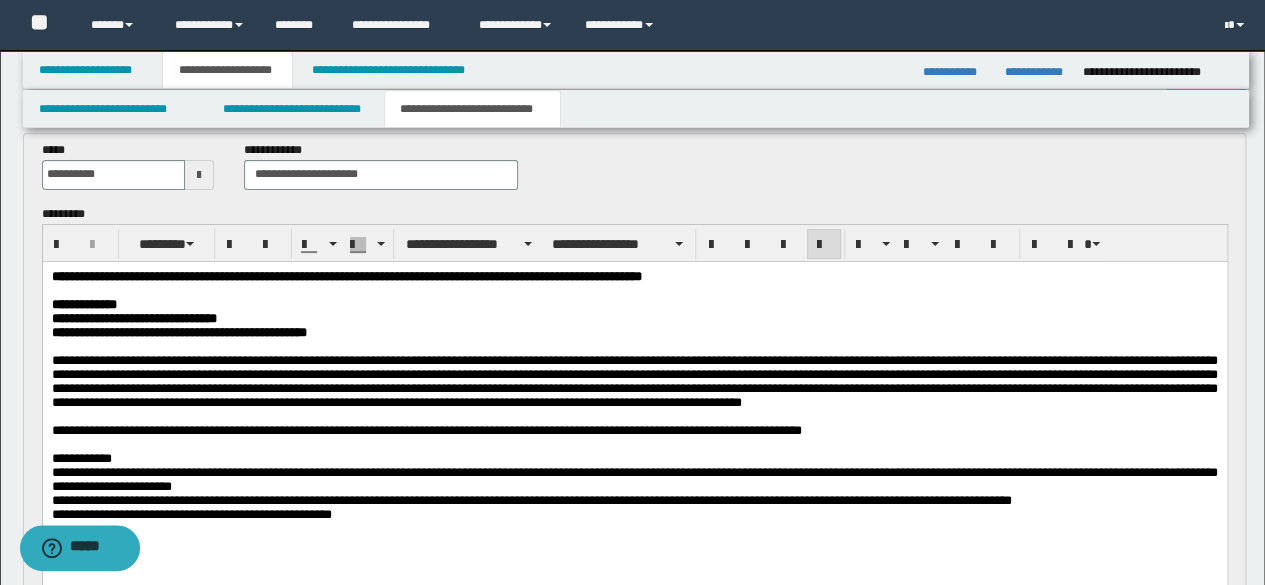 scroll, scrollTop: 0, scrollLeft: 0, axis: both 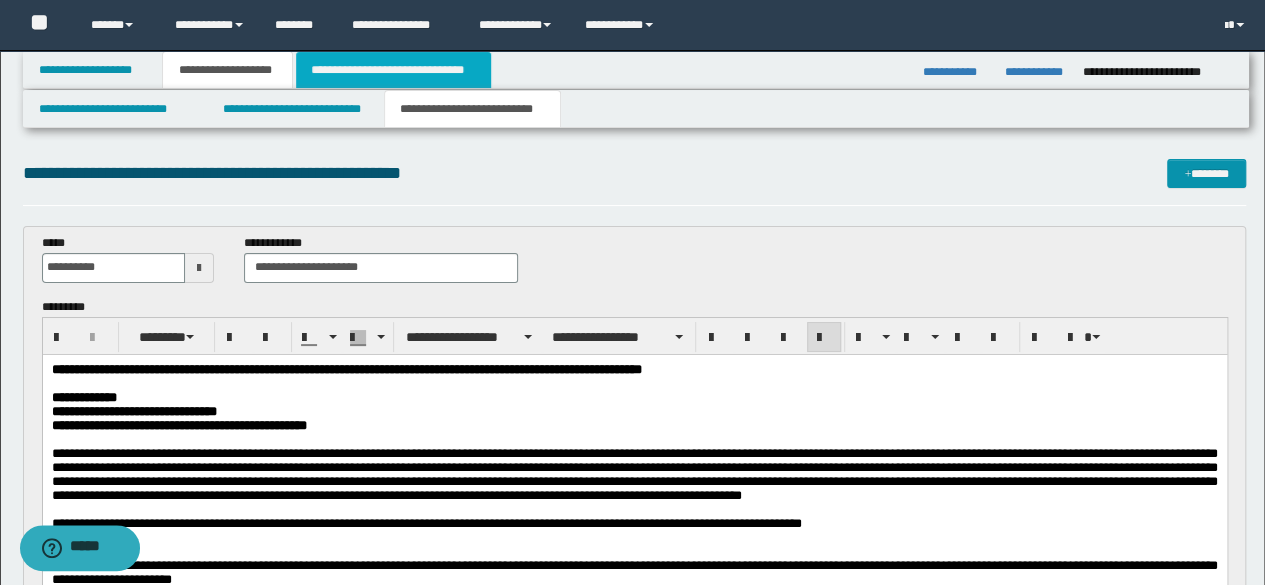 click on "**********" at bounding box center (393, 70) 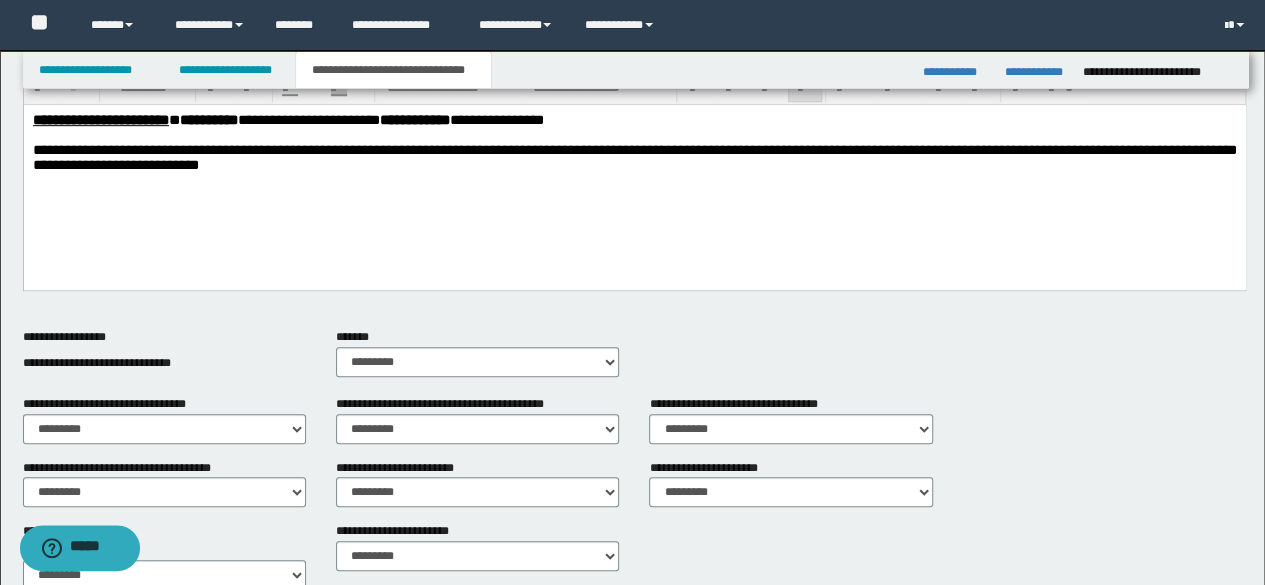 scroll, scrollTop: 912, scrollLeft: 0, axis: vertical 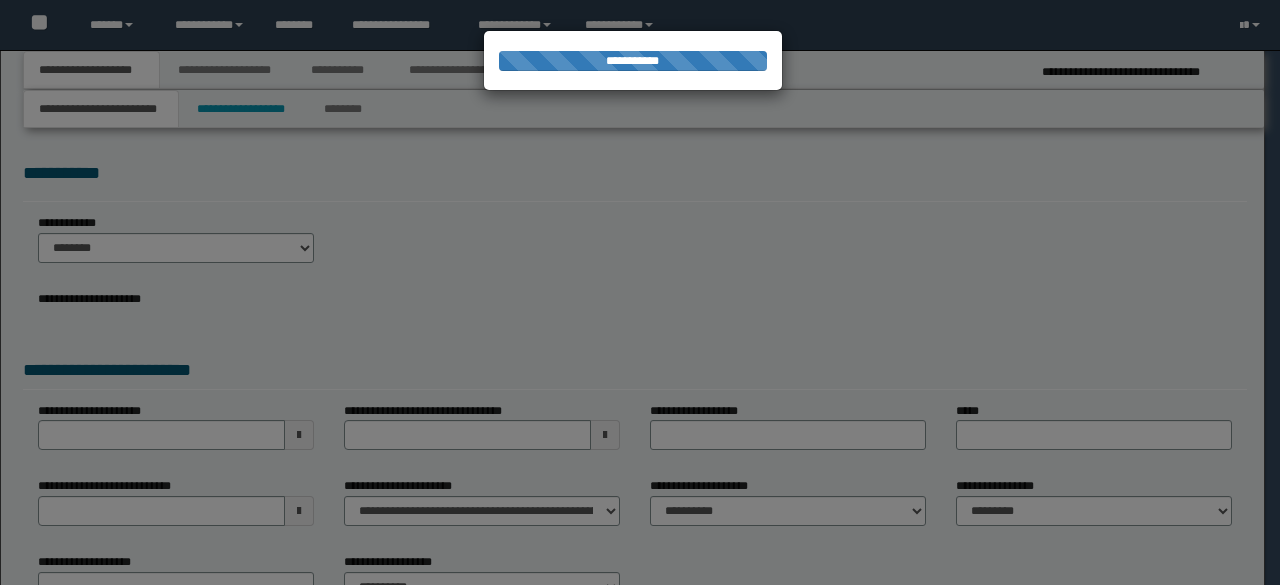 select on "**" 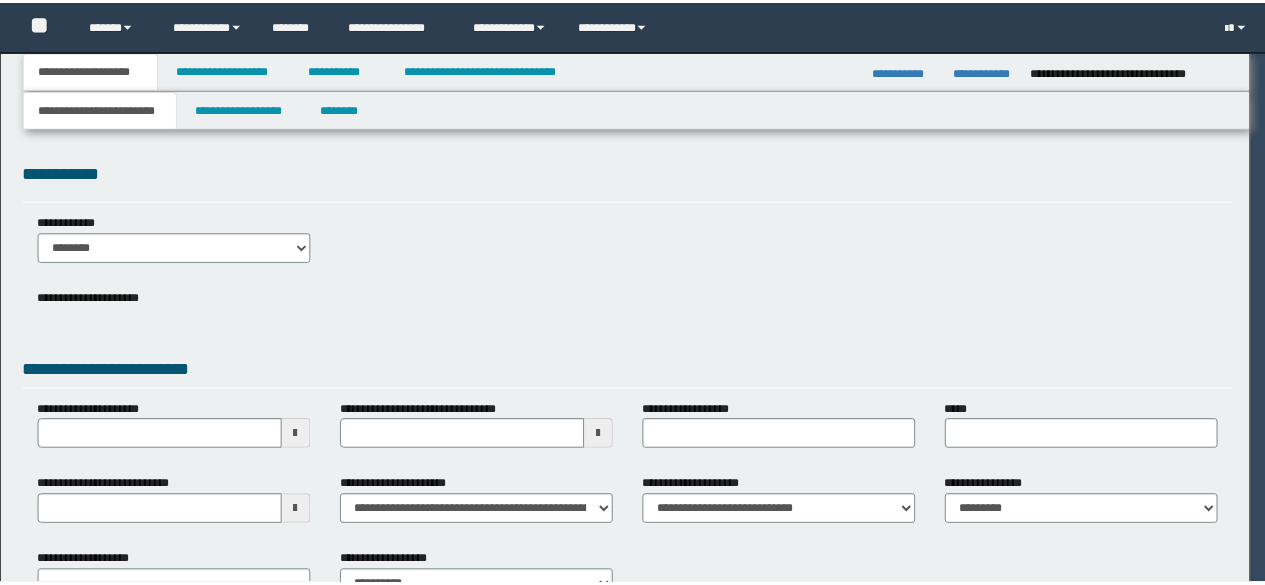 scroll, scrollTop: 0, scrollLeft: 0, axis: both 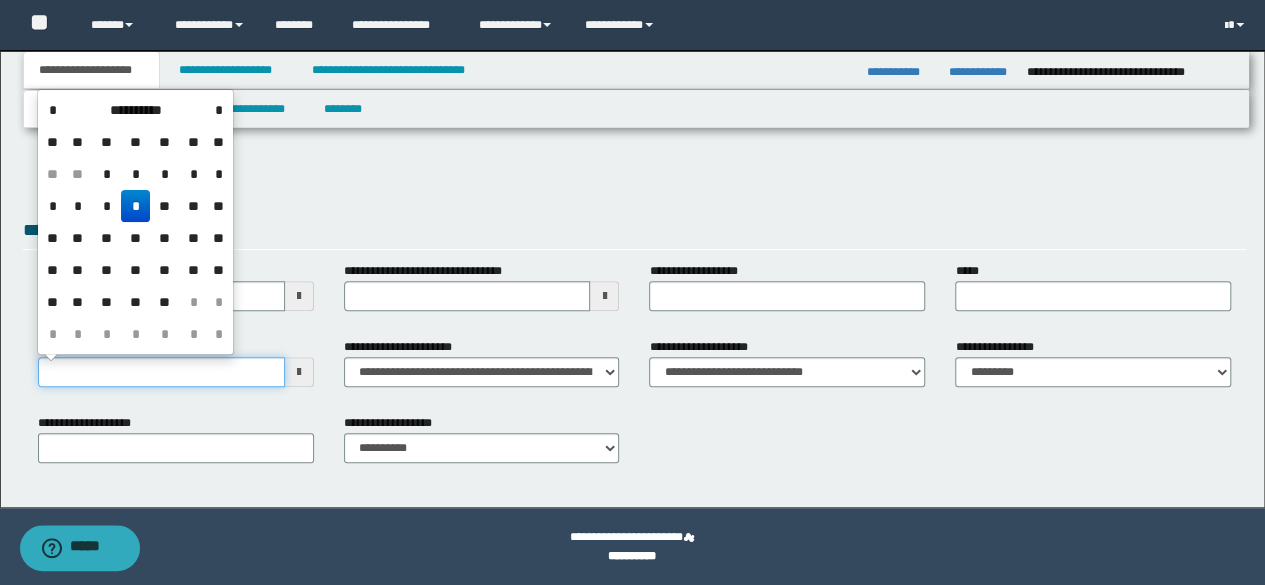 click on "**********" at bounding box center (161, 372) 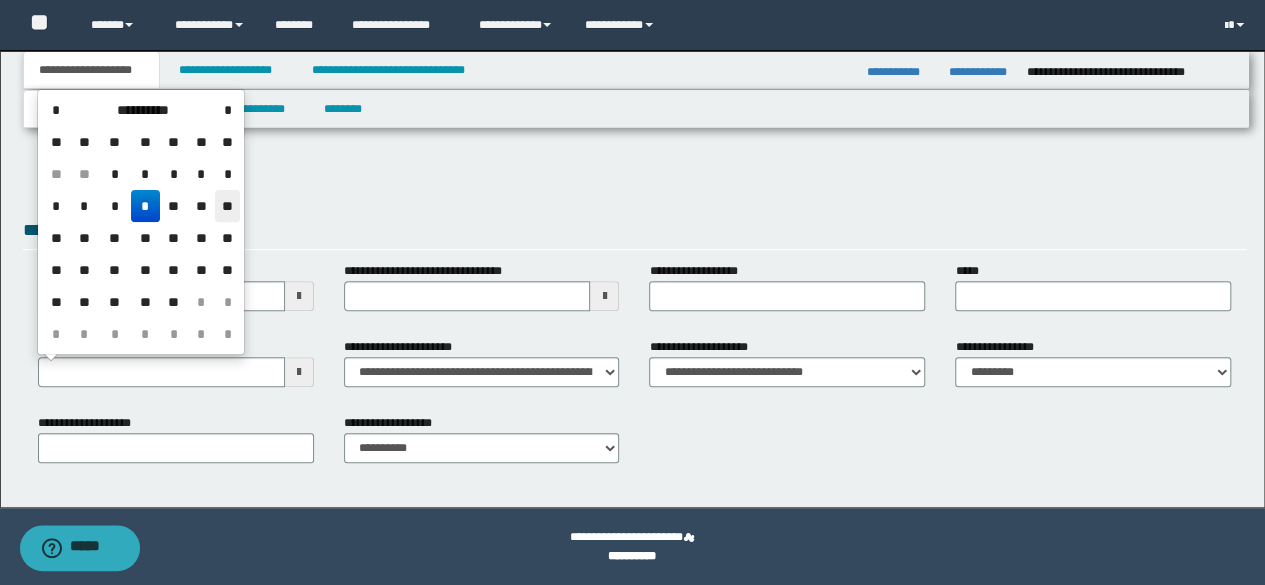 click on "**" at bounding box center [227, 206] 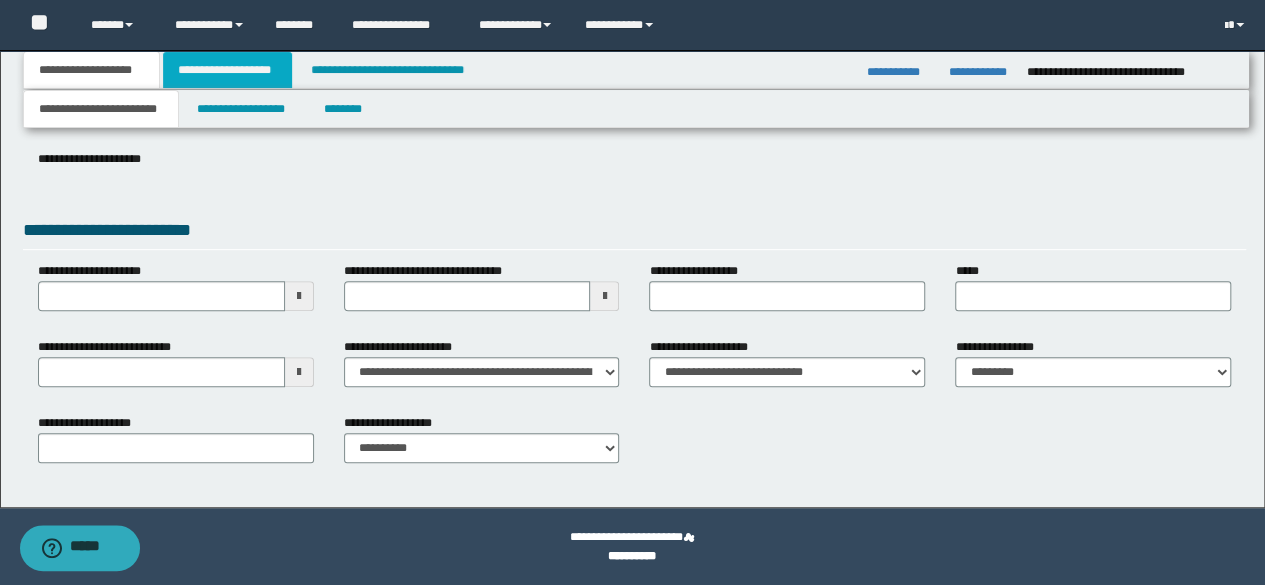click on "**********" at bounding box center [227, 70] 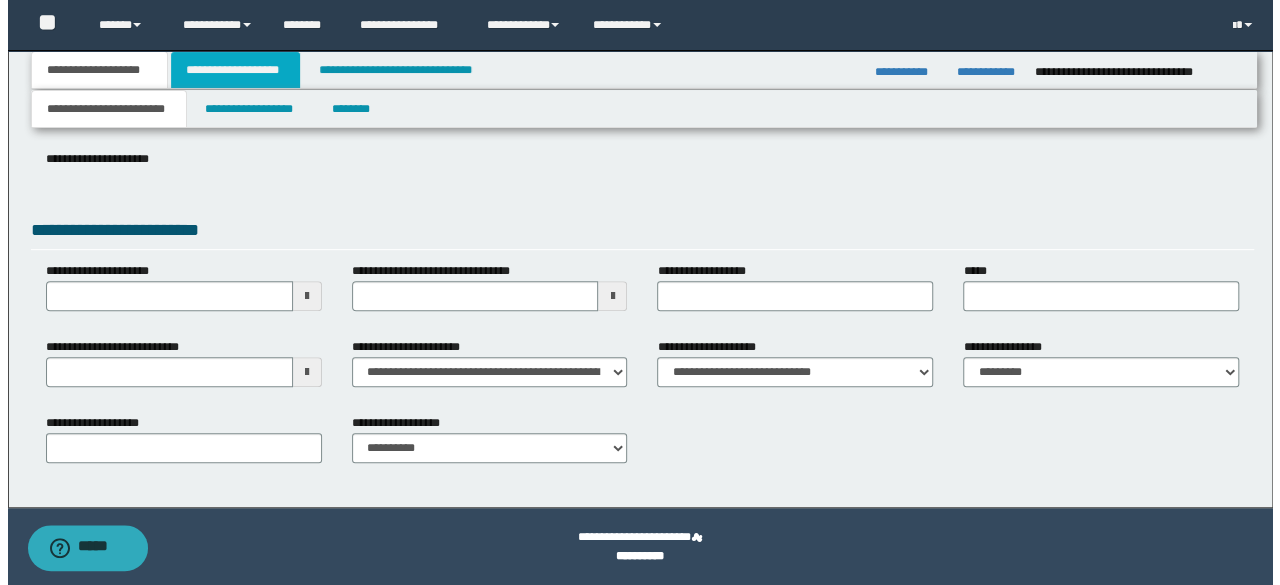 scroll, scrollTop: 0, scrollLeft: 0, axis: both 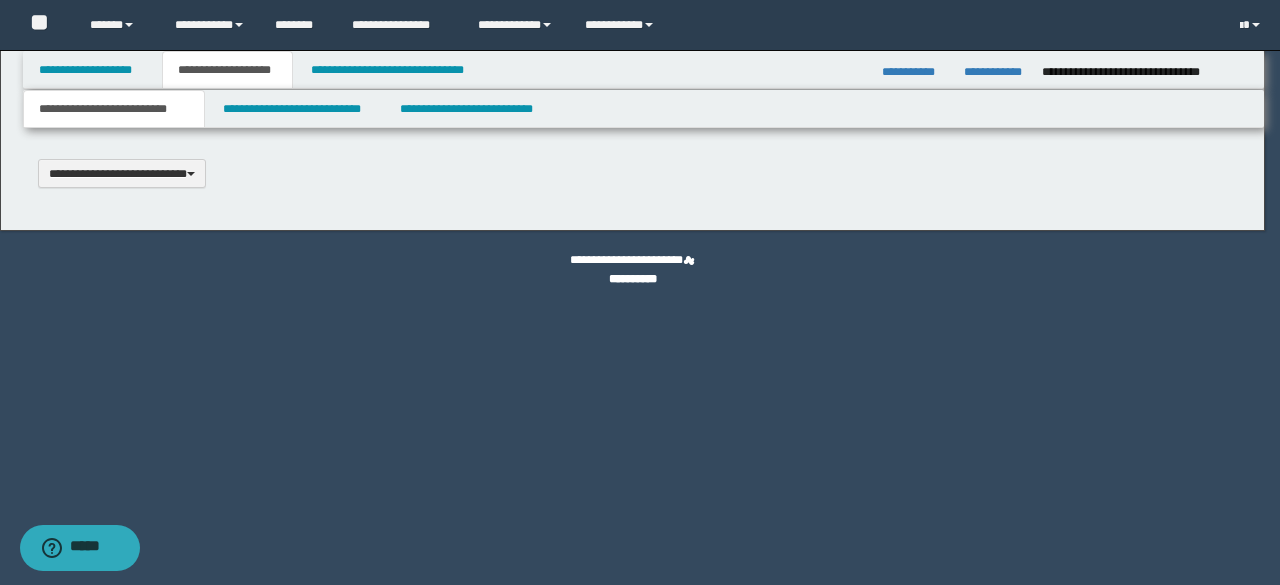 type 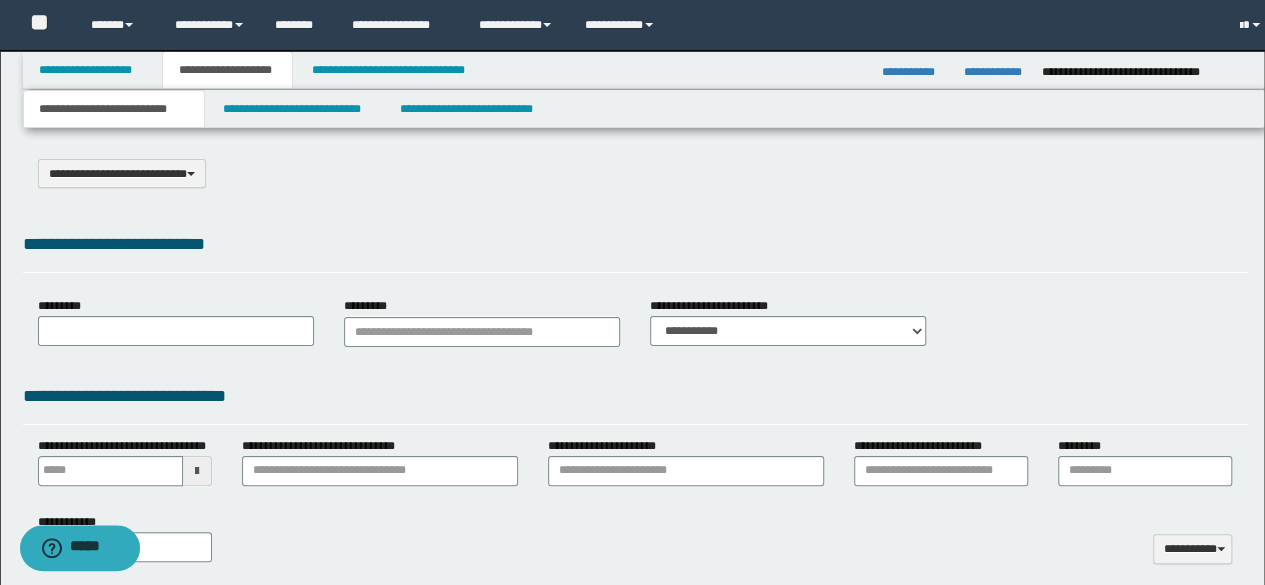 select on "*" 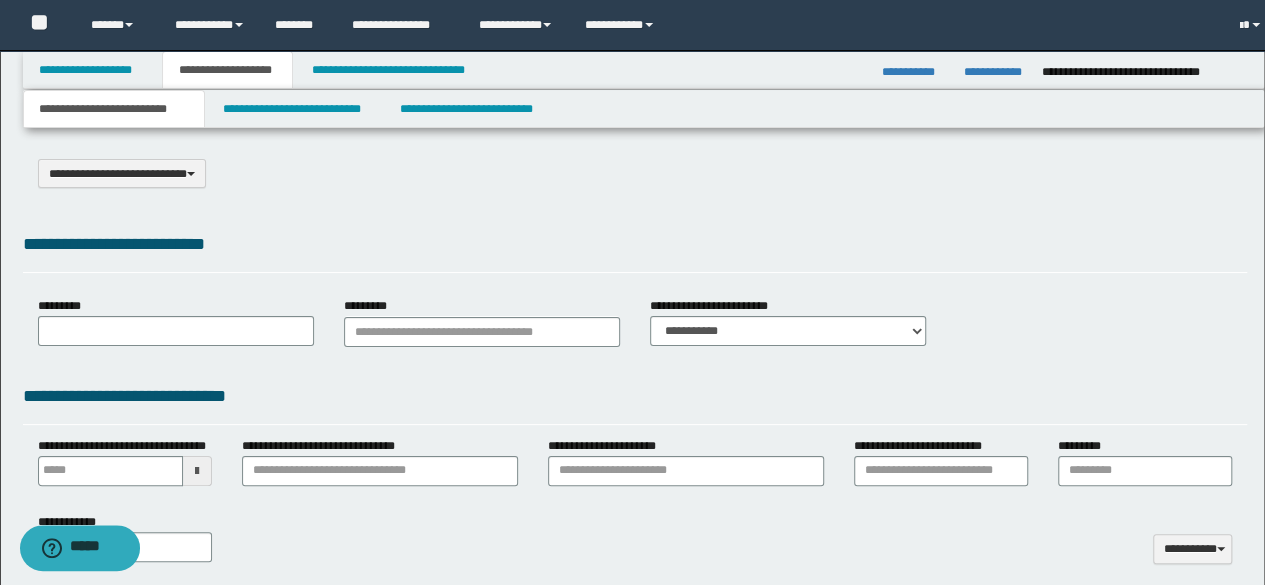 type 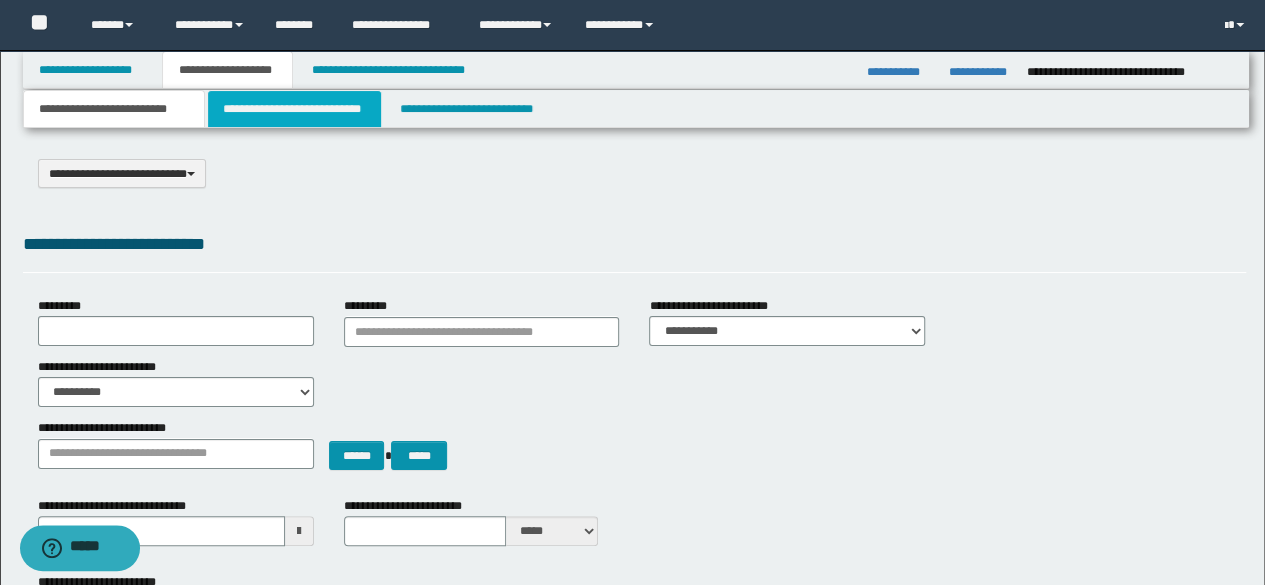 click on "**********" at bounding box center (294, 109) 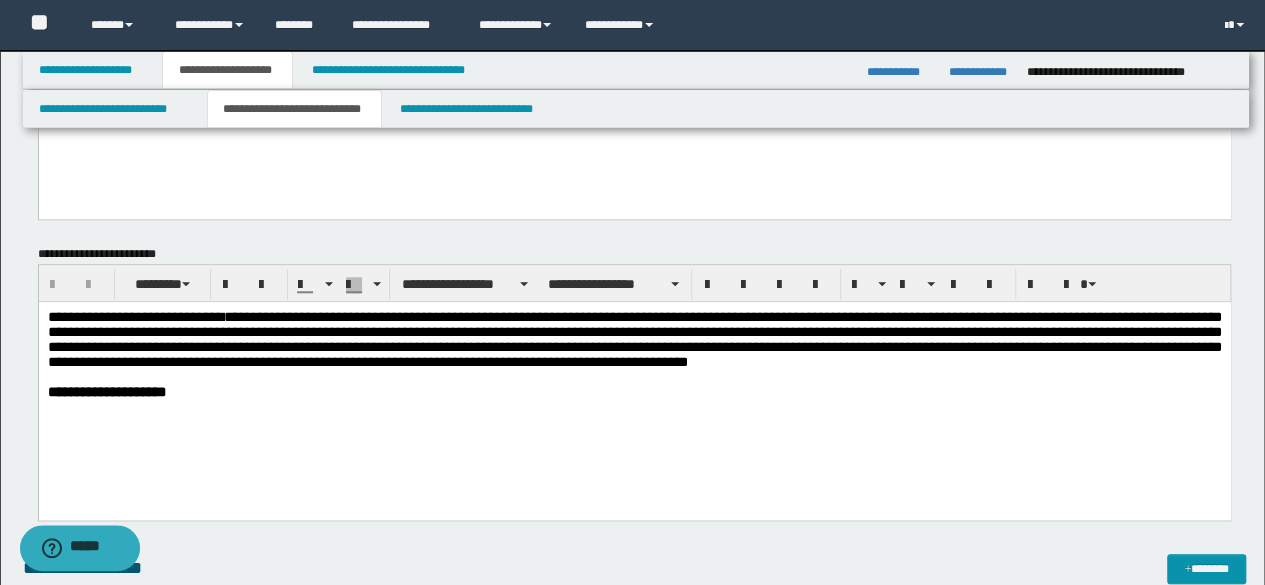 scroll, scrollTop: 600, scrollLeft: 0, axis: vertical 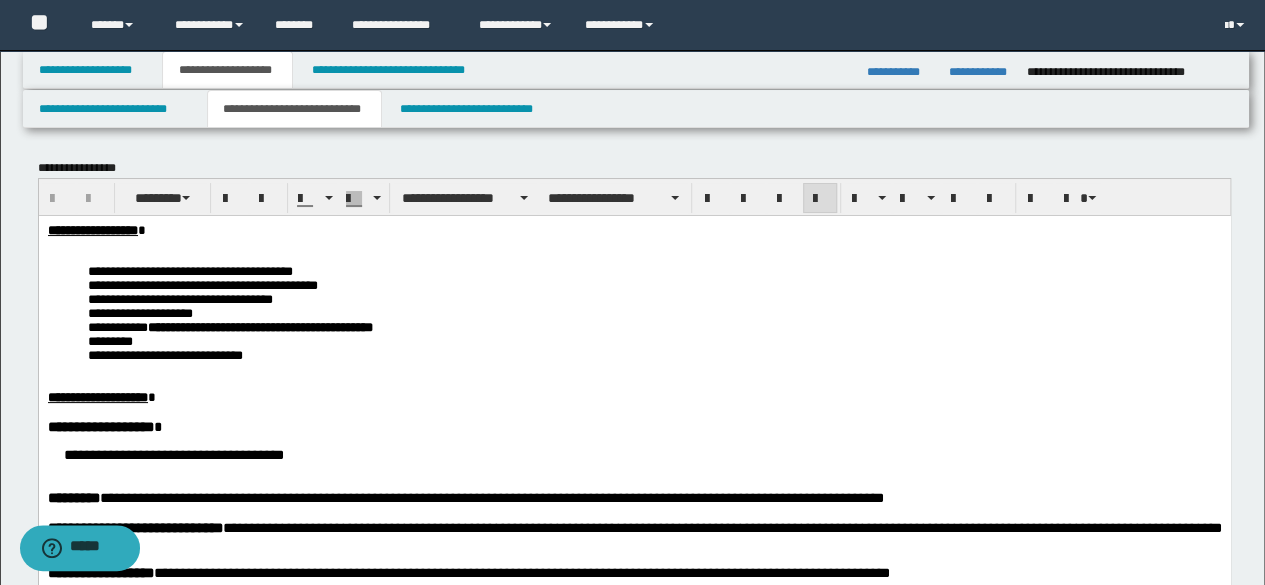 drag, startPoint x: 739, startPoint y: 976, endPoint x: 0, endPoint y: -86, distance: 1293.818 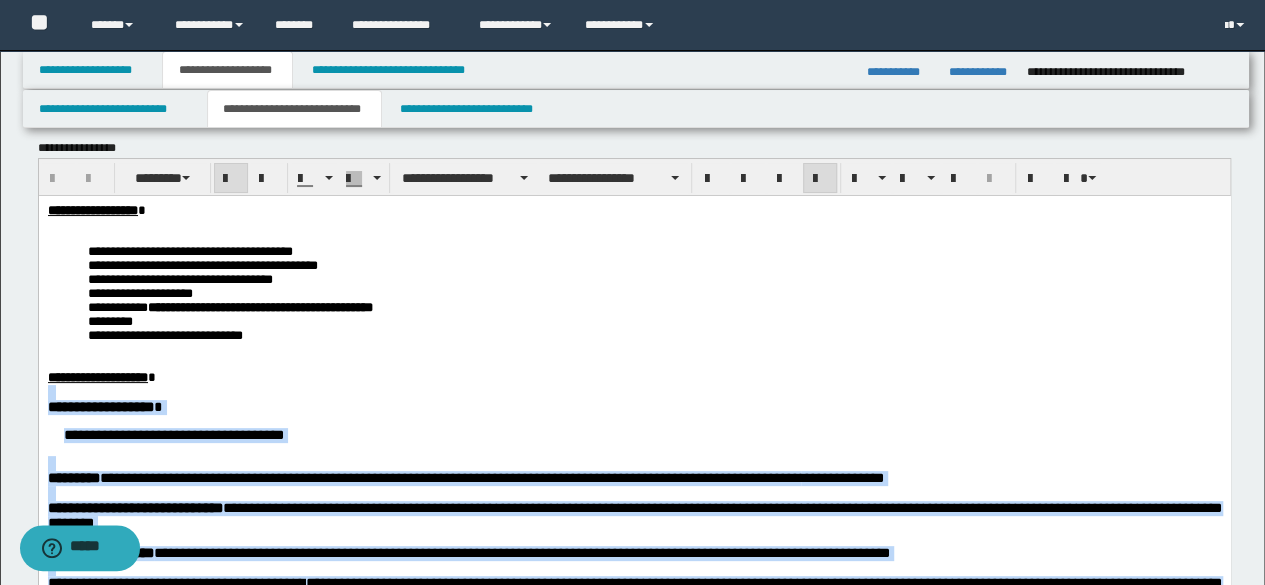 scroll, scrollTop: 0, scrollLeft: 0, axis: both 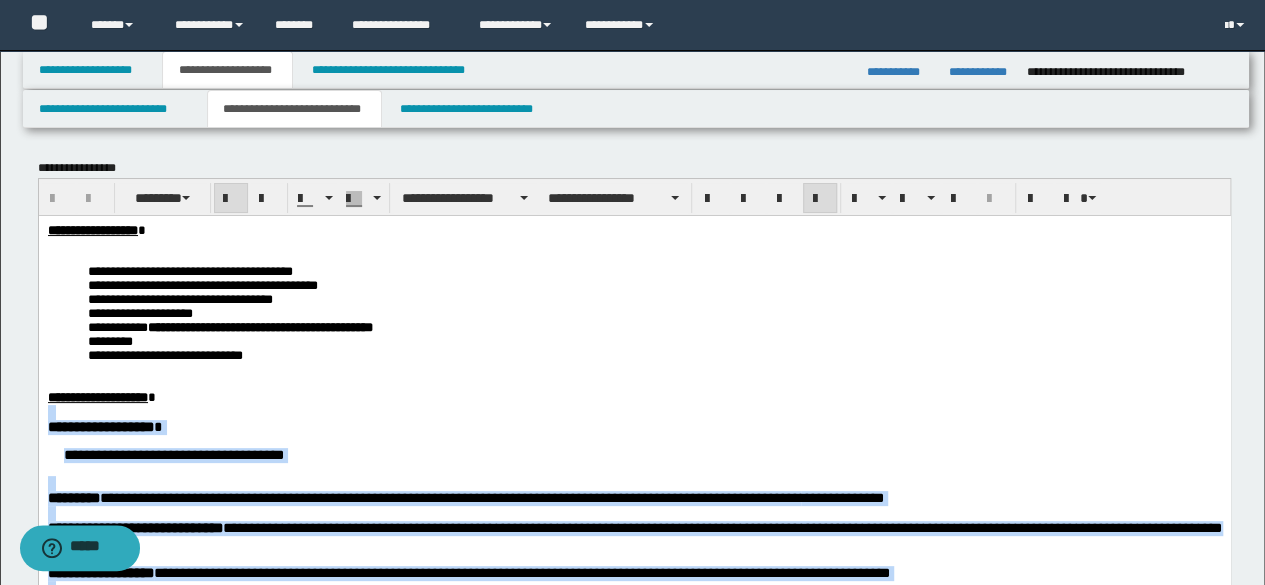 drag, startPoint x: 750, startPoint y: 913, endPoint x: 0, endPoint y: 433, distance: 890.44934 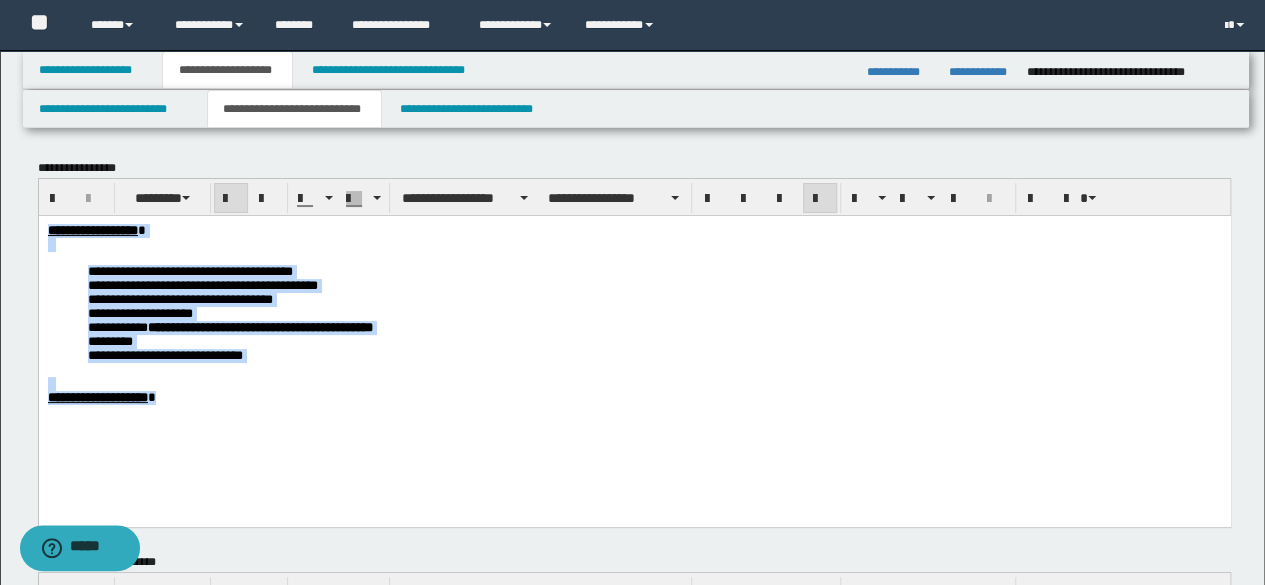 drag, startPoint x: 216, startPoint y: 397, endPoint x: 38, endPoint y: 343, distance: 186.01076 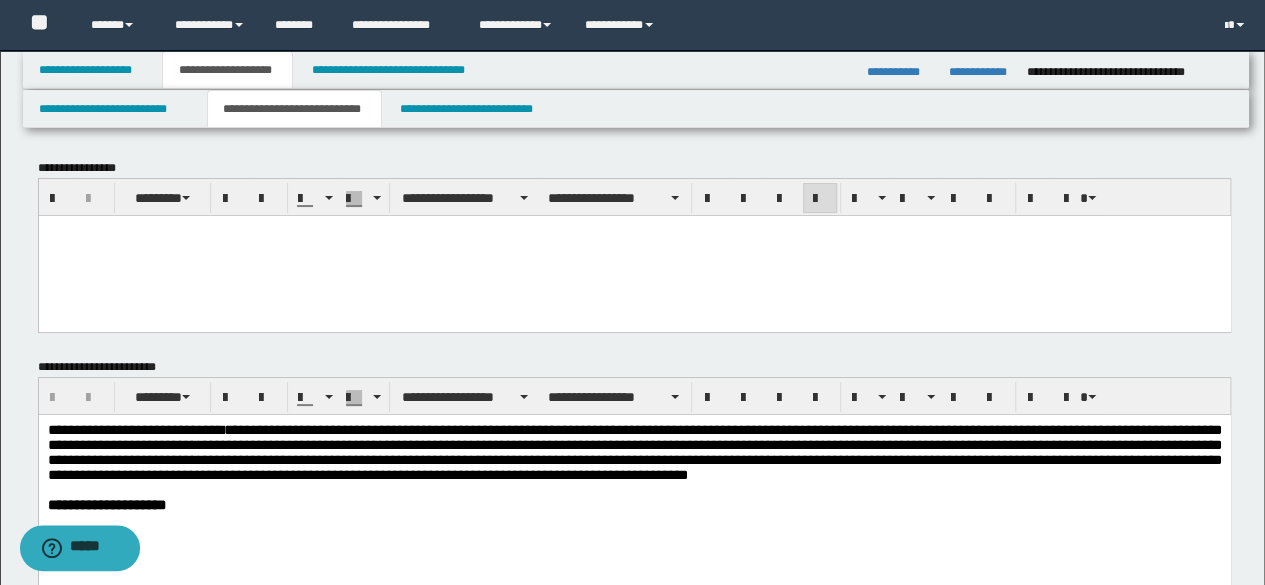 click at bounding box center (634, 248) 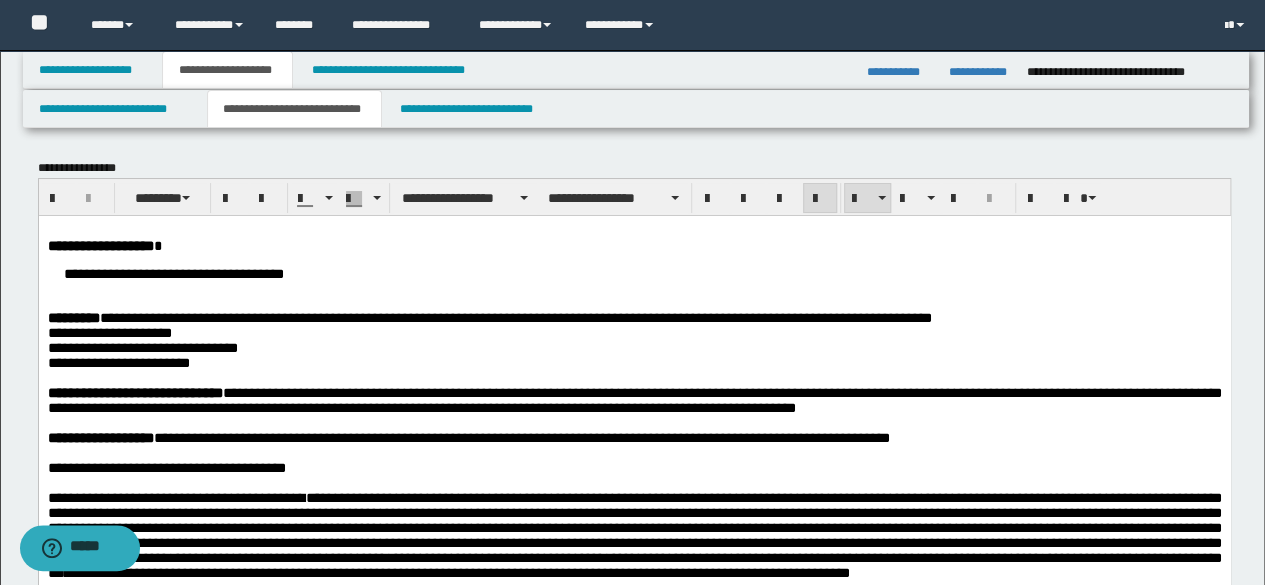 click on "**********" at bounding box center [634, 273] 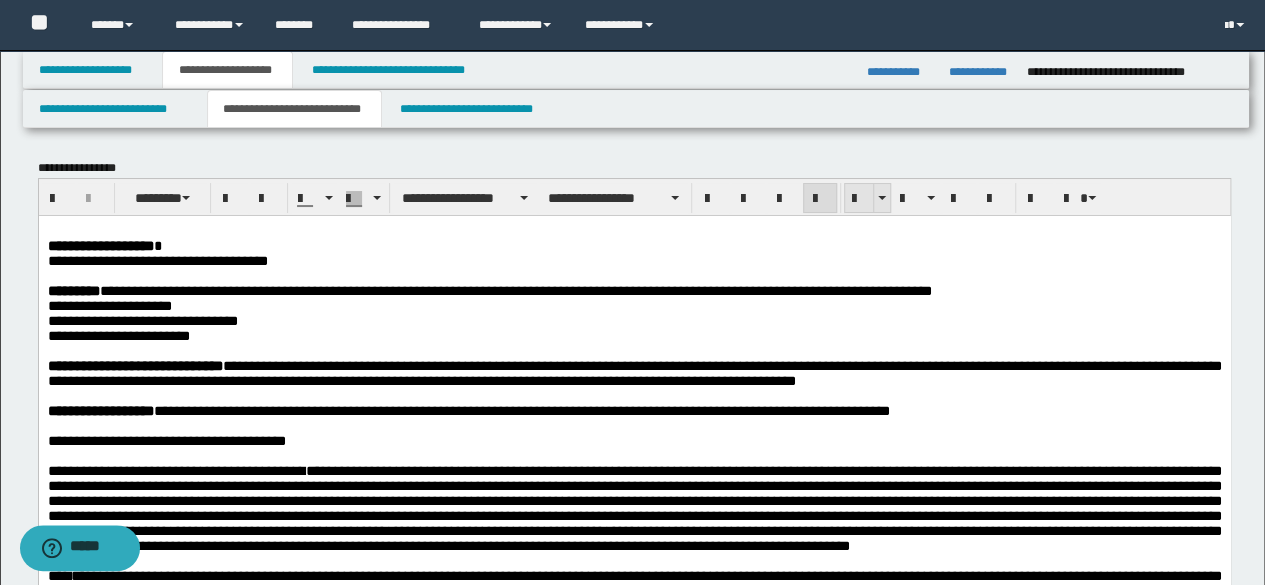 click at bounding box center (859, 199) 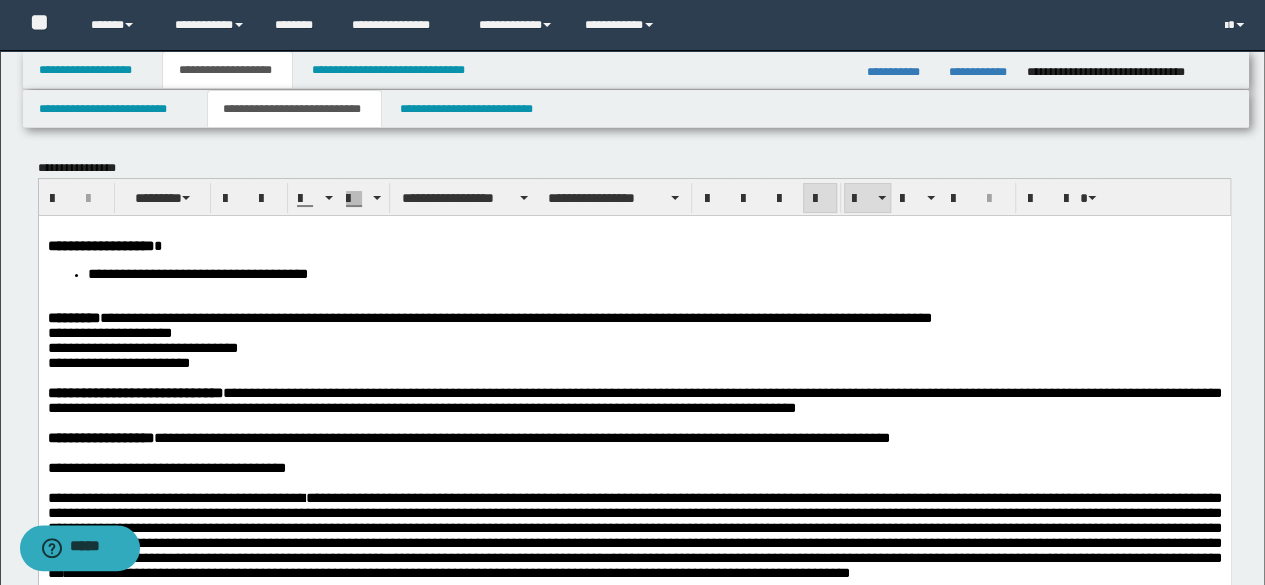 click on "**********" at bounding box center [634, 273] 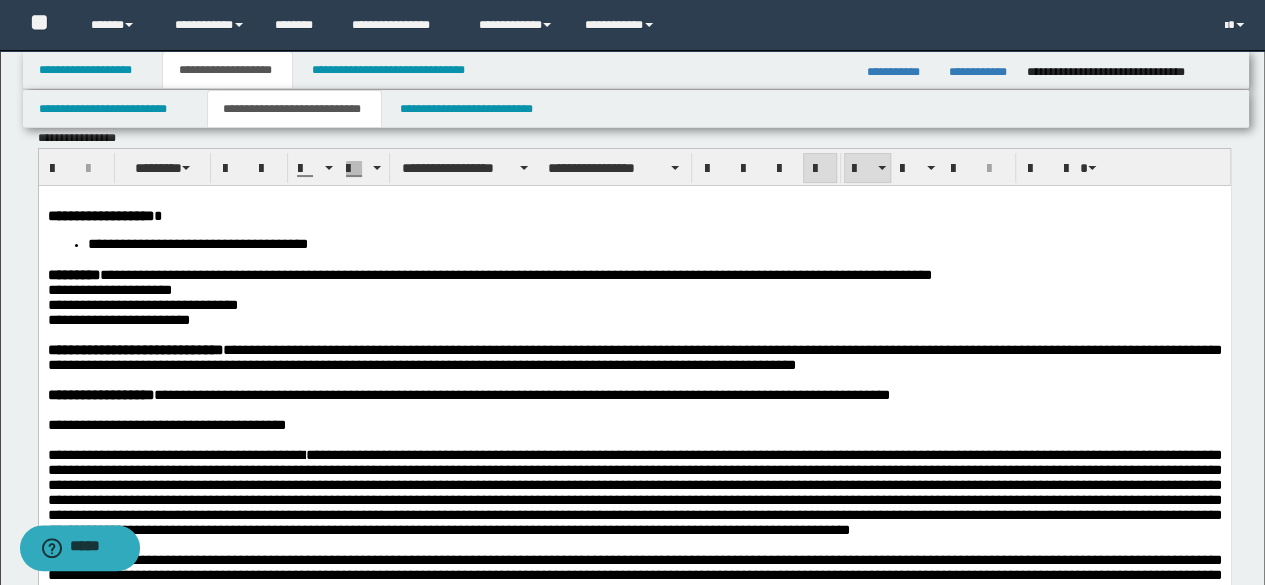 scroll, scrollTop: 0, scrollLeft: 0, axis: both 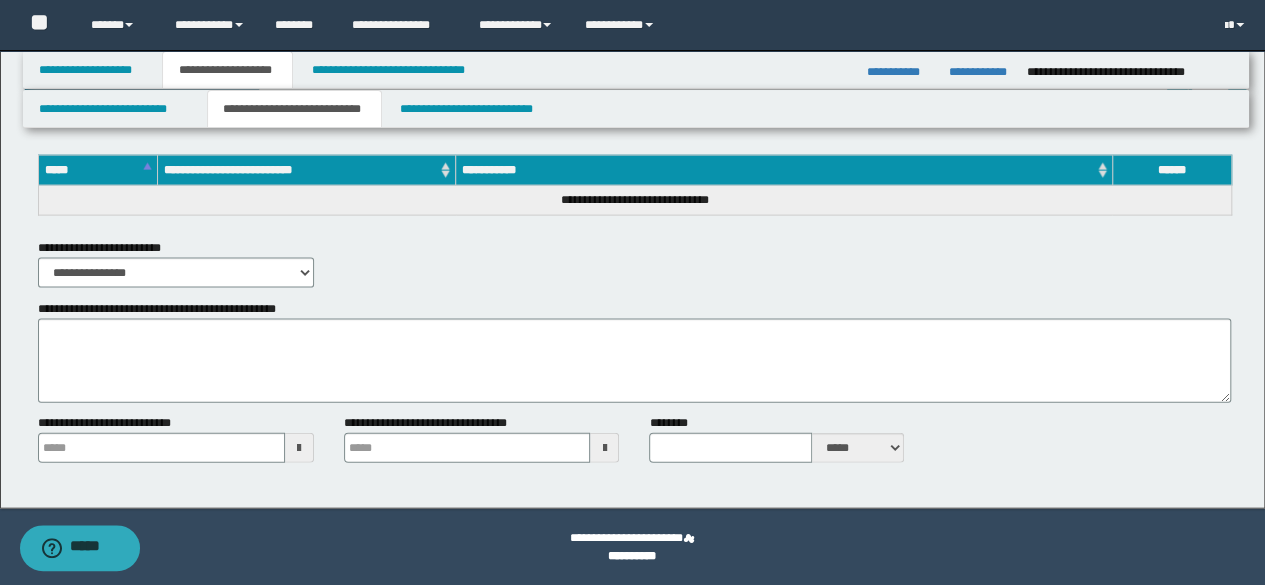 click on "**********" at bounding box center [632, -721] 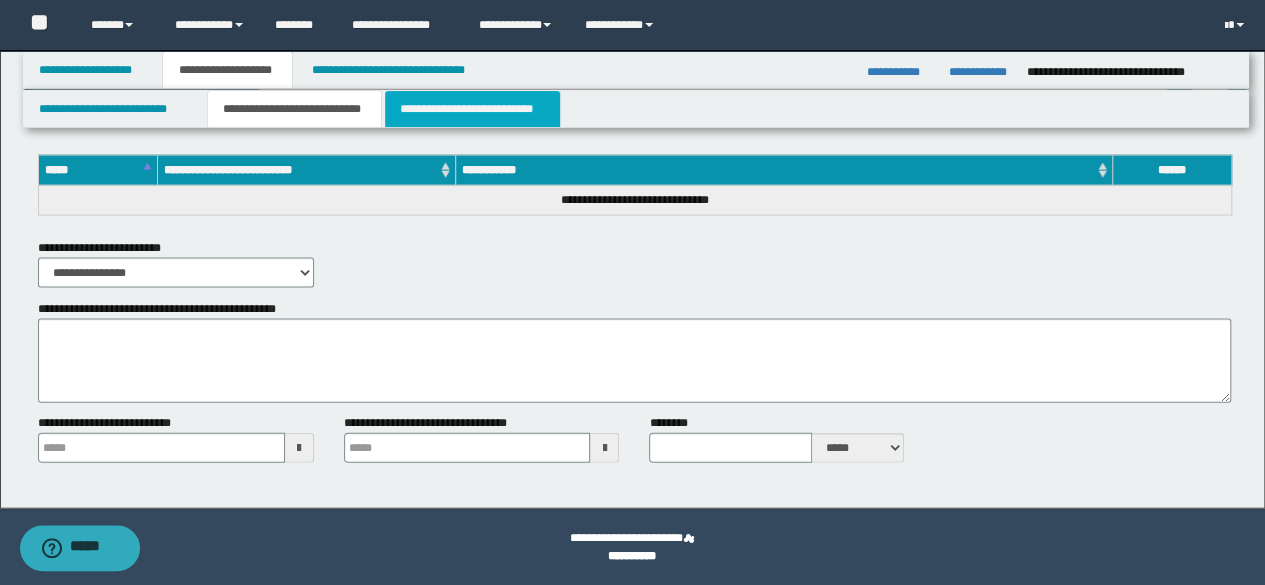 click on "**********" at bounding box center (472, 109) 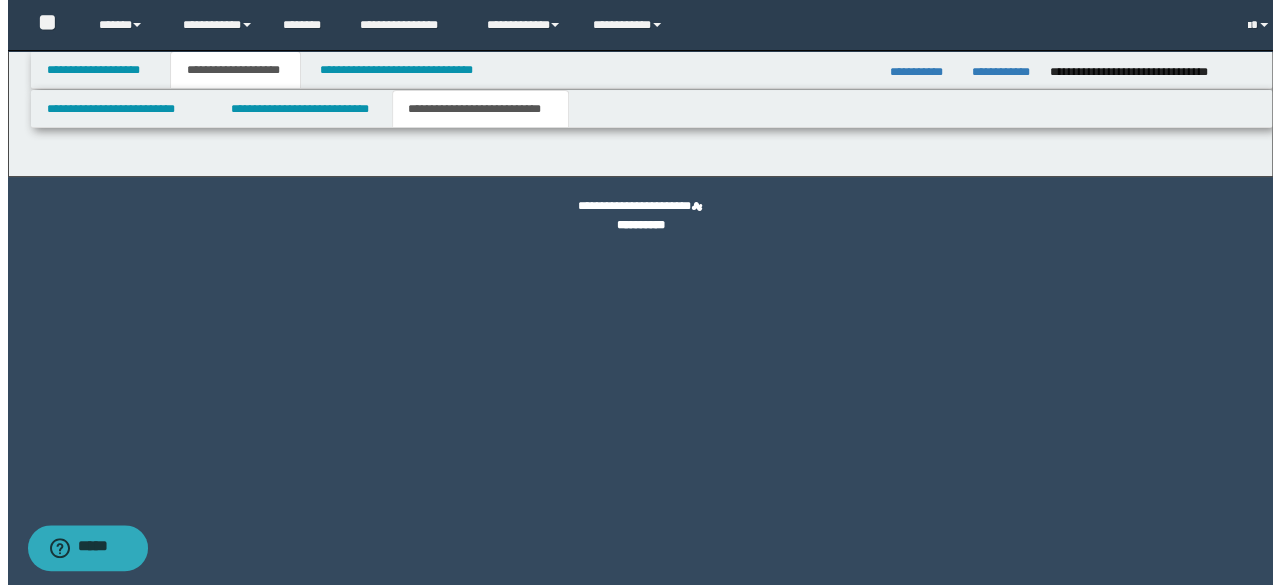 scroll, scrollTop: 0, scrollLeft: 0, axis: both 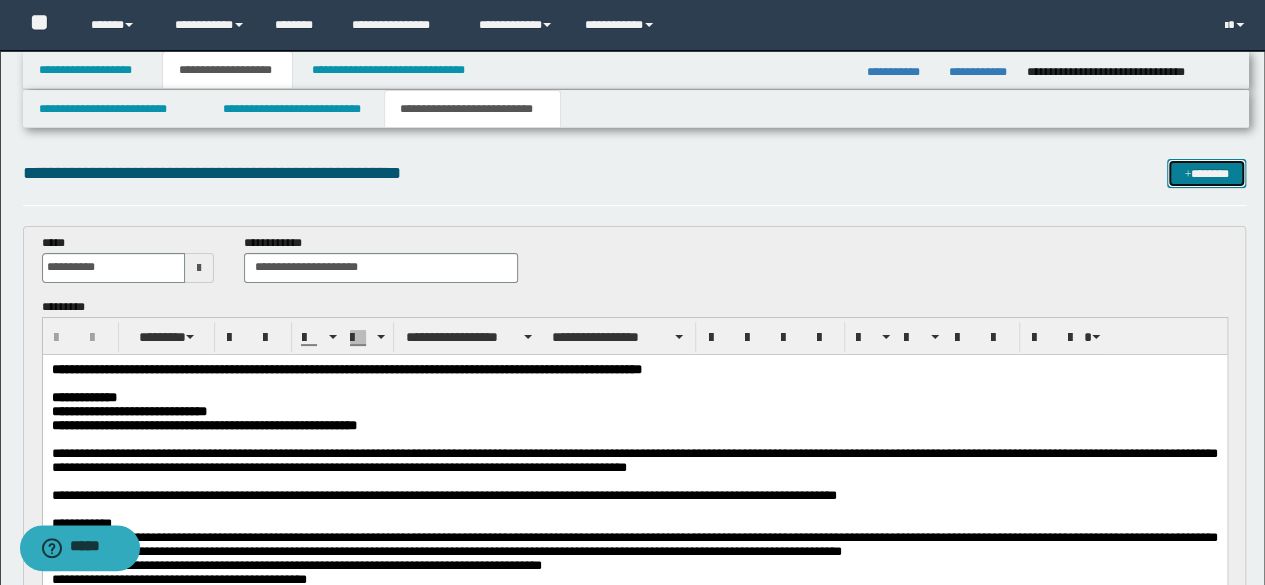 click on "*******" at bounding box center (1206, 173) 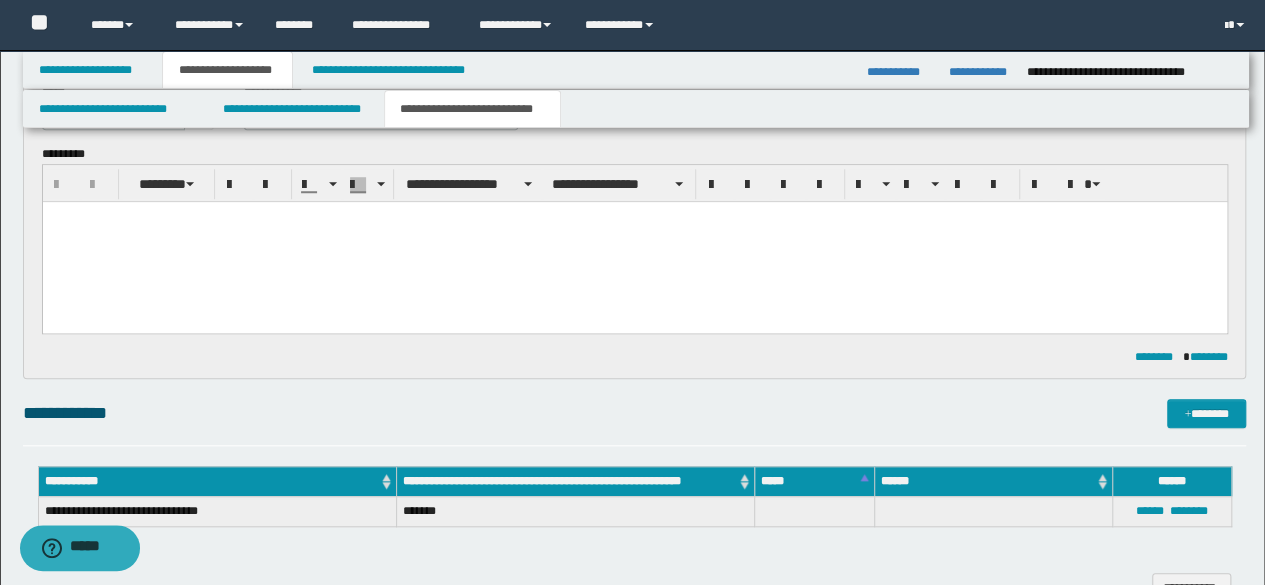 scroll, scrollTop: 0, scrollLeft: 0, axis: both 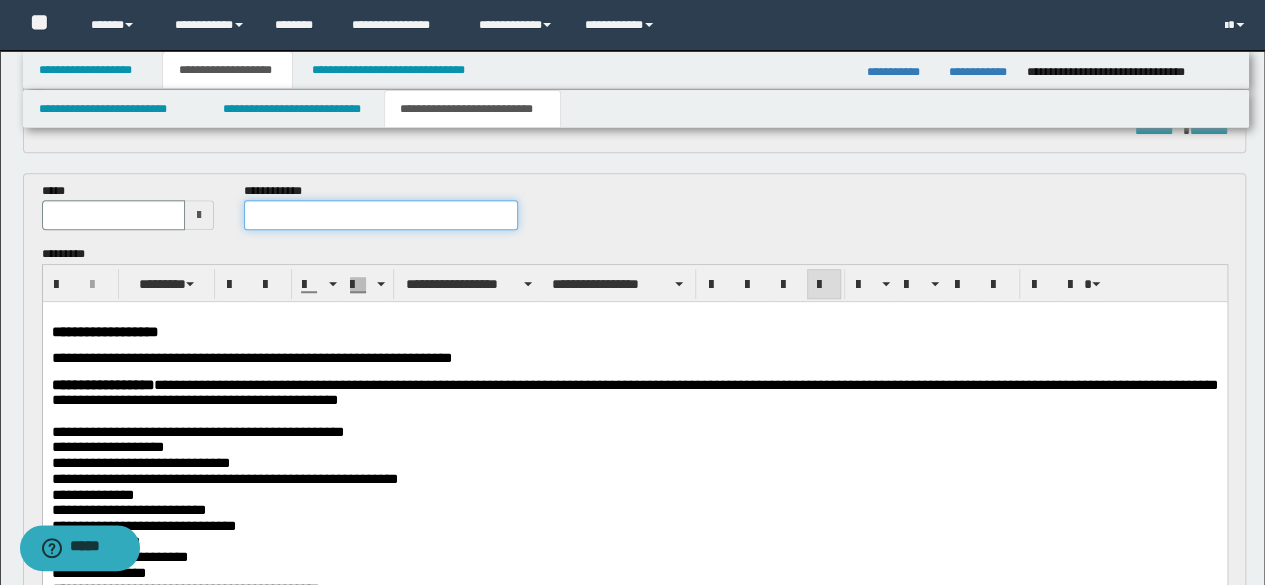 click at bounding box center (381, 215) 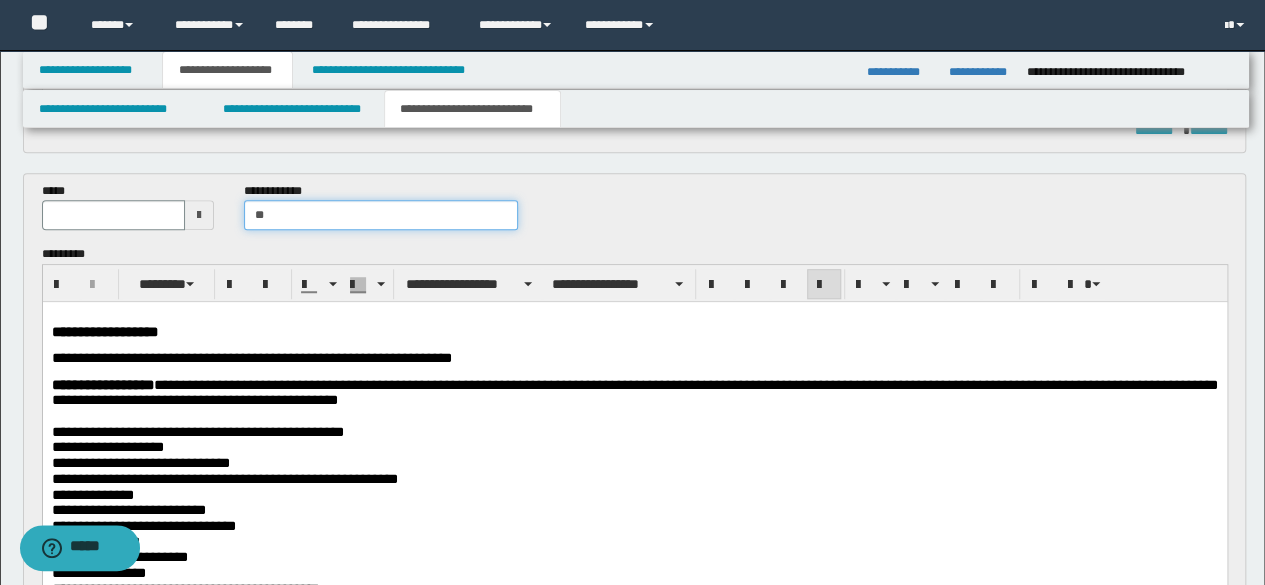 type on "*" 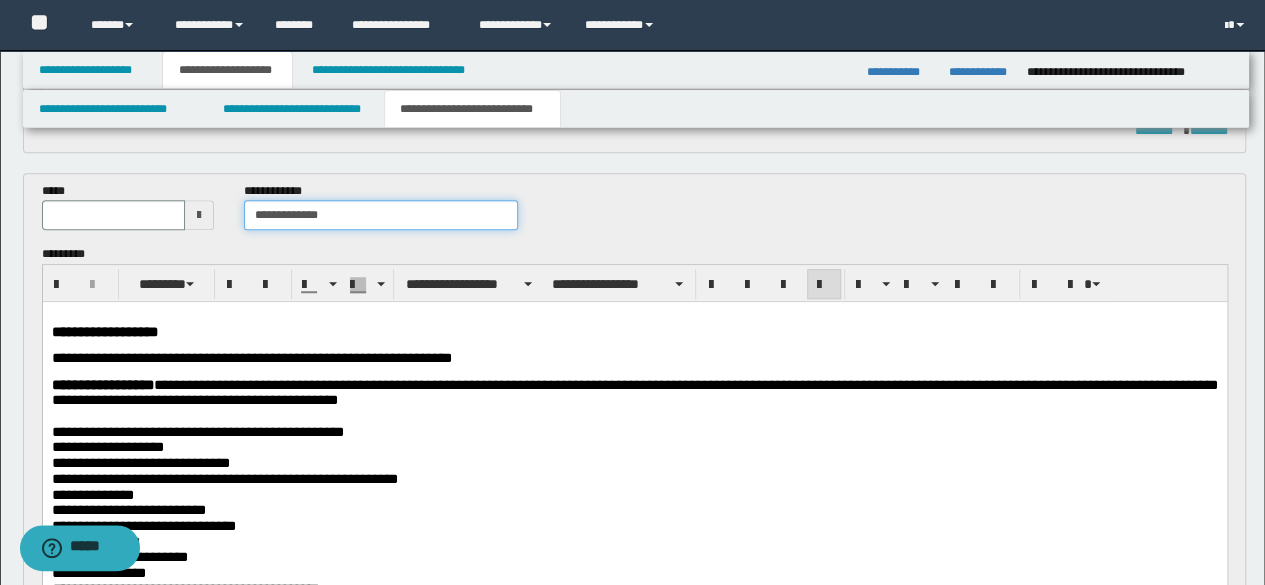 type on "**********" 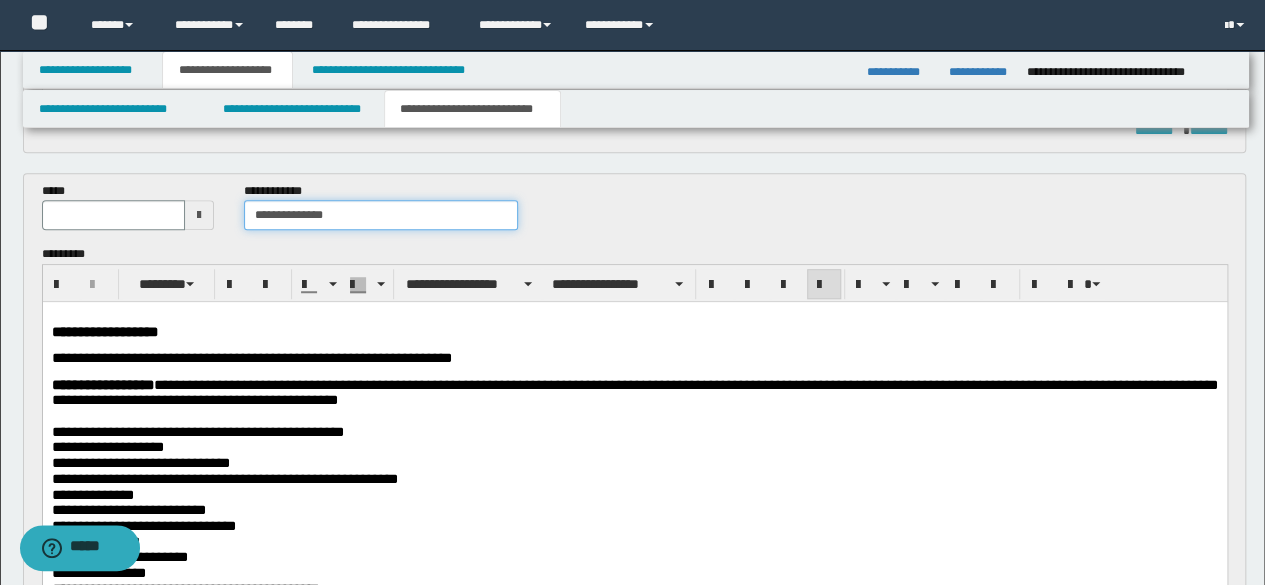type 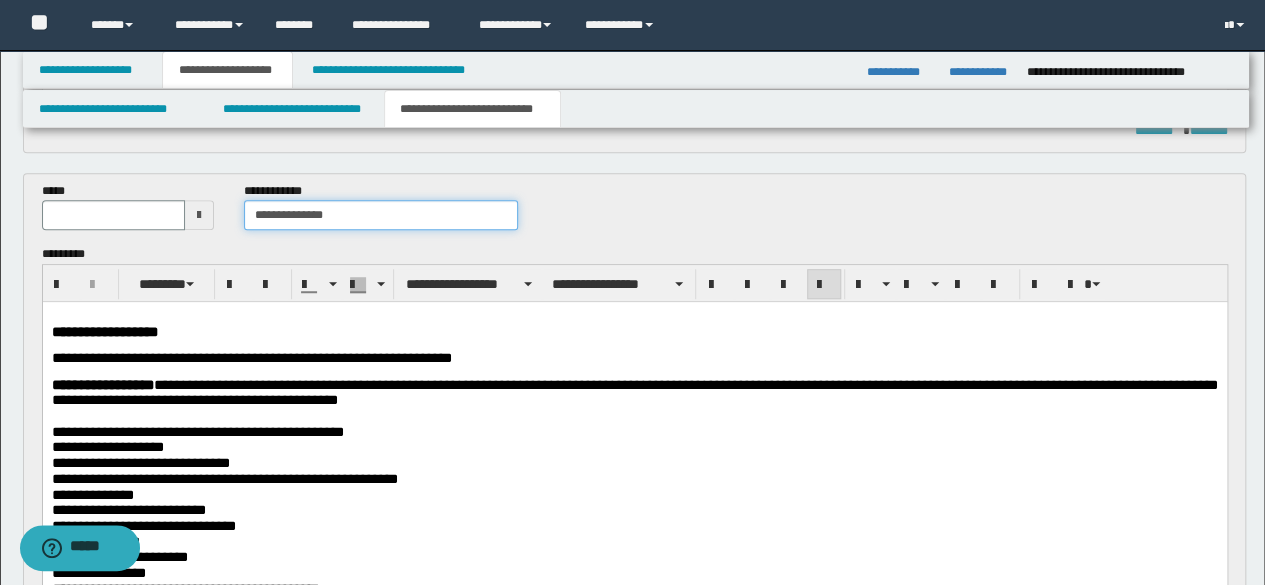 type on "**********" 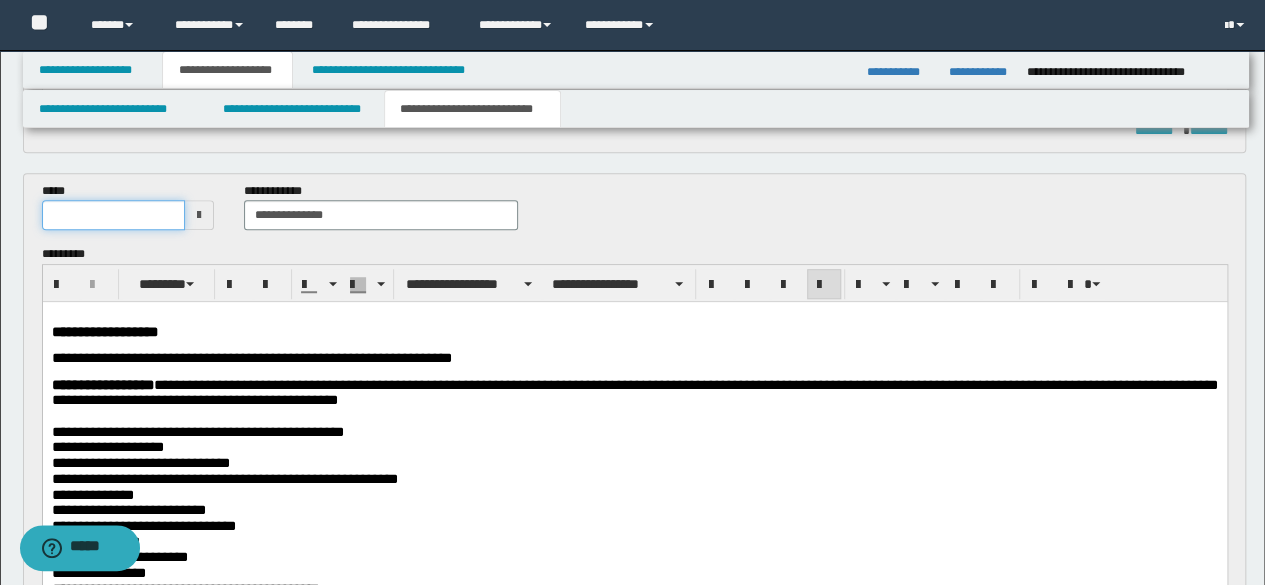 click at bounding box center [114, 215] 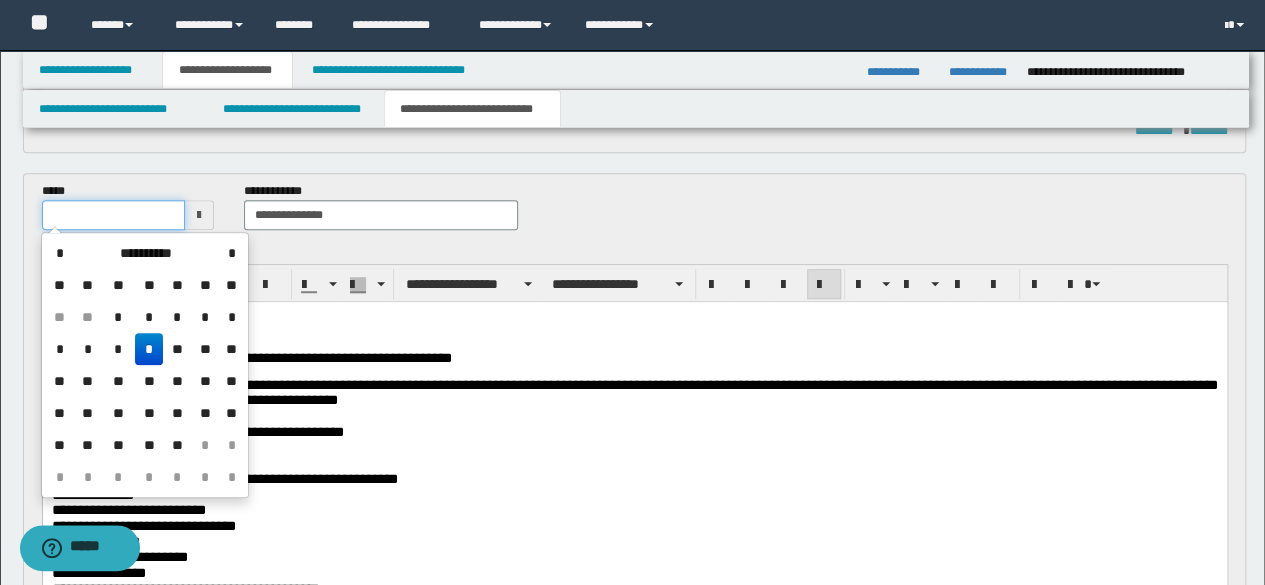 click at bounding box center [114, 215] 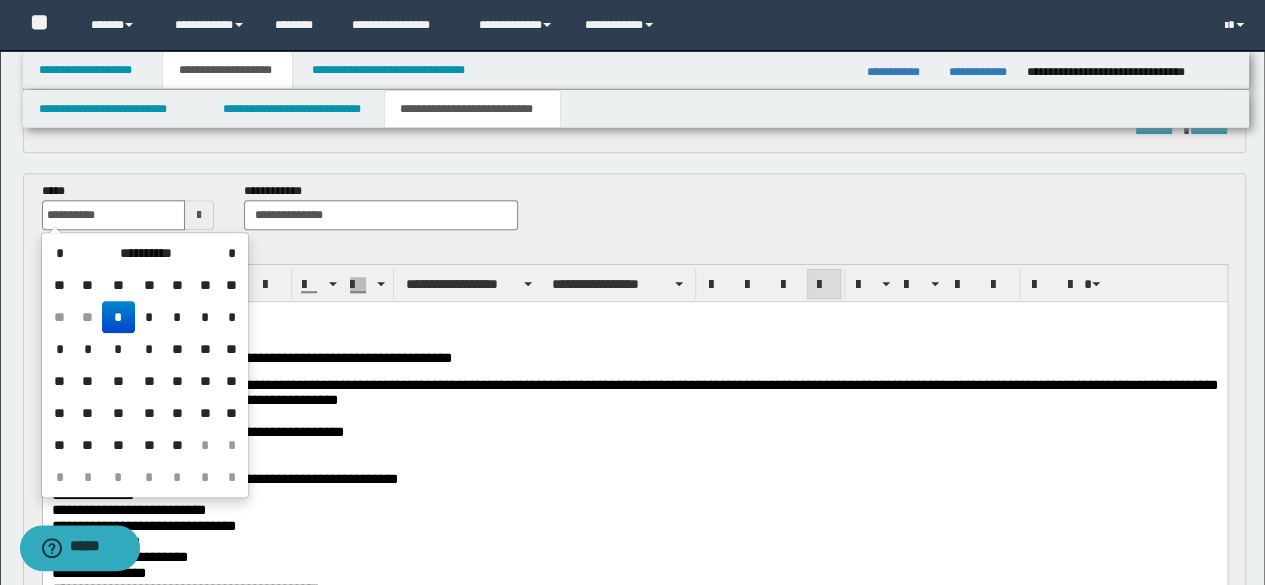 click on "*" at bounding box center (118, 317) 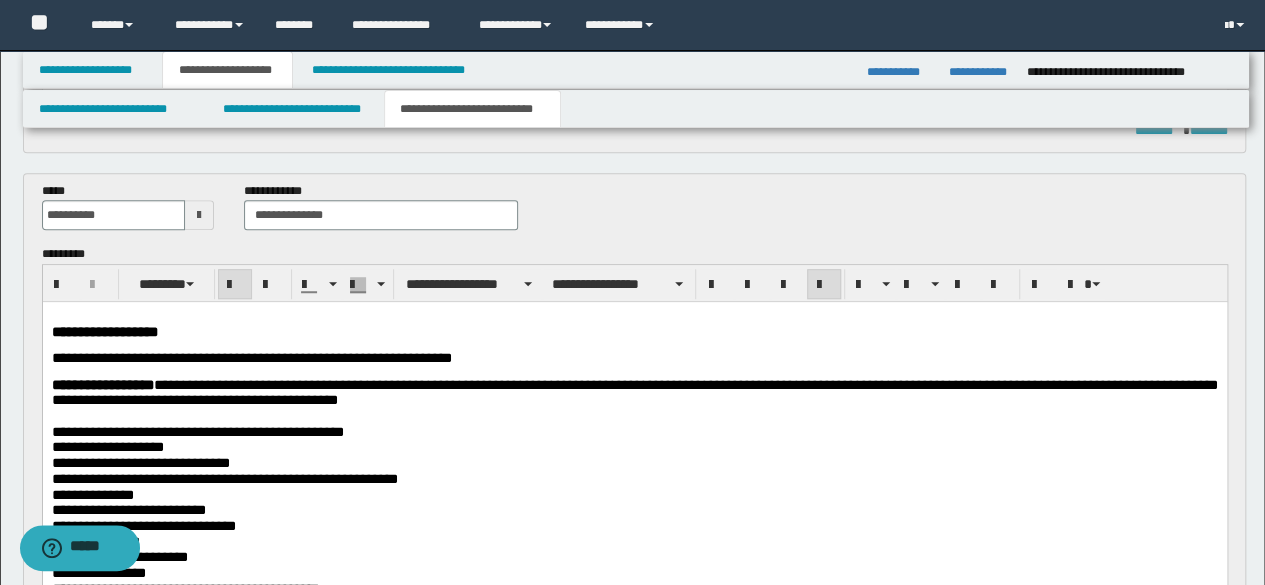 click on "**********" at bounding box center (104, 332) 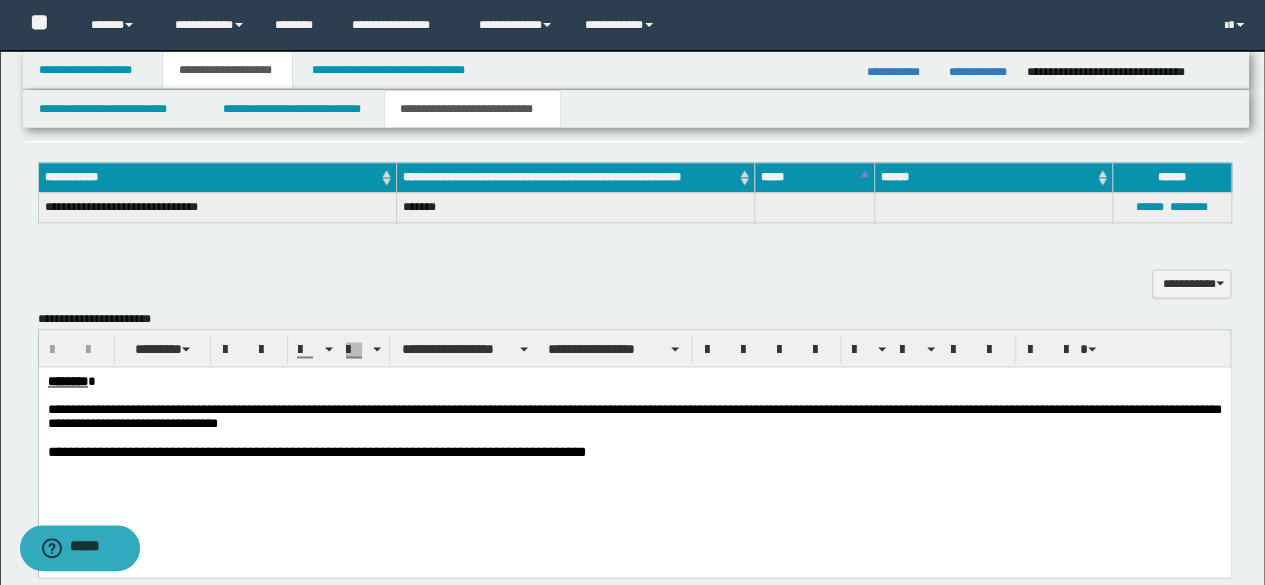 scroll, scrollTop: 1400, scrollLeft: 0, axis: vertical 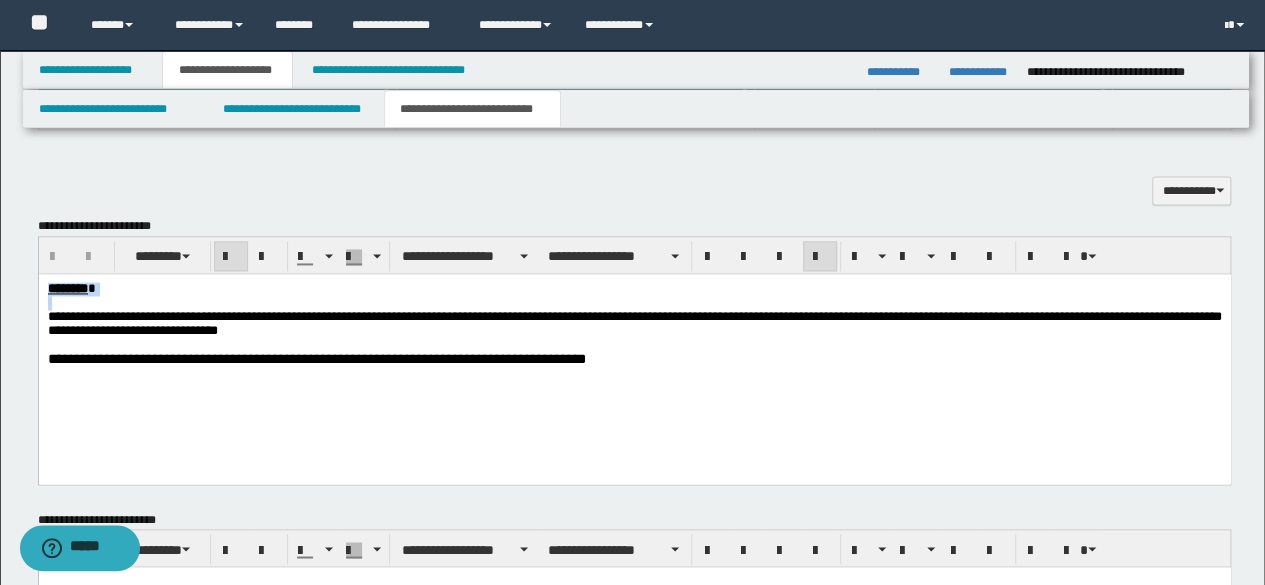 drag, startPoint x: 101, startPoint y: 301, endPoint x: 38, endPoint y: 506, distance: 214.46211 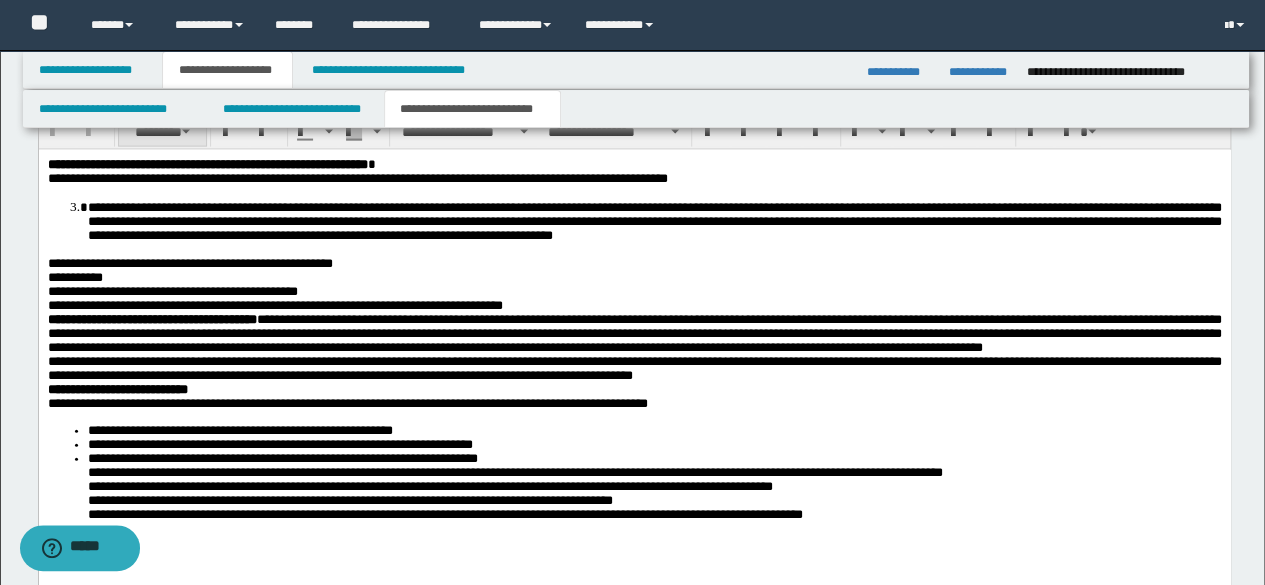 scroll, scrollTop: 2208, scrollLeft: 0, axis: vertical 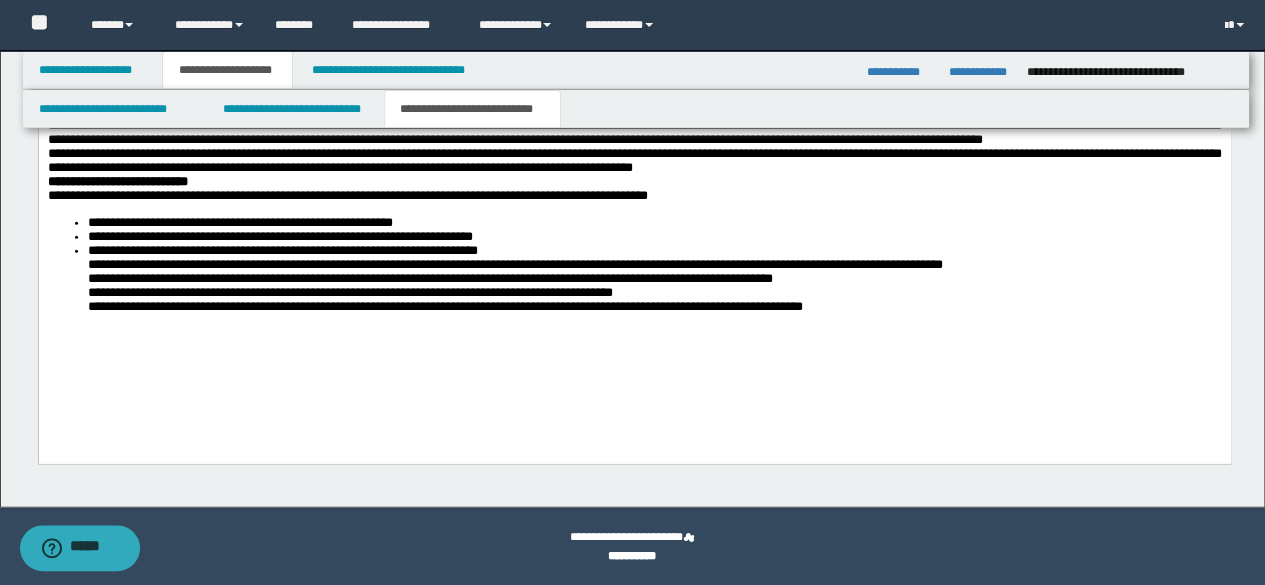 click on "**********" at bounding box center [634, 266] 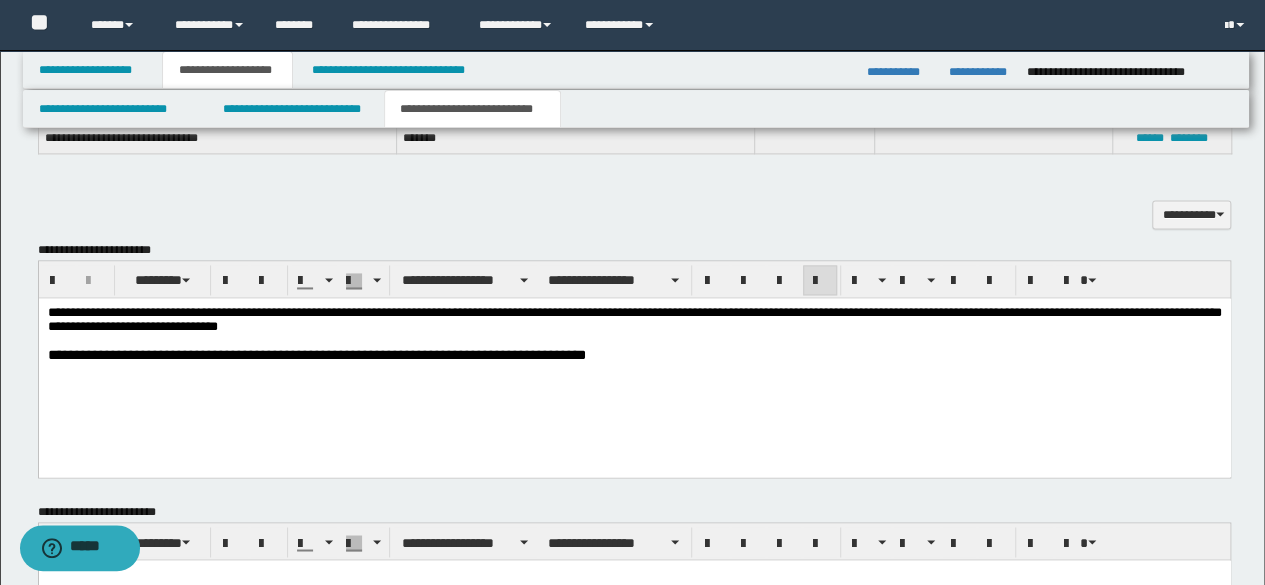 scroll, scrollTop: 1308, scrollLeft: 0, axis: vertical 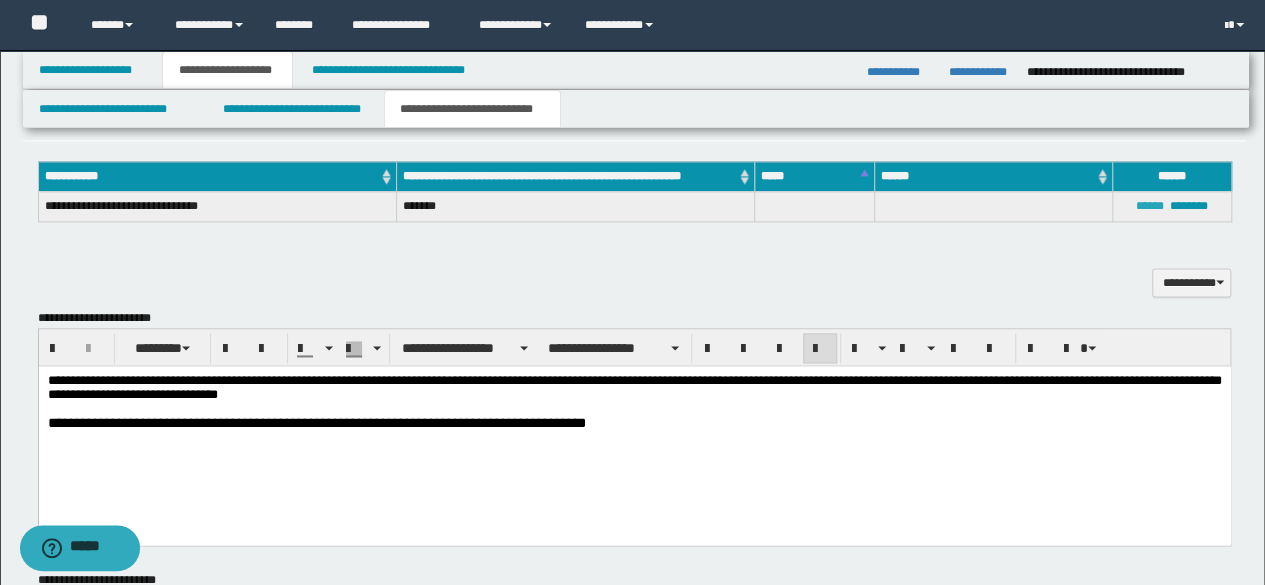 click on "******" at bounding box center [1150, 206] 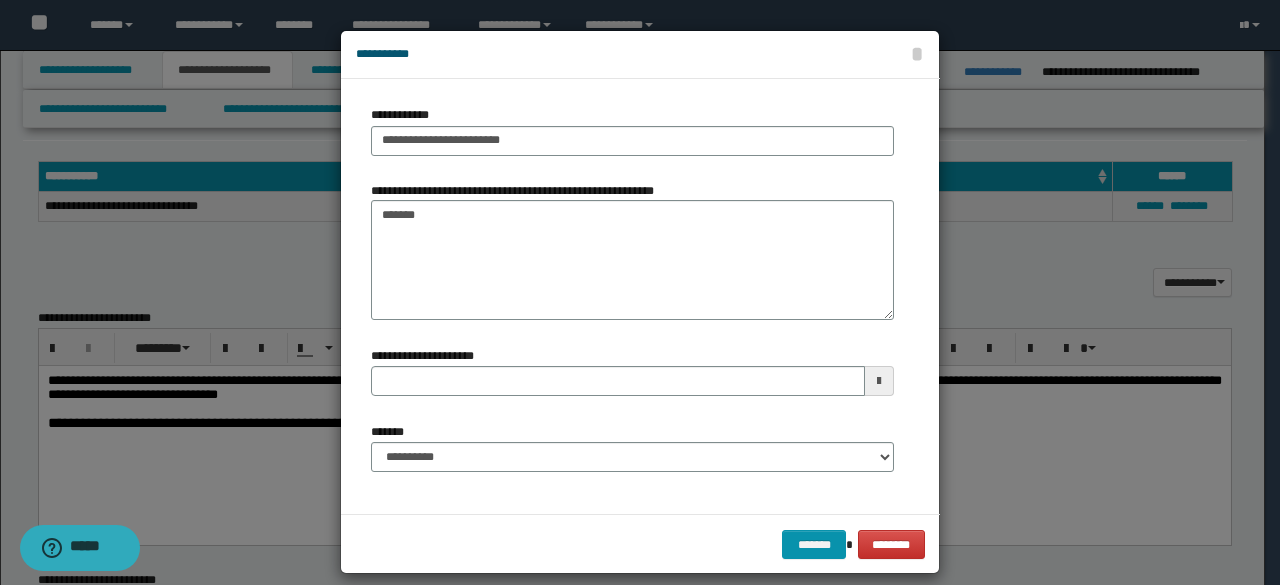 type 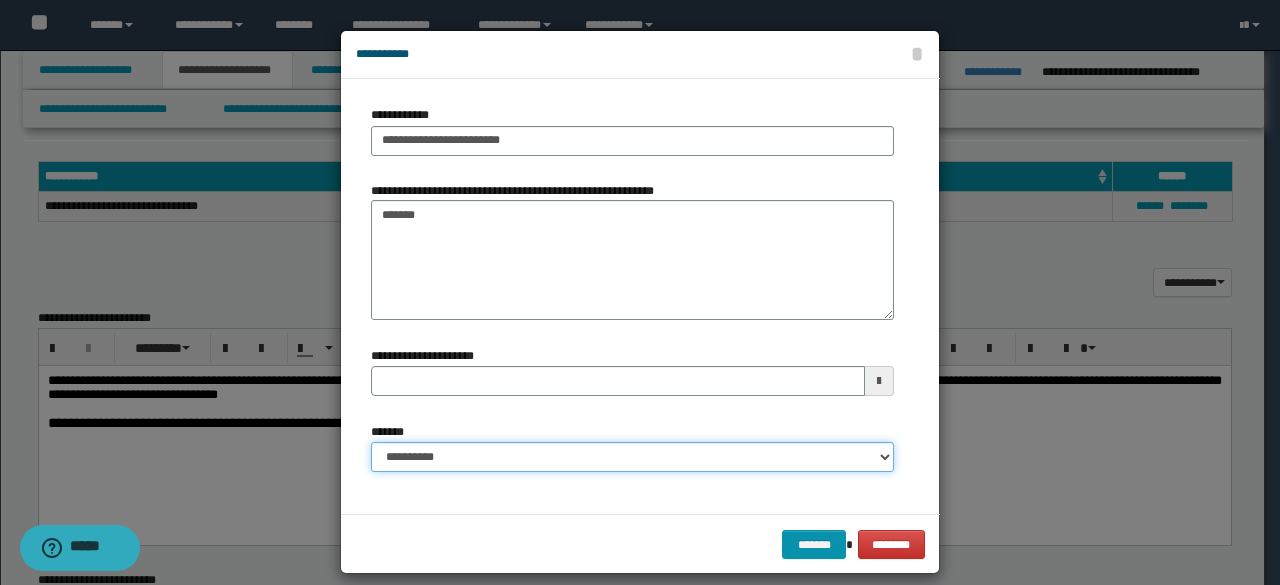 click on "**********" at bounding box center (632, 457) 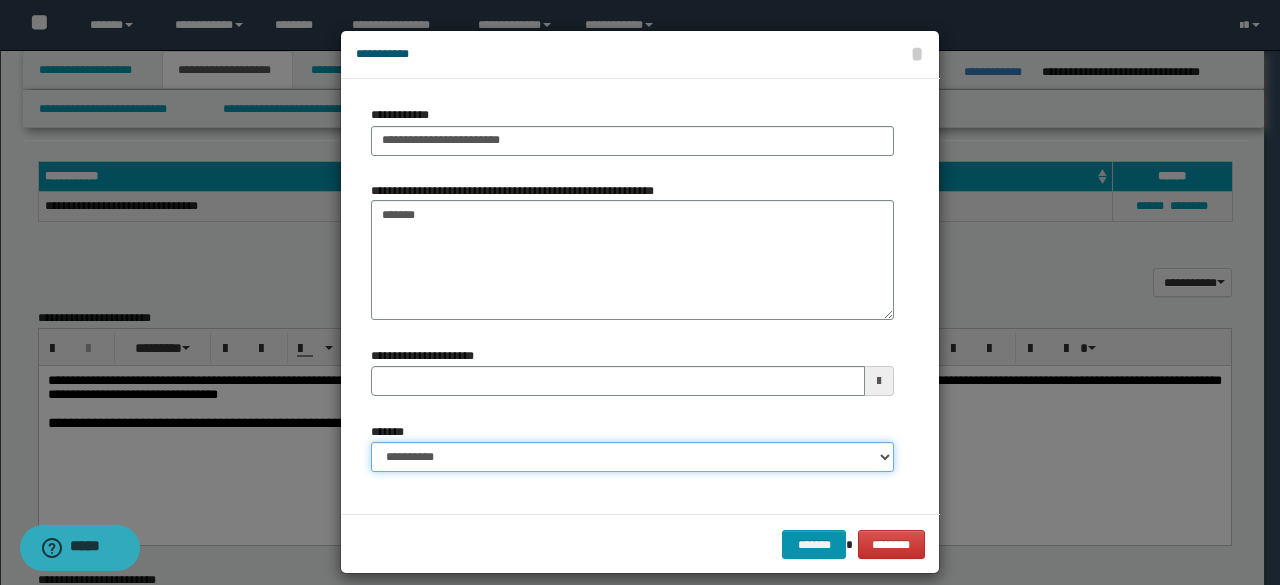 select on "*" 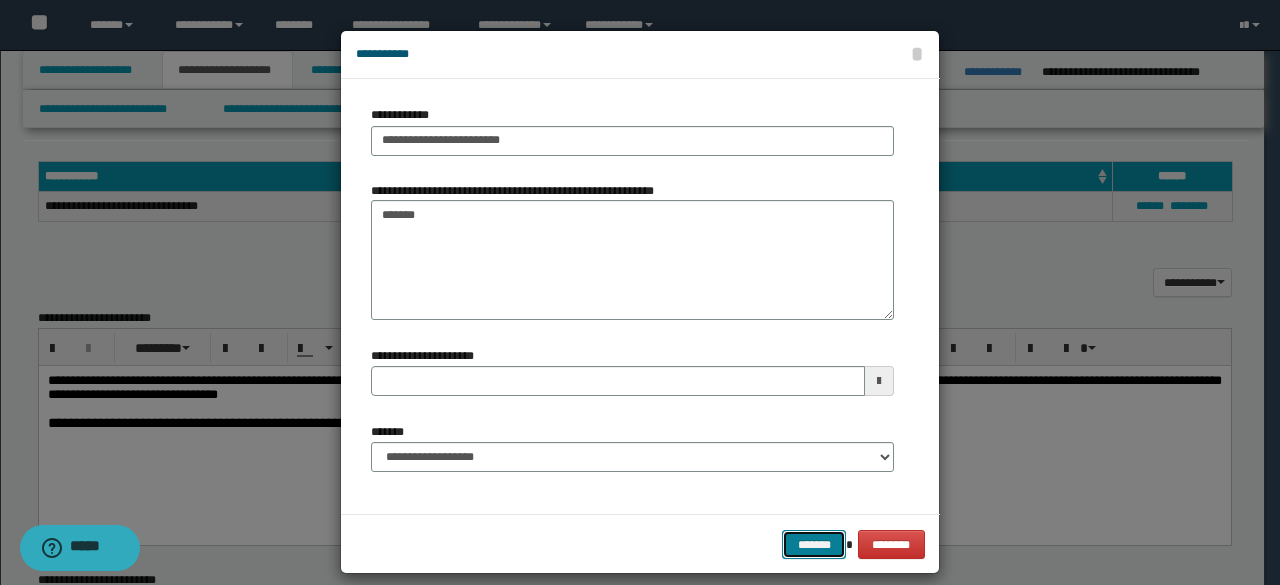 click on "*******" at bounding box center (814, 544) 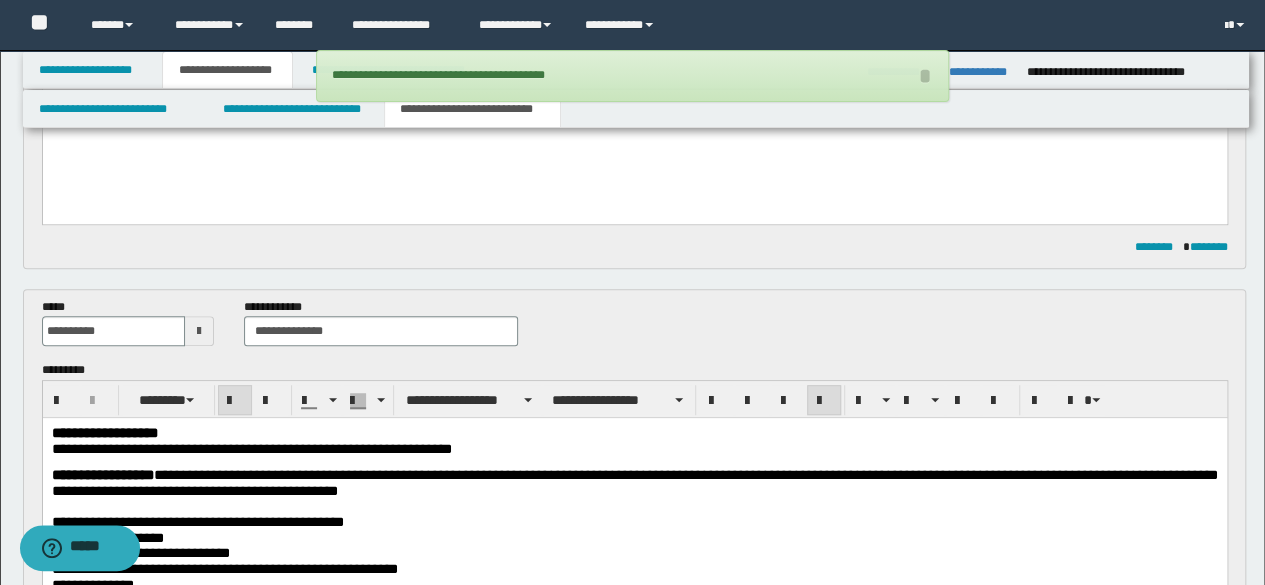 scroll, scrollTop: 408, scrollLeft: 0, axis: vertical 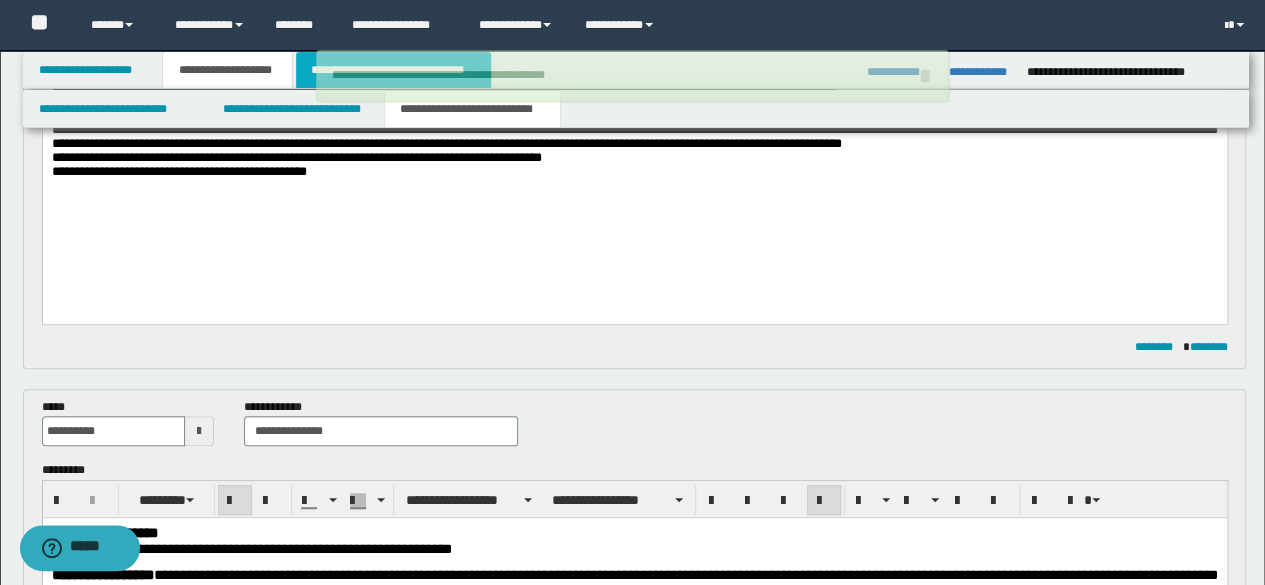 click on "**********" at bounding box center [393, 70] 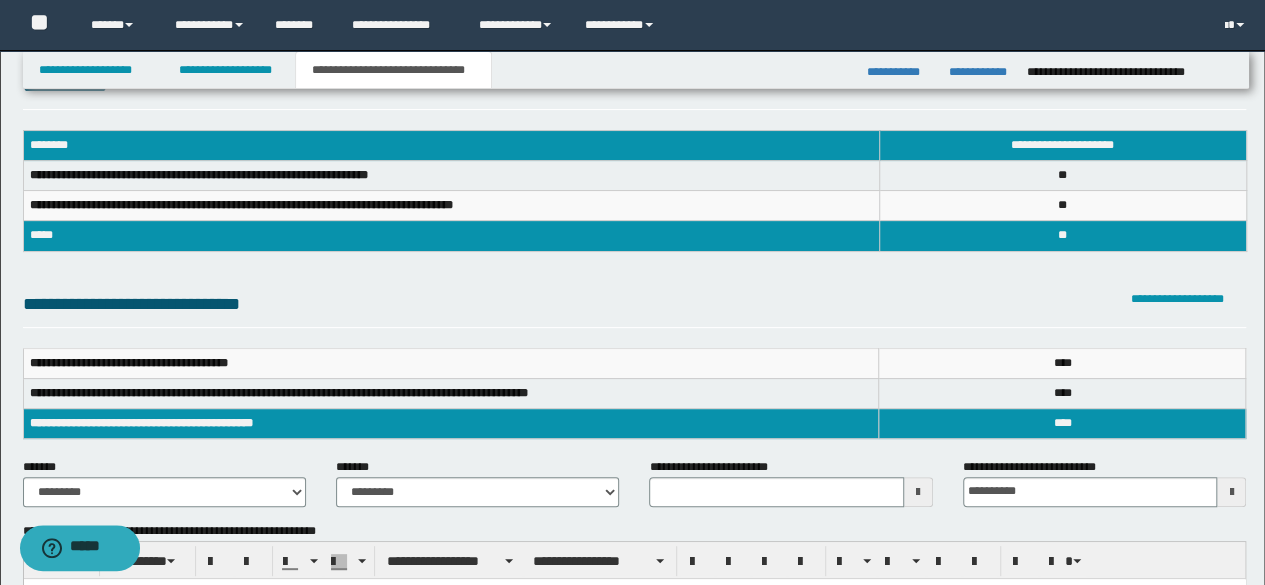 scroll, scrollTop: 100, scrollLeft: 0, axis: vertical 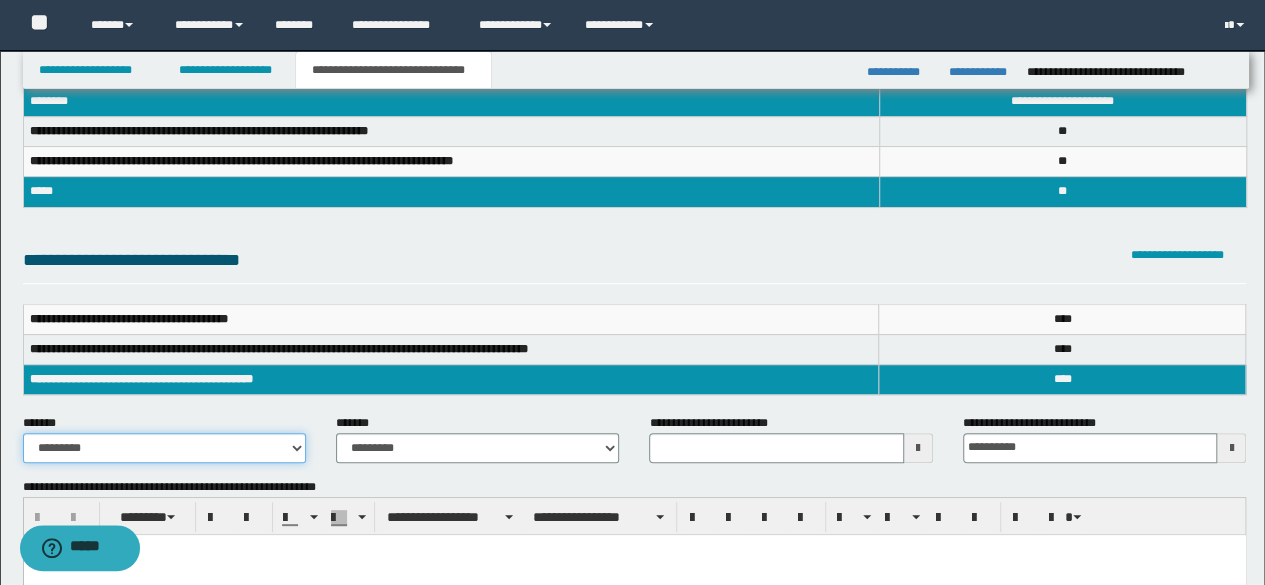 click on "**********" at bounding box center [164, 448] 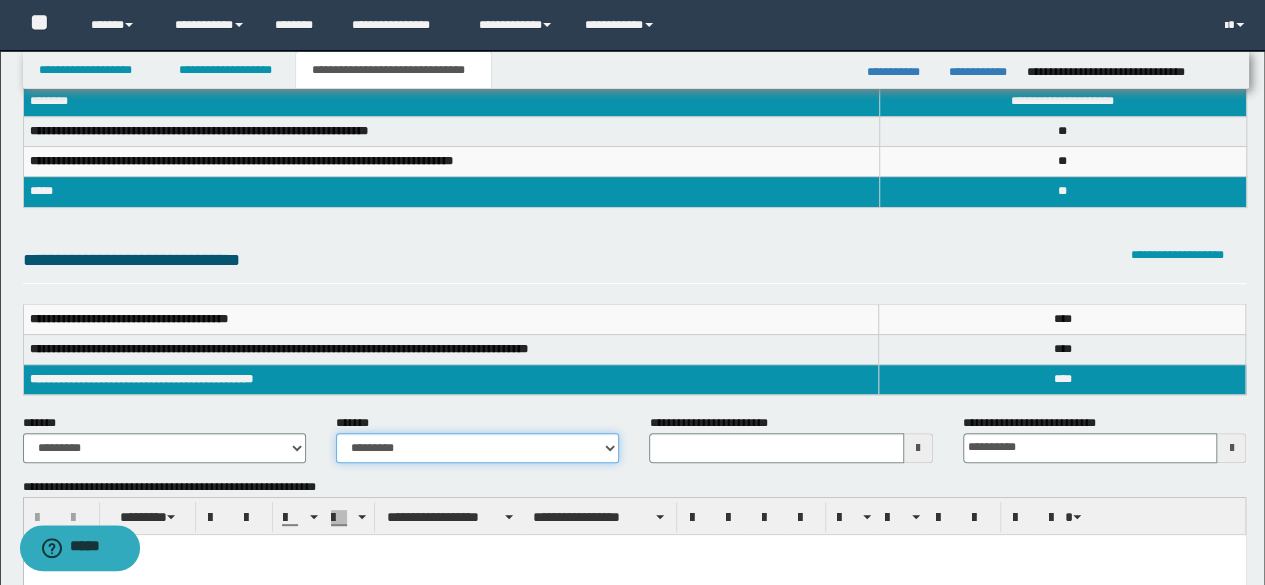 click on "**********" at bounding box center (477, 448) 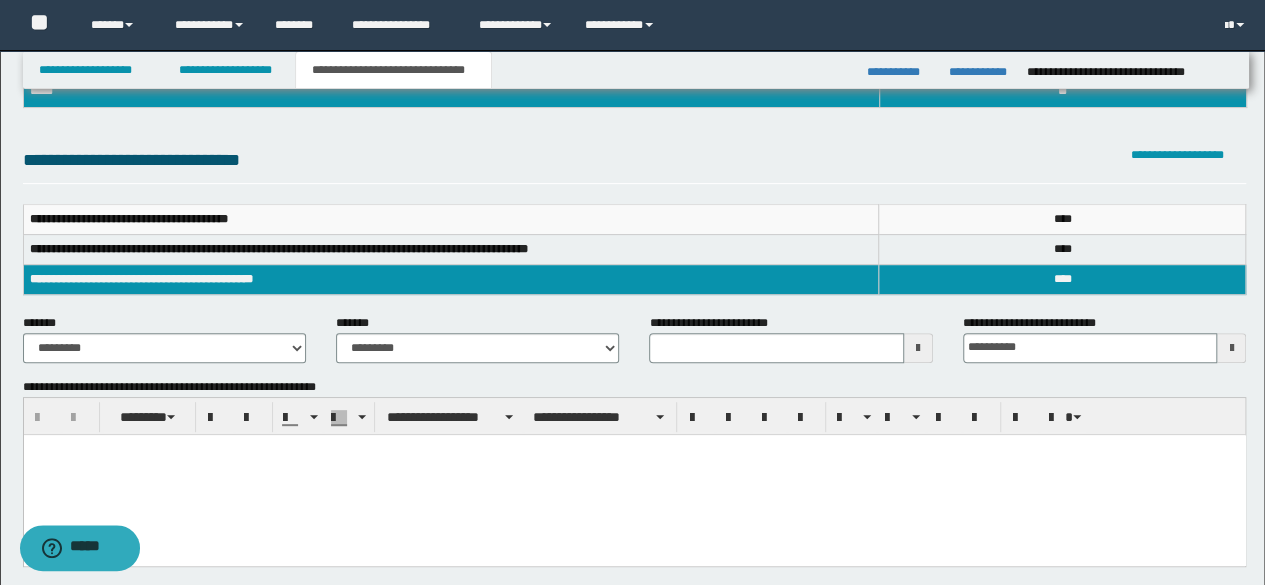 click at bounding box center (634, 474) 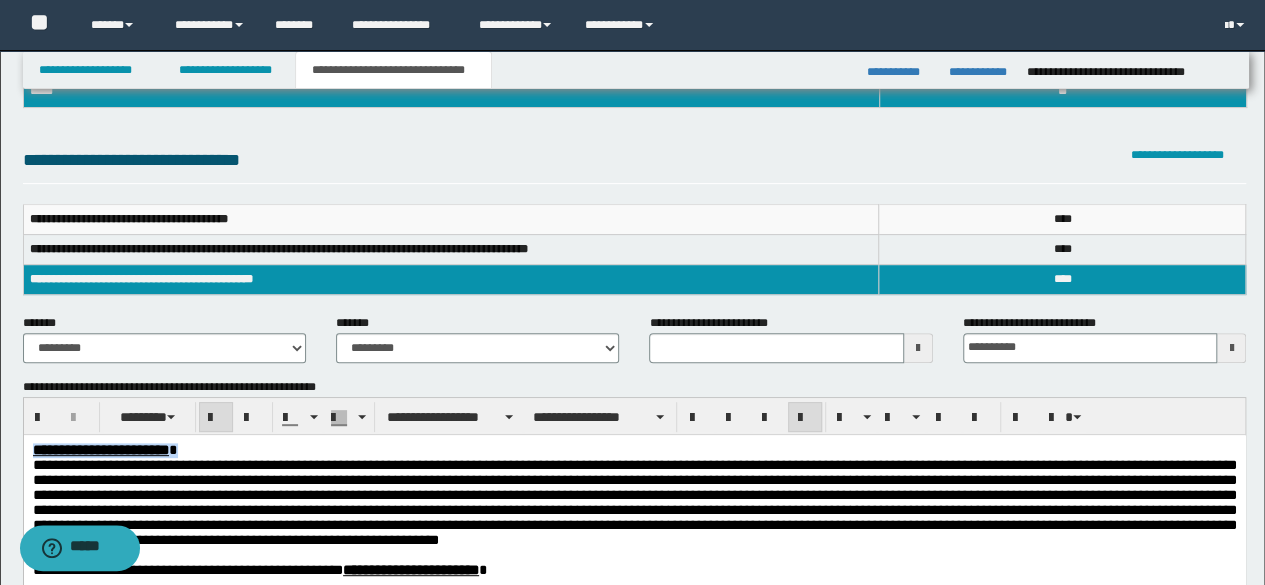 drag, startPoint x: 238, startPoint y: 445, endPoint x: 0, endPoint y: 282, distance: 288.46664 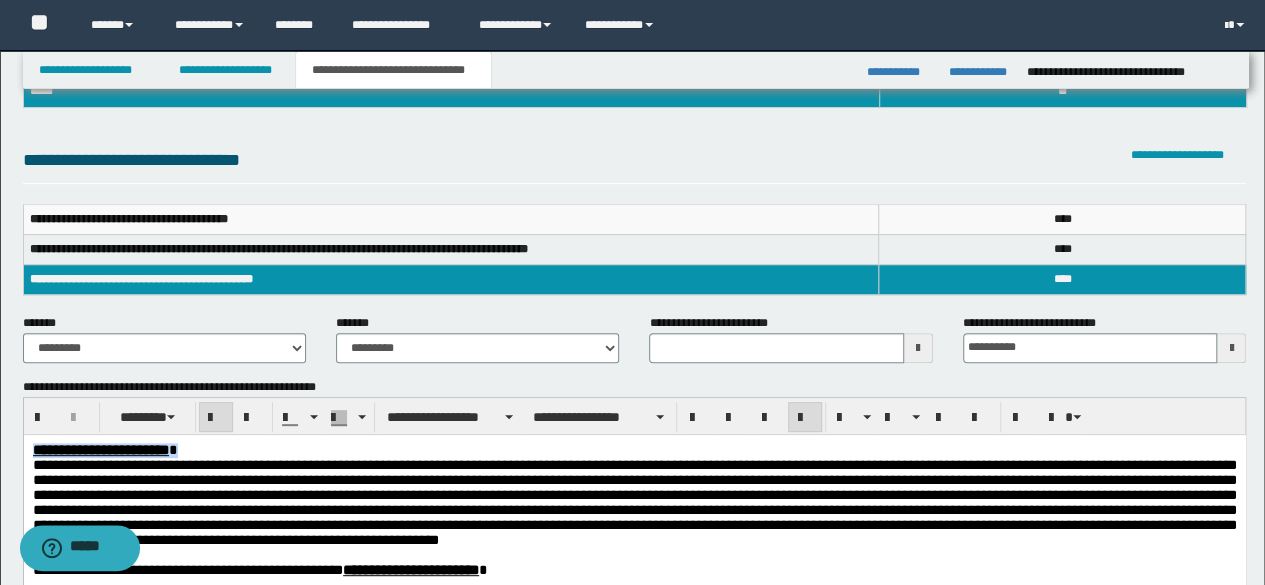 click on "**********" at bounding box center [634, 594] 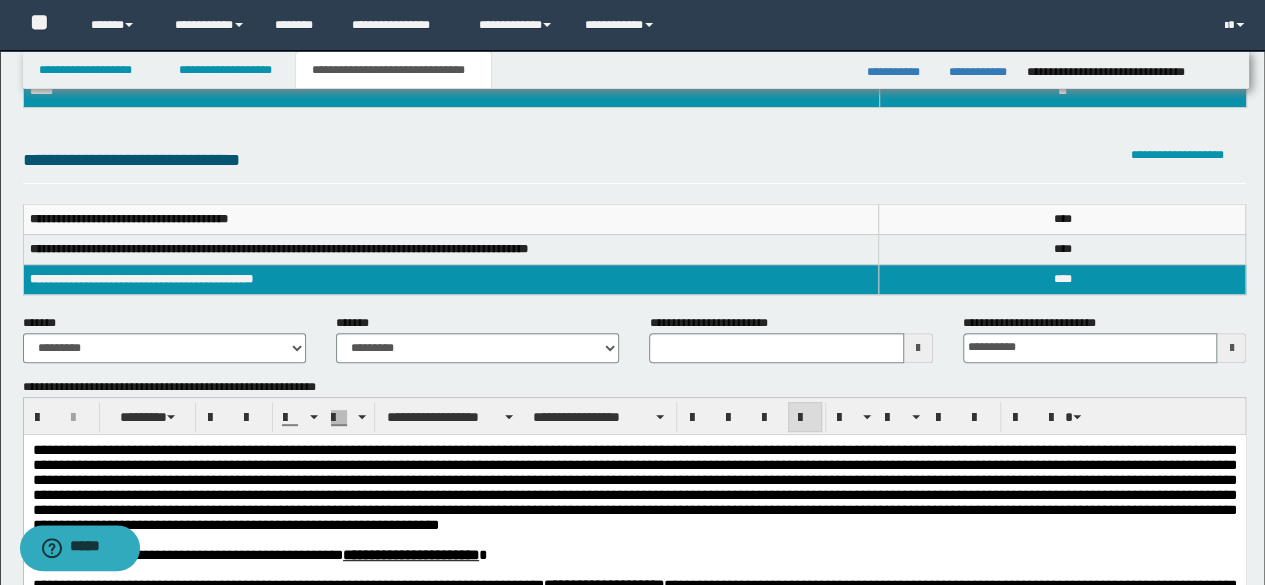 scroll, scrollTop: 300, scrollLeft: 0, axis: vertical 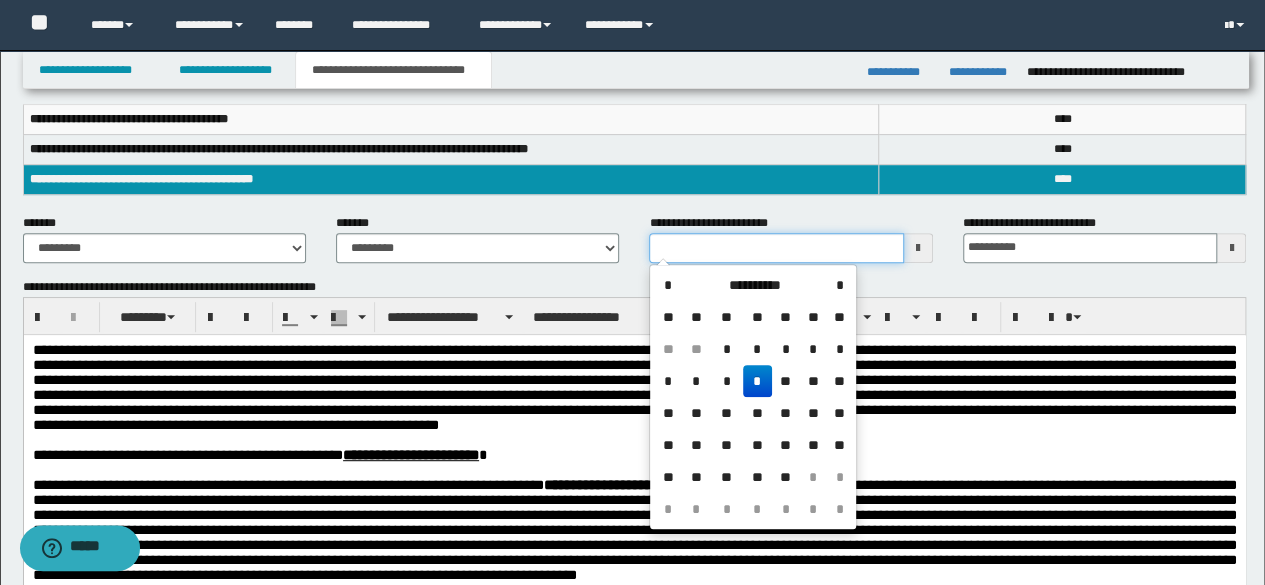 click on "**********" at bounding box center (776, 248) 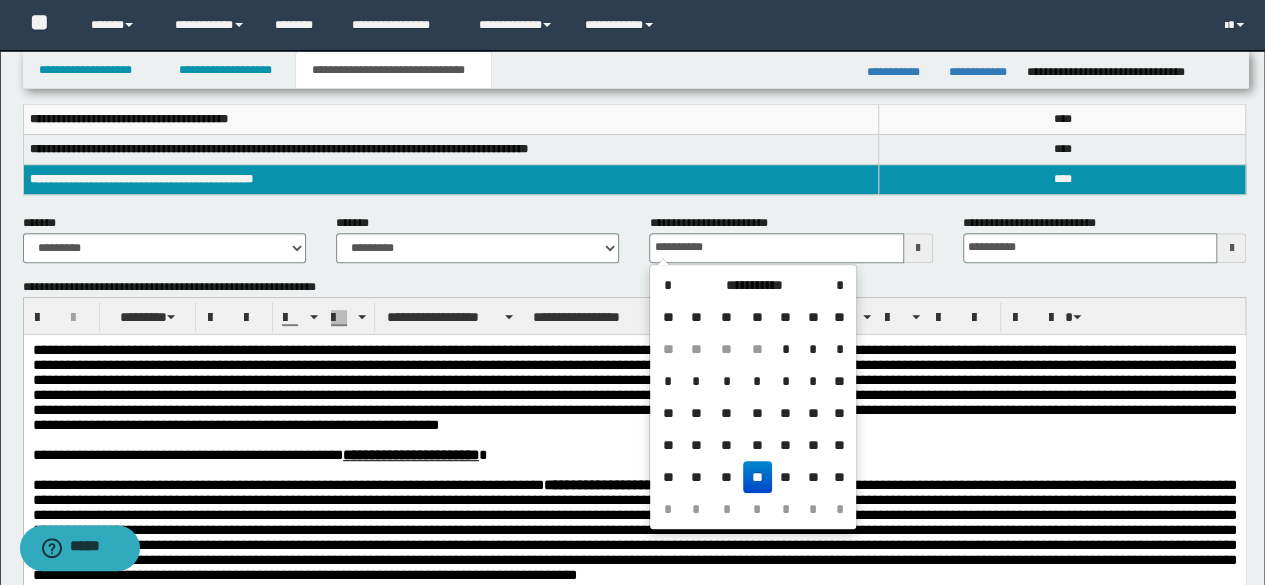 click on "**" at bounding box center (757, 477) 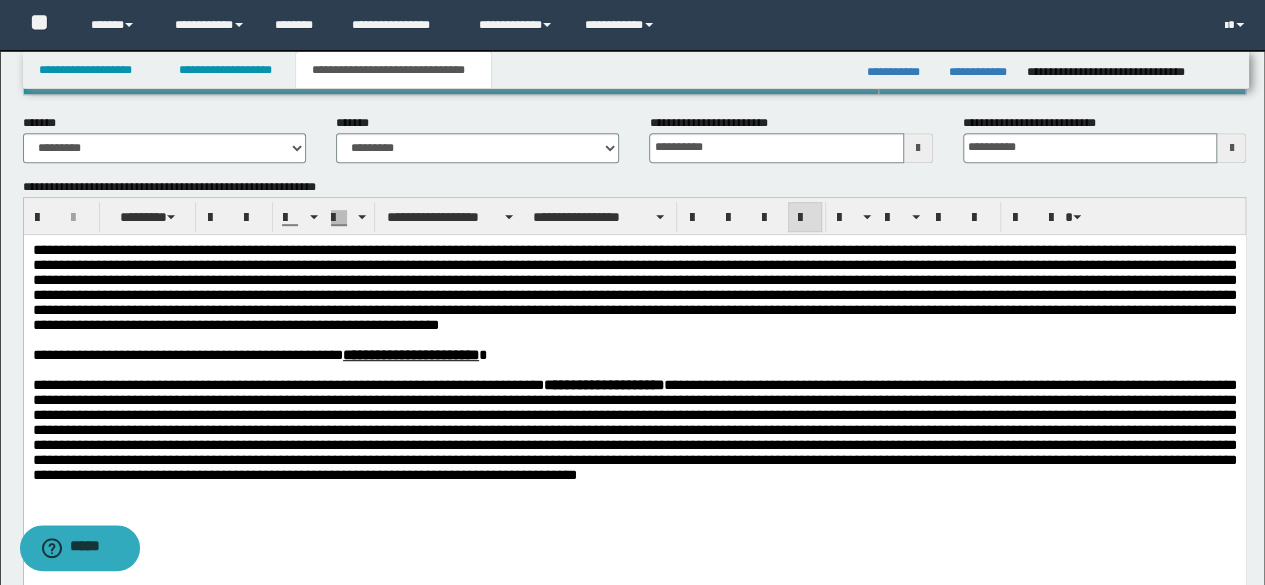 scroll, scrollTop: 200, scrollLeft: 0, axis: vertical 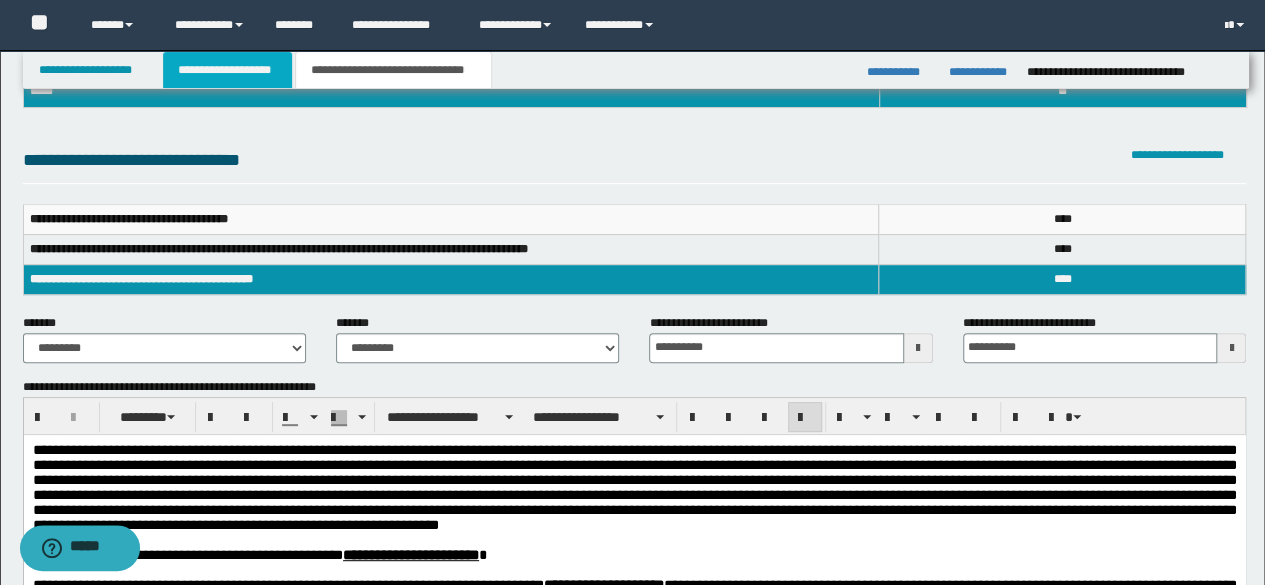 click on "**********" at bounding box center [227, 70] 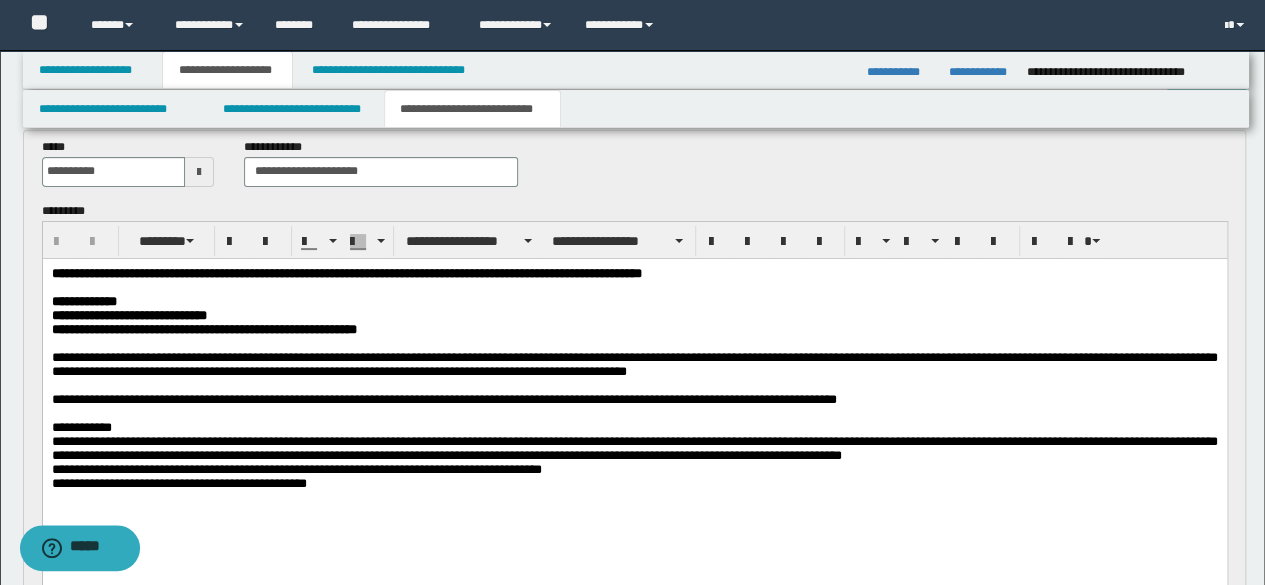 scroll, scrollTop: 0, scrollLeft: 0, axis: both 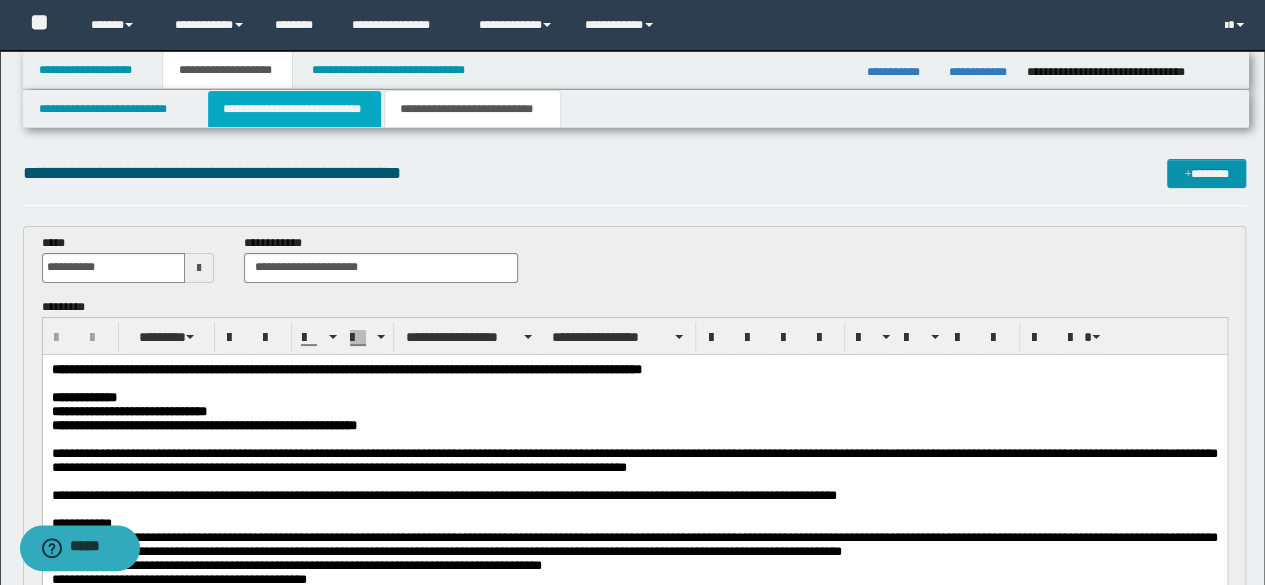 click on "**********" at bounding box center (294, 109) 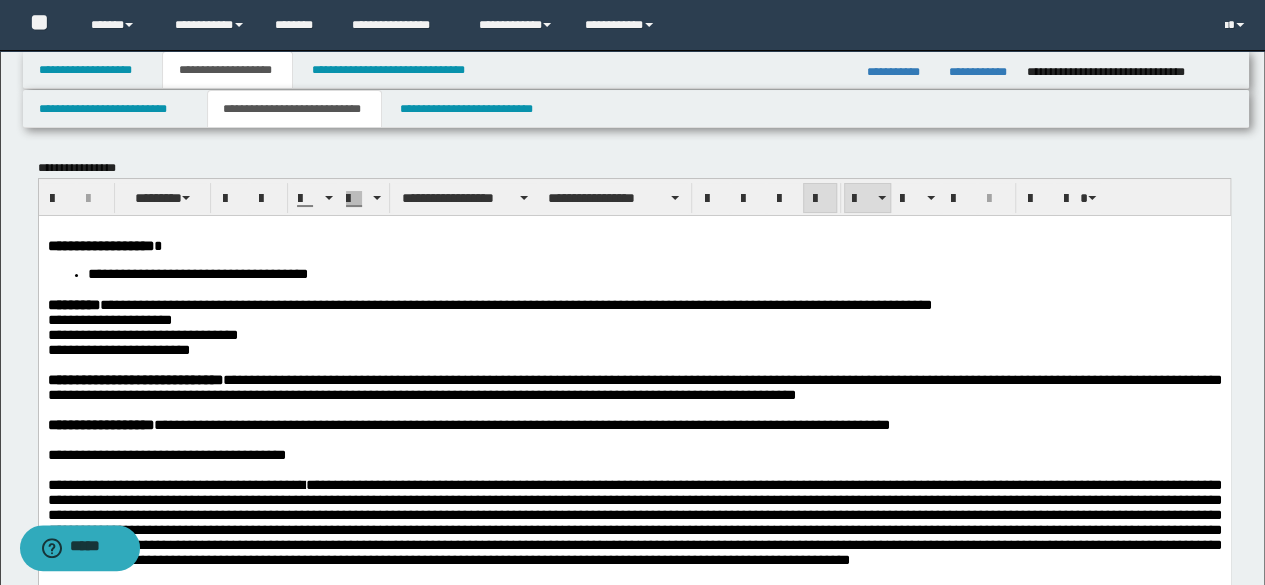 click on "**********" at bounding box center [100, 245] 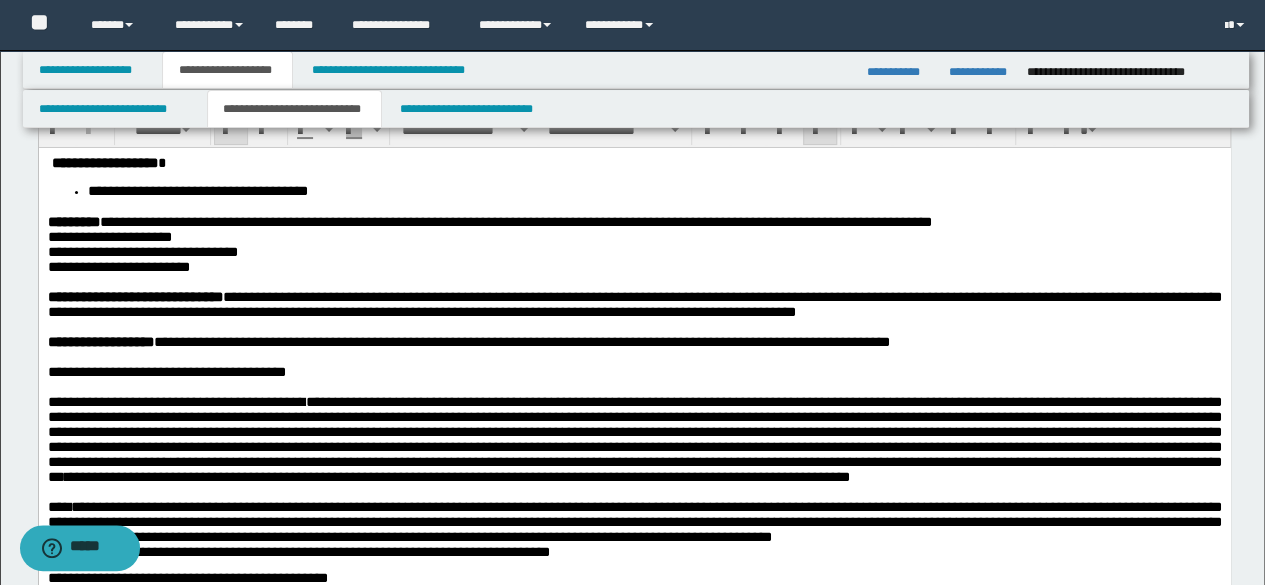 scroll, scrollTop: 100, scrollLeft: 0, axis: vertical 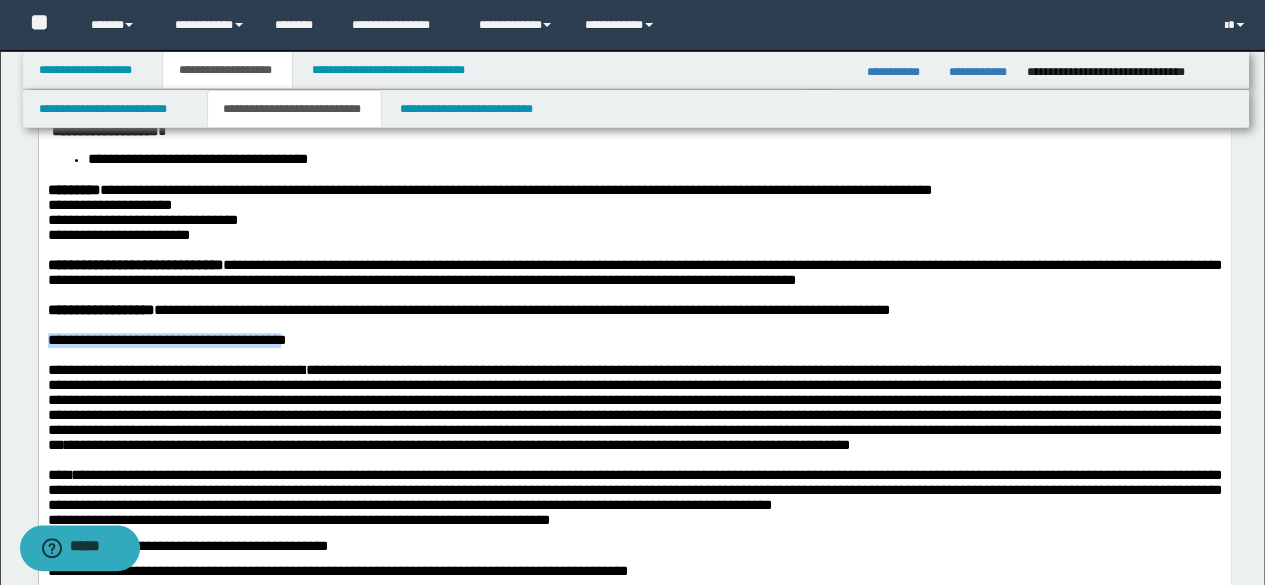 drag, startPoint x: 303, startPoint y: 369, endPoint x: 36, endPoint y: 365, distance: 267.02997 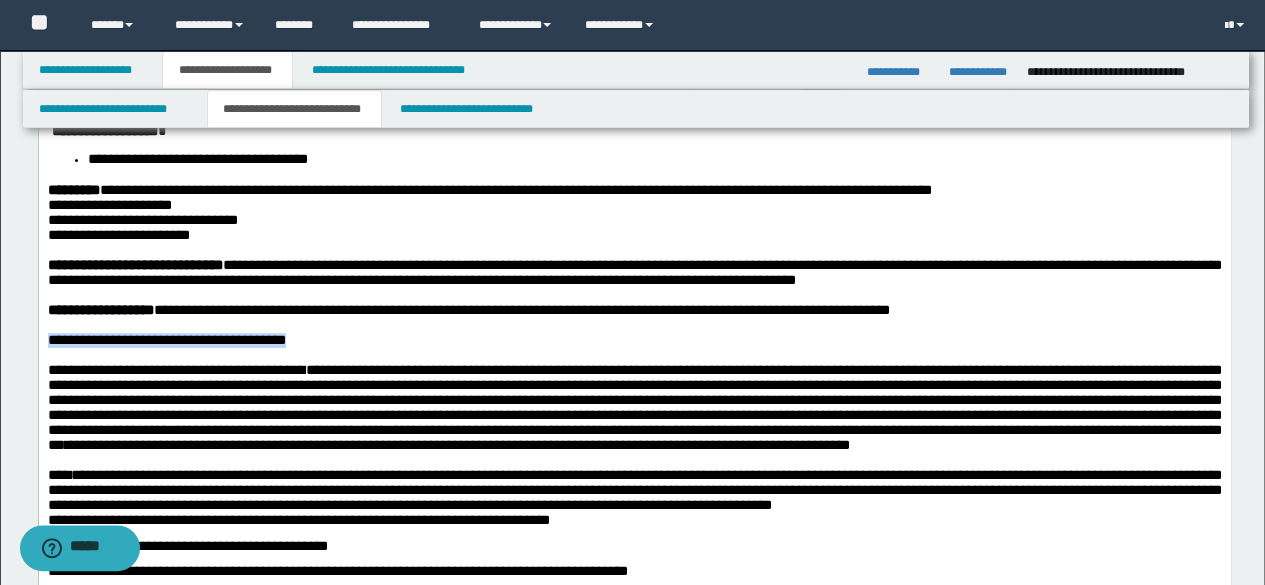drag, startPoint x: 310, startPoint y: 366, endPoint x: 60, endPoint y: 352, distance: 250.3917 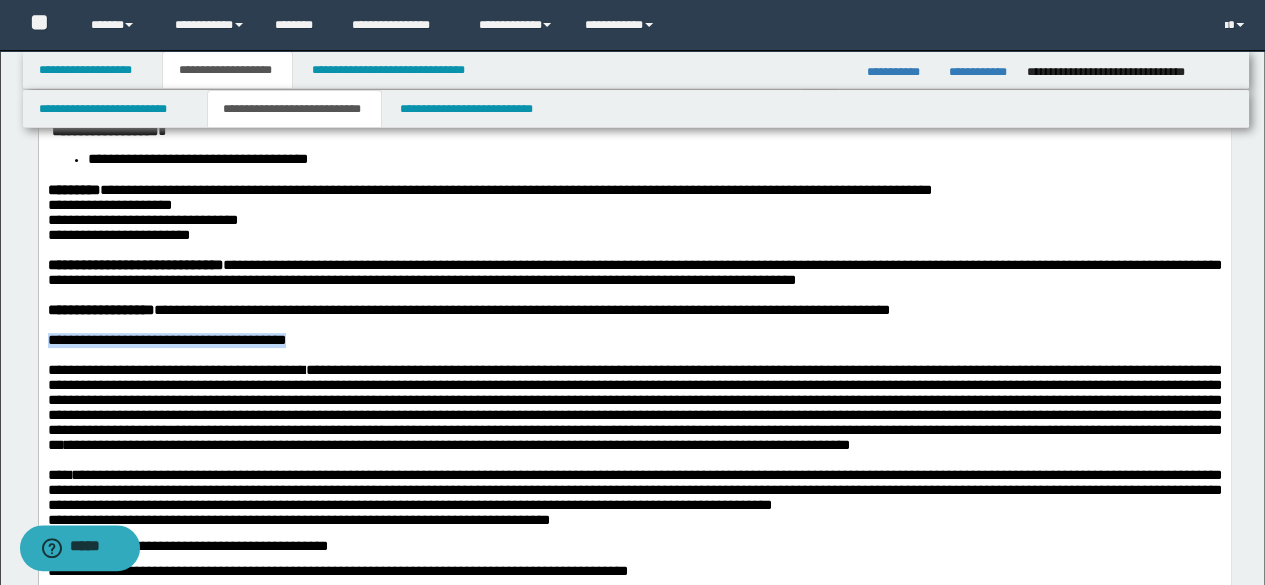 click on "**********" at bounding box center [634, 381] 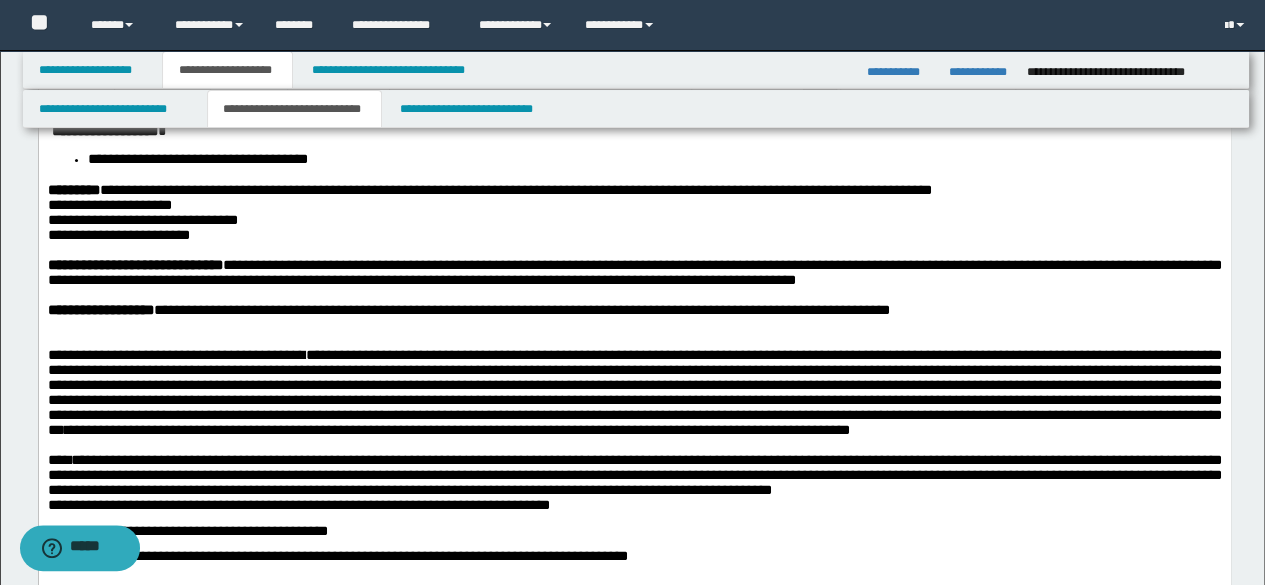 click on "**********" at bounding box center [634, 272] 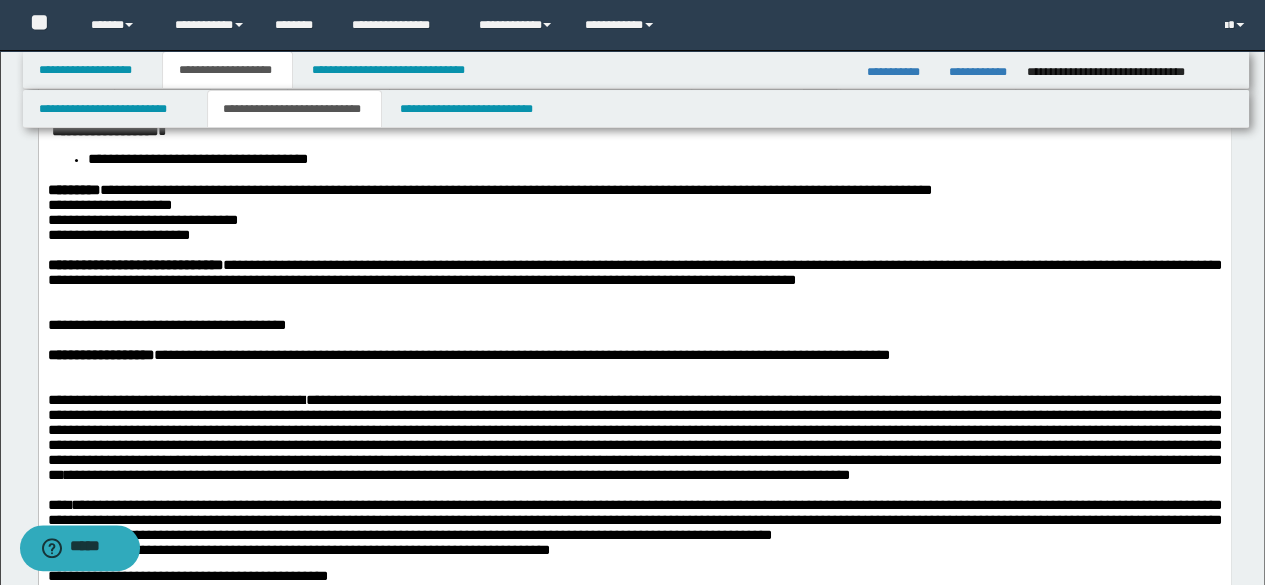 click at bounding box center [634, 384] 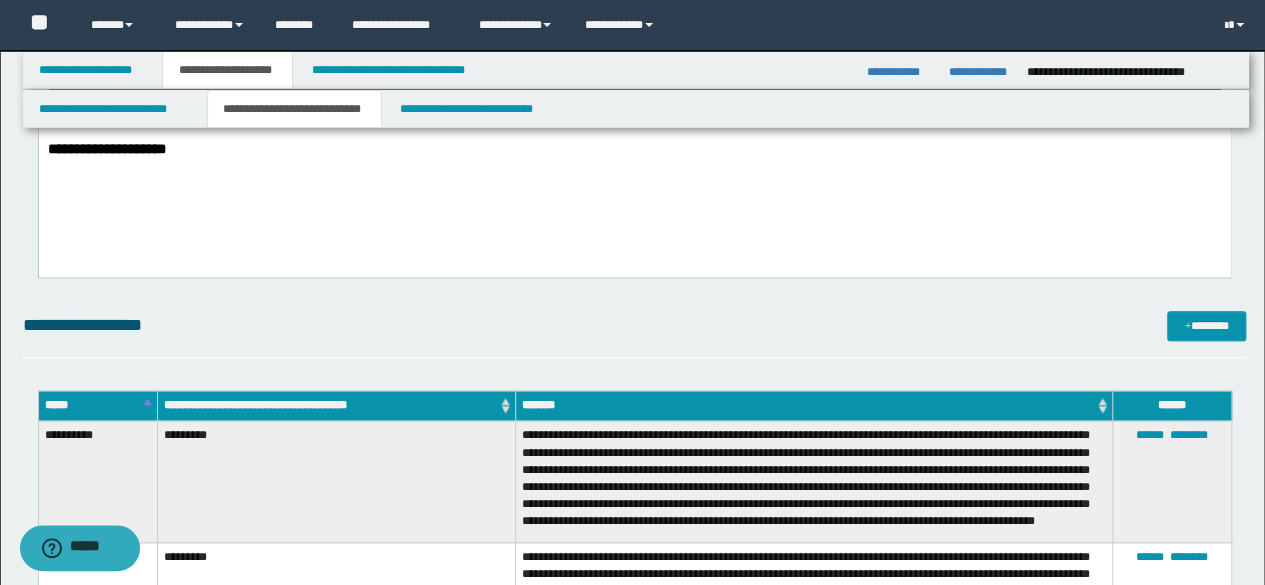 scroll, scrollTop: 1000, scrollLeft: 0, axis: vertical 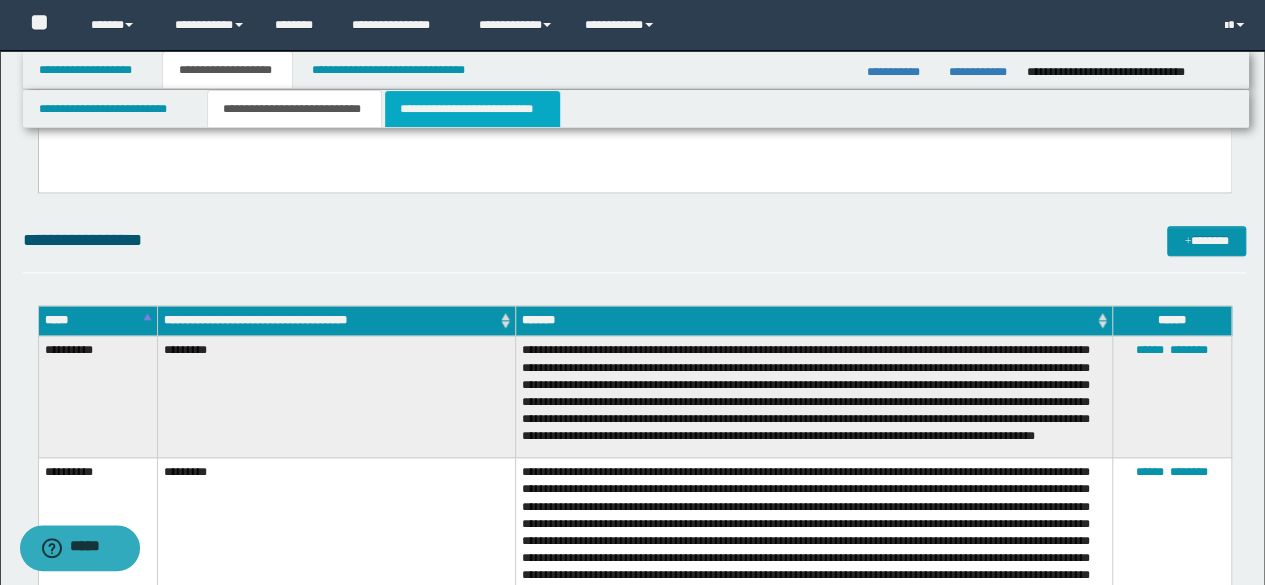 click on "**********" at bounding box center [472, 109] 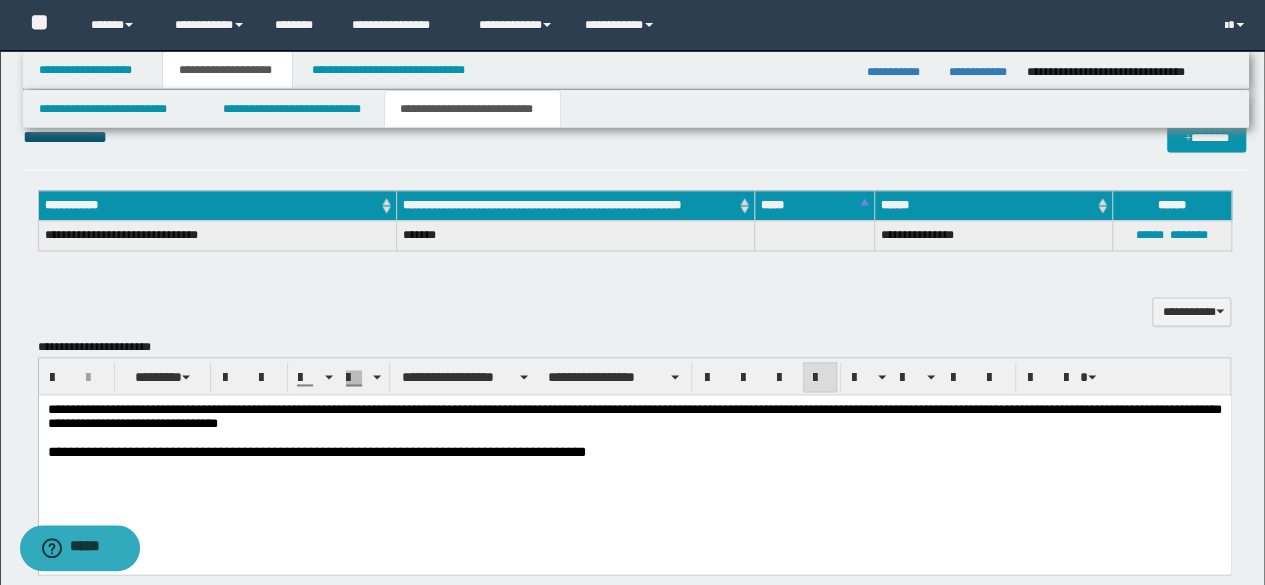 scroll, scrollTop: 1369, scrollLeft: 0, axis: vertical 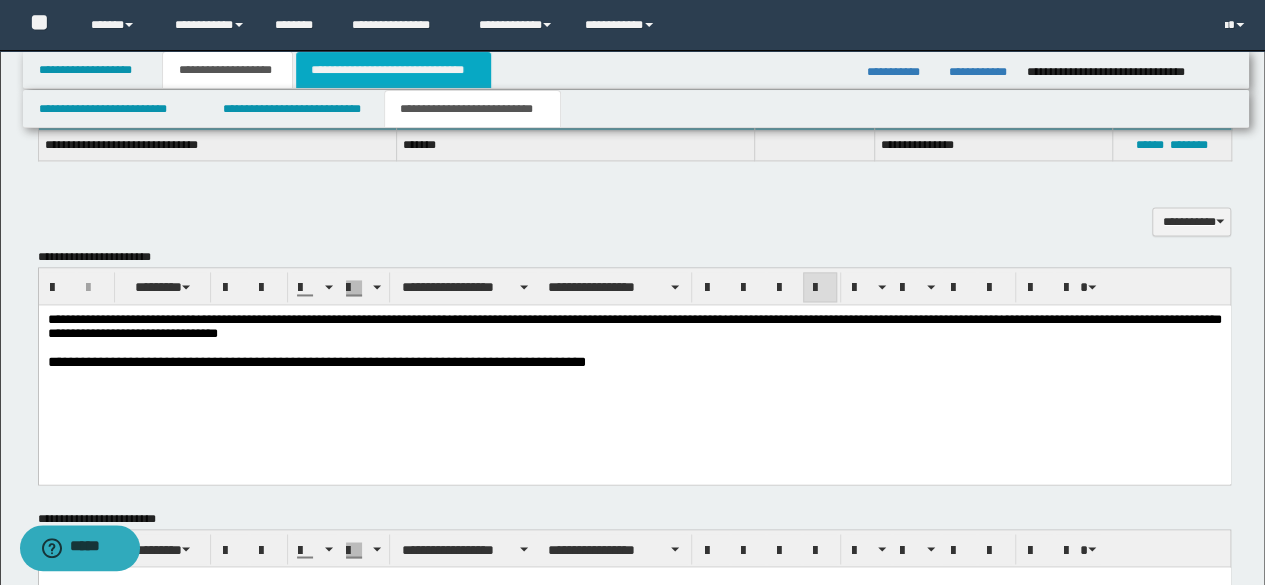 click on "**********" at bounding box center [393, 70] 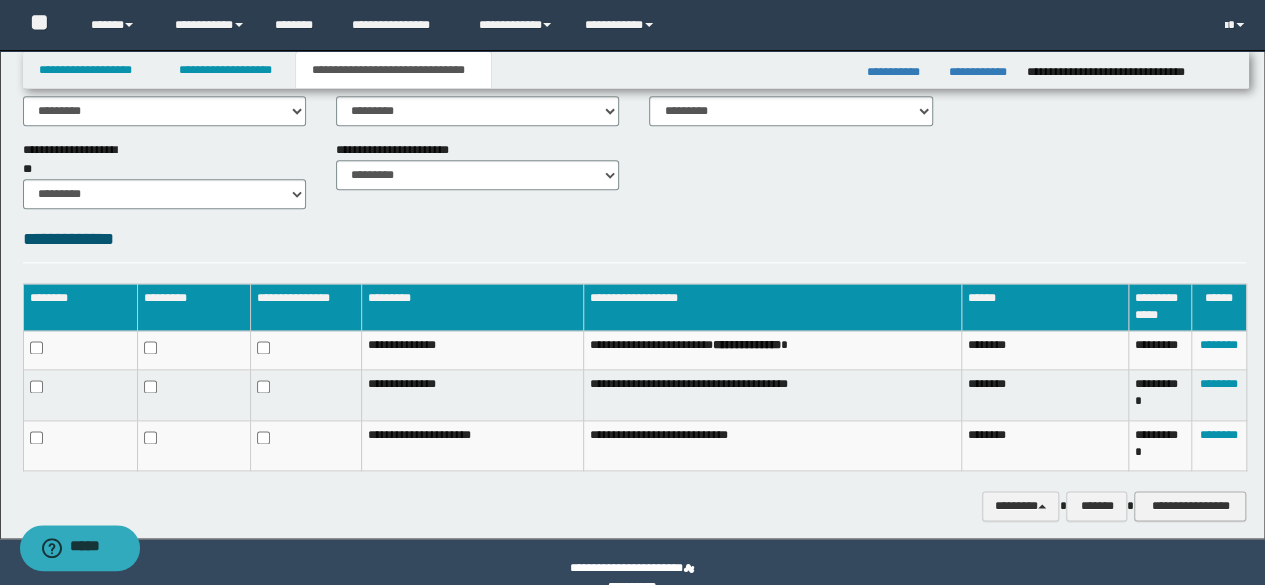scroll, scrollTop: 1150, scrollLeft: 0, axis: vertical 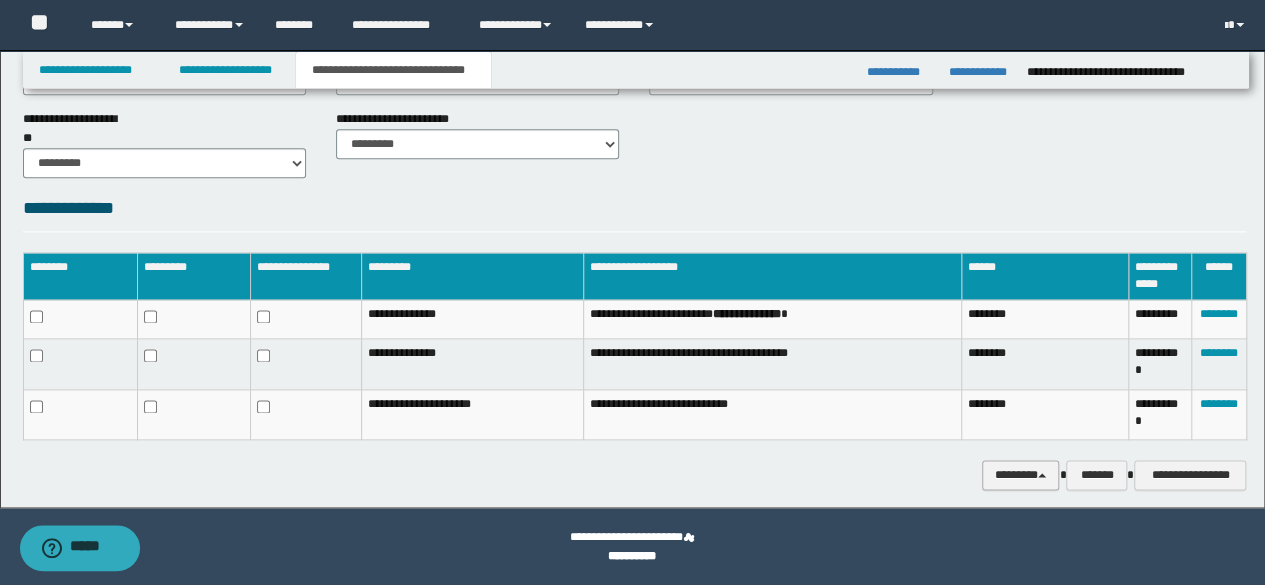 click on "********" at bounding box center [1021, 474] 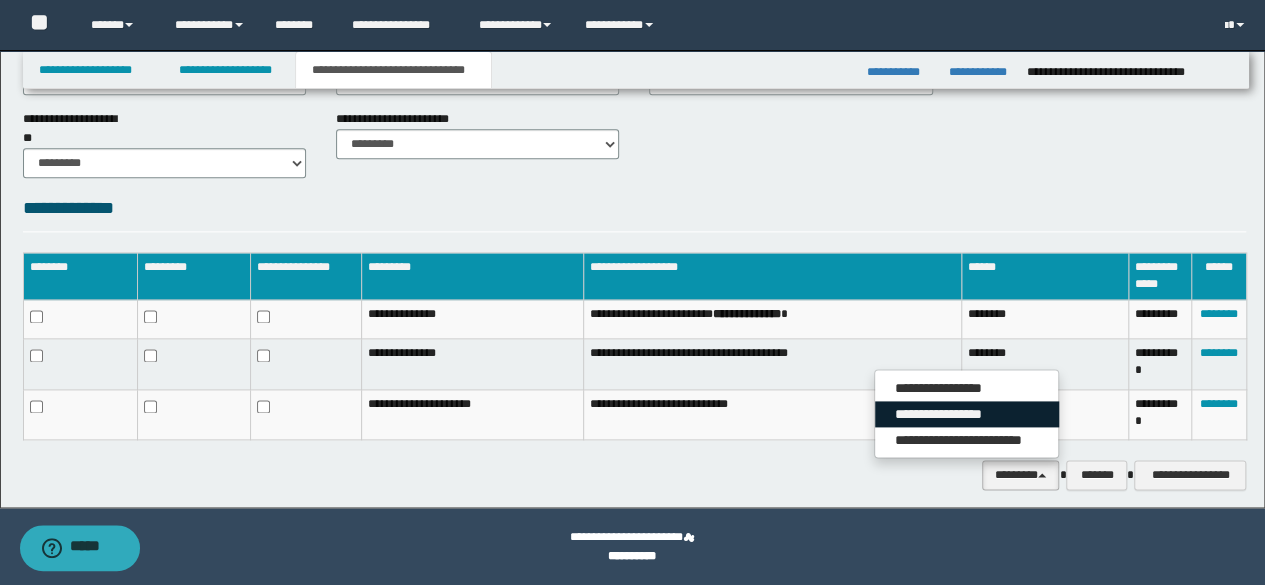 click on "**********" at bounding box center (967, 414) 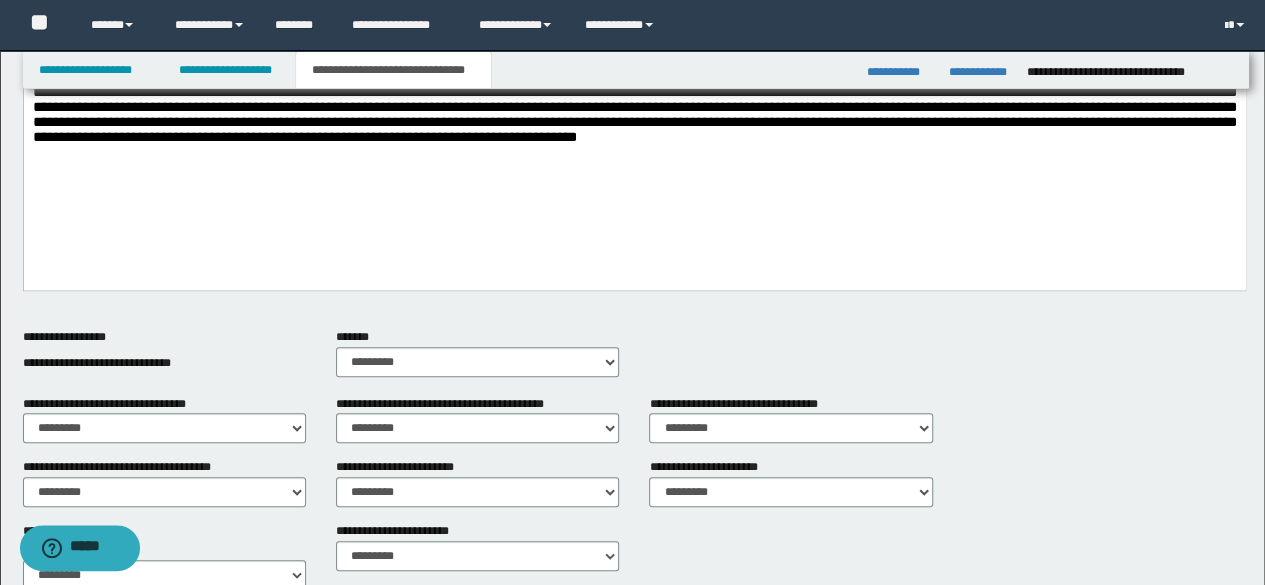 scroll, scrollTop: 650, scrollLeft: 0, axis: vertical 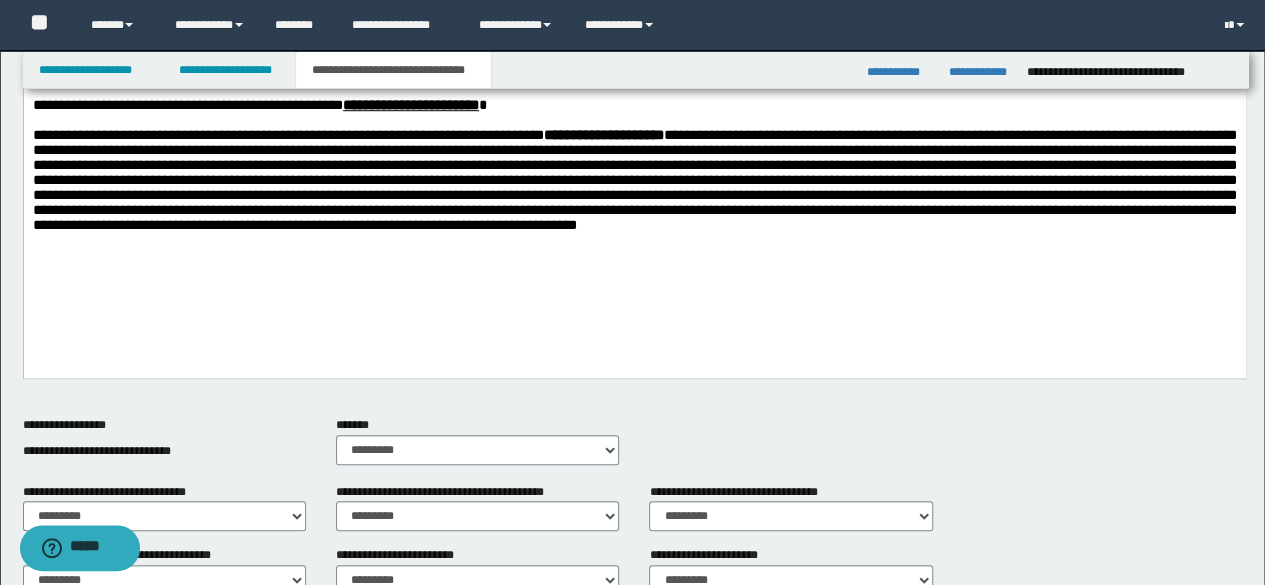 click on "**********" at bounding box center [634, 138] 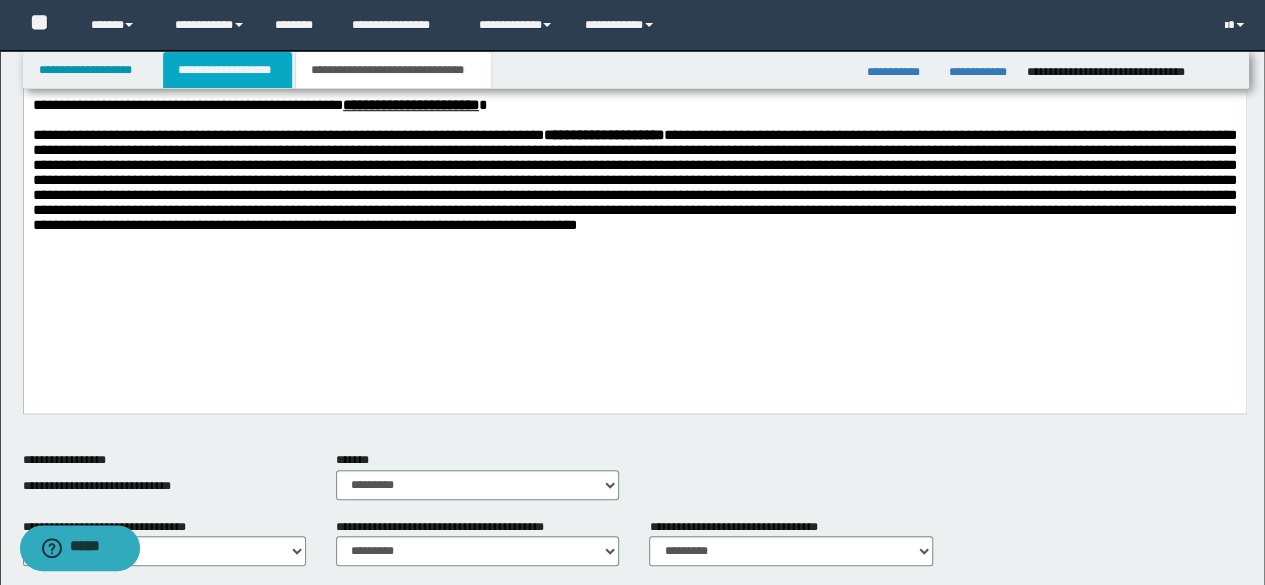 click on "**********" at bounding box center [227, 70] 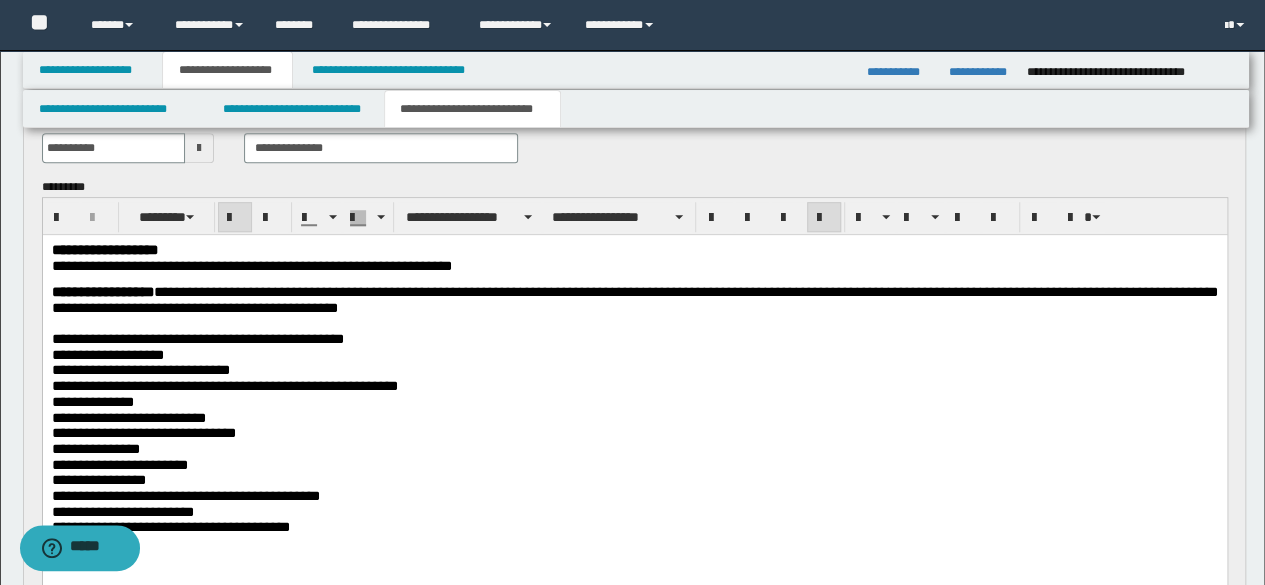 scroll, scrollTop: 681, scrollLeft: 0, axis: vertical 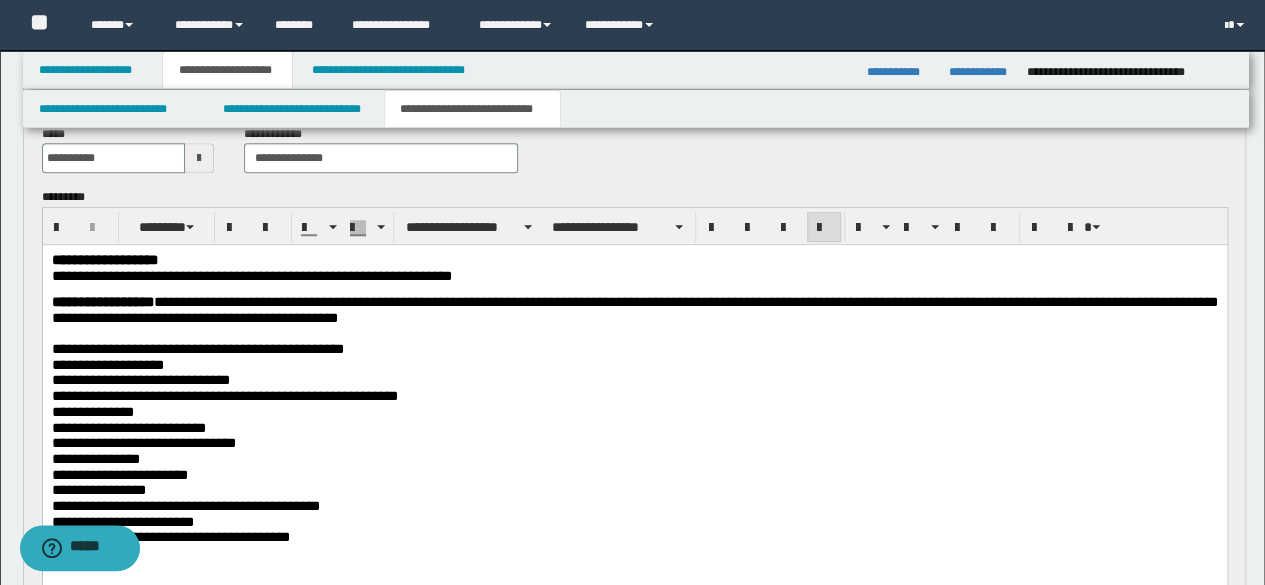 click on "**********" at bounding box center [634, 538] 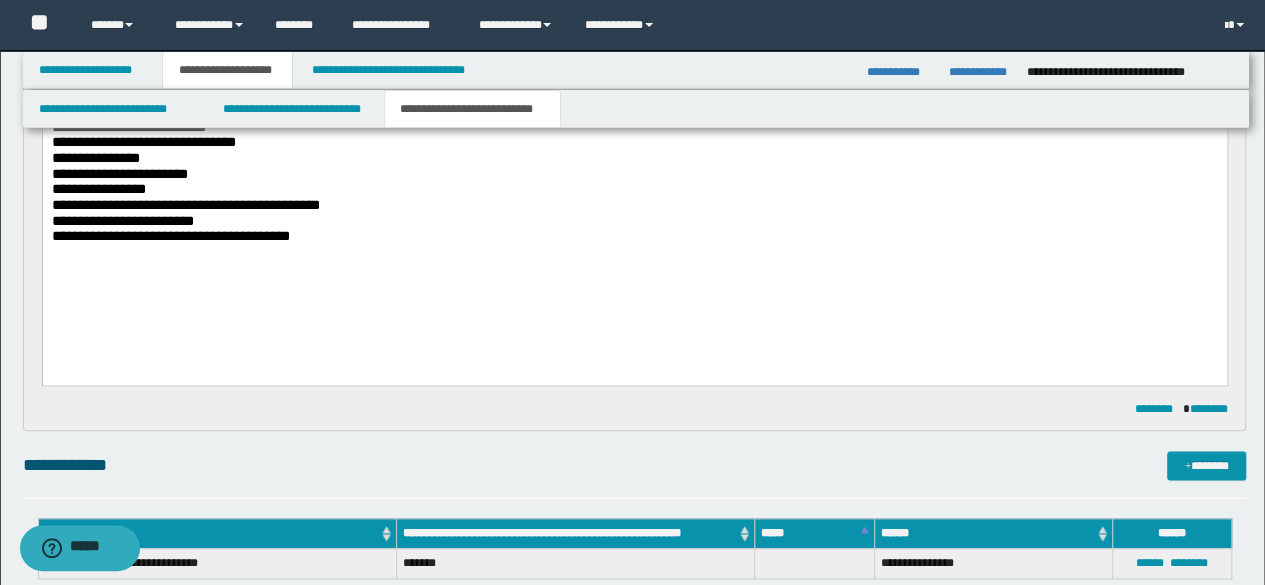 scroll, scrollTop: 1481, scrollLeft: 0, axis: vertical 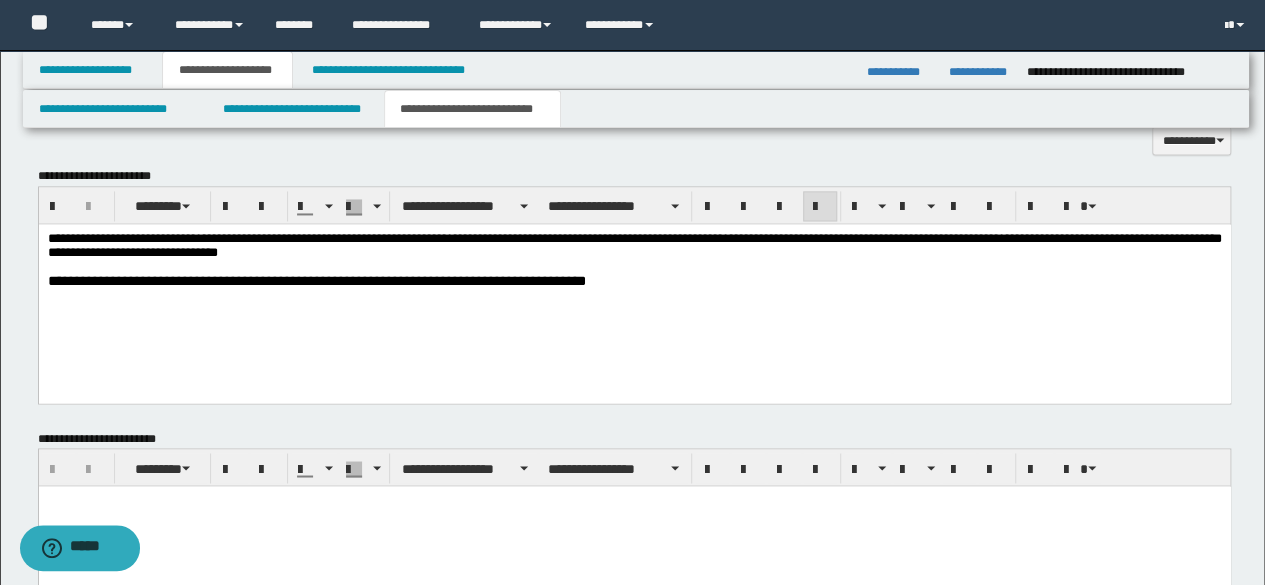 click on "**********" at bounding box center [634, 284] 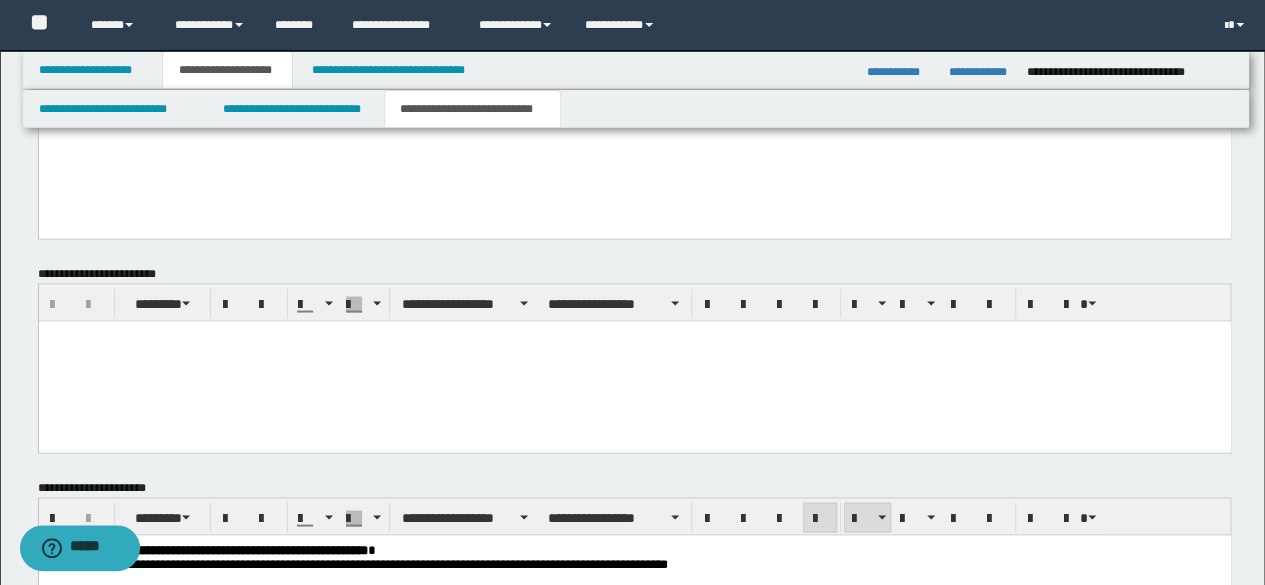 scroll, scrollTop: 1781, scrollLeft: 0, axis: vertical 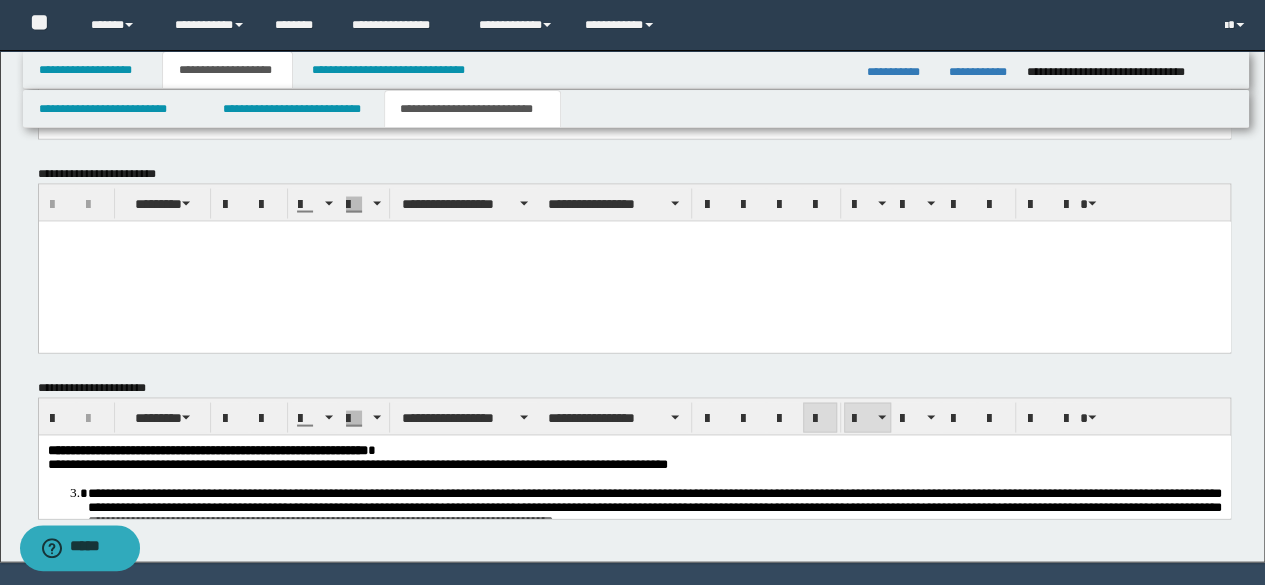 click on "**********" at bounding box center [635, 268] 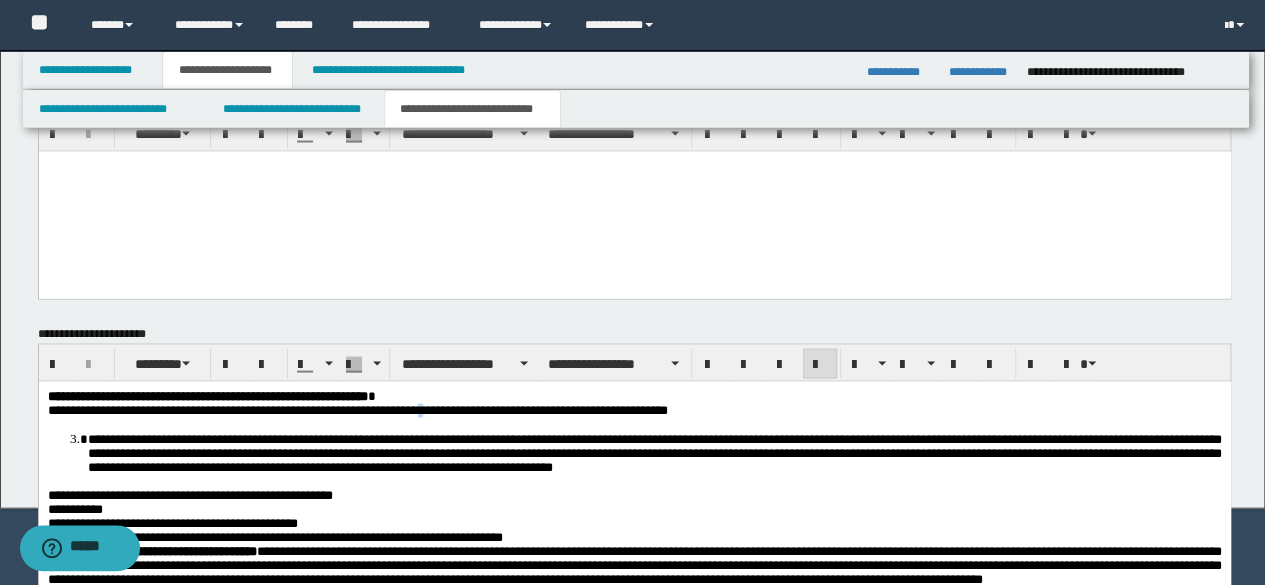 click on "**********" at bounding box center [357, 409] 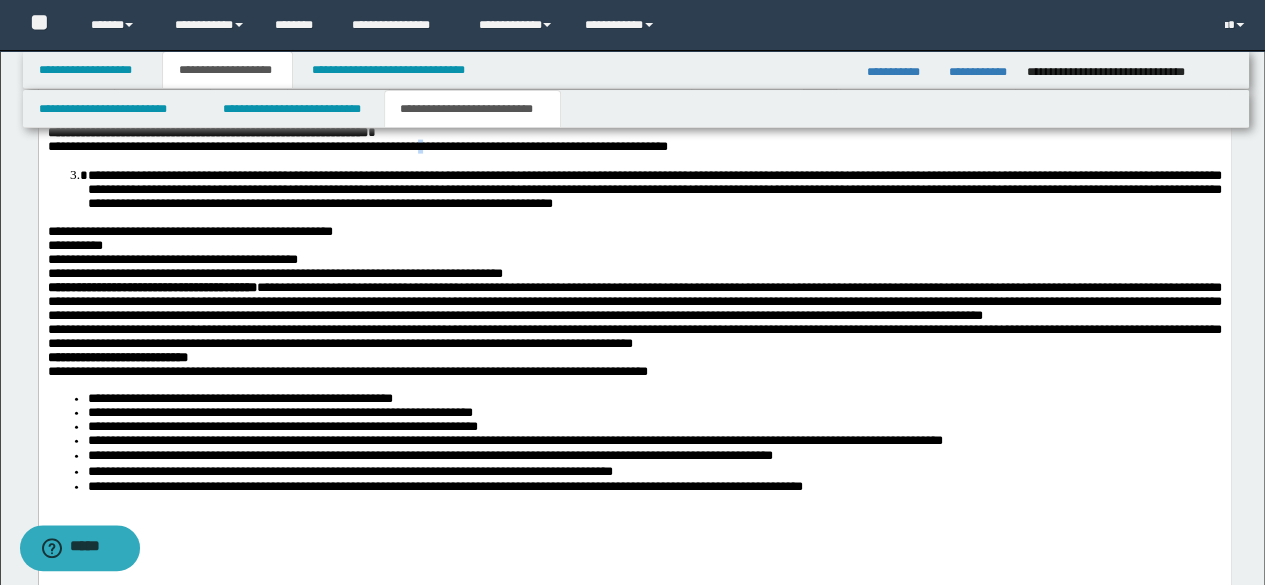 scroll, scrollTop: 2251, scrollLeft: 0, axis: vertical 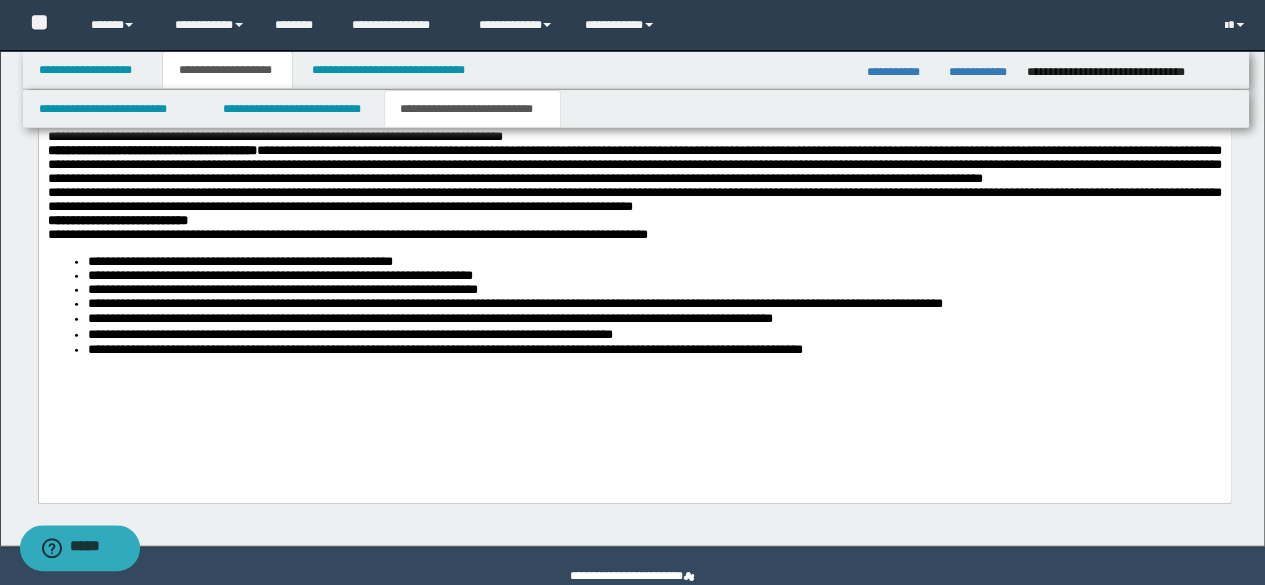 click on "**********" at bounding box center (654, 351) 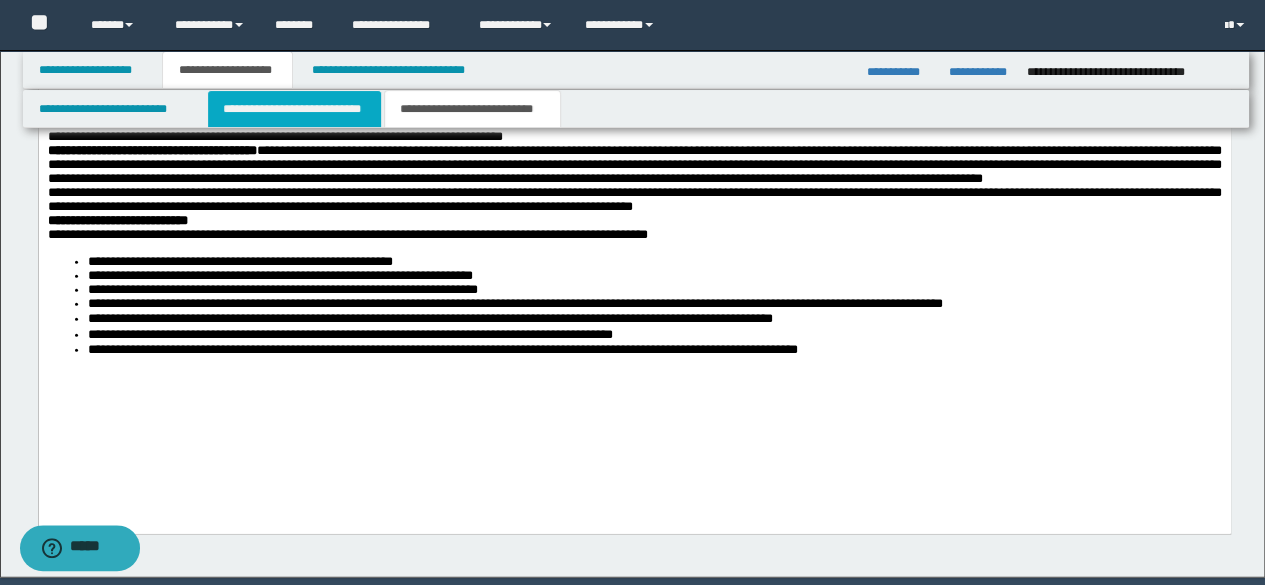 click on "**********" at bounding box center [294, 109] 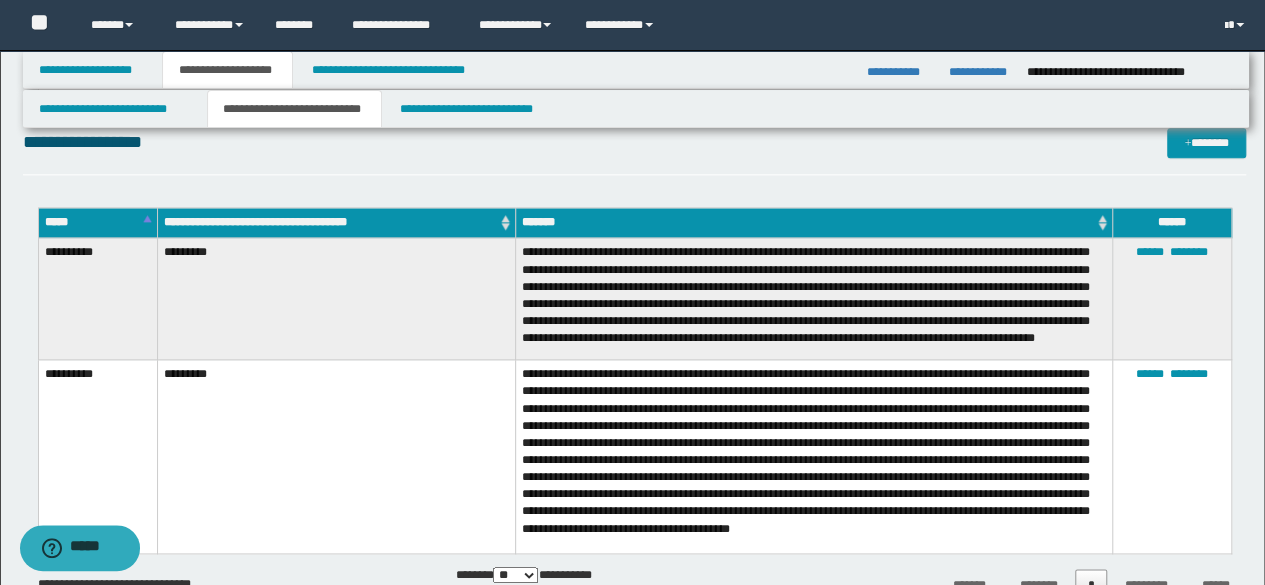 scroll, scrollTop: 498, scrollLeft: 0, axis: vertical 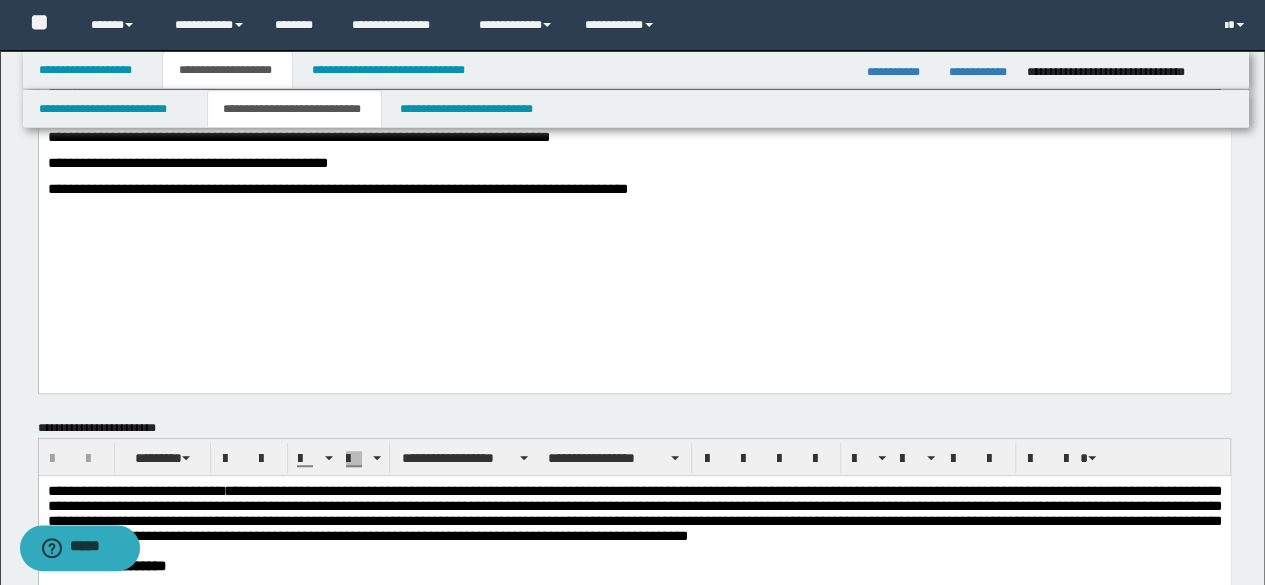 click on "**********" at bounding box center (634, 189) 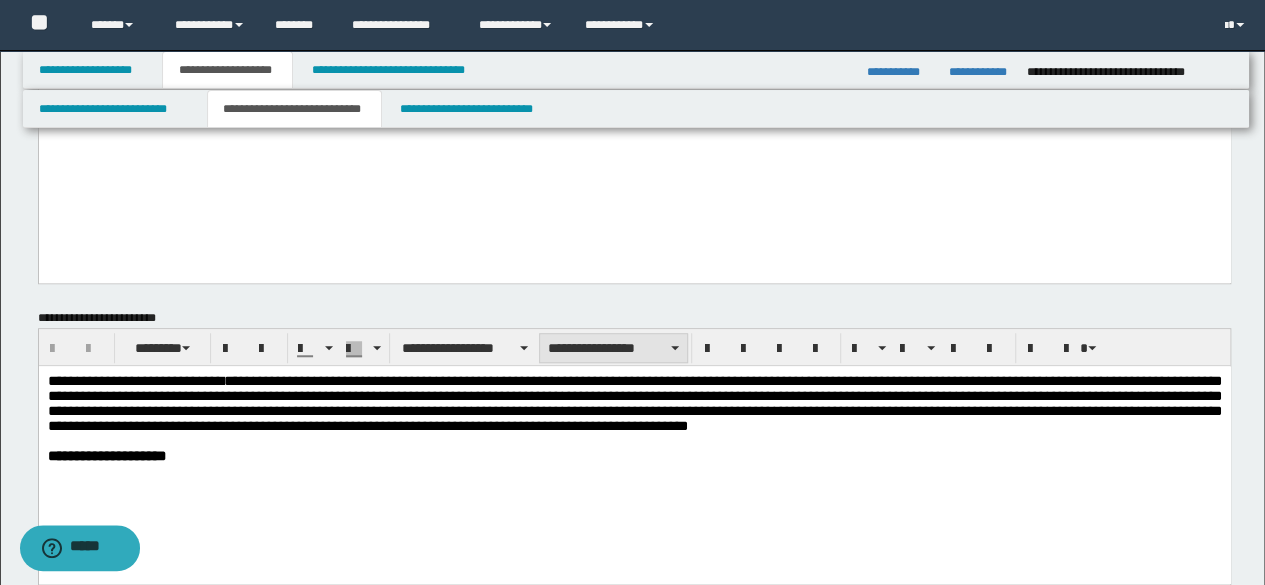 scroll, scrollTop: 698, scrollLeft: 0, axis: vertical 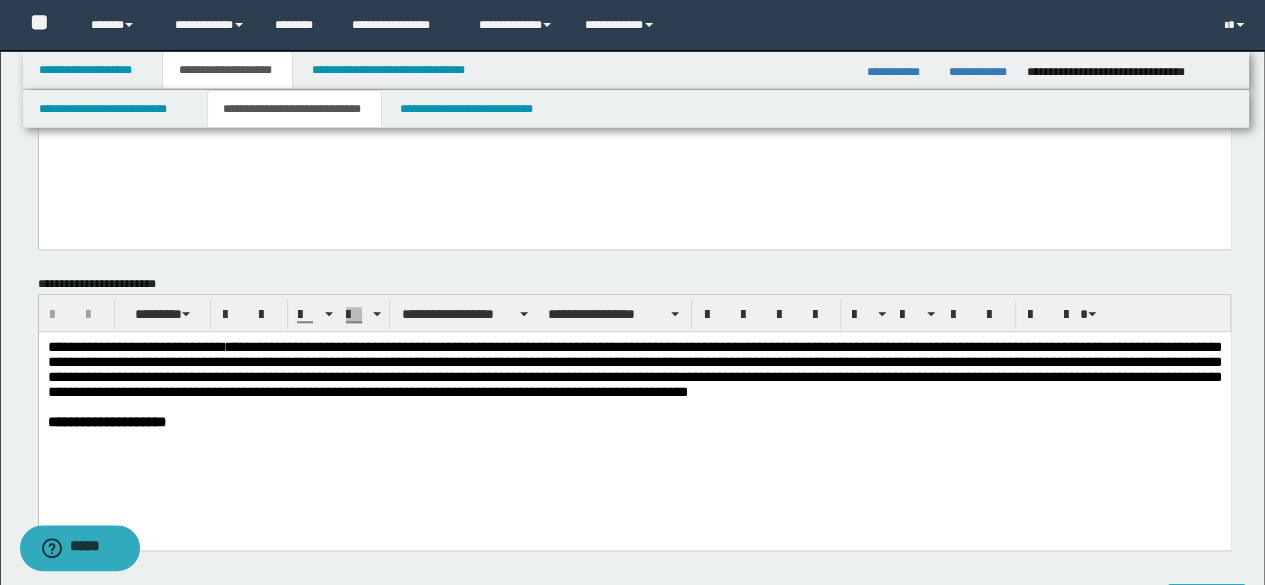 click at bounding box center [634, 407] 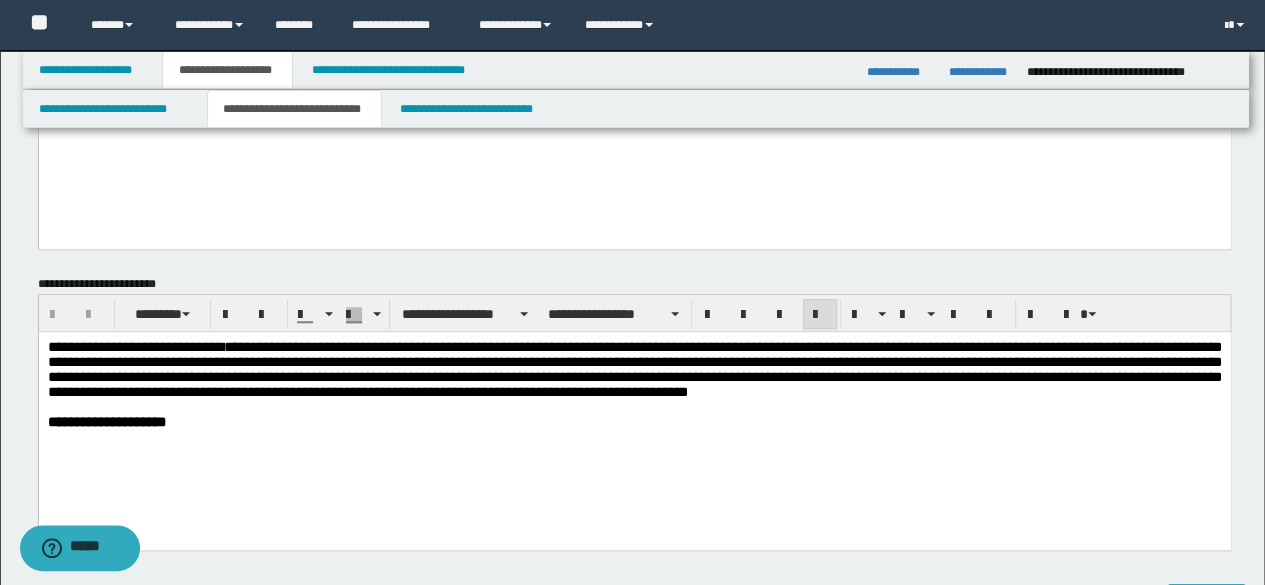 click on "**********" at bounding box center (634, 422) 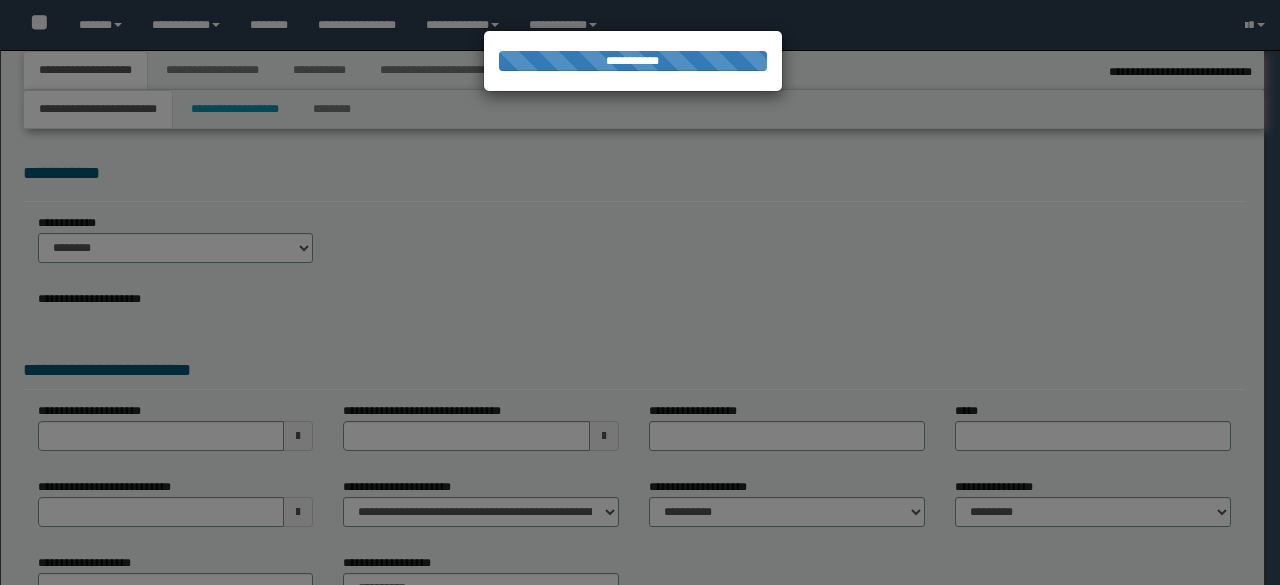 select on "*" 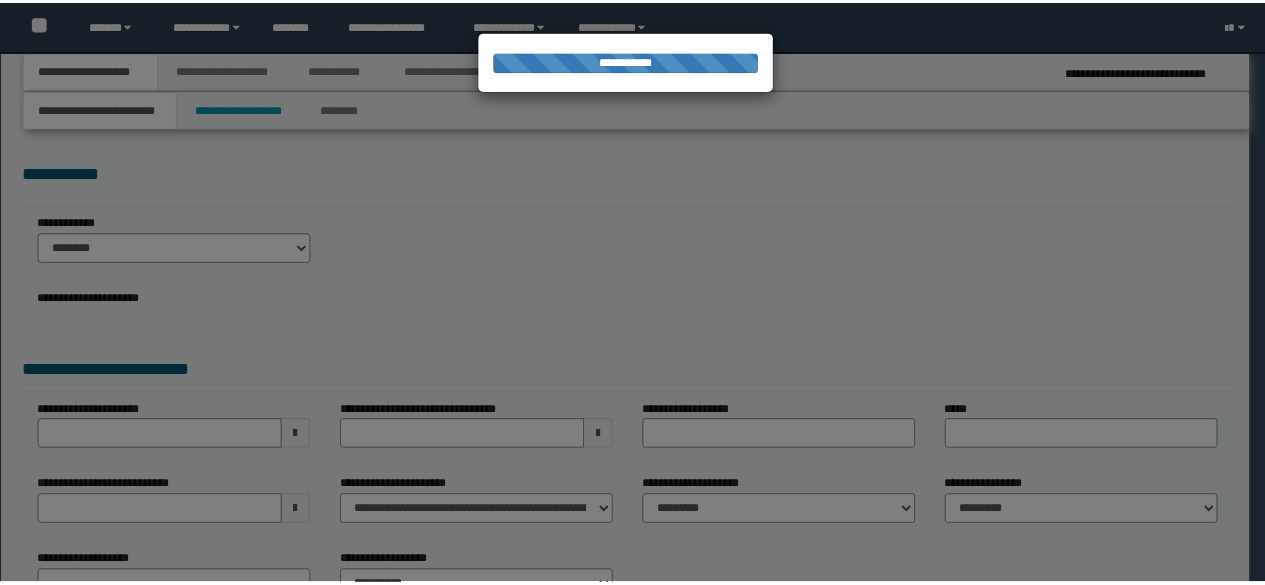 scroll, scrollTop: 0, scrollLeft: 0, axis: both 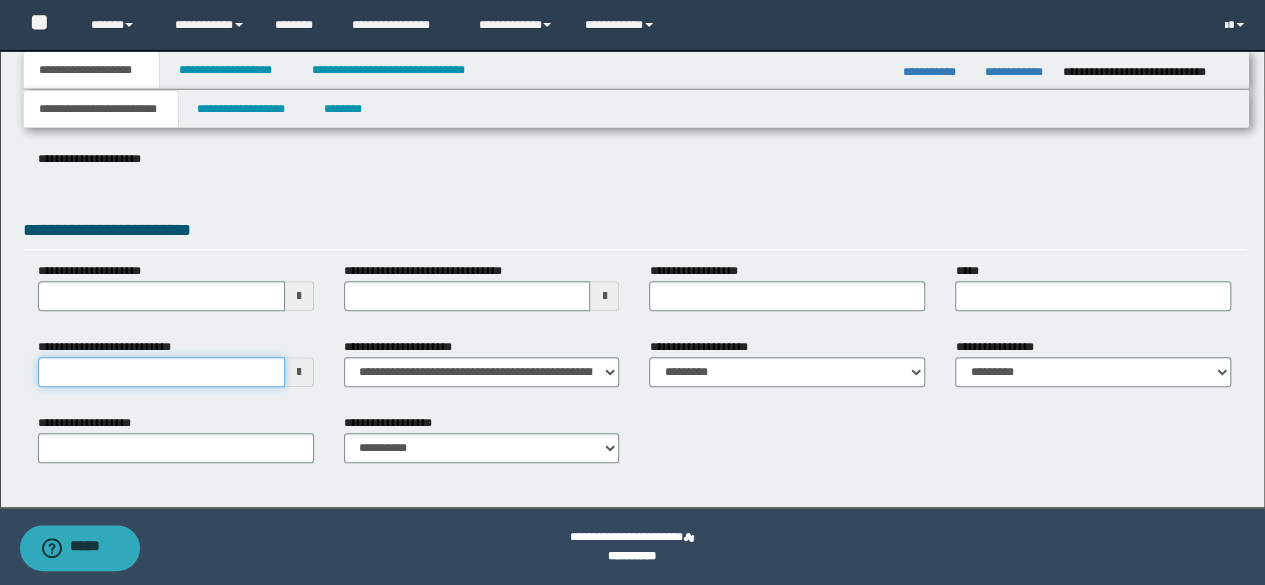 click on "**********" at bounding box center [161, 372] 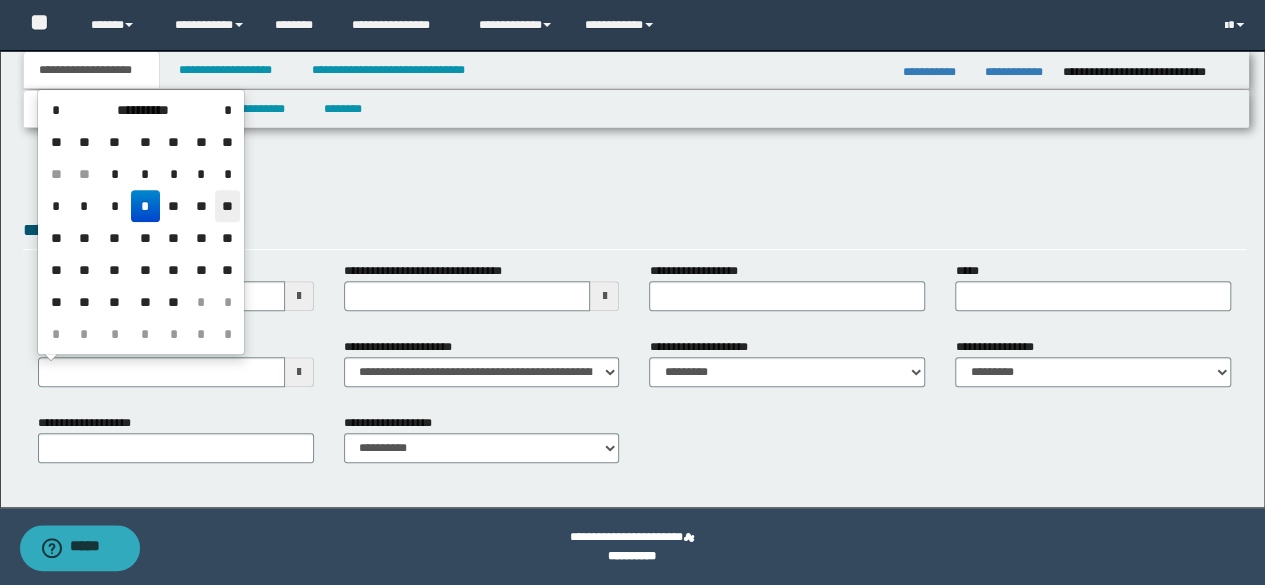 click on "**" at bounding box center [227, 206] 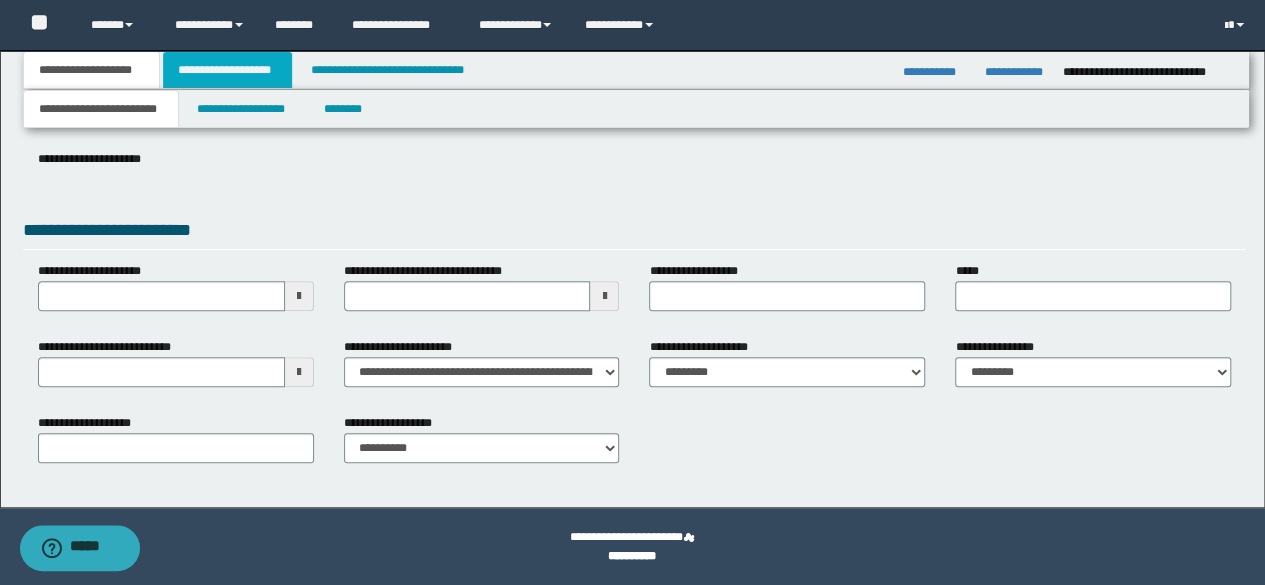 click on "**********" at bounding box center [227, 70] 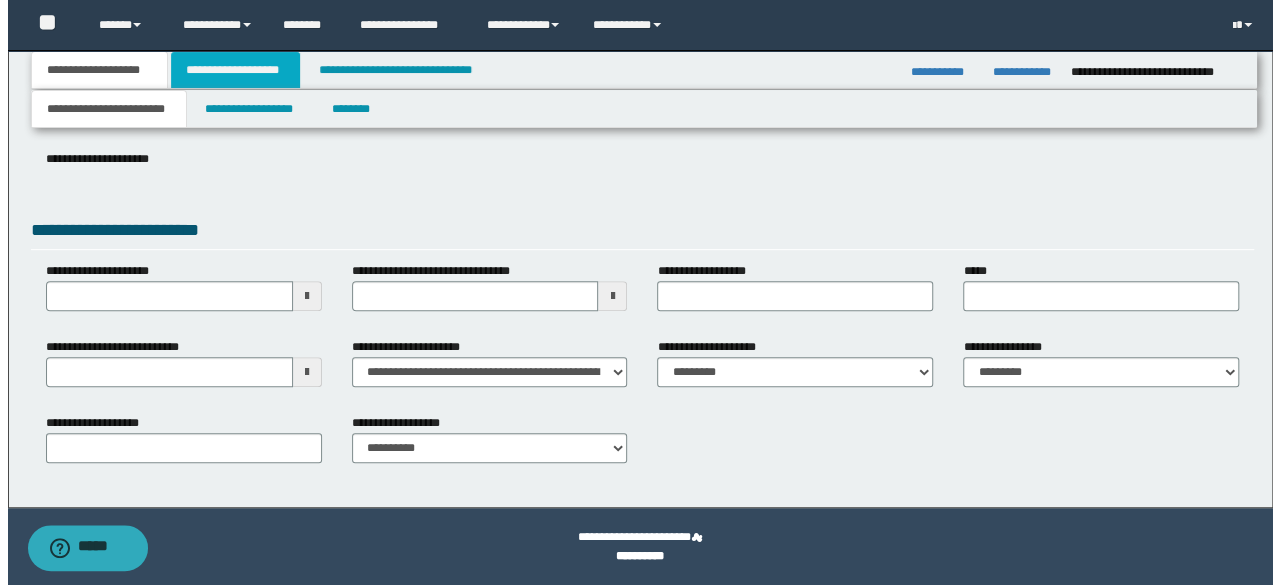 scroll, scrollTop: 0, scrollLeft: 0, axis: both 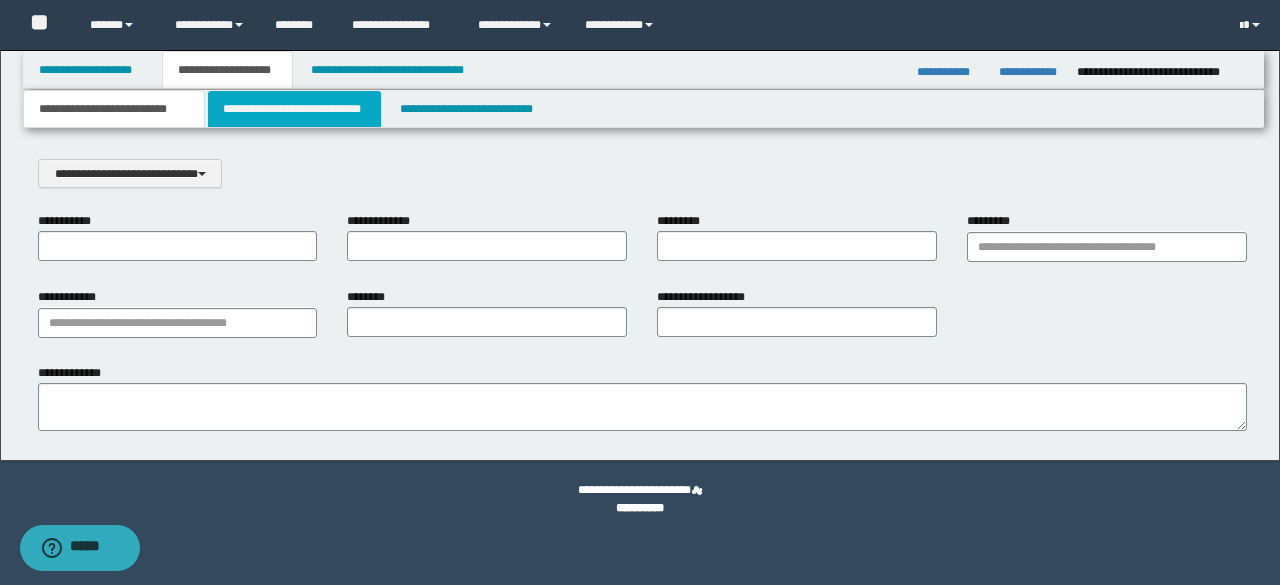 click on "**********" at bounding box center [294, 109] 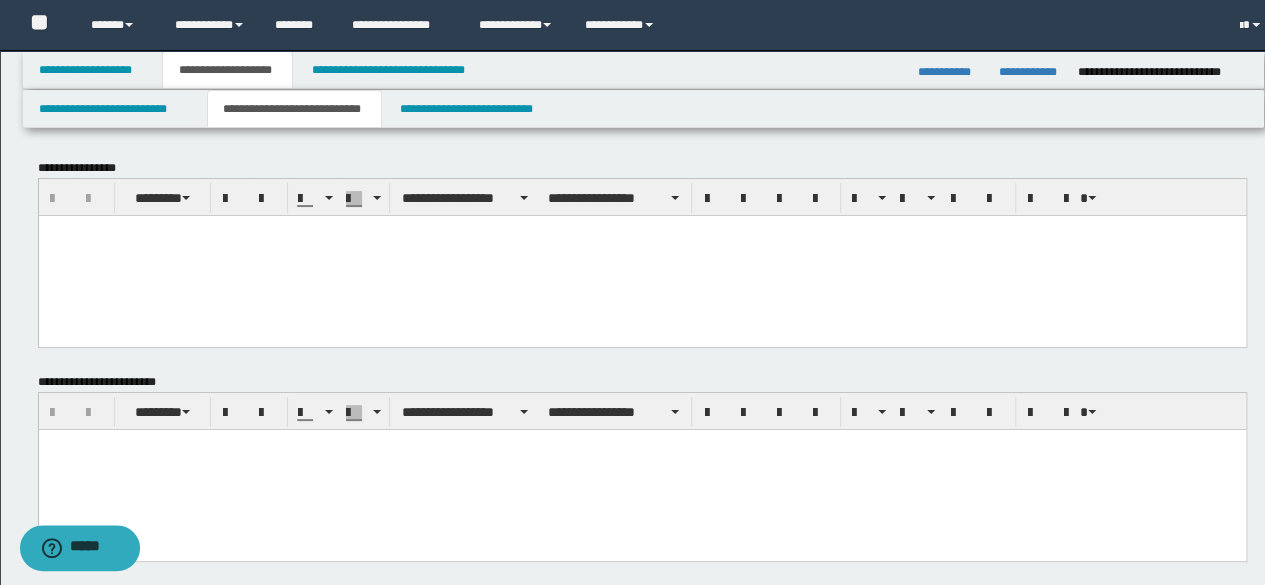 scroll, scrollTop: 0, scrollLeft: 0, axis: both 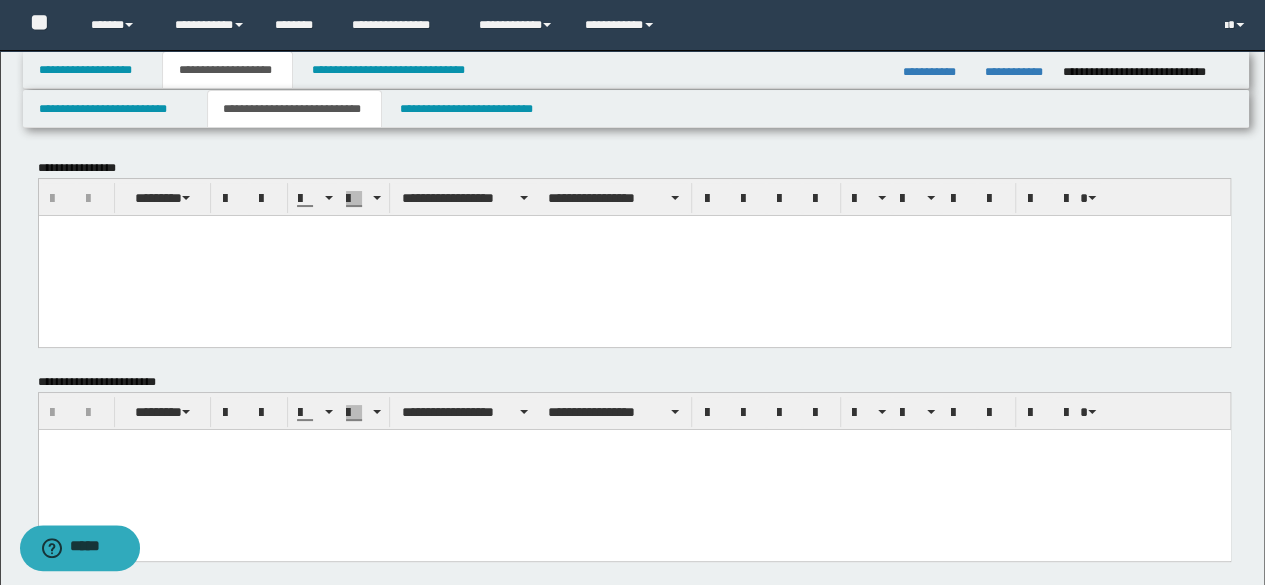 click at bounding box center (634, 230) 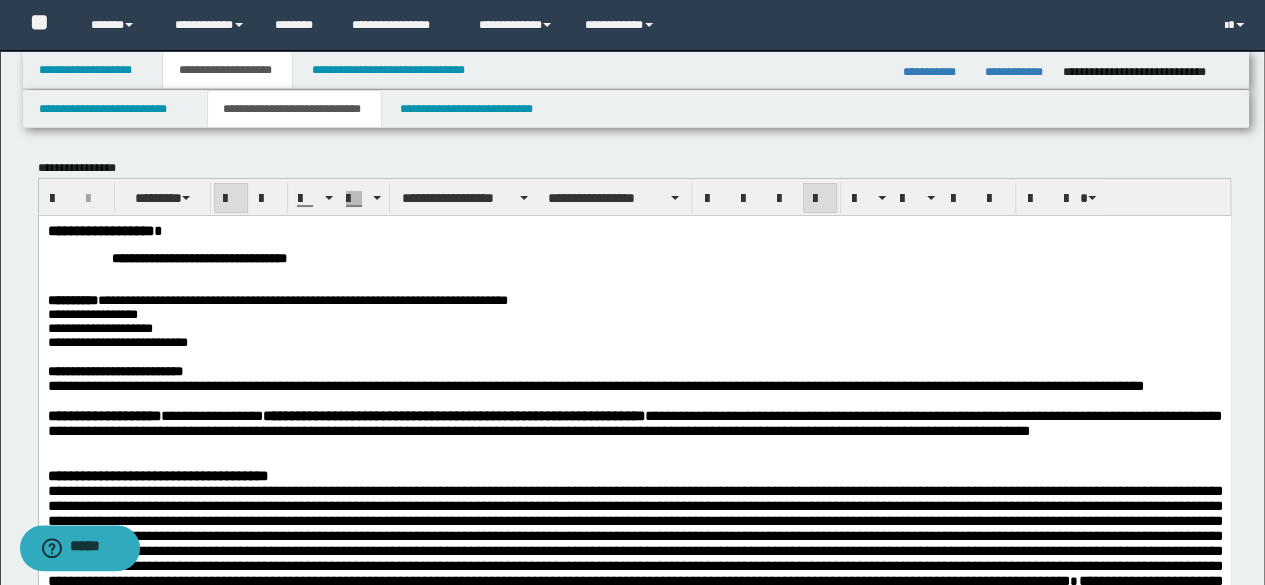 click on "**********" at bounding box center (634, 664) 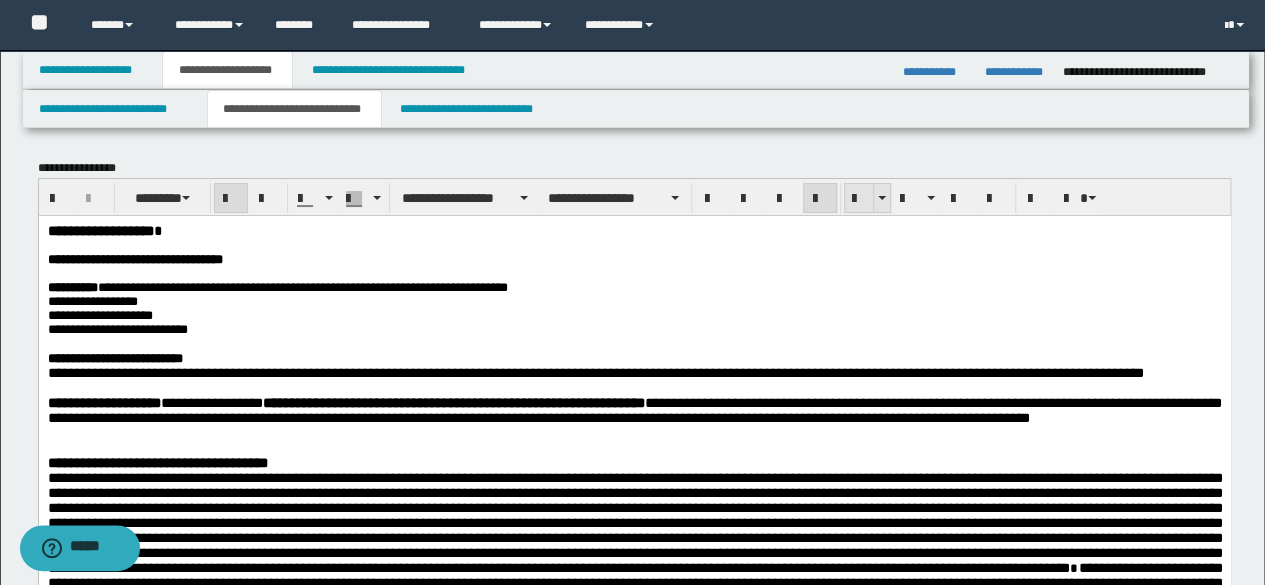 click at bounding box center (859, 199) 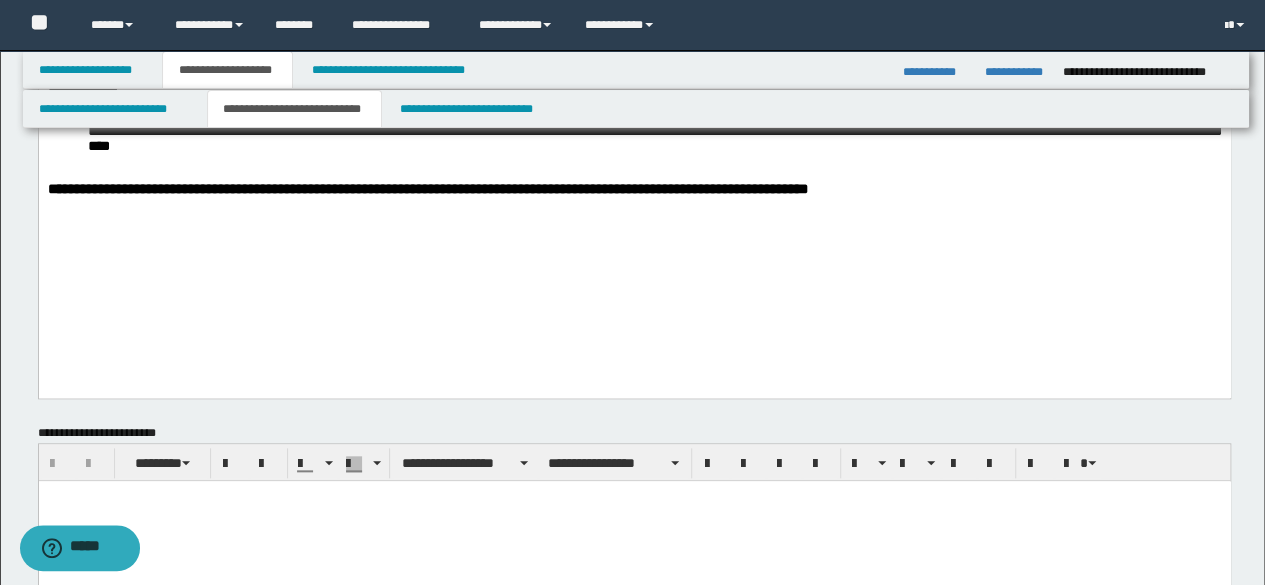 scroll, scrollTop: 700, scrollLeft: 0, axis: vertical 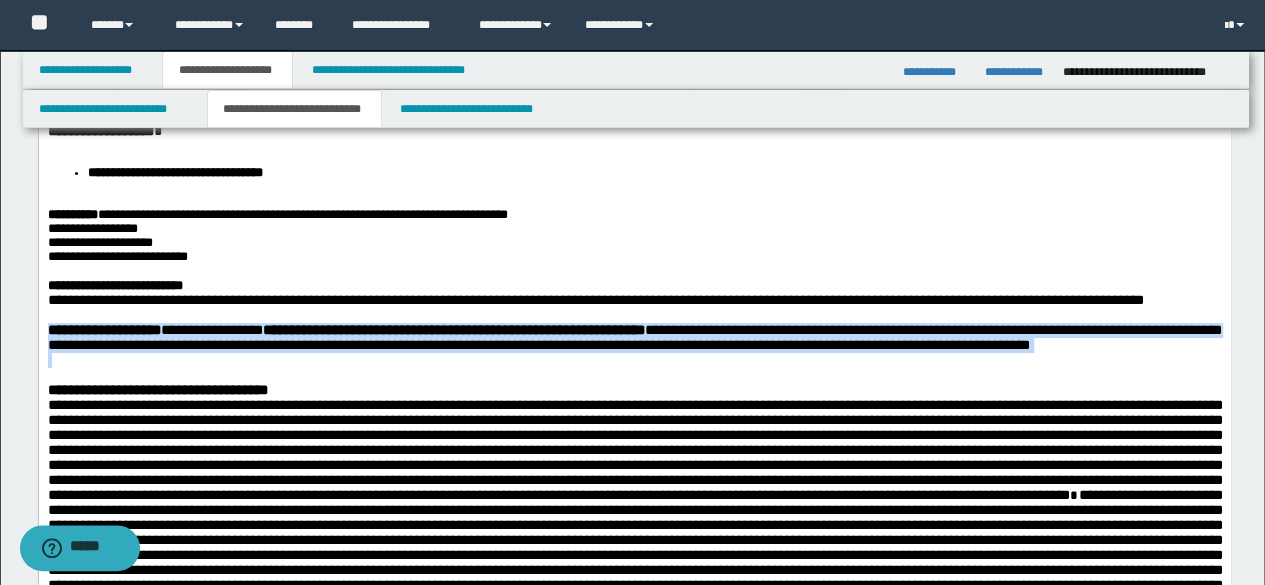 drag, startPoint x: 151, startPoint y: 393, endPoint x: 42, endPoint y: 351, distance: 116.81181 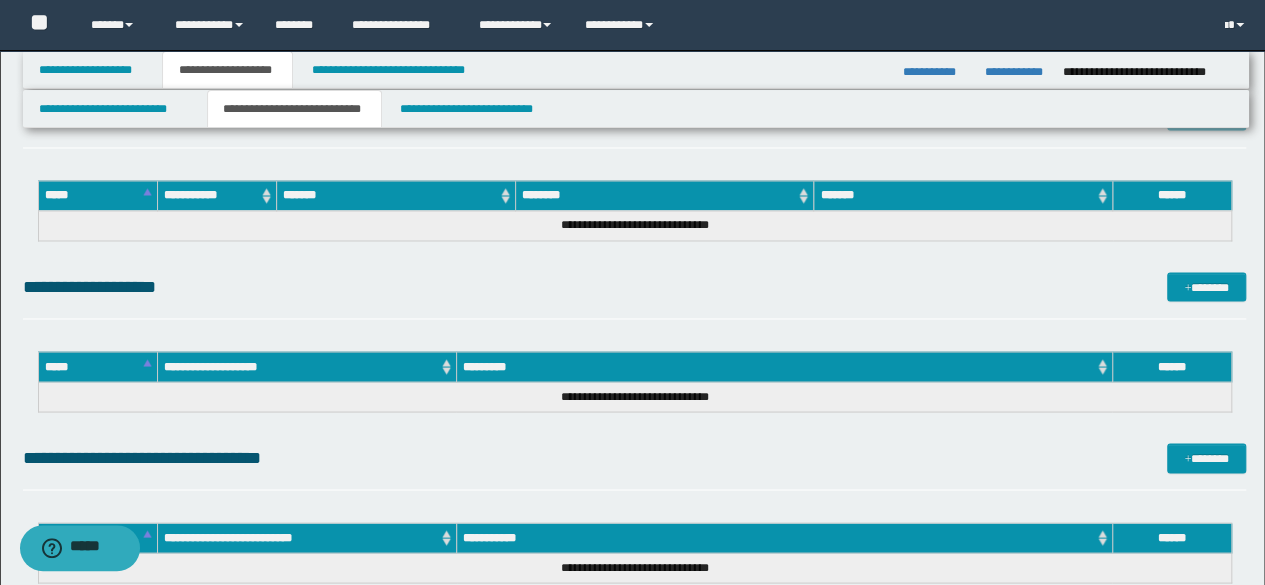 scroll, scrollTop: 1276, scrollLeft: 0, axis: vertical 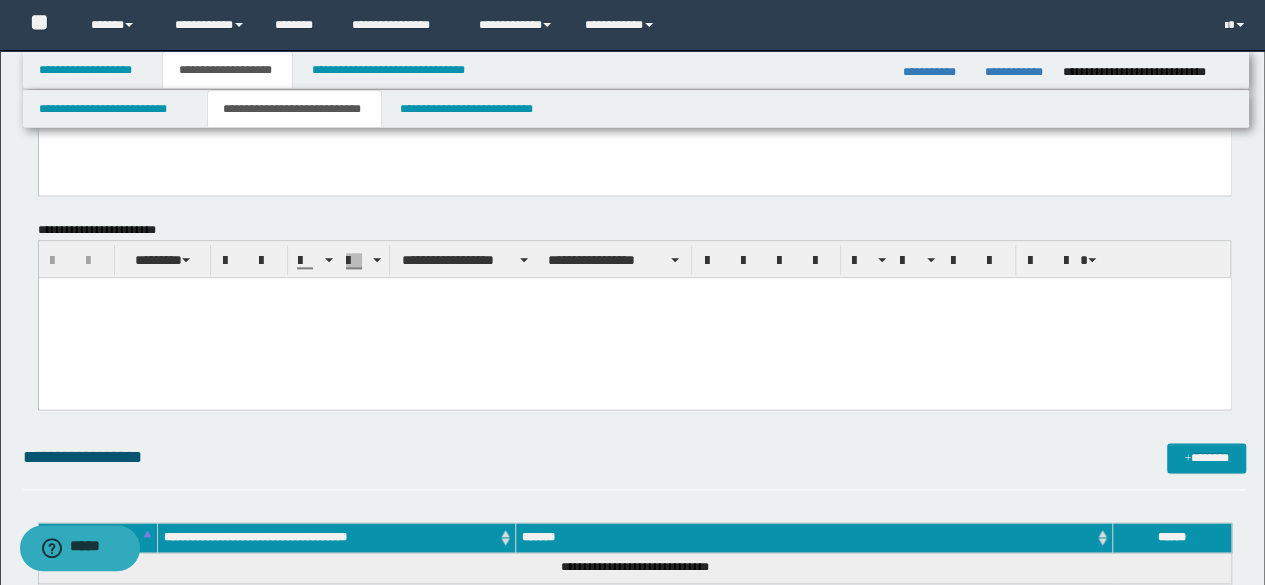 click at bounding box center [634, 318] 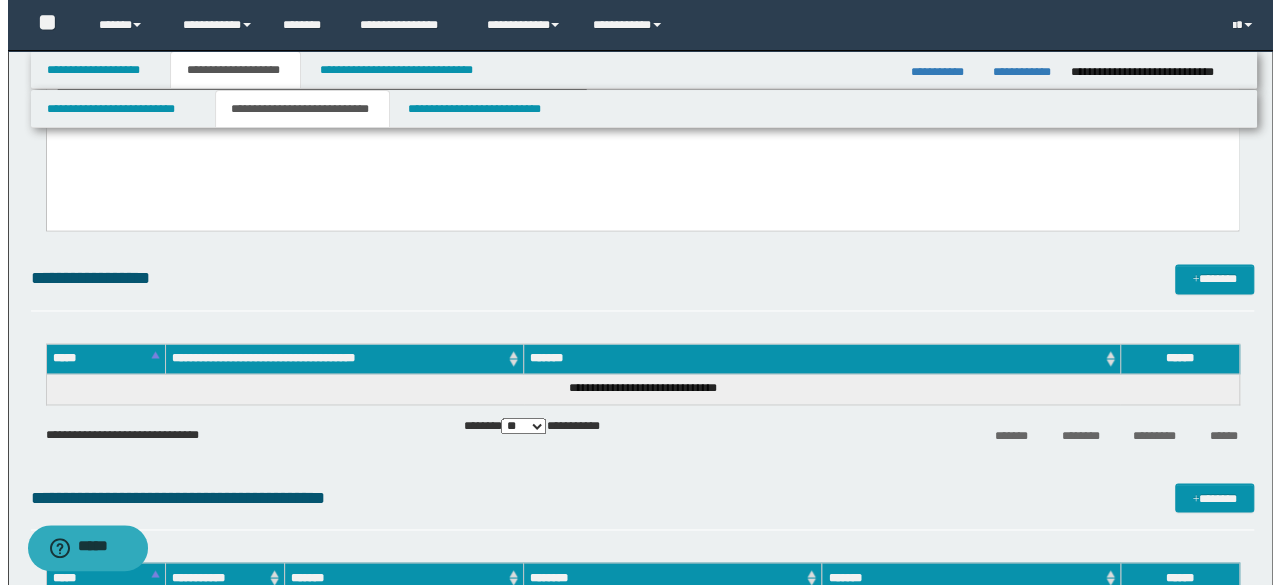 scroll, scrollTop: 1476, scrollLeft: 0, axis: vertical 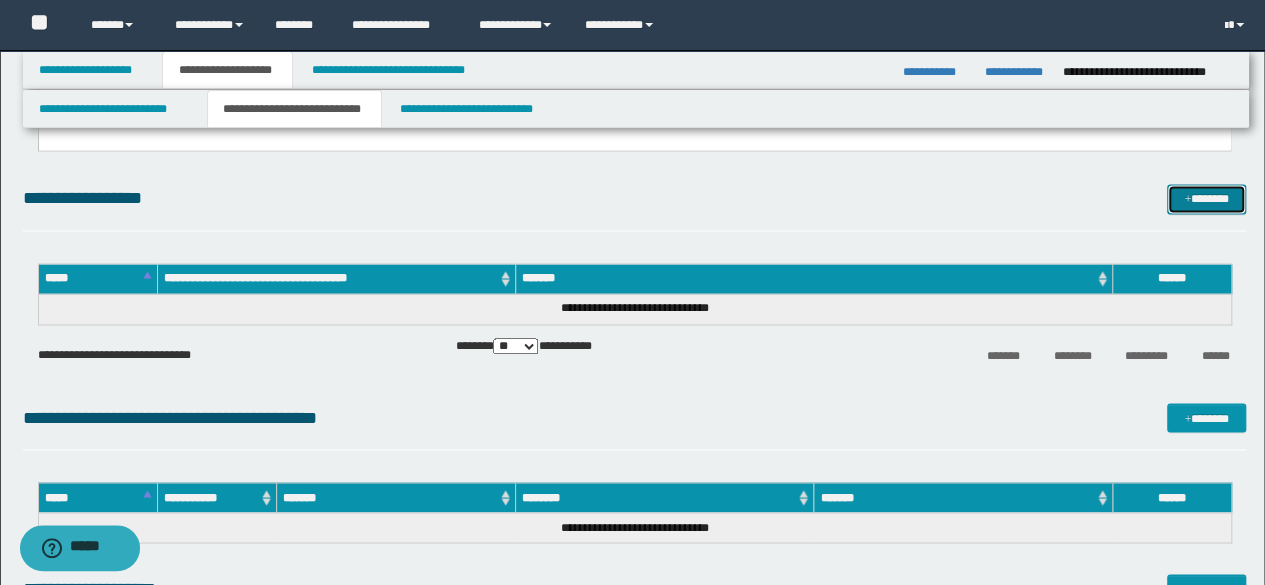 click on "*******" at bounding box center [1206, 198] 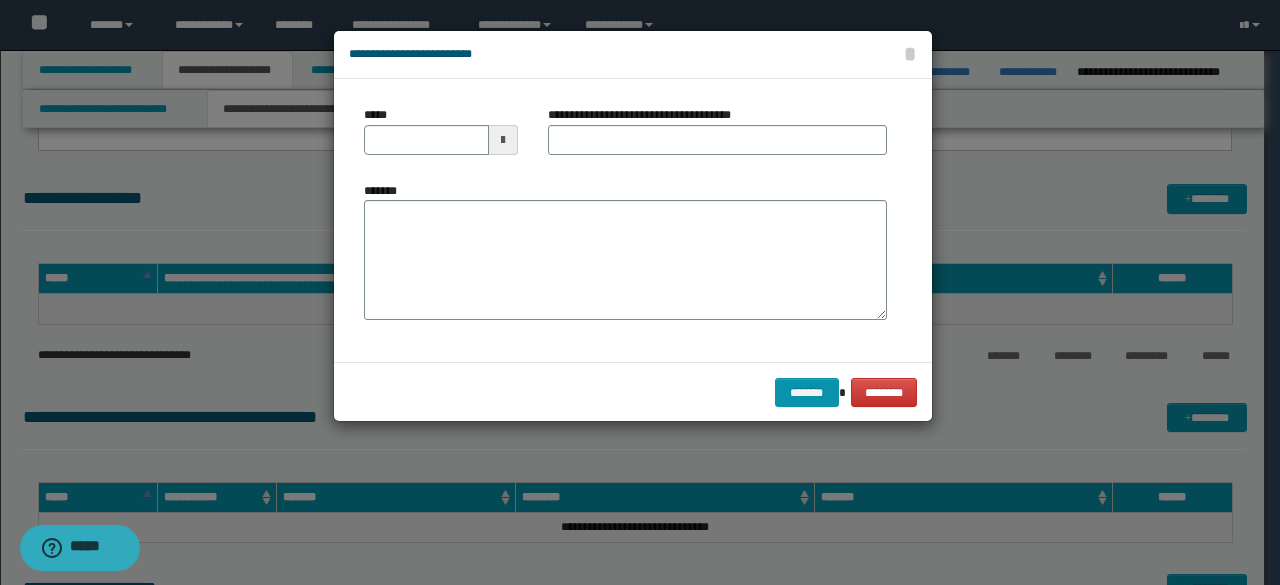drag, startPoint x: 660, startPoint y: 190, endPoint x: 655, endPoint y: 202, distance: 13 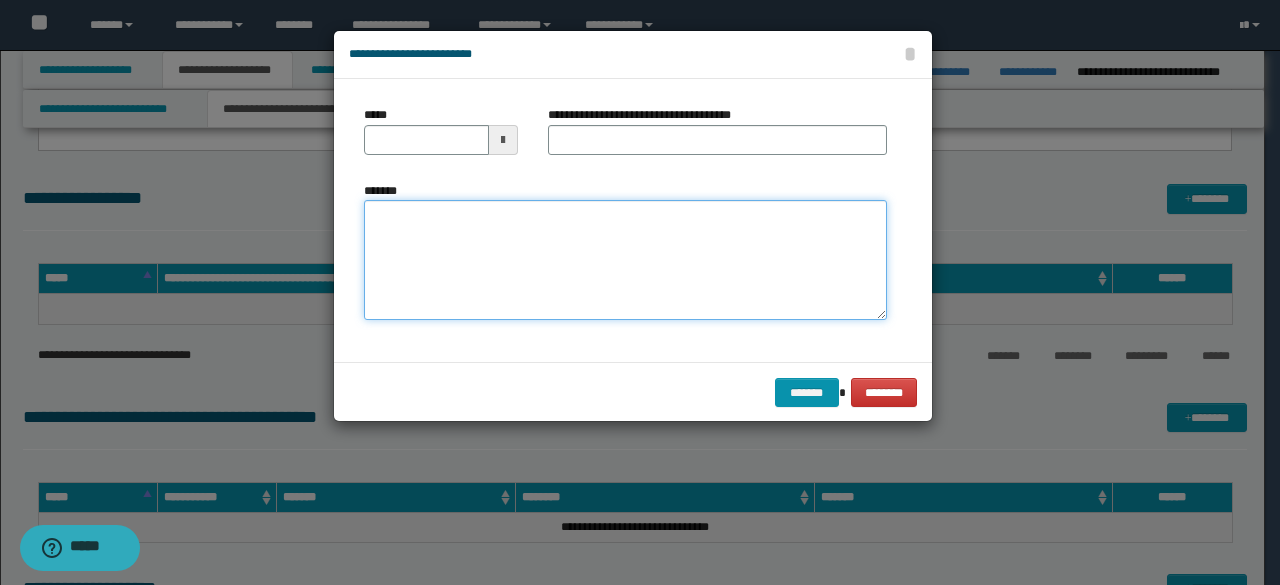click on "*******" at bounding box center (625, 260) 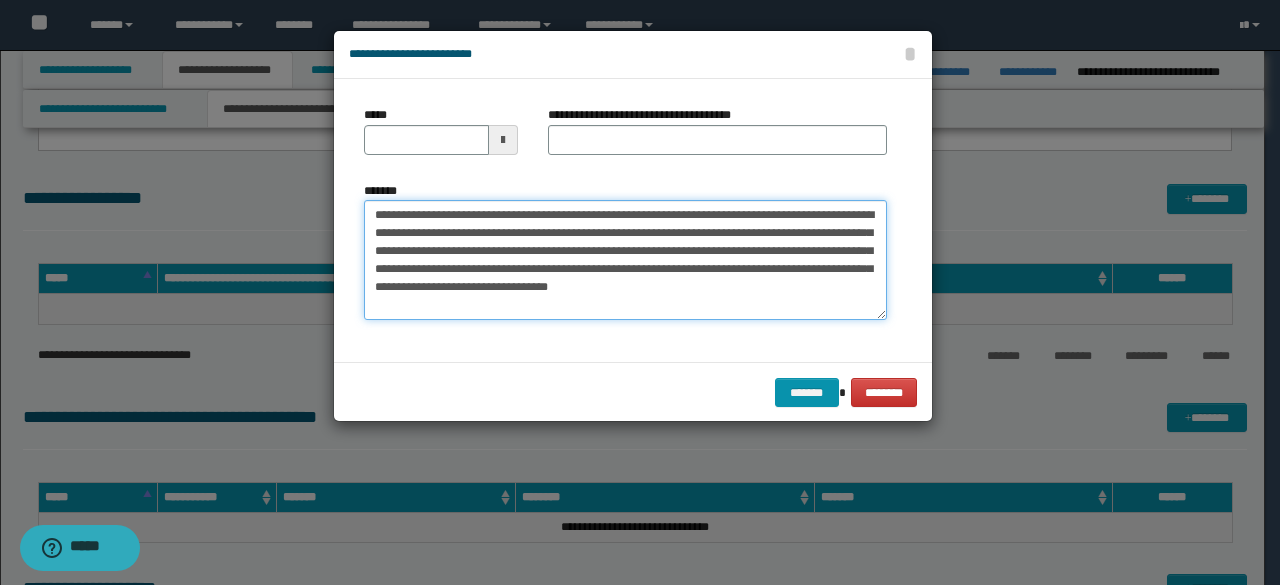 scroll, scrollTop: 5322, scrollLeft: 0, axis: vertical 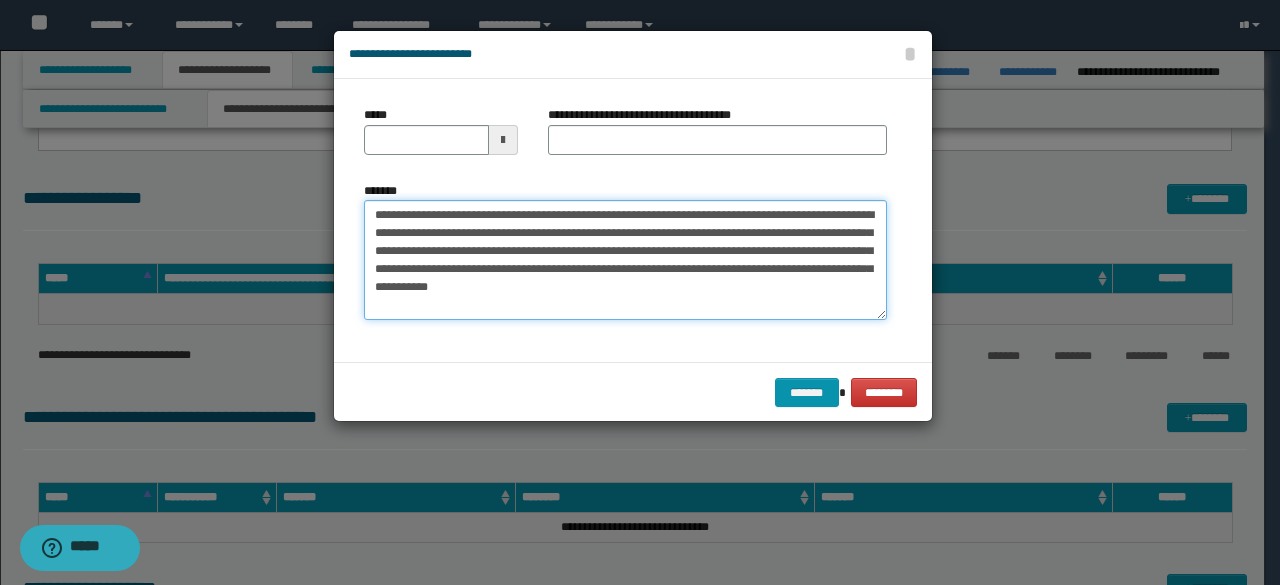 type on "**********" 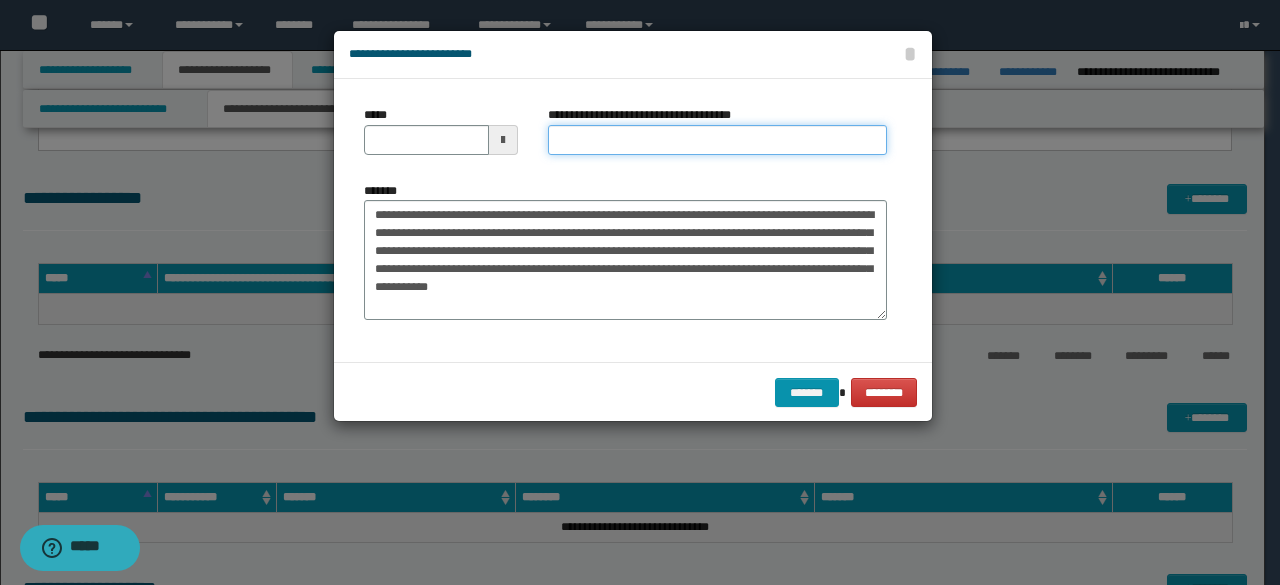 drag, startPoint x: 560, startPoint y: 145, endPoint x: 542, endPoint y: 139, distance: 18.973665 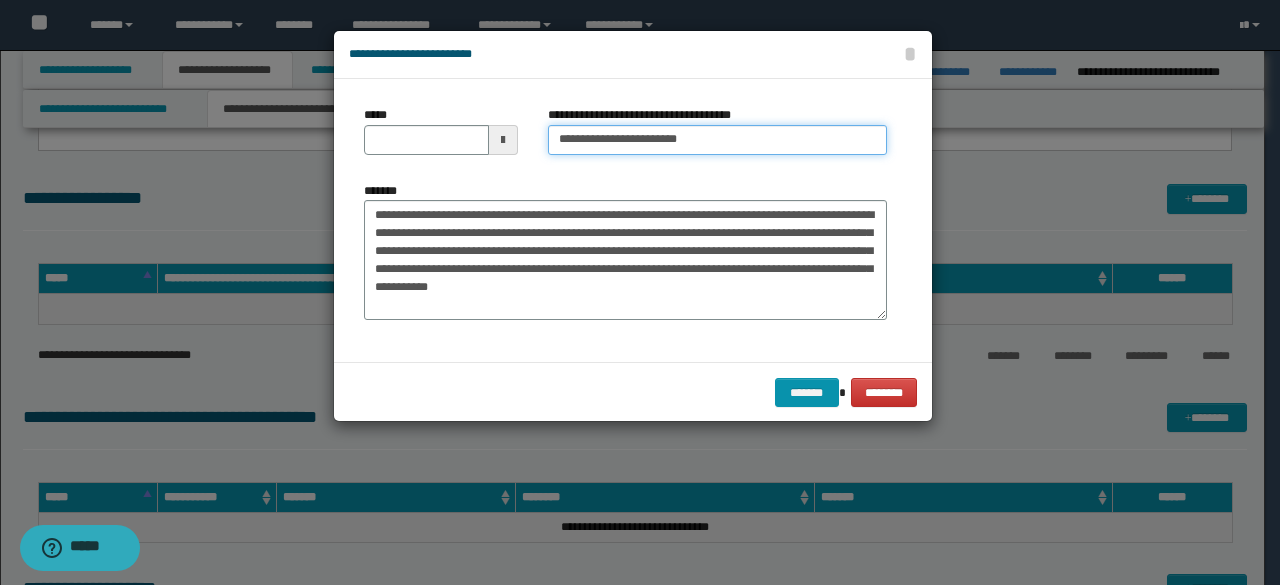 type on "**********" 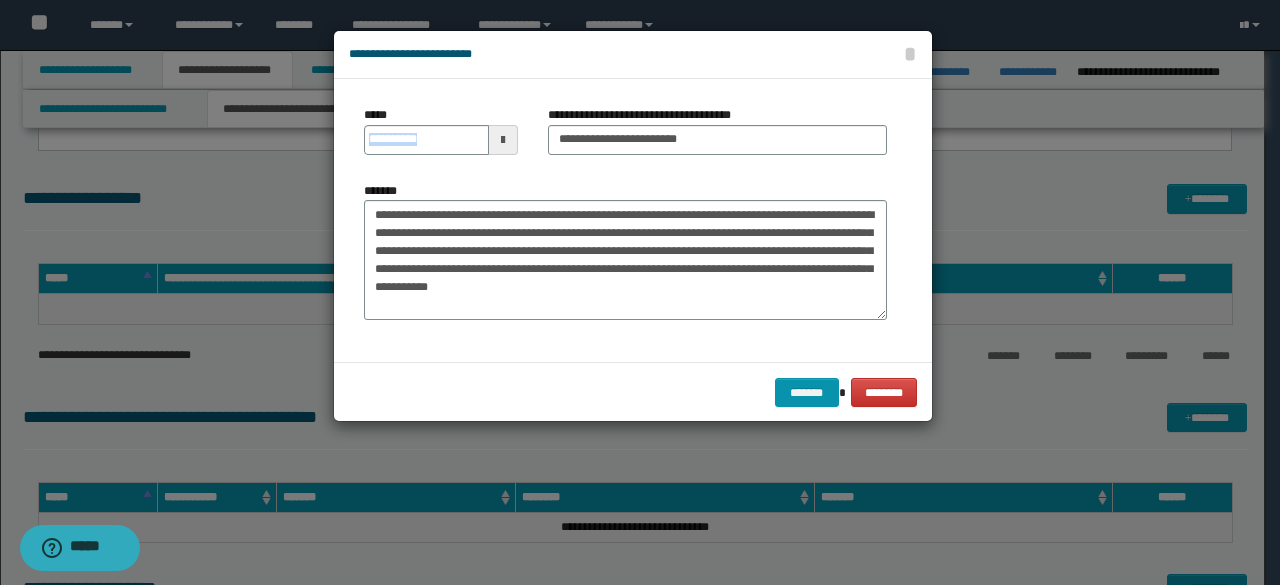 click on "**********" at bounding box center (441, 140) 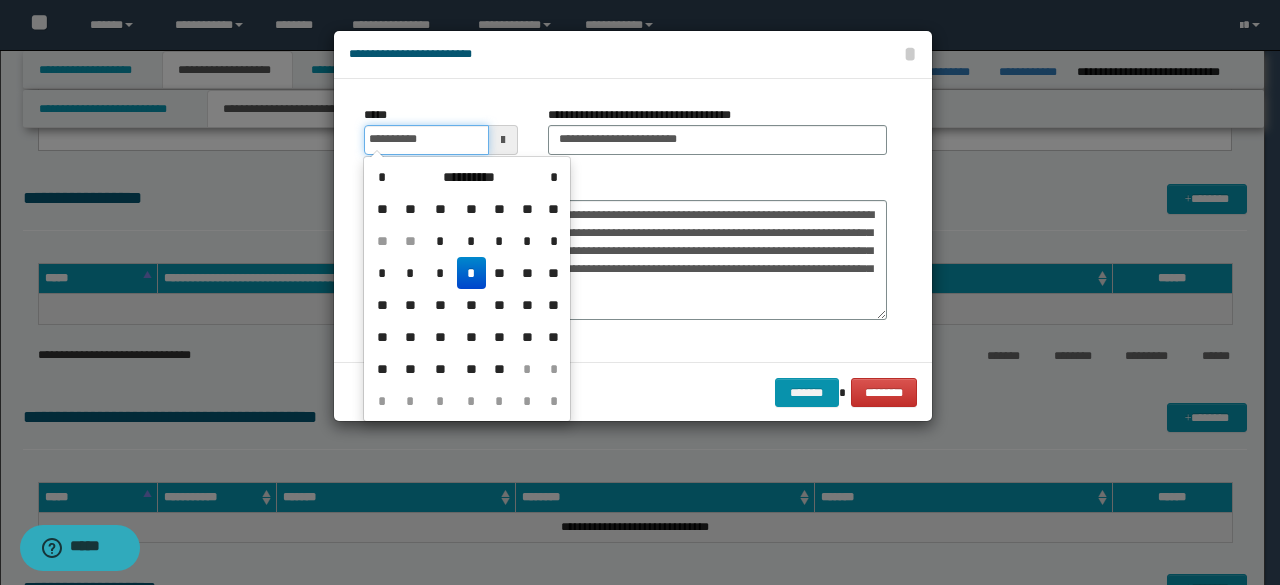 click on "**********" at bounding box center [426, 140] 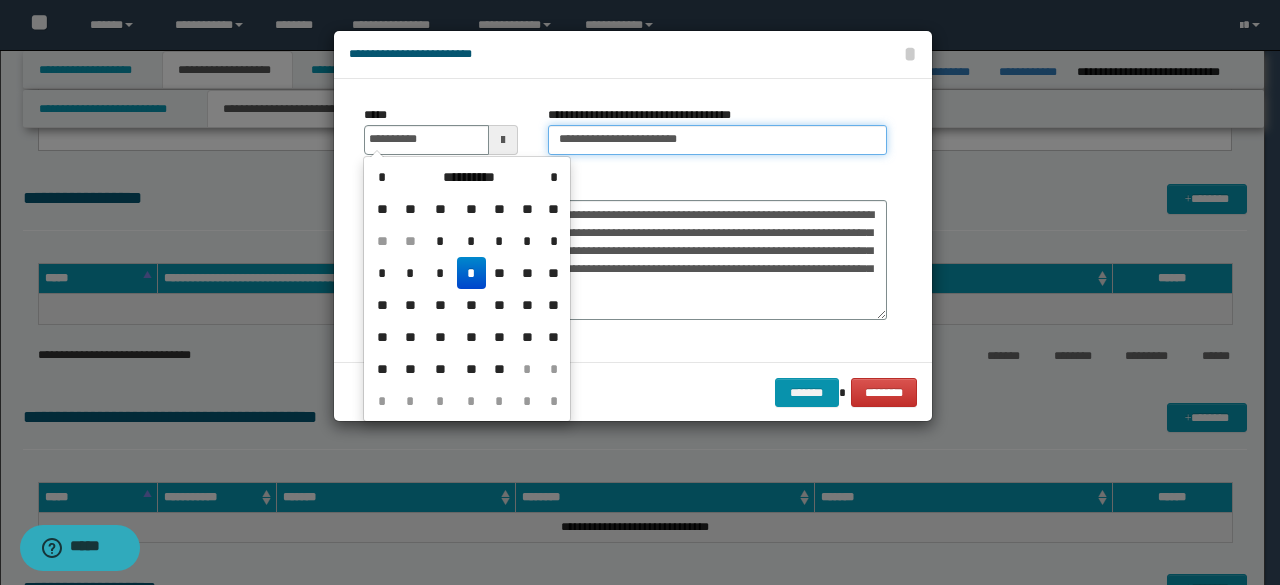 type on "**********" 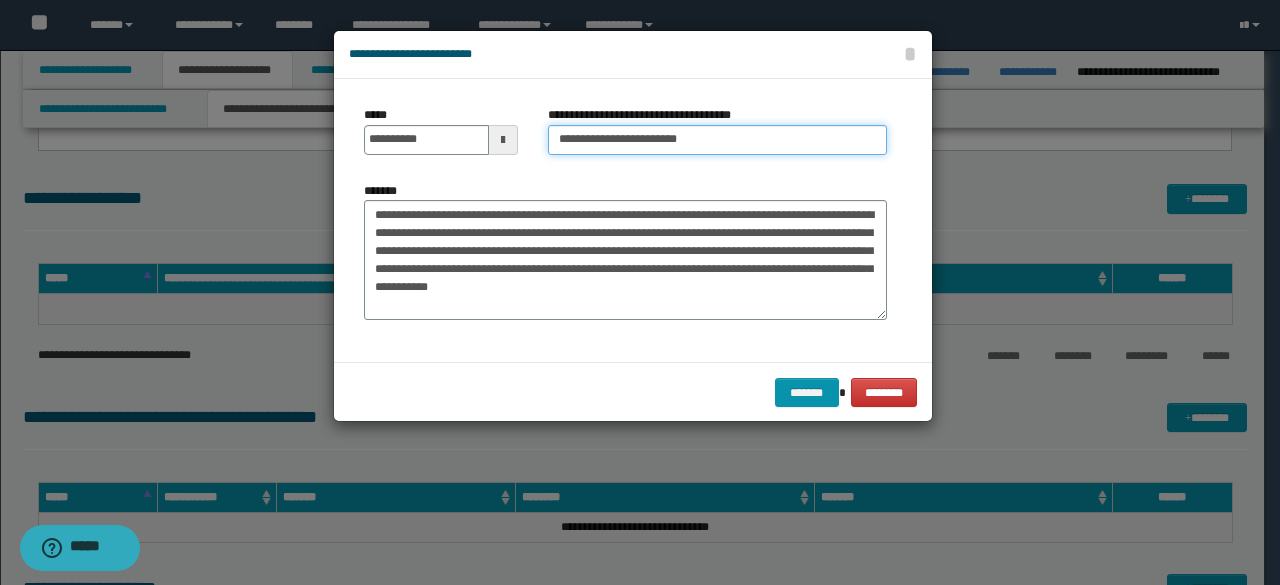 drag, startPoint x: 619, startPoint y: 142, endPoint x: 466, endPoint y: 91, distance: 161.27615 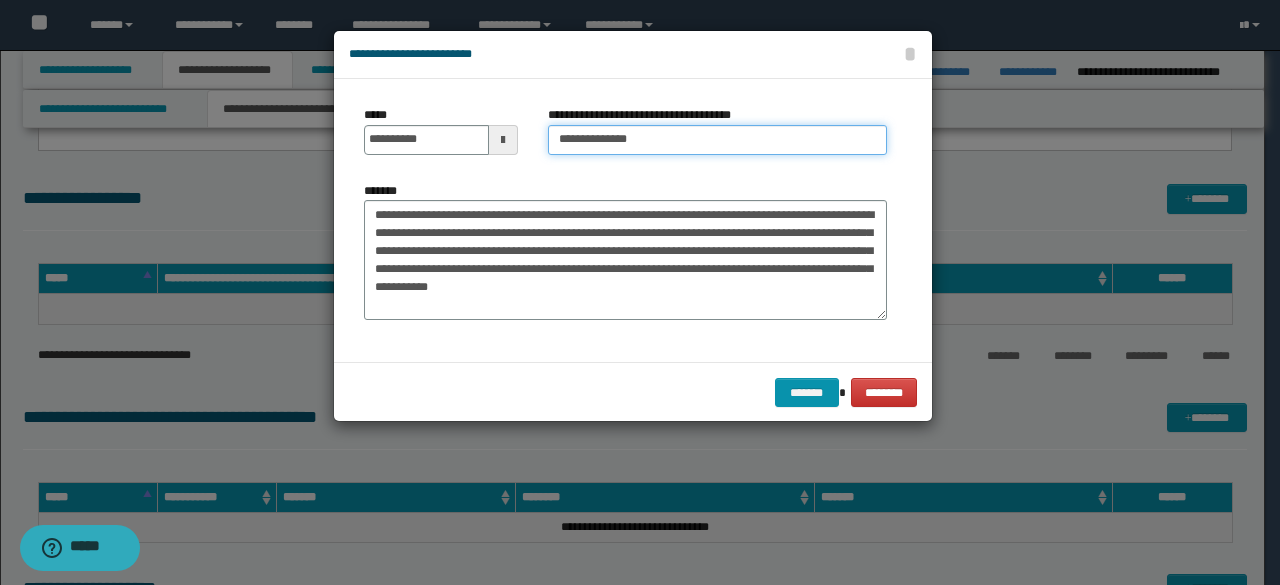 click on "**********" at bounding box center (717, 140) 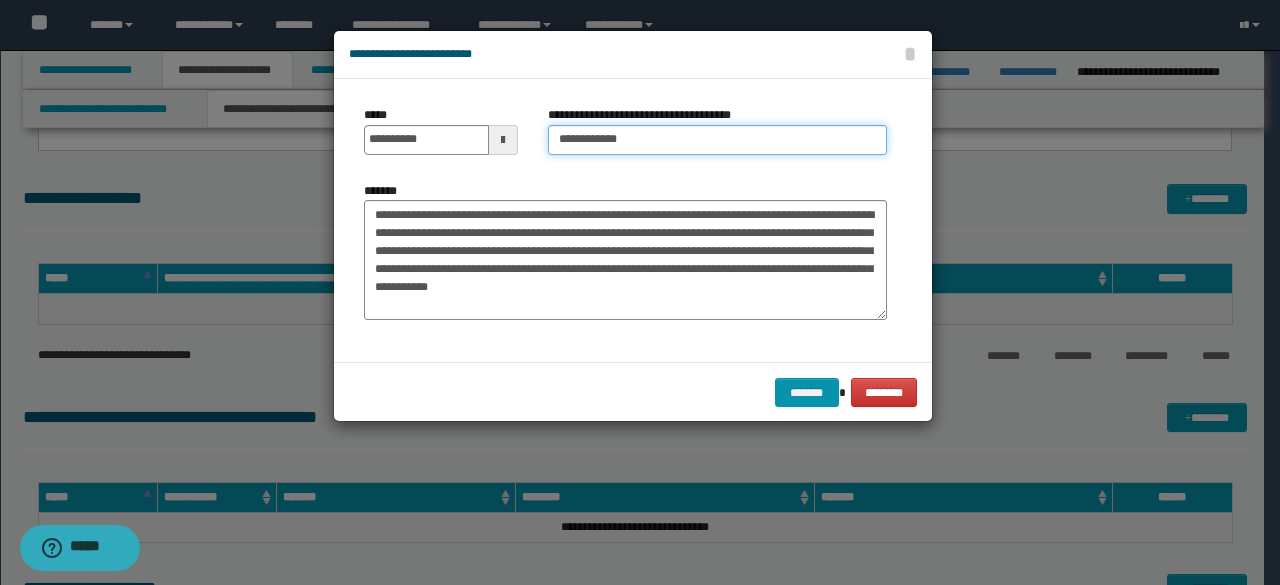 type on "**********" 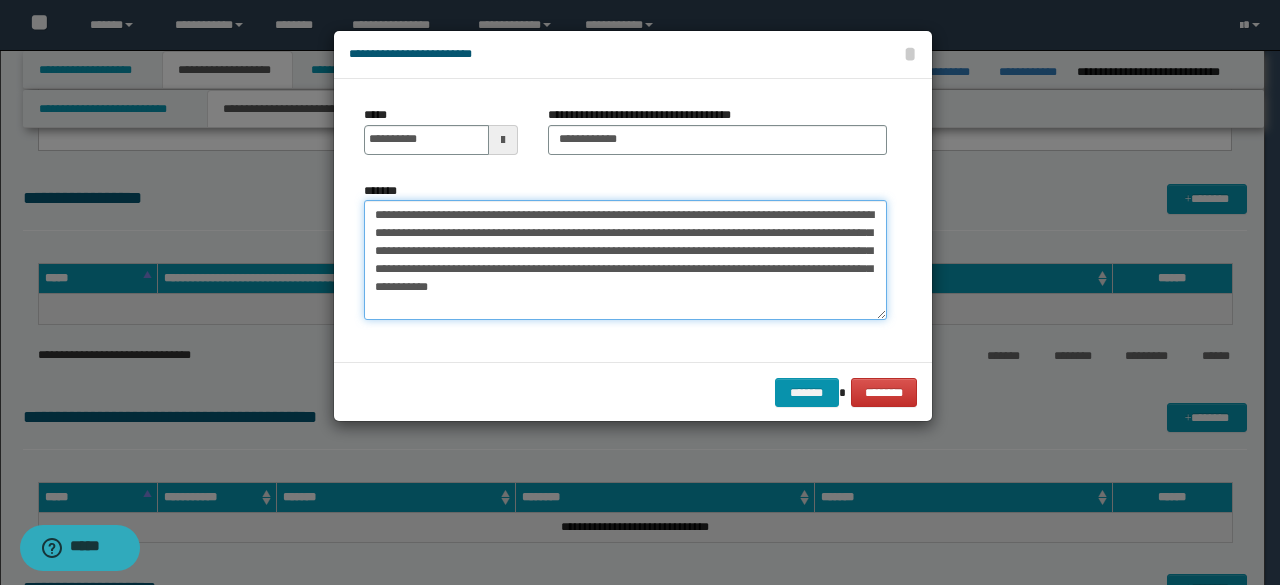 drag, startPoint x: 564, startPoint y: 251, endPoint x: 585, endPoint y: 259, distance: 22.472204 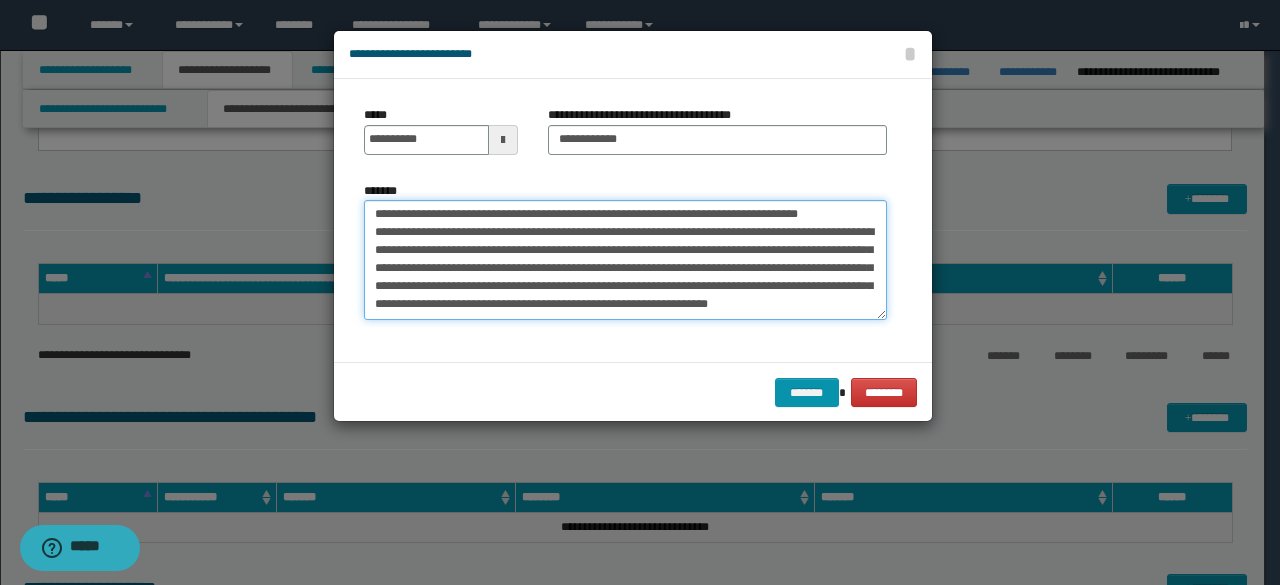 scroll, scrollTop: 5328, scrollLeft: 0, axis: vertical 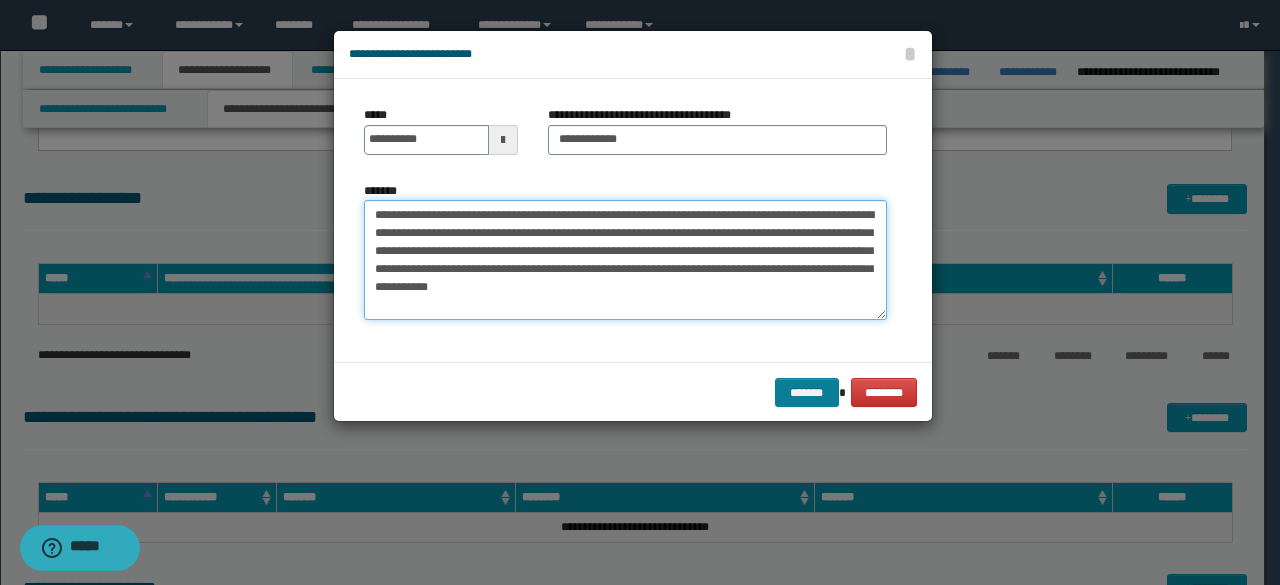 type on "**********" 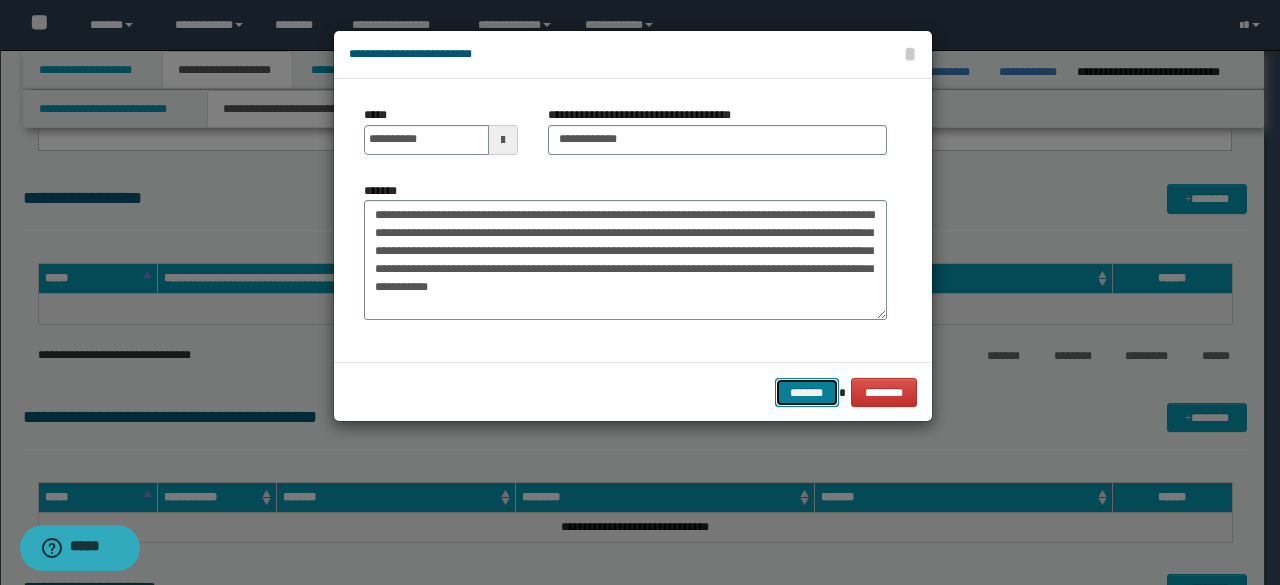 click on "*******" at bounding box center [807, 392] 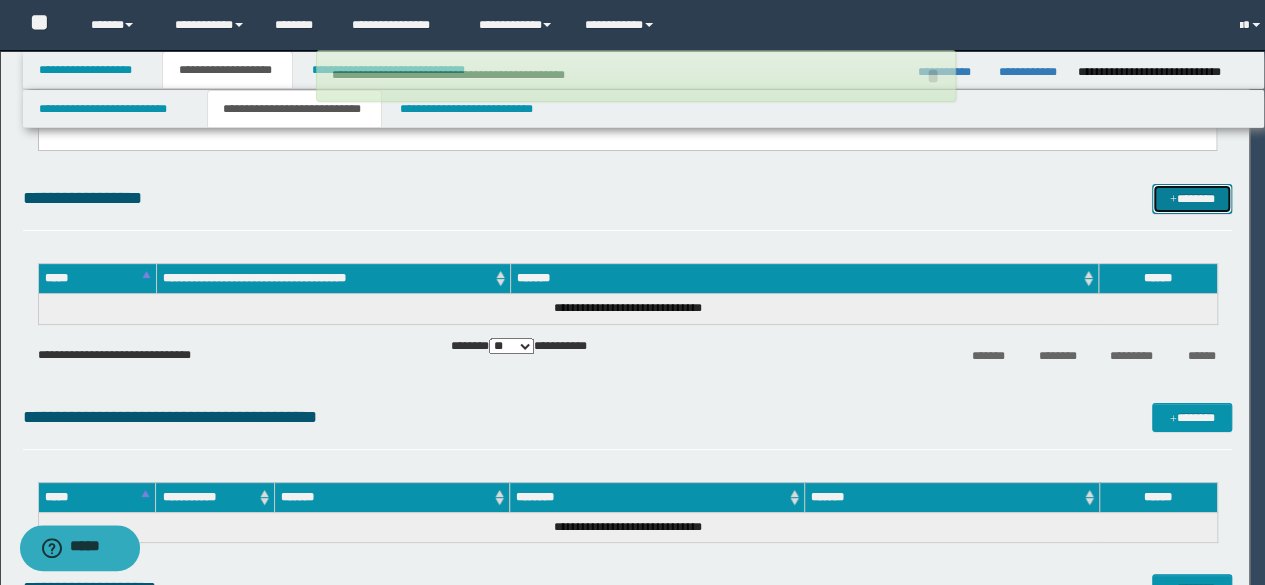 type 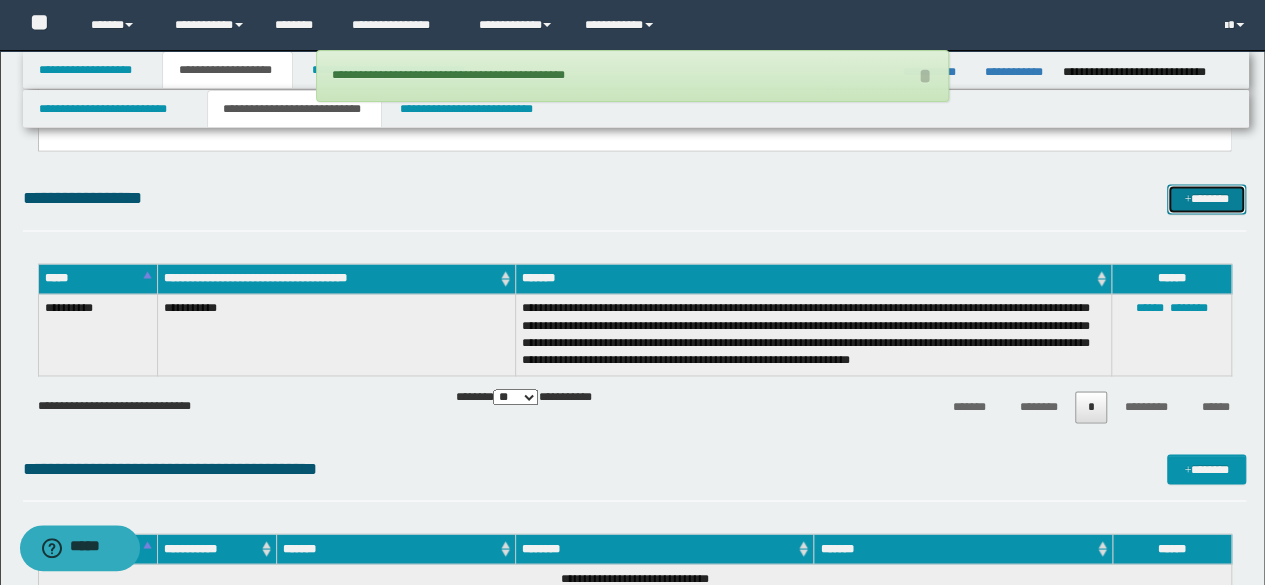 click on "*******" at bounding box center (1206, 198) 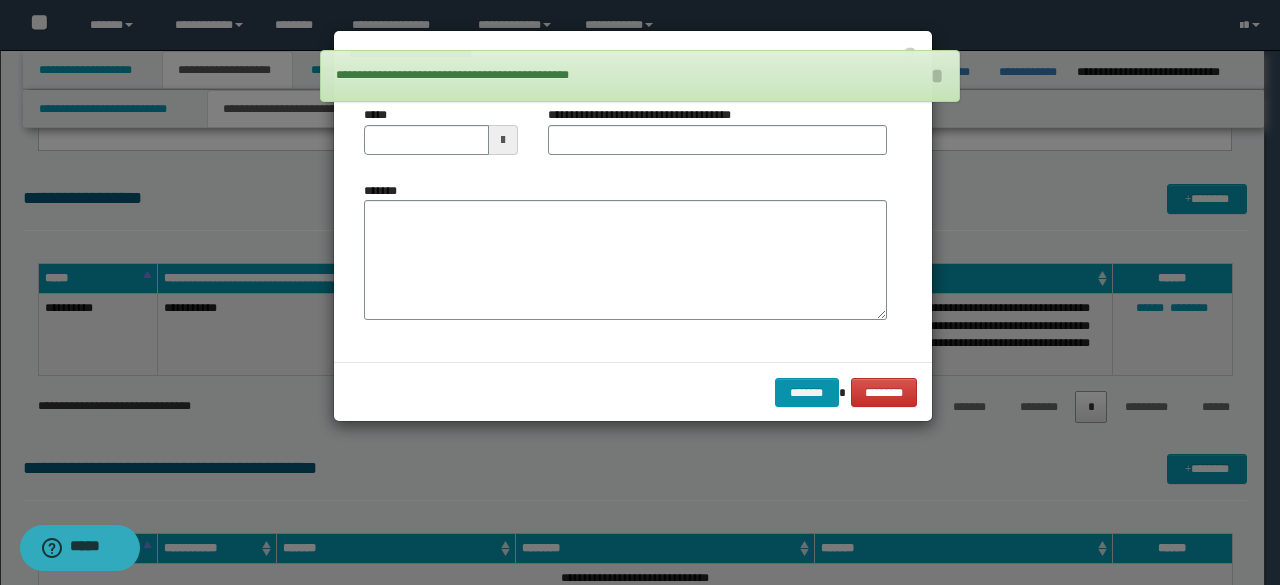 drag, startPoint x: 485, startPoint y: 196, endPoint x: 486, endPoint y: 207, distance: 11.045361 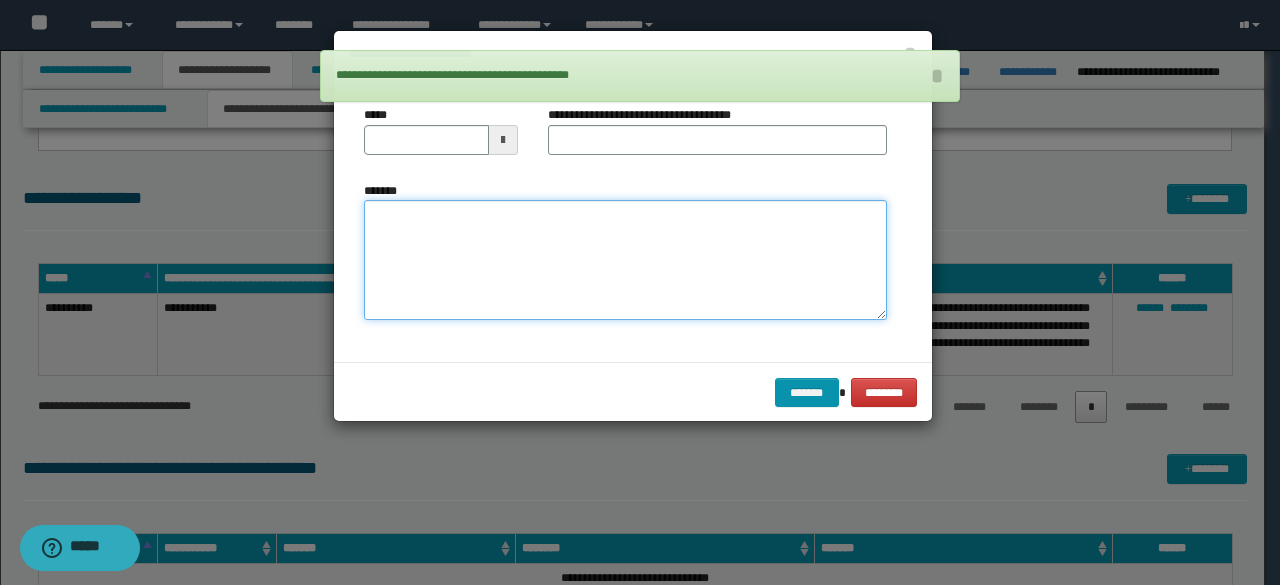 click on "*******" at bounding box center [625, 259] 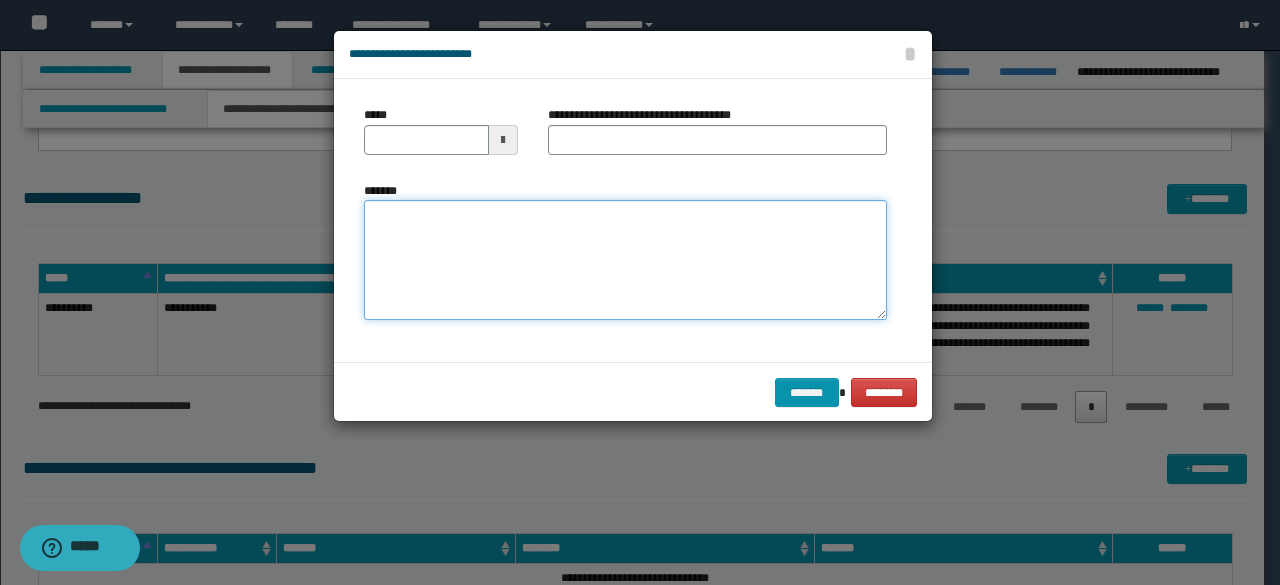 click on "*******" at bounding box center [625, 259] 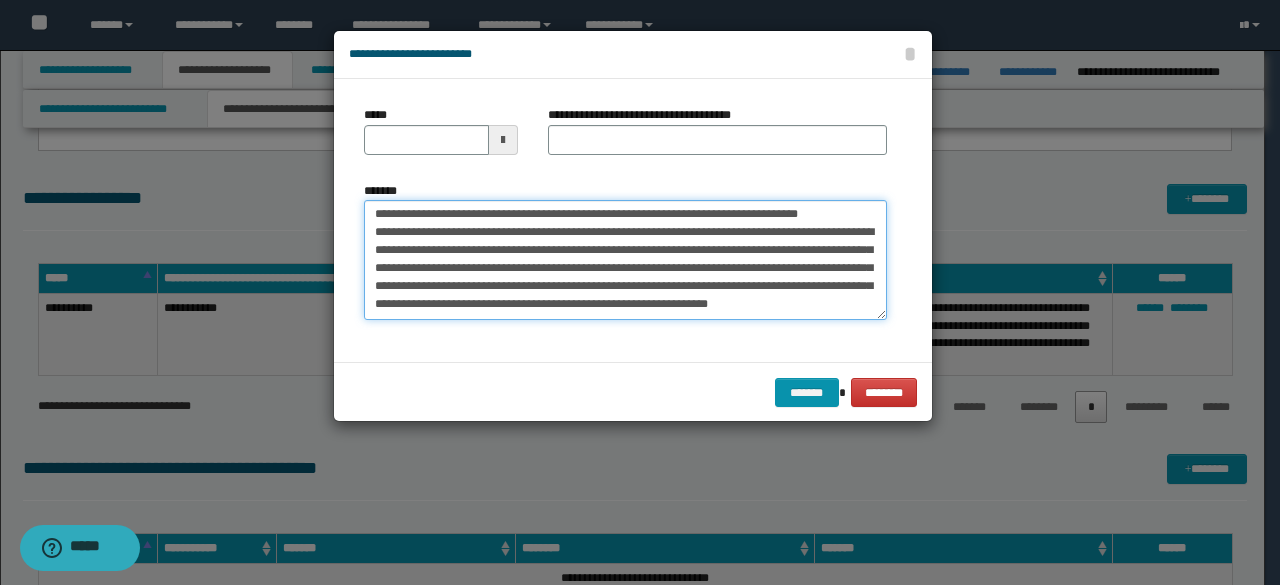 scroll, scrollTop: 0, scrollLeft: 0, axis: both 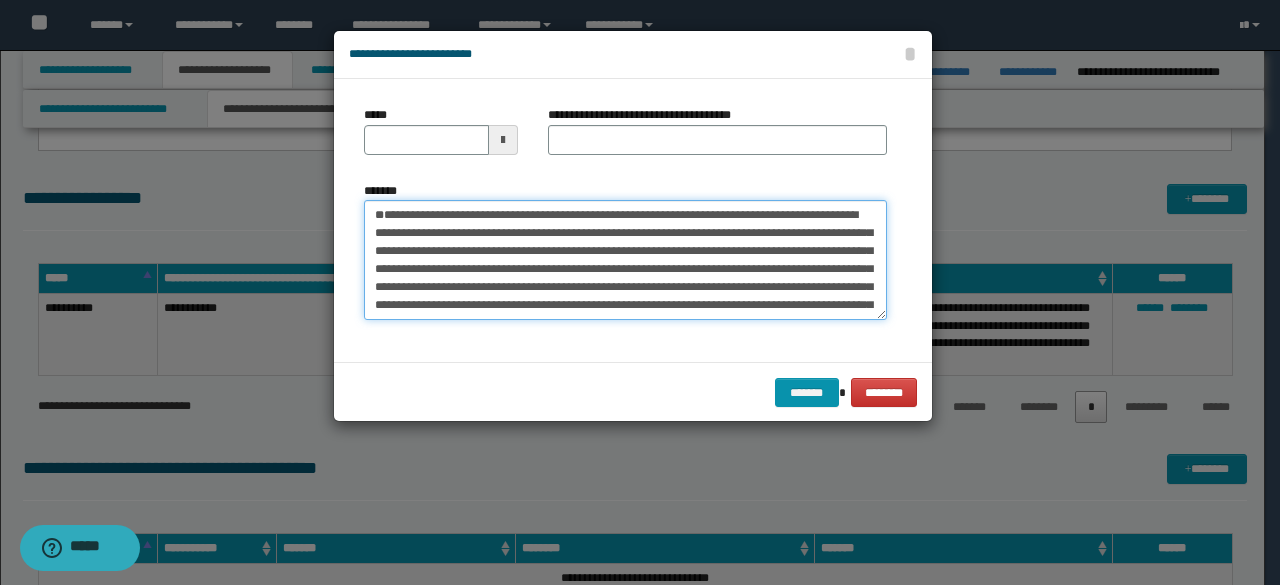 drag, startPoint x: 509, startPoint y: 247, endPoint x: 318, endPoint y: 211, distance: 194.36307 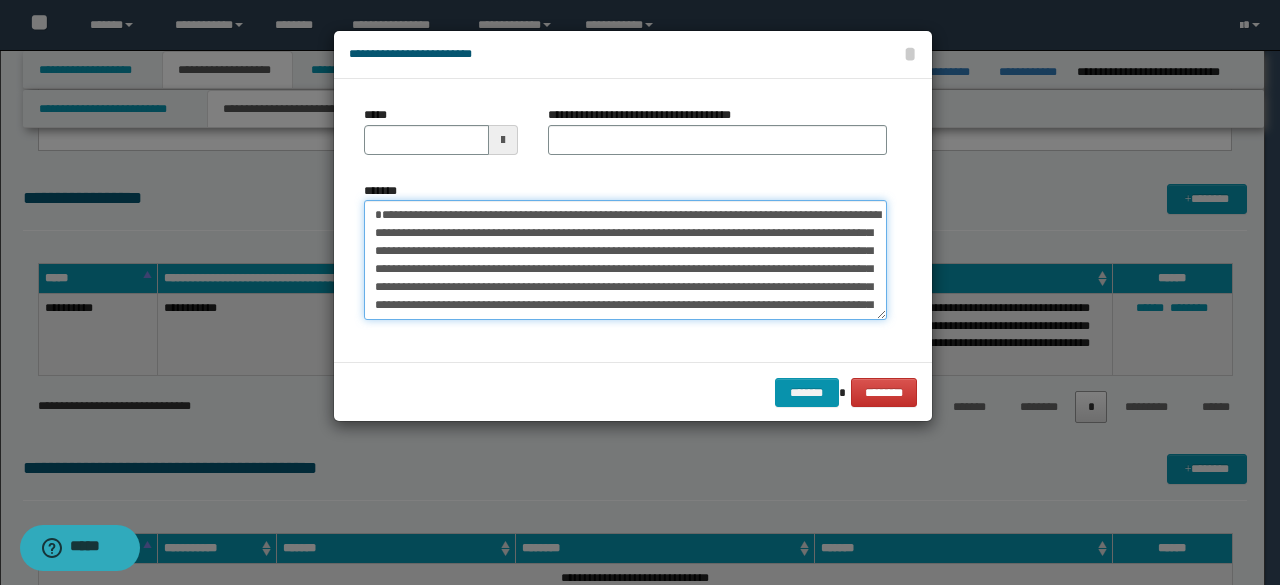 type 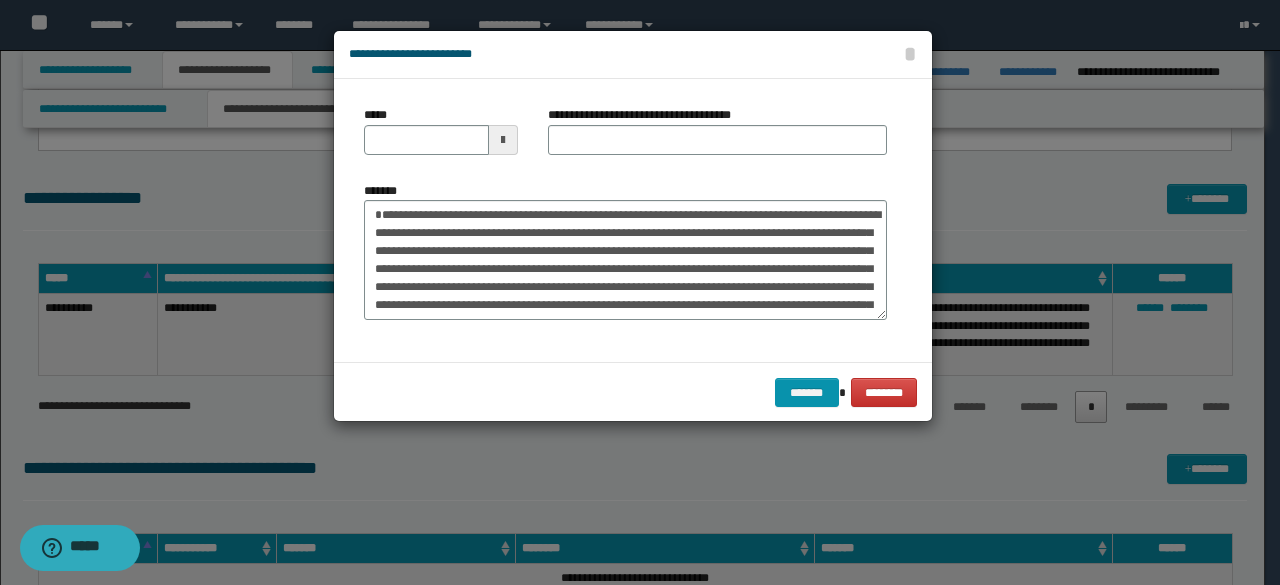click on "**********" at bounding box center (717, 138) 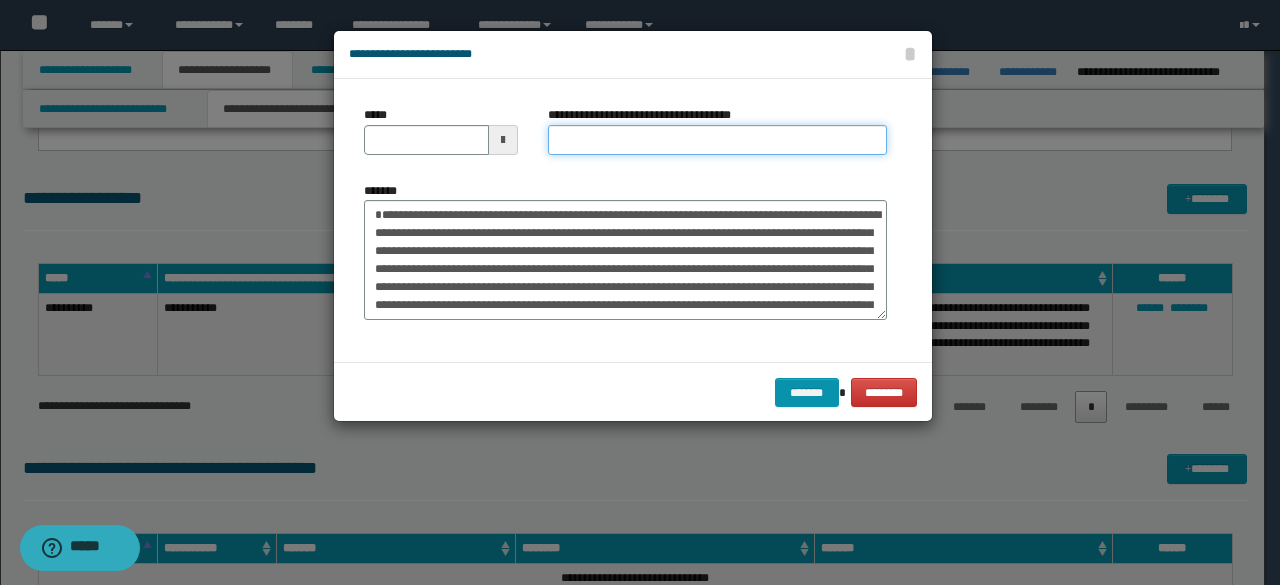 click on "**********" at bounding box center (717, 140) 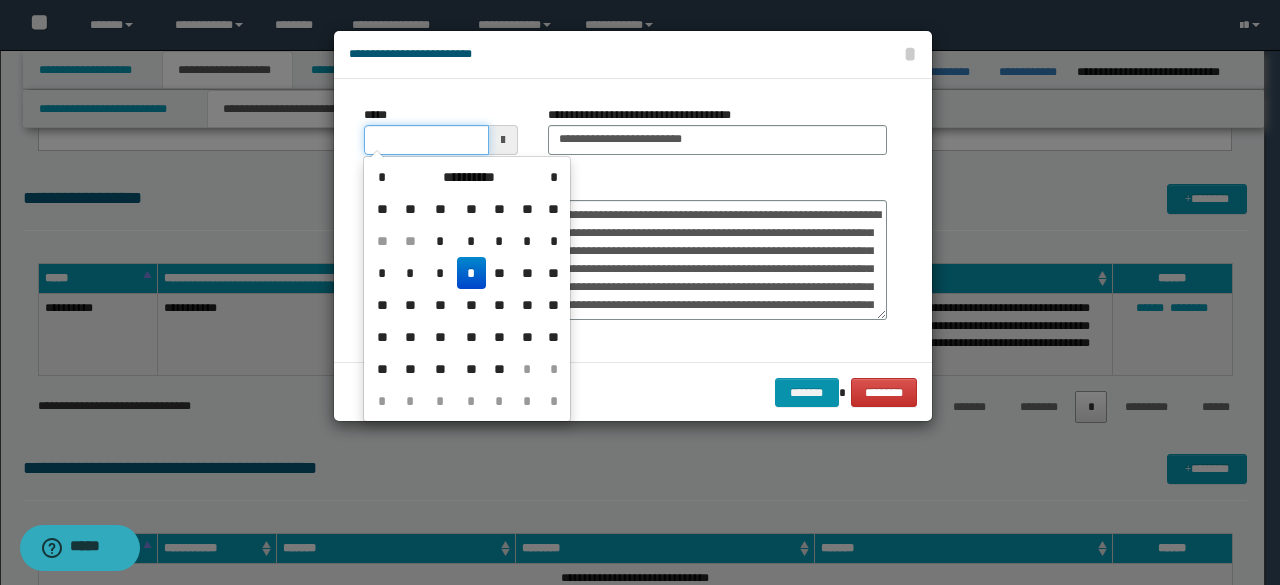 click on "*****" at bounding box center [426, 140] 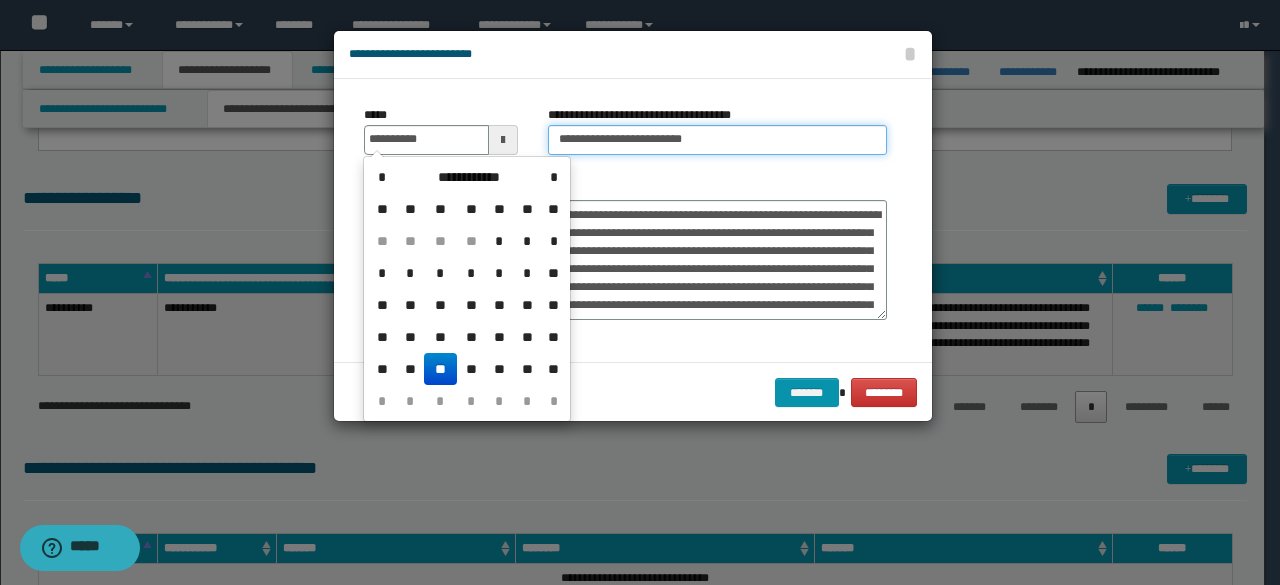 type on "**********" 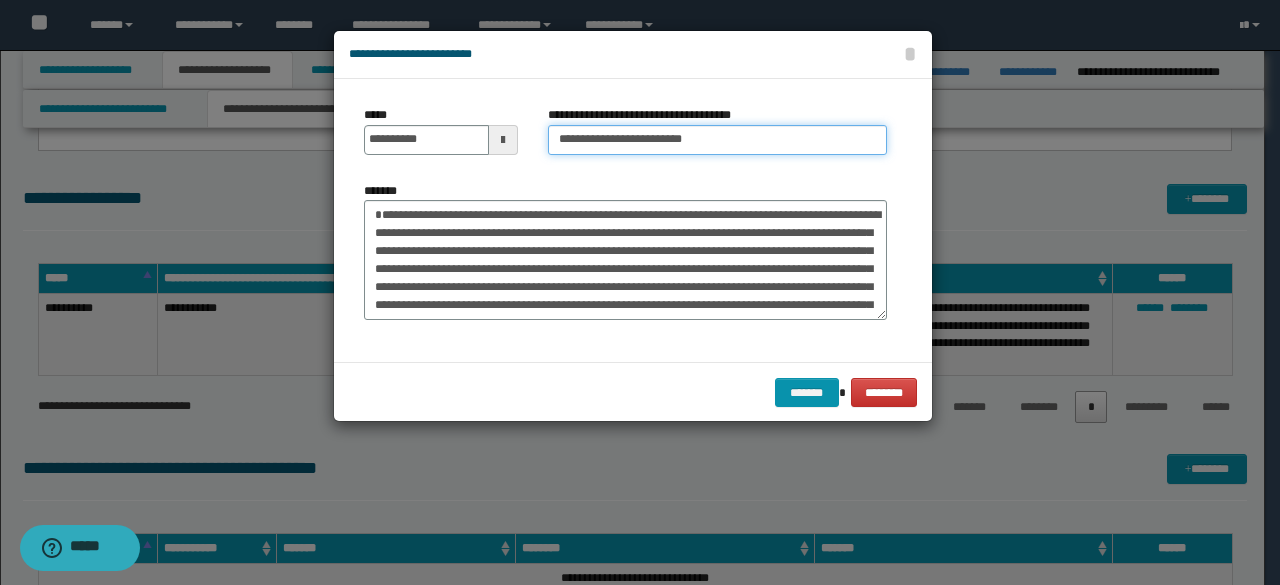 drag, startPoint x: 626, startPoint y: 143, endPoint x: 390, endPoint y: 74, distance: 245.88005 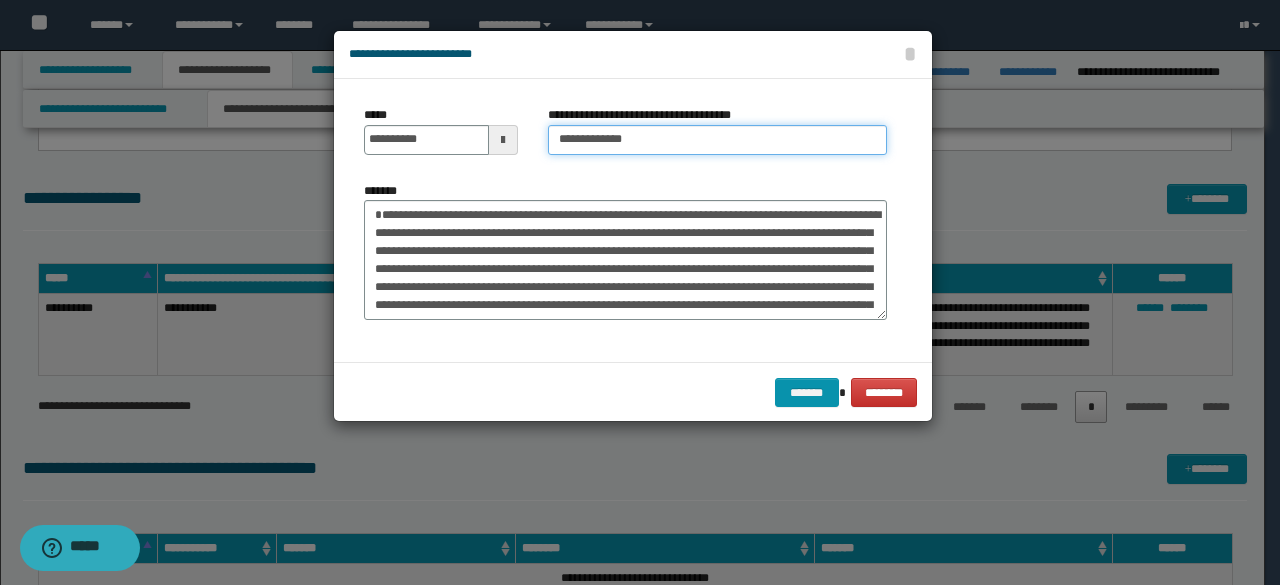click on "**********" at bounding box center [717, 140] 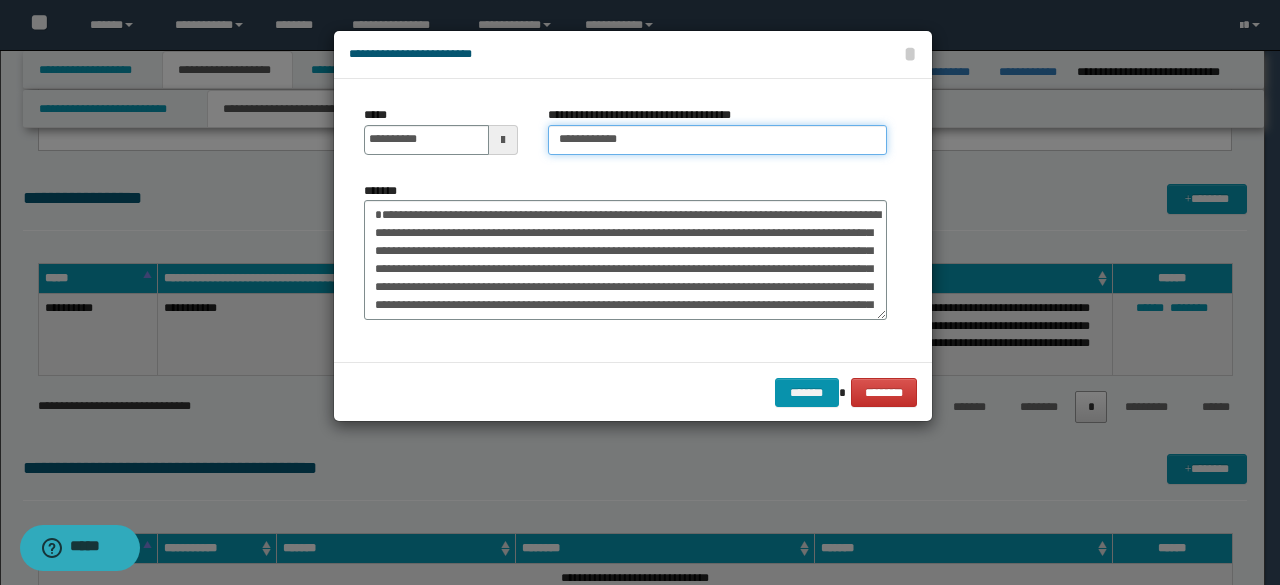 type on "**********" 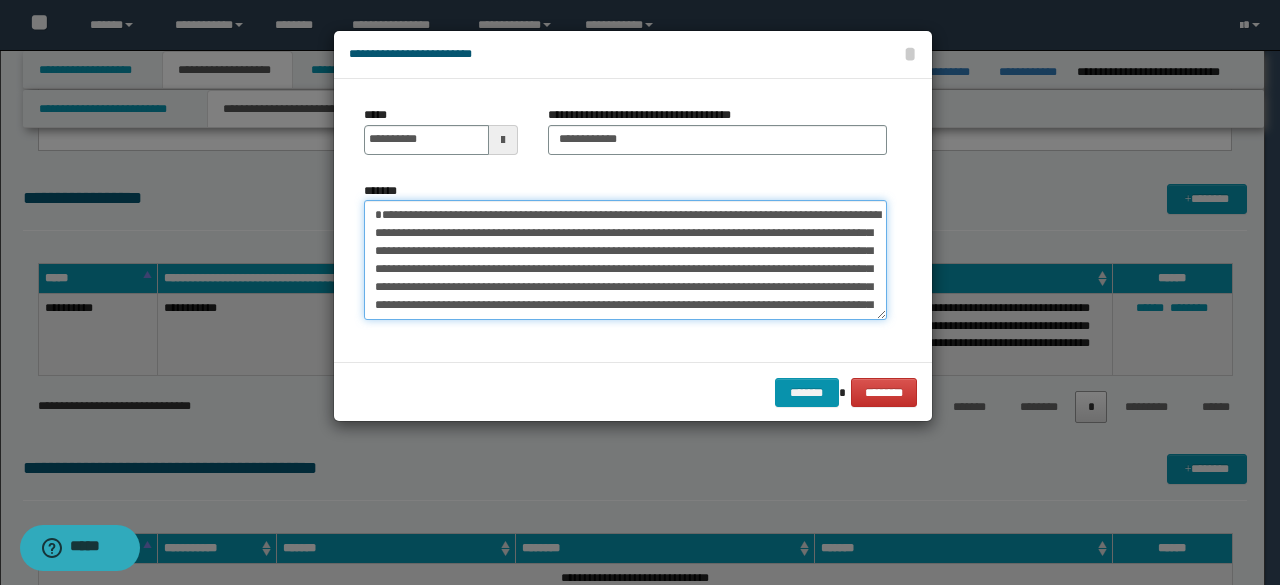 click on "*******" at bounding box center (625, 259) 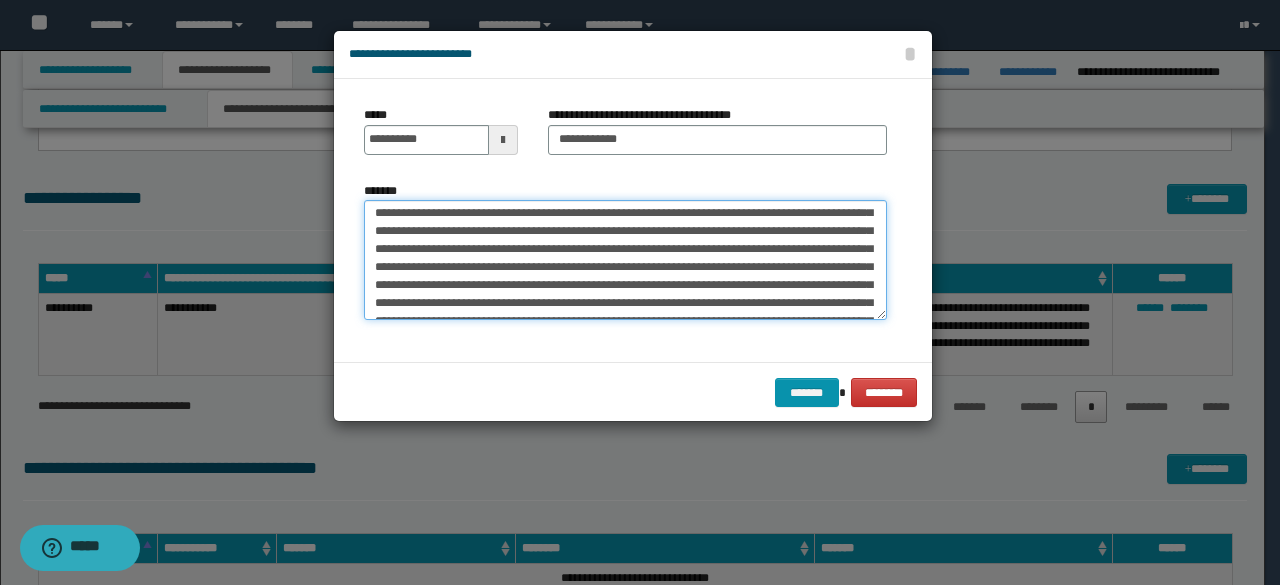 scroll, scrollTop: 5220, scrollLeft: 0, axis: vertical 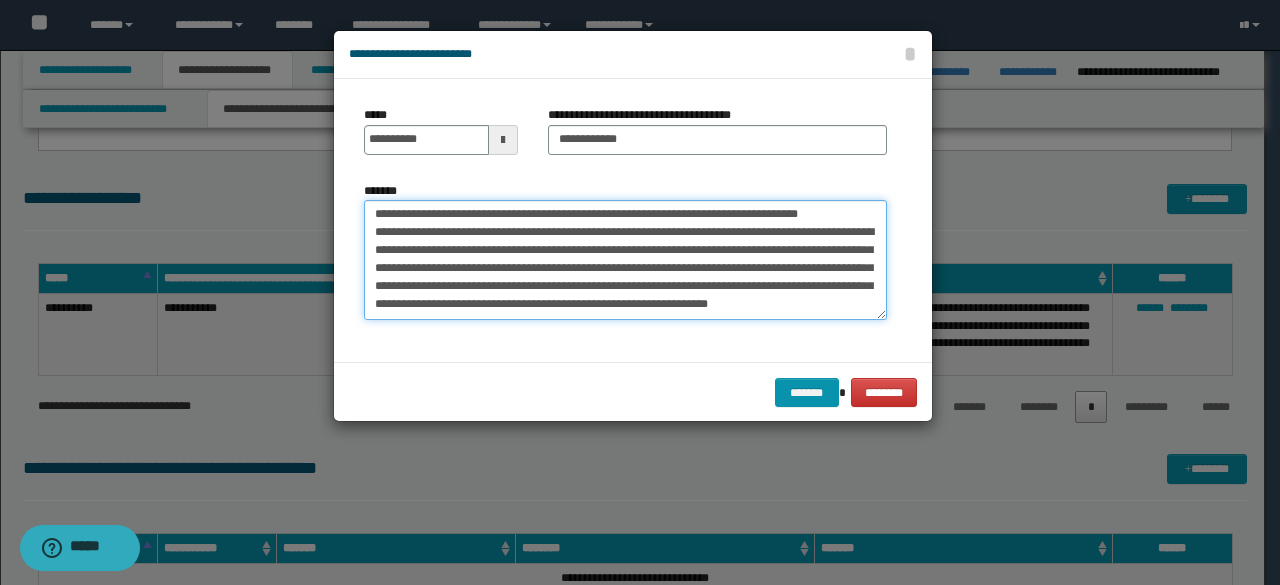 drag, startPoint x: 378, startPoint y: 265, endPoint x: 704, endPoint y: 467, distance: 383.5101 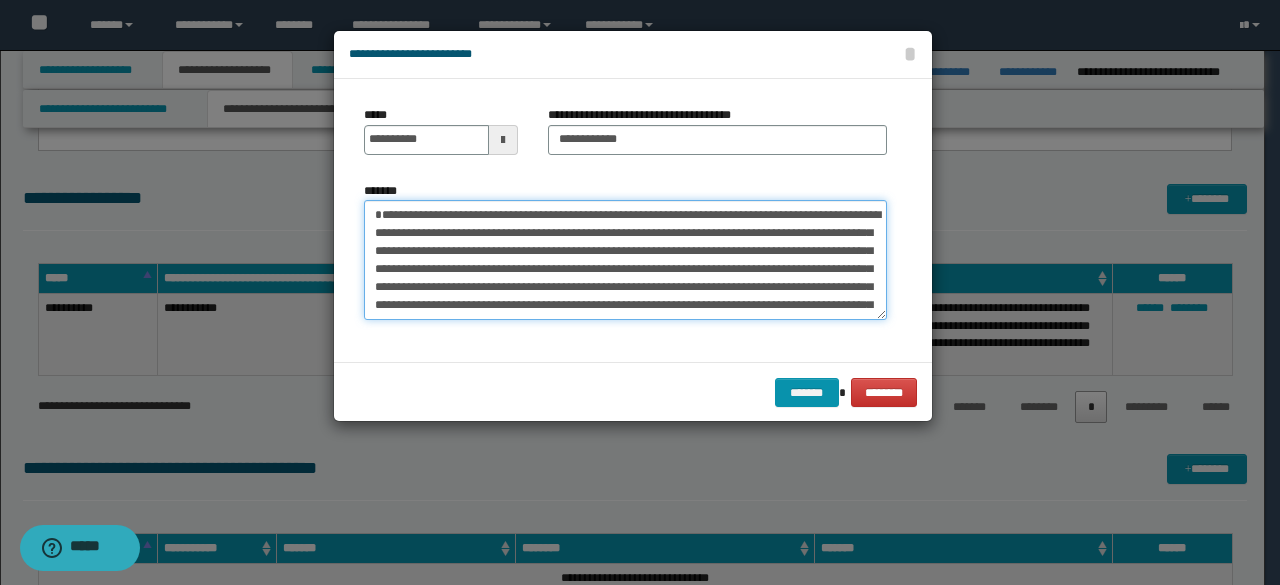 scroll, scrollTop: 0, scrollLeft: 0, axis: both 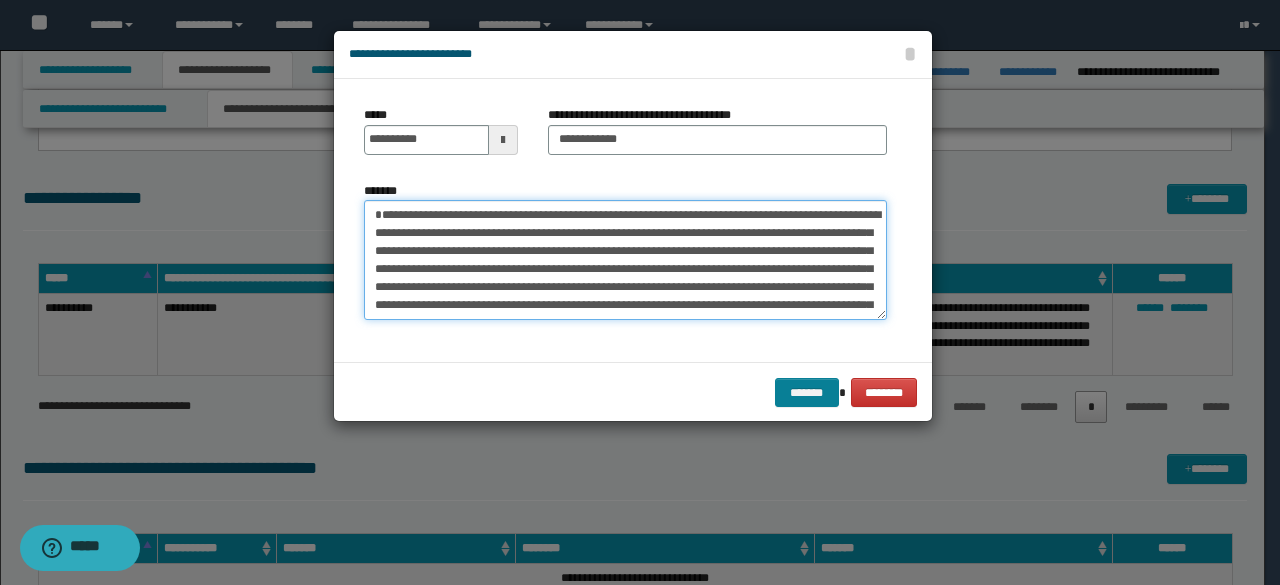 type on "**********" 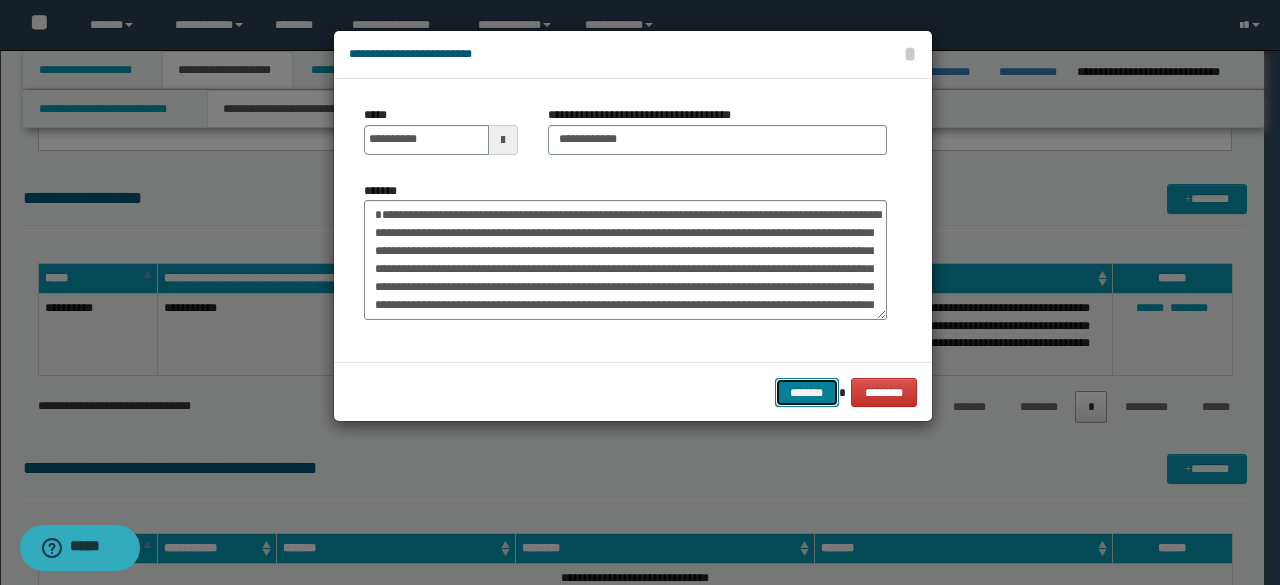 click on "*******" at bounding box center [807, 392] 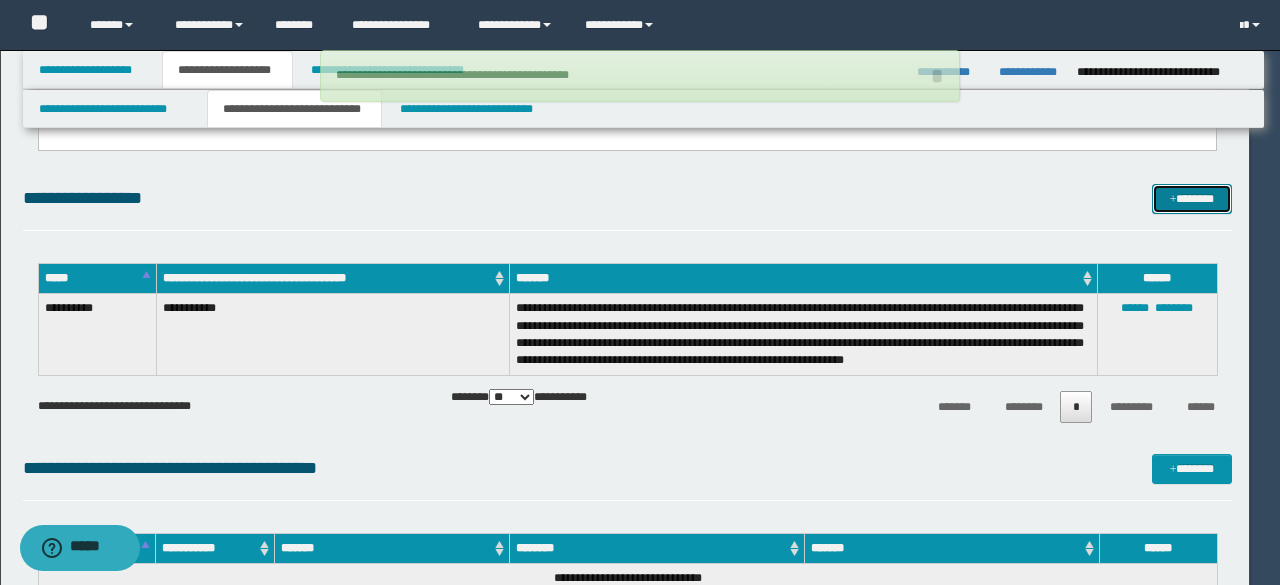type 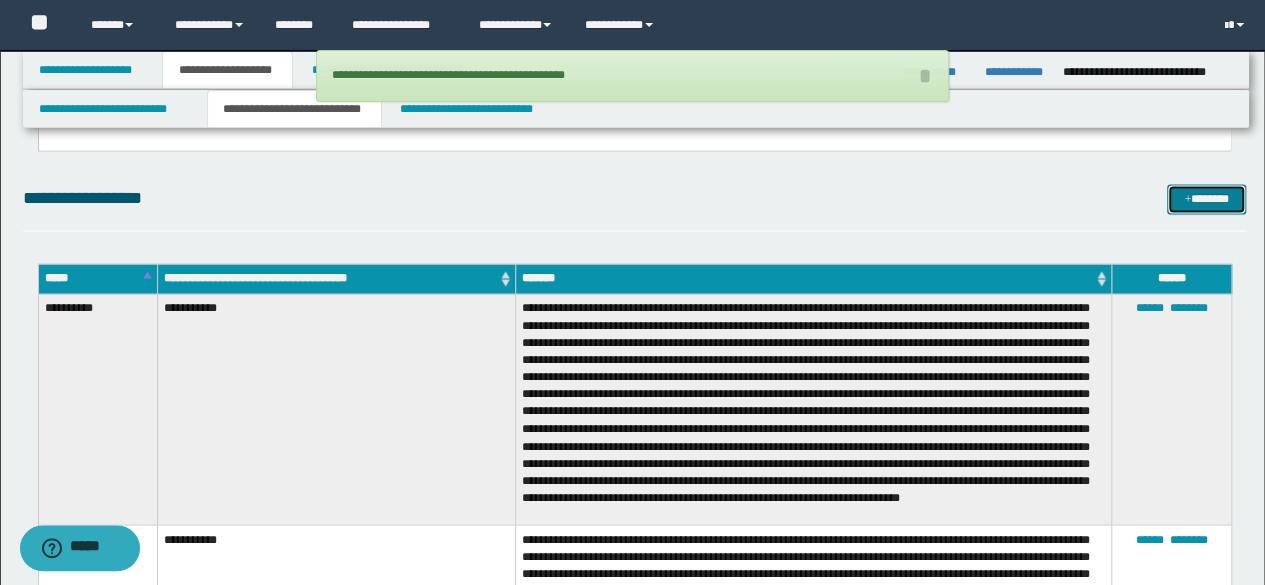 click at bounding box center (1187, 200) 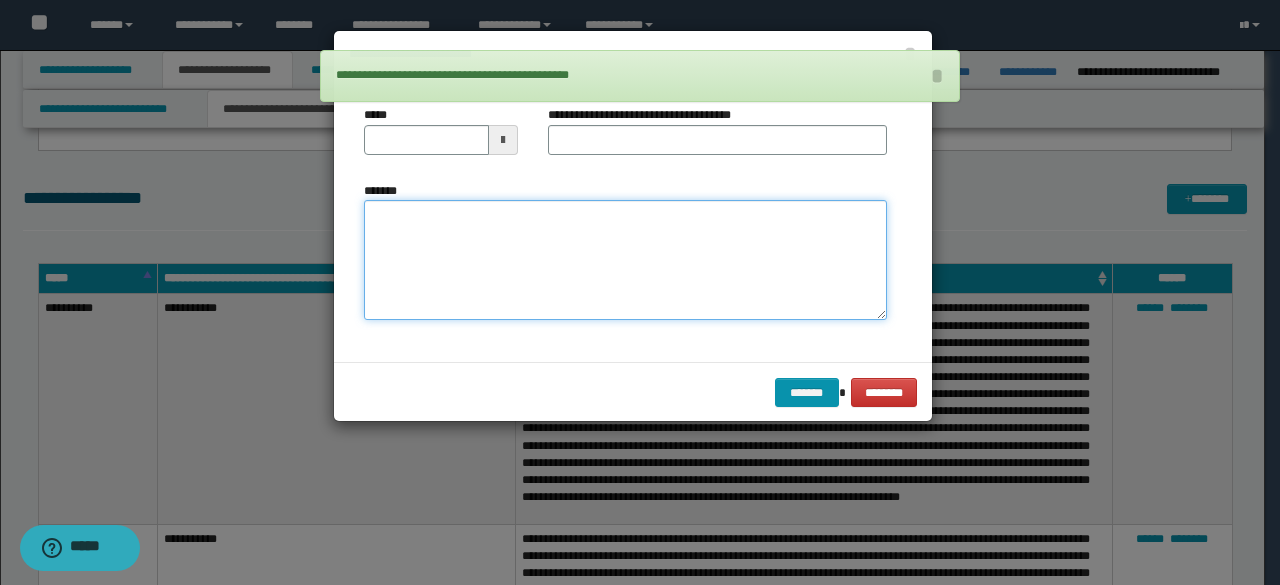 click on "*******" at bounding box center (625, 259) 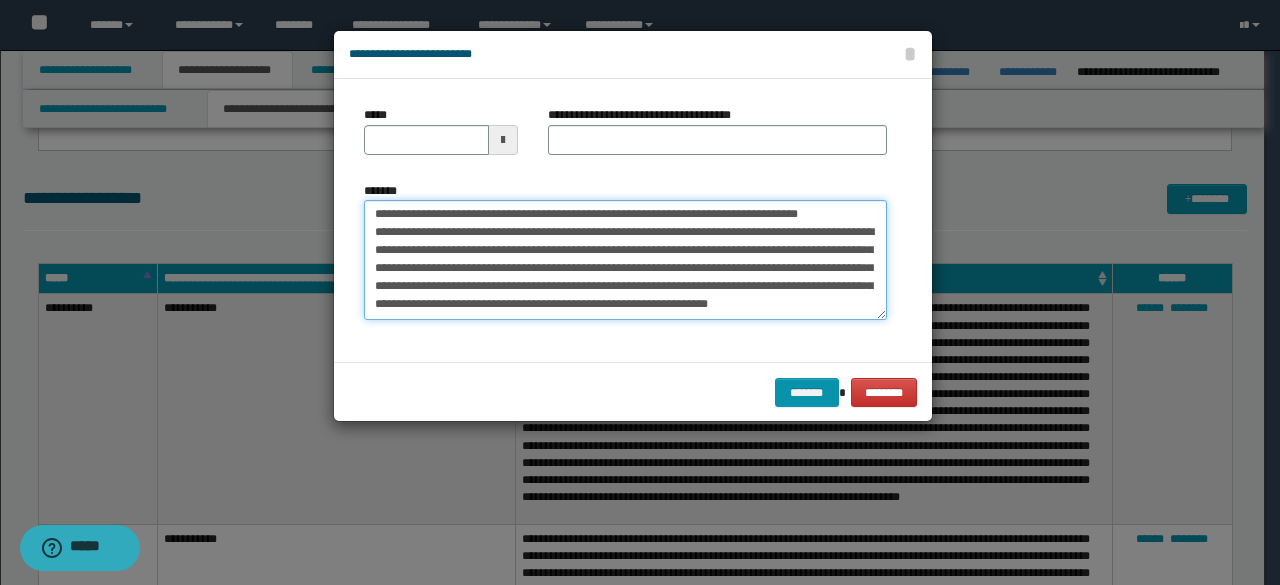 scroll, scrollTop: 0, scrollLeft: 0, axis: both 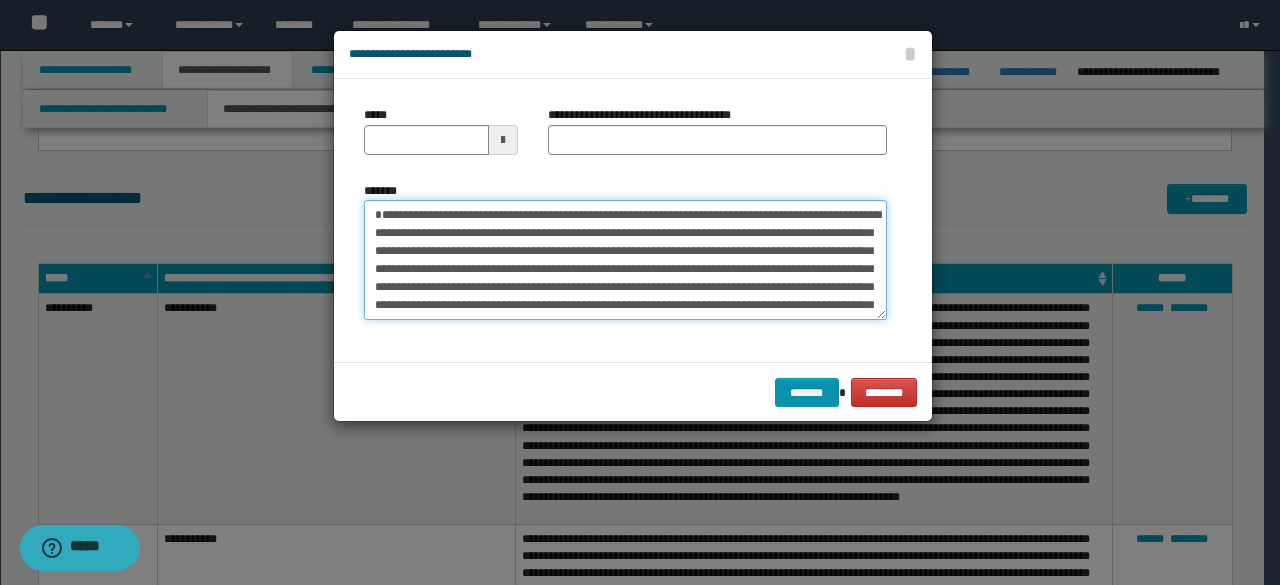 drag, startPoint x: 506, startPoint y: 227, endPoint x: 292, endPoint y: 198, distance: 215.95601 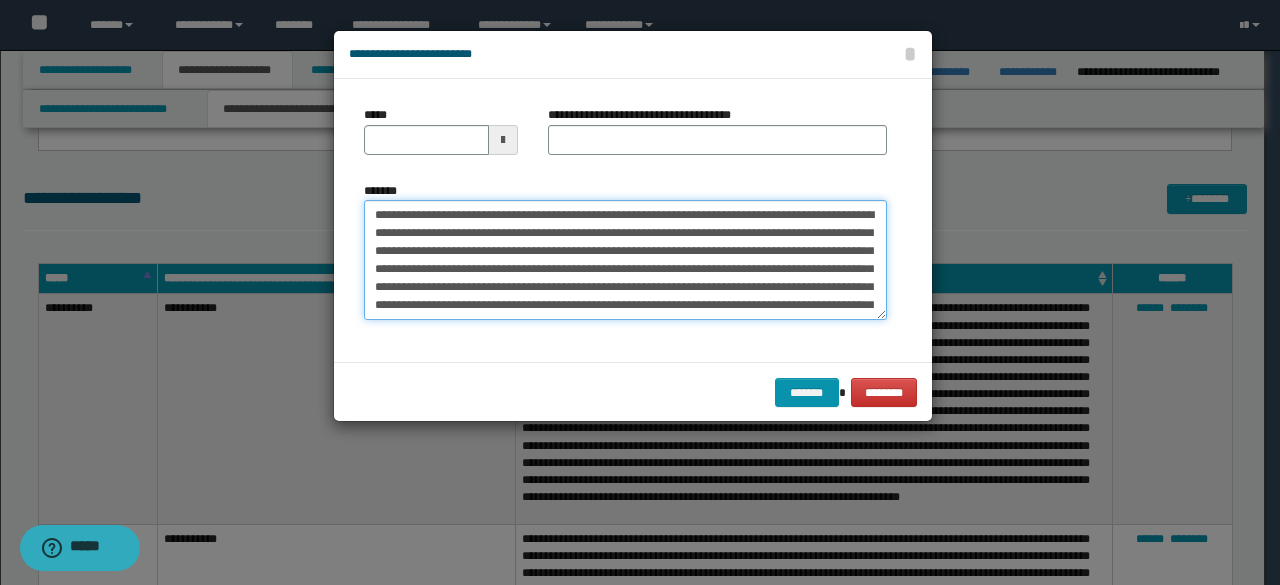 type on "**********" 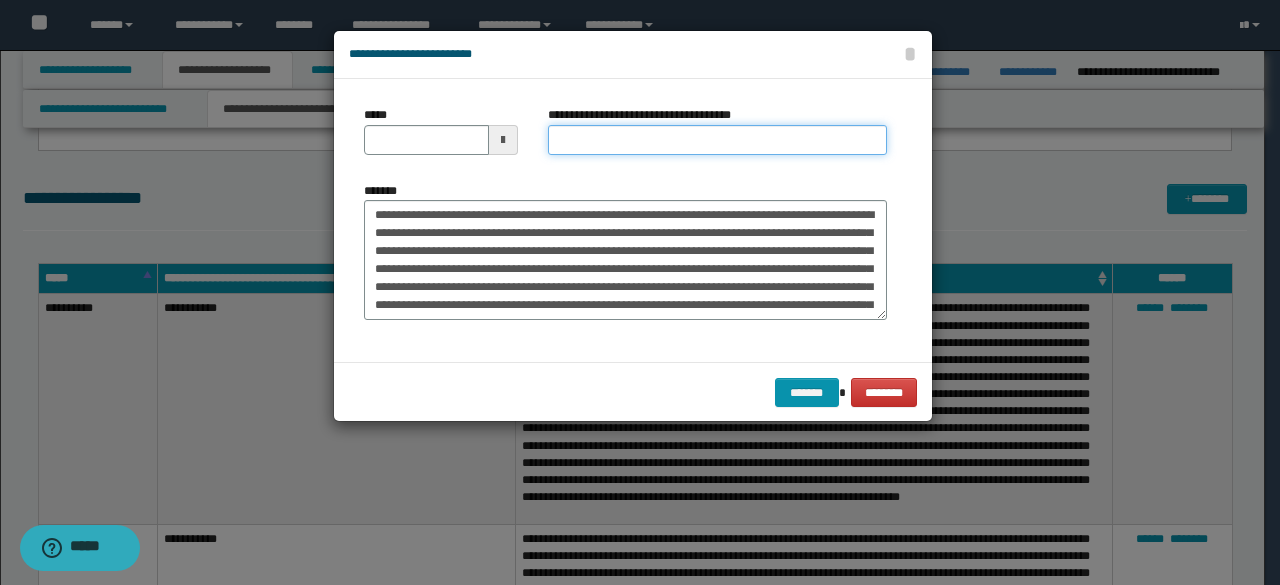click on "**********" at bounding box center (717, 140) 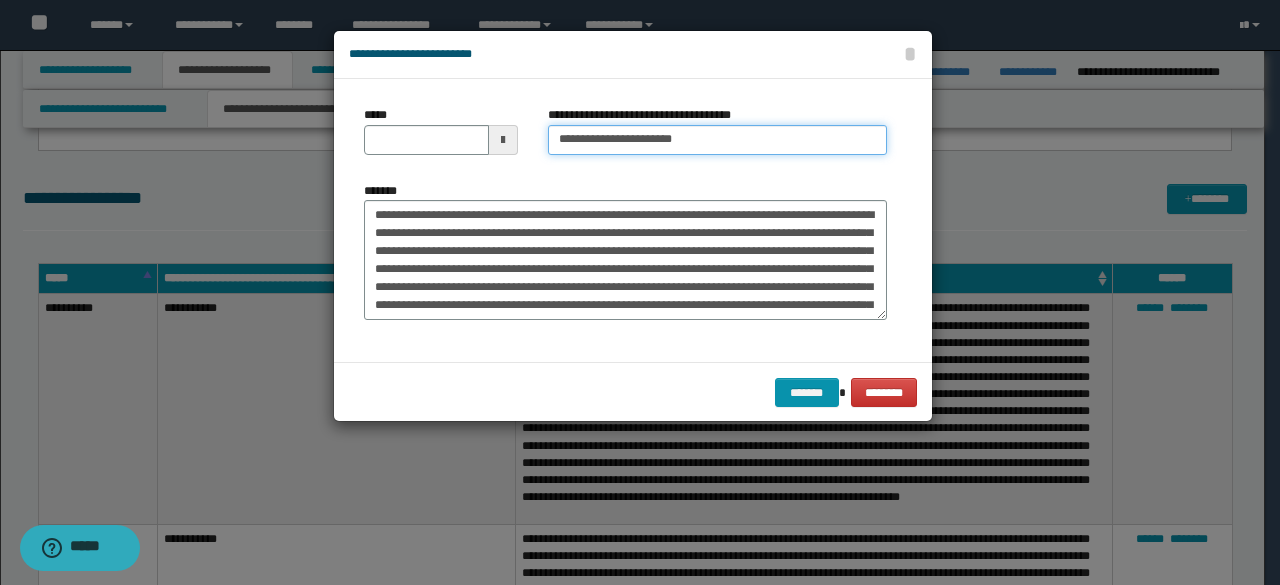 type on "**********" 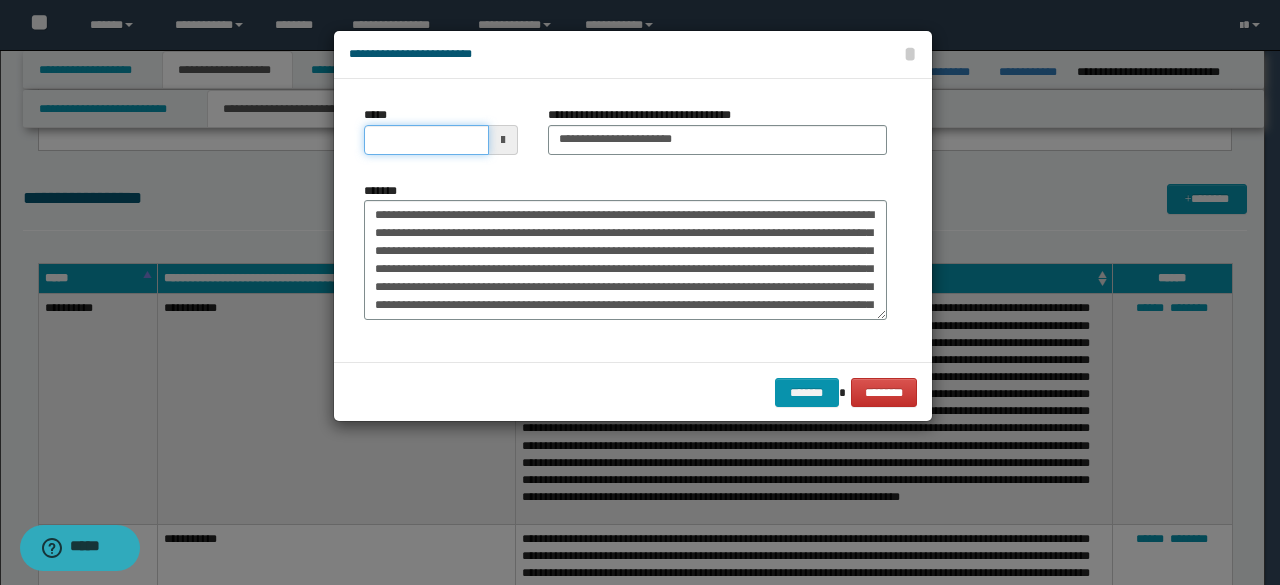 click on "*****" at bounding box center [426, 140] 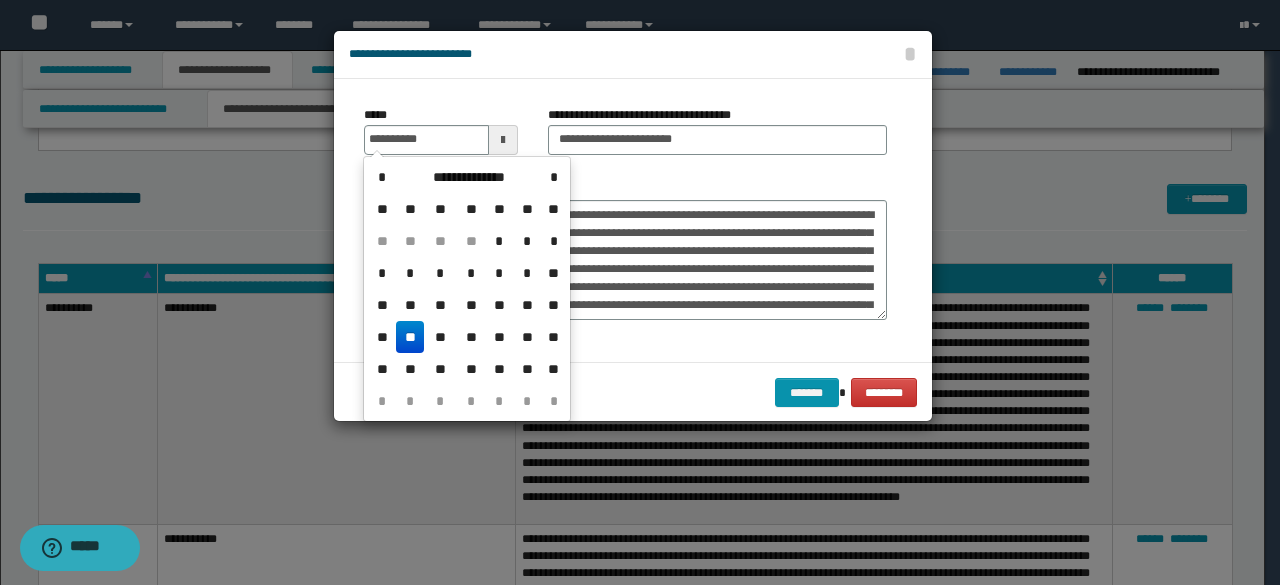 drag, startPoint x: 404, startPoint y: 339, endPoint x: 510, endPoint y: 245, distance: 141.67569 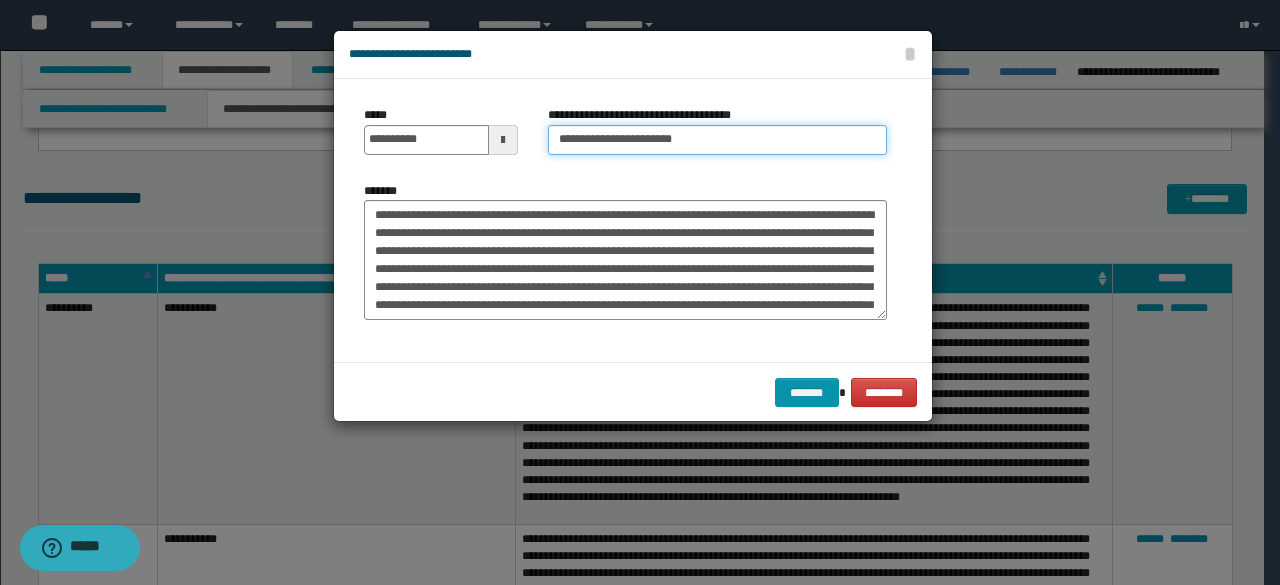 drag, startPoint x: 625, startPoint y: 139, endPoint x: 459, endPoint y: 117, distance: 167.45149 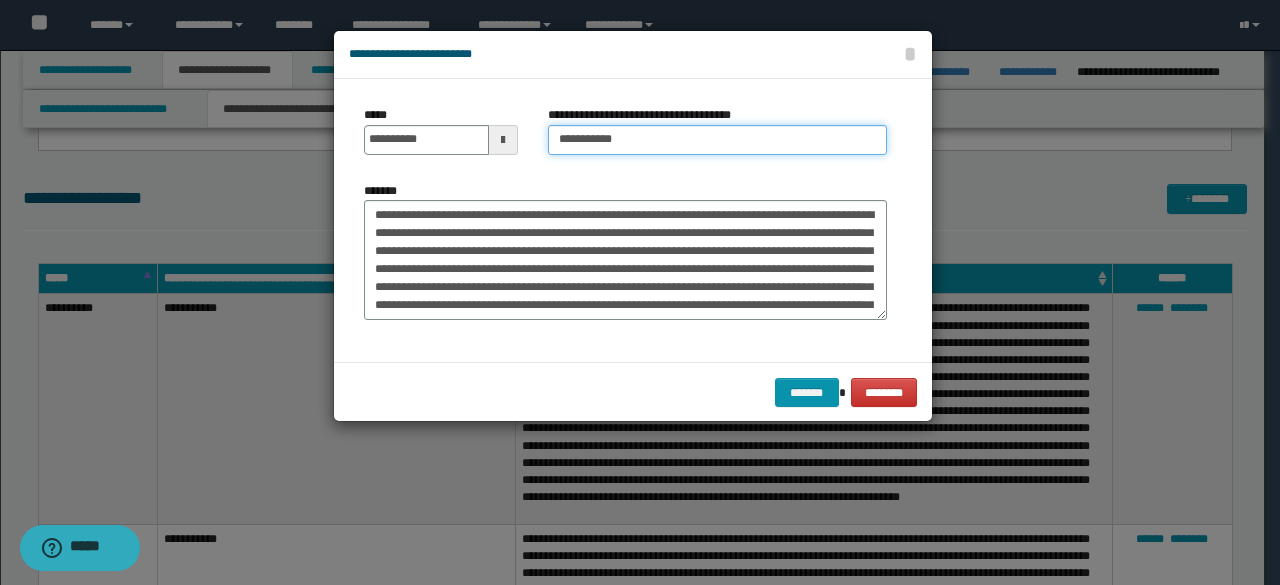 type on "**********" 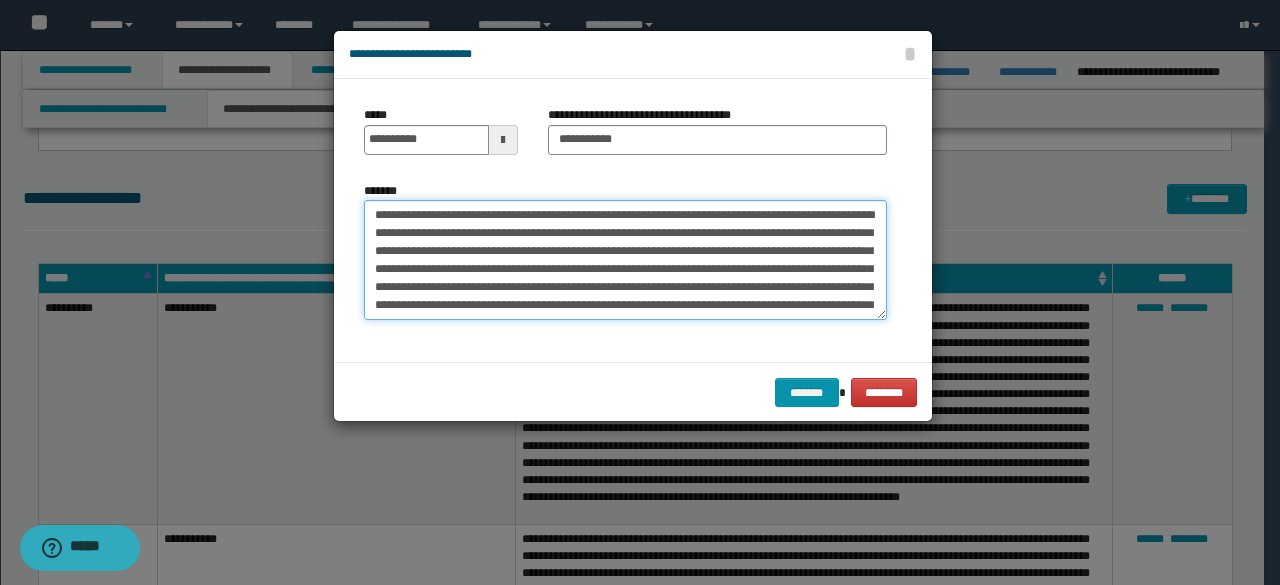 click on "*******" at bounding box center (625, 259) 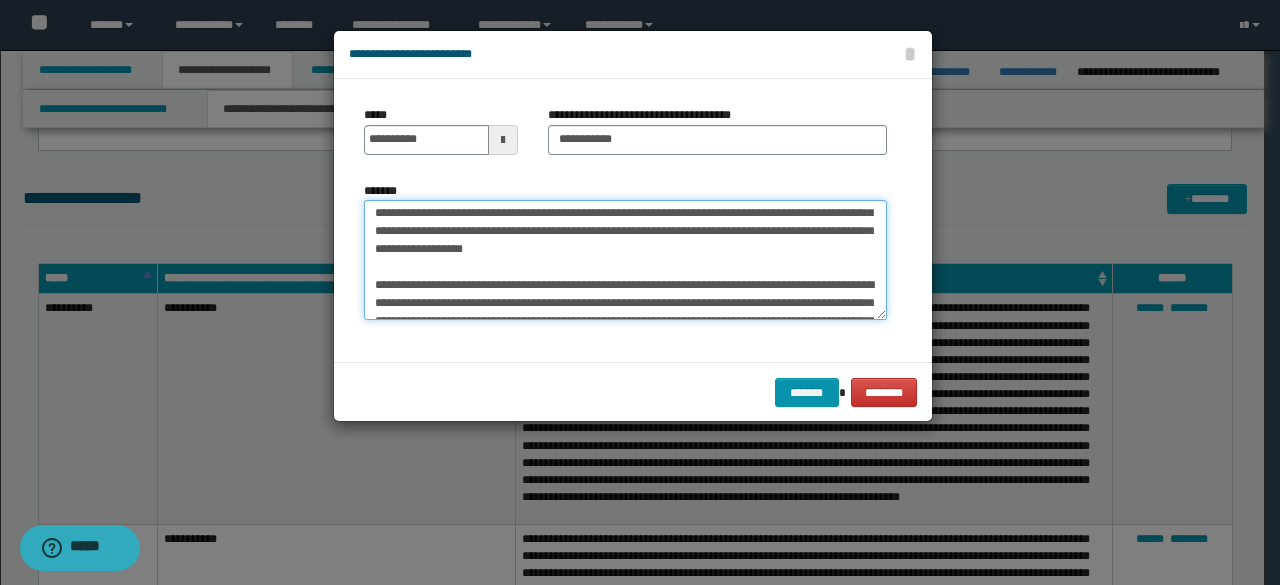 scroll, scrollTop: 4896, scrollLeft: 0, axis: vertical 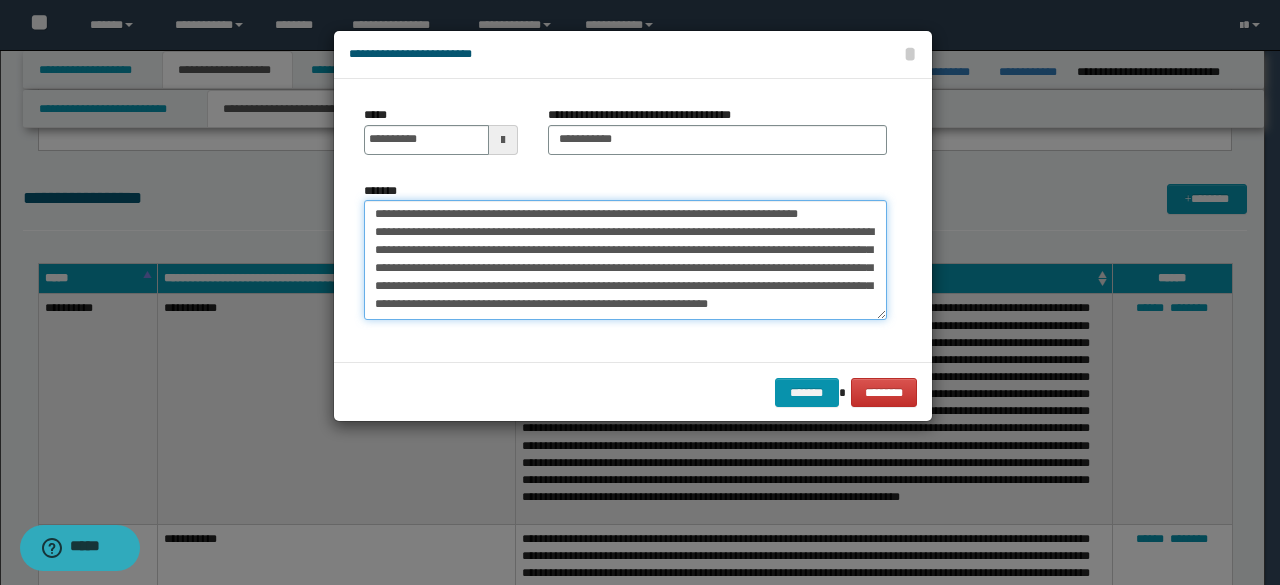 drag, startPoint x: 367, startPoint y: 258, endPoint x: 548, endPoint y: 410, distance: 236.35777 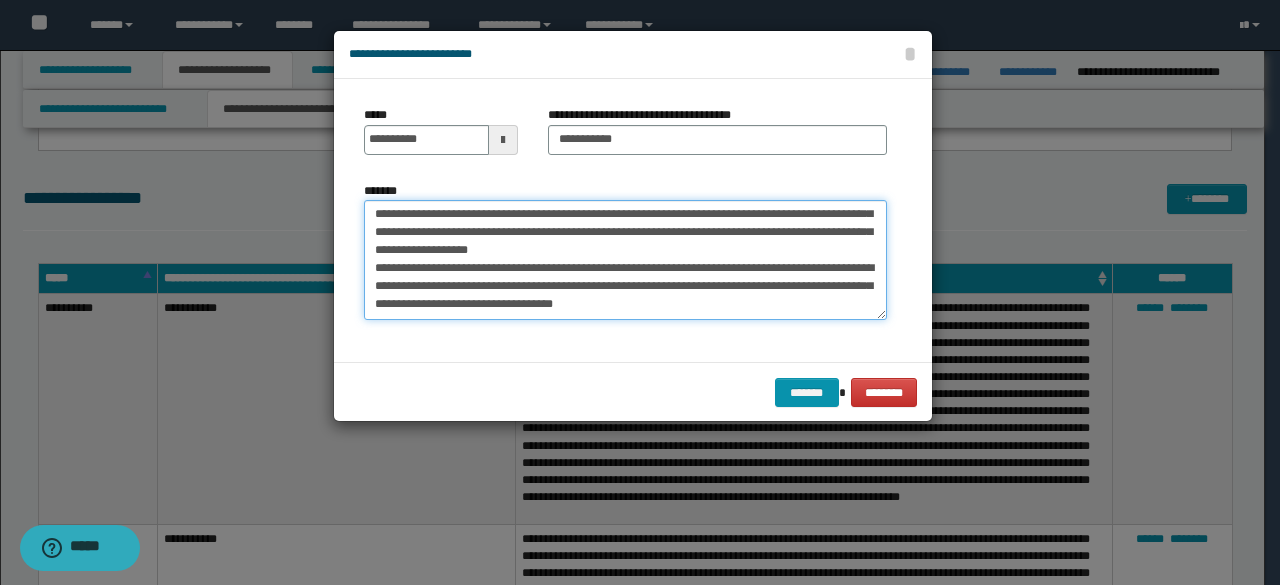 scroll, scrollTop: 306, scrollLeft: 0, axis: vertical 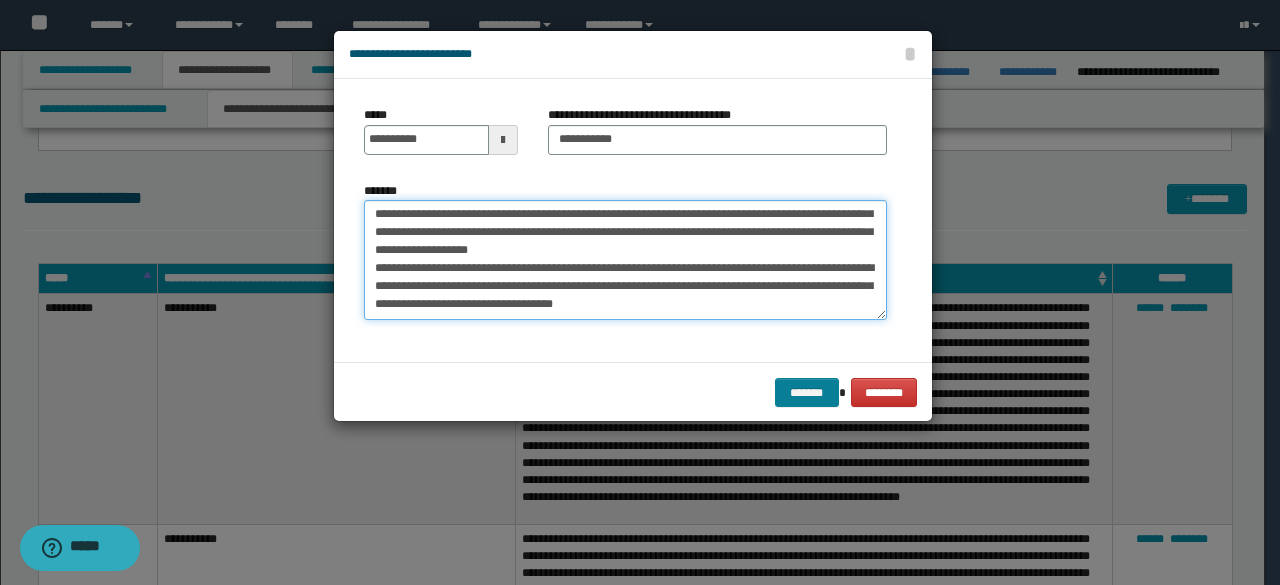 type on "**********" 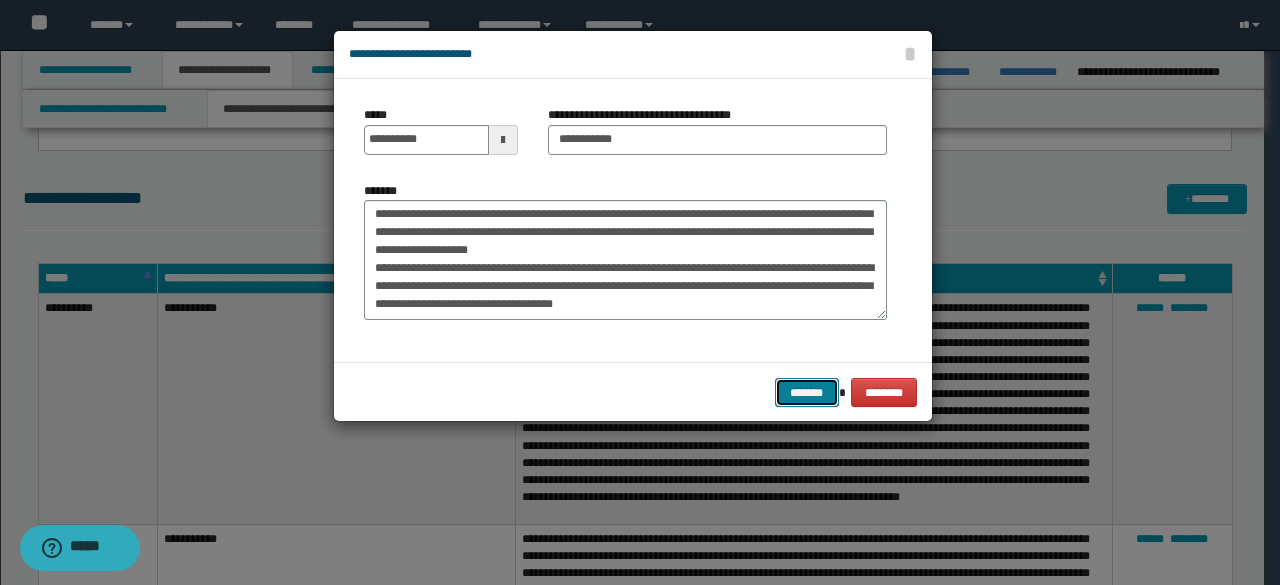 click on "*******" at bounding box center [807, 392] 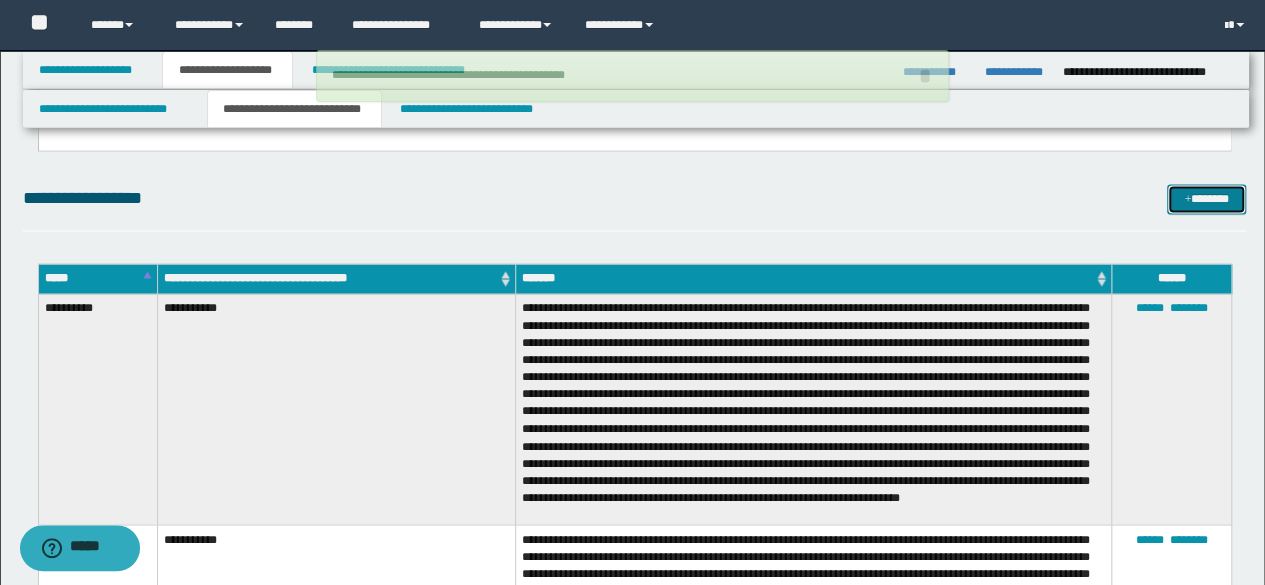 type 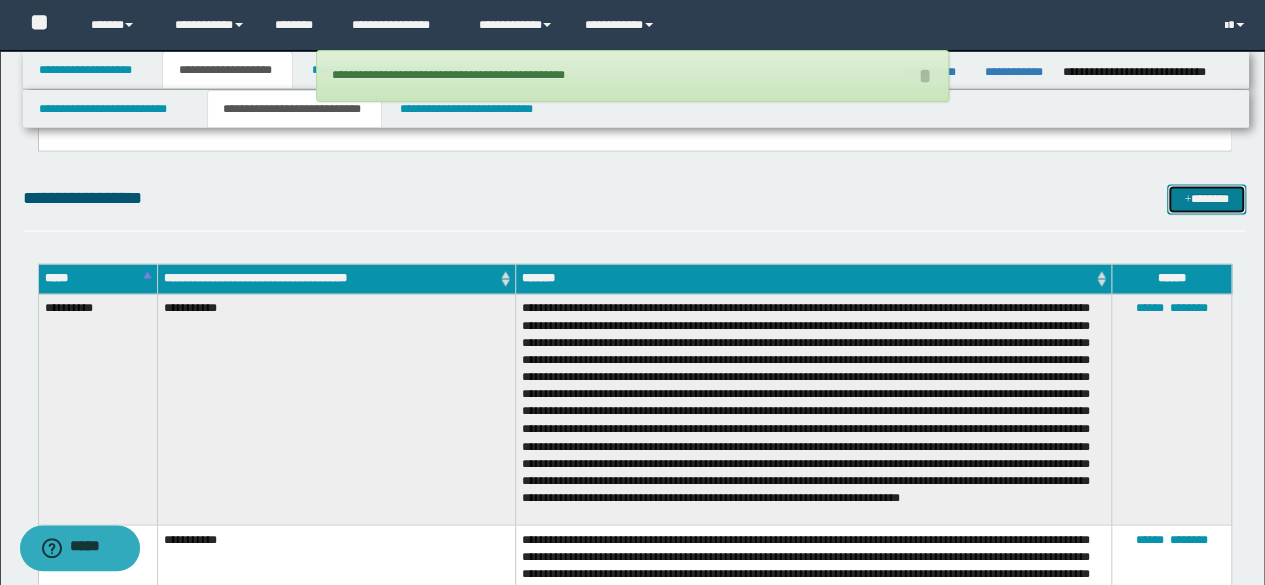 click at bounding box center [1187, 200] 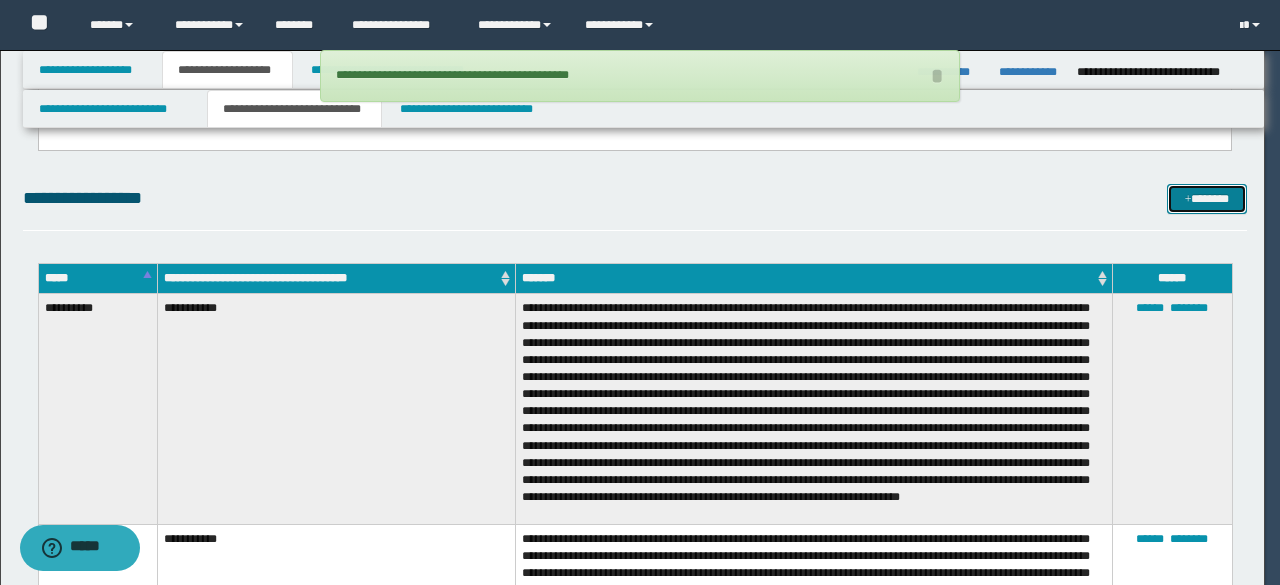 scroll, scrollTop: 0, scrollLeft: 0, axis: both 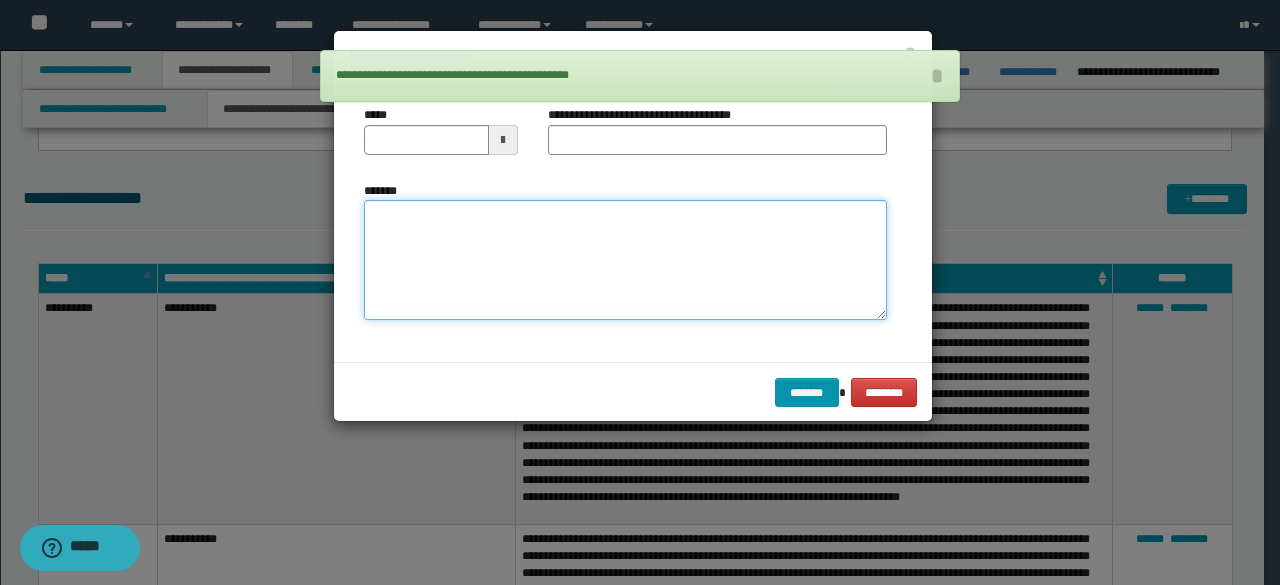 click on "*******" at bounding box center (625, 259) 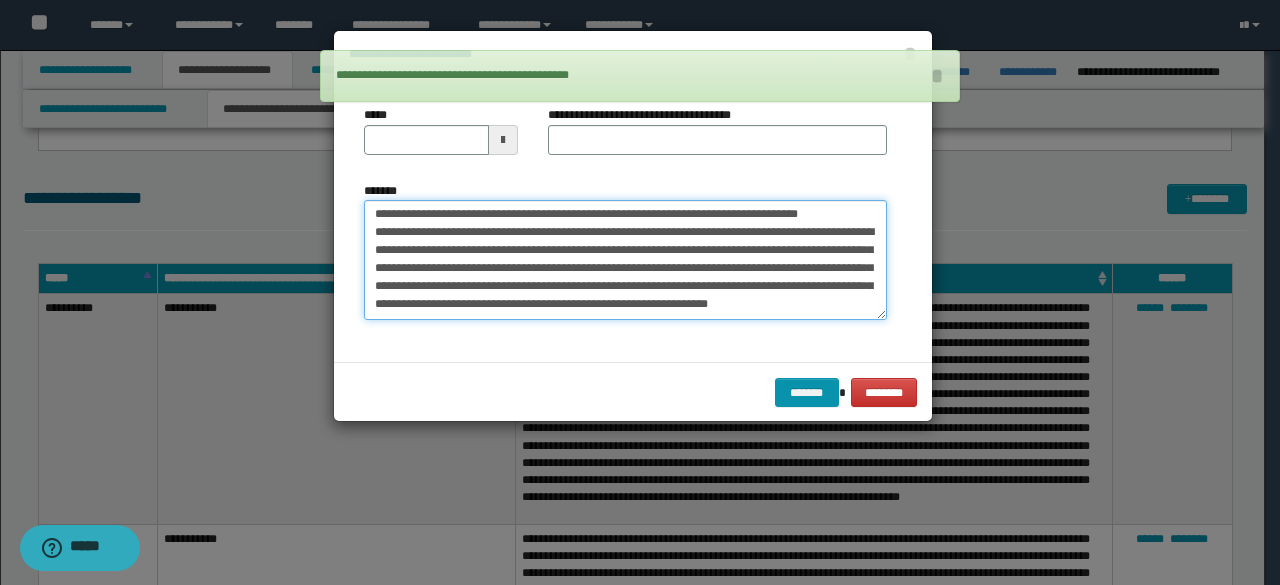scroll, scrollTop: 0, scrollLeft: 0, axis: both 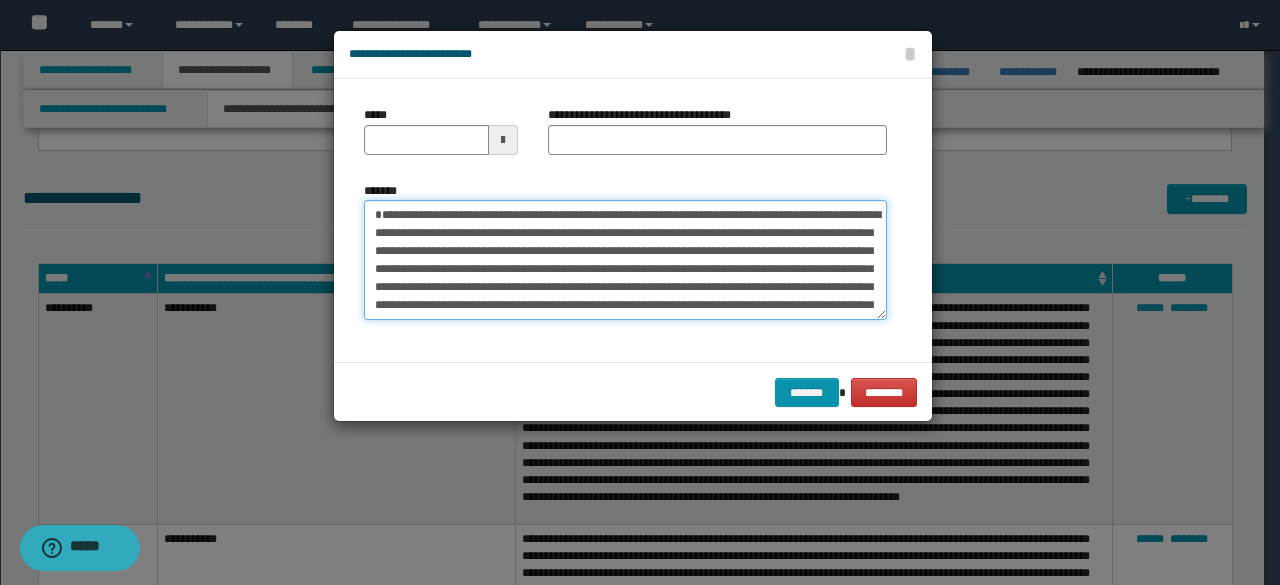 drag, startPoint x: 508, startPoint y: 233, endPoint x: 302, endPoint y: 184, distance: 211.7475 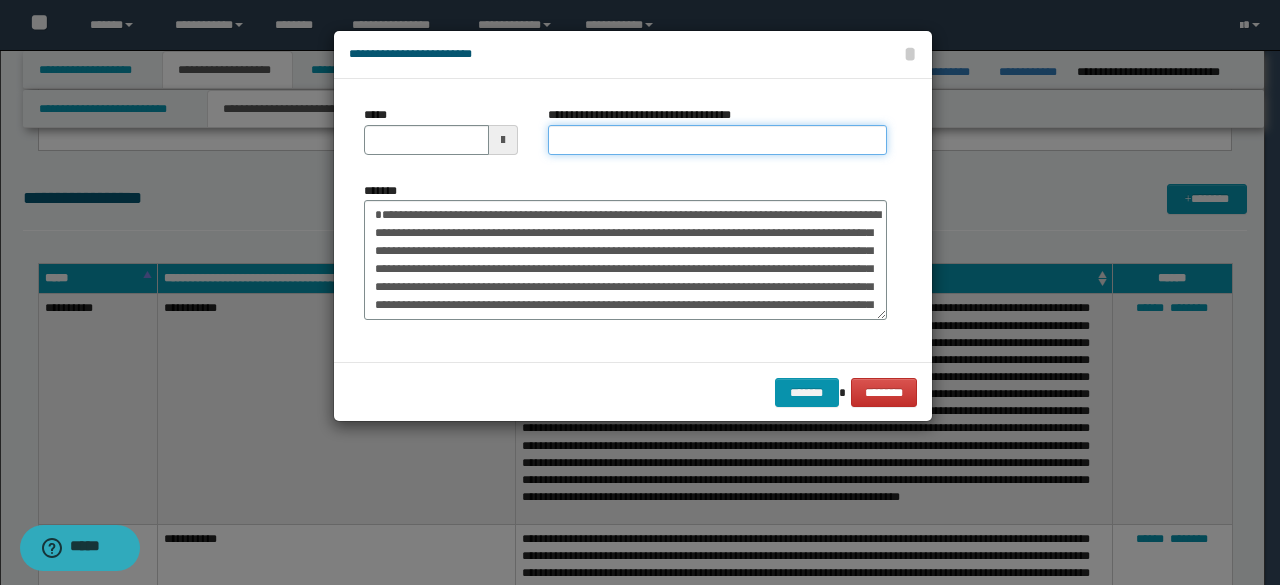 click on "**********" at bounding box center (717, 140) 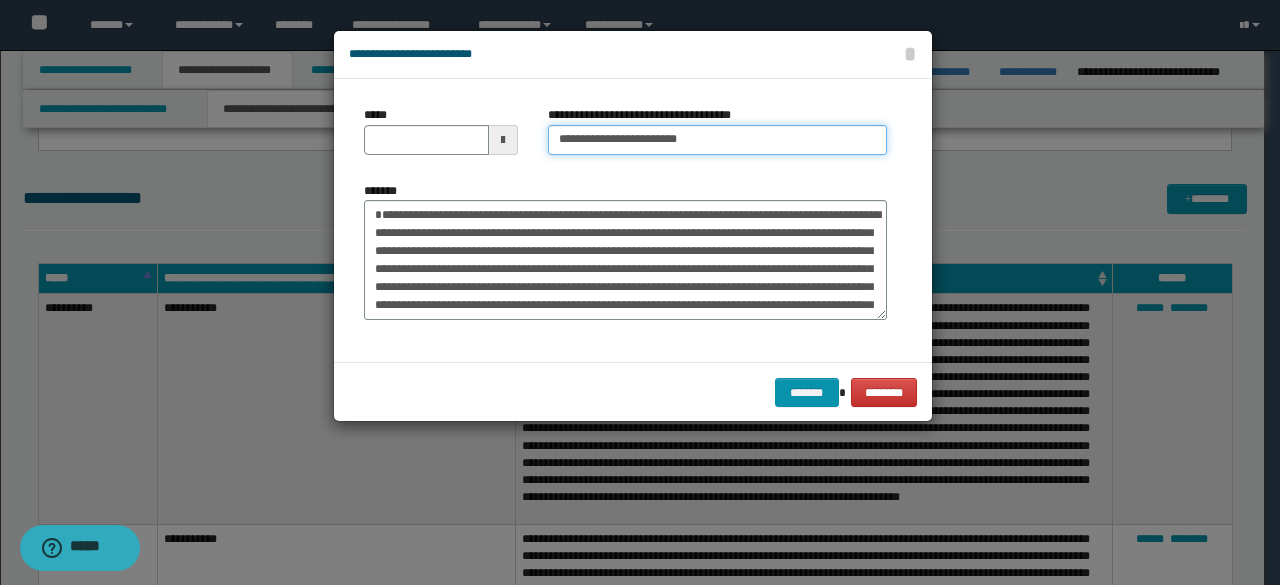 type 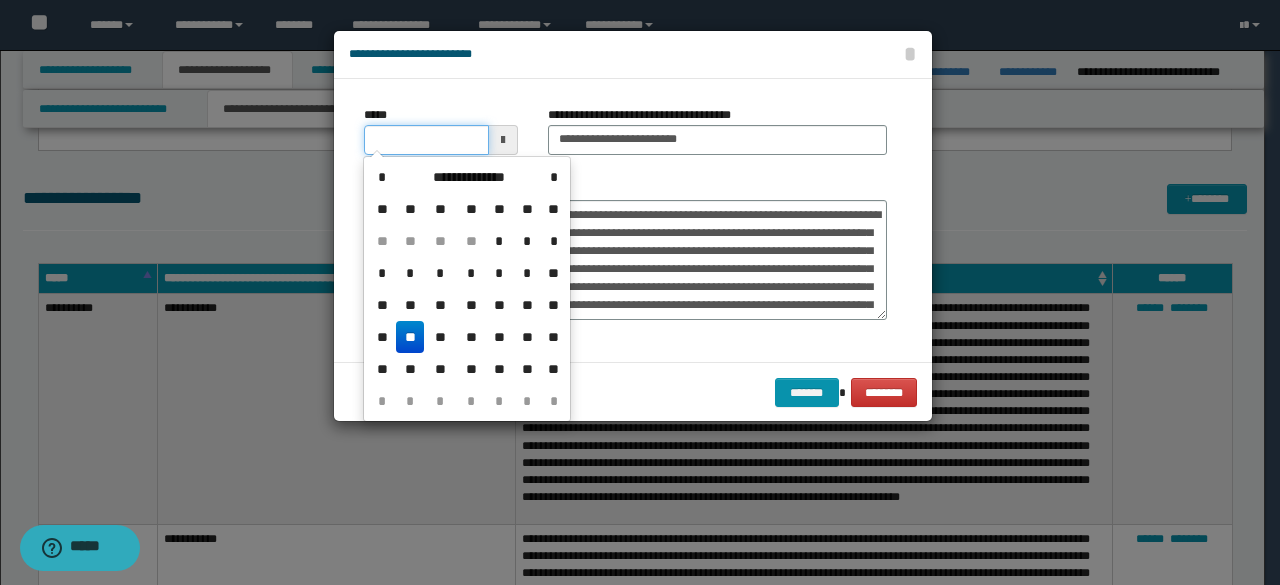click on "*****" at bounding box center (426, 140) 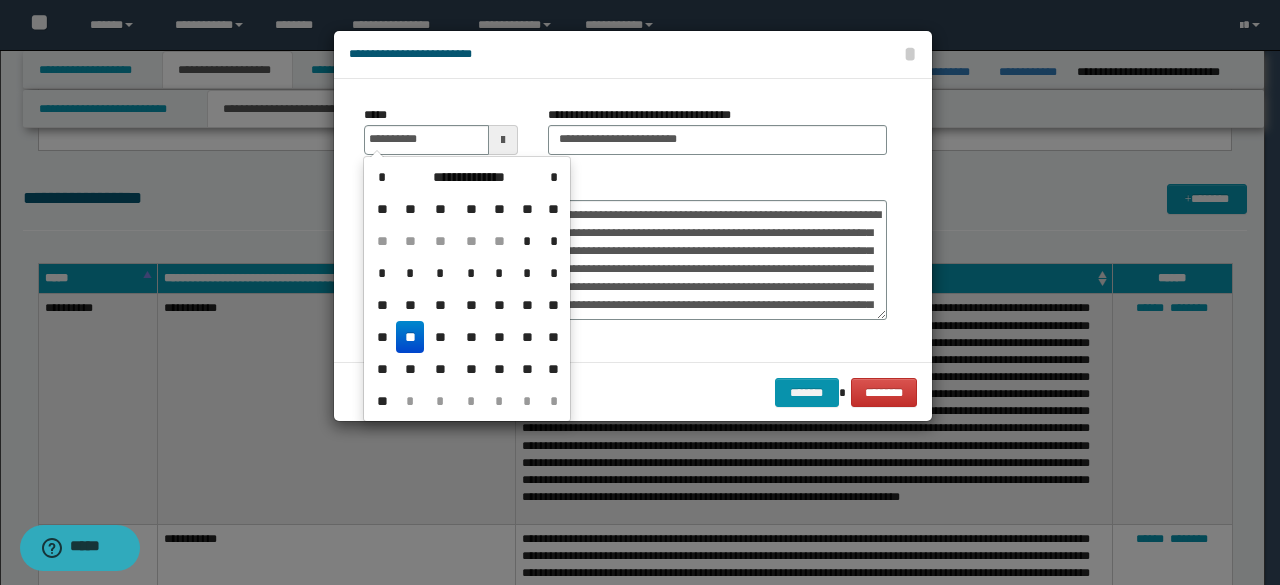 click on "**" at bounding box center (410, 337) 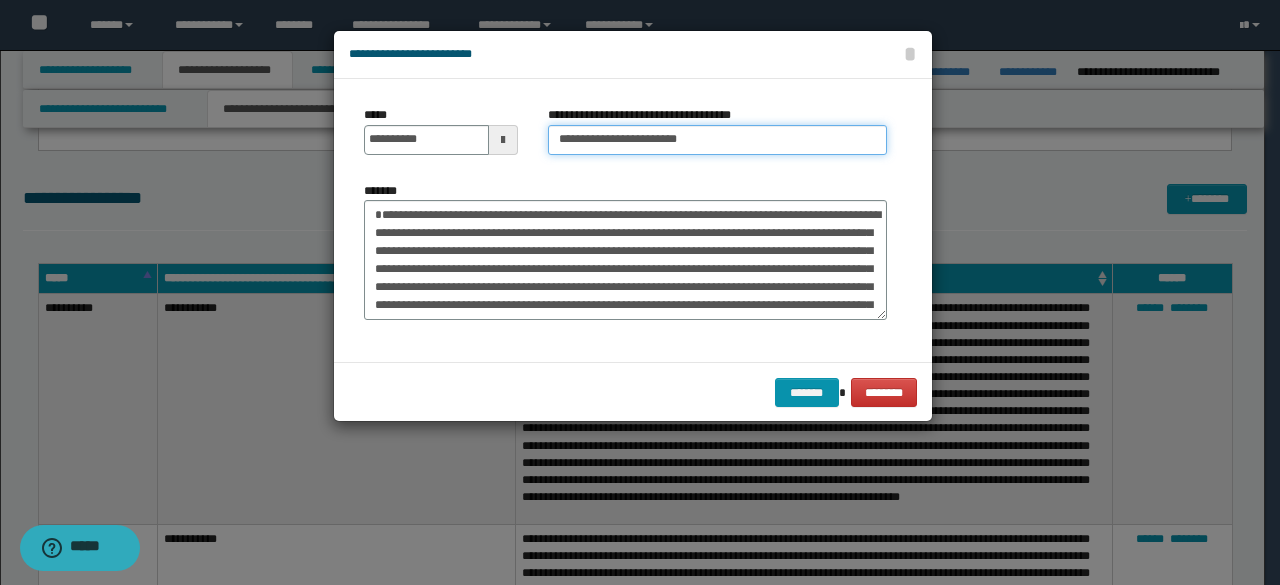 drag, startPoint x: 622, startPoint y: 139, endPoint x: 447, endPoint y: 115, distance: 176.63805 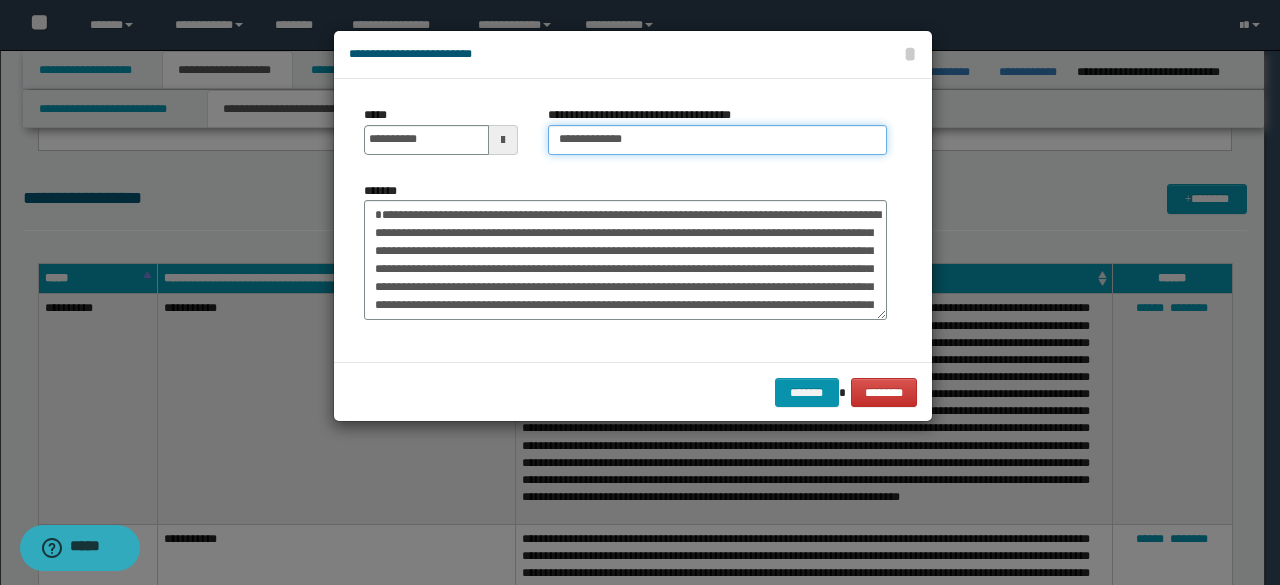 click on "**********" at bounding box center [717, 140] 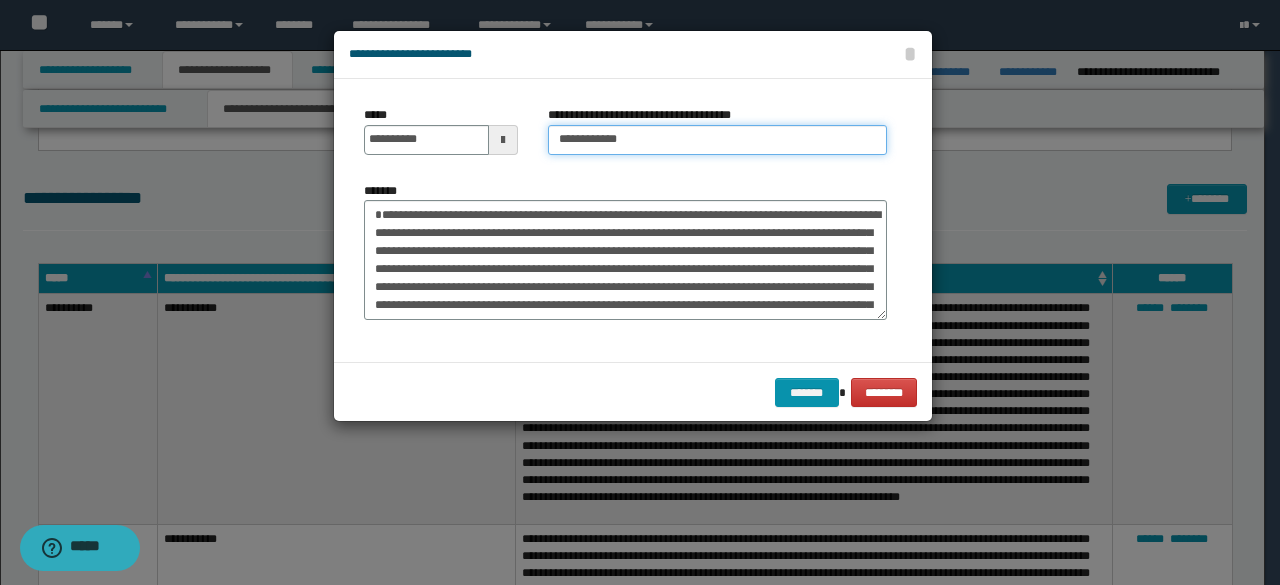 type on "**********" 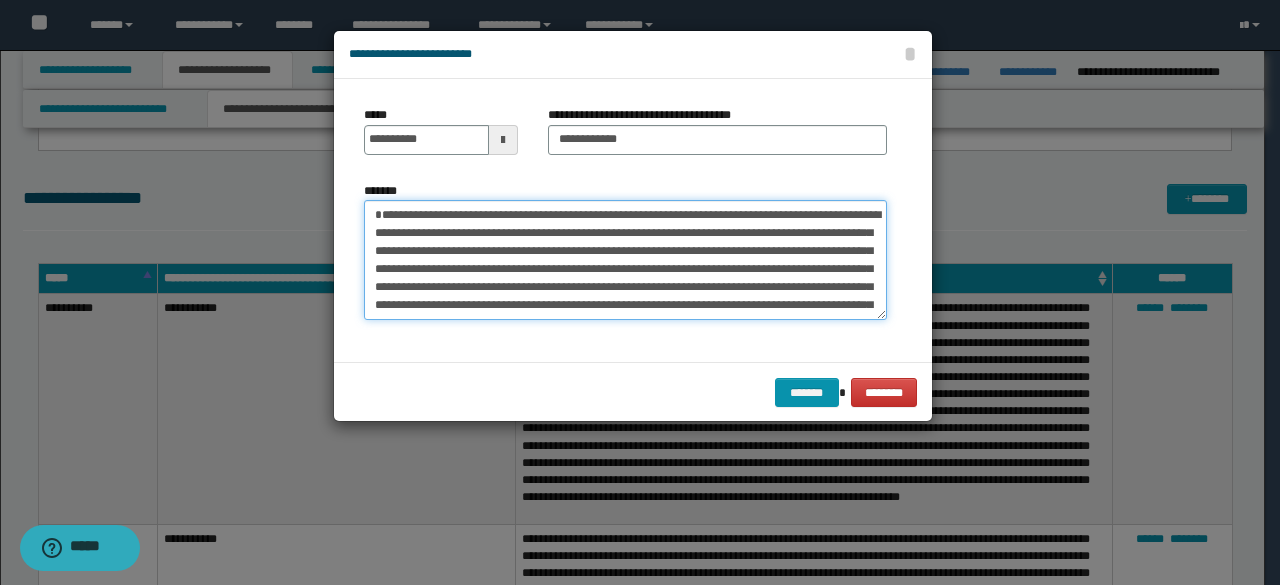 click on "*******" at bounding box center [625, 259] 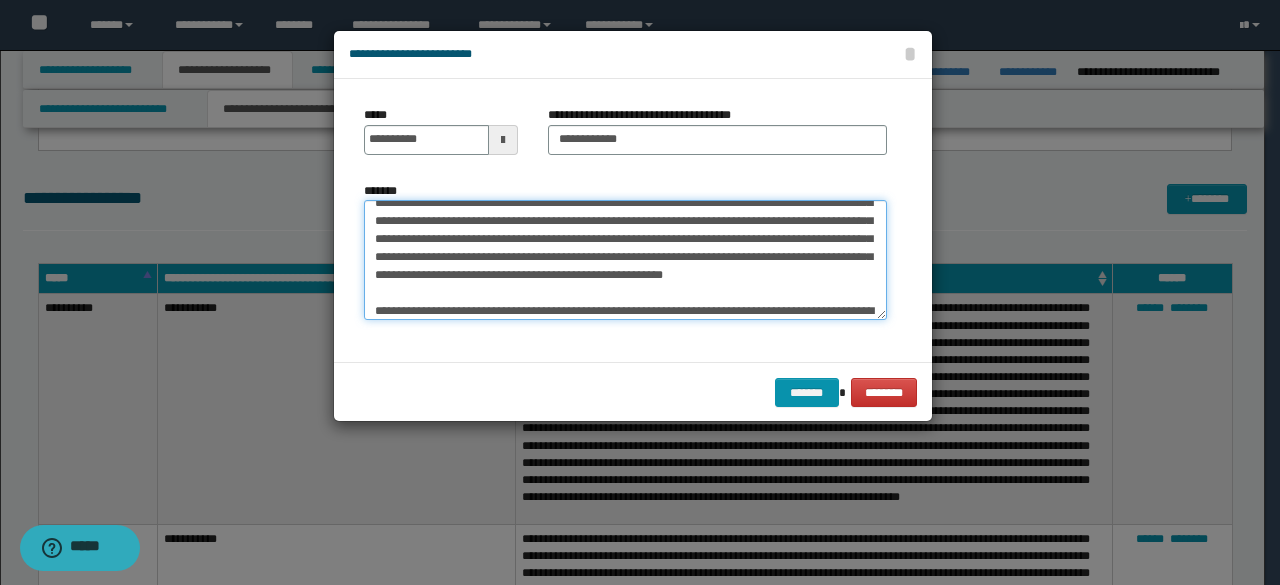 scroll, scrollTop: 160, scrollLeft: 0, axis: vertical 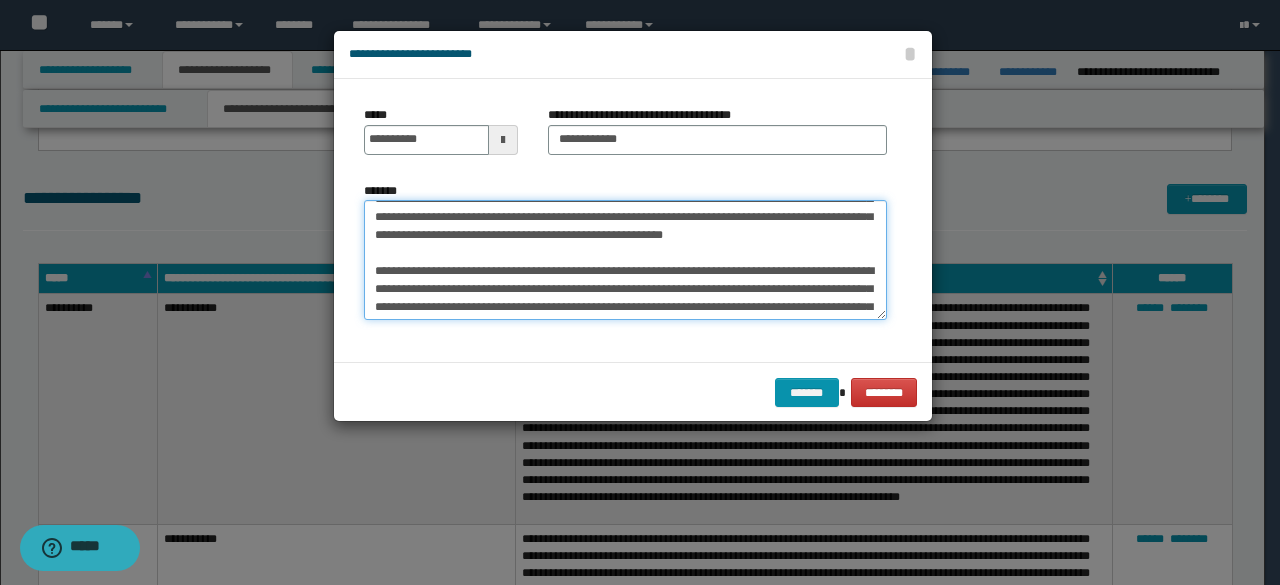 click on "*******" at bounding box center (625, 259) 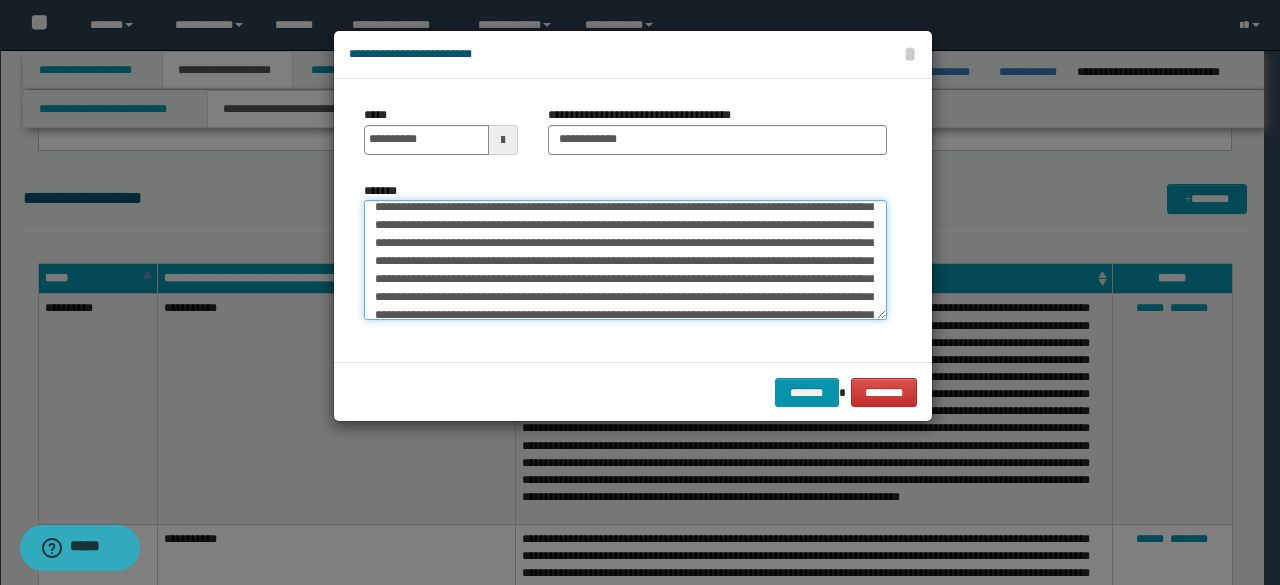 scroll, scrollTop: 4482, scrollLeft: 0, axis: vertical 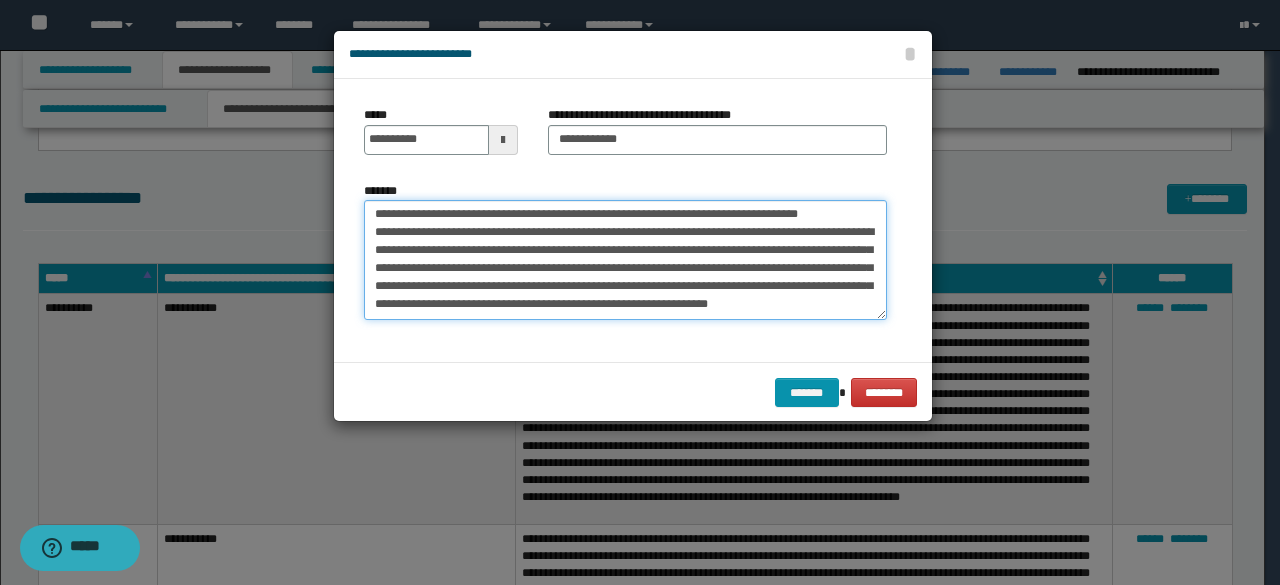 drag, startPoint x: 376, startPoint y: 289, endPoint x: 598, endPoint y: 379, distance: 239.54958 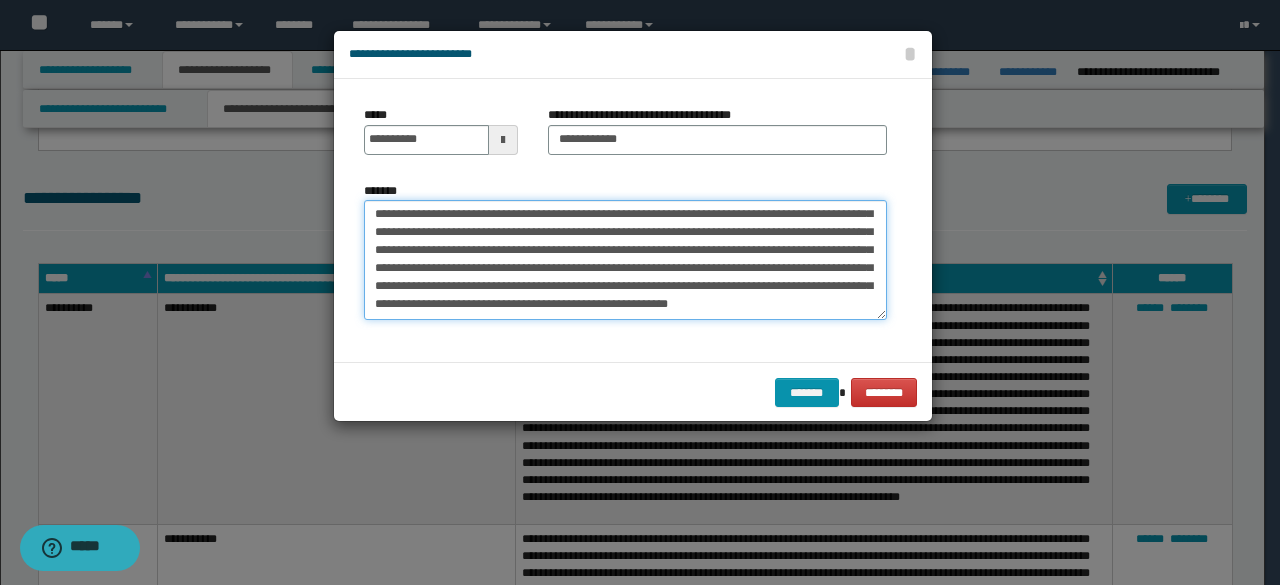 scroll, scrollTop: 144, scrollLeft: 0, axis: vertical 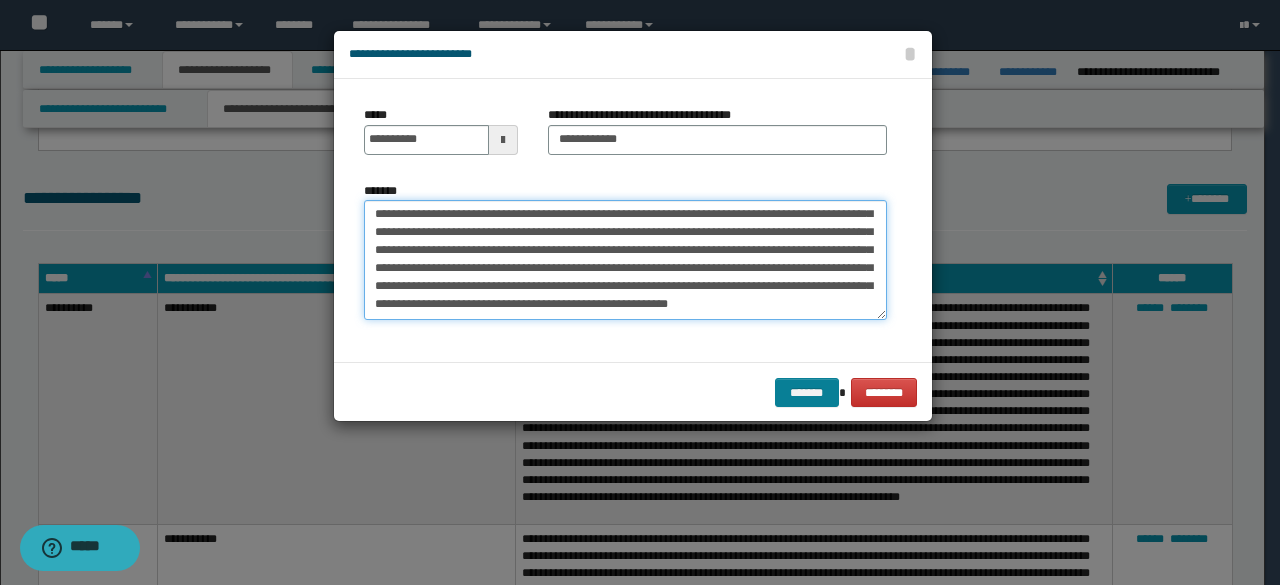 type on "**********" 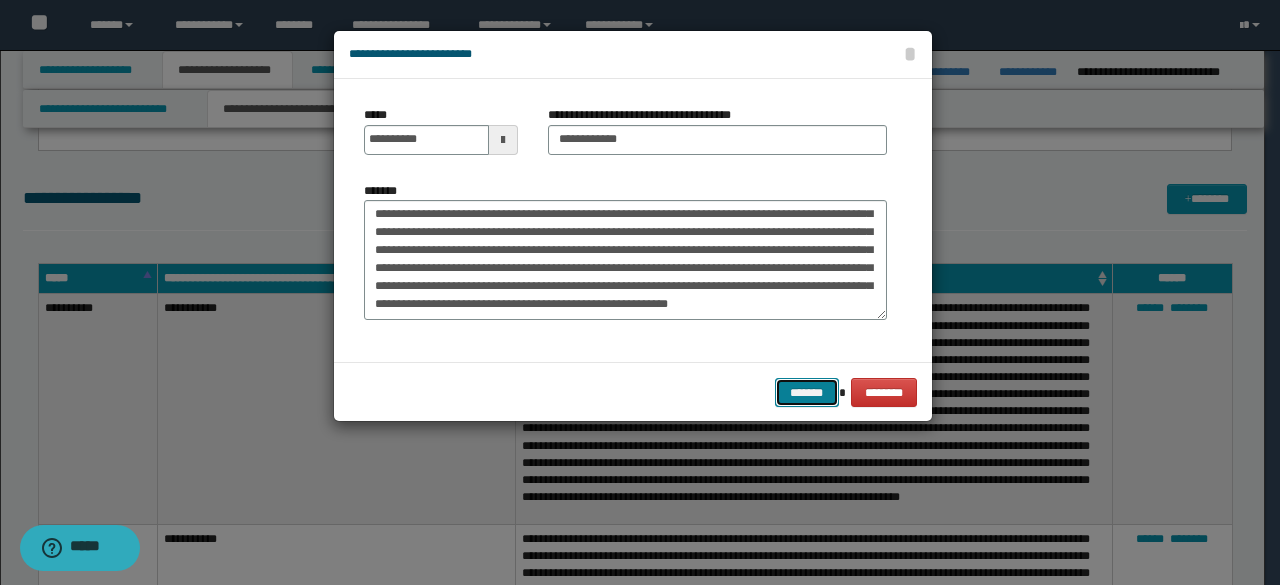 click on "*******" at bounding box center [807, 392] 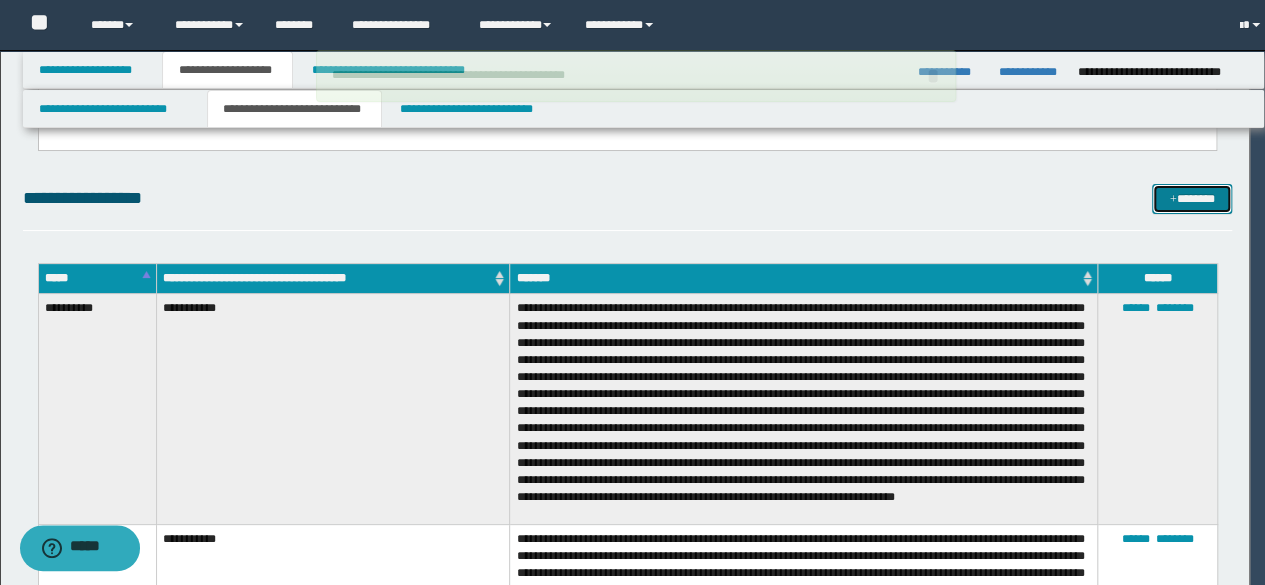 type 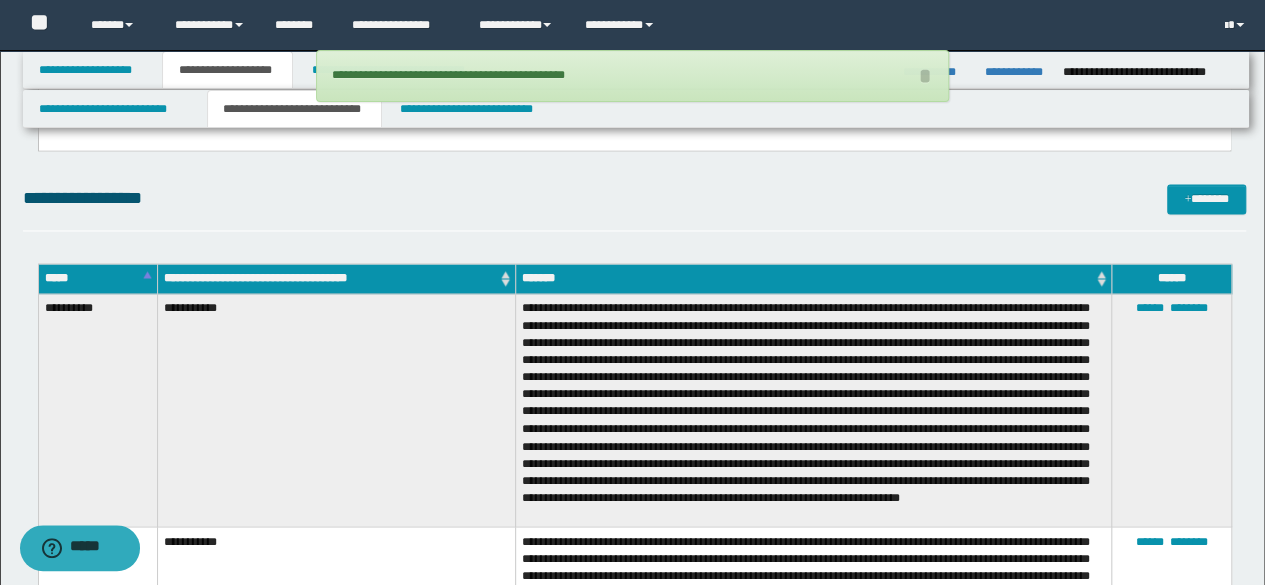 click on "**********" at bounding box center [635, 319] 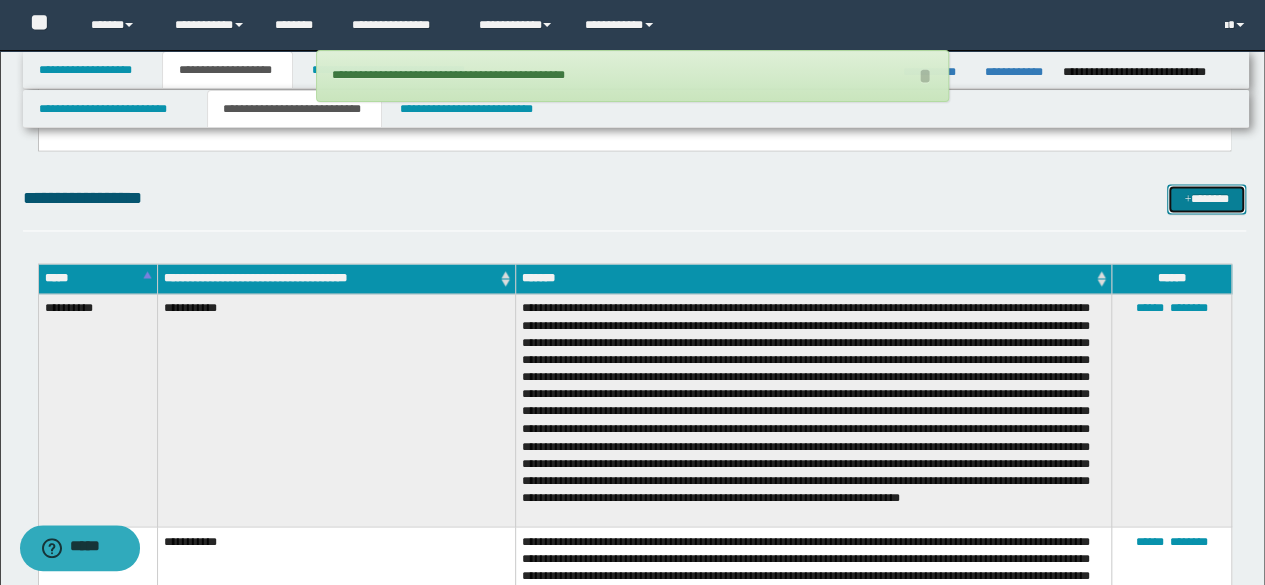 click on "*******" at bounding box center [1206, 198] 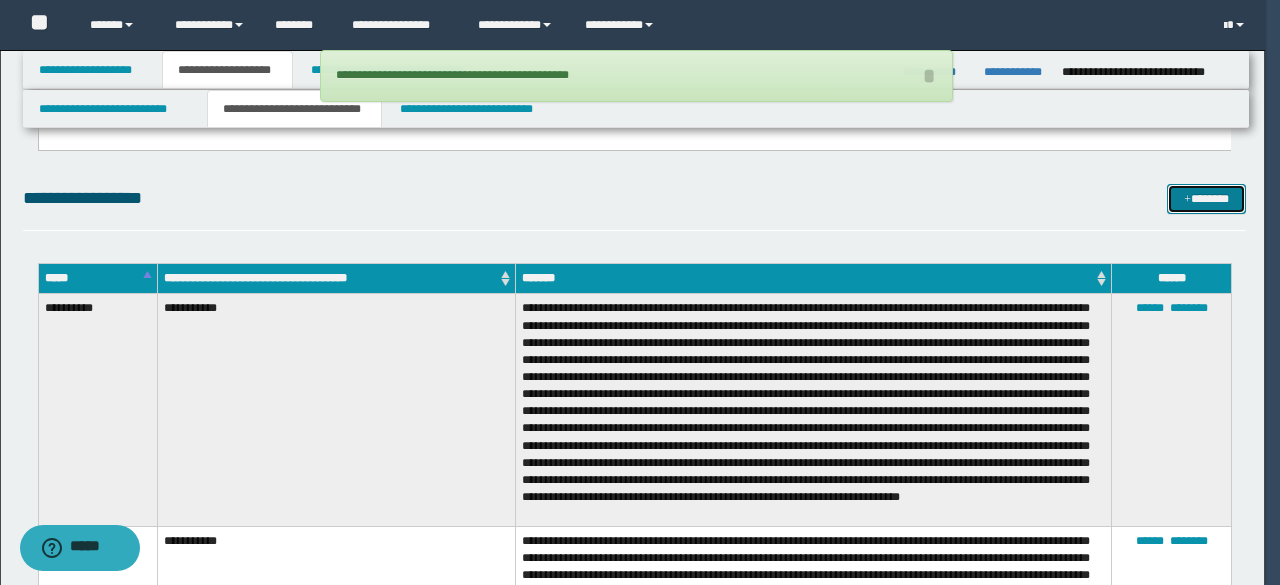 scroll, scrollTop: 0, scrollLeft: 0, axis: both 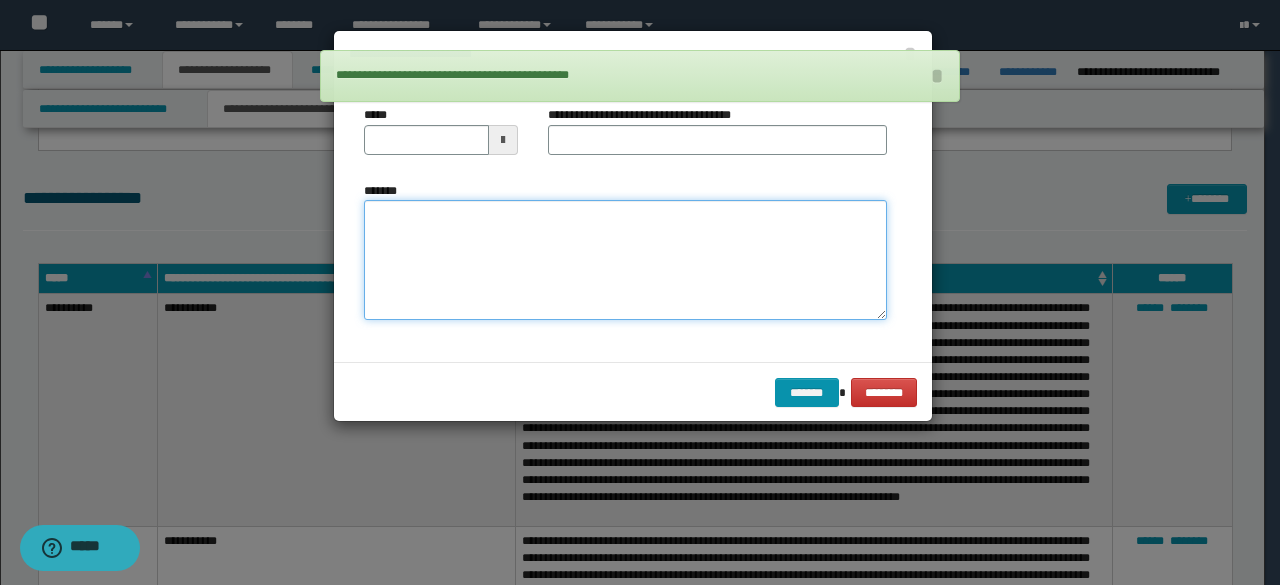 click on "*******" at bounding box center [625, 259] 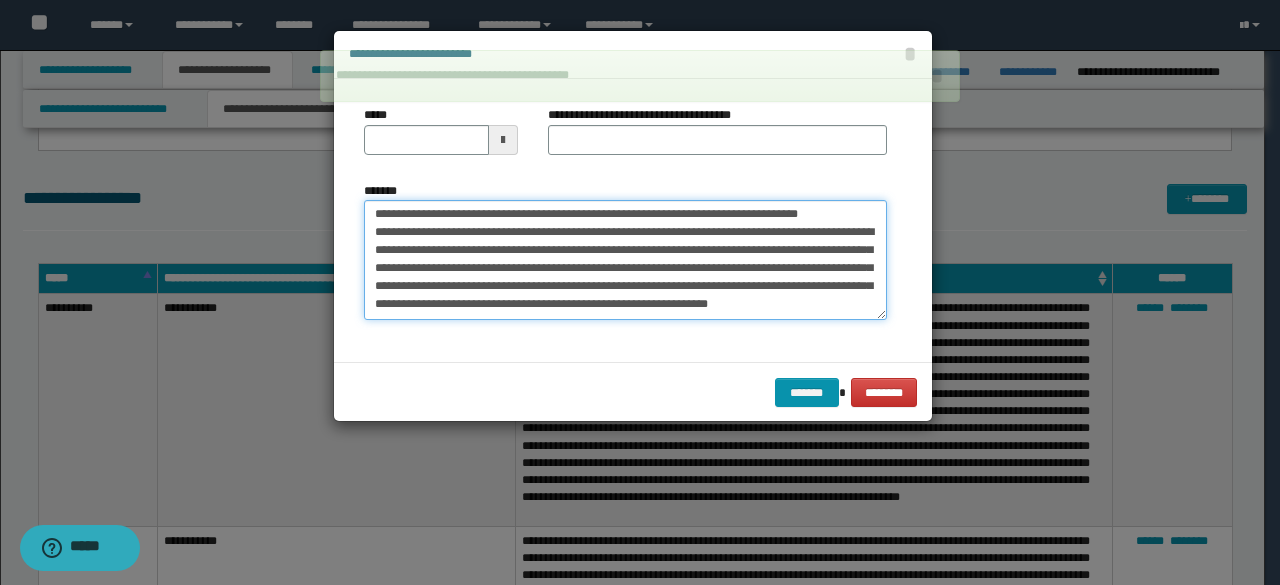 scroll, scrollTop: 0, scrollLeft: 0, axis: both 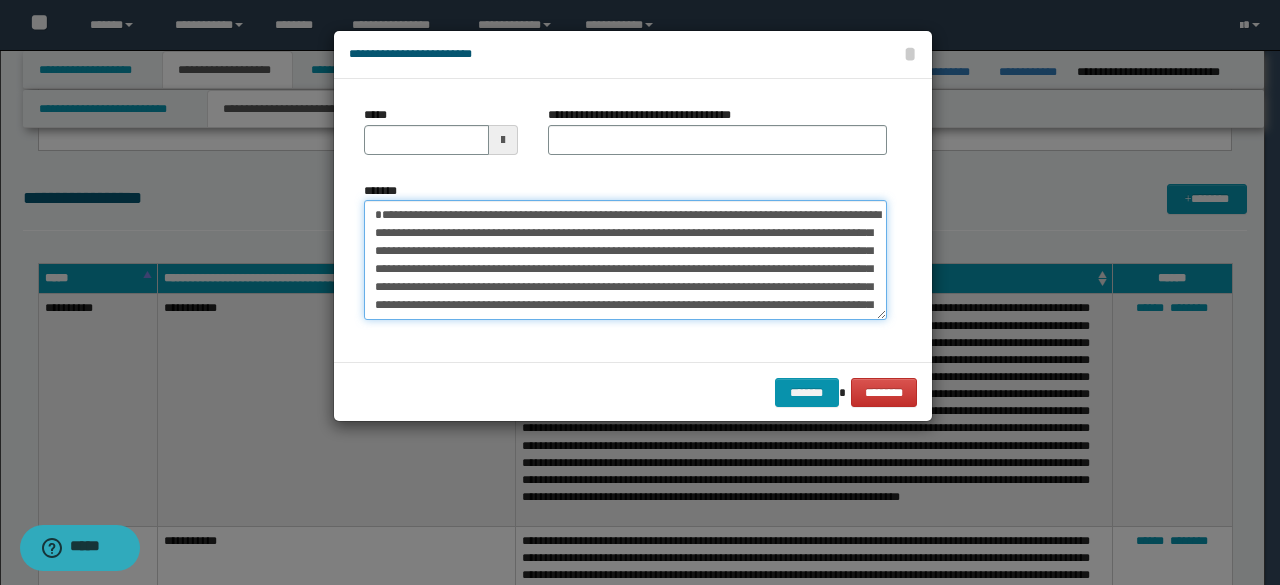drag, startPoint x: 508, startPoint y: 229, endPoint x: 310, endPoint y: 195, distance: 200.89798 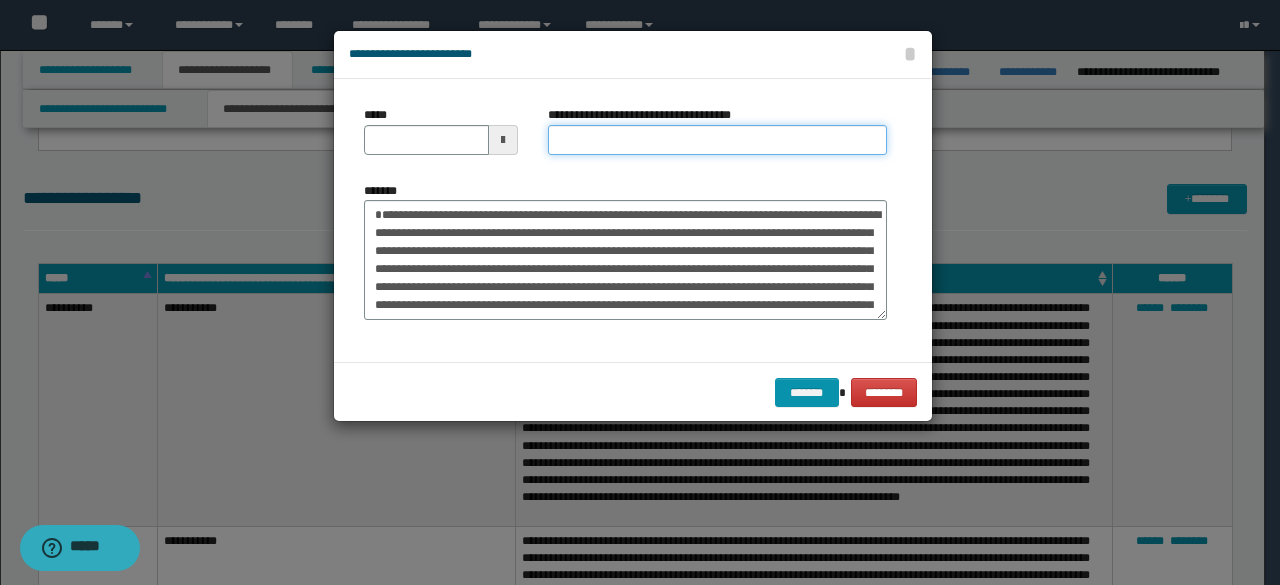 click on "**********" at bounding box center [717, 140] 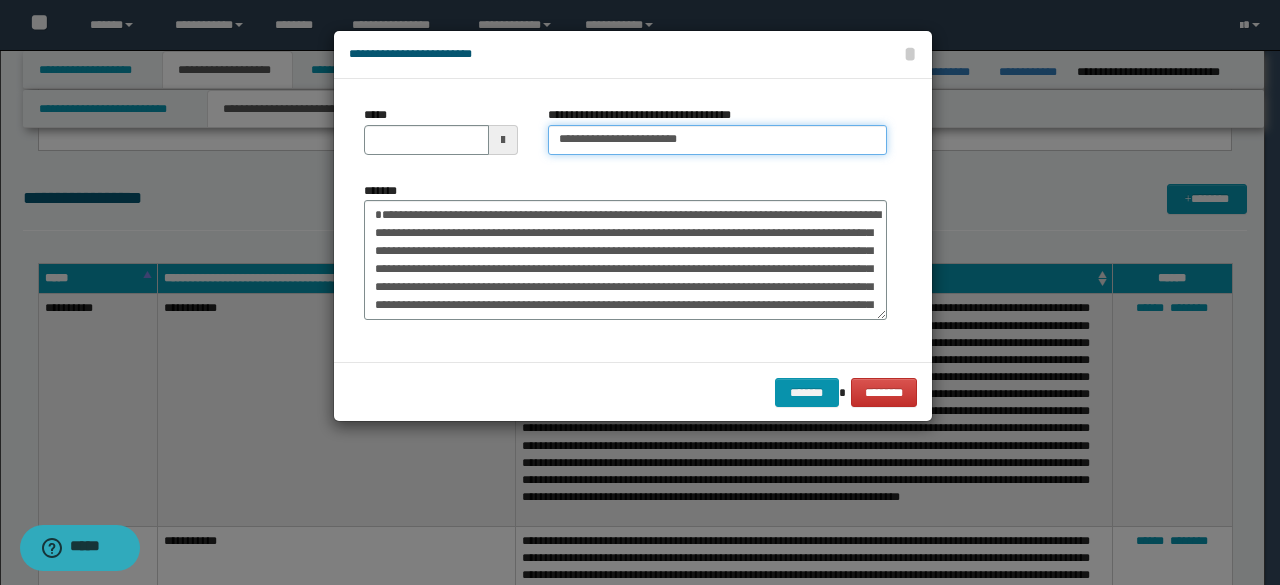 type on "**********" 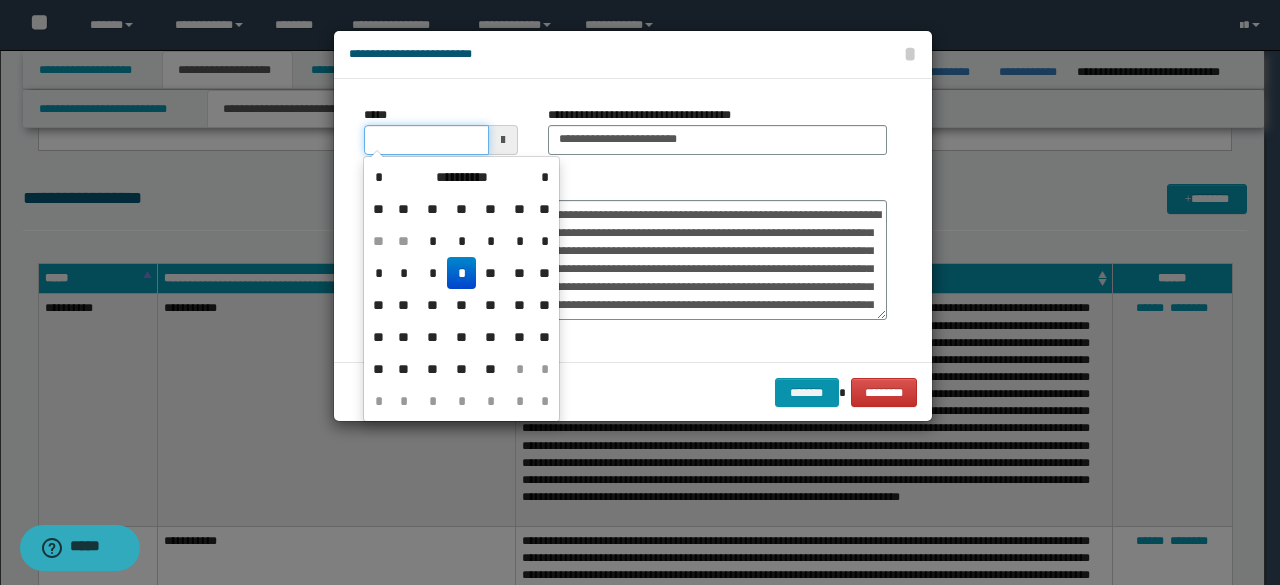 click on "*****" at bounding box center [426, 140] 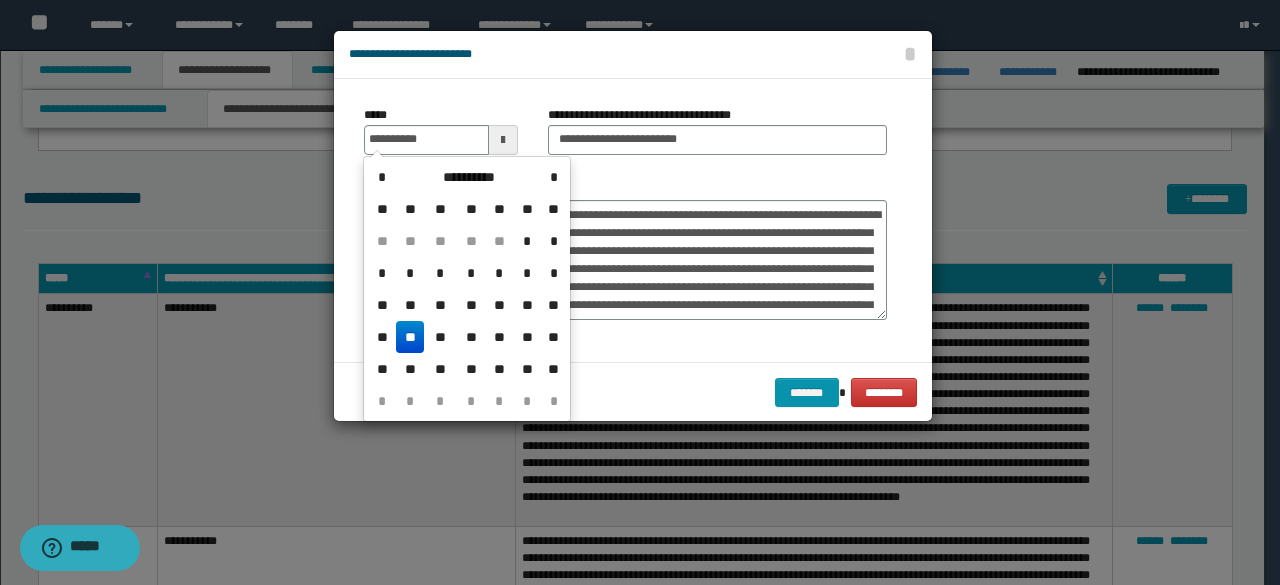 click on "**" at bounding box center [410, 337] 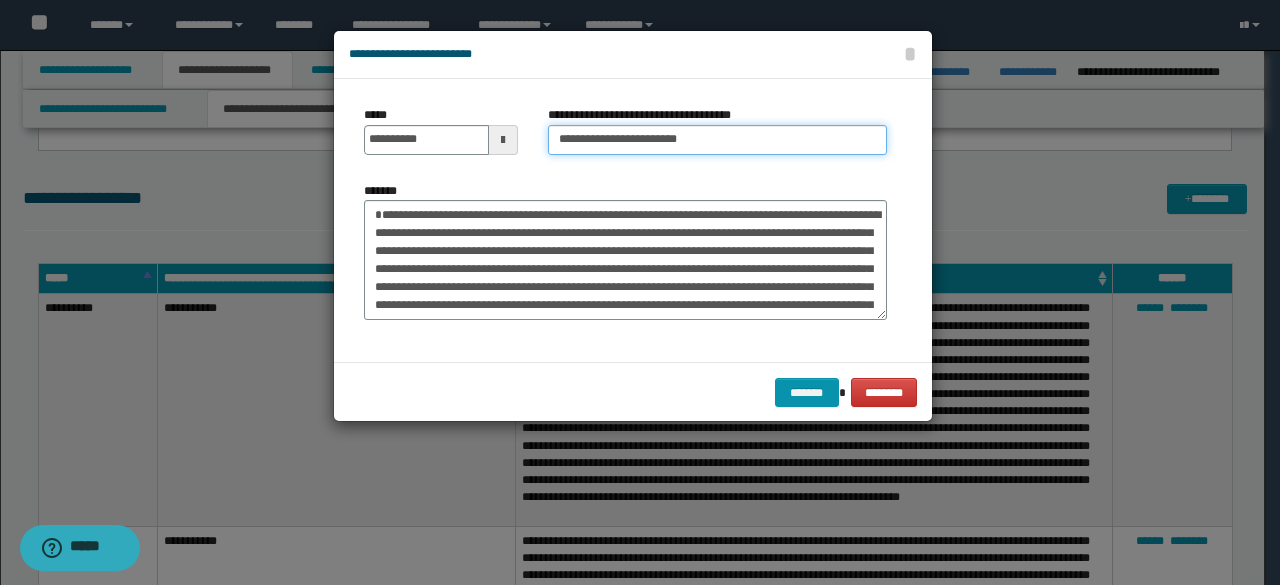 drag, startPoint x: 626, startPoint y: 141, endPoint x: 514, endPoint y: 127, distance: 112.871605 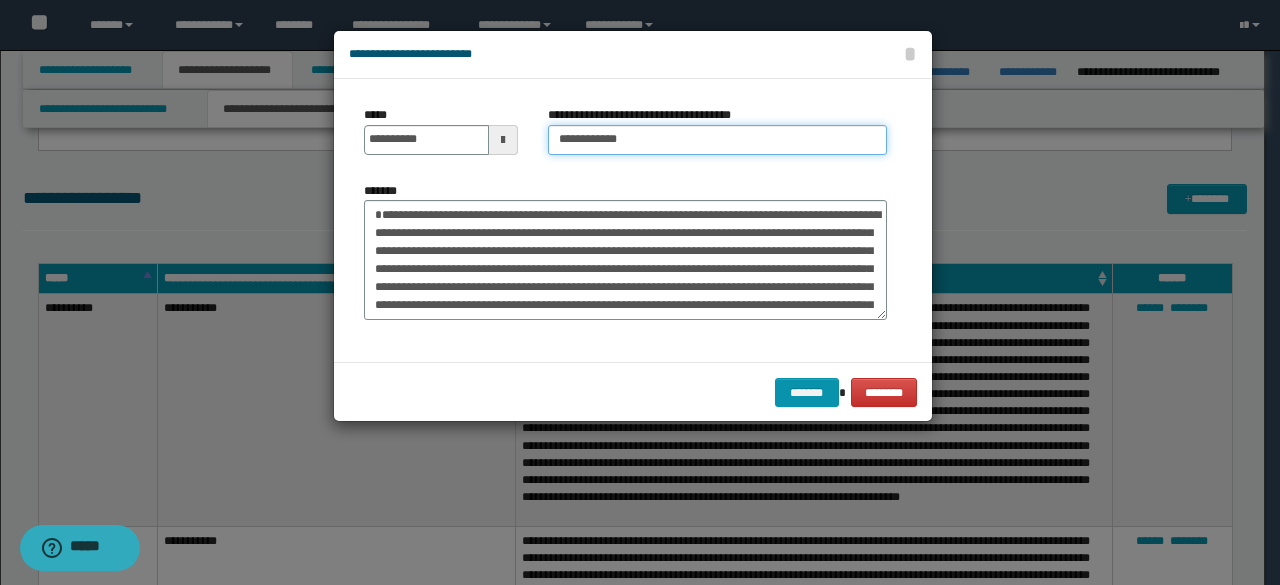 click on "**********" at bounding box center (717, 140) 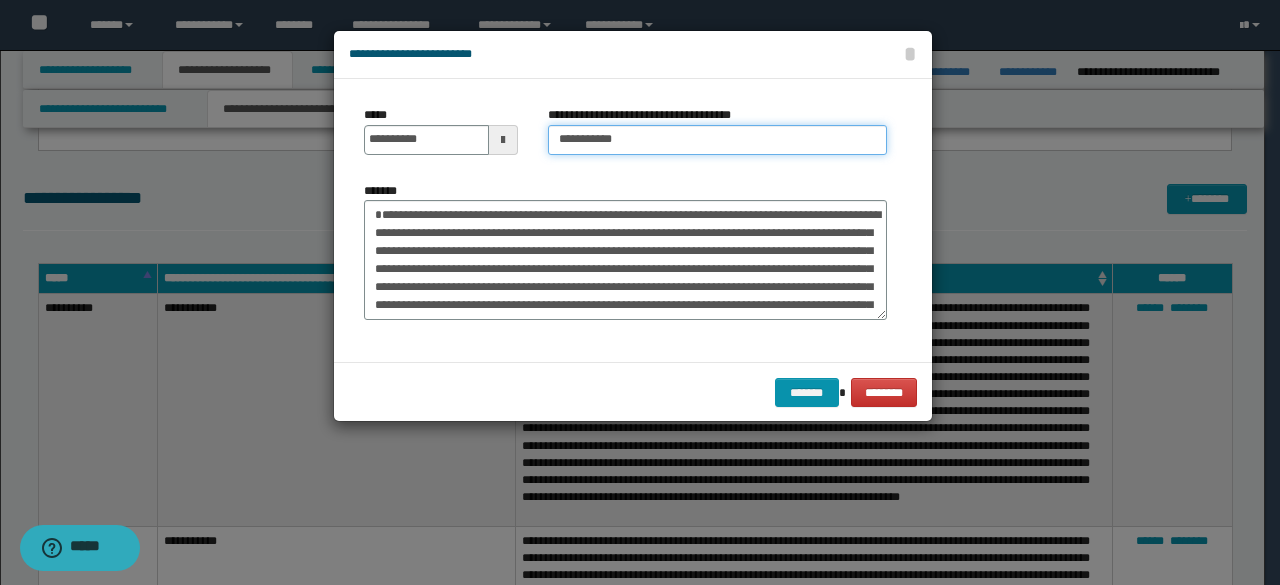 type on "**********" 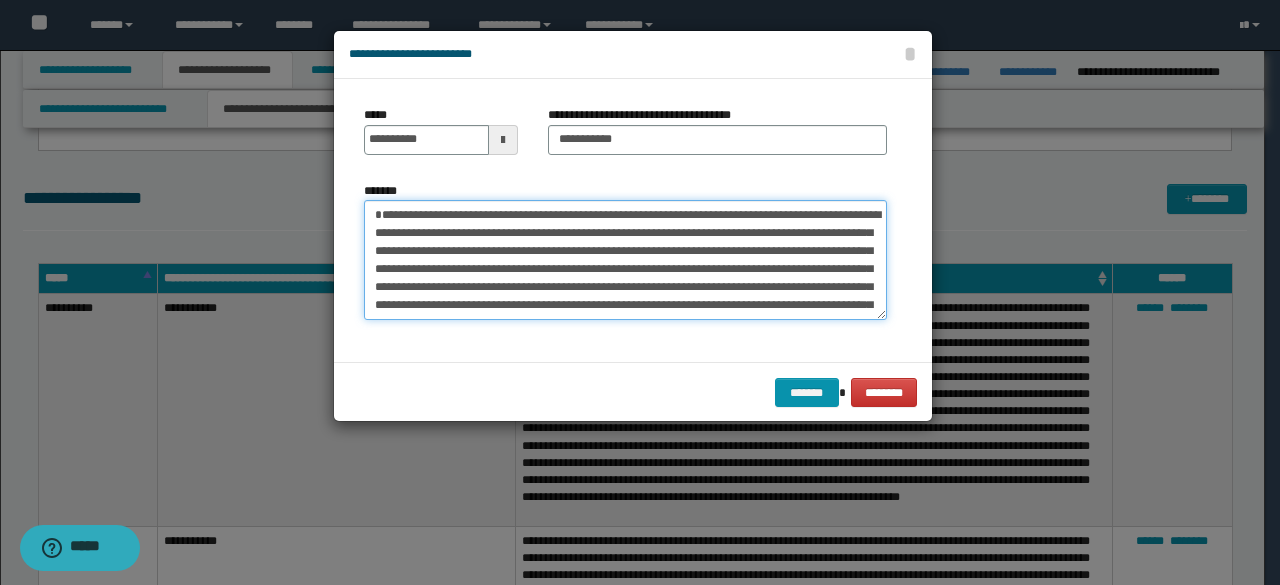 click on "*******" at bounding box center [625, 259] 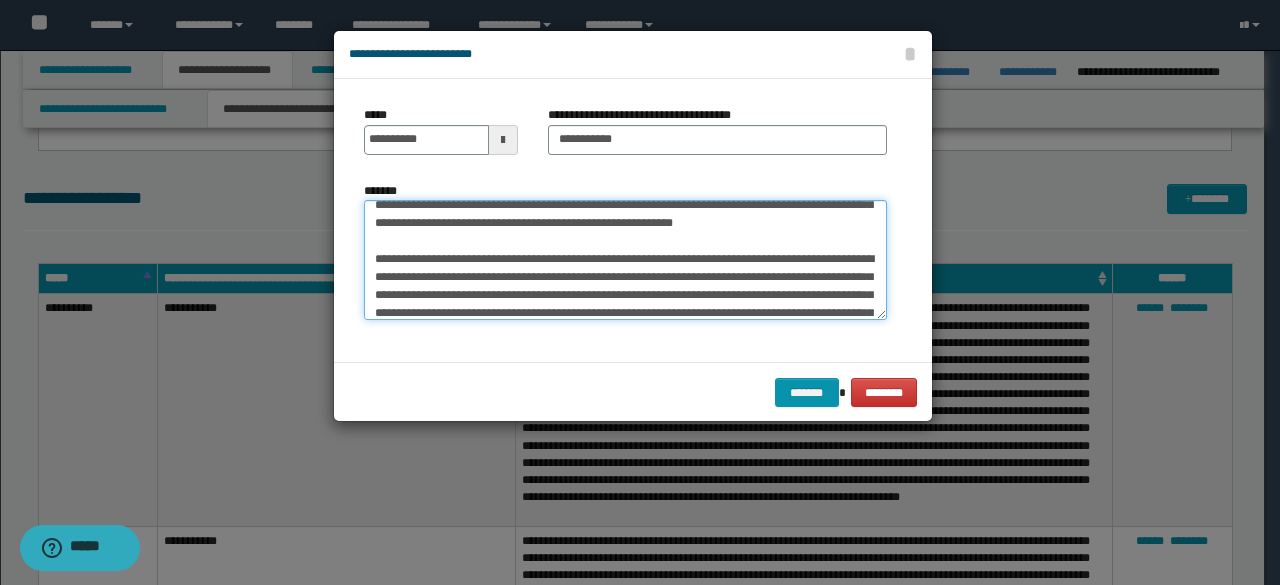 scroll, scrollTop: 120, scrollLeft: 0, axis: vertical 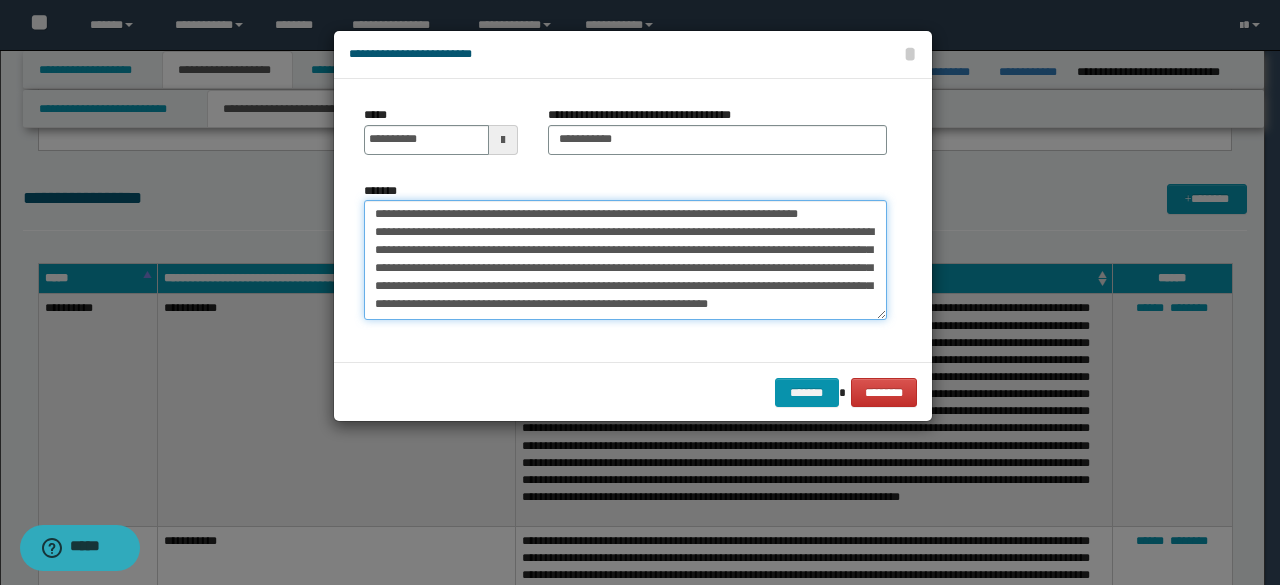 drag, startPoint x: 374, startPoint y: 256, endPoint x: 687, endPoint y: 371, distance: 333.45764 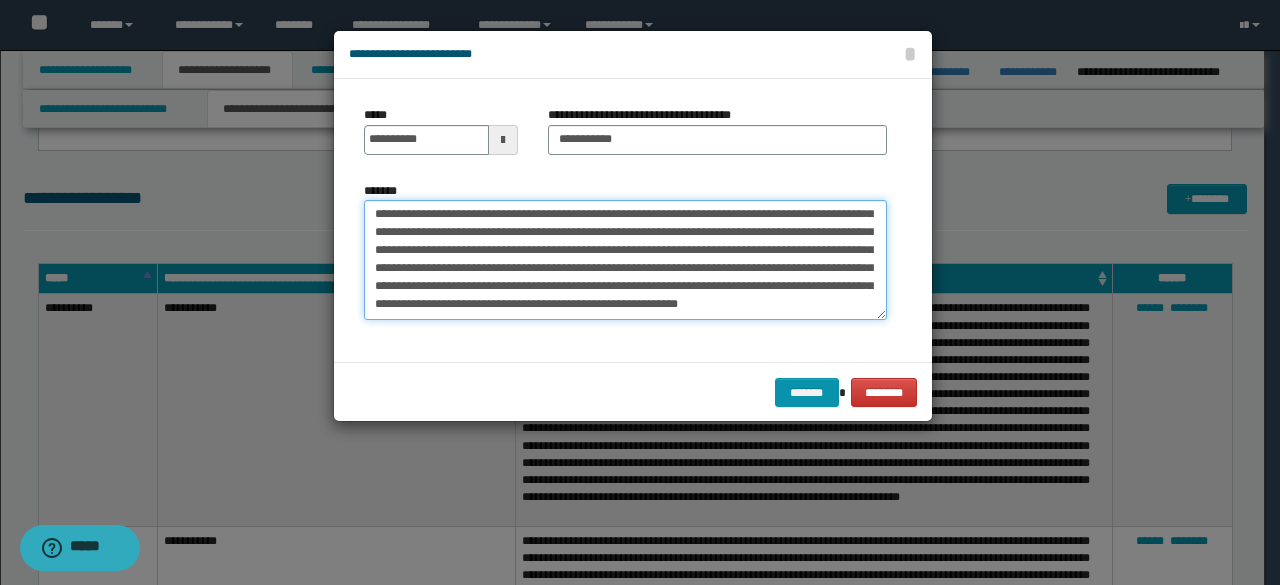 scroll, scrollTop: 72, scrollLeft: 0, axis: vertical 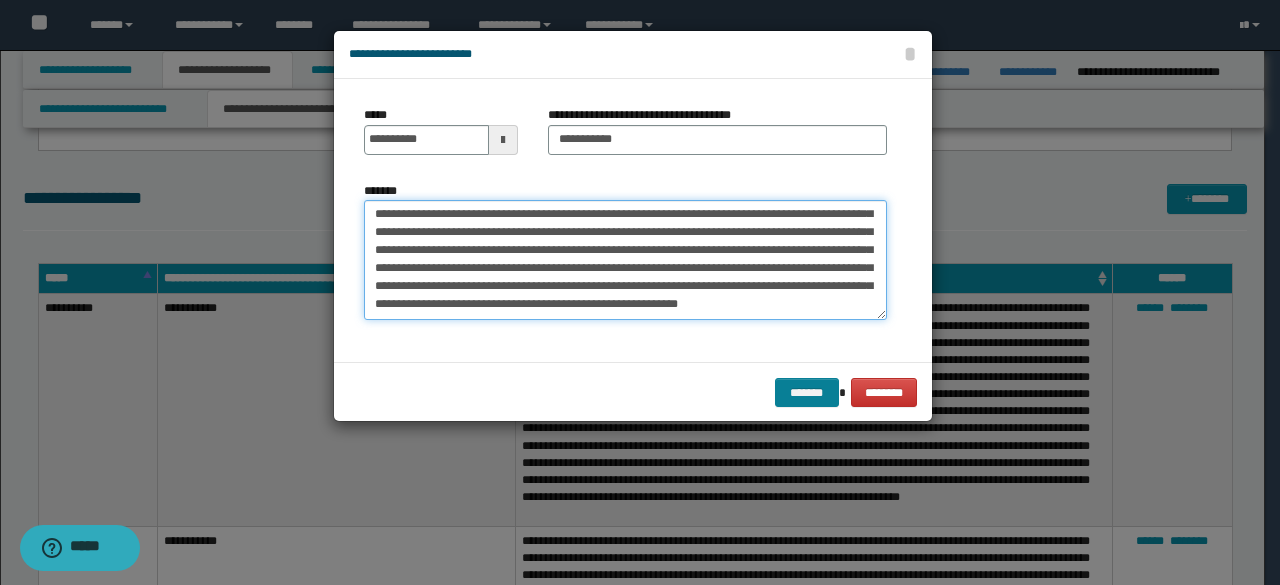 type on "**********" 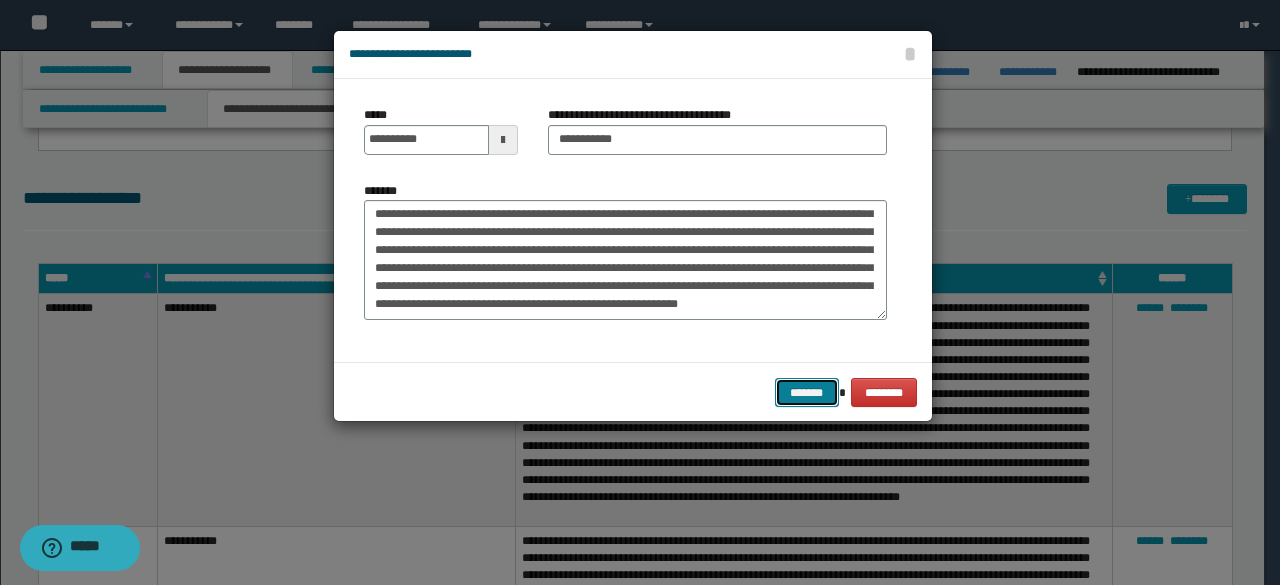 click on "*******" at bounding box center (807, 392) 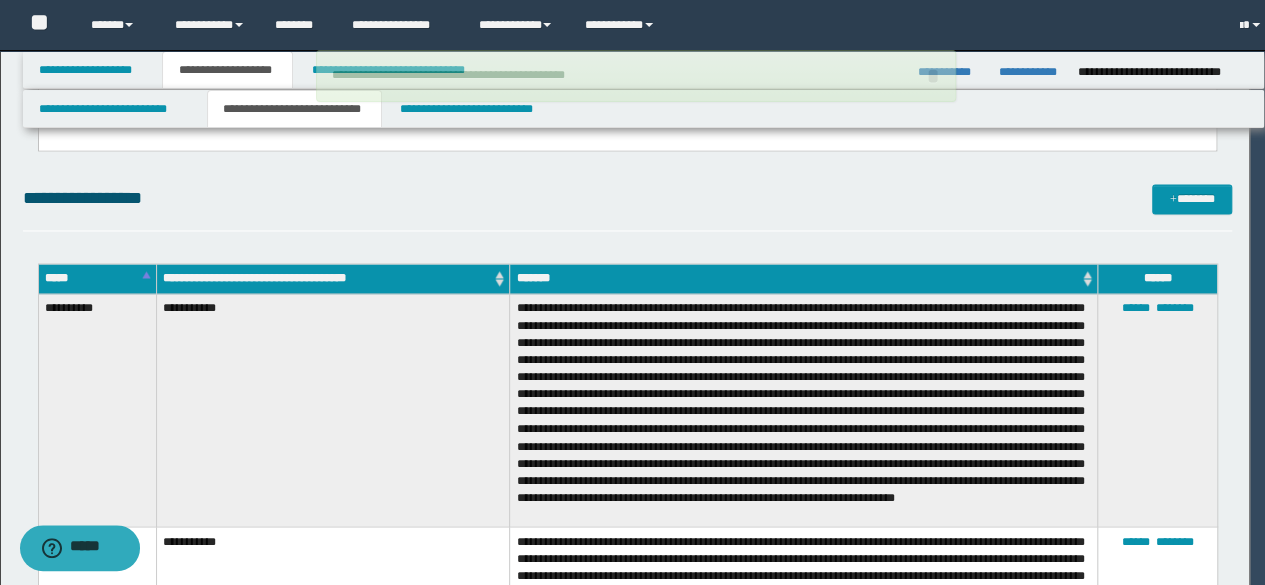 type 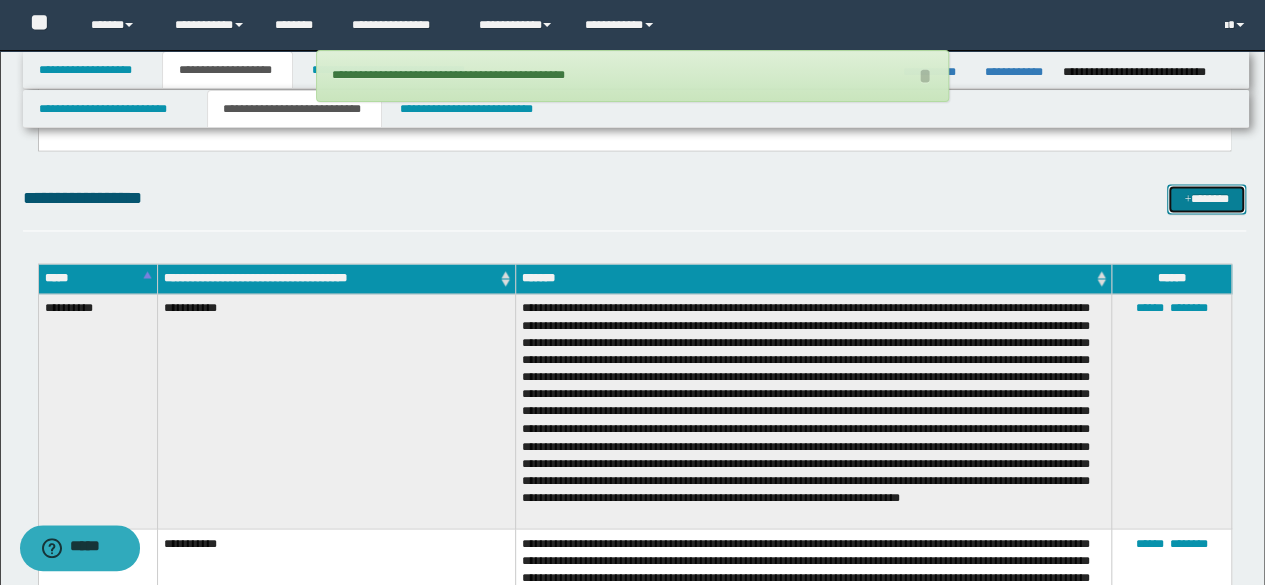 click on "*******" at bounding box center [1206, 198] 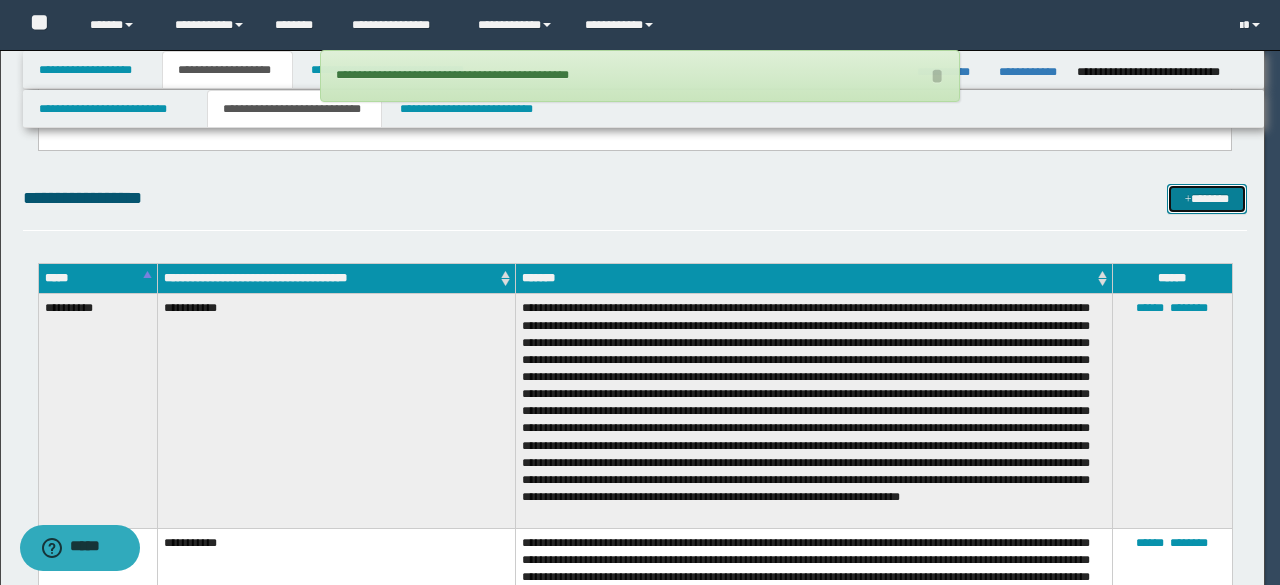 scroll, scrollTop: 0, scrollLeft: 0, axis: both 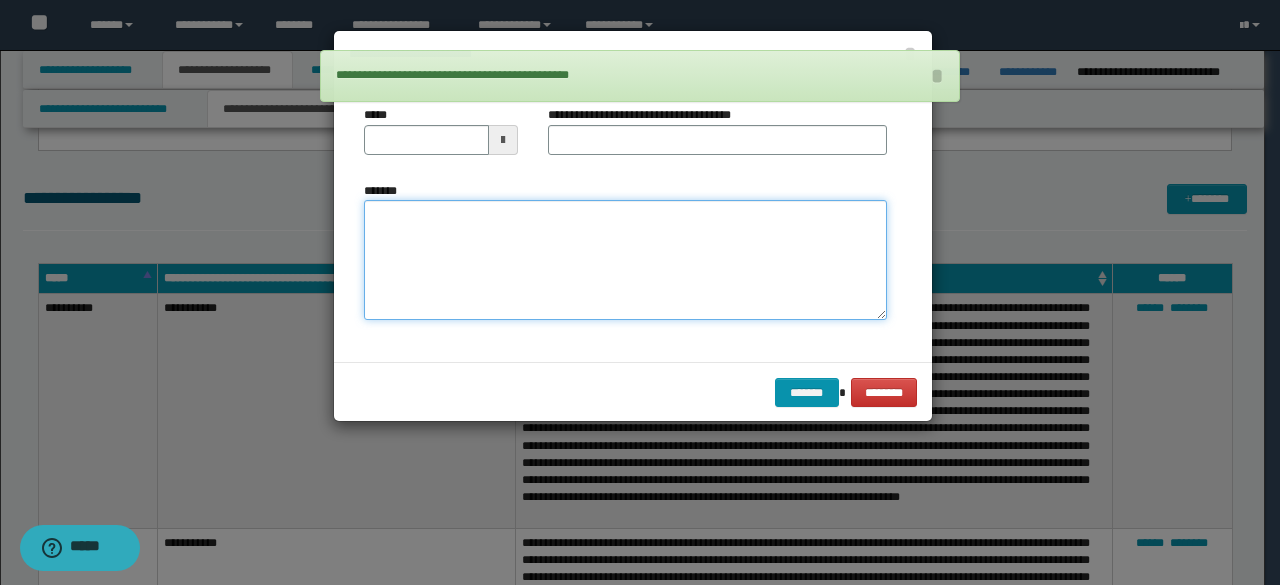 click on "*******" at bounding box center (625, 259) 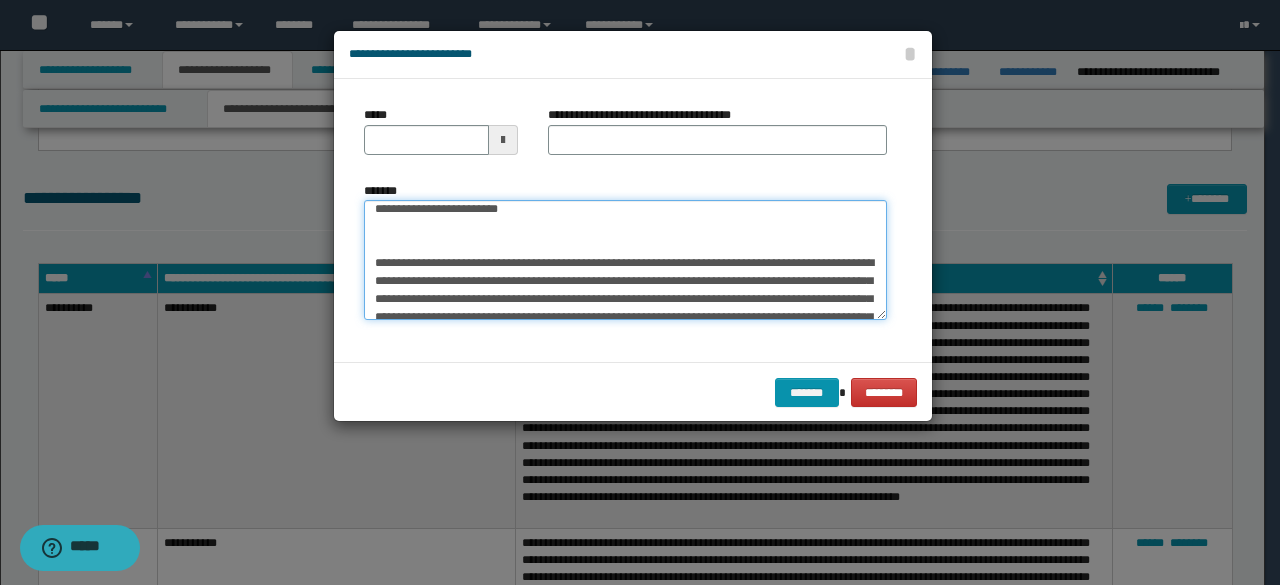 scroll, scrollTop: 0, scrollLeft: 0, axis: both 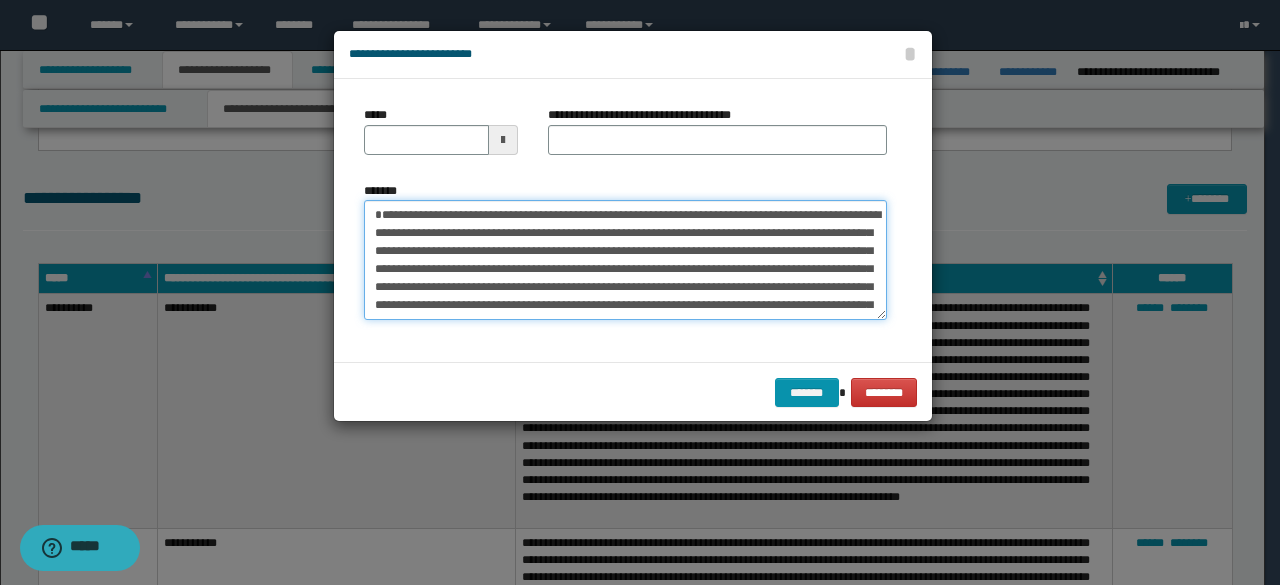 drag, startPoint x: 509, startPoint y: 235, endPoint x: 288, endPoint y: 195, distance: 224.59074 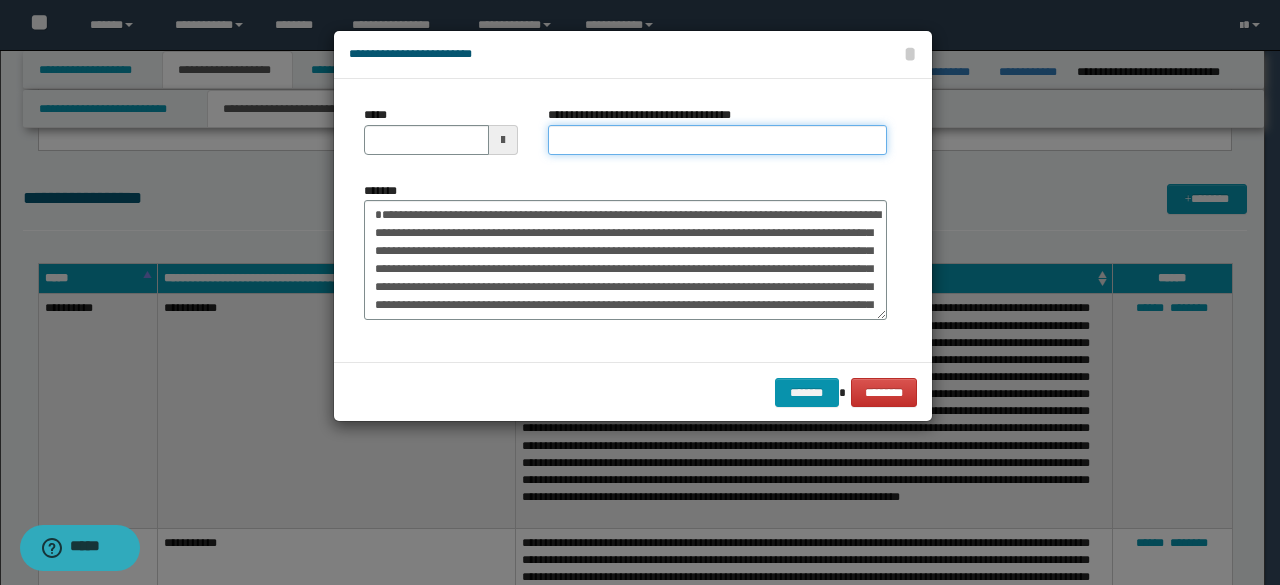 click on "**********" at bounding box center [717, 140] 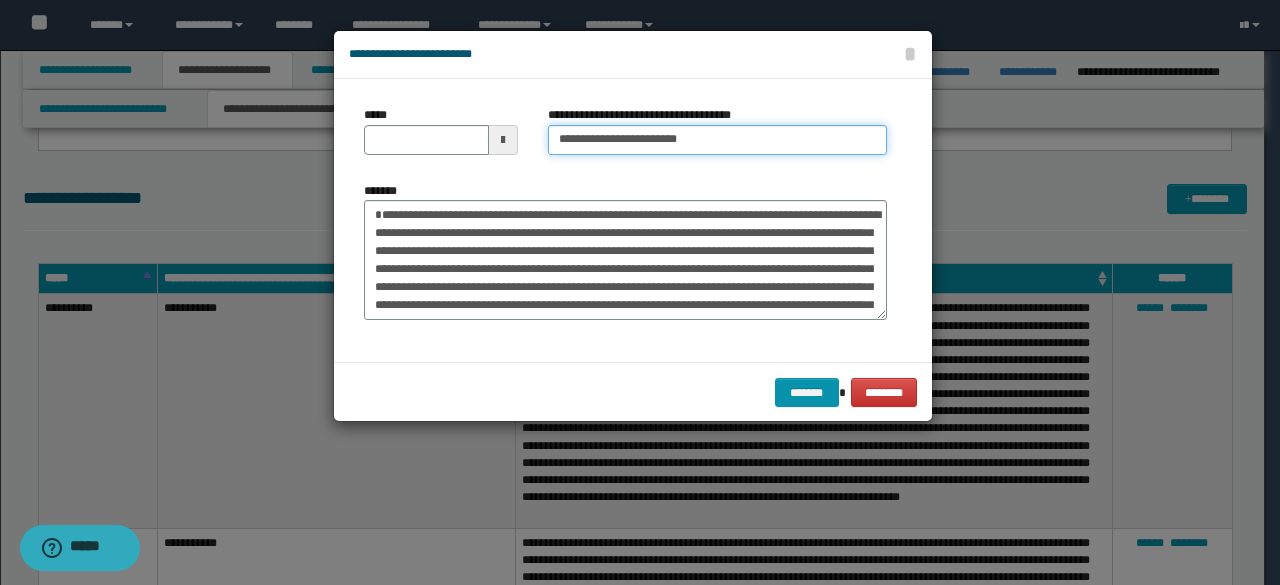 type on "**********" 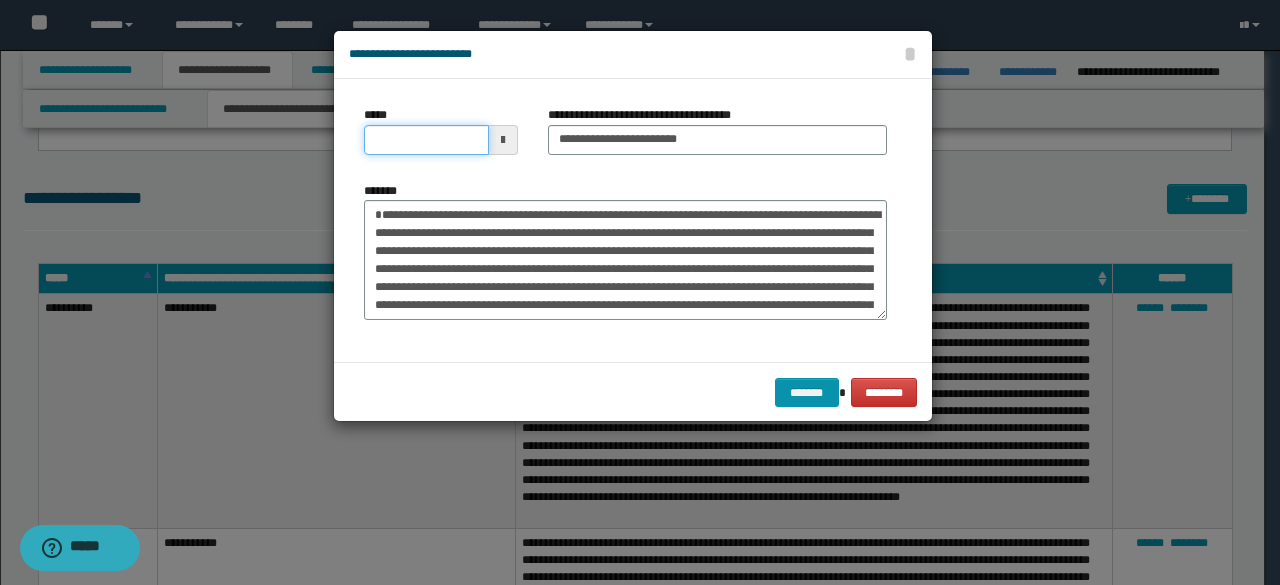 click on "*****" at bounding box center (426, 140) 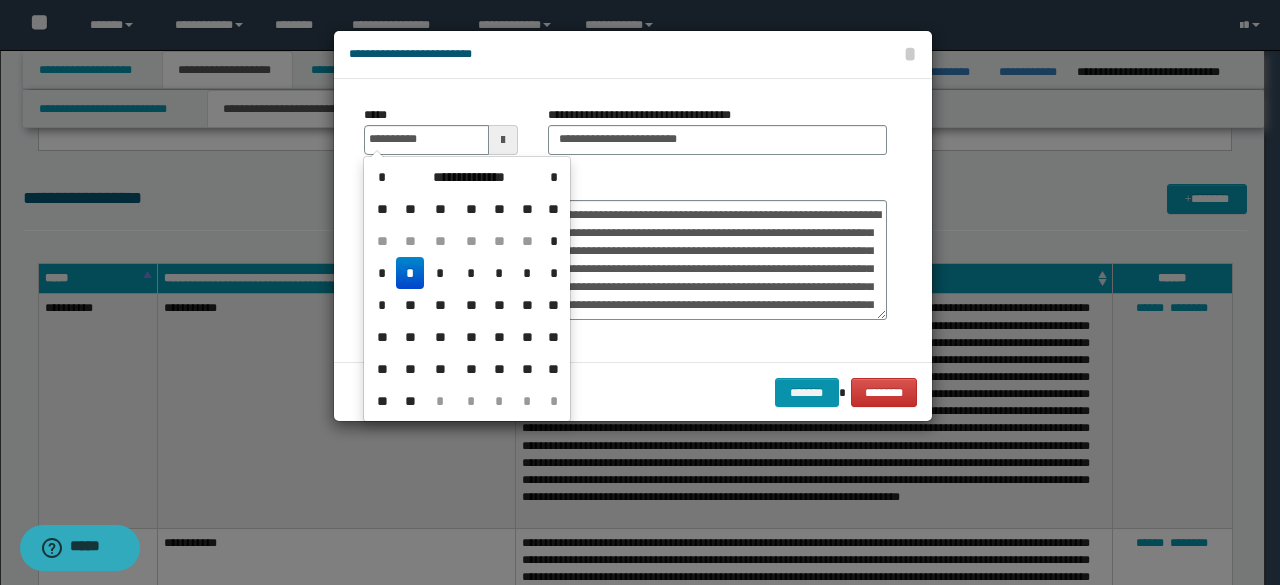 click on "*" at bounding box center [410, 273] 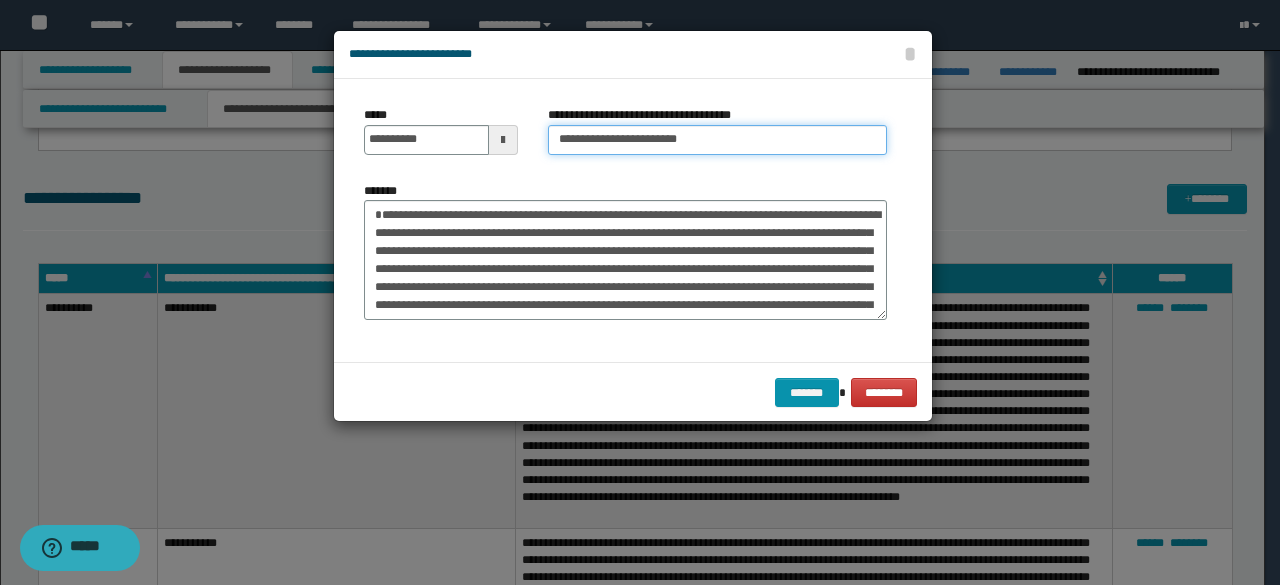 drag, startPoint x: 627, startPoint y: 136, endPoint x: 463, endPoint y: 117, distance: 165.09694 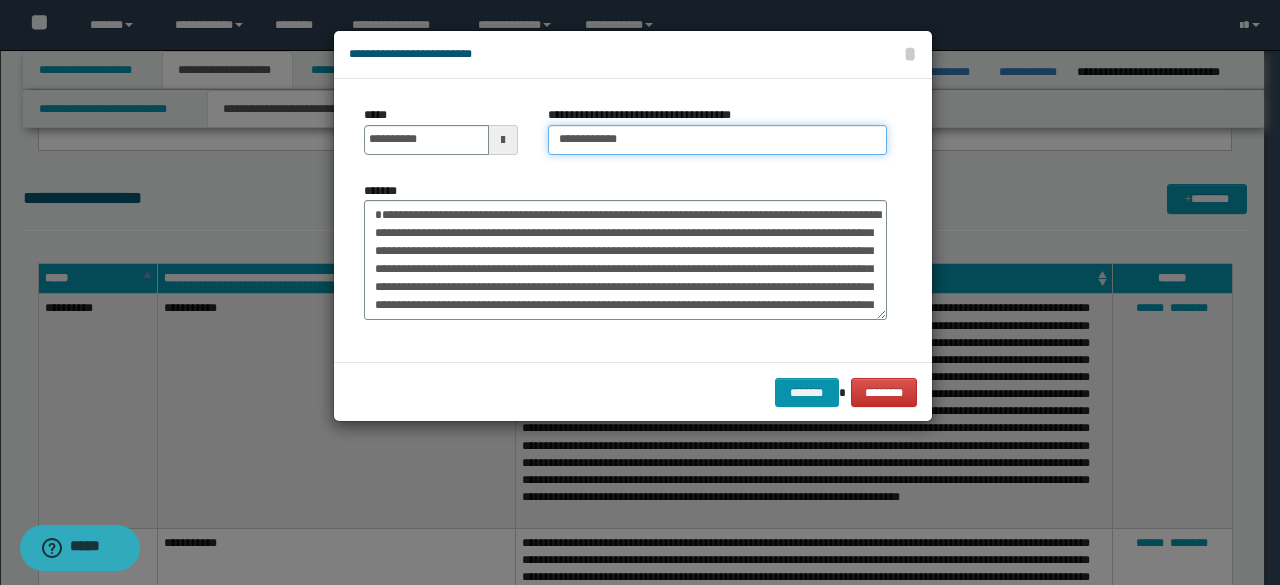 click on "**********" at bounding box center (717, 140) 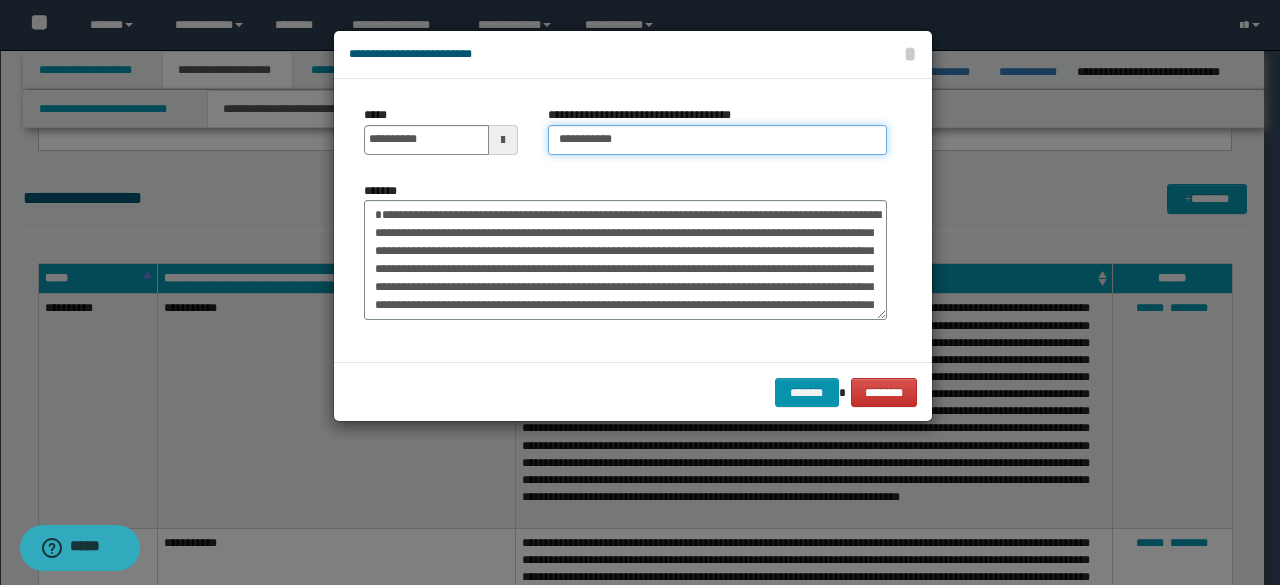 type on "**********" 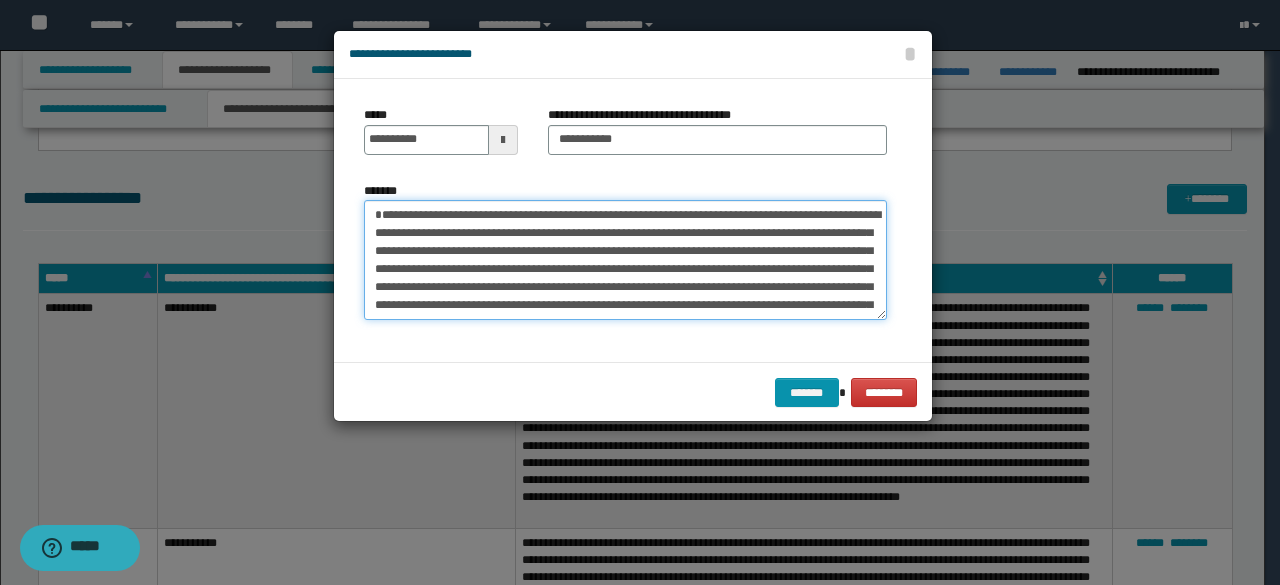 click on "*******" at bounding box center (625, 259) 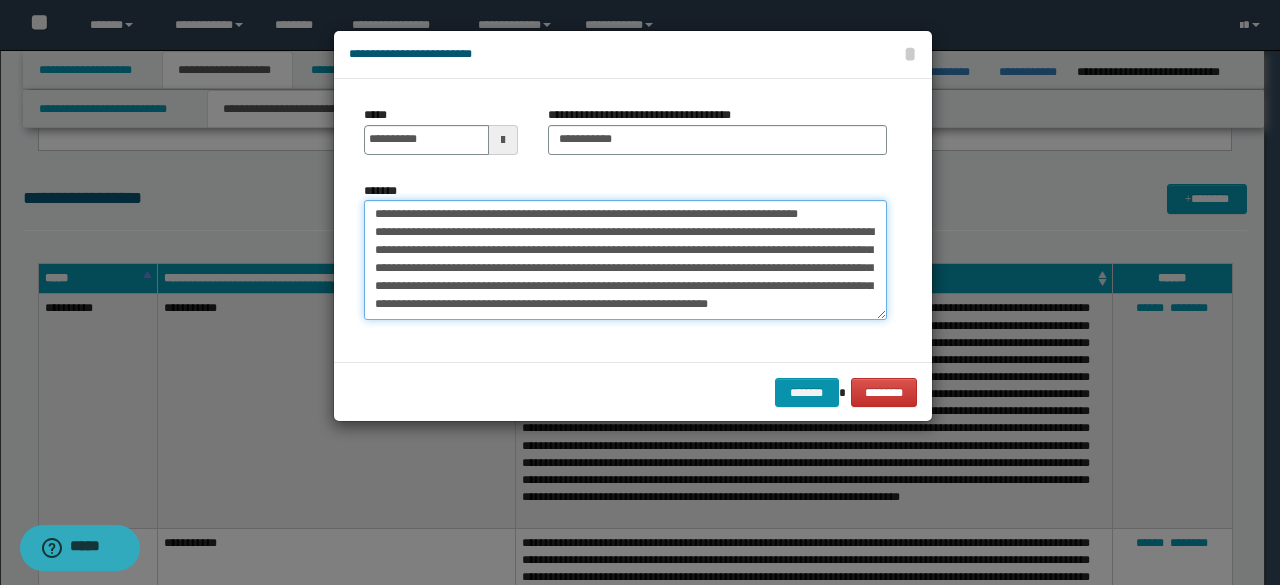 scroll, scrollTop: 4050, scrollLeft: 0, axis: vertical 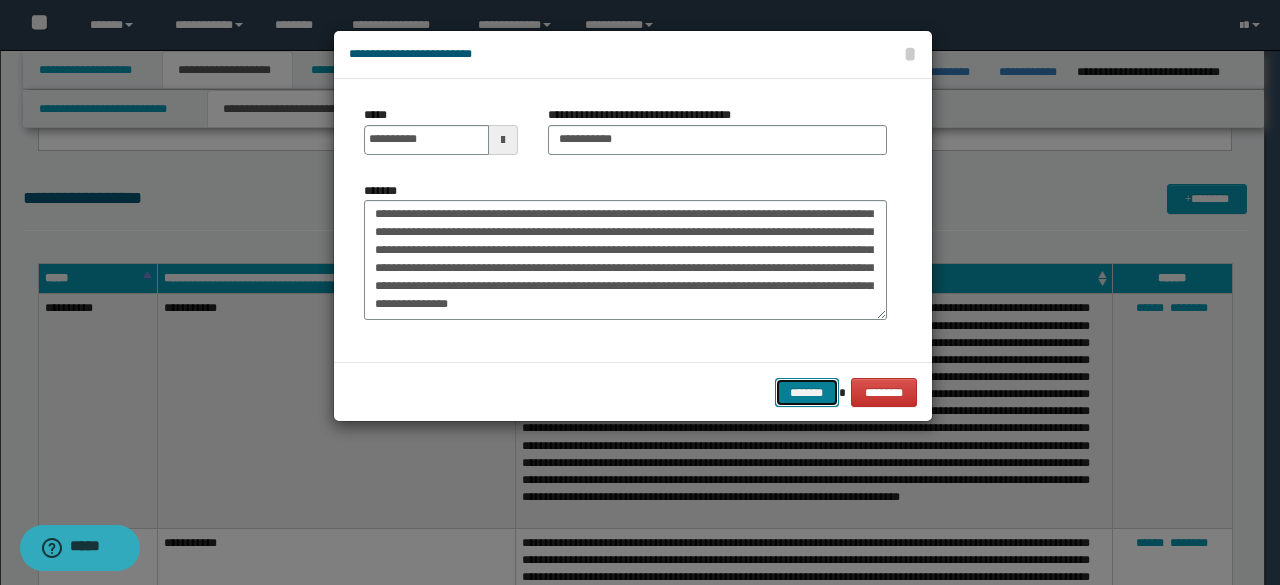 click on "*******" at bounding box center [807, 392] 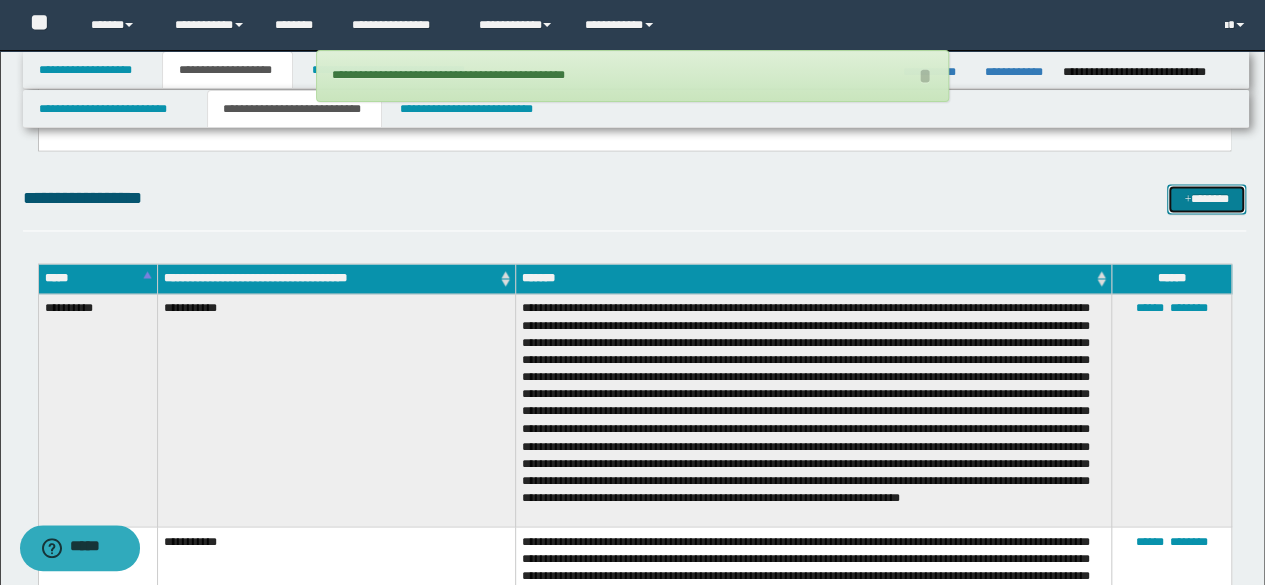 click at bounding box center (1187, 200) 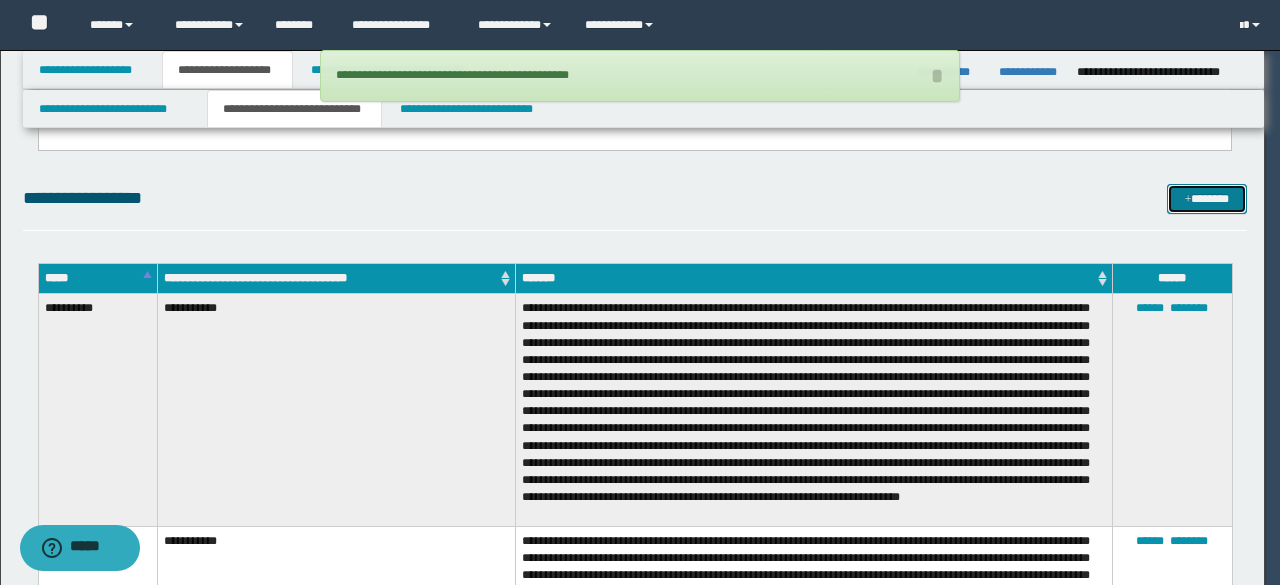 scroll, scrollTop: 0, scrollLeft: 0, axis: both 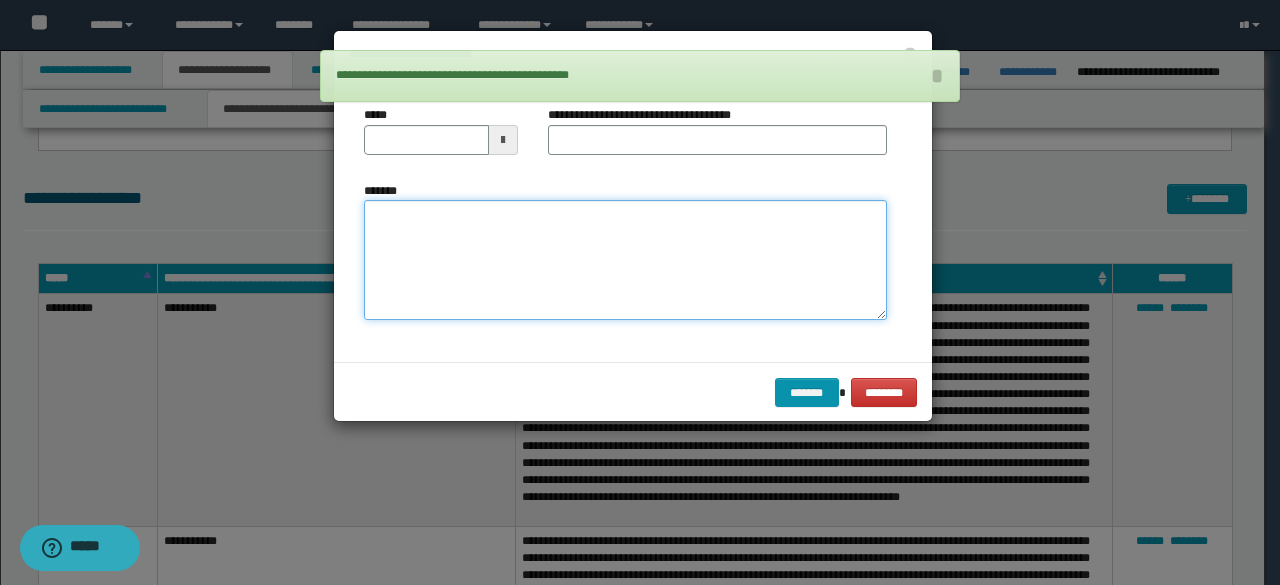 click on "*******" at bounding box center (625, 259) 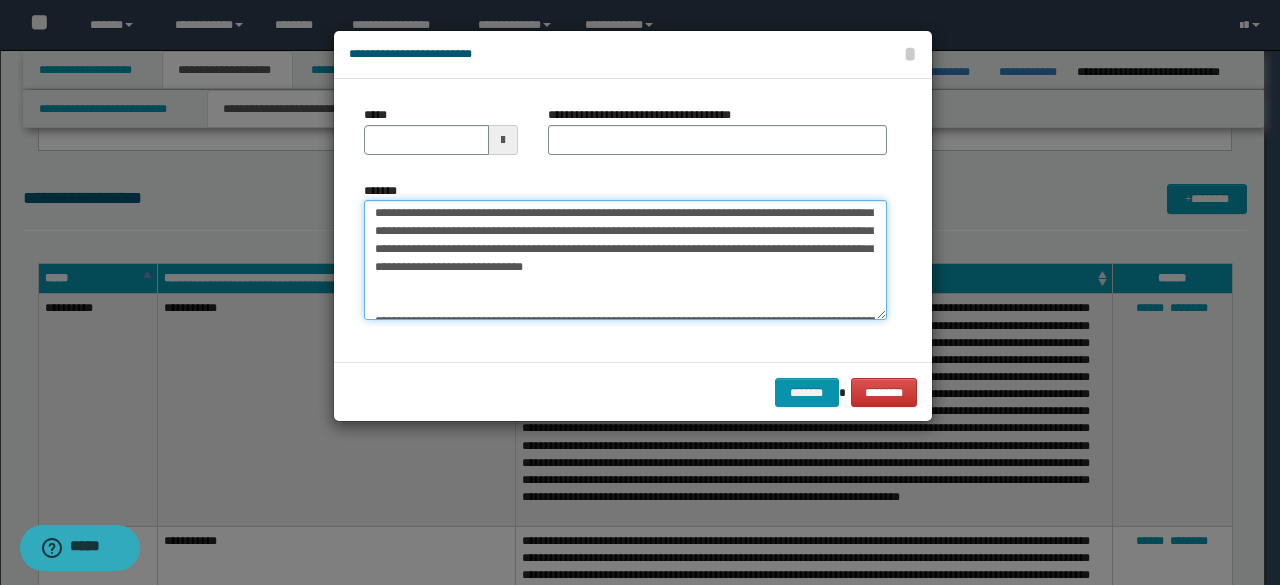 scroll, scrollTop: 0, scrollLeft: 0, axis: both 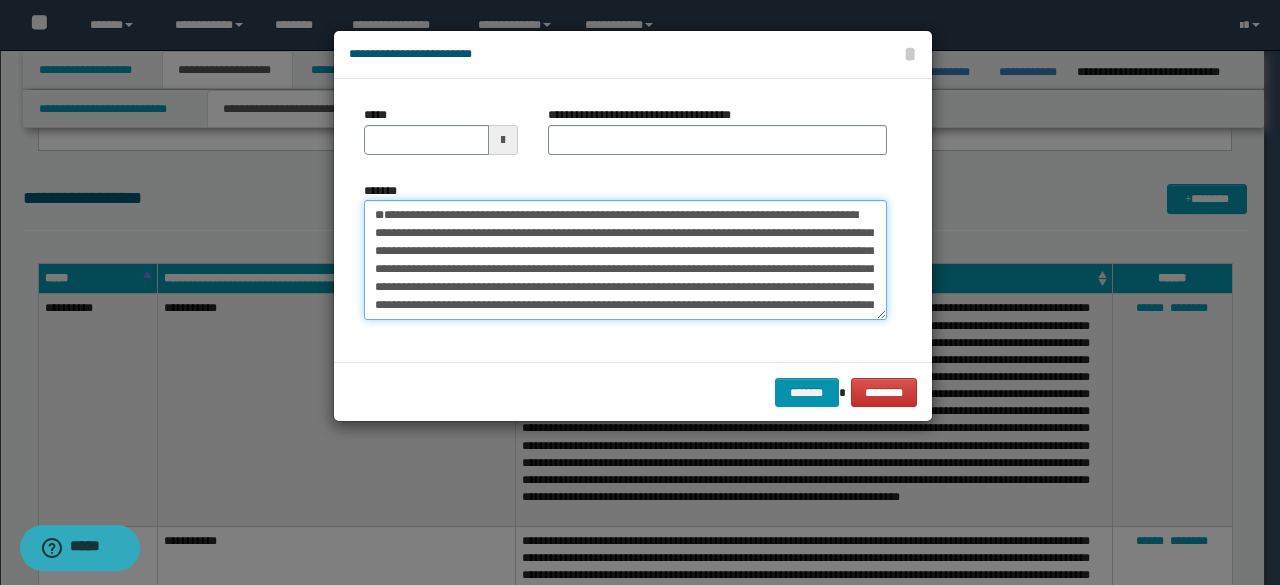 drag, startPoint x: 511, startPoint y: 249, endPoint x: 360, endPoint y: 211, distance: 155.70805 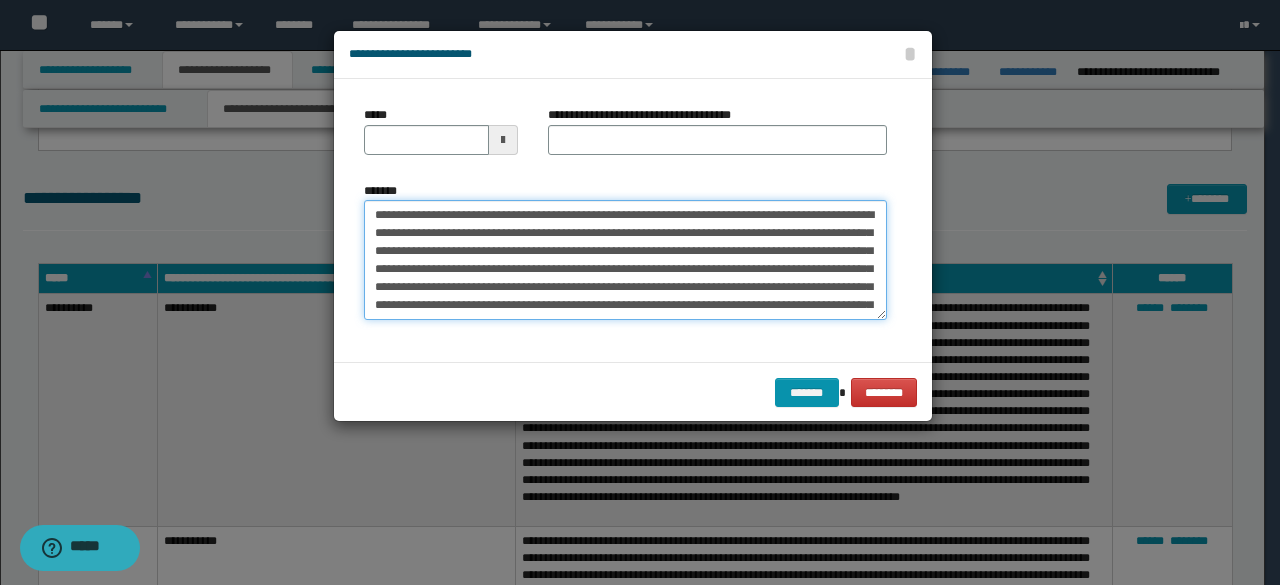 type on "**********" 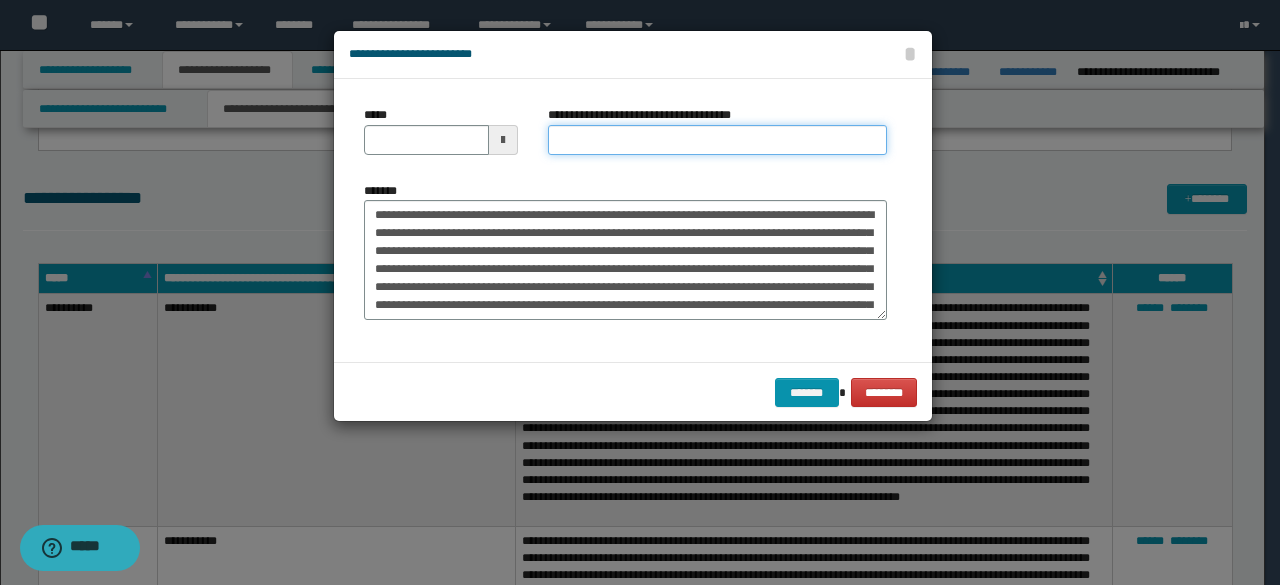 click on "**********" at bounding box center [717, 140] 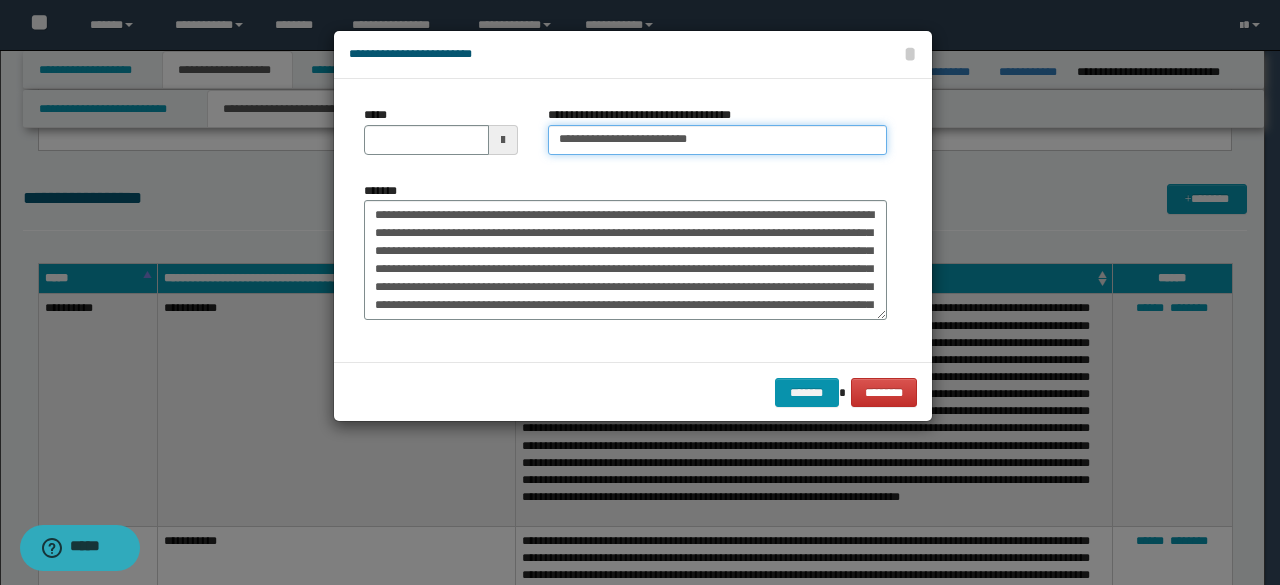 type on "**********" 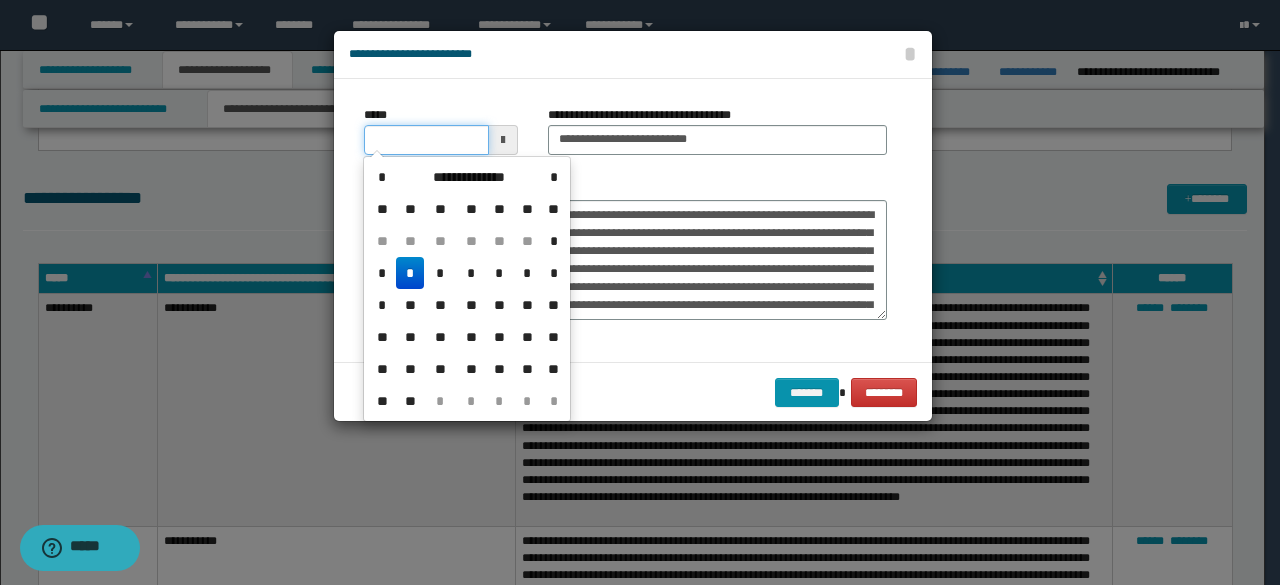 click on "*****" at bounding box center (426, 140) 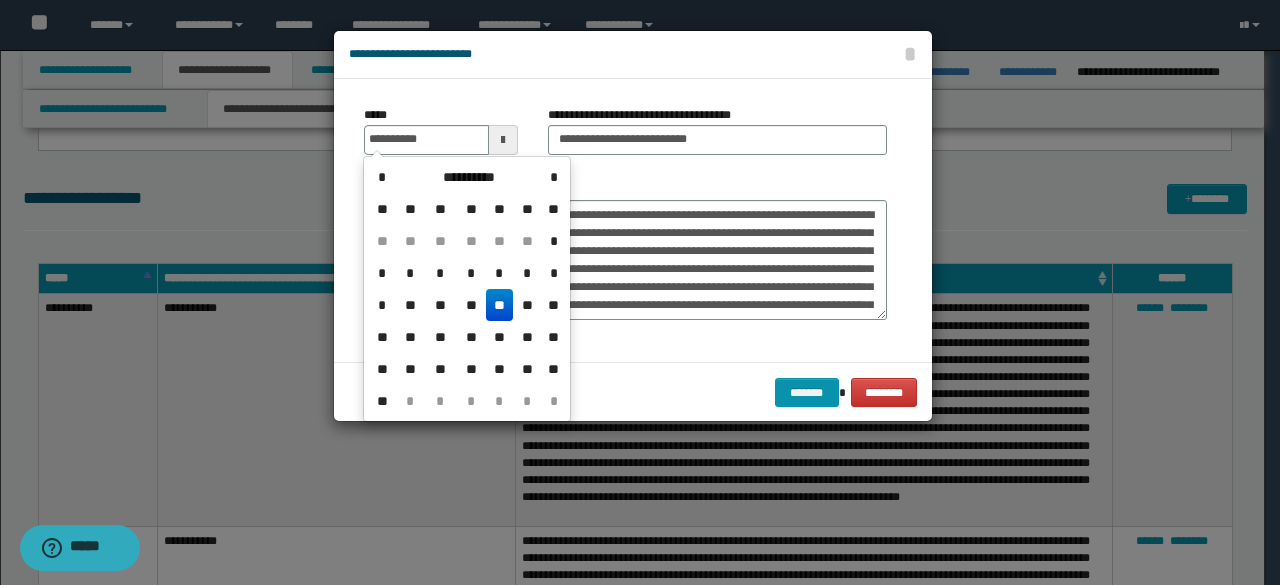 click on "**" at bounding box center (500, 305) 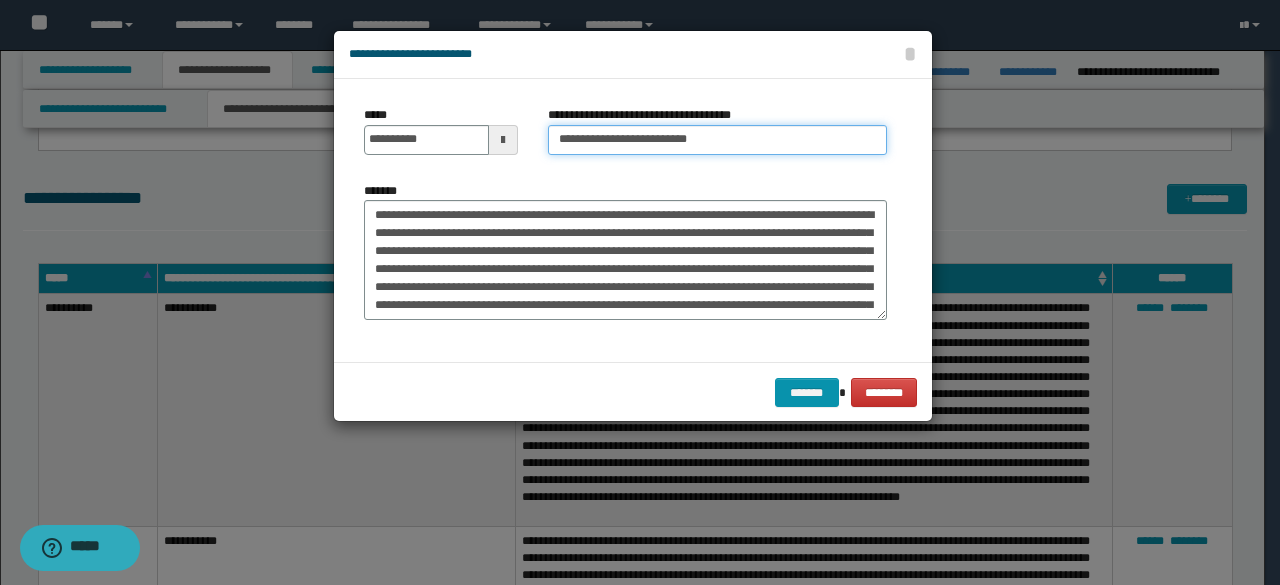 drag, startPoint x: 624, startPoint y: 141, endPoint x: 475, endPoint y: 111, distance: 151.99013 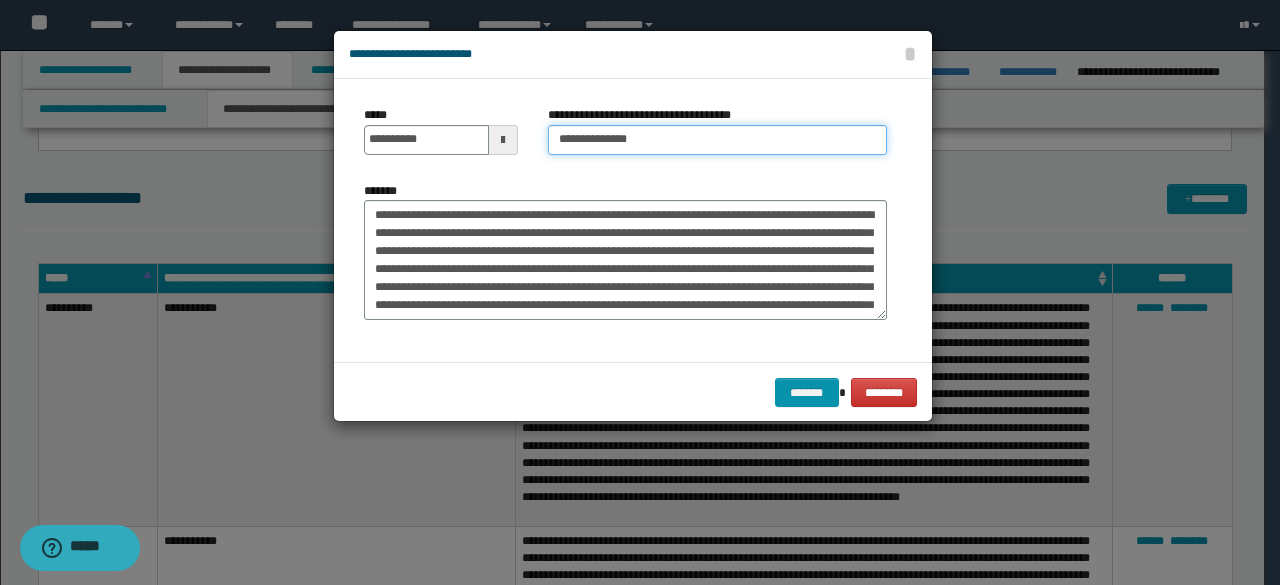 click on "**********" at bounding box center (717, 140) 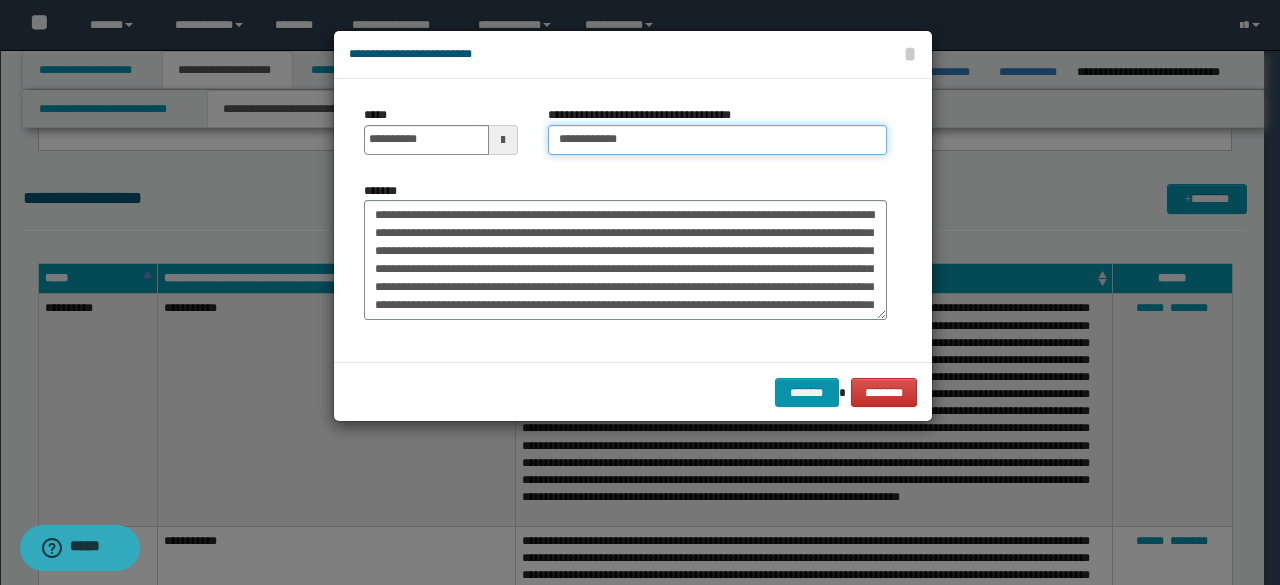 type on "**********" 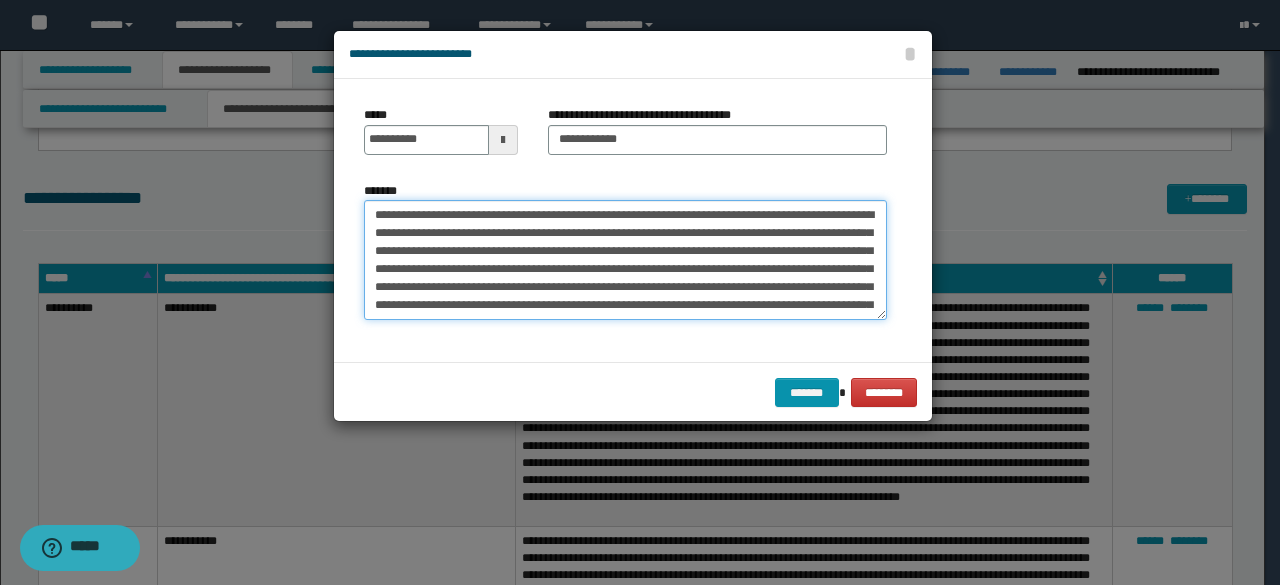 drag, startPoint x: 510, startPoint y: 274, endPoint x: 578, endPoint y: 283, distance: 68.593 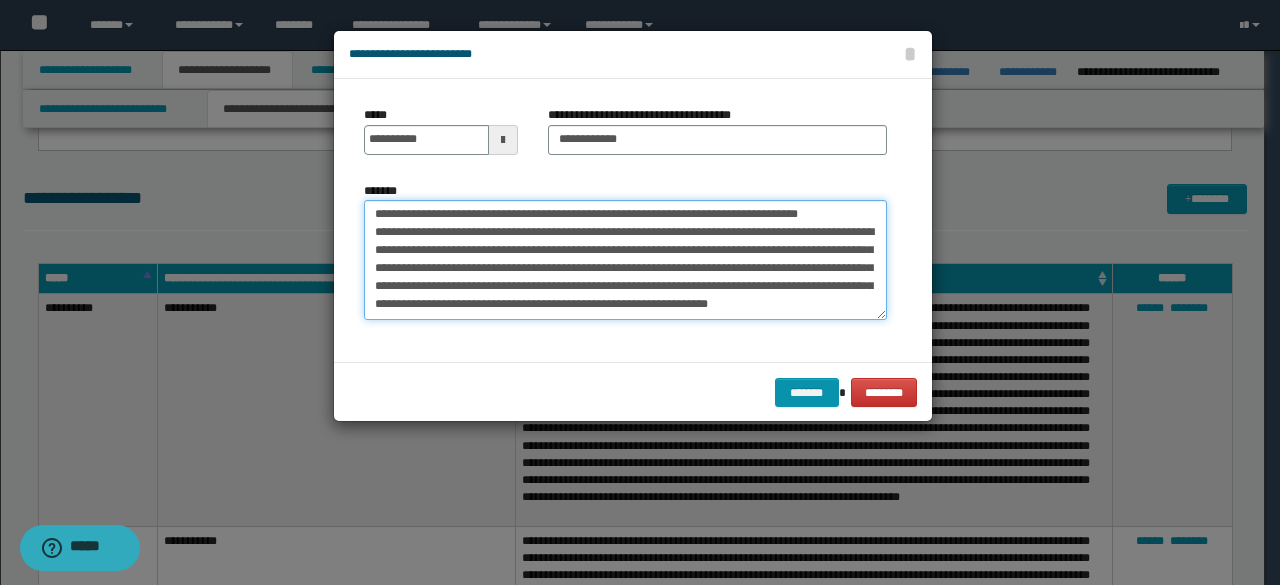 scroll, scrollTop: 3852, scrollLeft: 0, axis: vertical 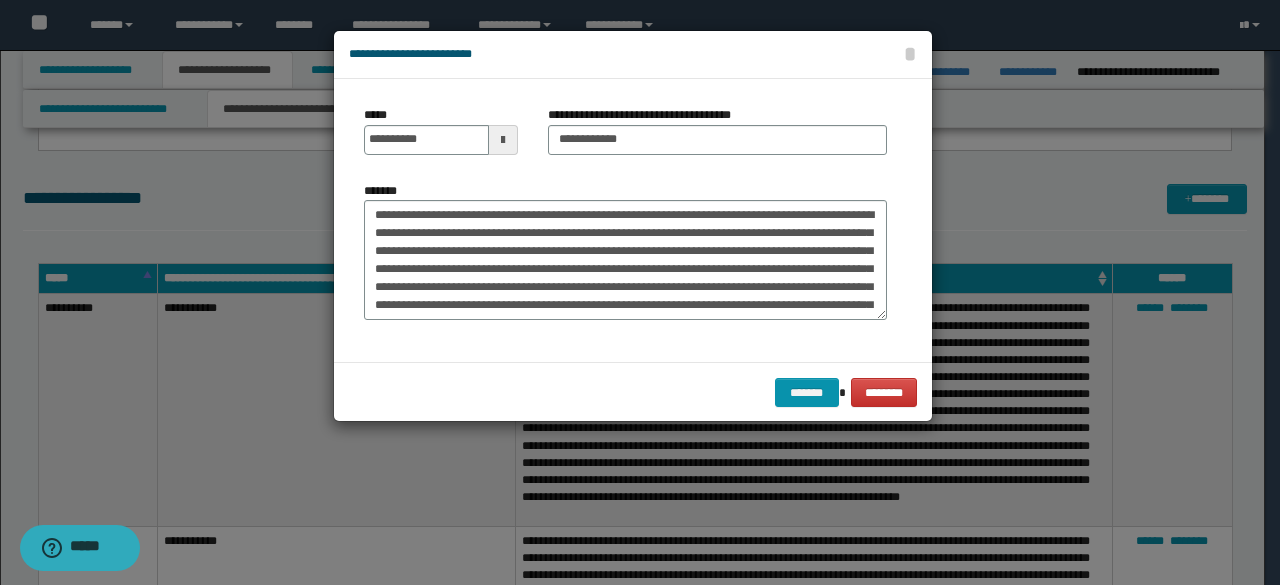 click on "*******
********" at bounding box center (633, 392) 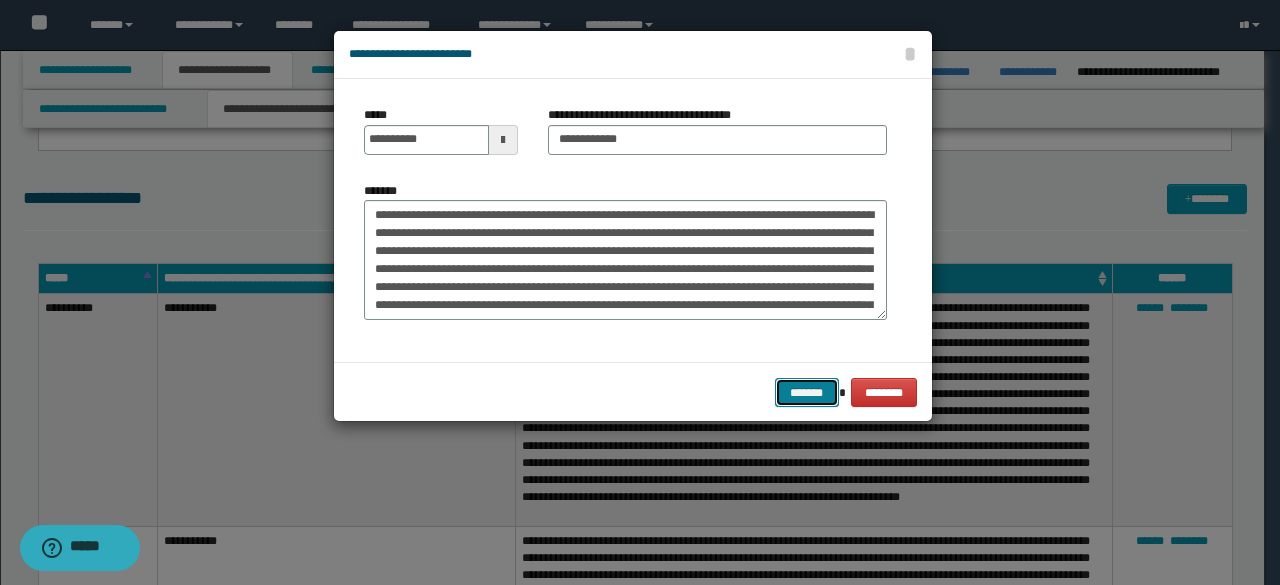 click on "*******" at bounding box center [807, 392] 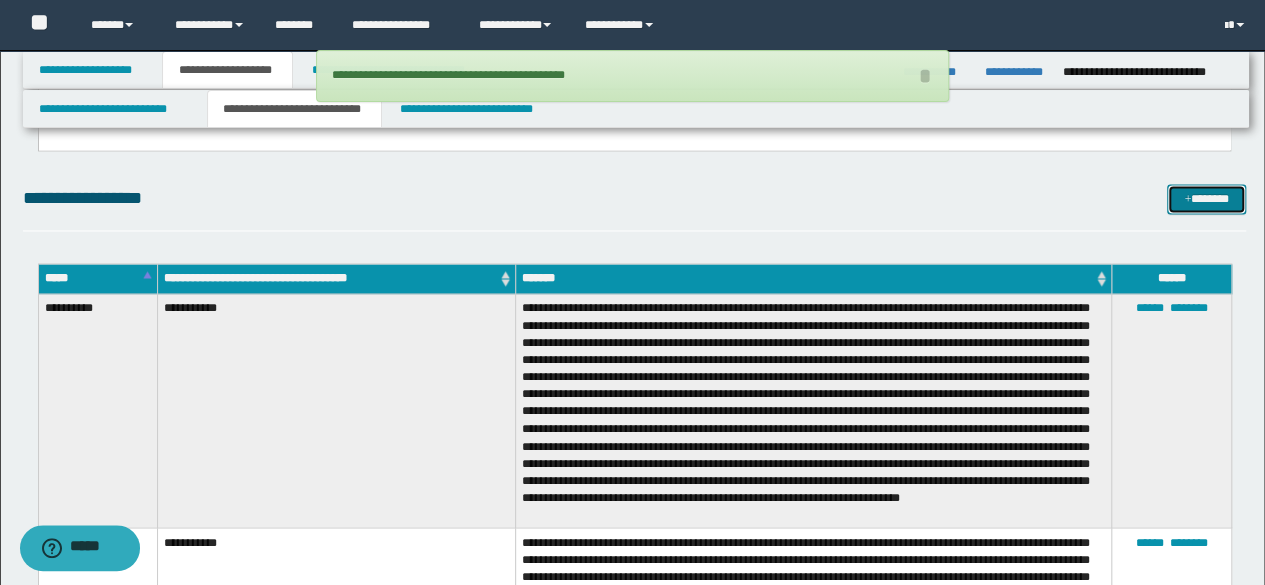 click at bounding box center (1187, 200) 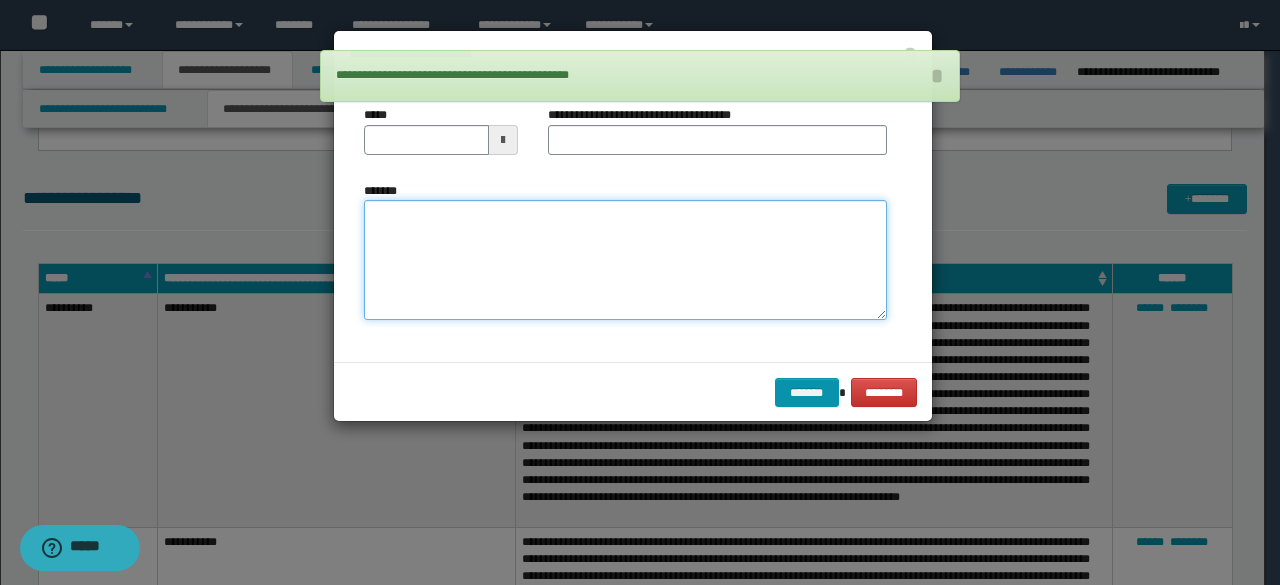 click on "*******" at bounding box center (625, 259) 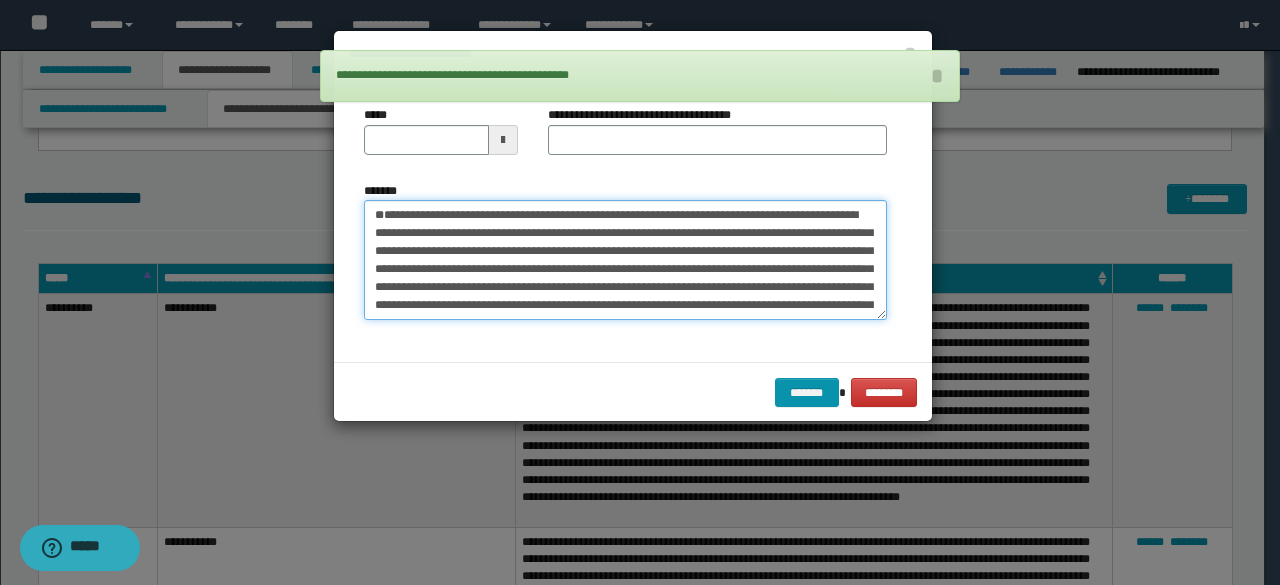 scroll, scrollTop: 3270, scrollLeft: 0, axis: vertical 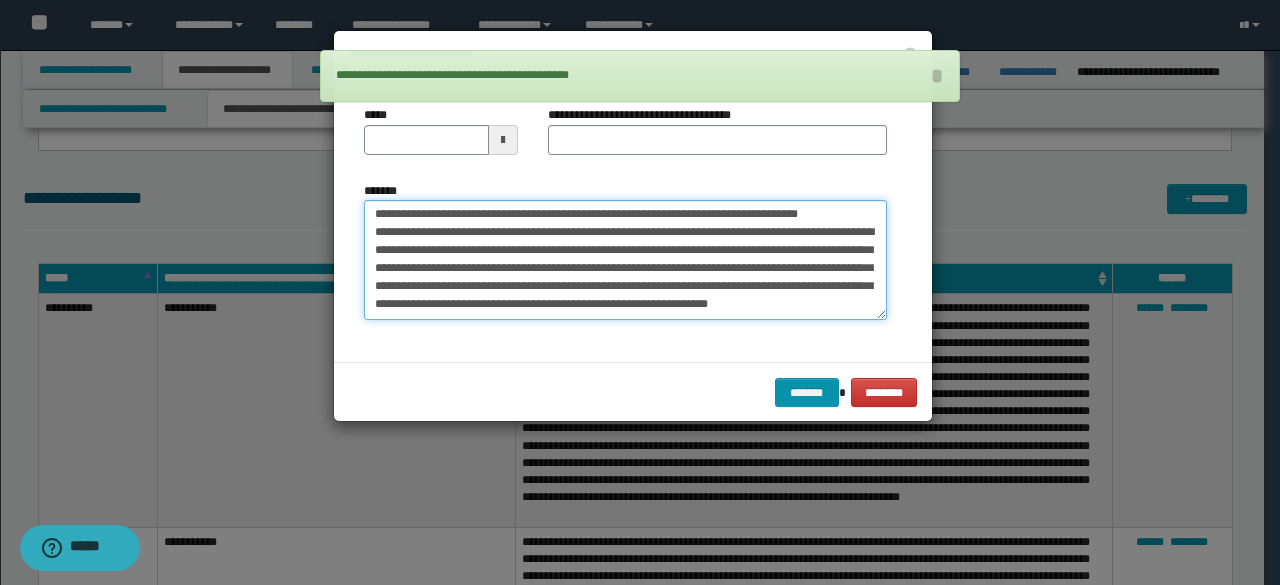 drag, startPoint x: 746, startPoint y: 261, endPoint x: 853, endPoint y: 271, distance: 107.46627 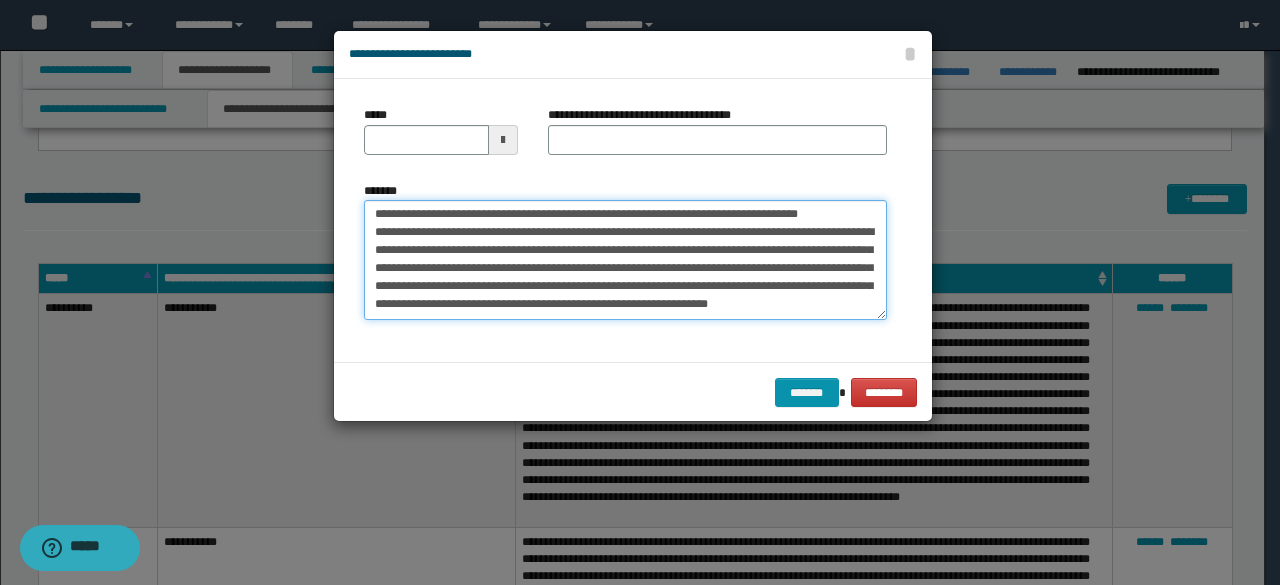 scroll, scrollTop: 0, scrollLeft: 0, axis: both 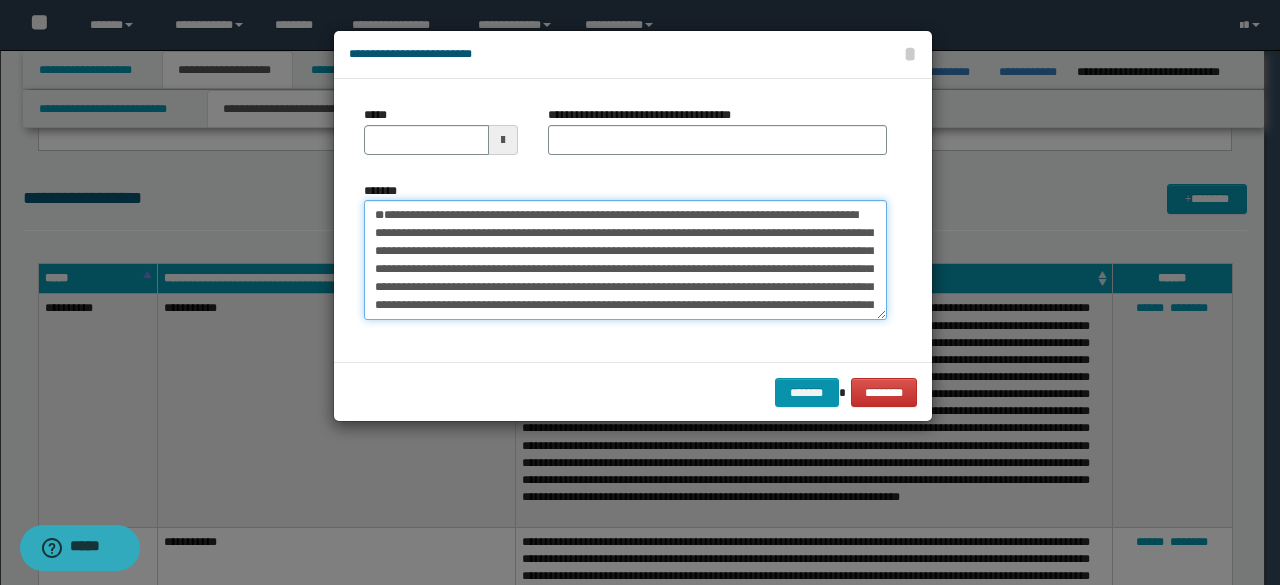 drag, startPoint x: 512, startPoint y: 256, endPoint x: 201, endPoint y: 203, distance: 315.48376 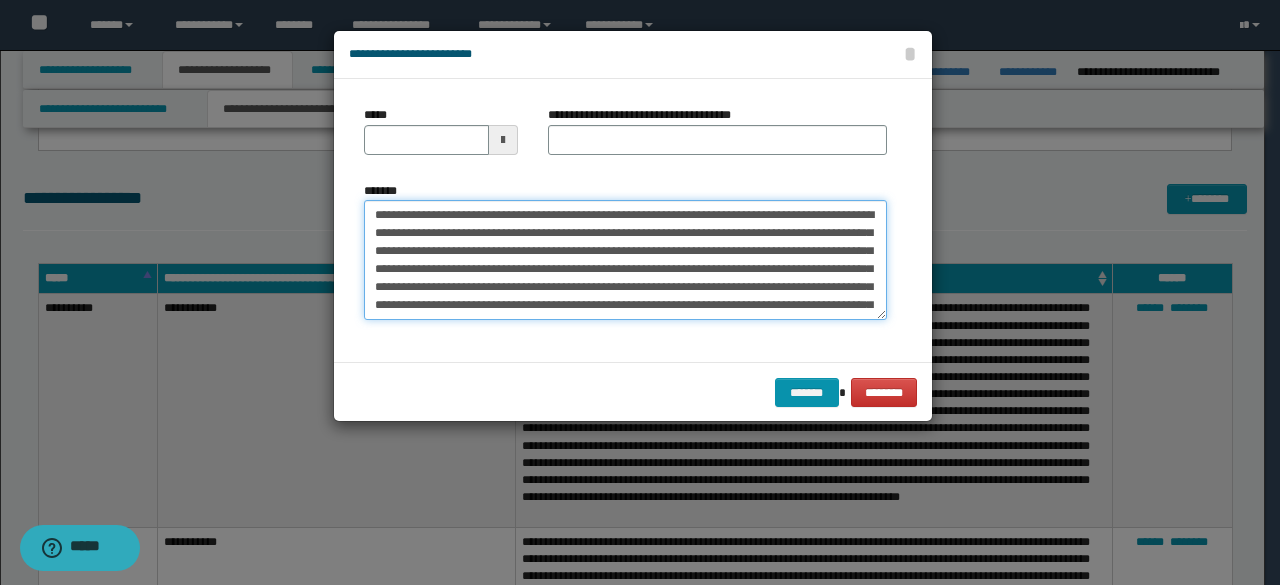 type on "**********" 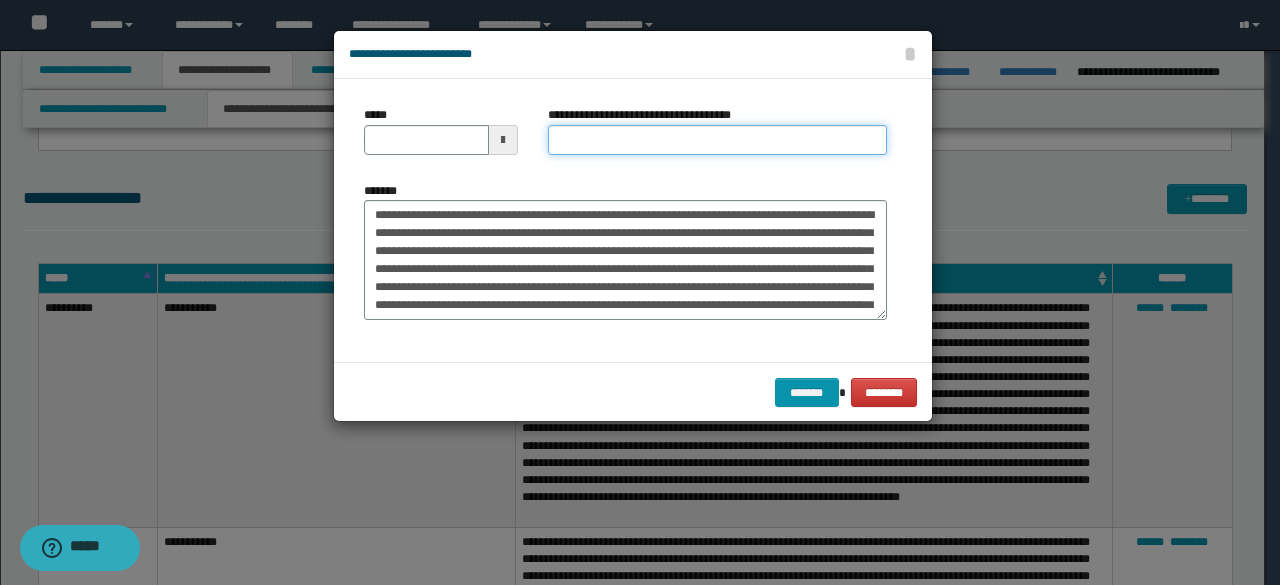 drag, startPoint x: 598, startPoint y: 149, endPoint x: 574, endPoint y: 151, distance: 24.083189 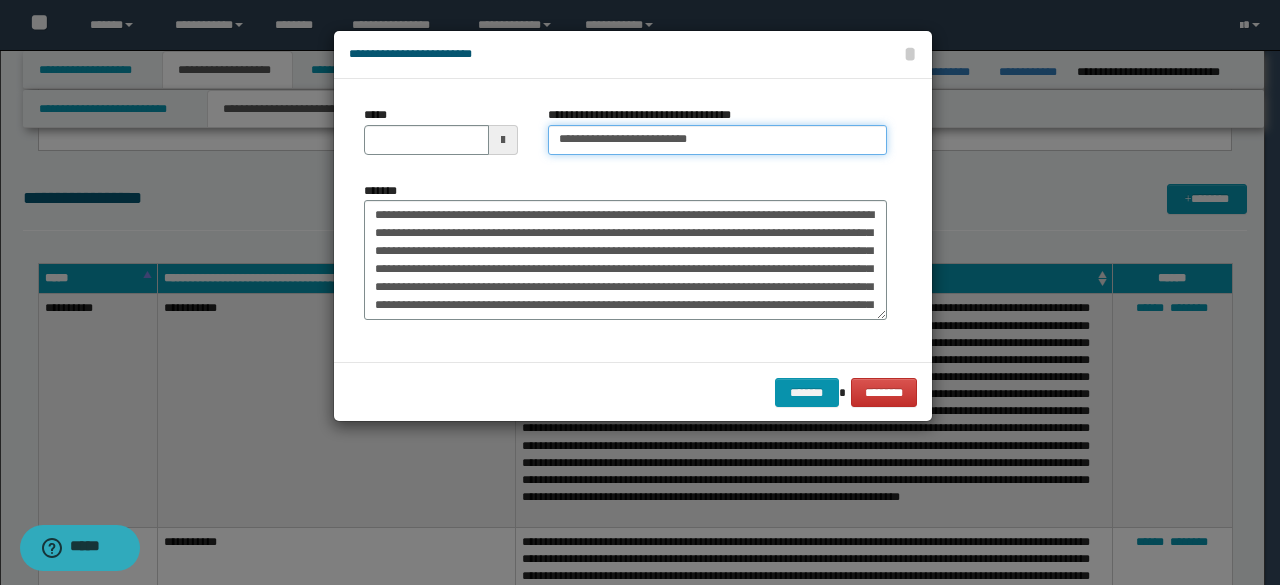 type on "**********" 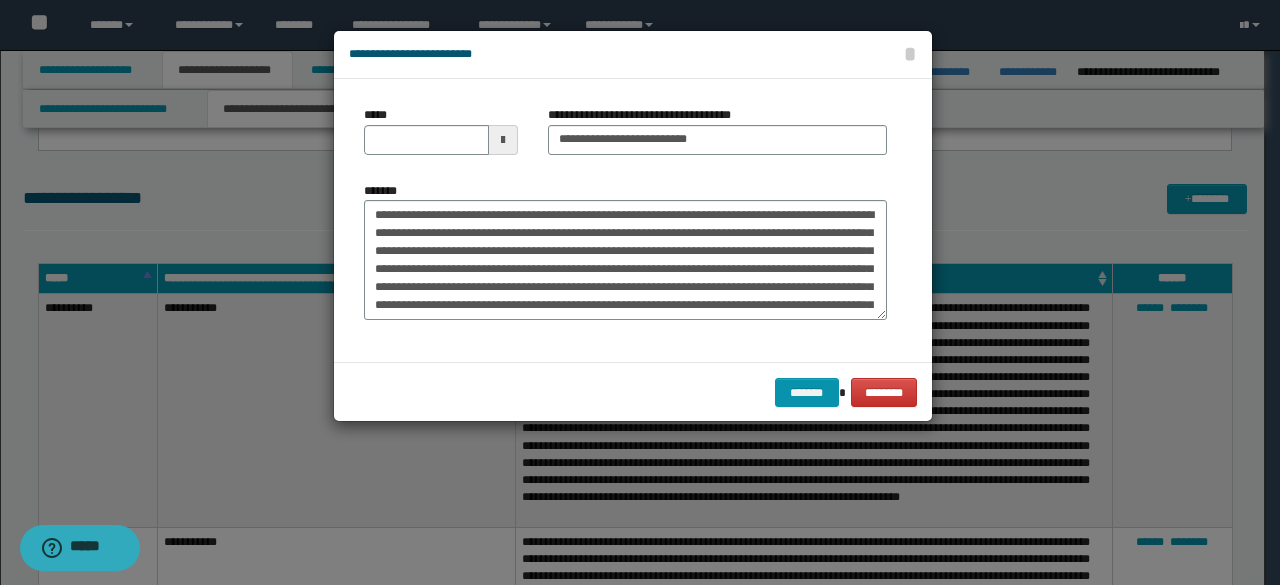 click on "*****" at bounding box center [441, 138] 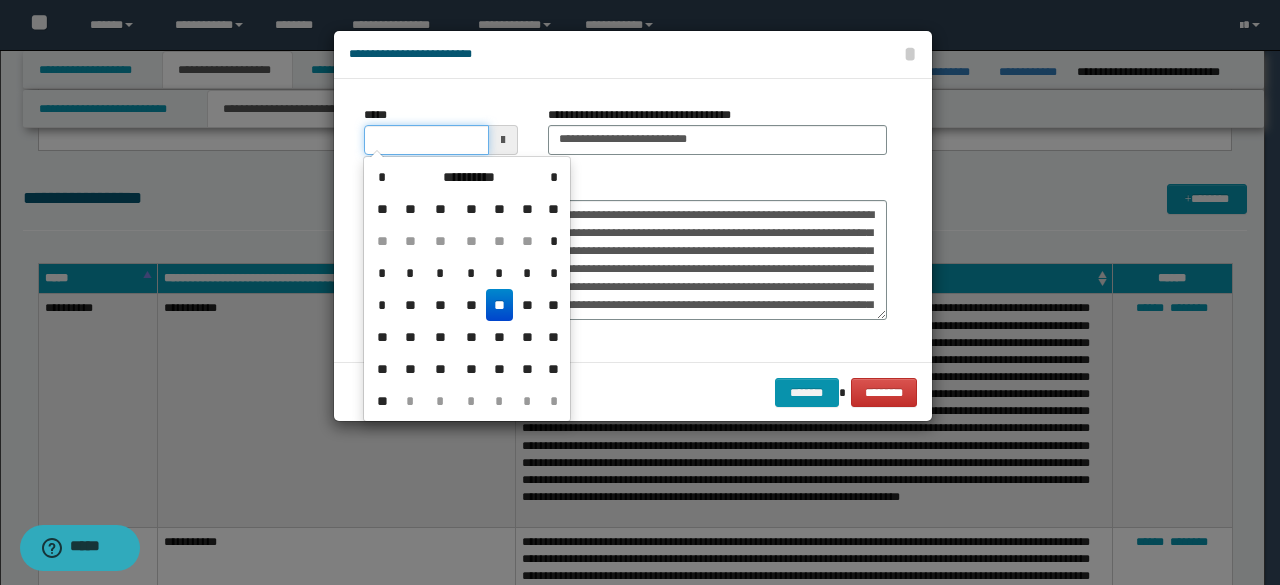 click on "*****" at bounding box center [426, 140] 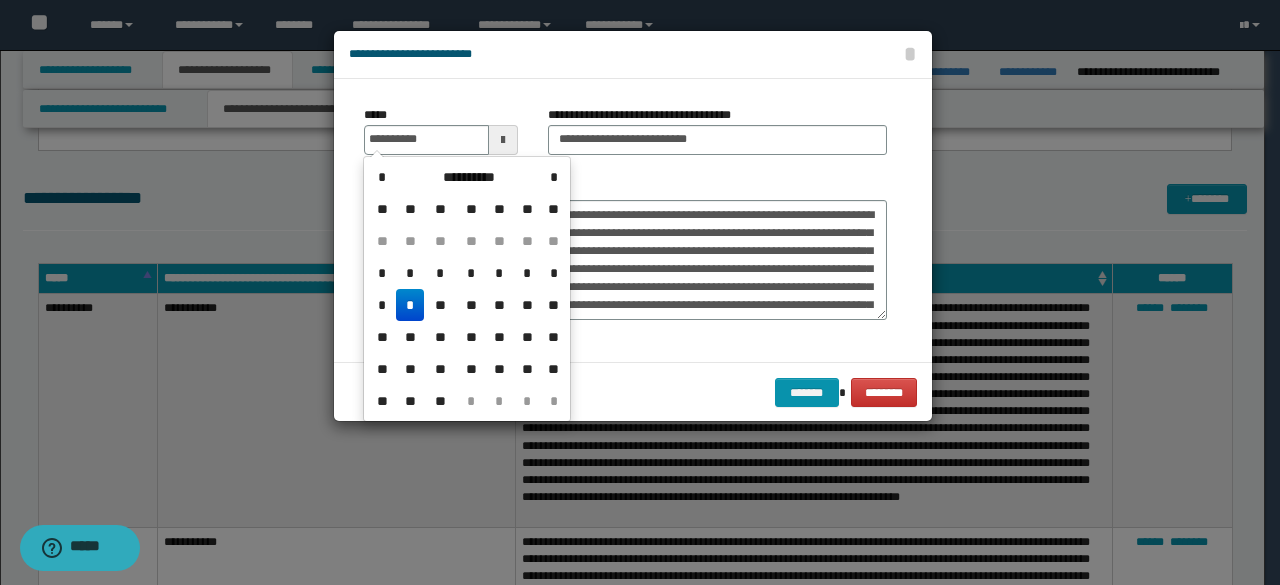 click on "*" at bounding box center (410, 305) 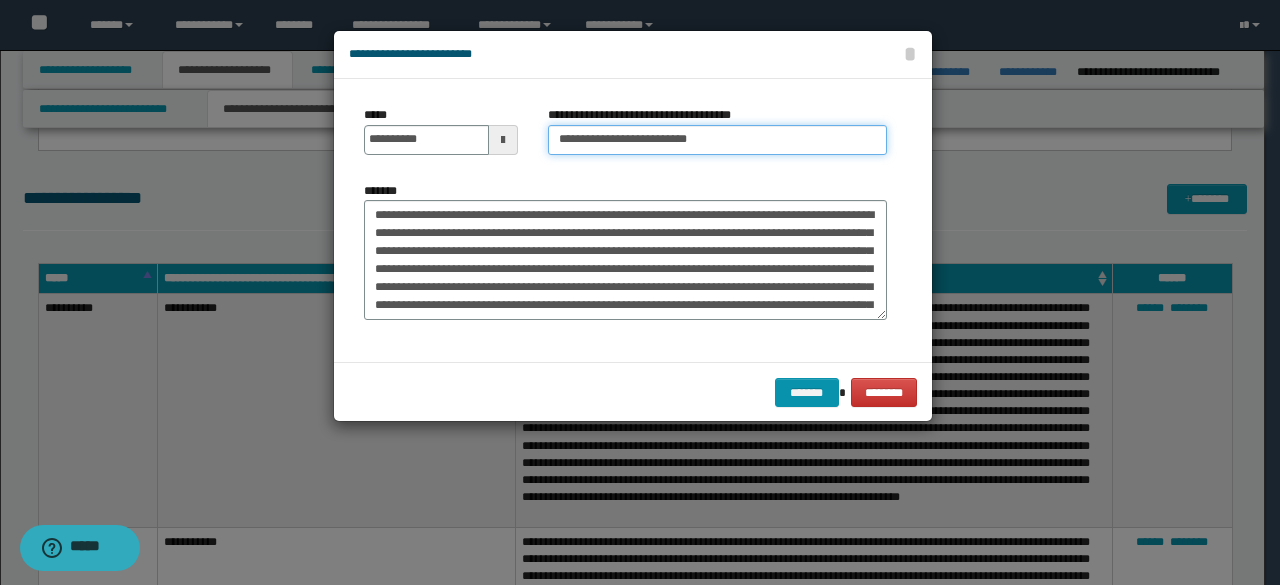 drag, startPoint x: 628, startPoint y: 137, endPoint x: 528, endPoint y: 125, distance: 100.71743 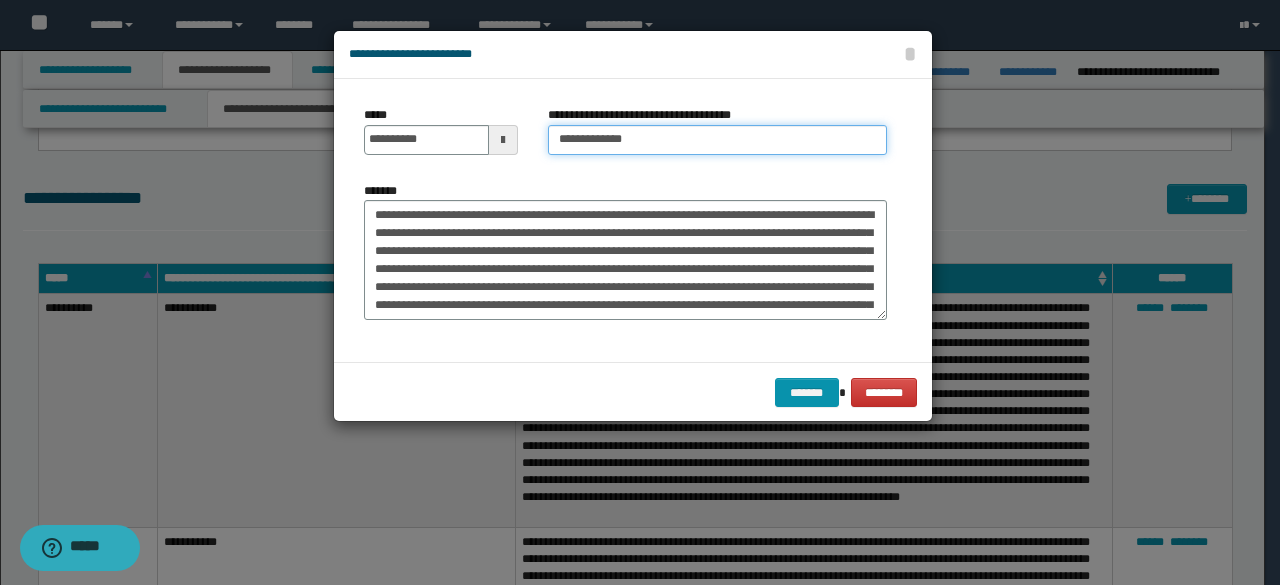 click on "**********" at bounding box center [717, 140] 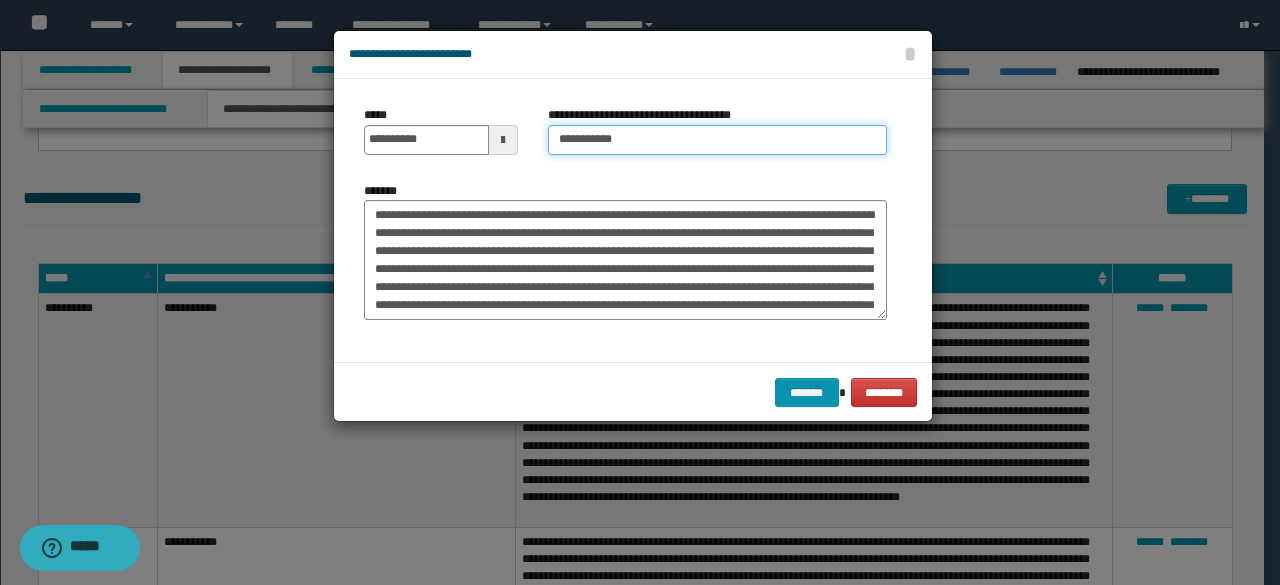 type on "**********" 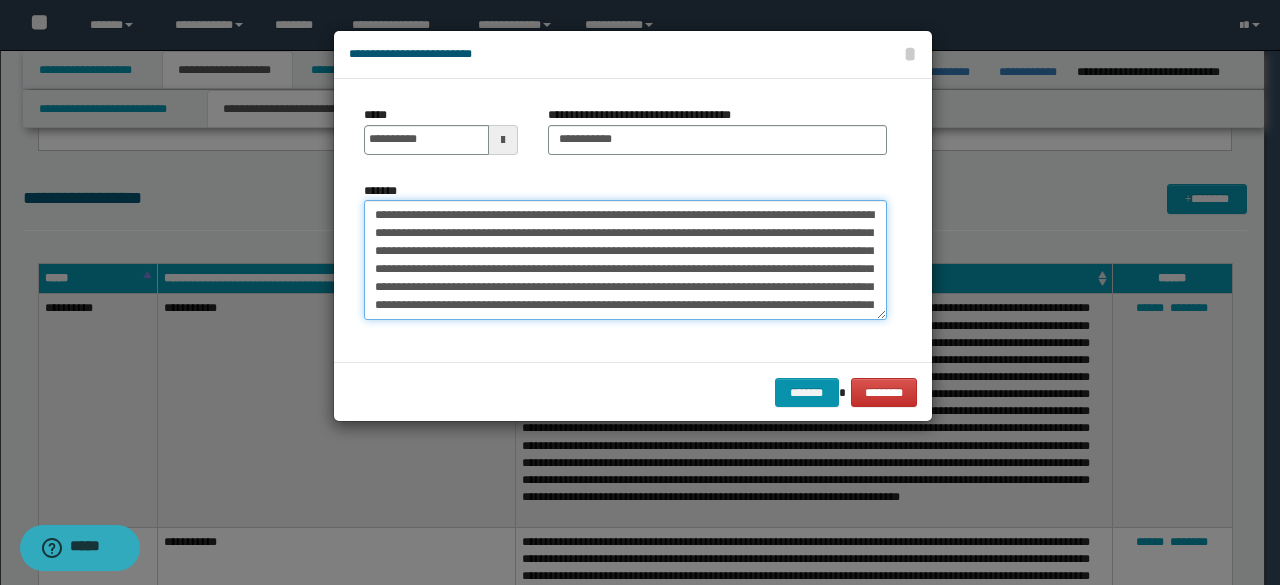 click on "*******" at bounding box center [625, 259] 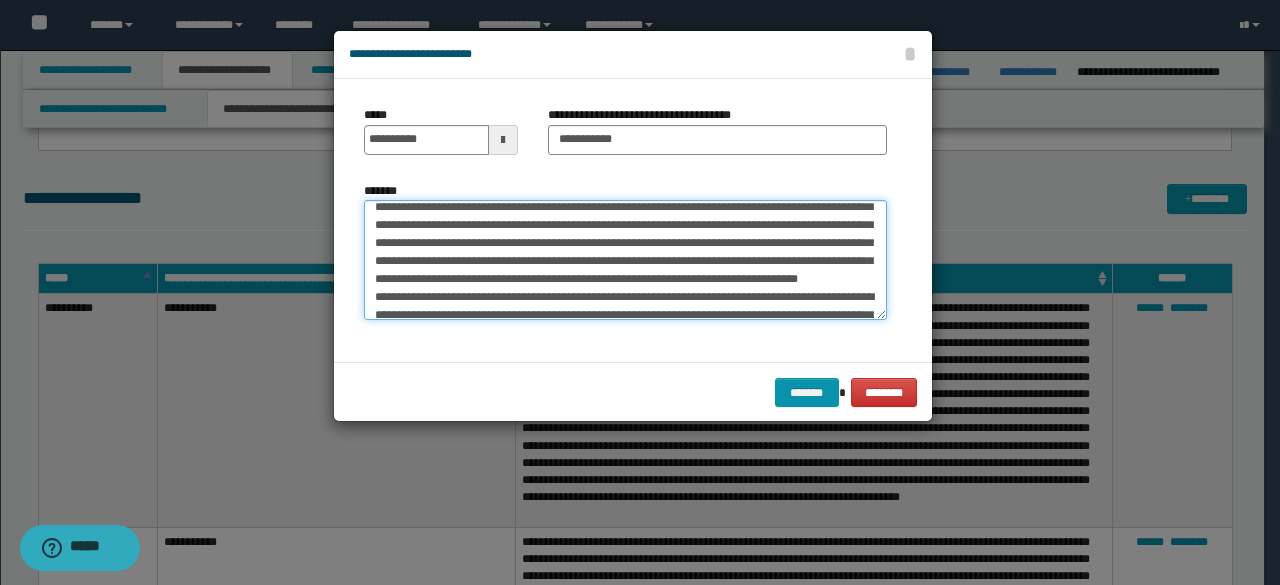 scroll, scrollTop: 3240, scrollLeft: 0, axis: vertical 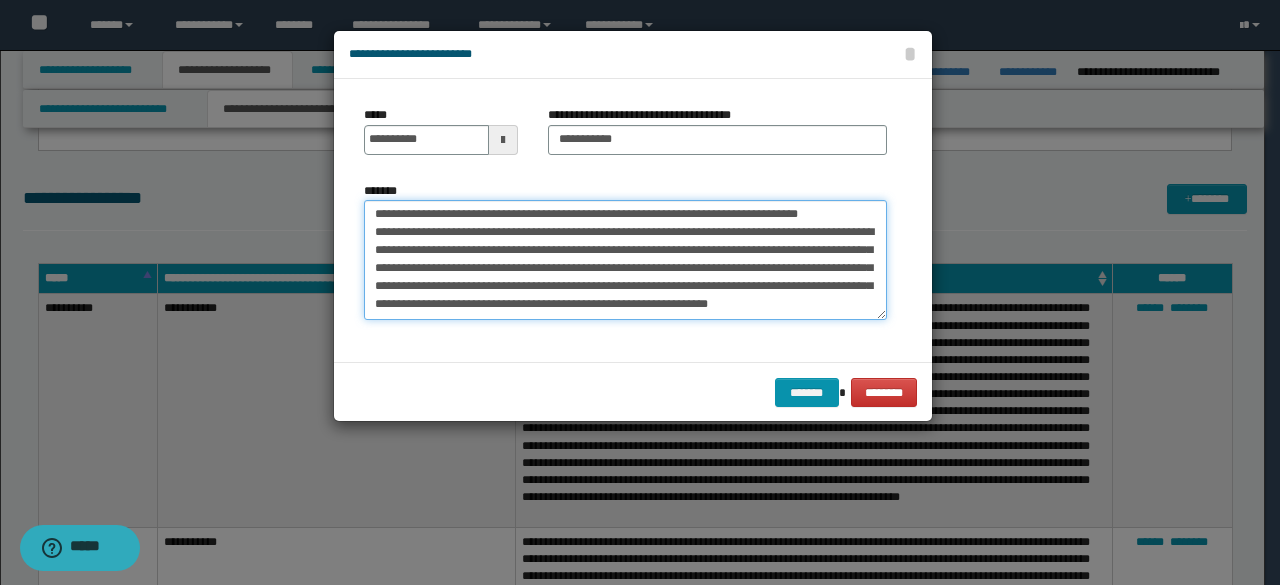 drag, startPoint x: 368, startPoint y: 255, endPoint x: 704, endPoint y: 393, distance: 363.23547 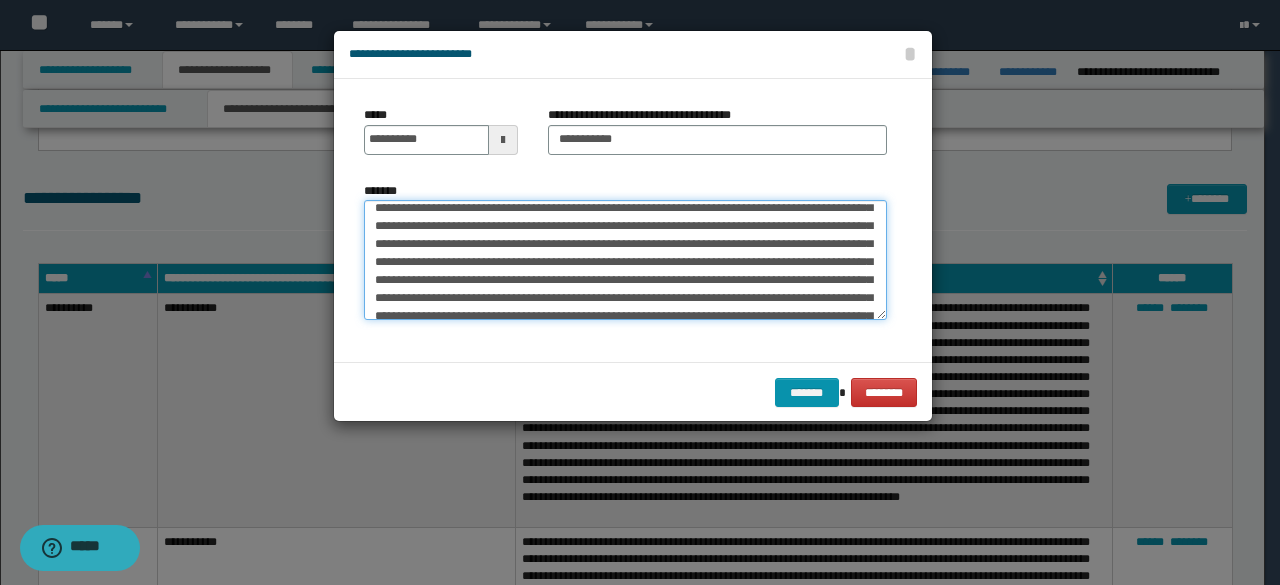 scroll, scrollTop: 0, scrollLeft: 0, axis: both 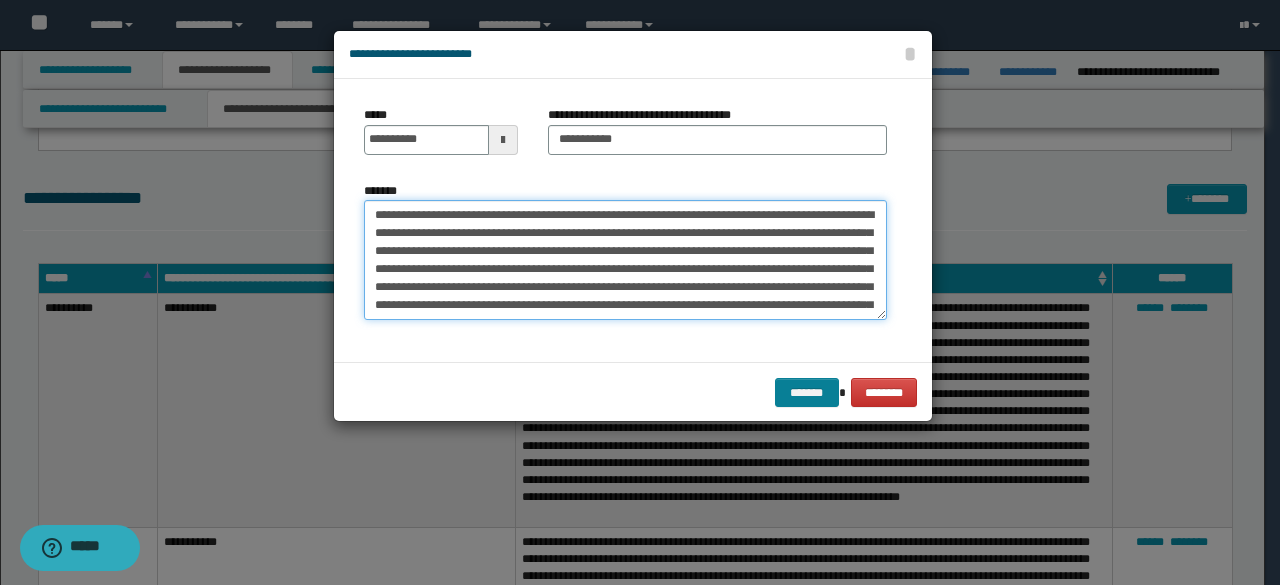 type on "**********" 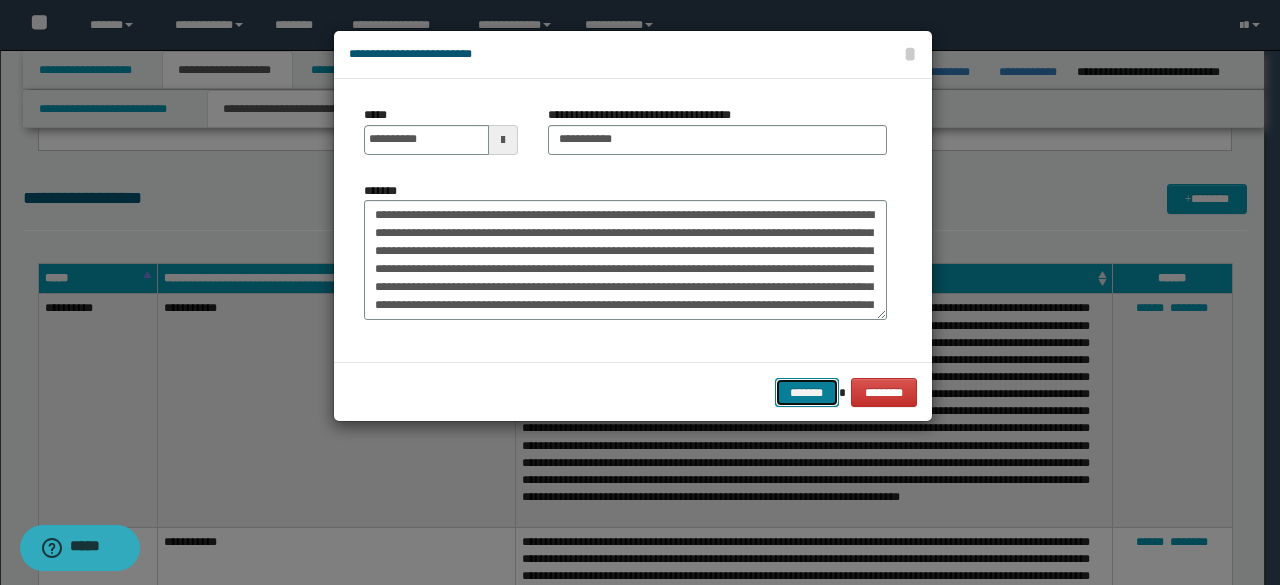click on "*******" at bounding box center [807, 392] 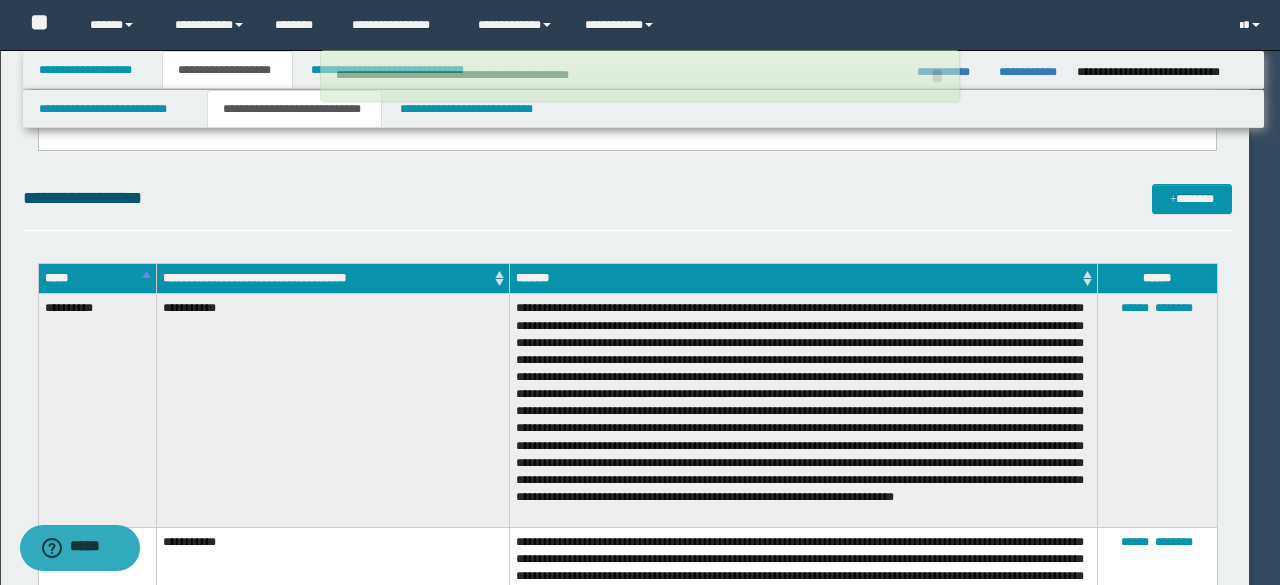 type 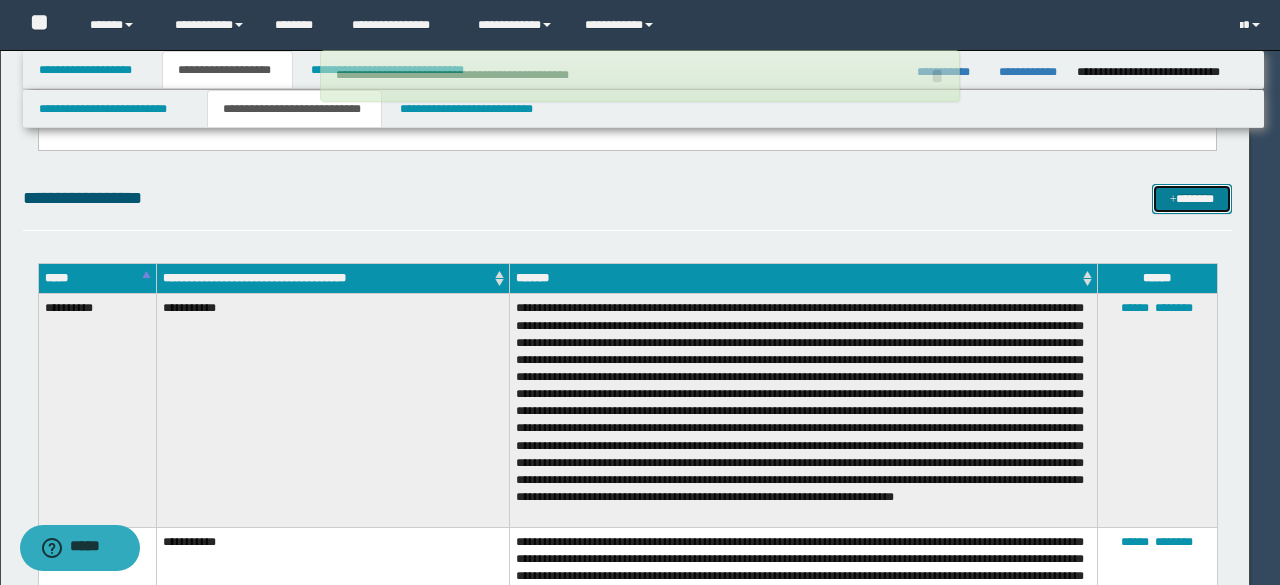 type 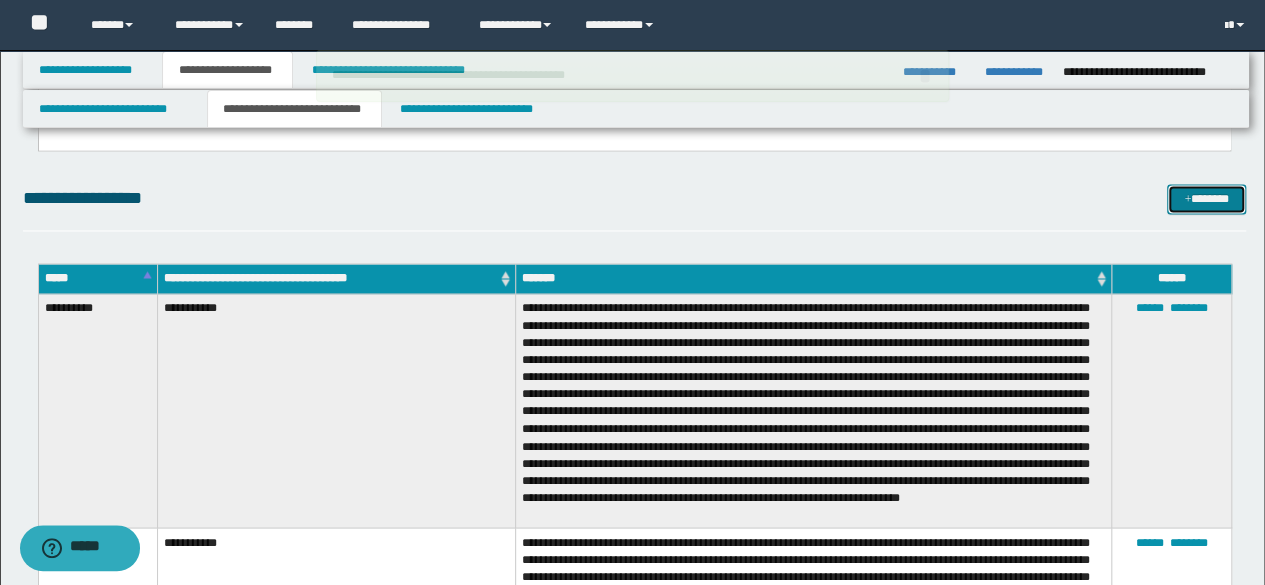 click on "*******" at bounding box center (1206, 198) 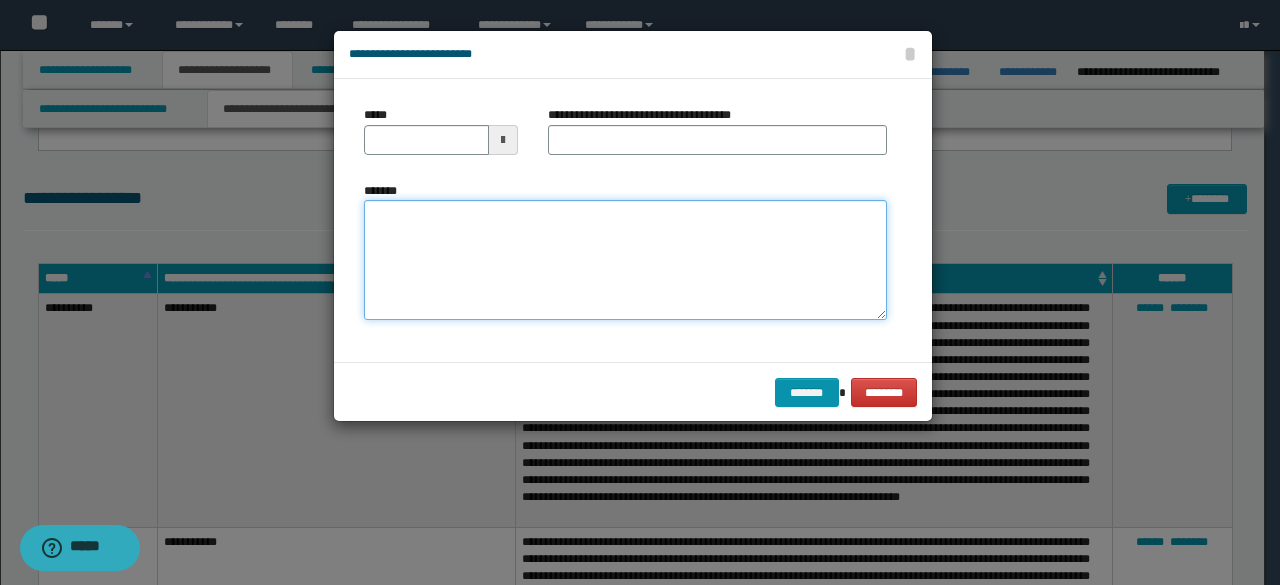 click on "*******" at bounding box center (625, 259) 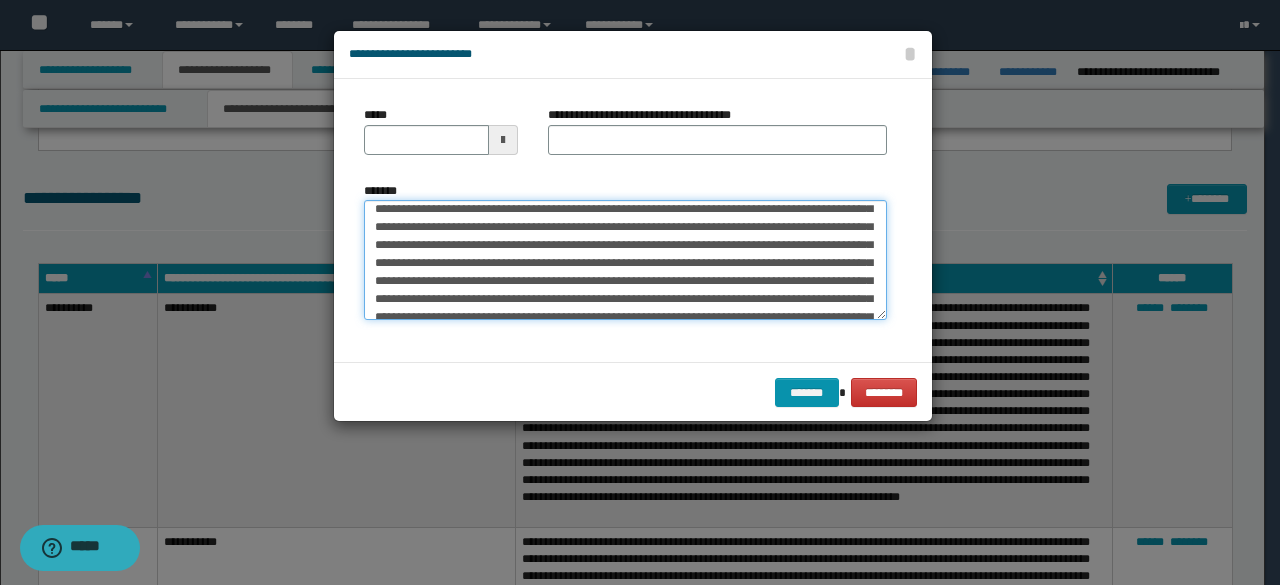 scroll, scrollTop: 0, scrollLeft: 0, axis: both 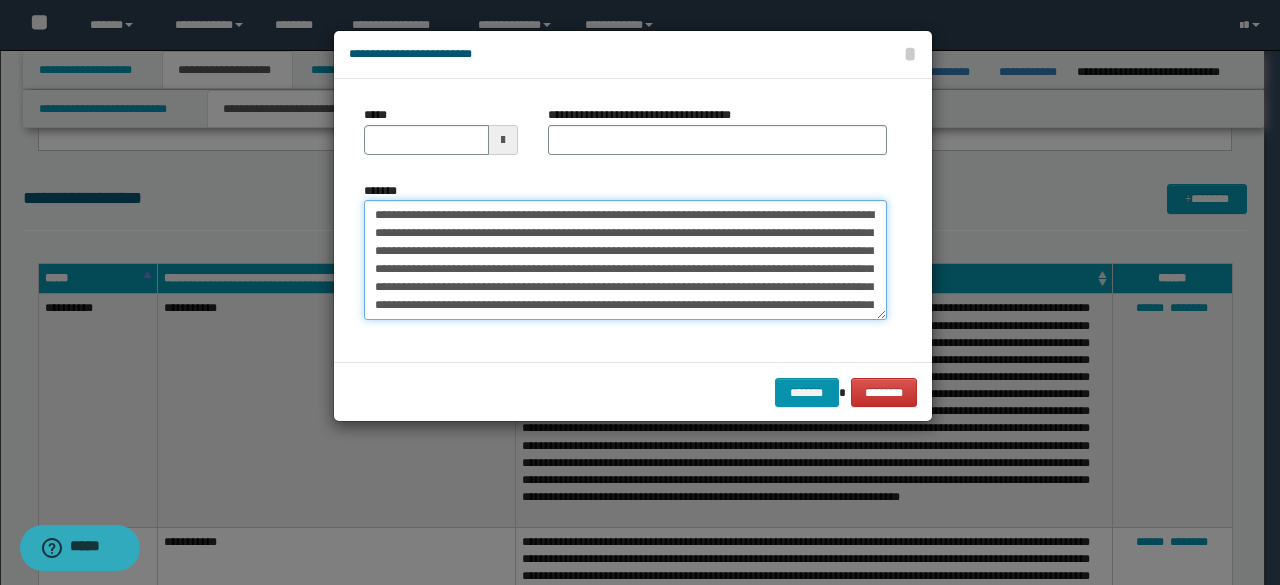 drag, startPoint x: 507, startPoint y: 217, endPoint x: 289, endPoint y: 196, distance: 219.00912 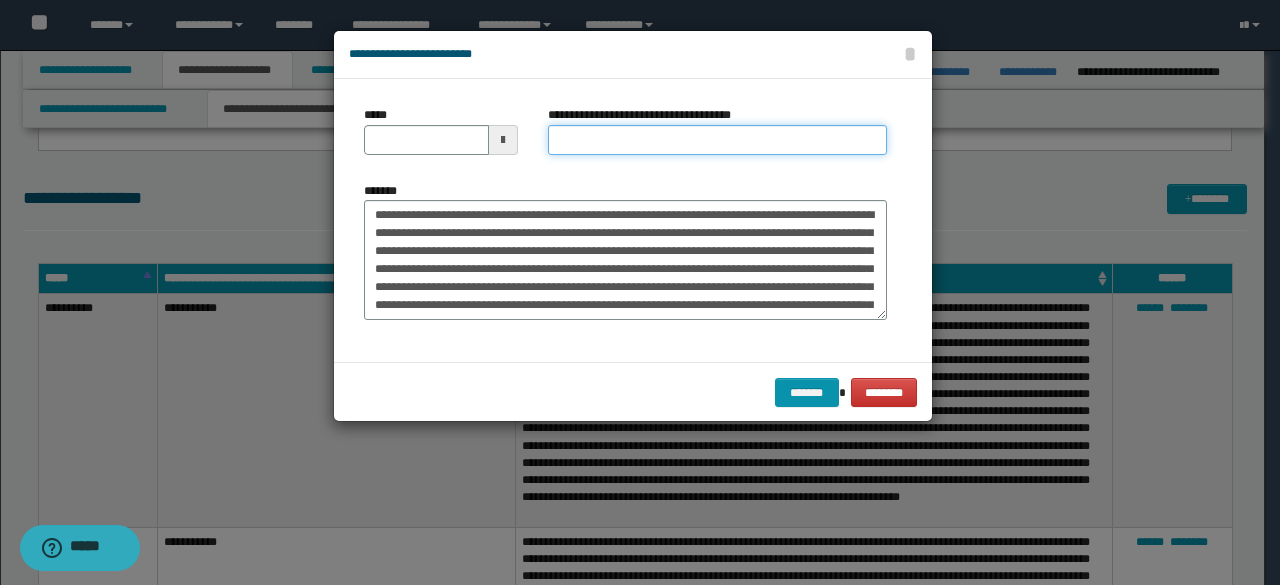 click on "**********" at bounding box center [717, 140] 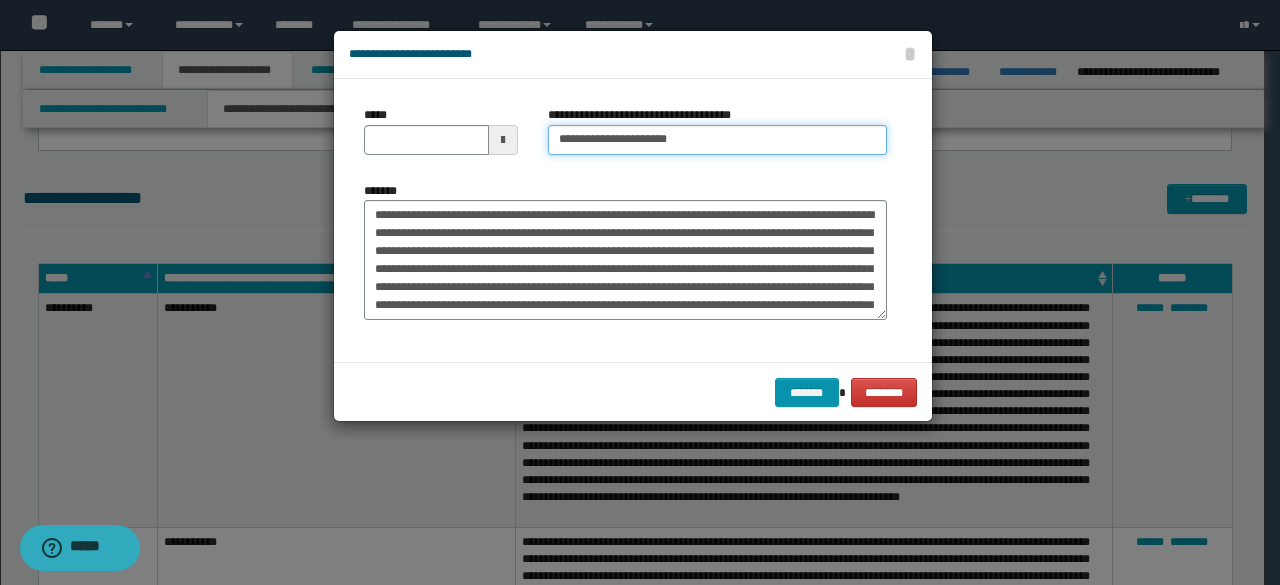 type on "**********" 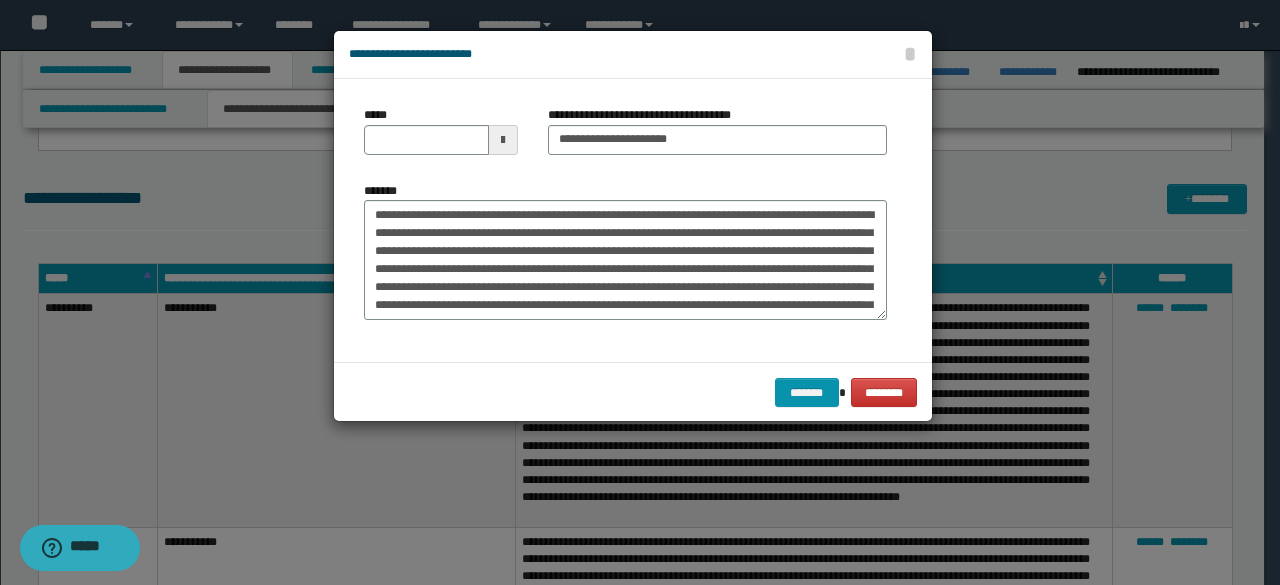 click at bounding box center (503, 140) 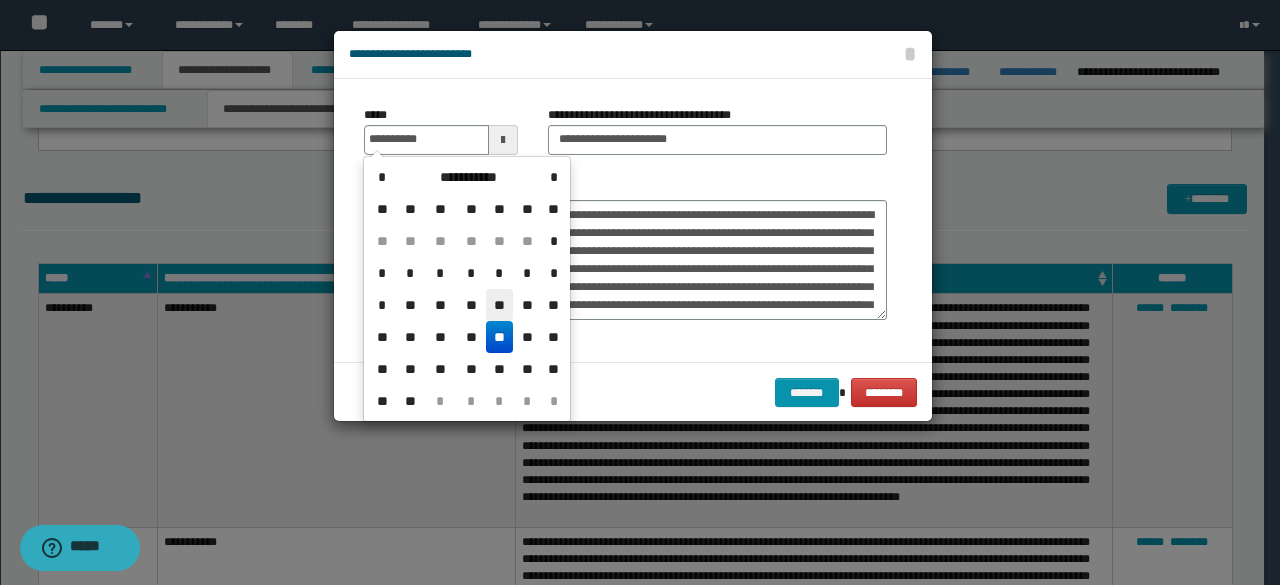 drag, startPoint x: 507, startPoint y: 207, endPoint x: 511, endPoint y: 298, distance: 91.08787 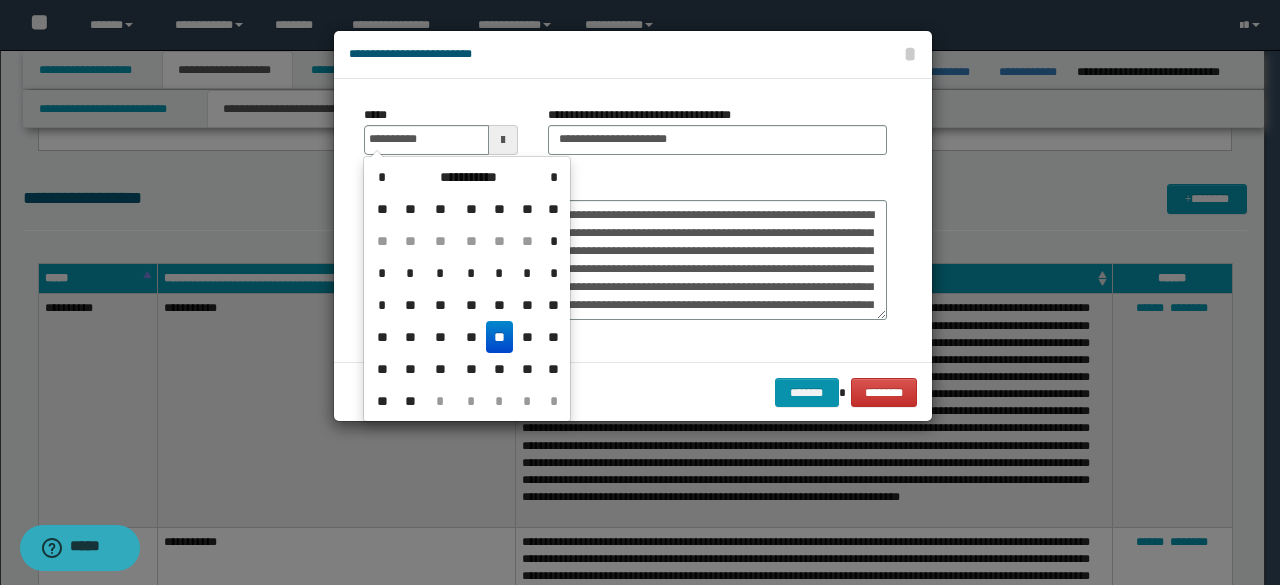 click on "**" at bounding box center (500, 337) 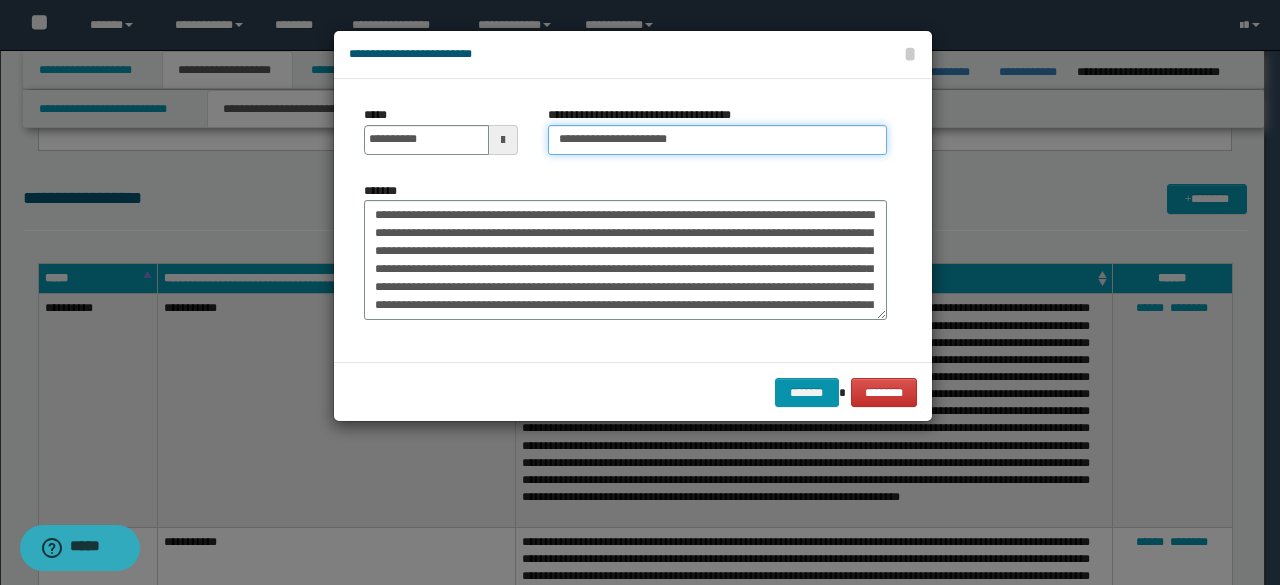 drag, startPoint x: 616, startPoint y: 140, endPoint x: 462, endPoint y: 129, distance: 154.39236 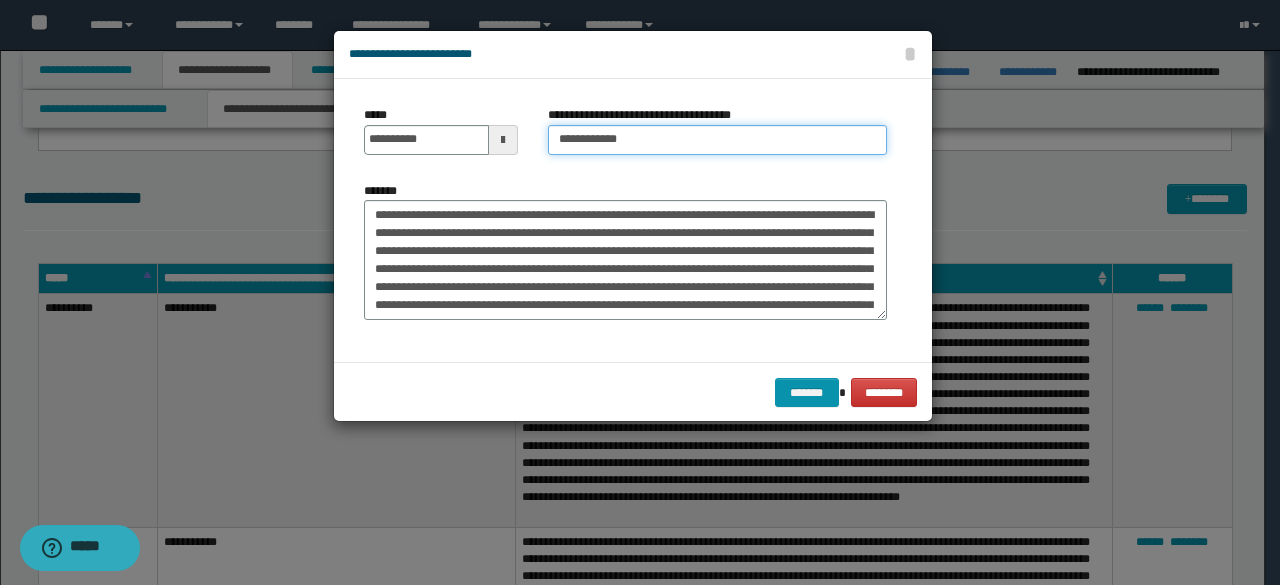 type on "**********" 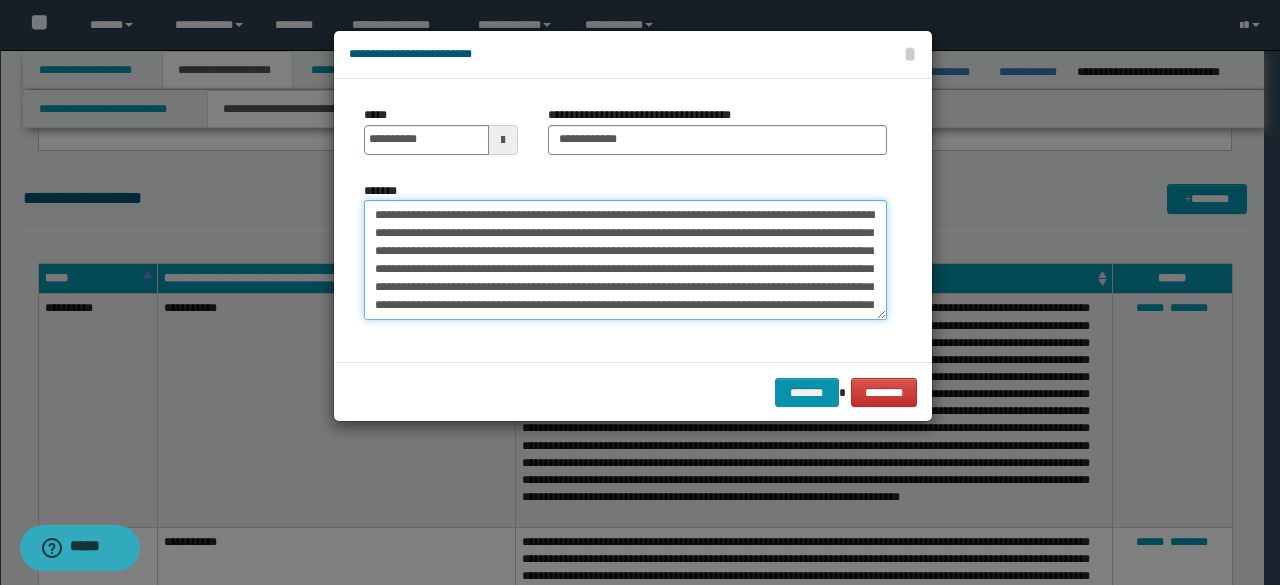 click on "*******" at bounding box center [625, 259] 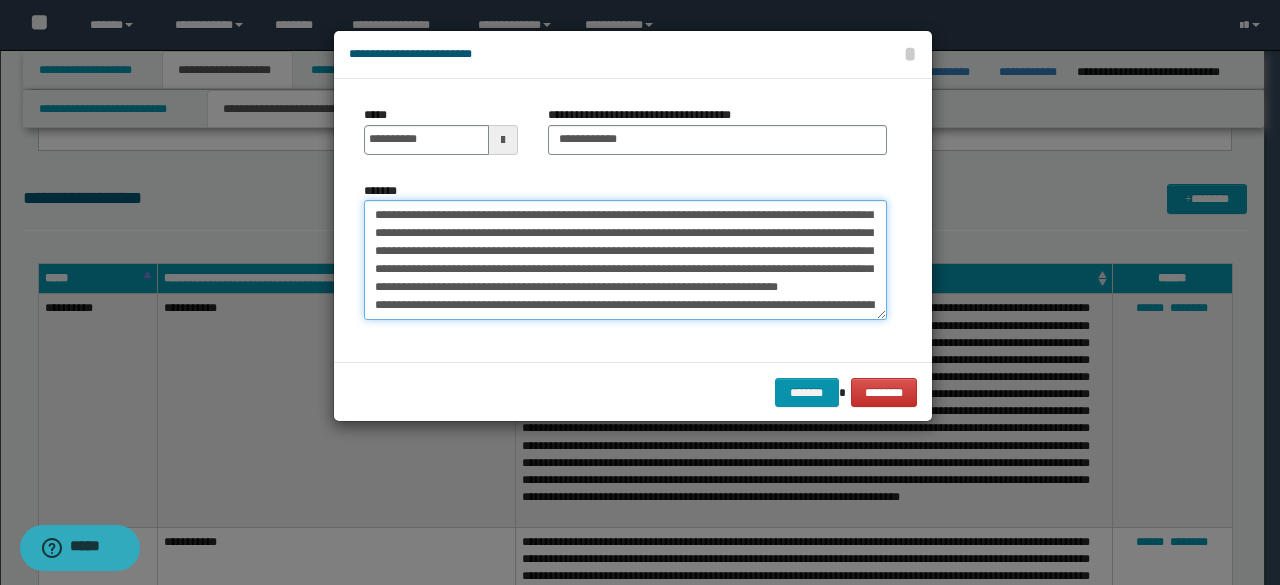 scroll, scrollTop: 760, scrollLeft: 0, axis: vertical 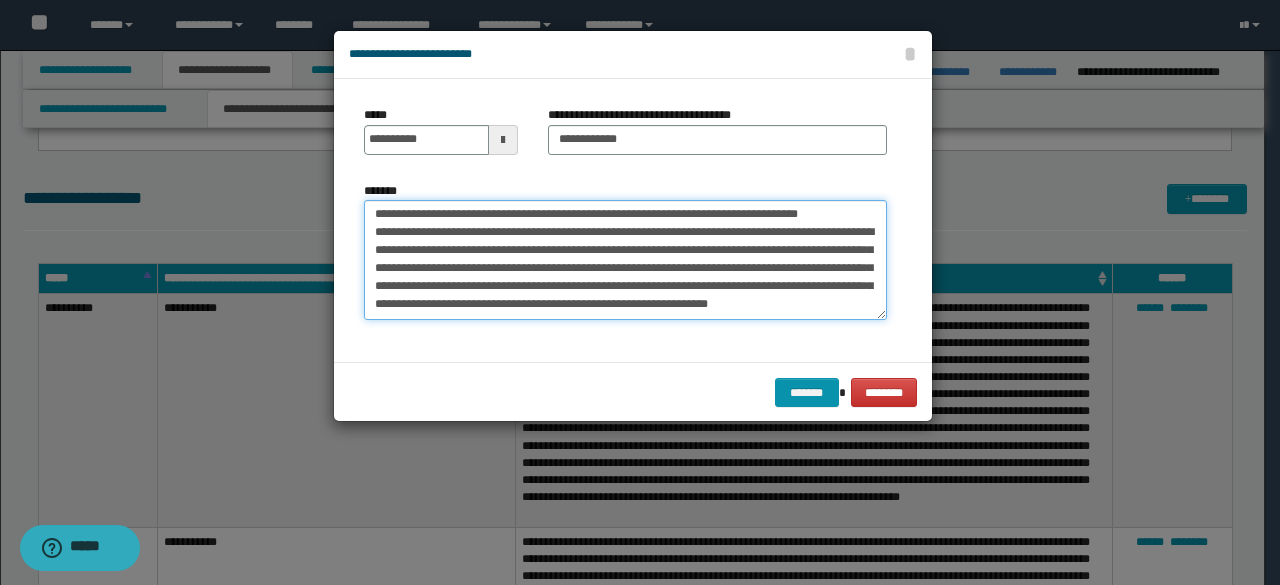 drag, startPoint x: 394, startPoint y: 235, endPoint x: 656, endPoint y: 343, distance: 283.38666 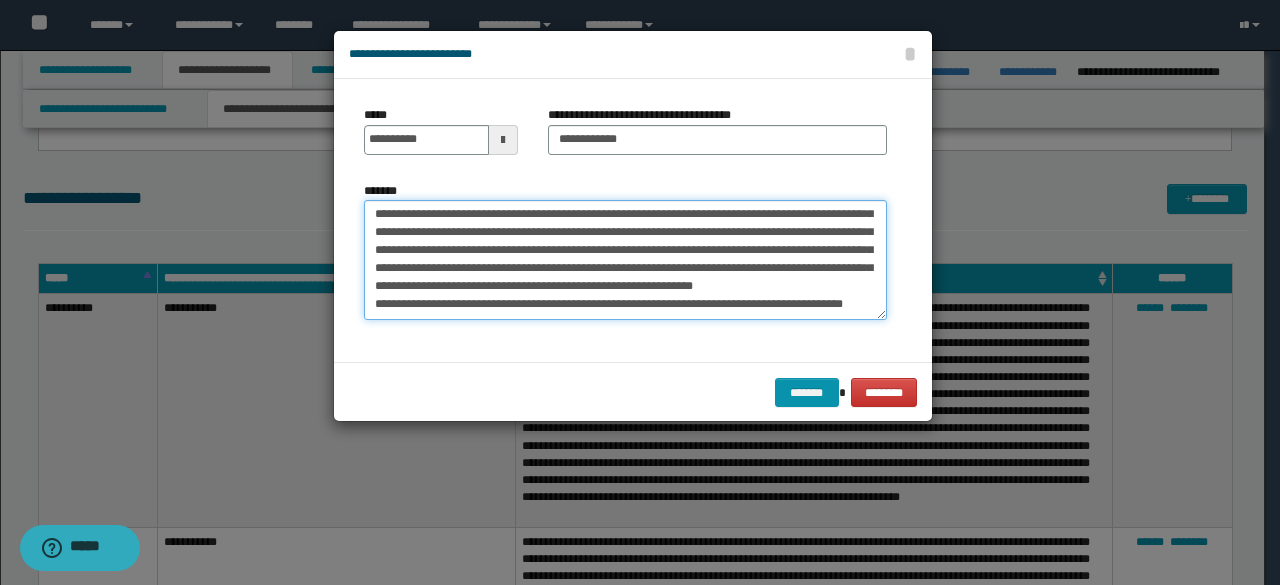 scroll, scrollTop: 684, scrollLeft: 0, axis: vertical 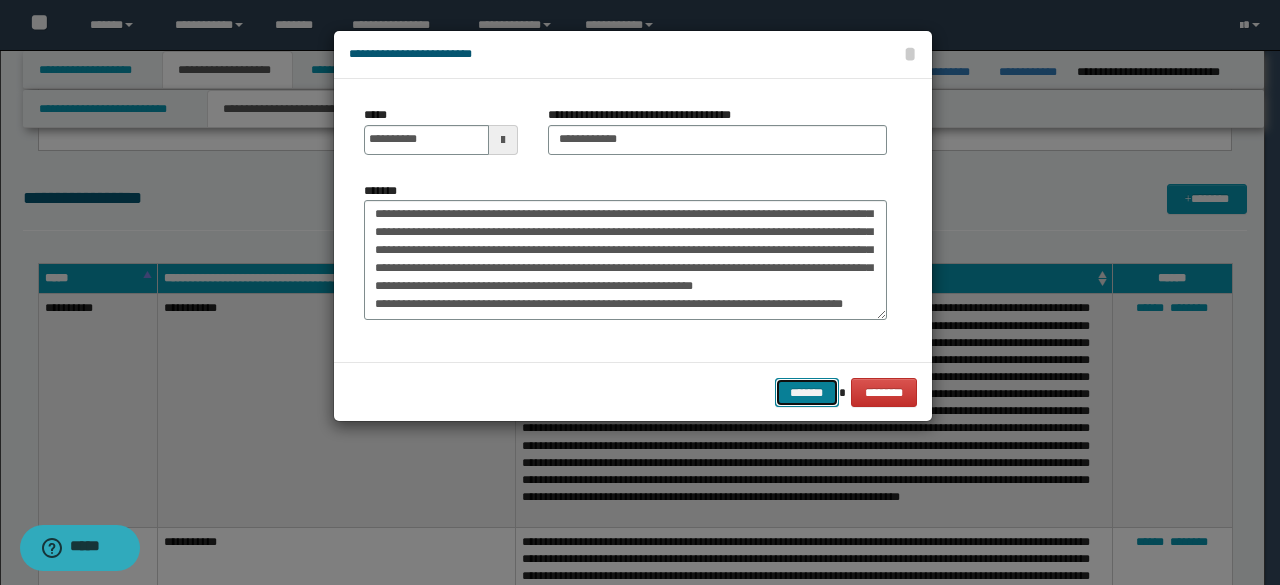 click on "*******" at bounding box center (807, 392) 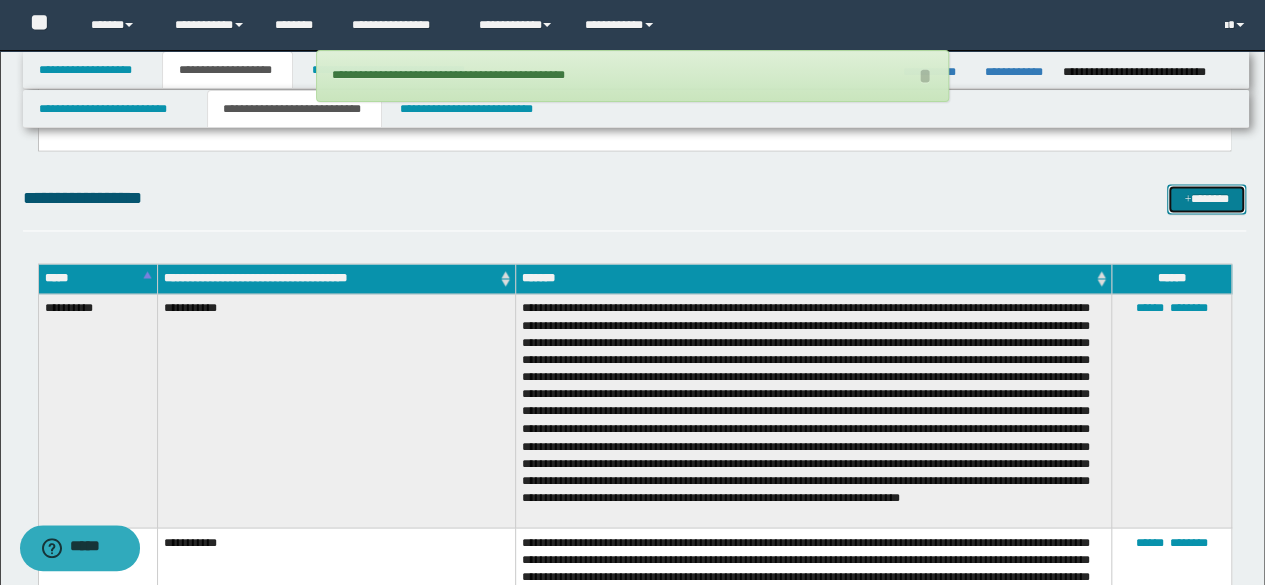click on "*******" at bounding box center [1206, 198] 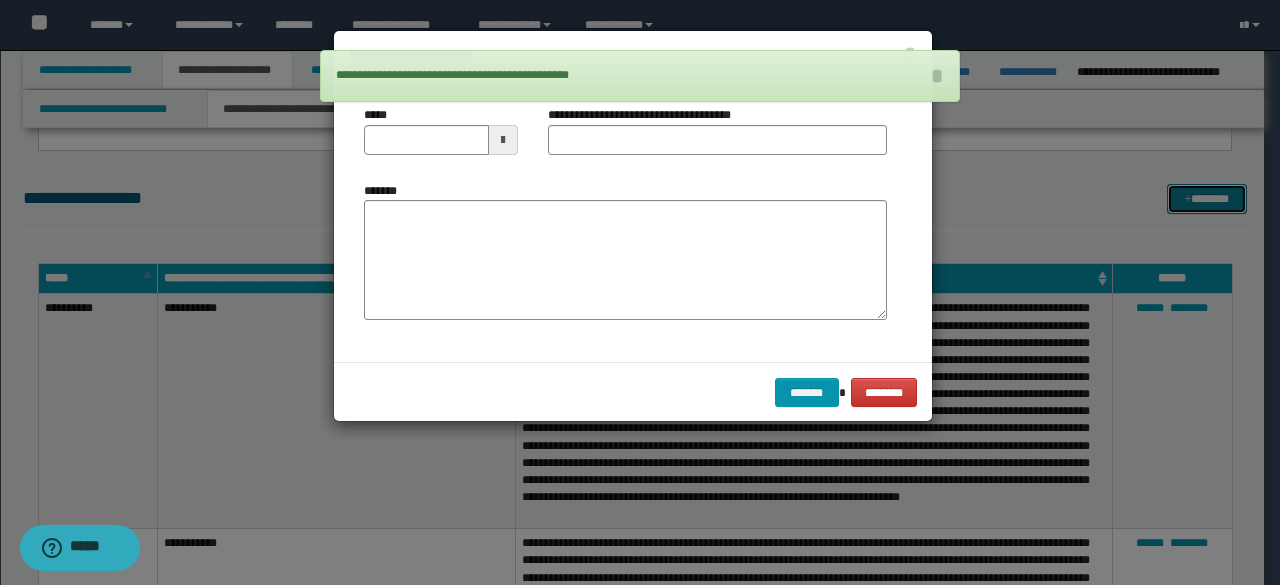 scroll, scrollTop: 0, scrollLeft: 0, axis: both 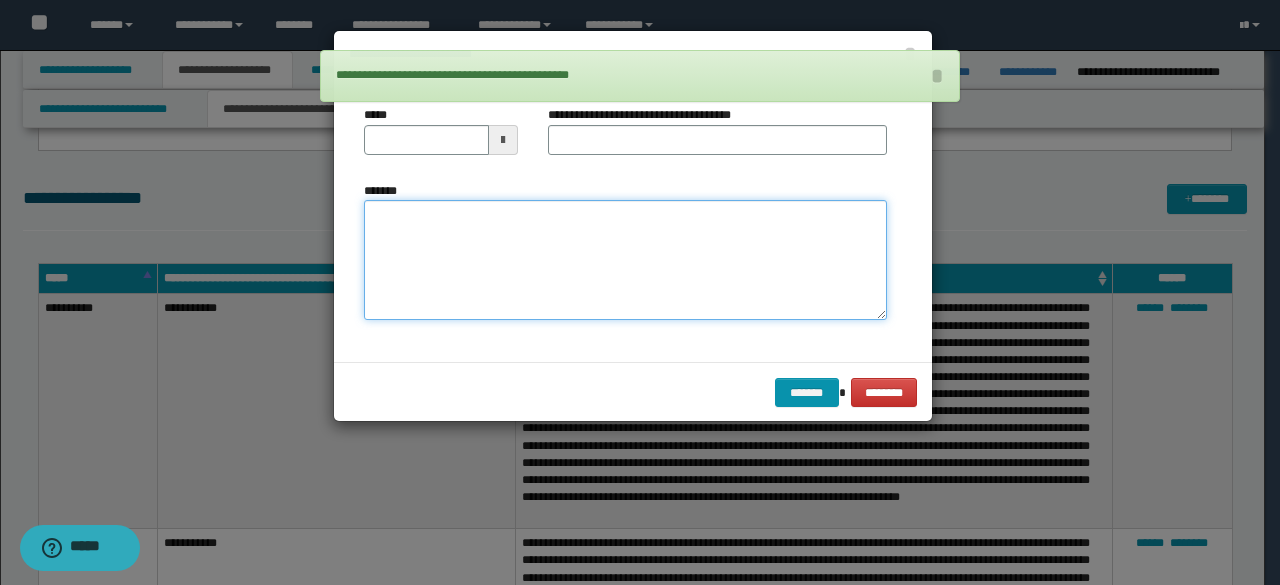 click on "*******" at bounding box center (625, 259) 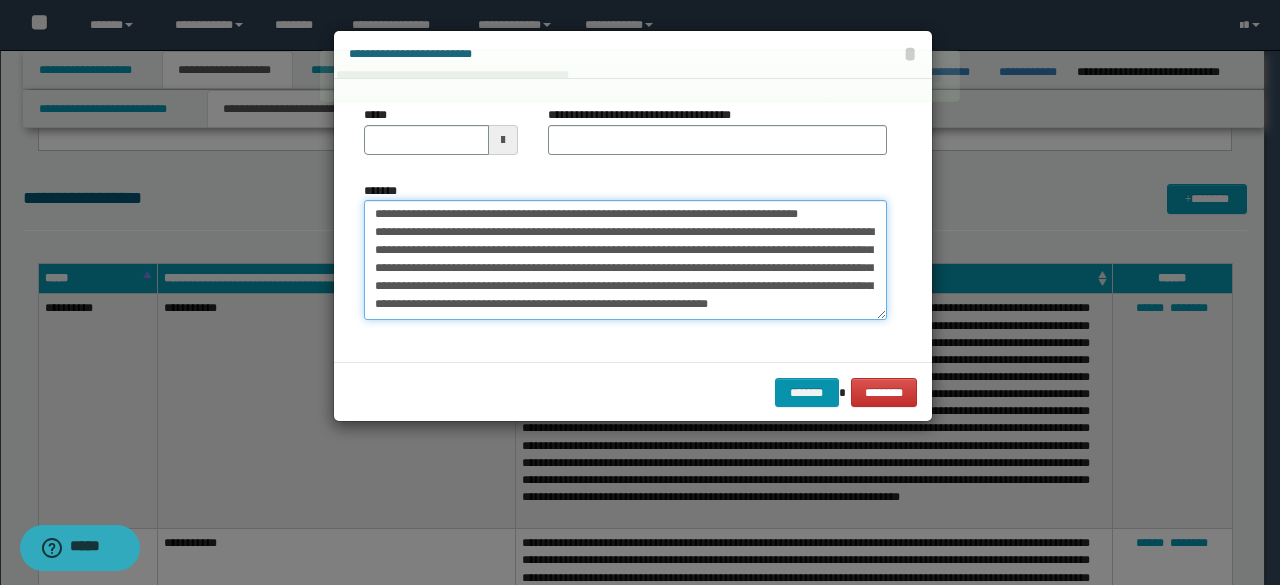 scroll, scrollTop: 0, scrollLeft: 0, axis: both 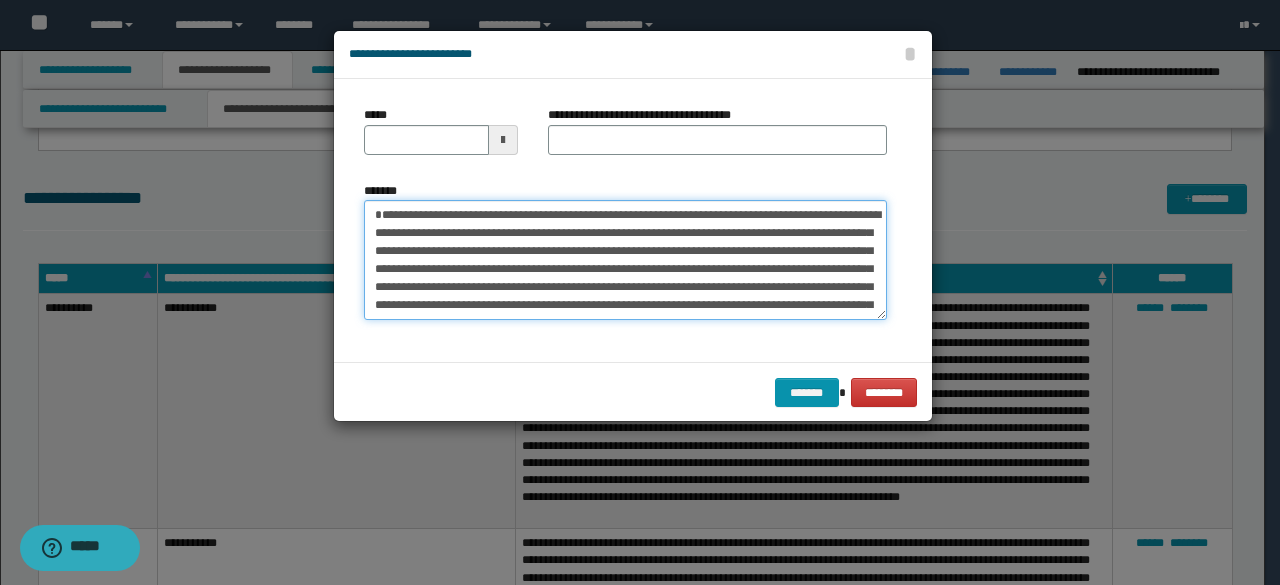 drag, startPoint x: 508, startPoint y: 228, endPoint x: 203, endPoint y: 195, distance: 306.78006 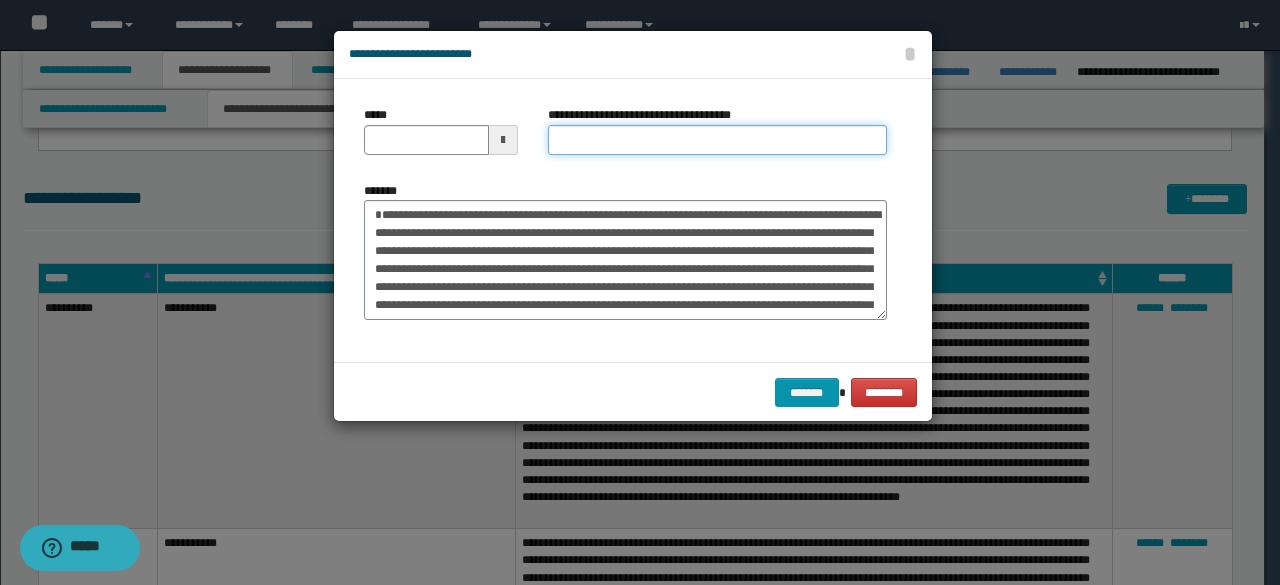 click on "**********" at bounding box center [717, 140] 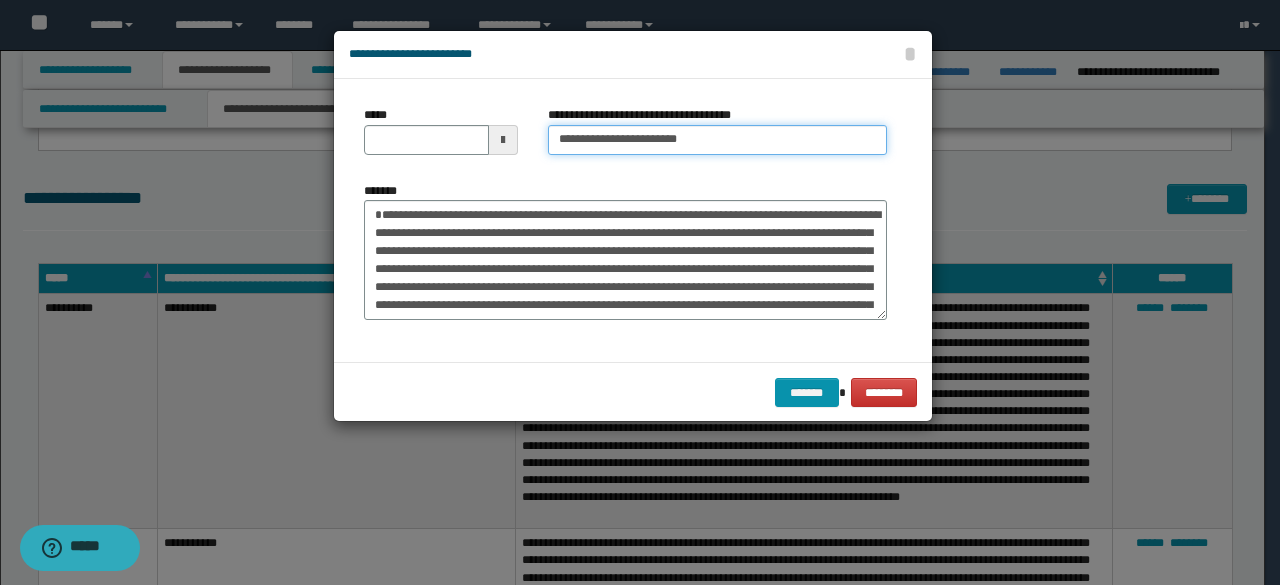 type 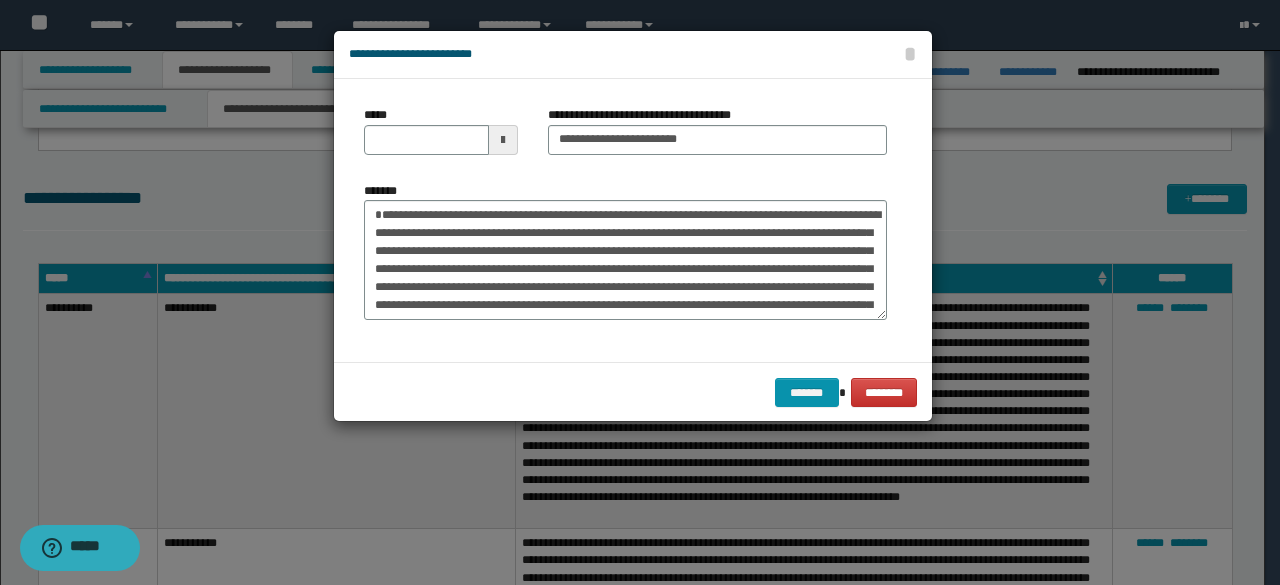 click on "*****" at bounding box center (441, 130) 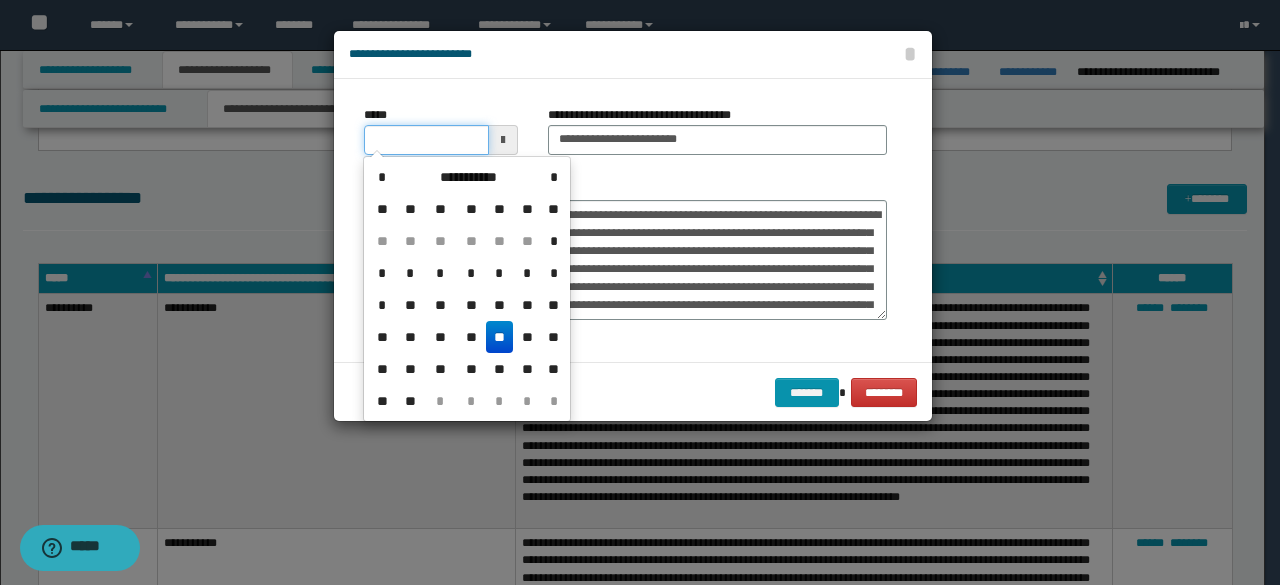 click on "*****" at bounding box center (426, 140) 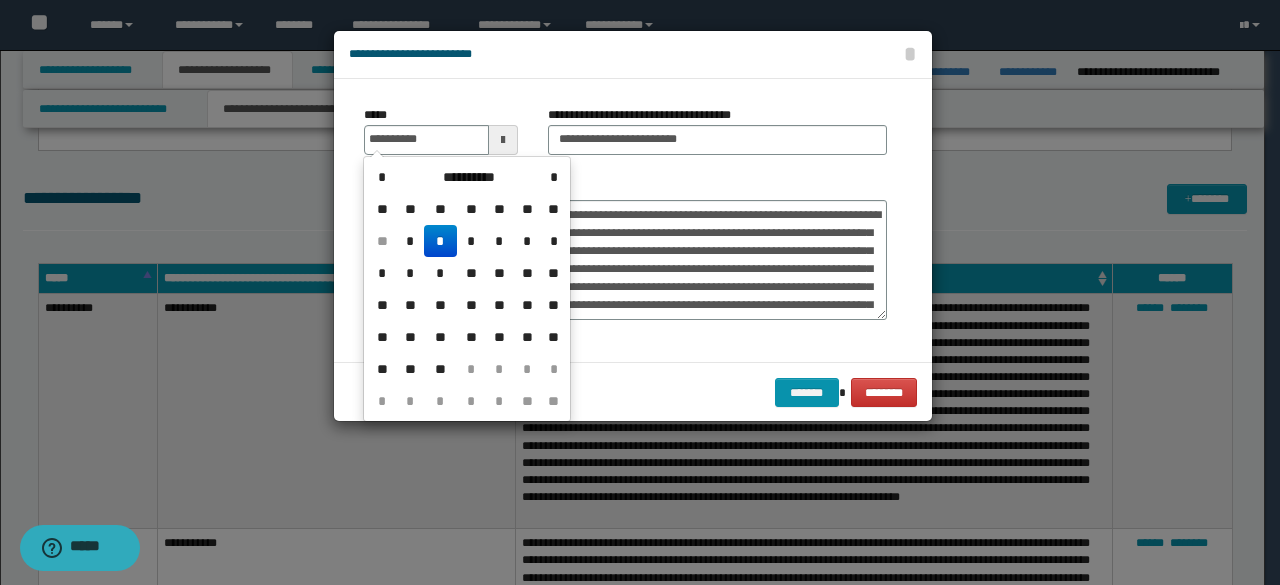 click on "*" at bounding box center (440, 241) 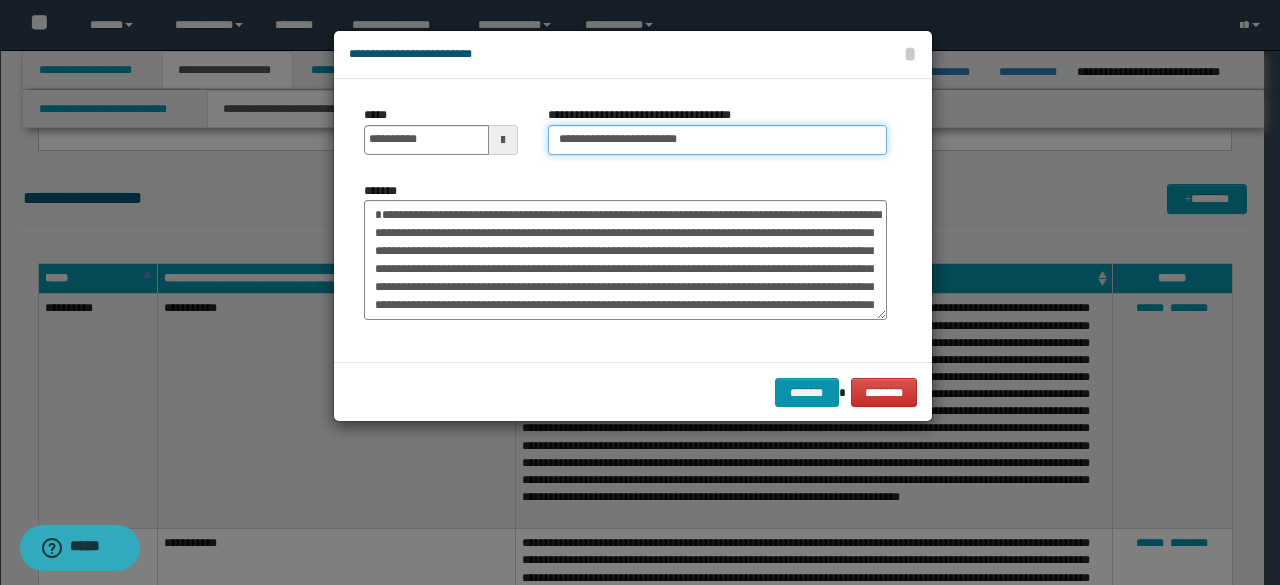 drag, startPoint x: 624, startPoint y: 134, endPoint x: 476, endPoint y: 113, distance: 149.48244 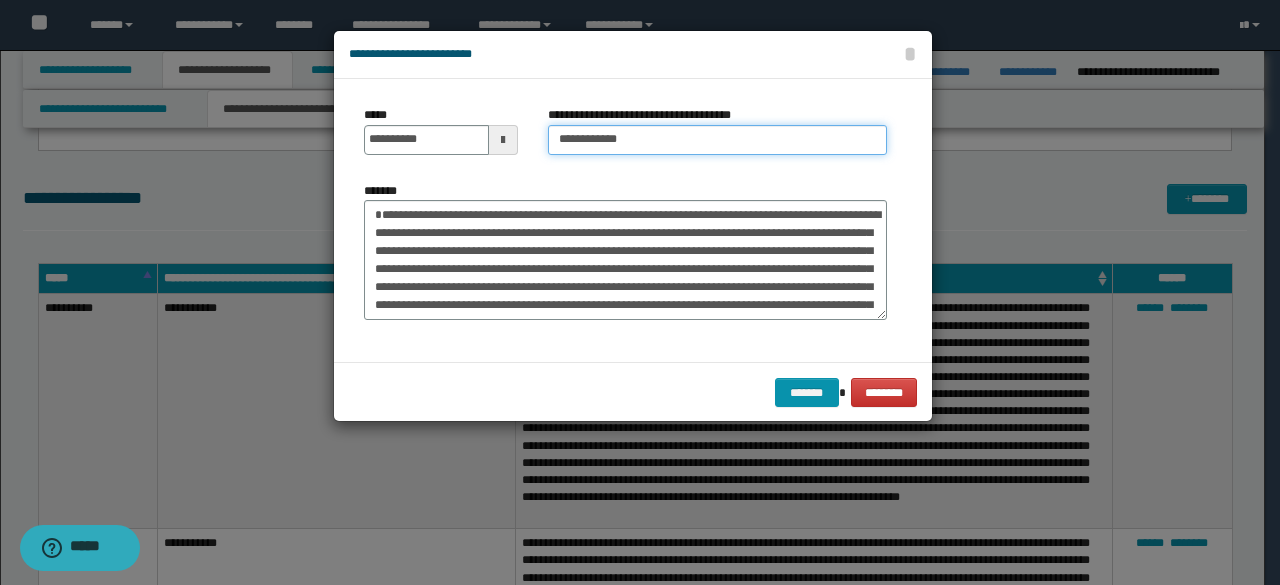 click on "**********" at bounding box center [717, 140] 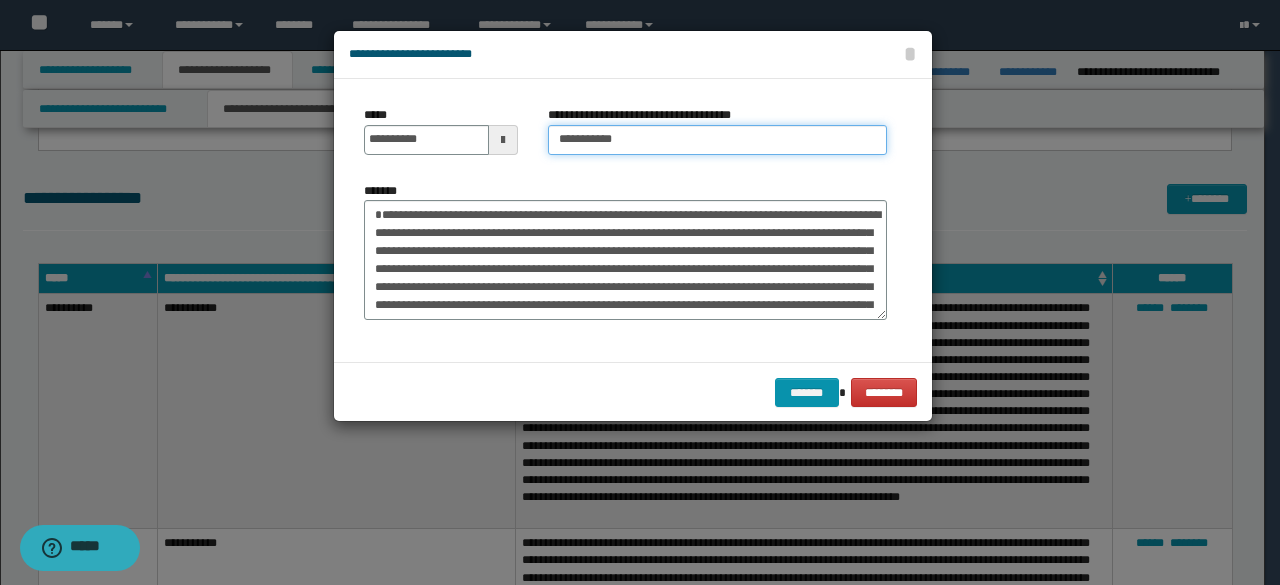 type on "**********" 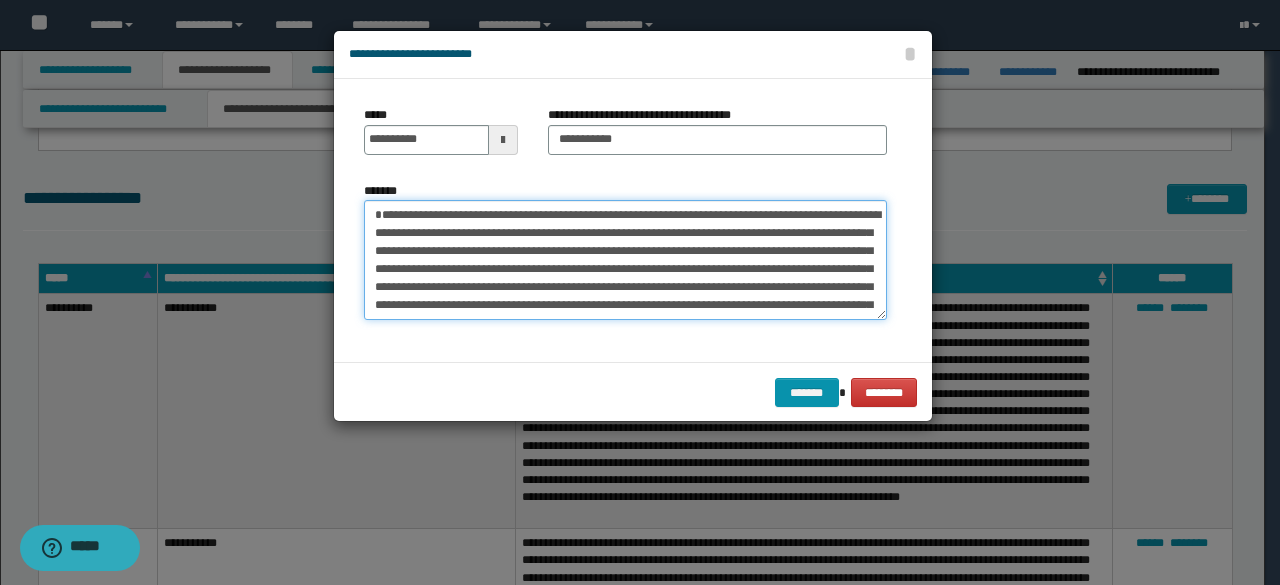 click on "*******" at bounding box center [625, 259] 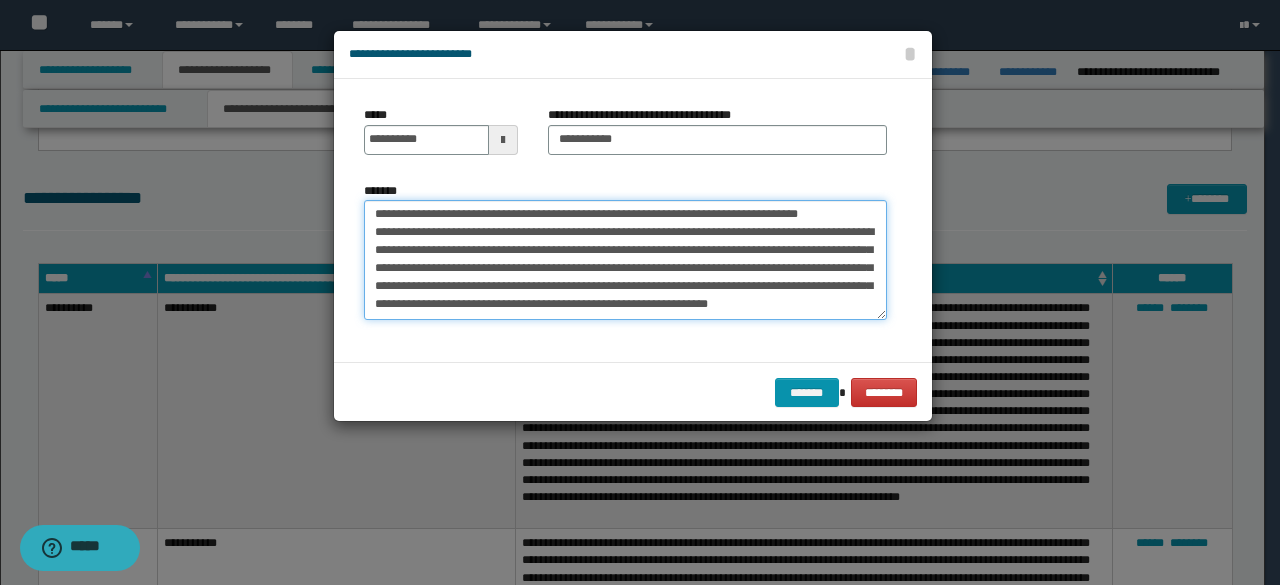 drag, startPoint x: 402, startPoint y: 273, endPoint x: 732, endPoint y: 381, distance: 347.22327 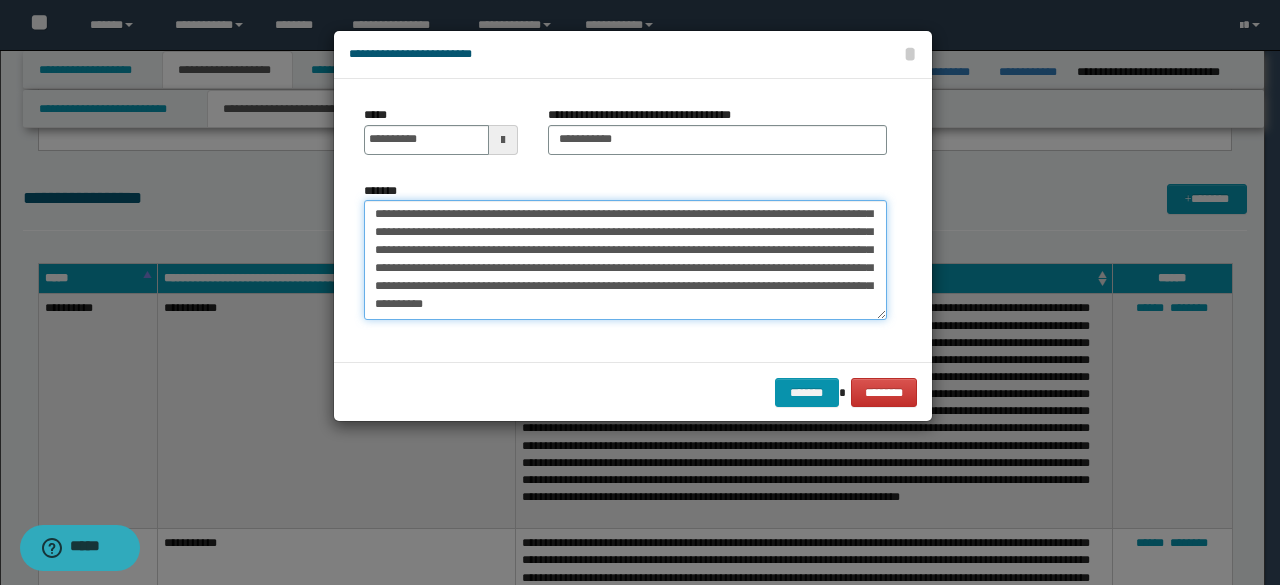 scroll, scrollTop: 252, scrollLeft: 0, axis: vertical 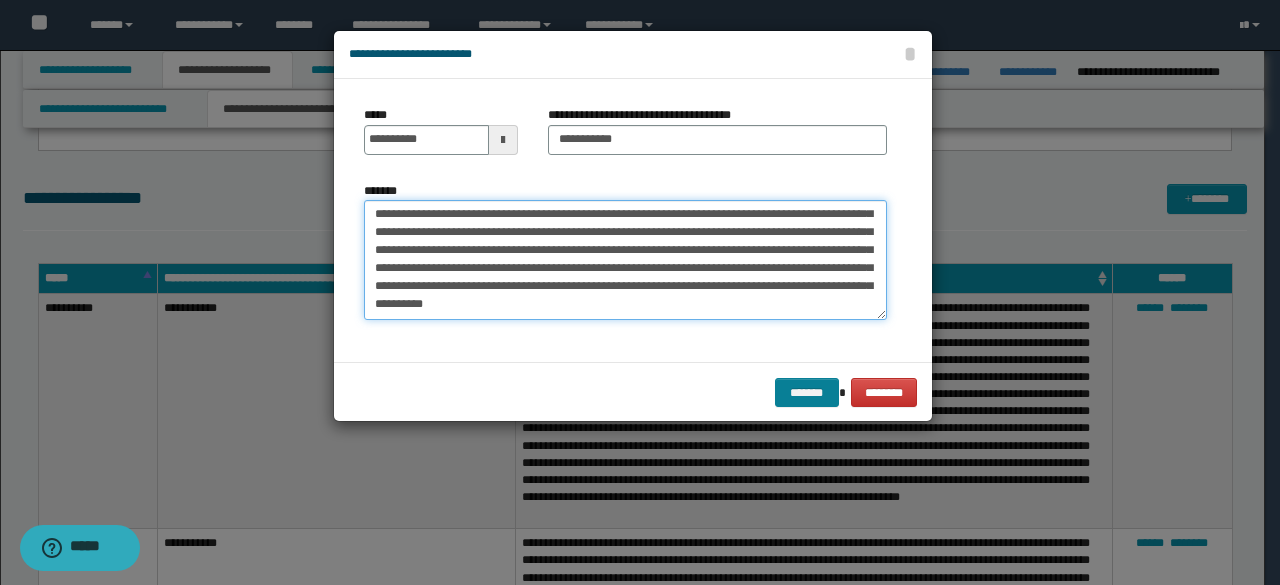 type on "**********" 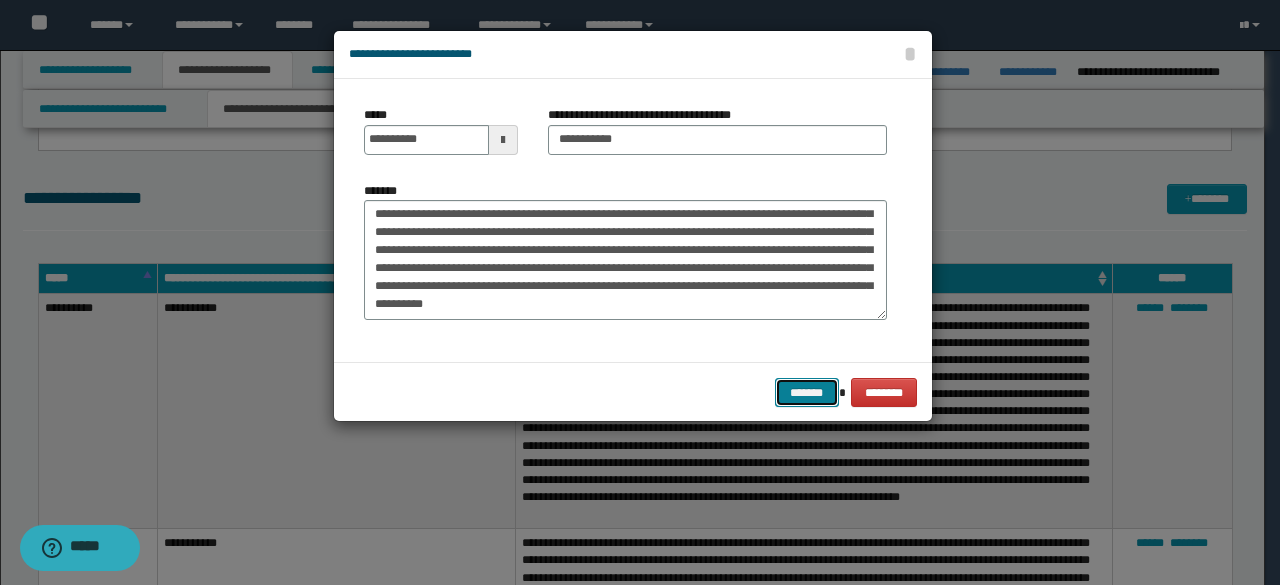 click on "*******" at bounding box center (807, 392) 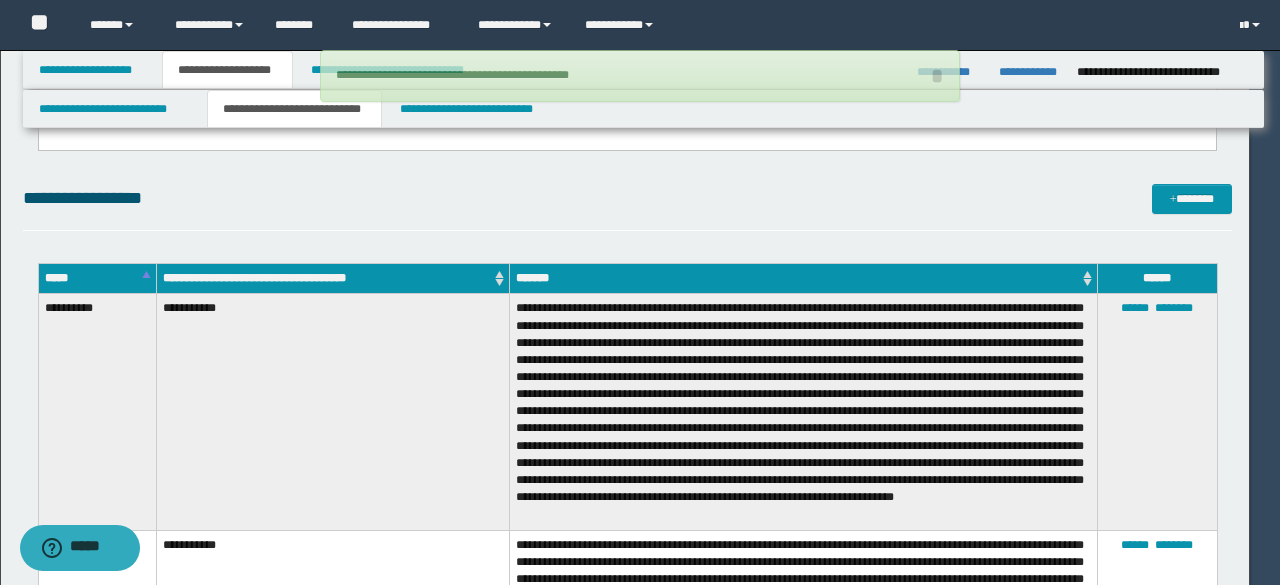 type 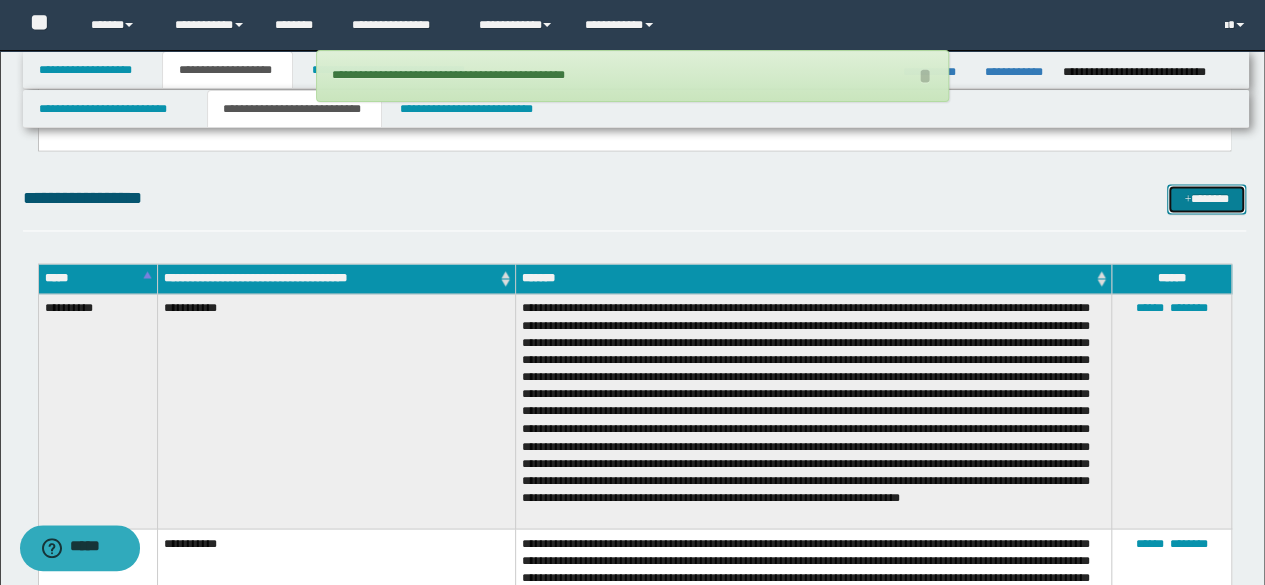 click on "*******" at bounding box center [1206, 198] 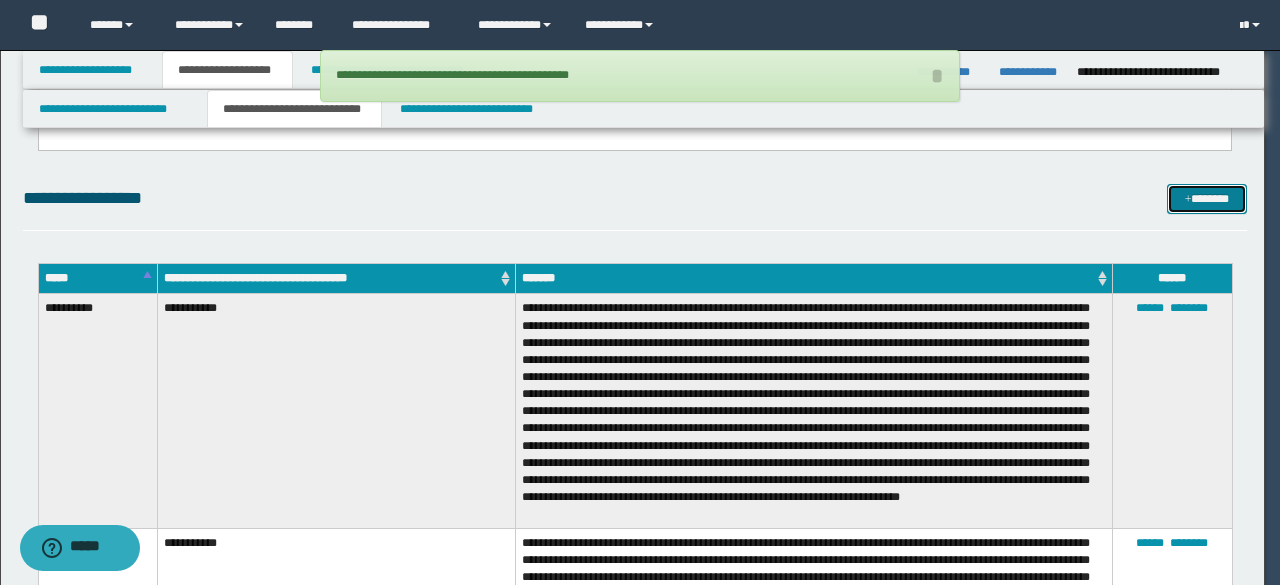 scroll, scrollTop: 0, scrollLeft: 0, axis: both 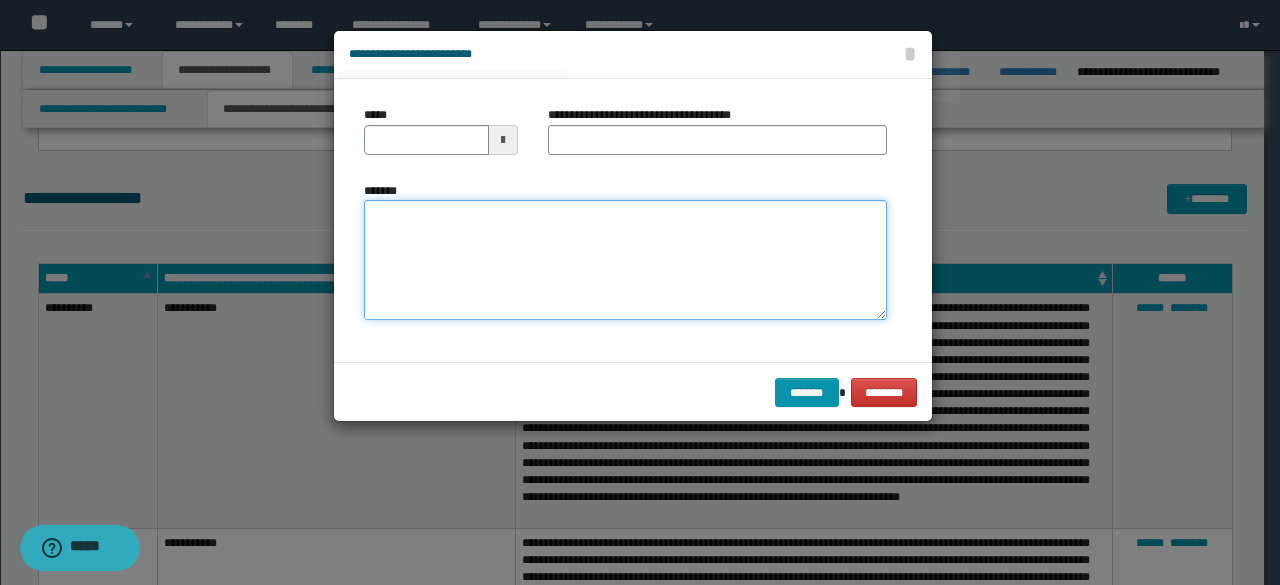 click on "*******" at bounding box center (625, 259) 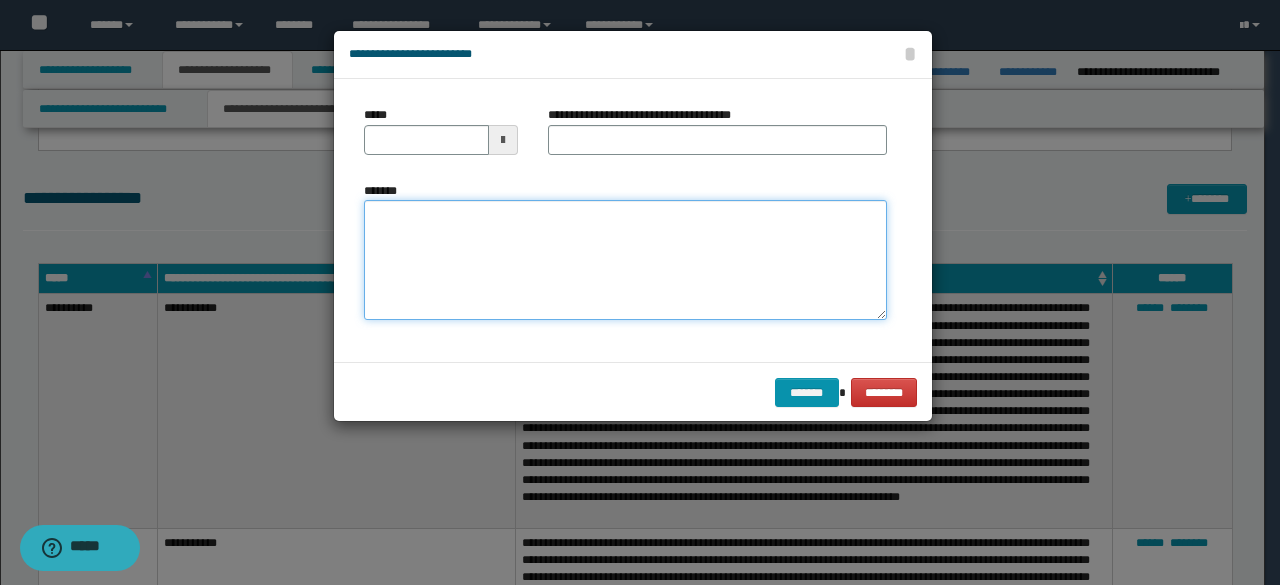 paste on "**********" 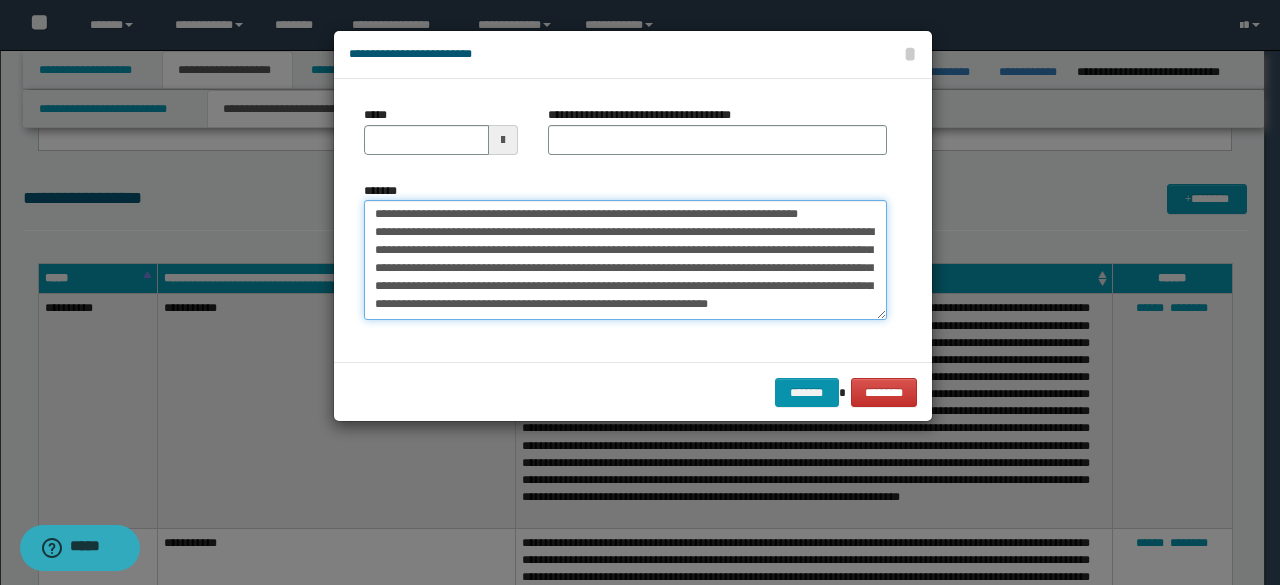 scroll, scrollTop: 0, scrollLeft: 0, axis: both 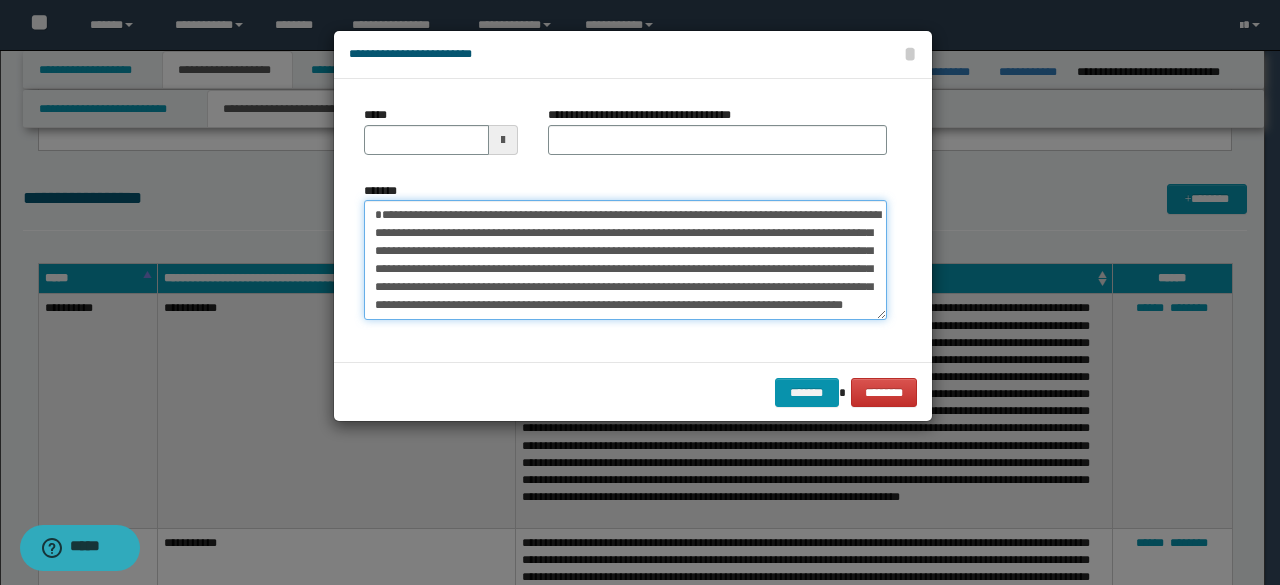 drag, startPoint x: 510, startPoint y: 234, endPoint x: 294, endPoint y: 189, distance: 220.63771 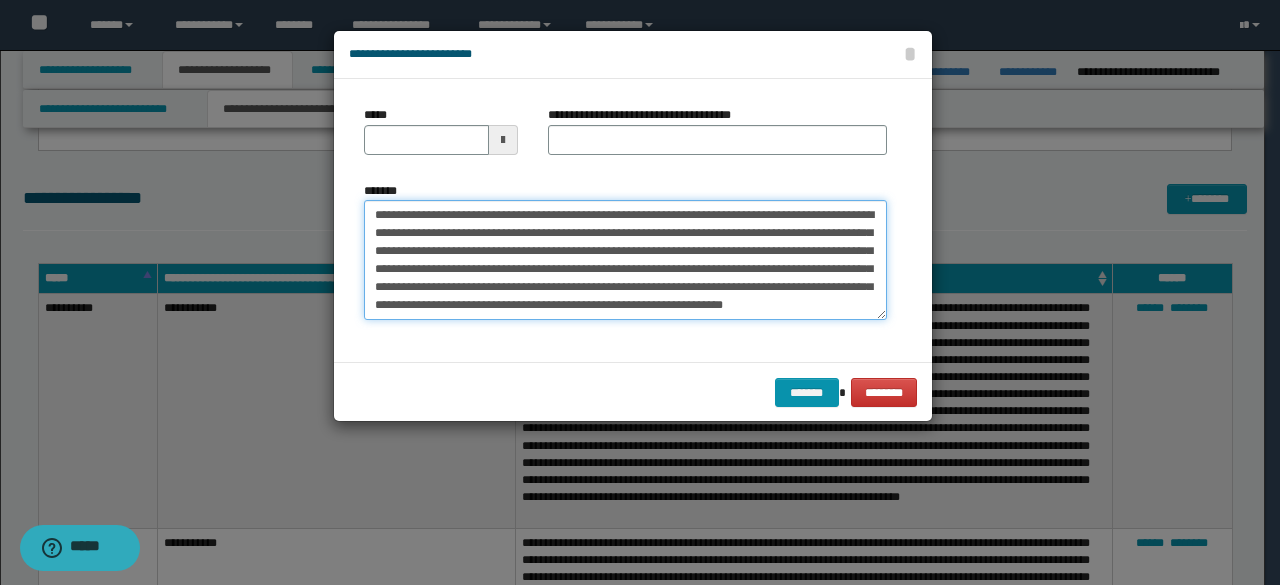 type 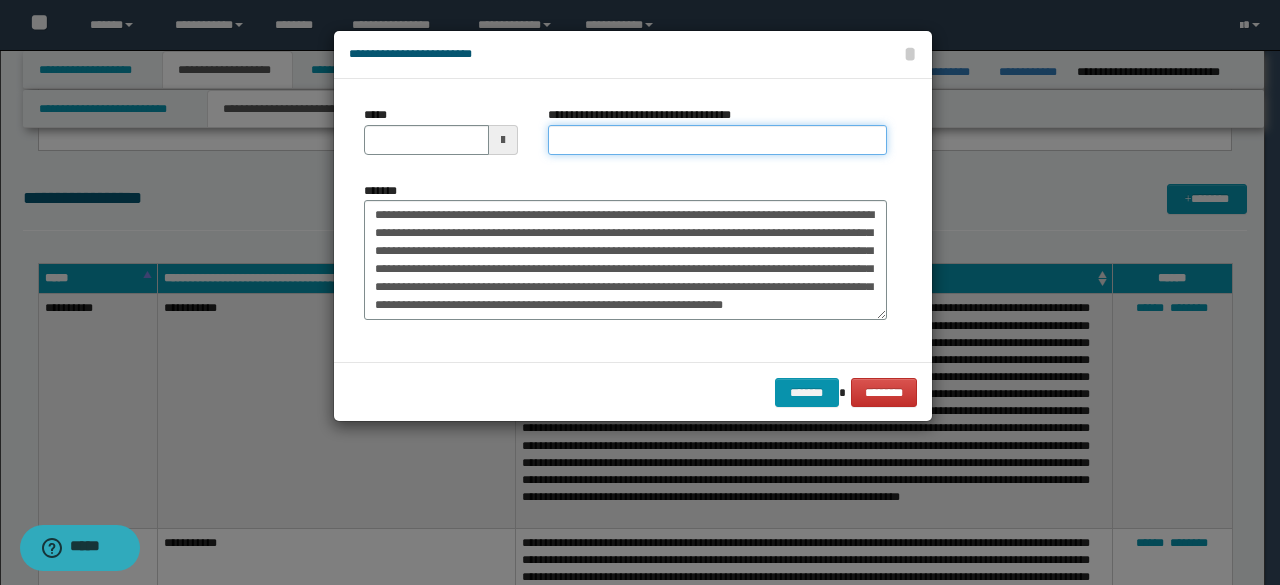drag, startPoint x: 583, startPoint y: 129, endPoint x: 518, endPoint y: 145, distance: 66.94027 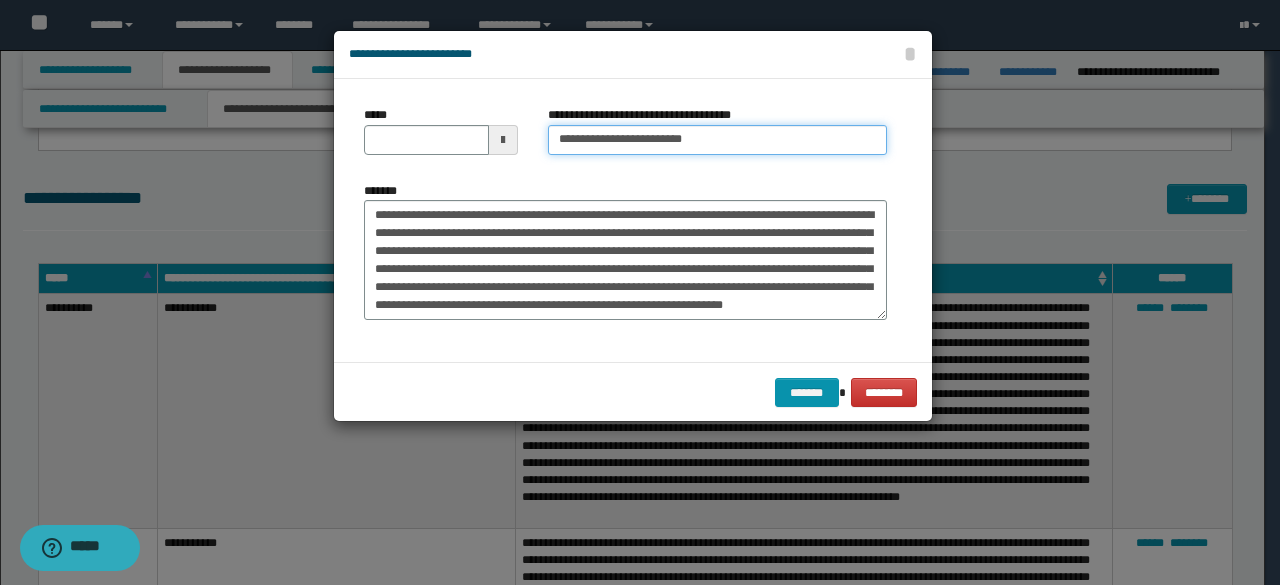 click on "**********" at bounding box center (717, 140) 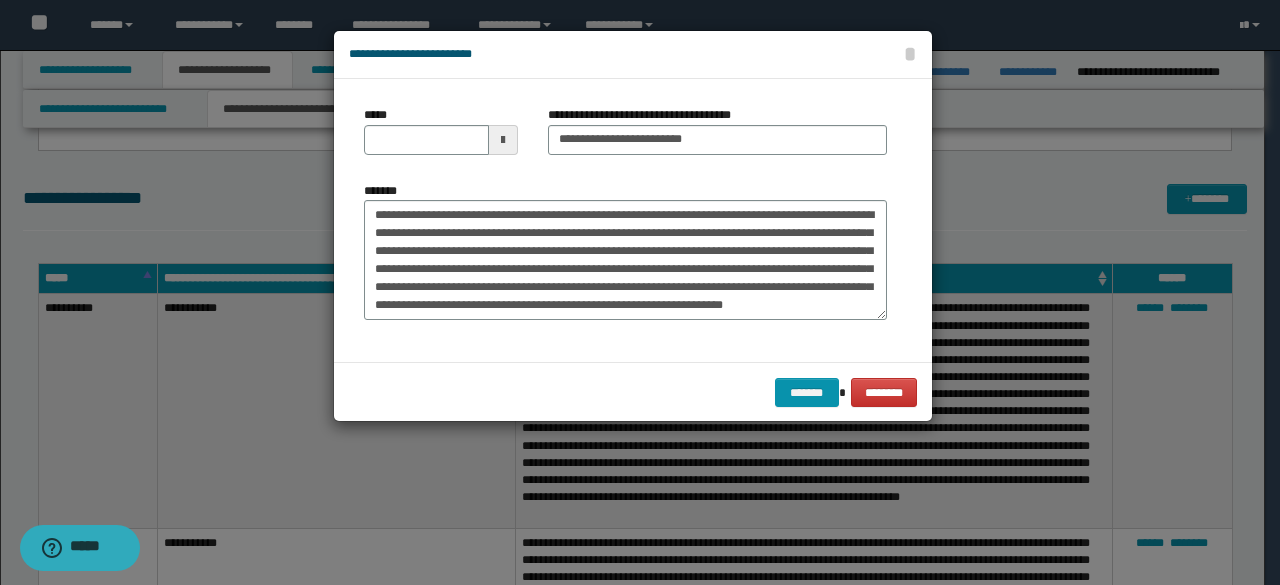 click at bounding box center (503, 140) 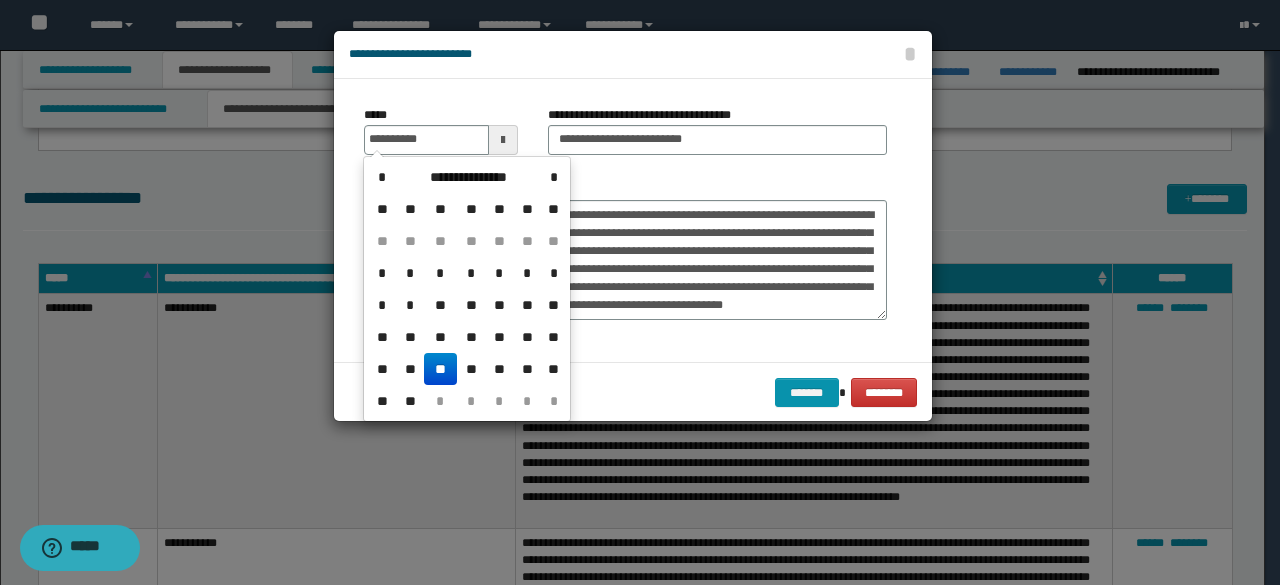 click on "**" at bounding box center (440, 369) 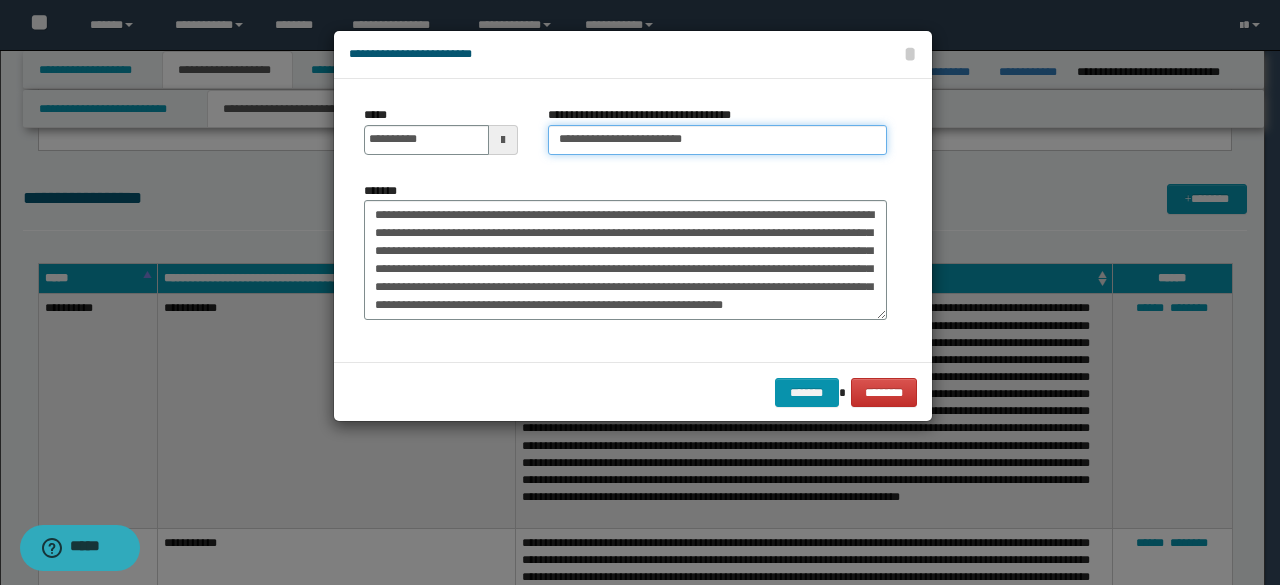 drag, startPoint x: 624, startPoint y: 137, endPoint x: 413, endPoint y: 95, distance: 215.1395 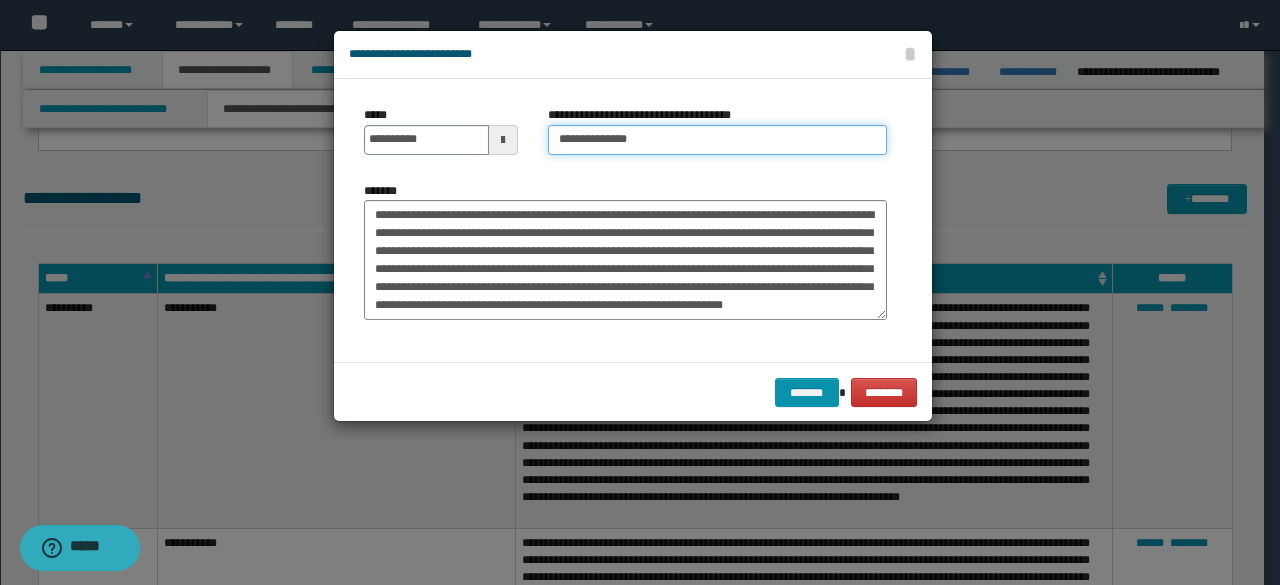 click on "**********" at bounding box center [717, 140] 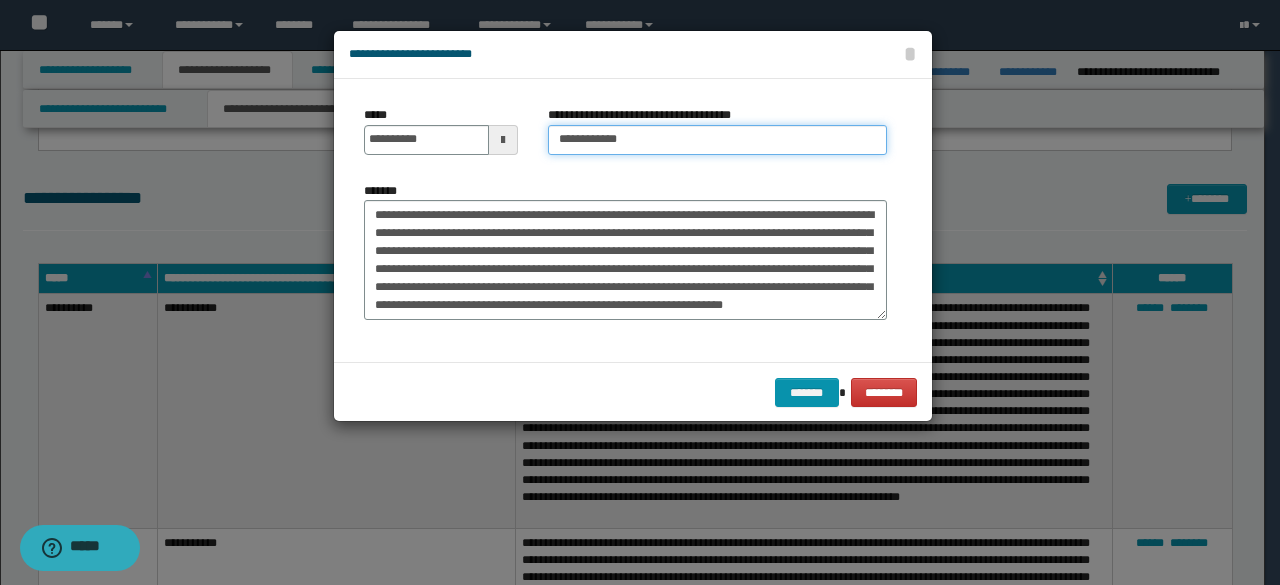 type on "**********" 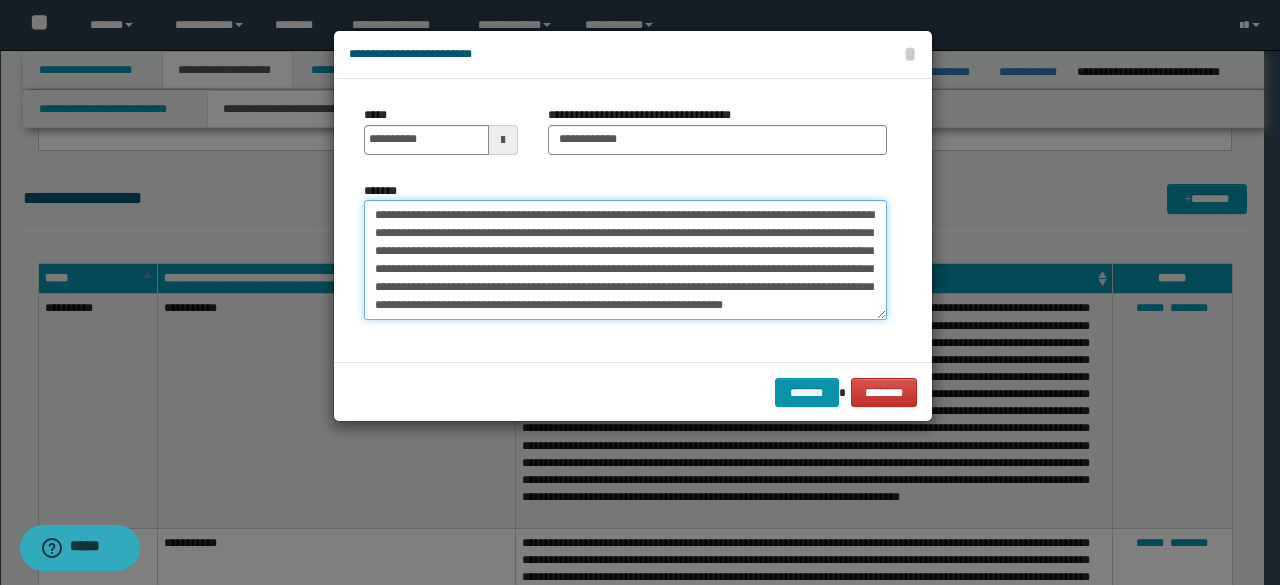 click on "*******" at bounding box center (625, 259) 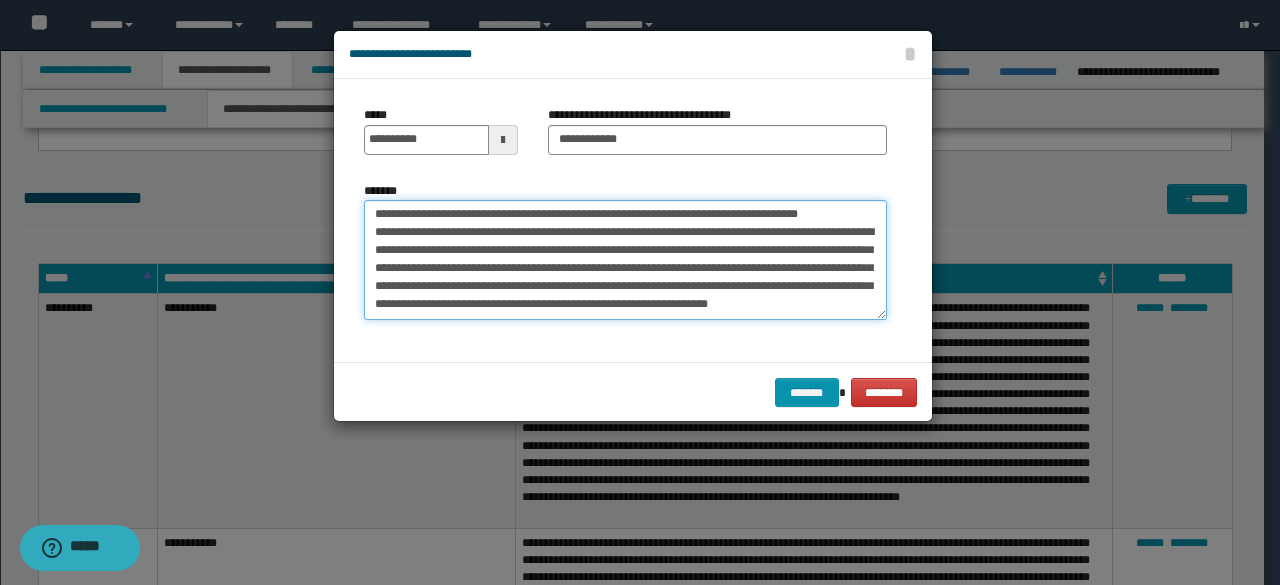 scroll, scrollTop: 1440, scrollLeft: 0, axis: vertical 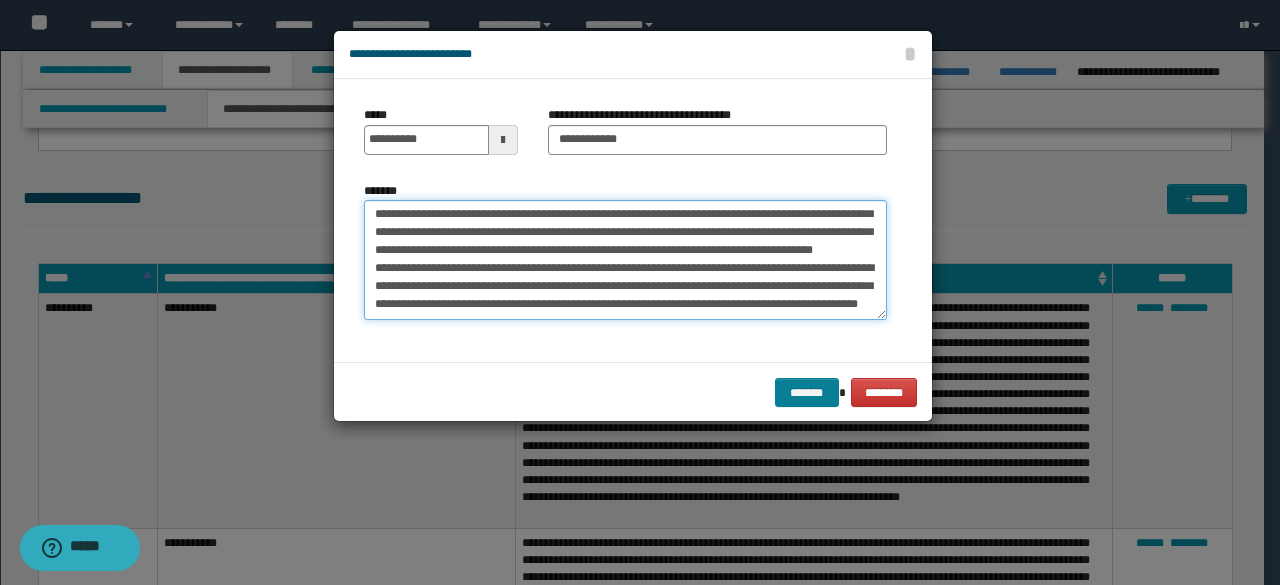 type on "**********" 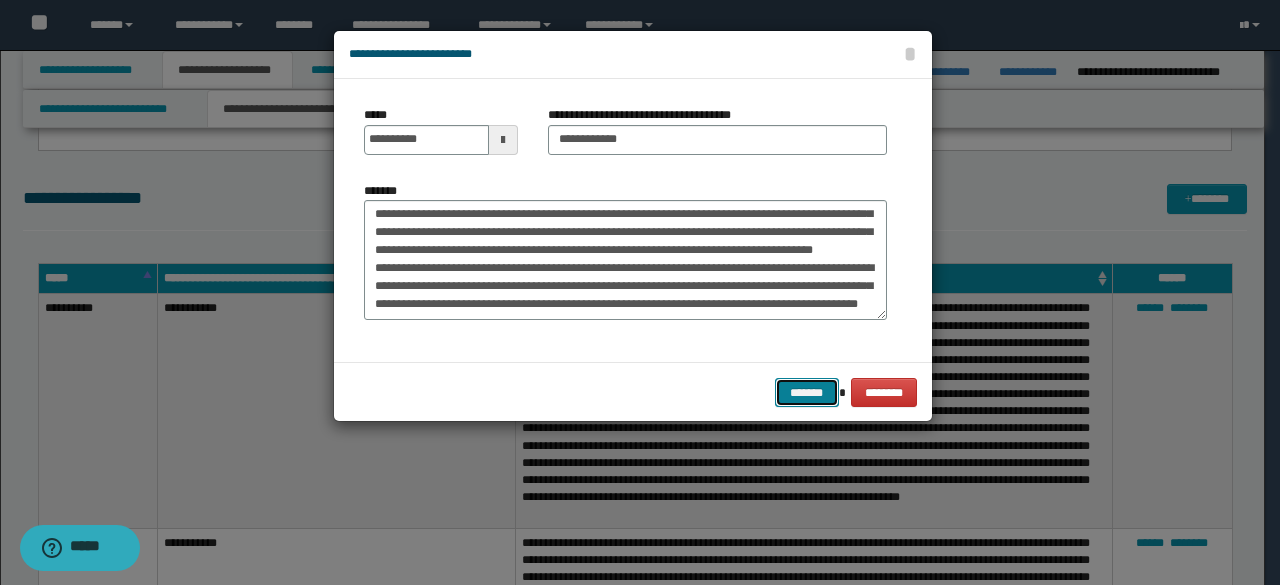 click on "*******" at bounding box center (807, 392) 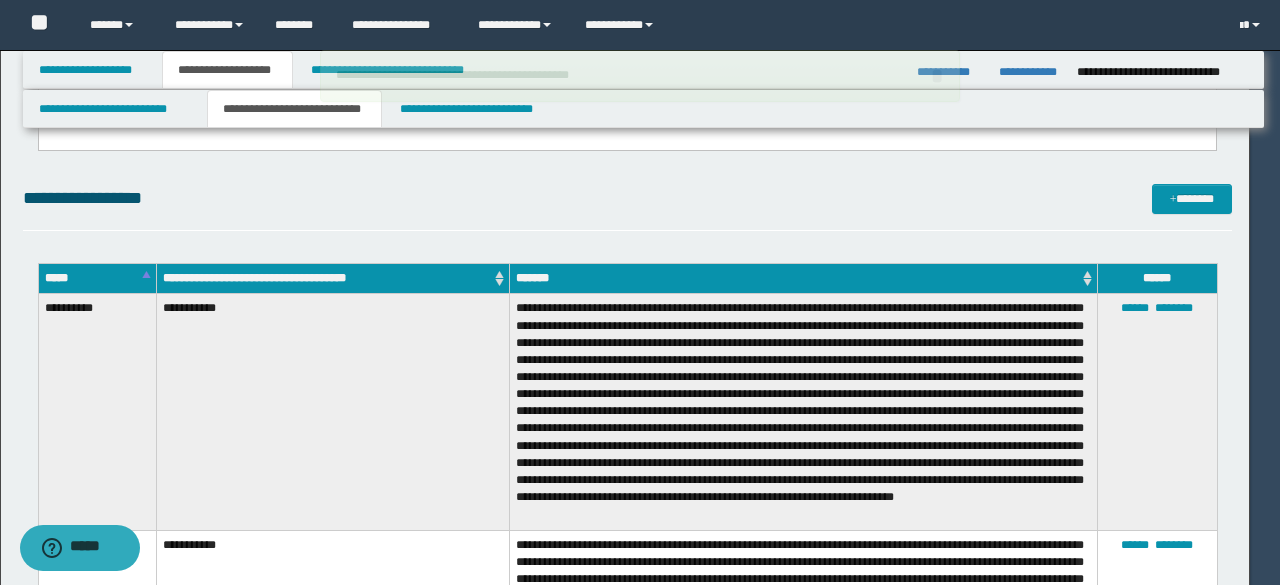type 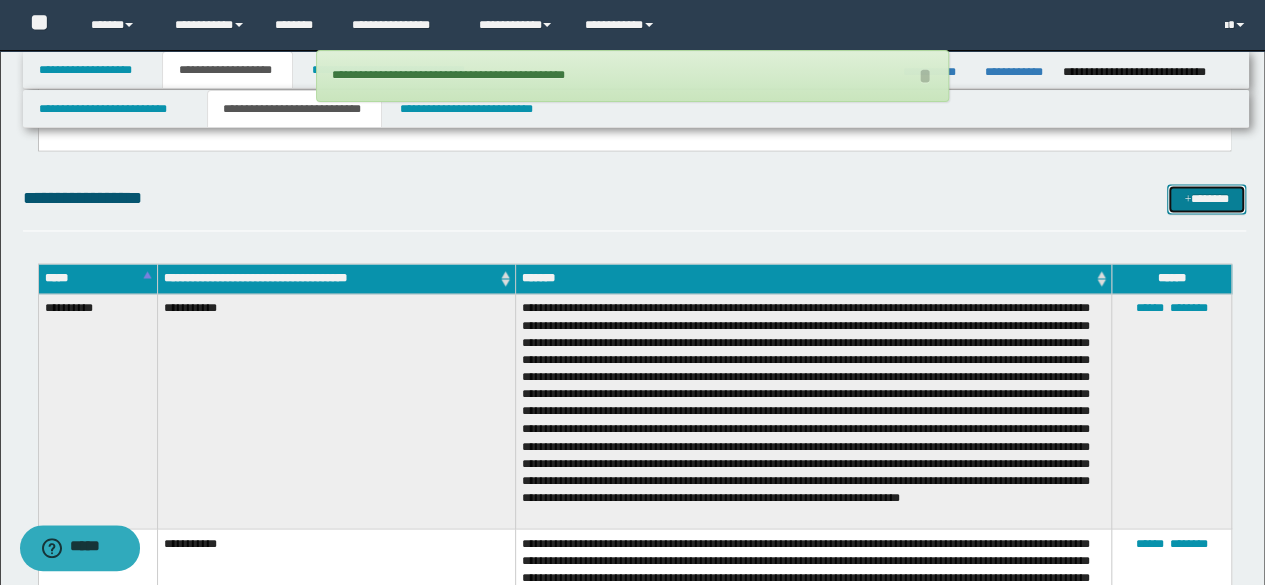 click at bounding box center [1187, 200] 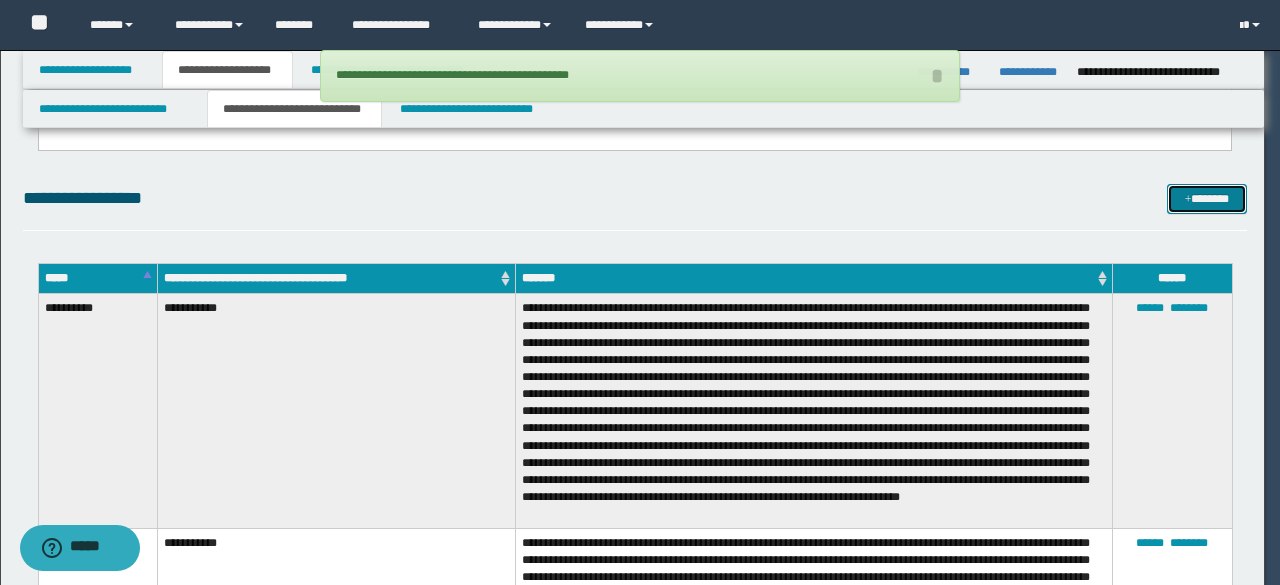 scroll, scrollTop: 0, scrollLeft: 0, axis: both 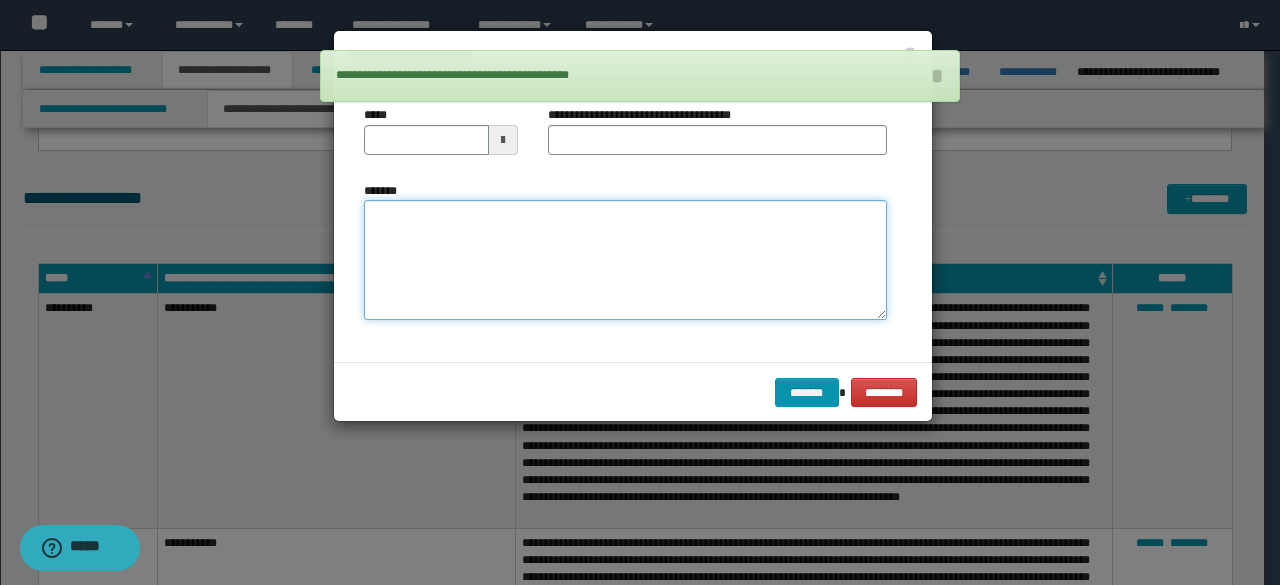 click on "*******" at bounding box center (625, 259) 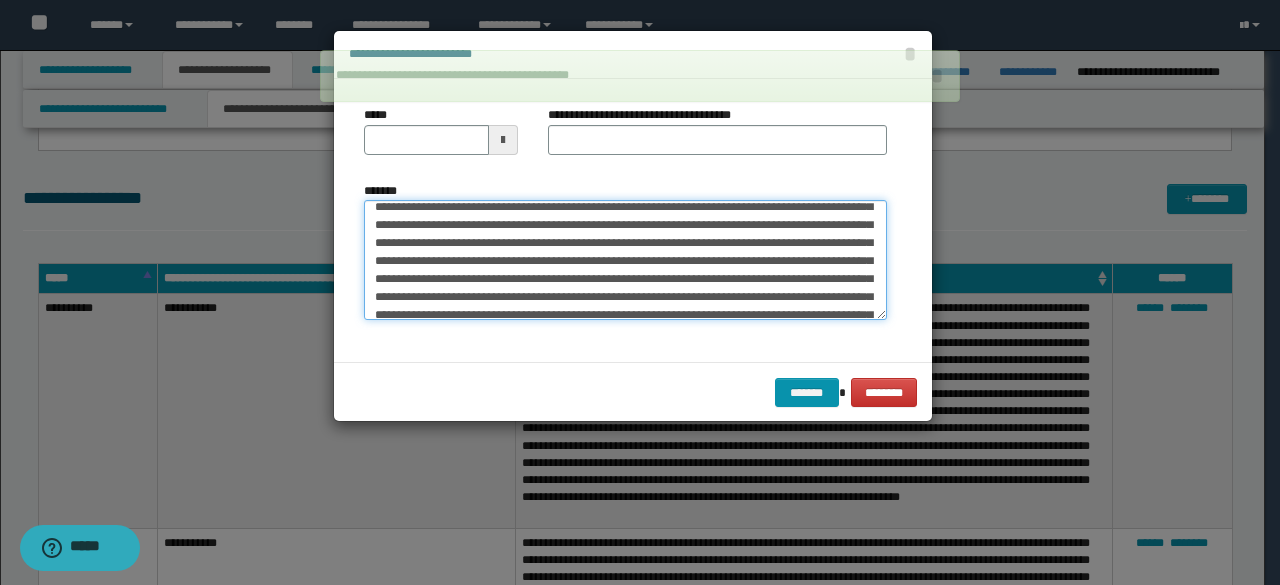 scroll, scrollTop: 0, scrollLeft: 0, axis: both 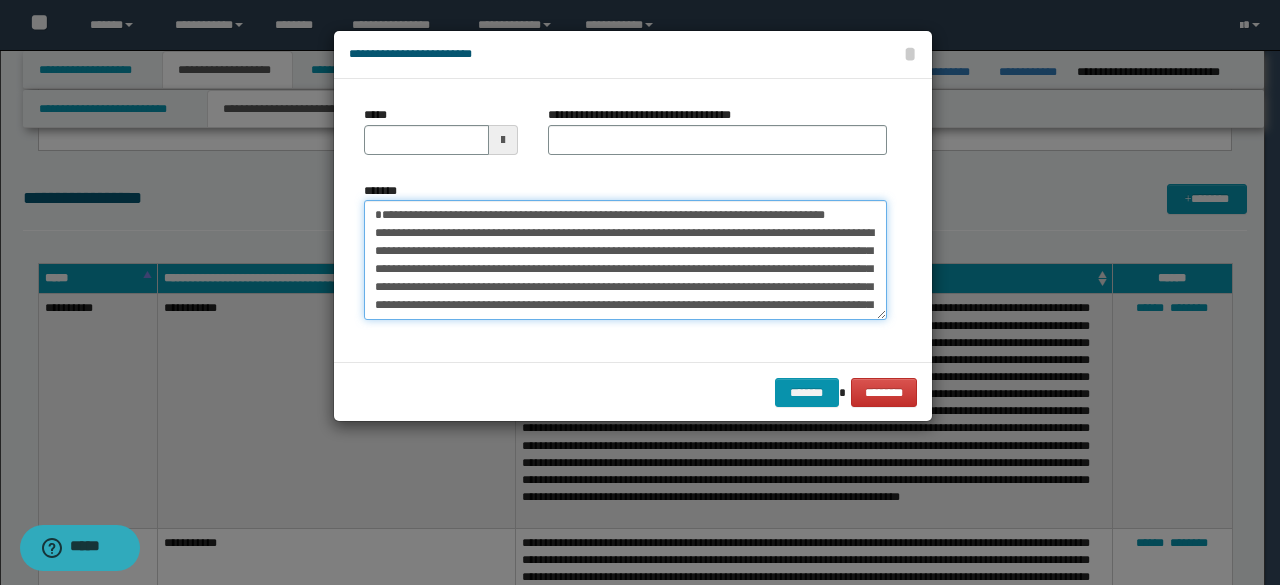 drag, startPoint x: 566, startPoint y: 233, endPoint x: 79, endPoint y: 159, distance: 492.5901 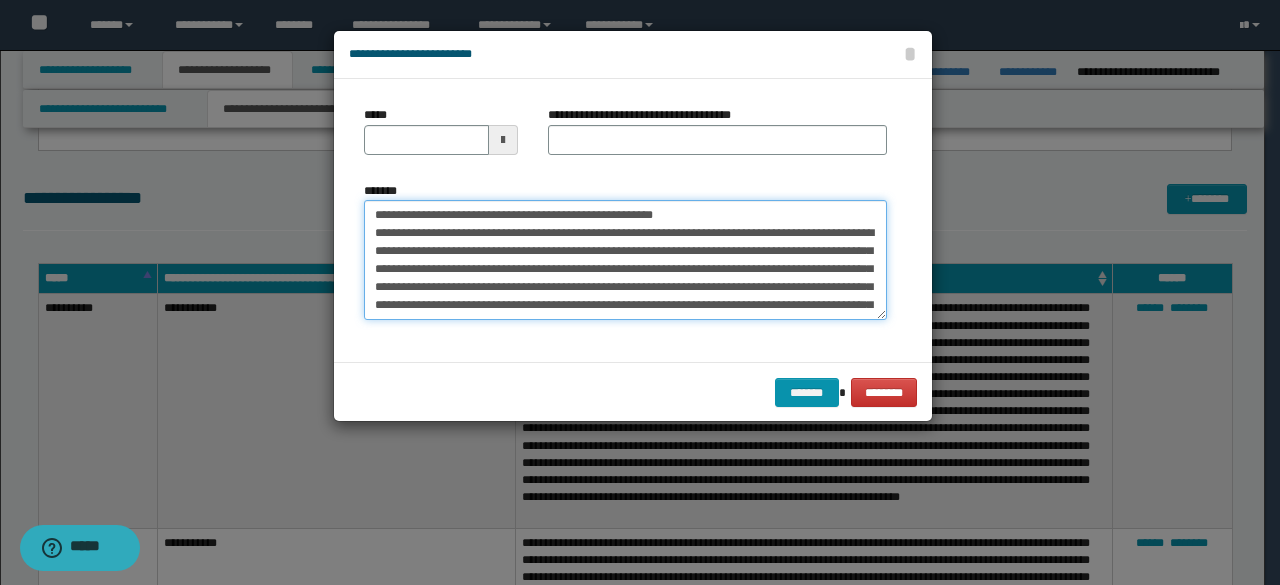 type 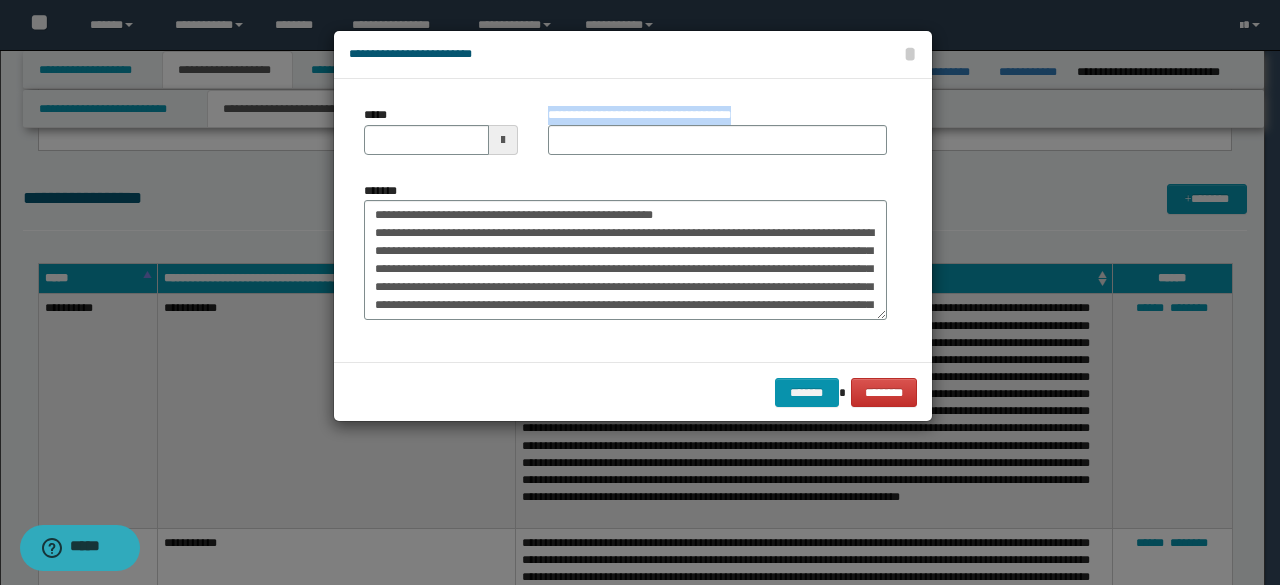 click on "**********" at bounding box center [625, 138] 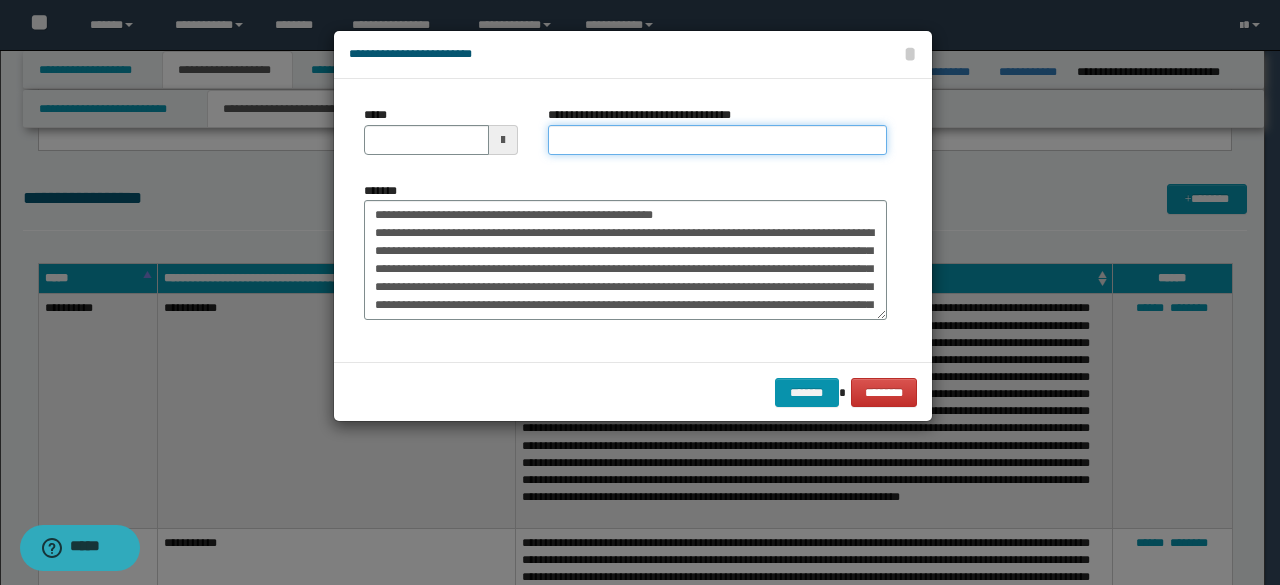 drag, startPoint x: 554, startPoint y: 142, endPoint x: 476, endPoint y: 151, distance: 78.51752 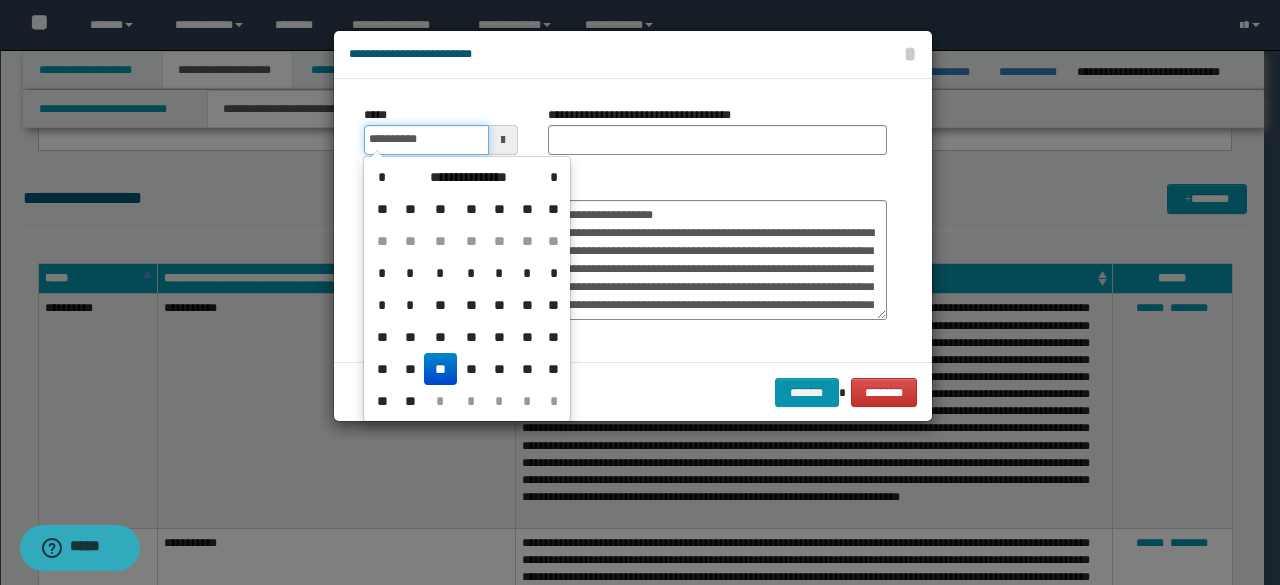 click on "**********" at bounding box center [426, 140] 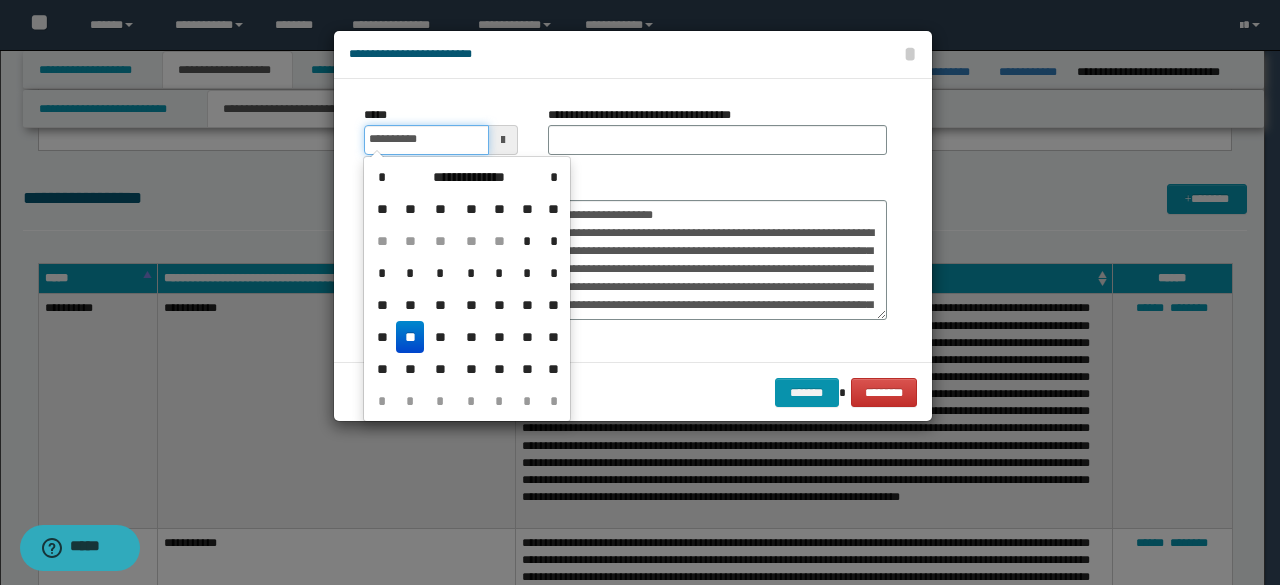 click on "**********" at bounding box center (426, 140) 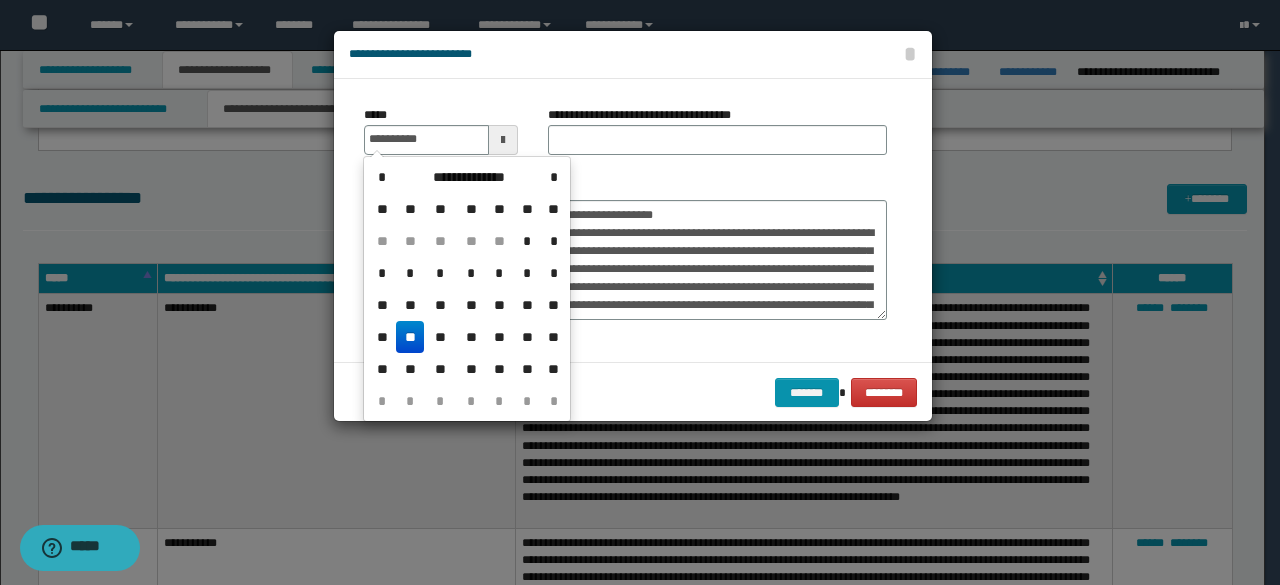 type on "**********" 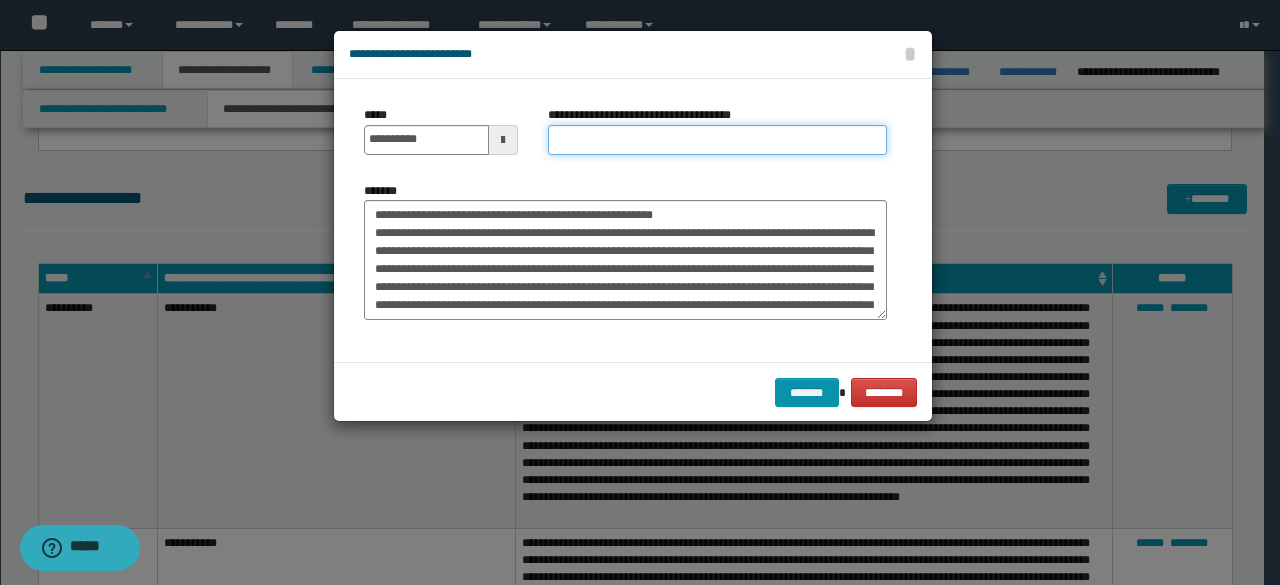 paste on "**********" 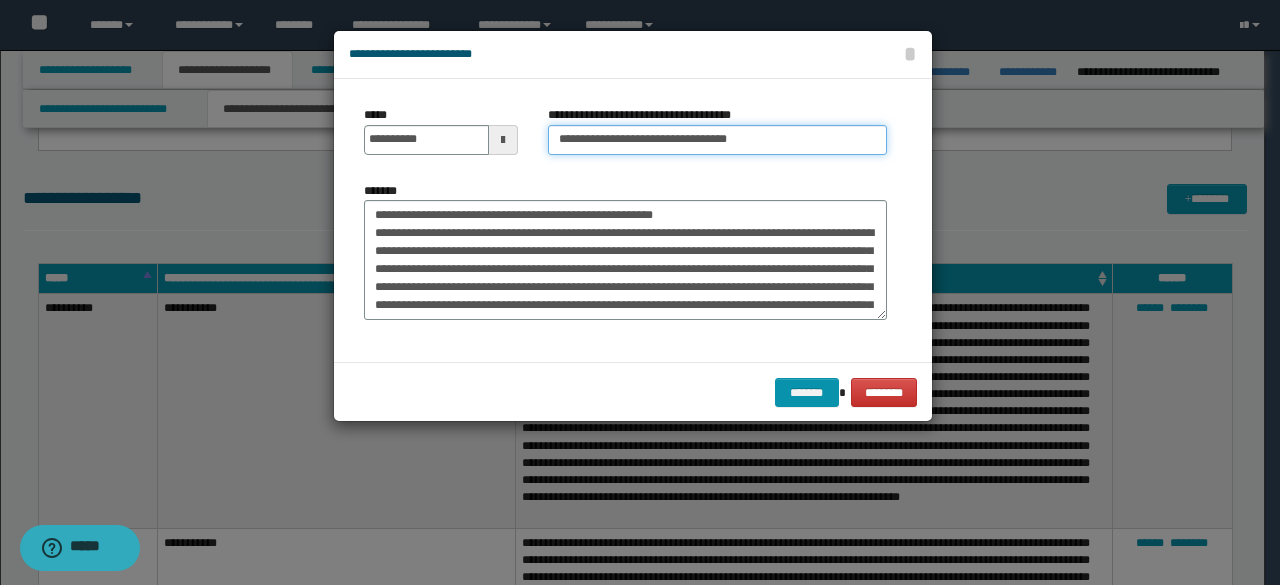 click on "**********" at bounding box center (717, 140) 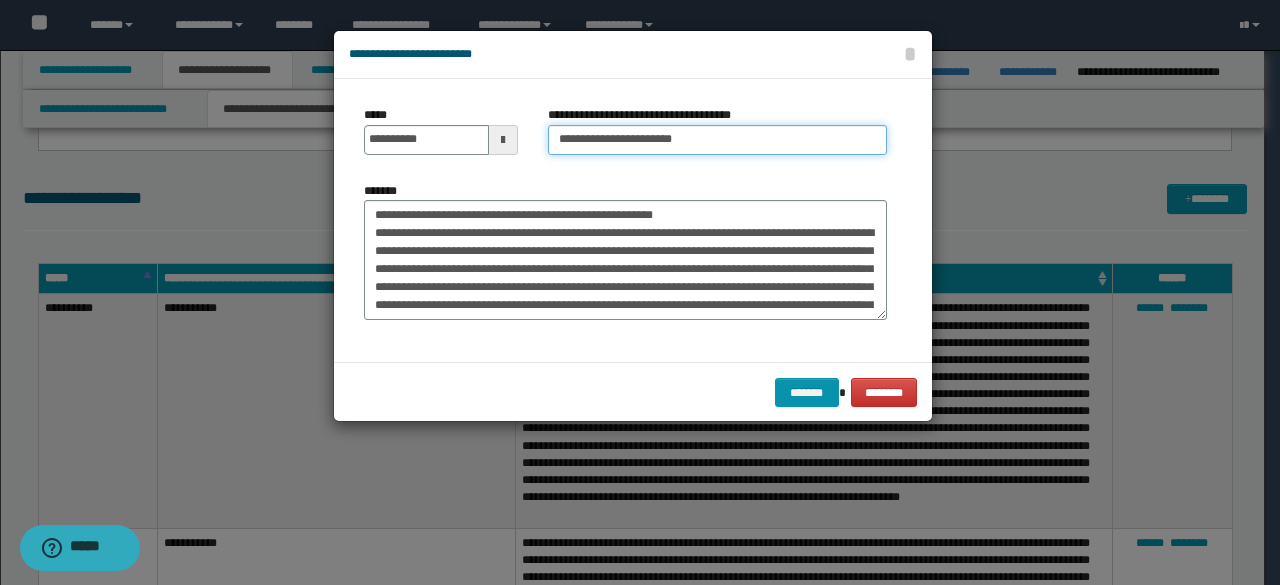click on "**********" at bounding box center [717, 140] 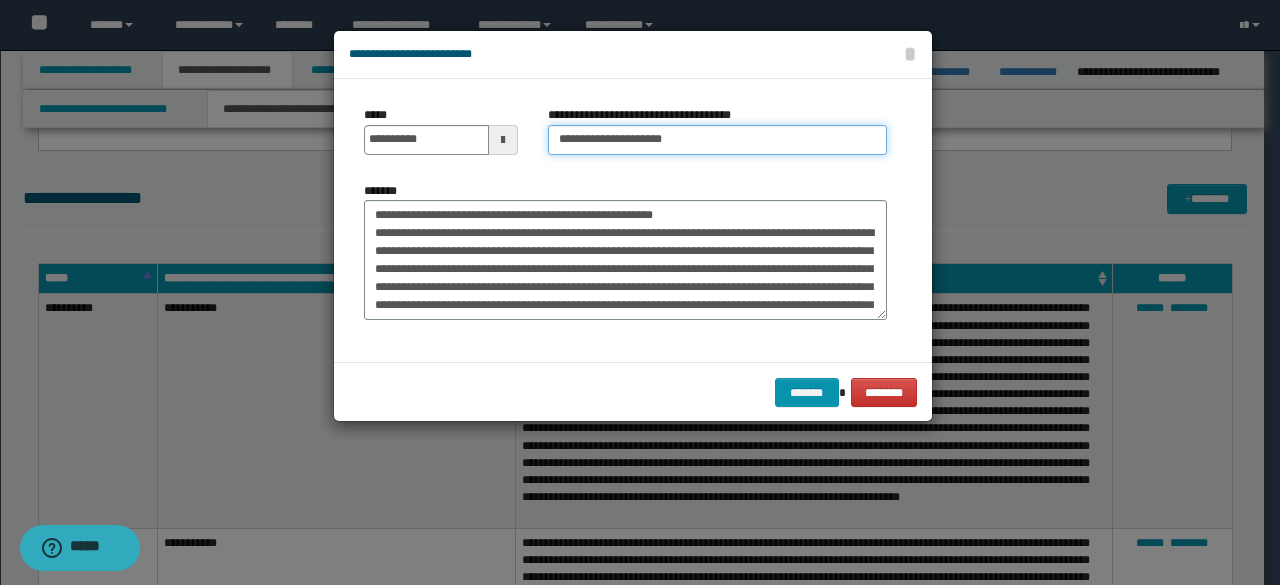 type on "**********" 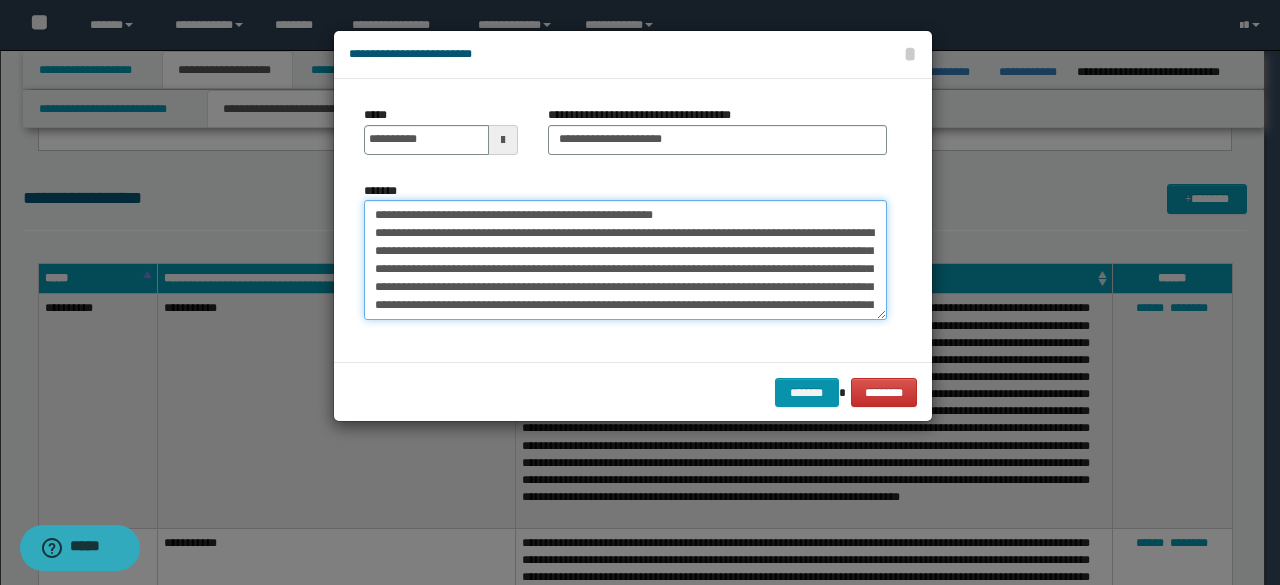 drag, startPoint x: 614, startPoint y: 311, endPoint x: 748, endPoint y: 300, distance: 134.45073 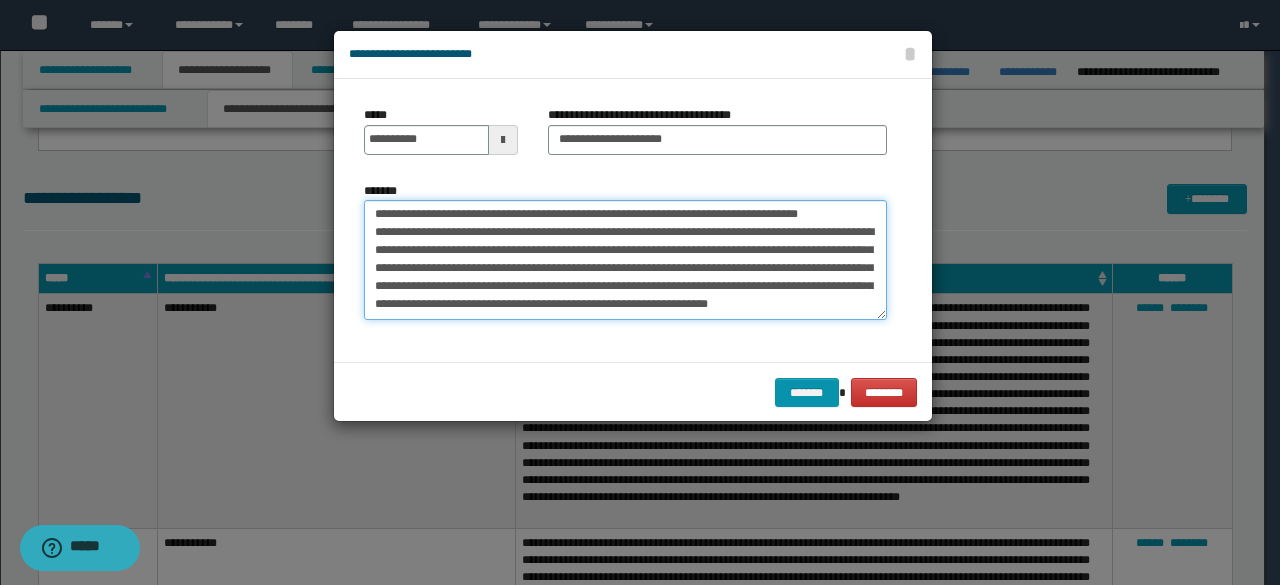 scroll, scrollTop: 1044, scrollLeft: 0, axis: vertical 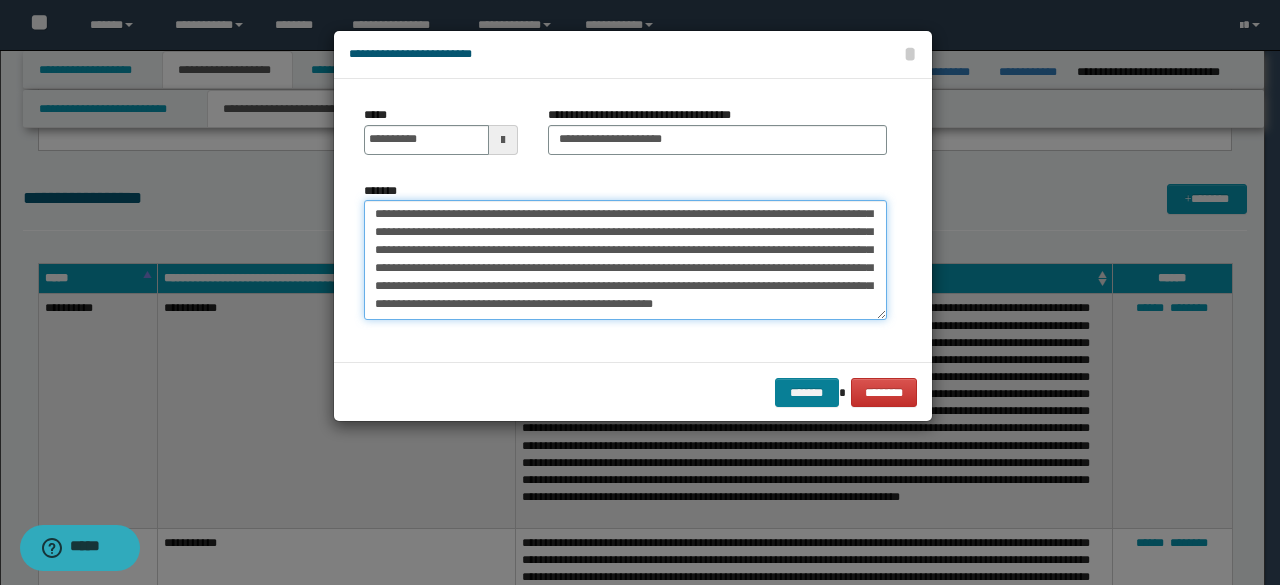 type on "**********" 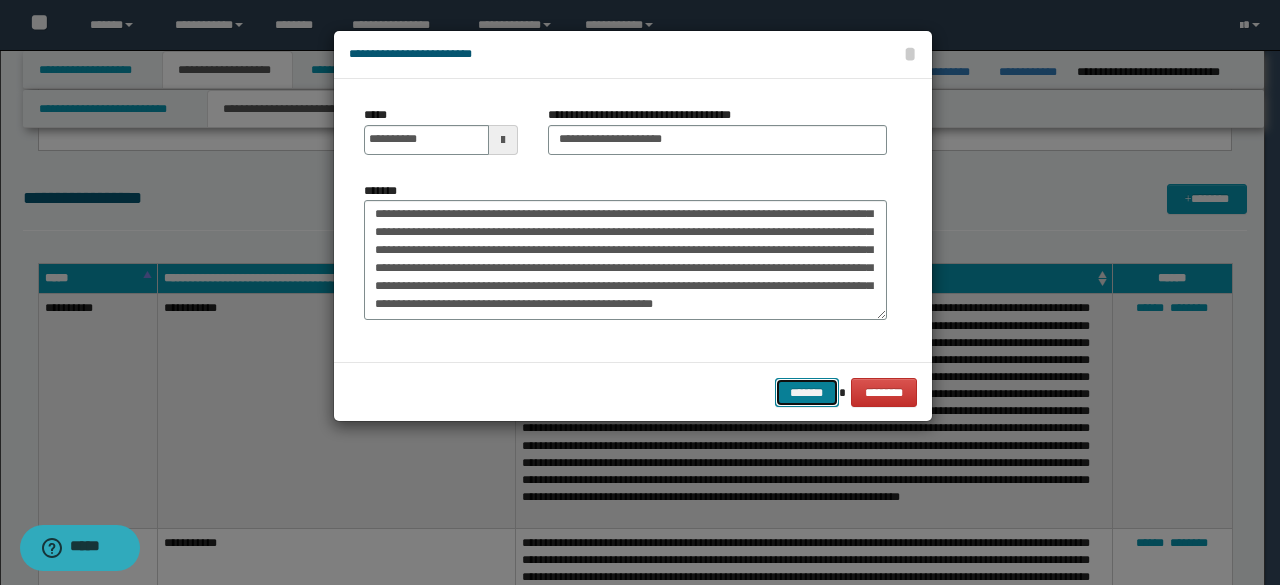 click on "*******" at bounding box center [807, 392] 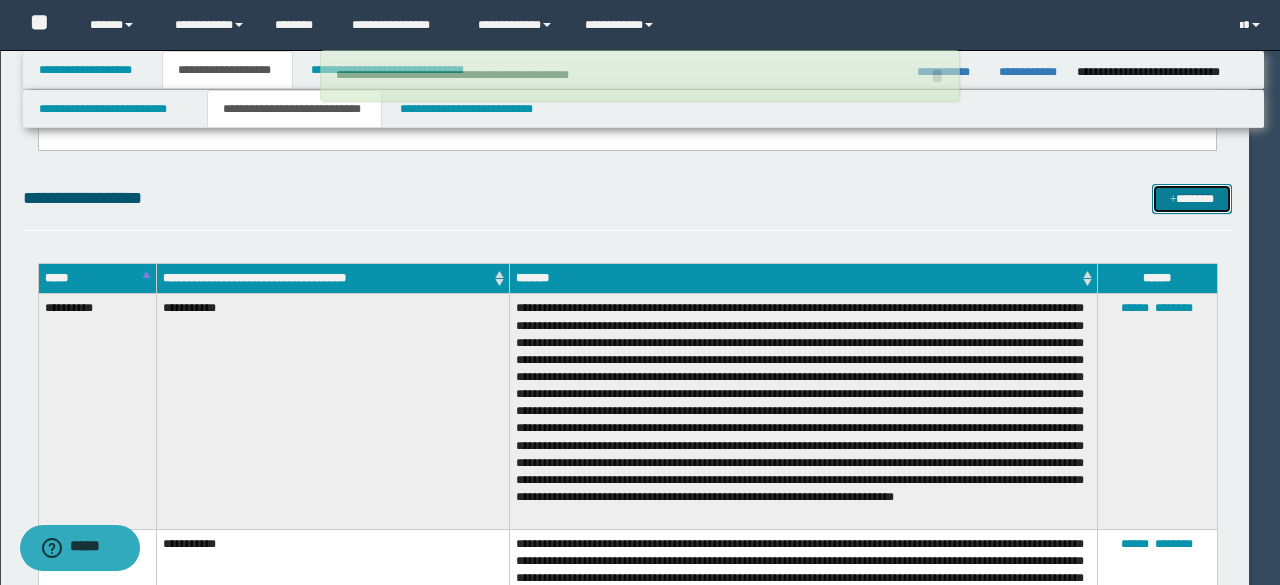 type 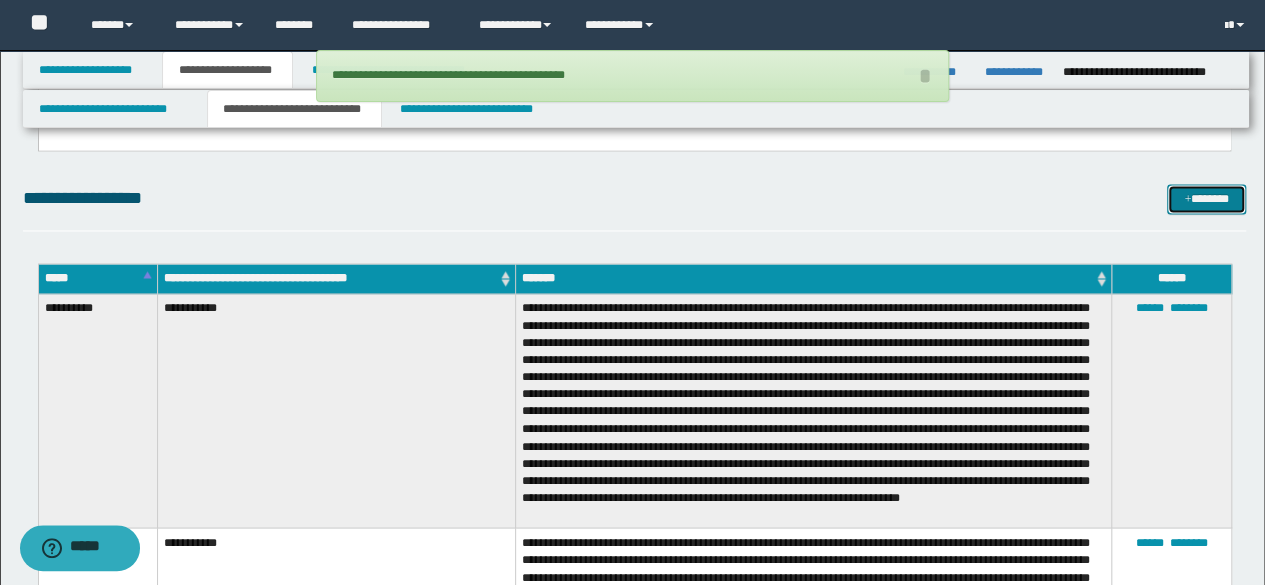 click at bounding box center [1187, 200] 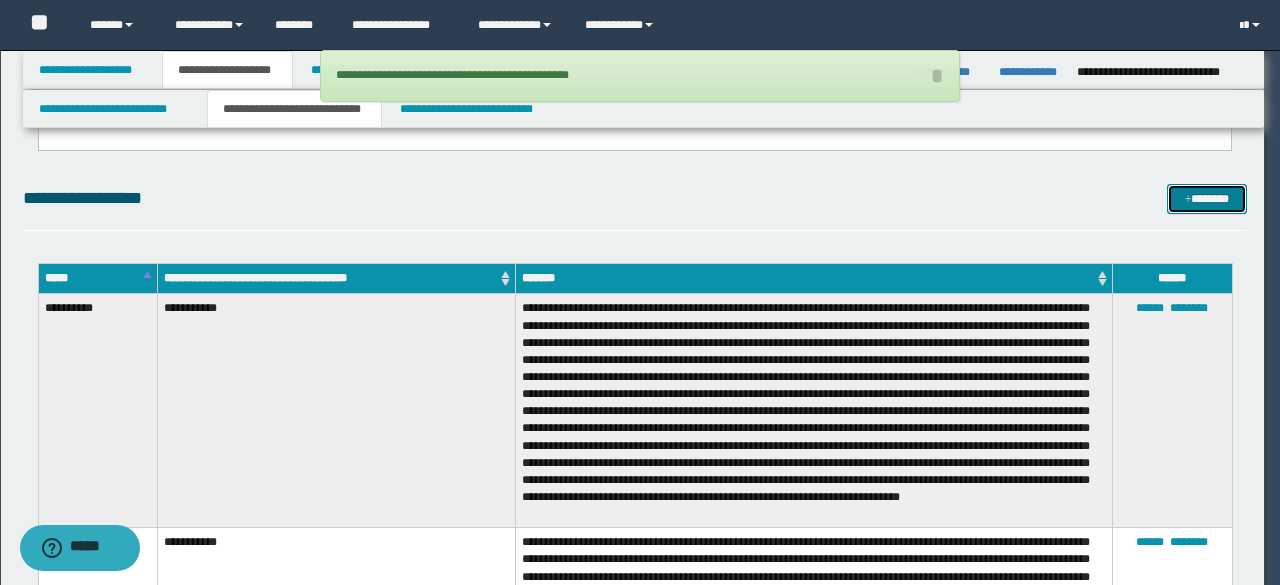 scroll, scrollTop: 0, scrollLeft: 0, axis: both 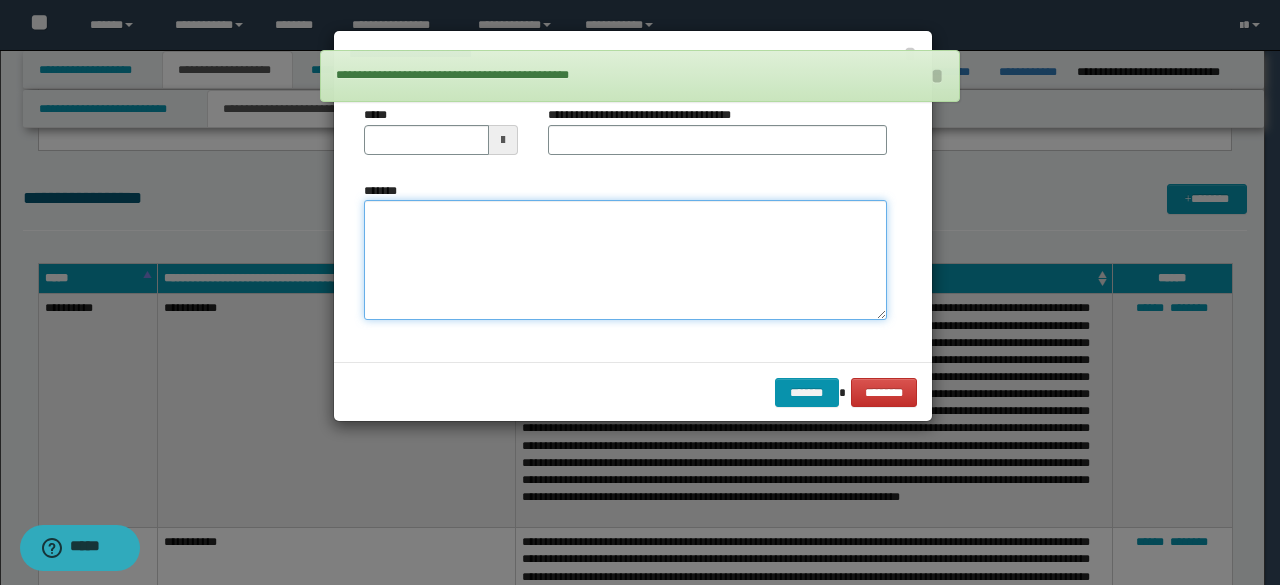 click on "*******" at bounding box center [625, 259] 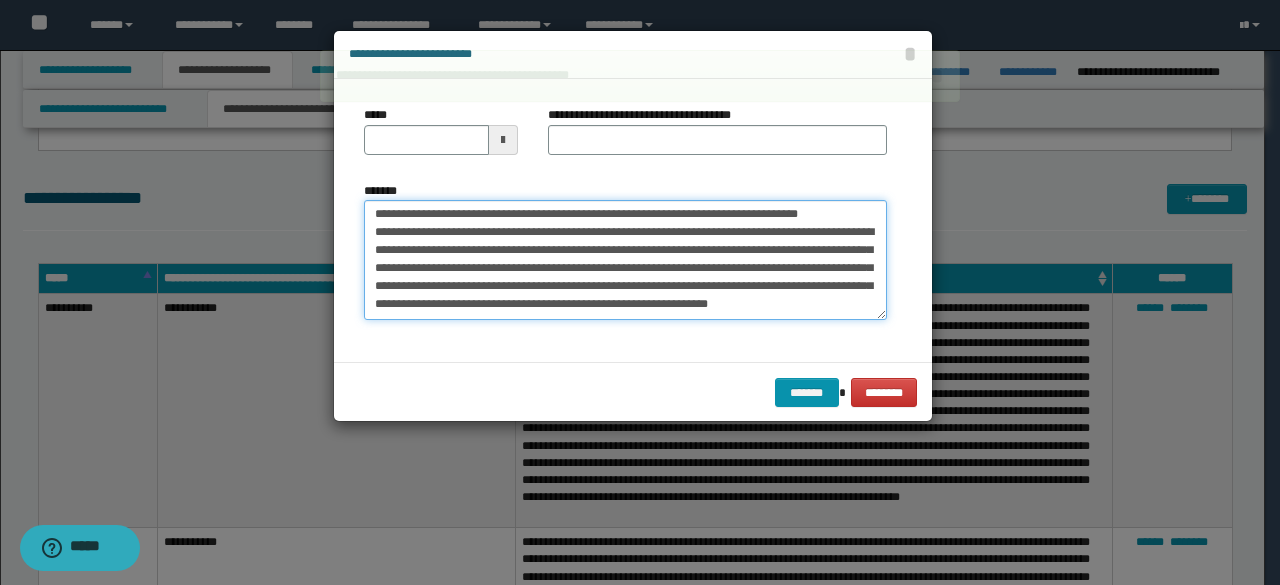 scroll, scrollTop: 0, scrollLeft: 0, axis: both 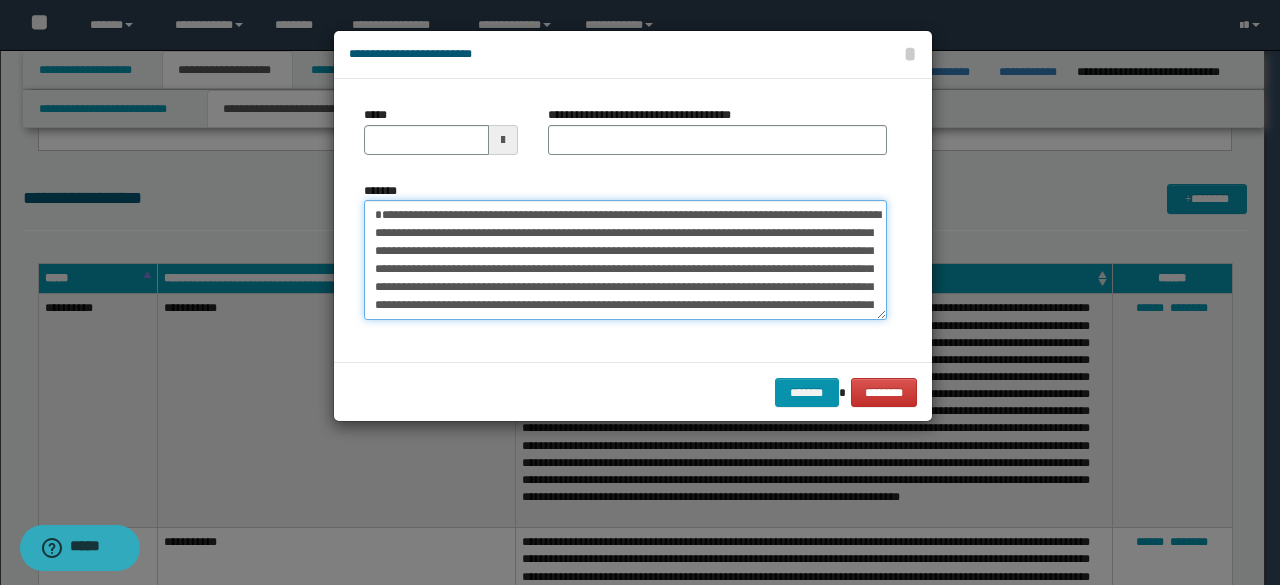 drag, startPoint x: 512, startPoint y: 235, endPoint x: 218, endPoint y: 189, distance: 297.57687 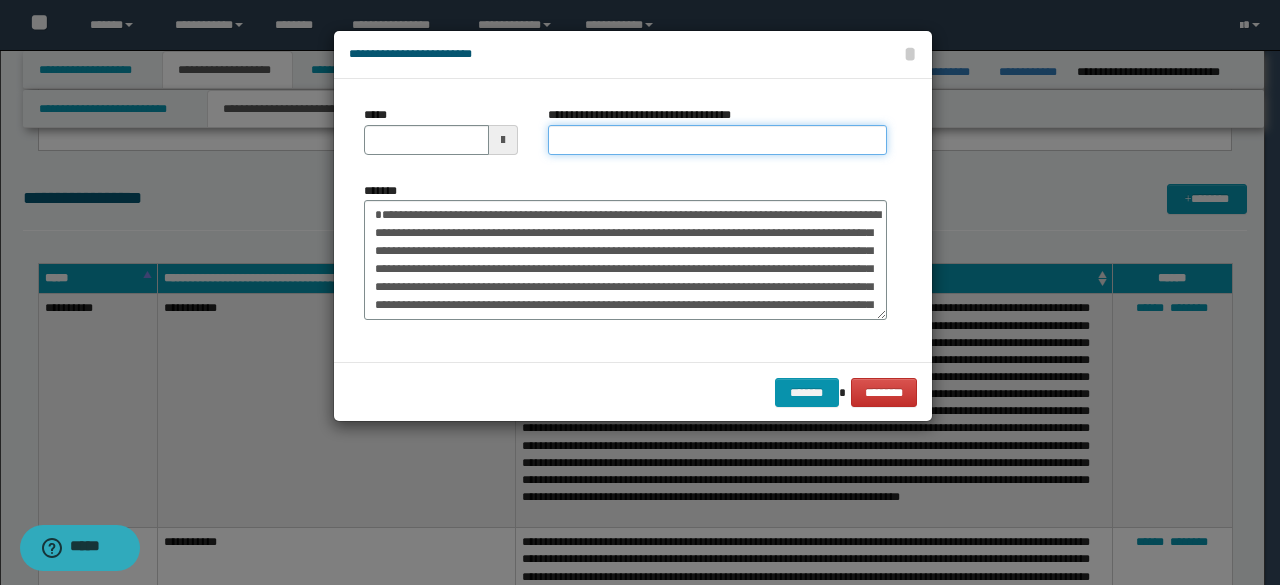 click on "**********" at bounding box center (717, 140) 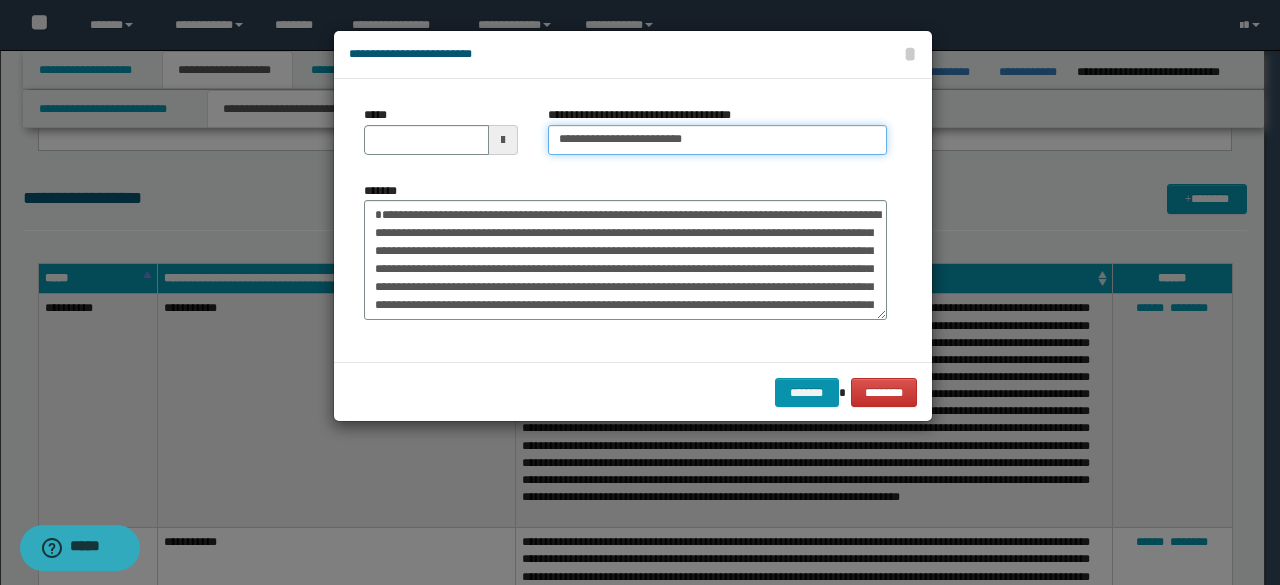 type on "**********" 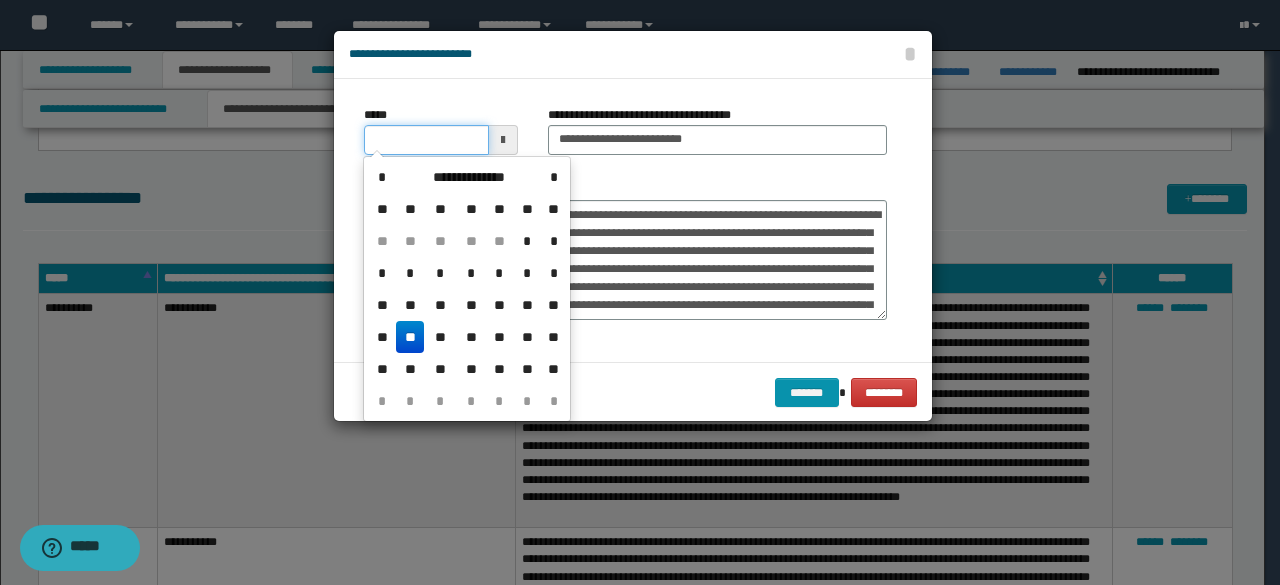 click on "*****" at bounding box center (426, 140) 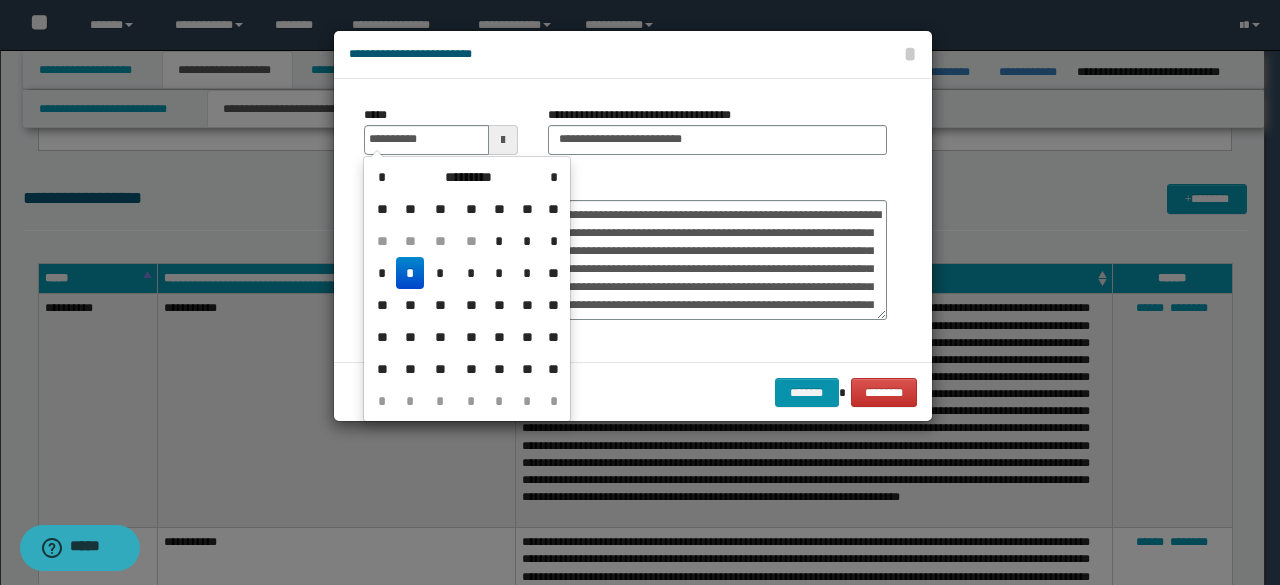 drag, startPoint x: 408, startPoint y: 275, endPoint x: 510, endPoint y: 214, distance: 118.84864 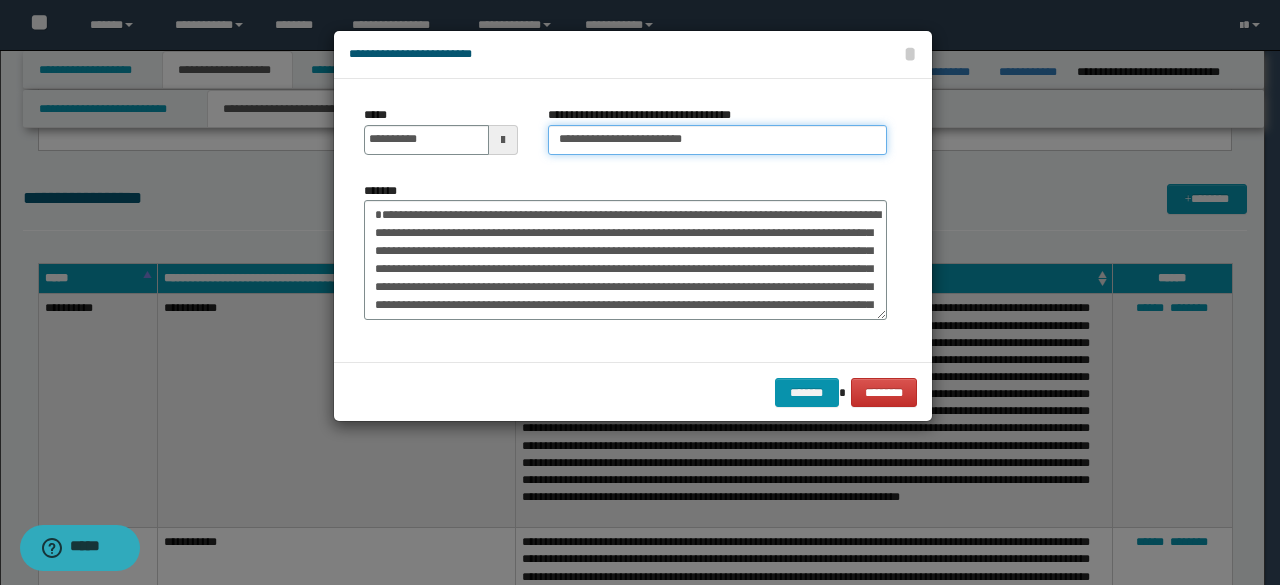 drag, startPoint x: 624, startPoint y: 142, endPoint x: 498, endPoint y: 116, distance: 128.65457 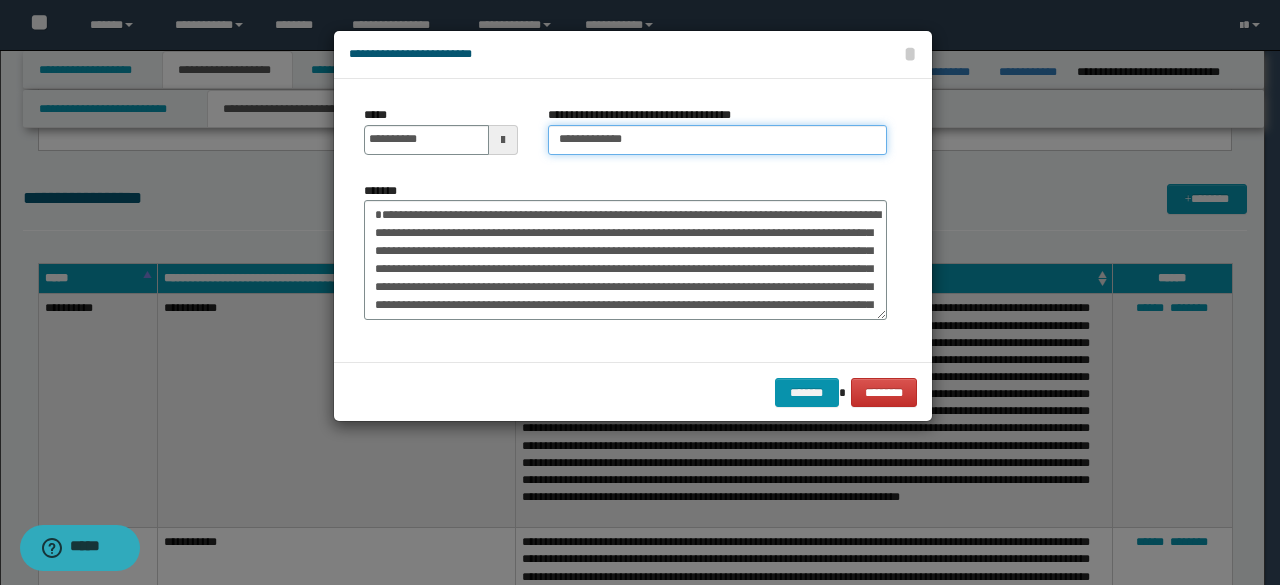 click on "**********" at bounding box center (717, 140) 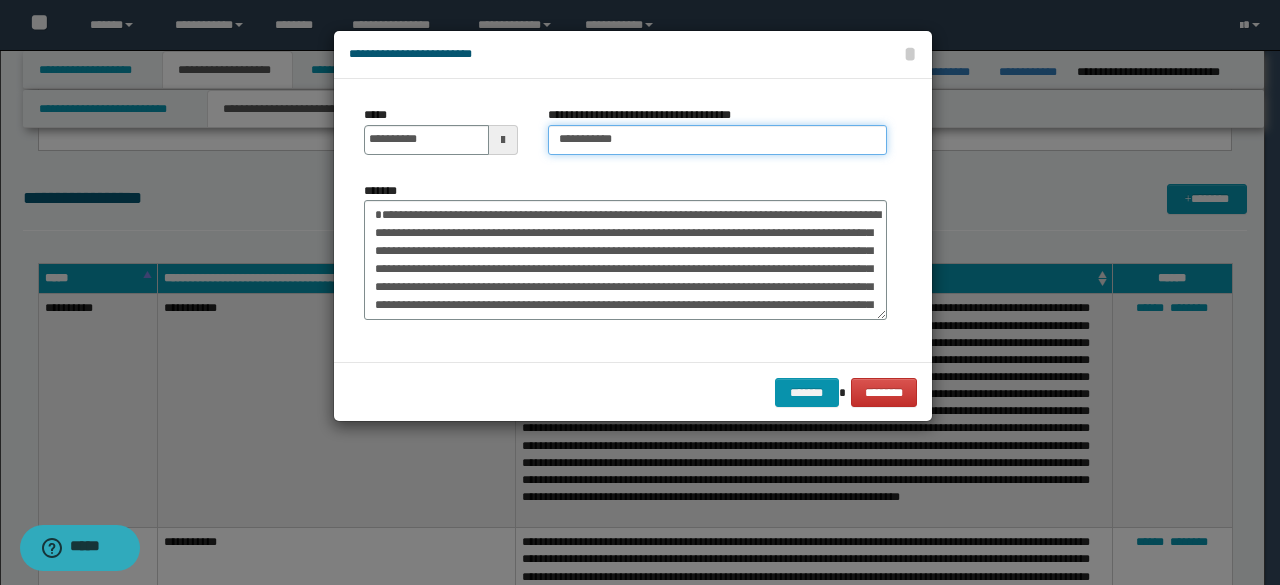 type on "**********" 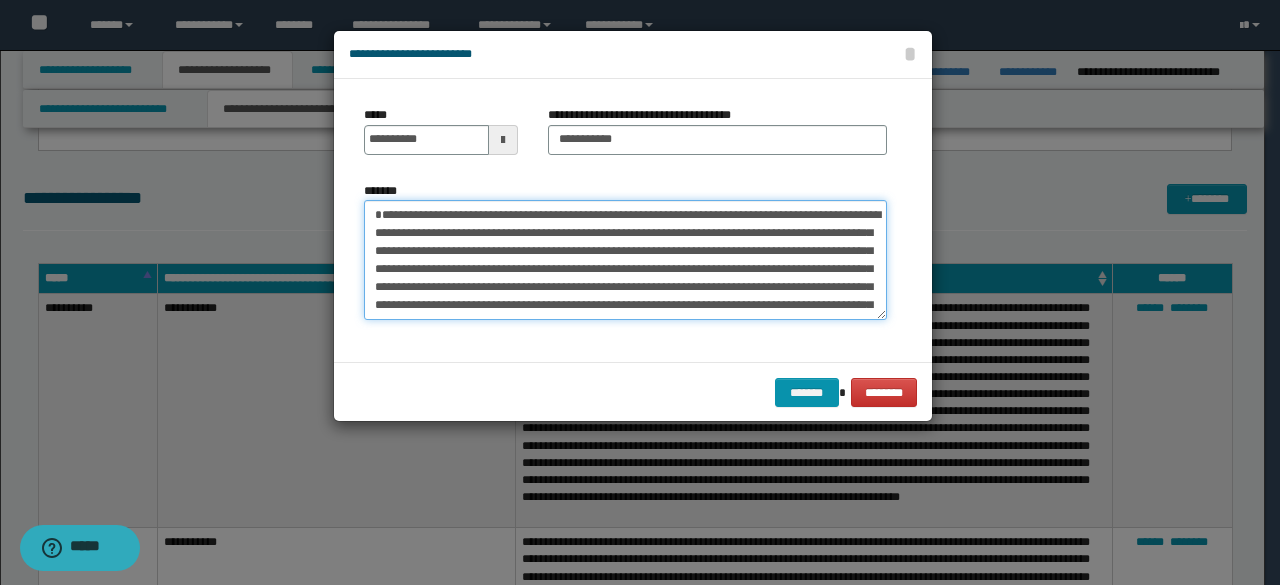 drag, startPoint x: 492, startPoint y: 267, endPoint x: 674, endPoint y: 266, distance: 182.00275 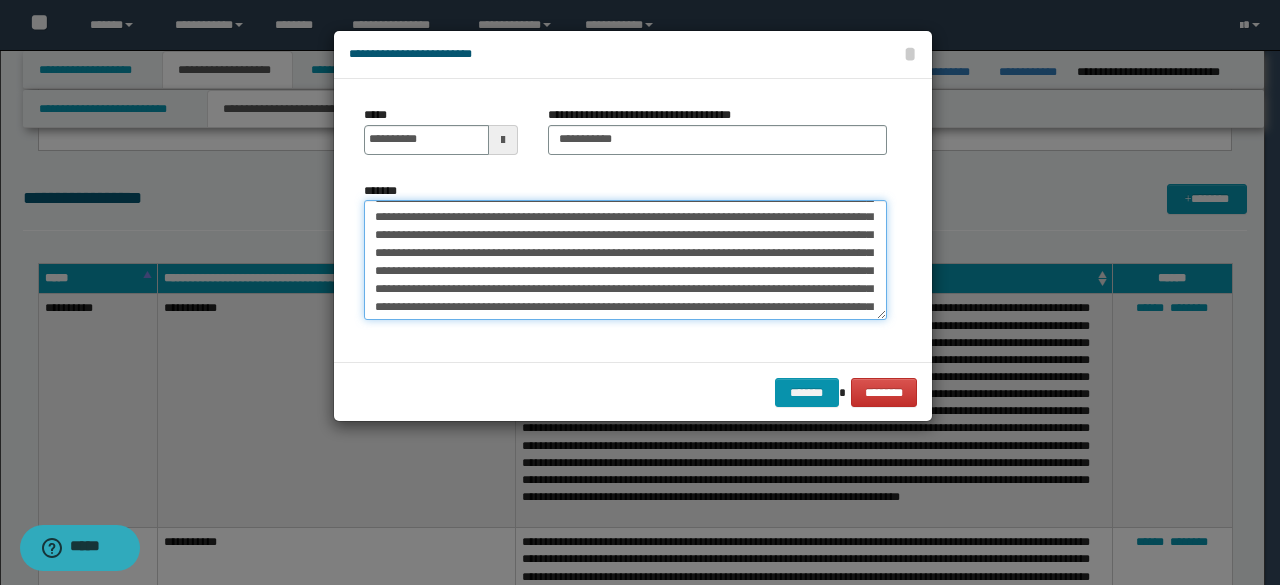 scroll, scrollTop: 846, scrollLeft: 0, axis: vertical 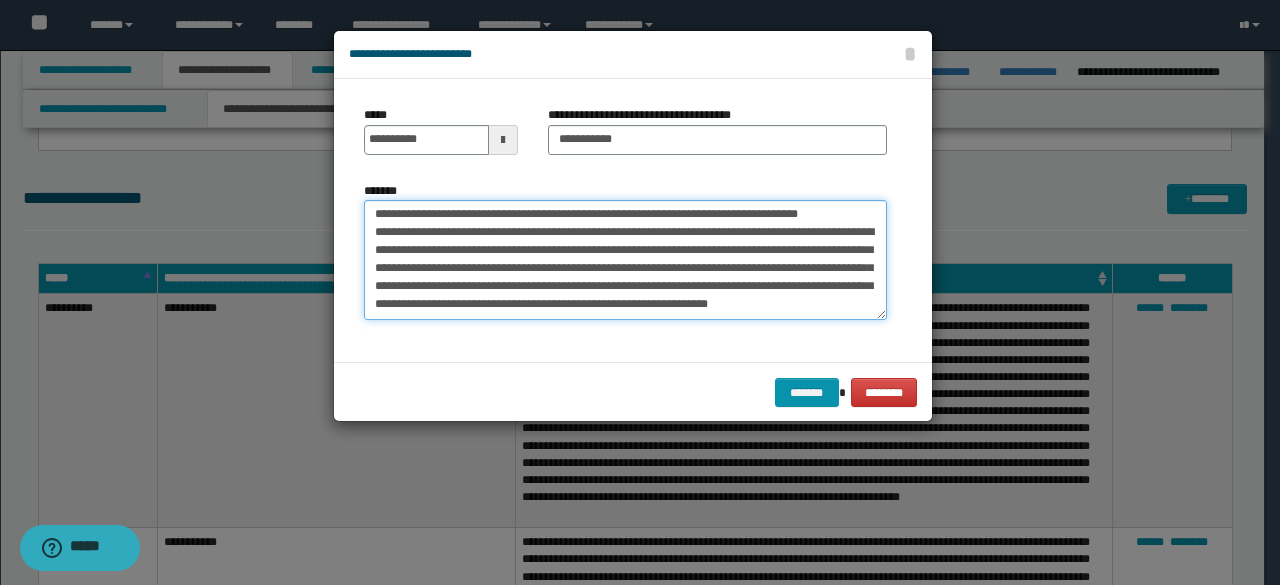 drag, startPoint x: 368, startPoint y: 260, endPoint x: 732, endPoint y: 405, distance: 391.81757 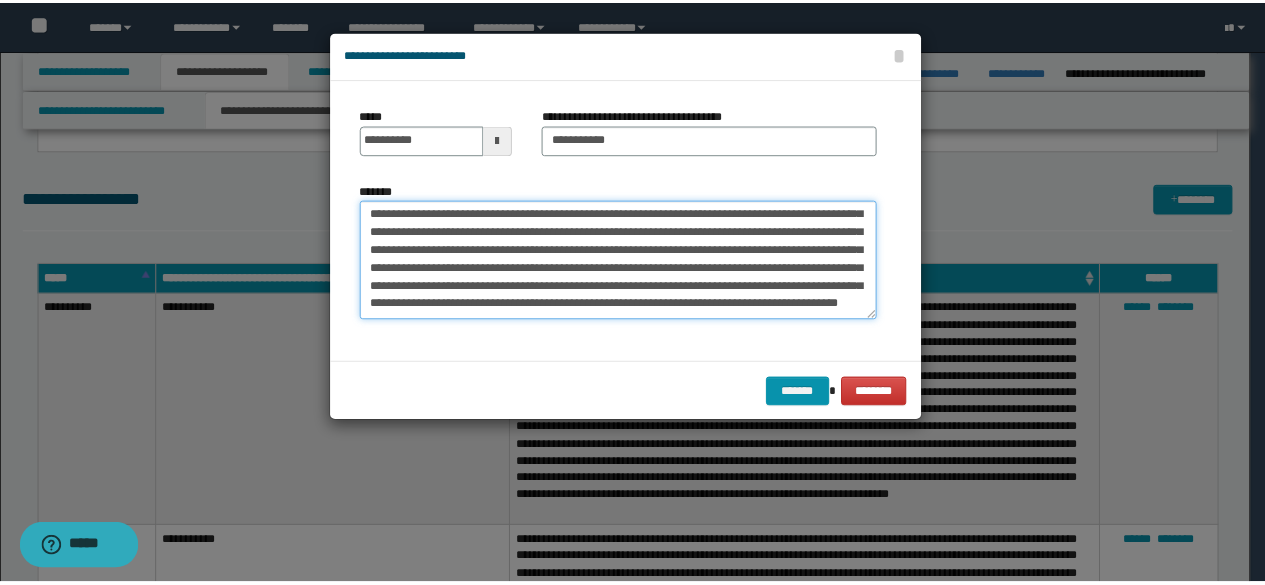 scroll, scrollTop: 90, scrollLeft: 0, axis: vertical 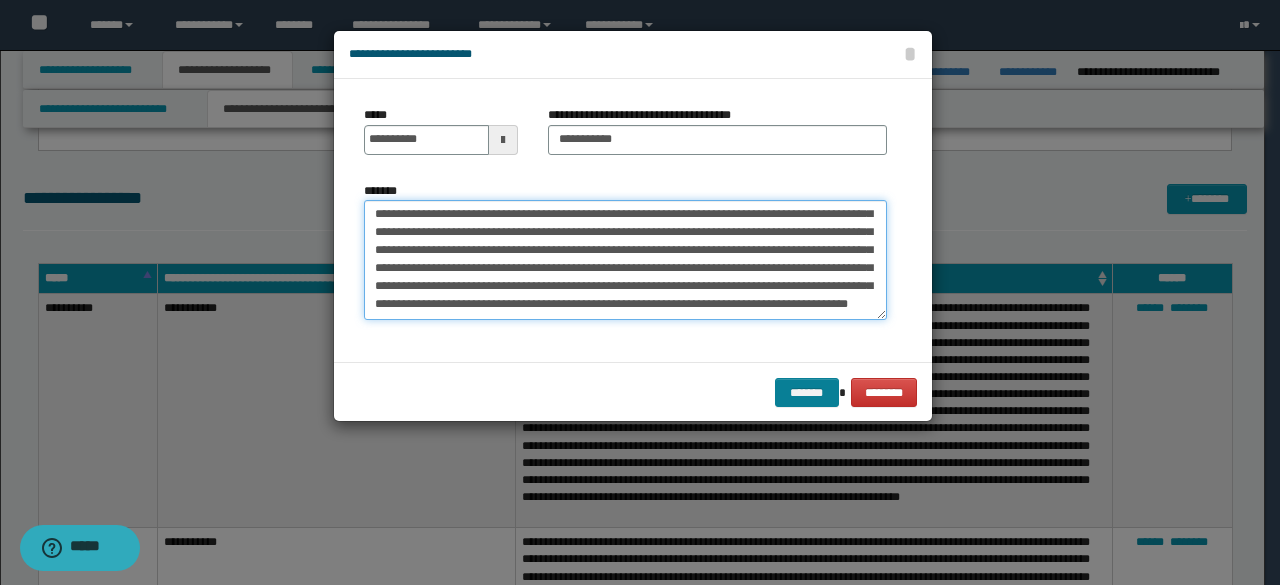 type on "**********" 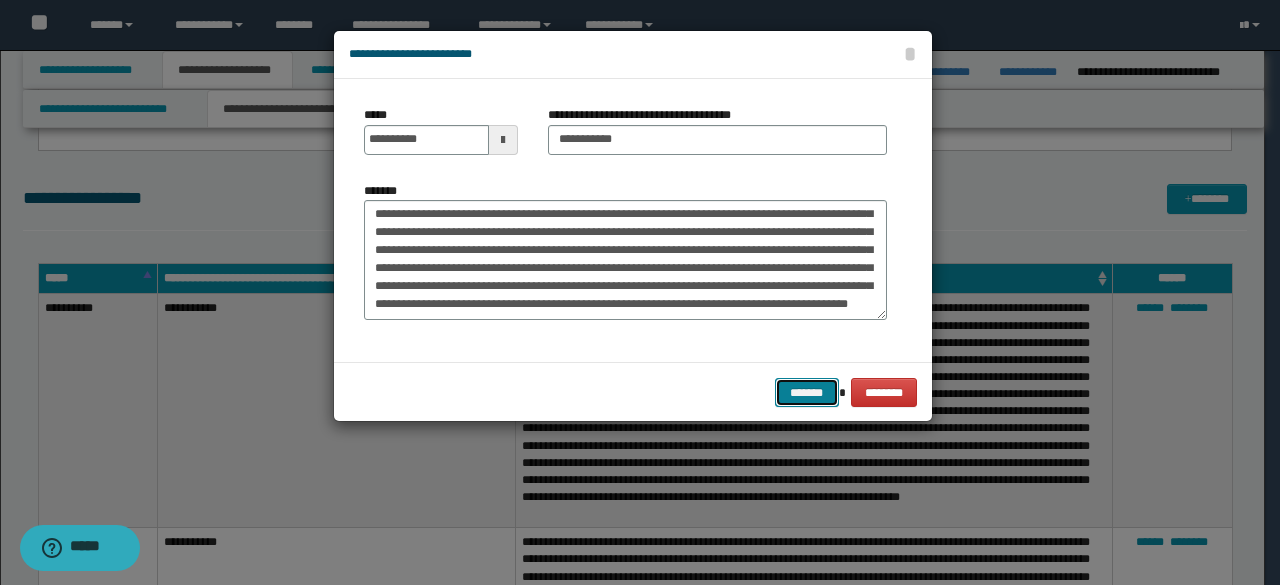 click on "*******" at bounding box center [807, 392] 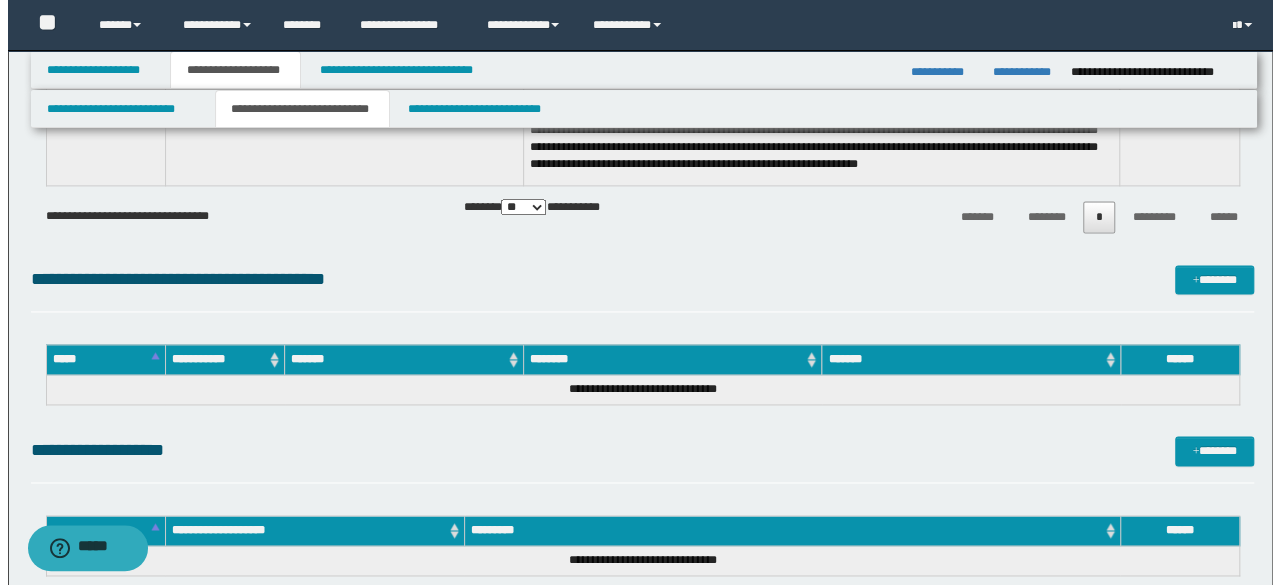 scroll, scrollTop: 5120, scrollLeft: 0, axis: vertical 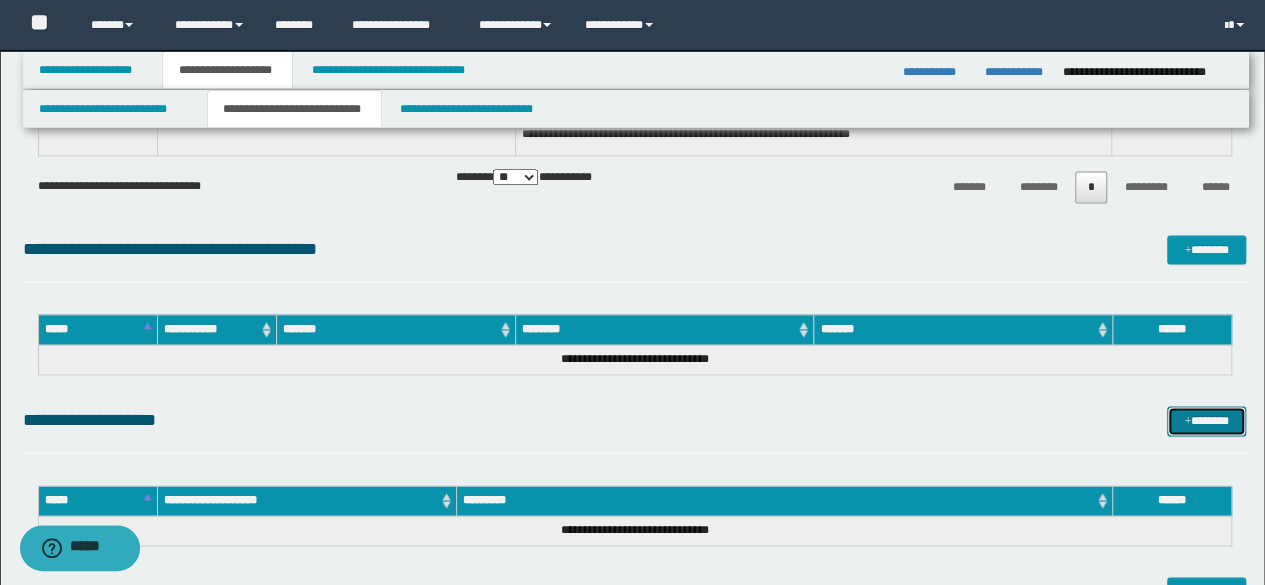 click on "*******" at bounding box center (1206, 420) 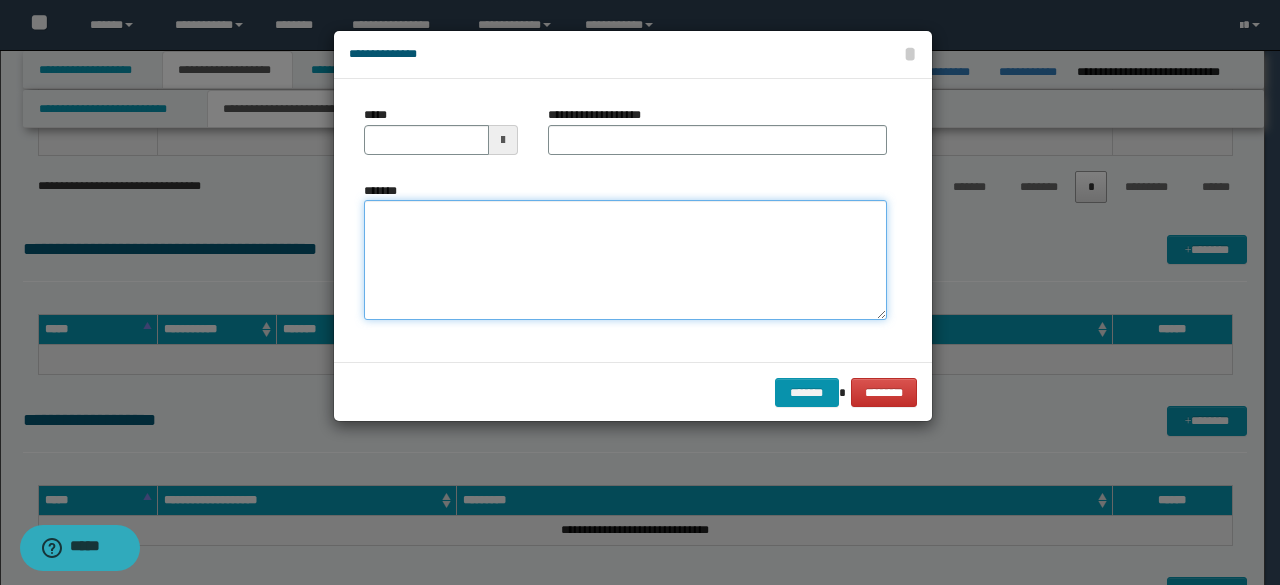 click on "*******" at bounding box center [625, 260] 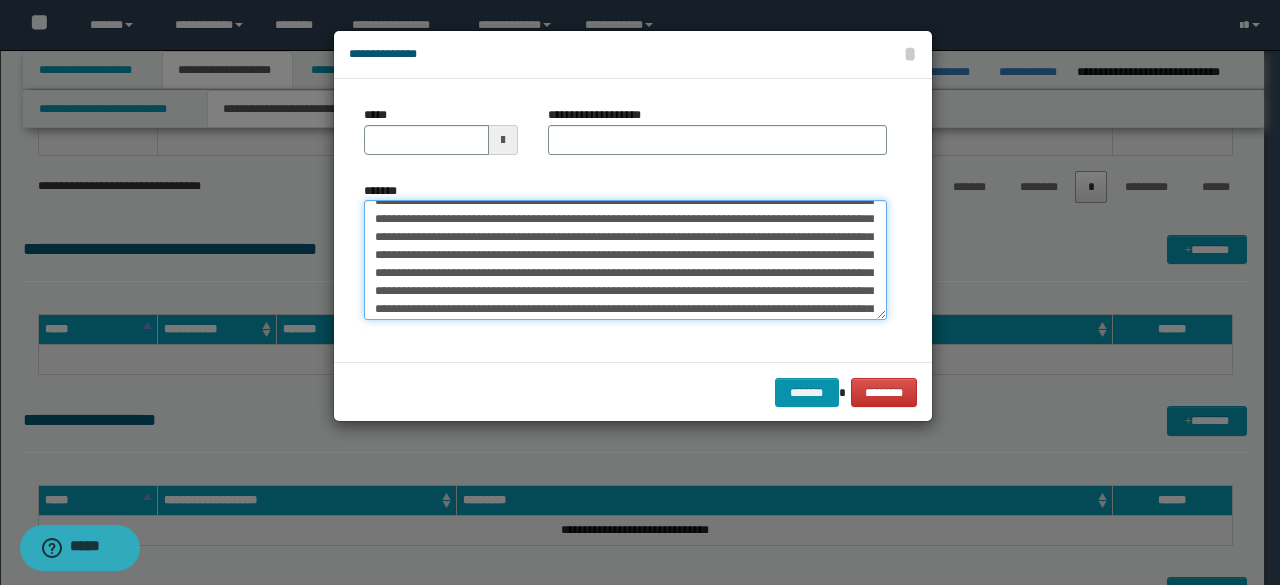 scroll, scrollTop: 0, scrollLeft: 0, axis: both 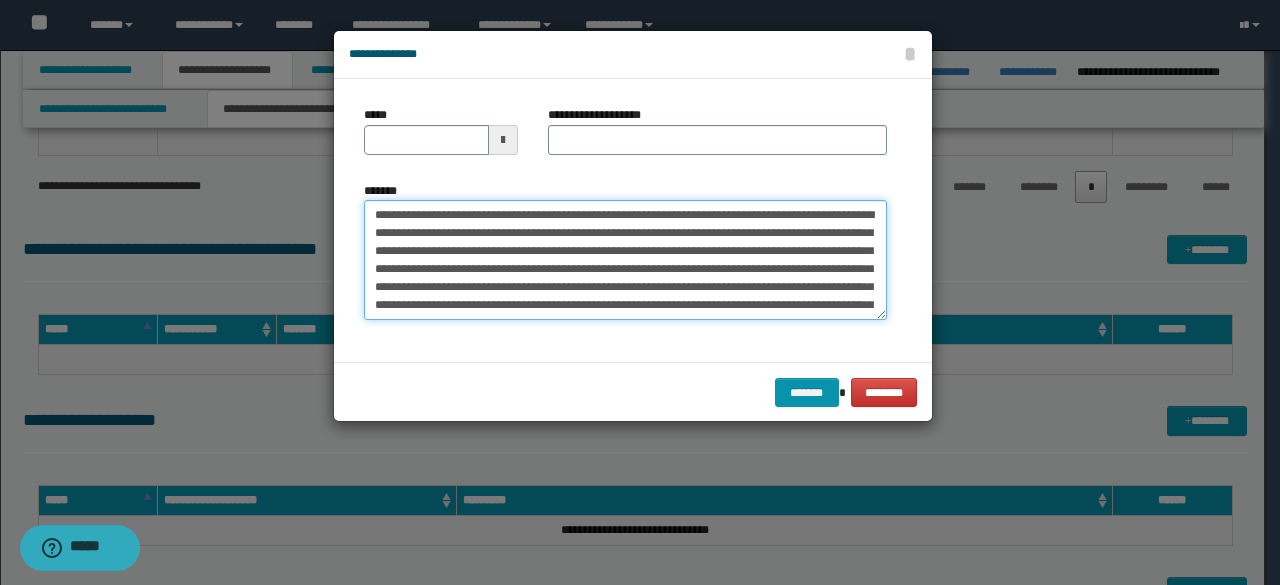 click on "*******" at bounding box center [625, 259] 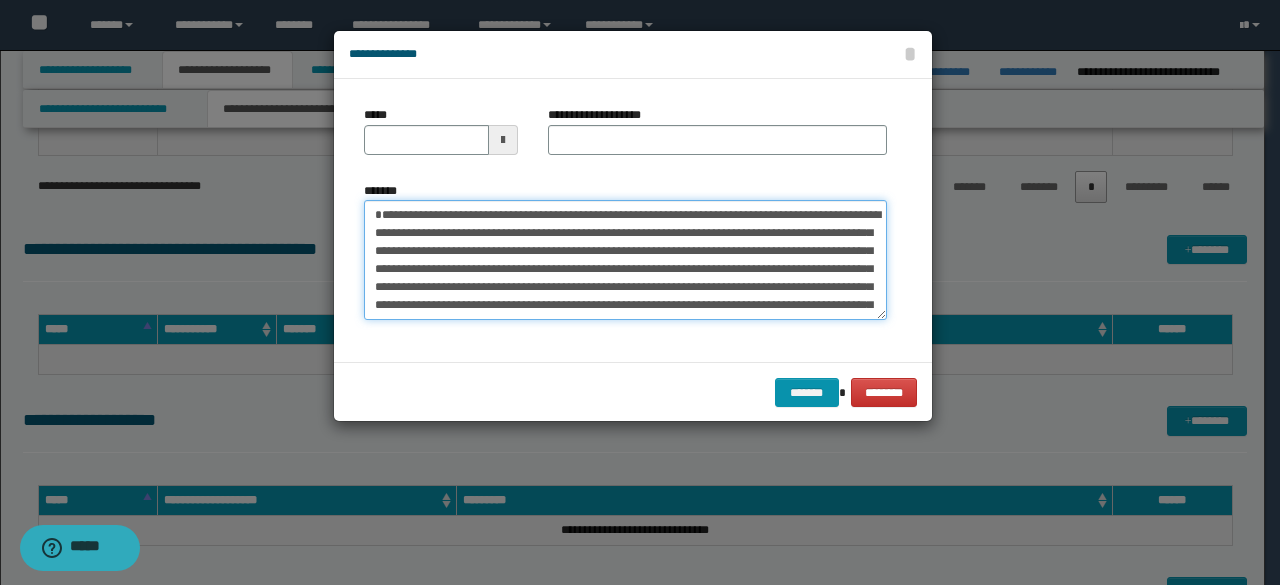 type on "**********" 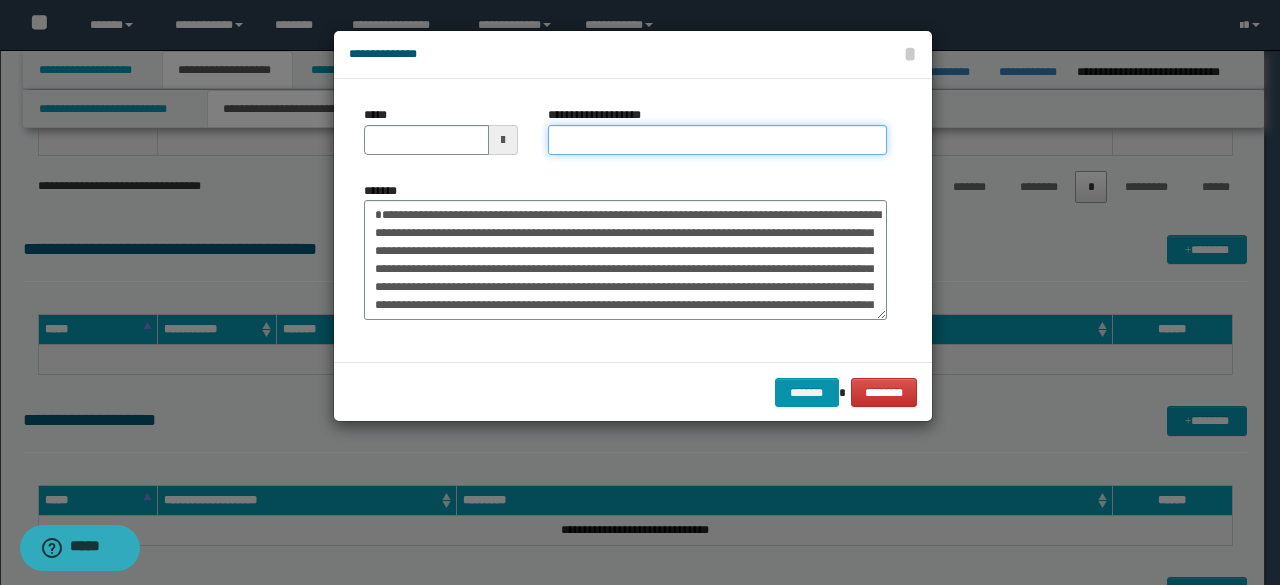 click on "**********" at bounding box center (717, 140) 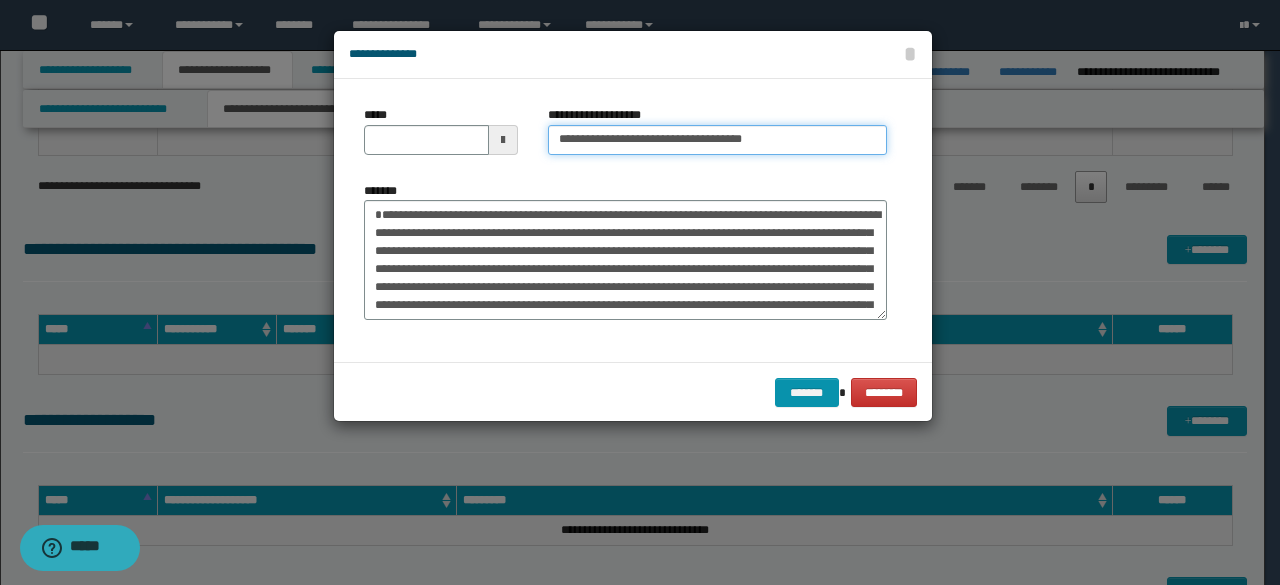 type on "**********" 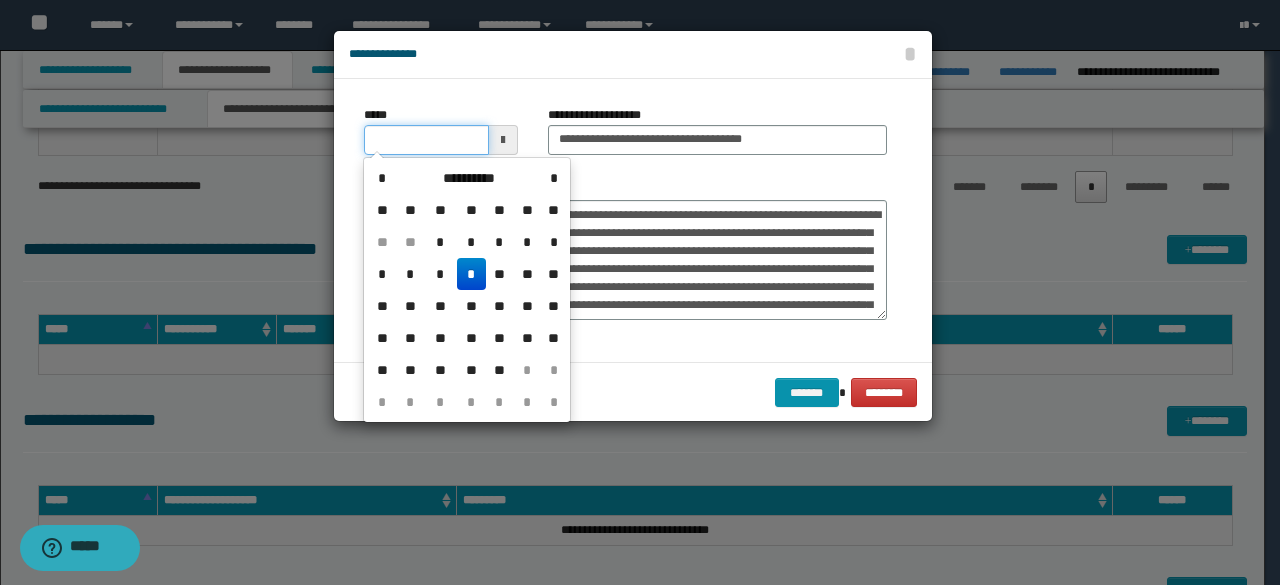 drag, startPoint x: 441, startPoint y: 151, endPoint x: 464, endPoint y: 158, distance: 24.04163 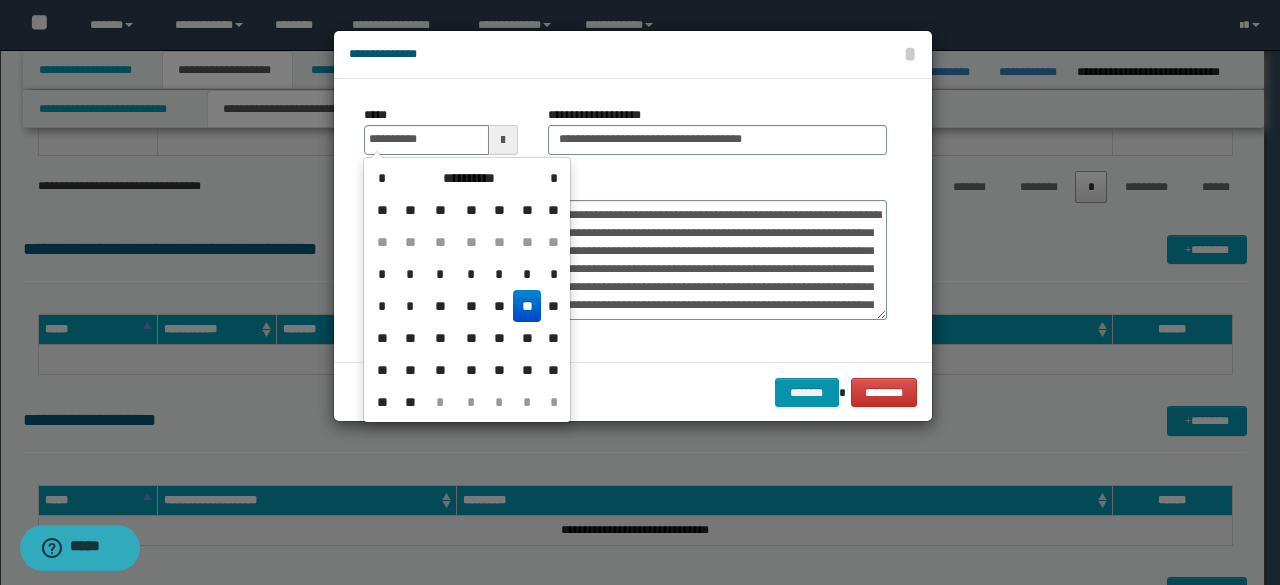click on "**" at bounding box center [527, 306] 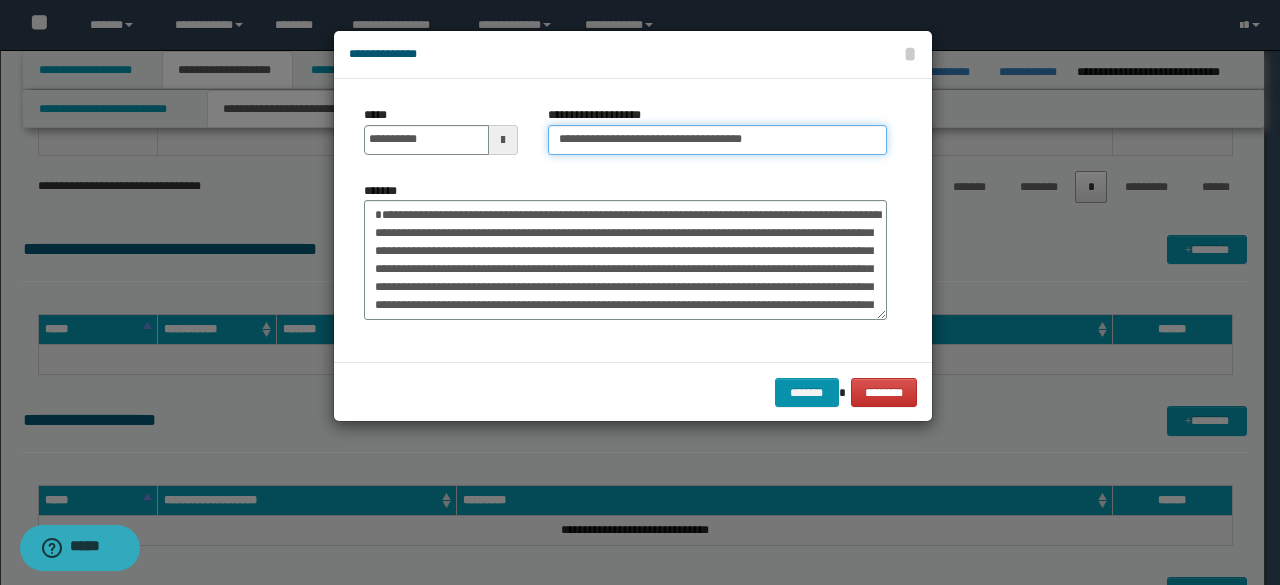 drag, startPoint x: 621, startPoint y: 142, endPoint x: 456, endPoint y: 127, distance: 165.68042 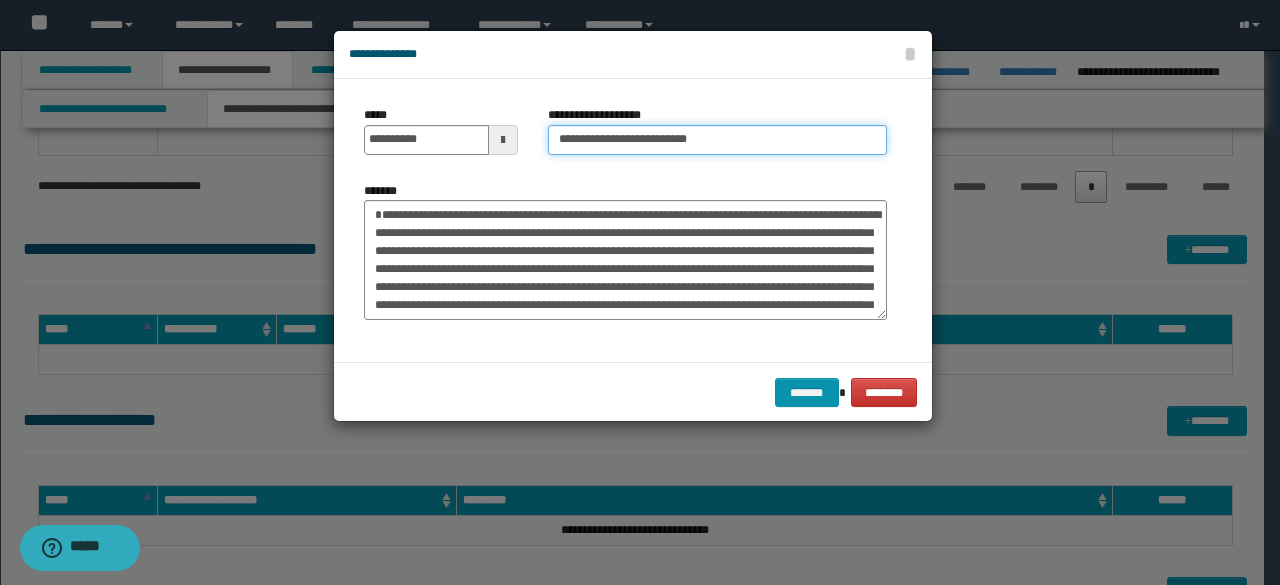 click on "**********" at bounding box center [717, 140] 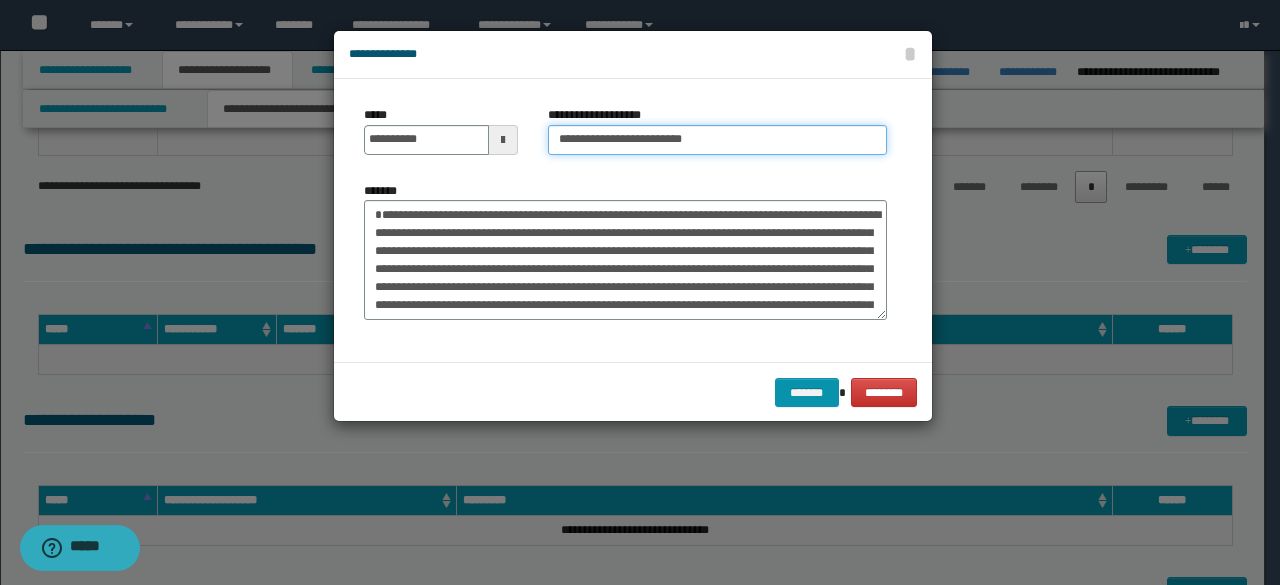 type on "**********" 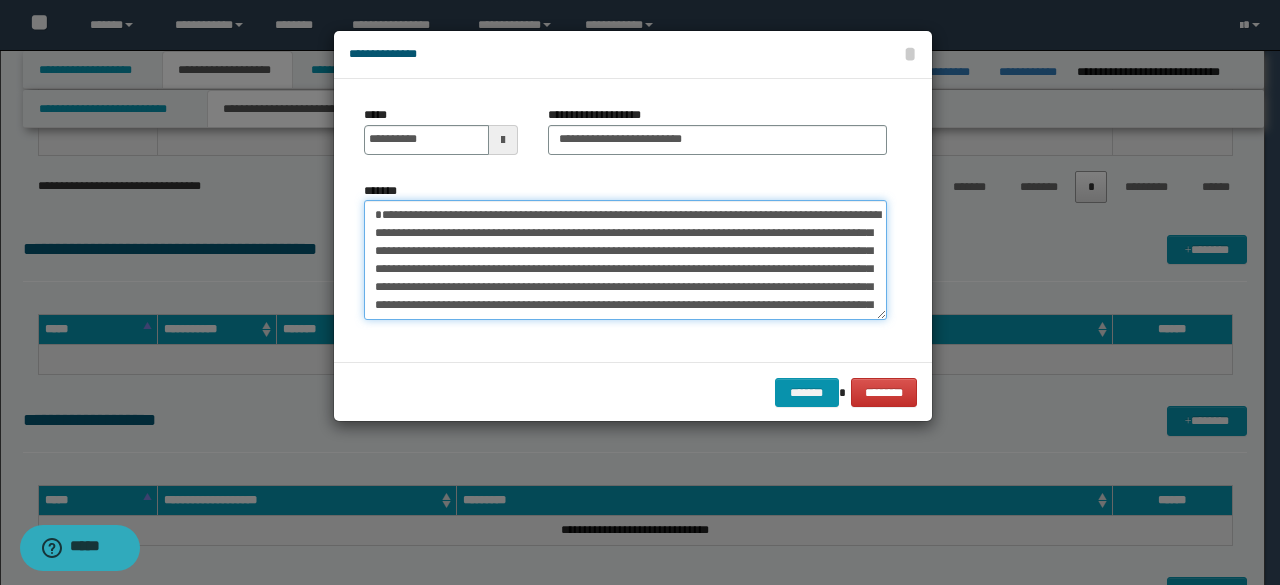 click on "*******" at bounding box center [625, 259] 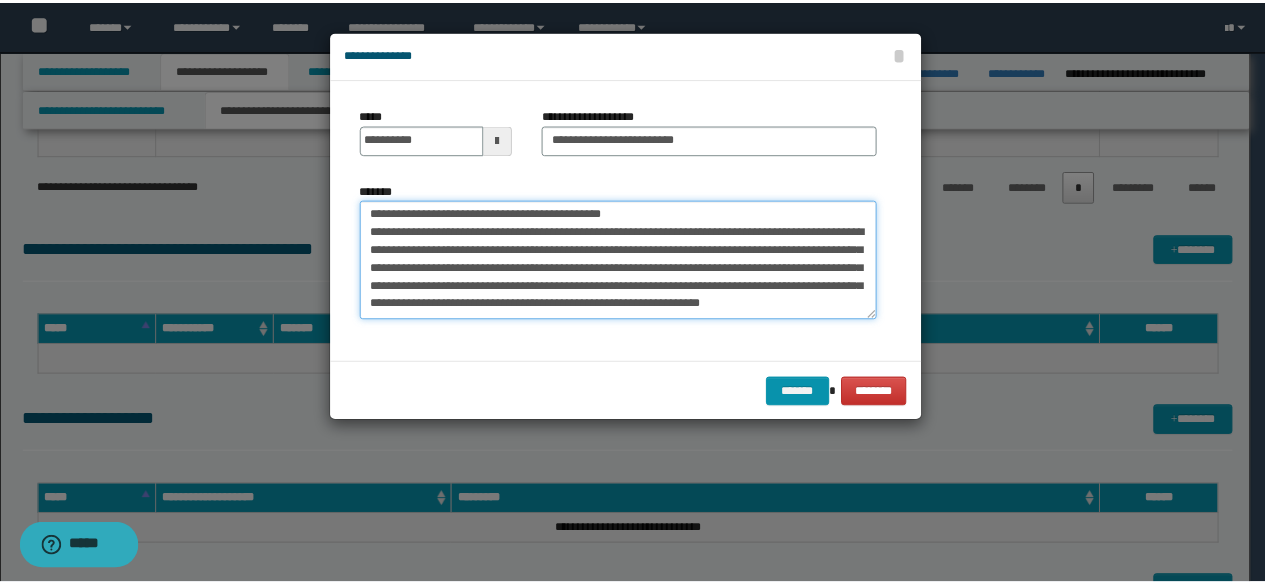 scroll, scrollTop: 648, scrollLeft: 0, axis: vertical 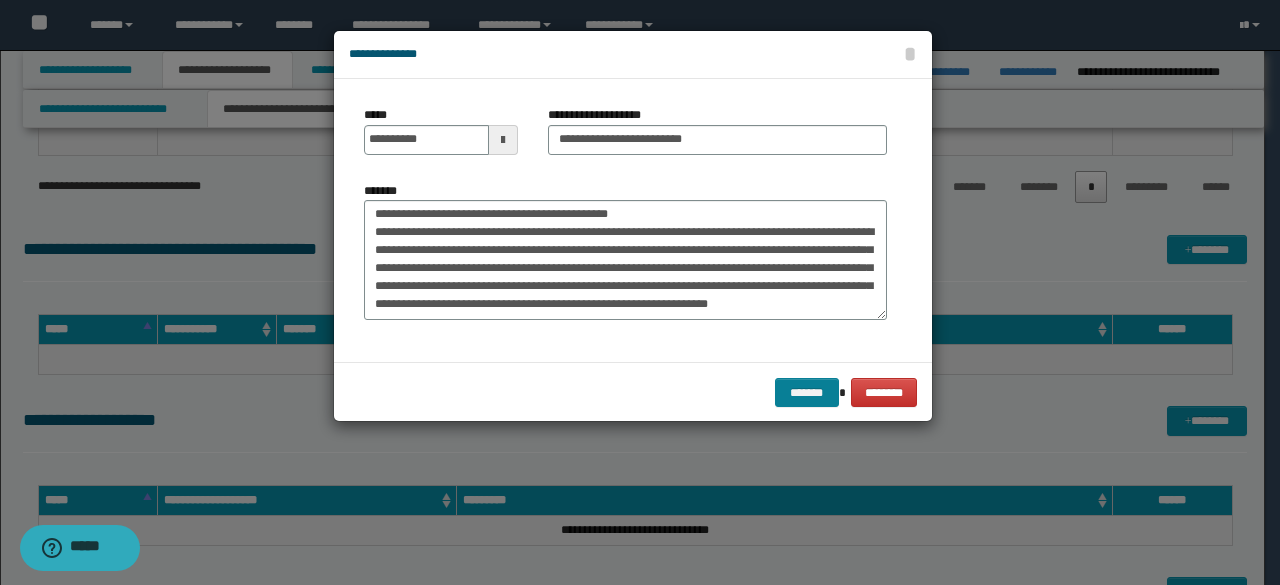 drag, startPoint x: 811, startPoint y: 376, endPoint x: 822, endPoint y: 382, distance: 12.529964 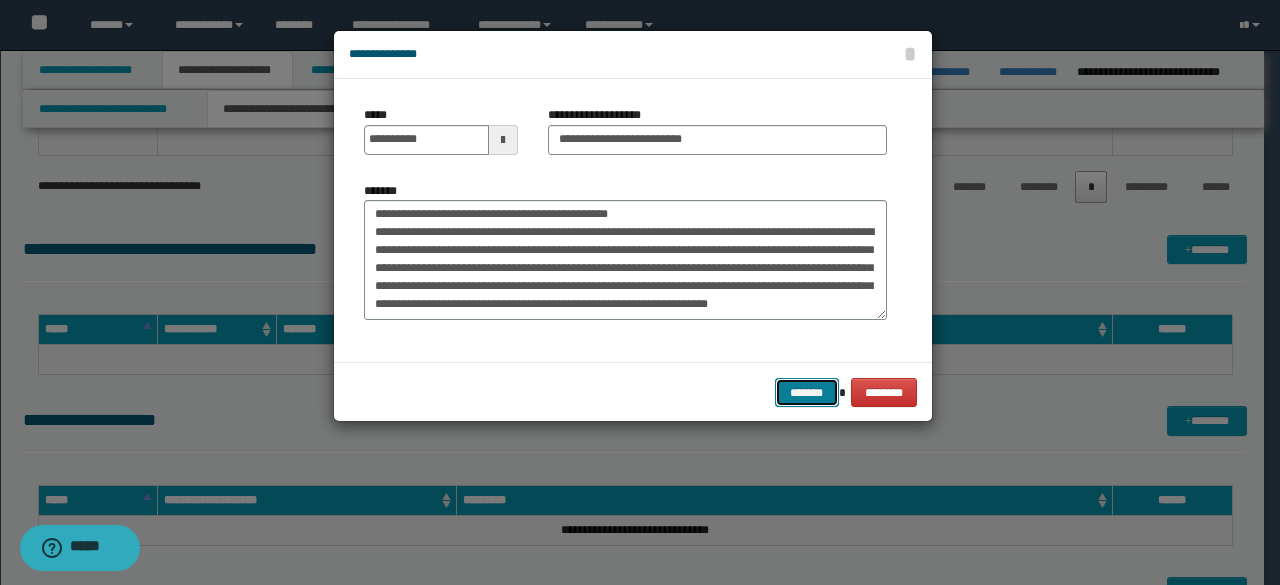 click on "*******" at bounding box center [807, 392] 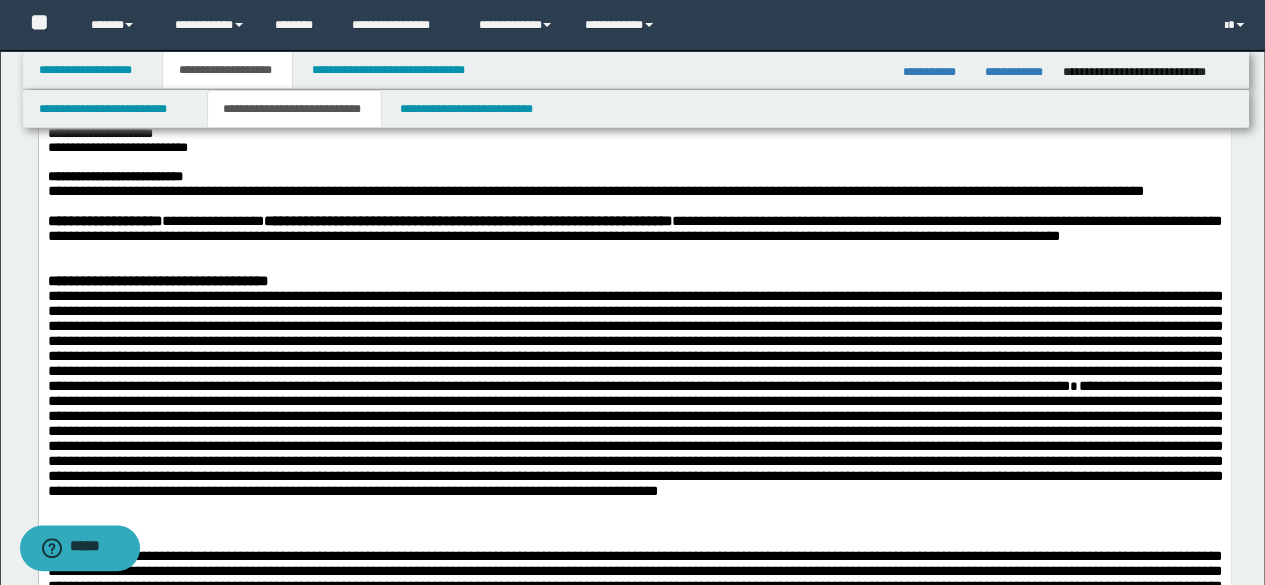scroll, scrollTop: 0, scrollLeft: 0, axis: both 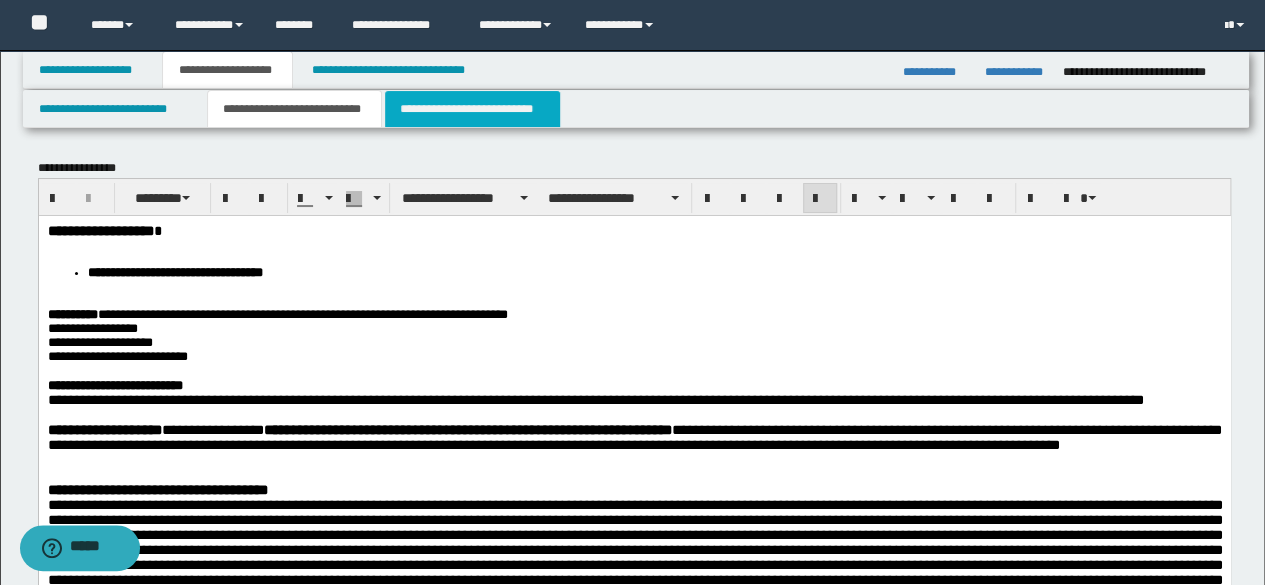 click on "**********" at bounding box center [472, 109] 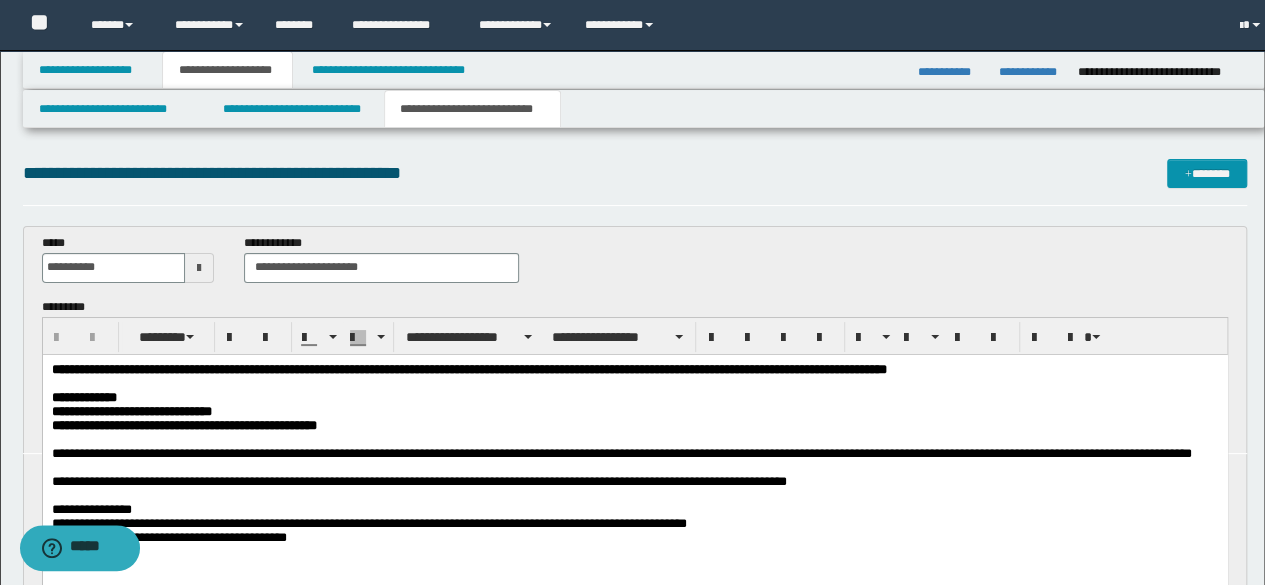scroll, scrollTop: 0, scrollLeft: 0, axis: both 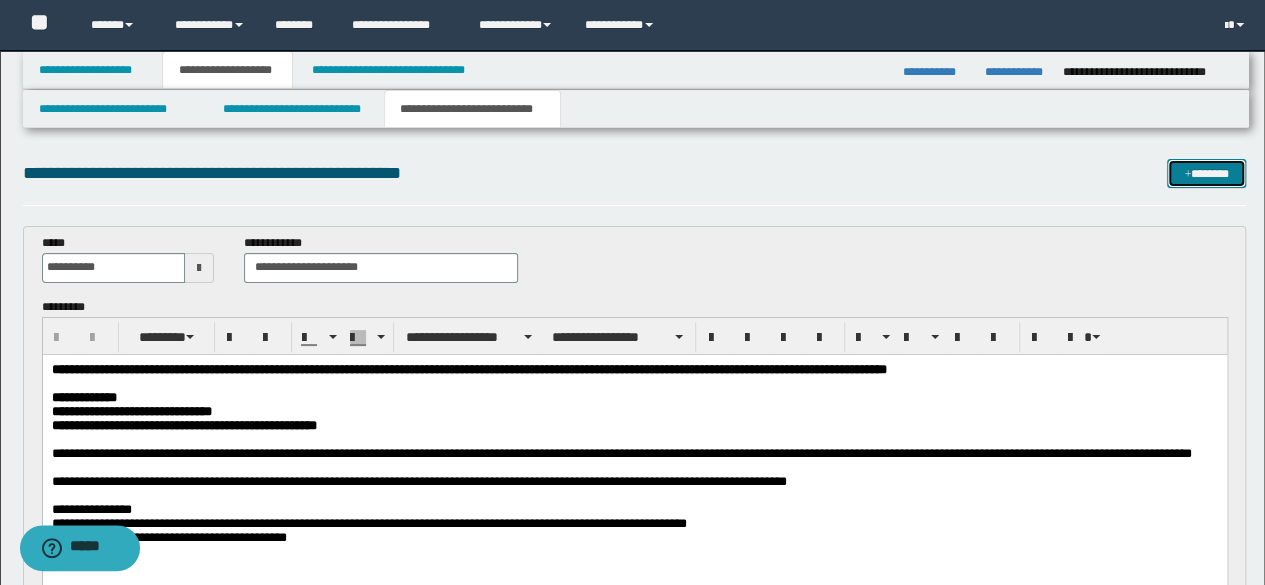 click on "*******" at bounding box center (1206, 173) 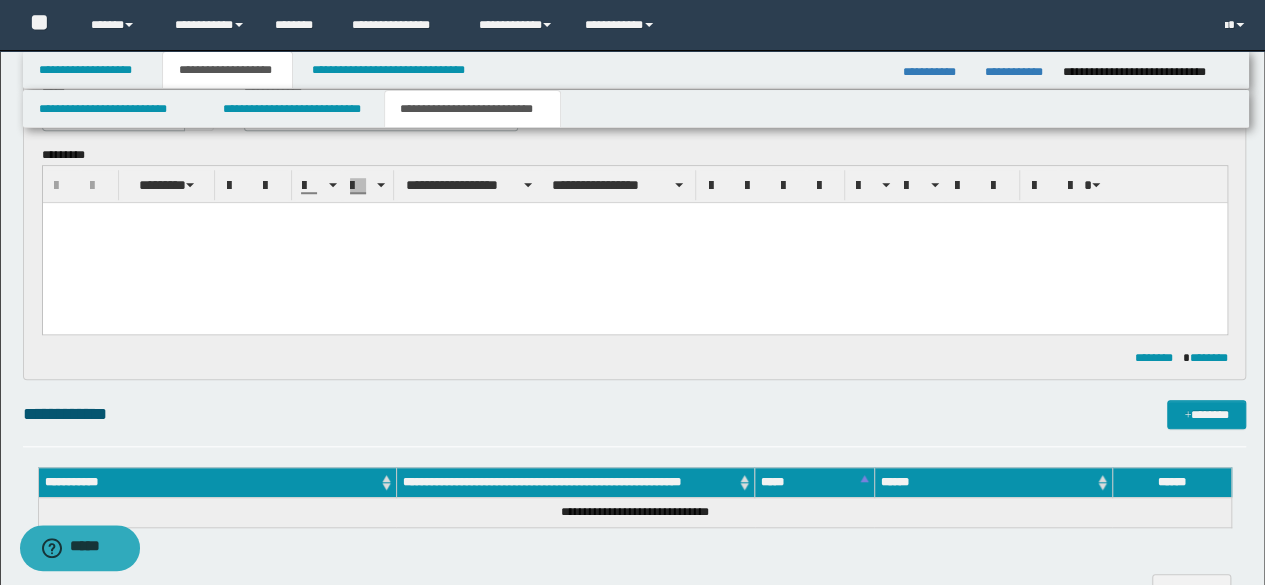 scroll, scrollTop: 0, scrollLeft: 0, axis: both 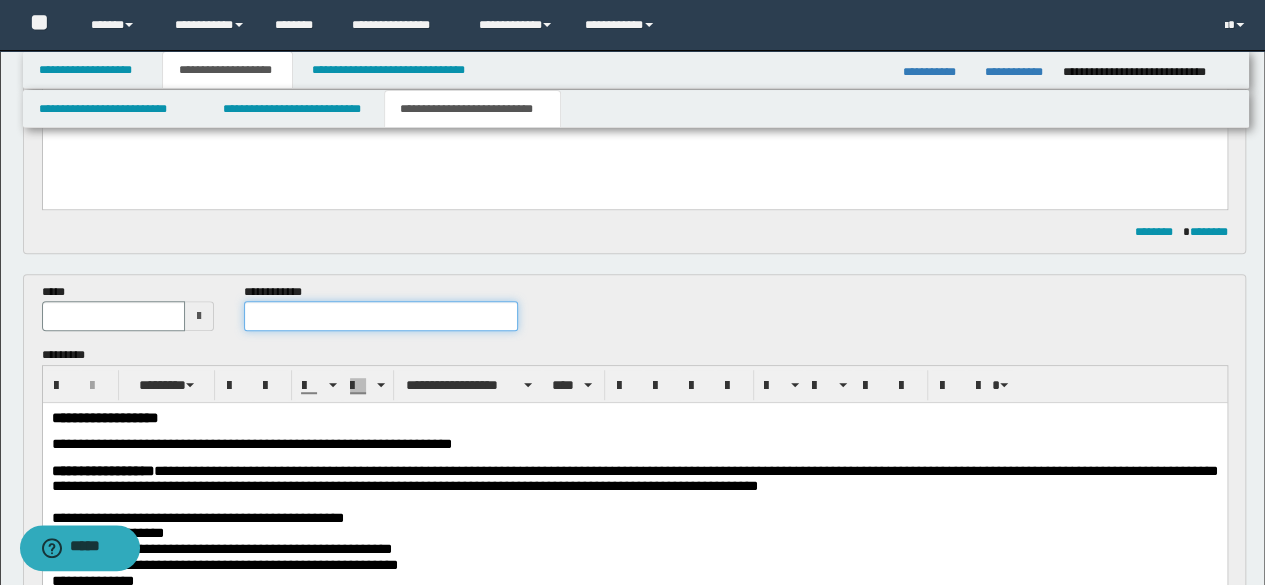 click at bounding box center (381, 316) 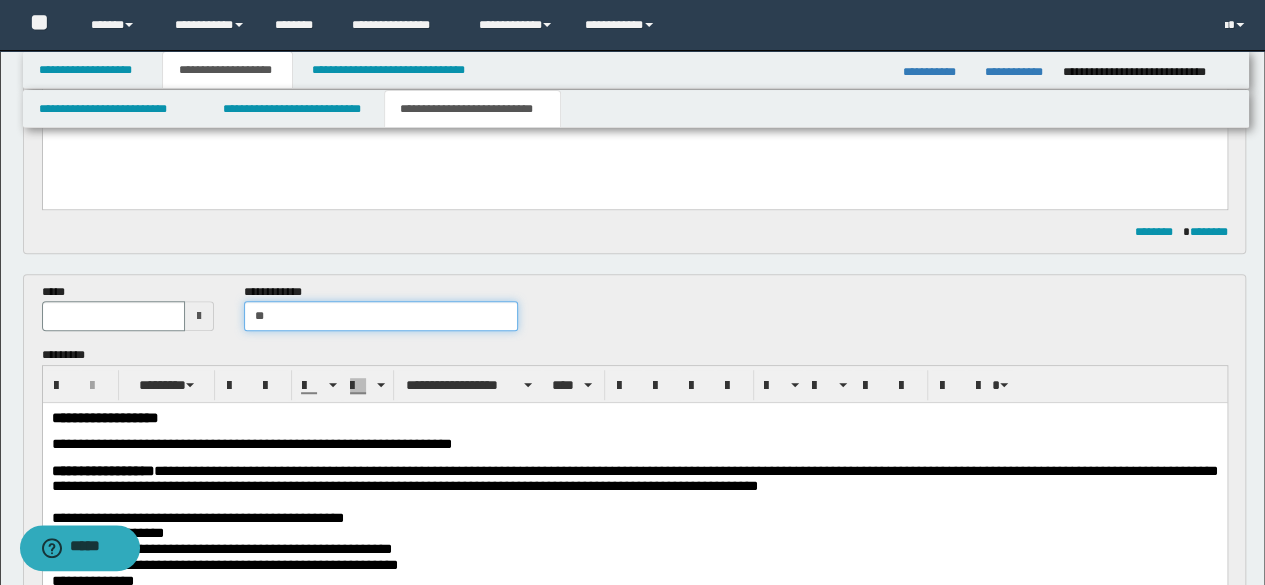 type on "*" 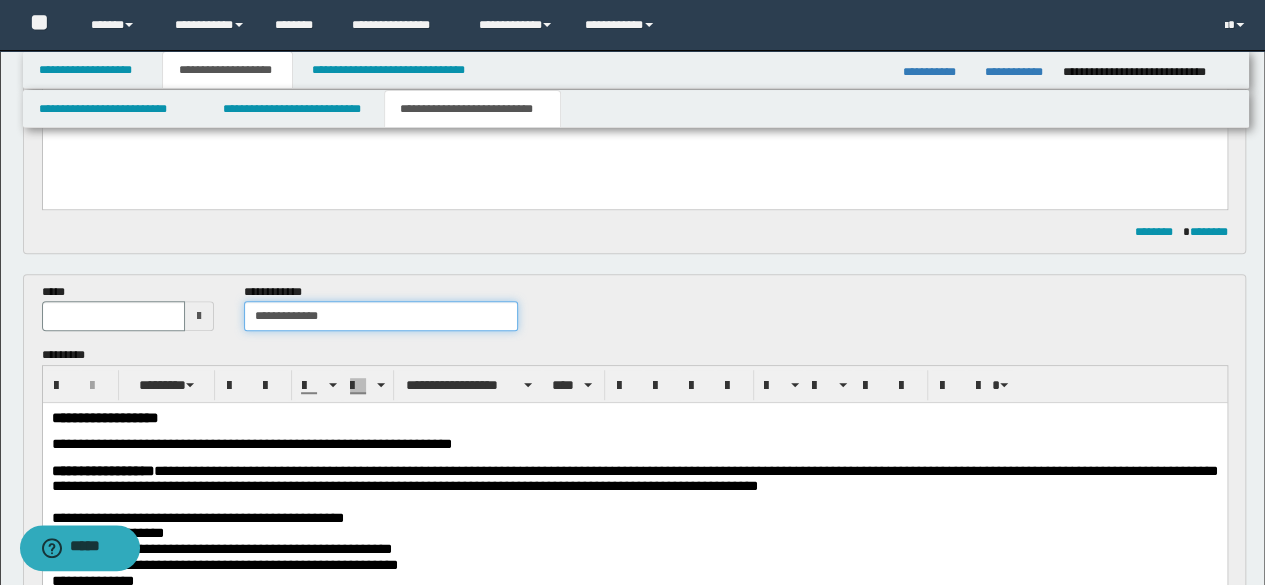 type on "**********" 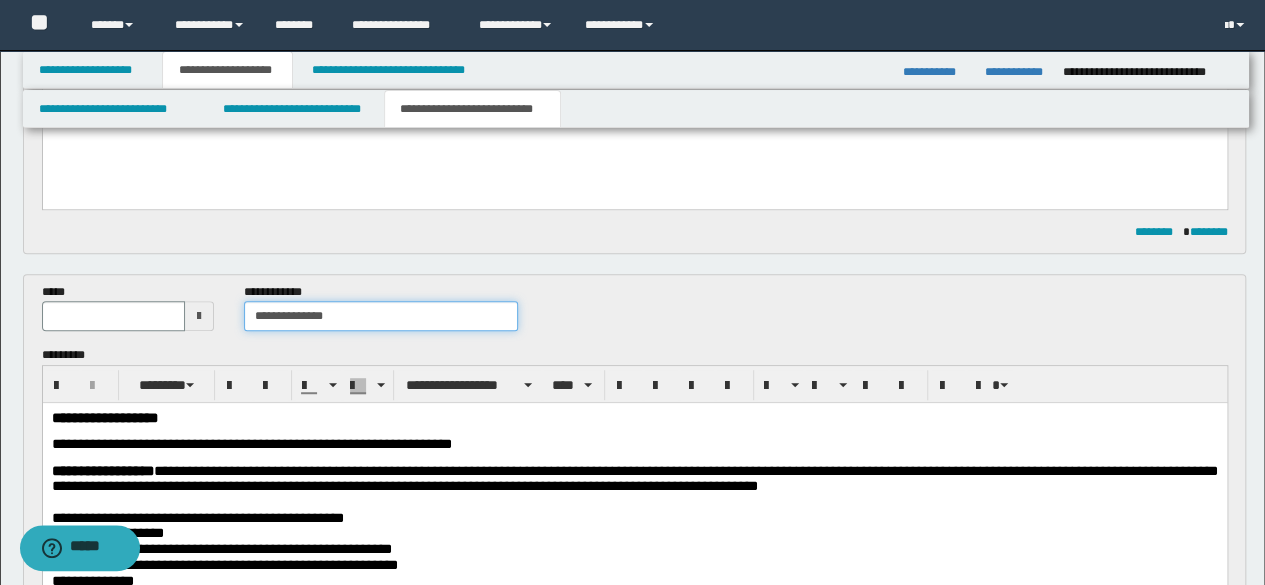 type 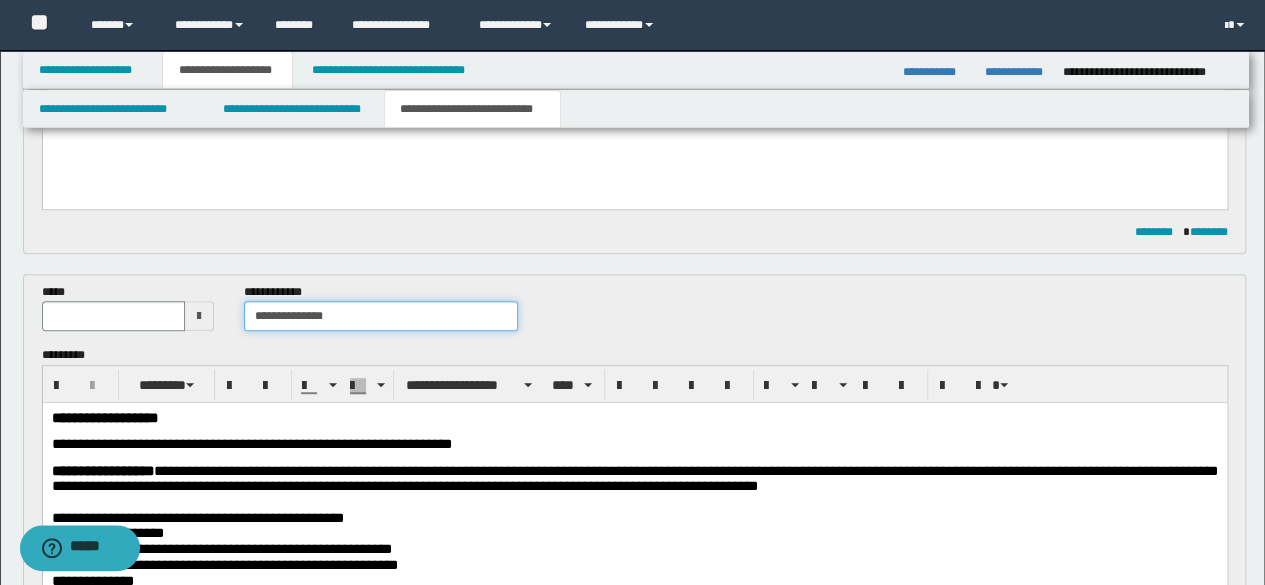 type on "**********" 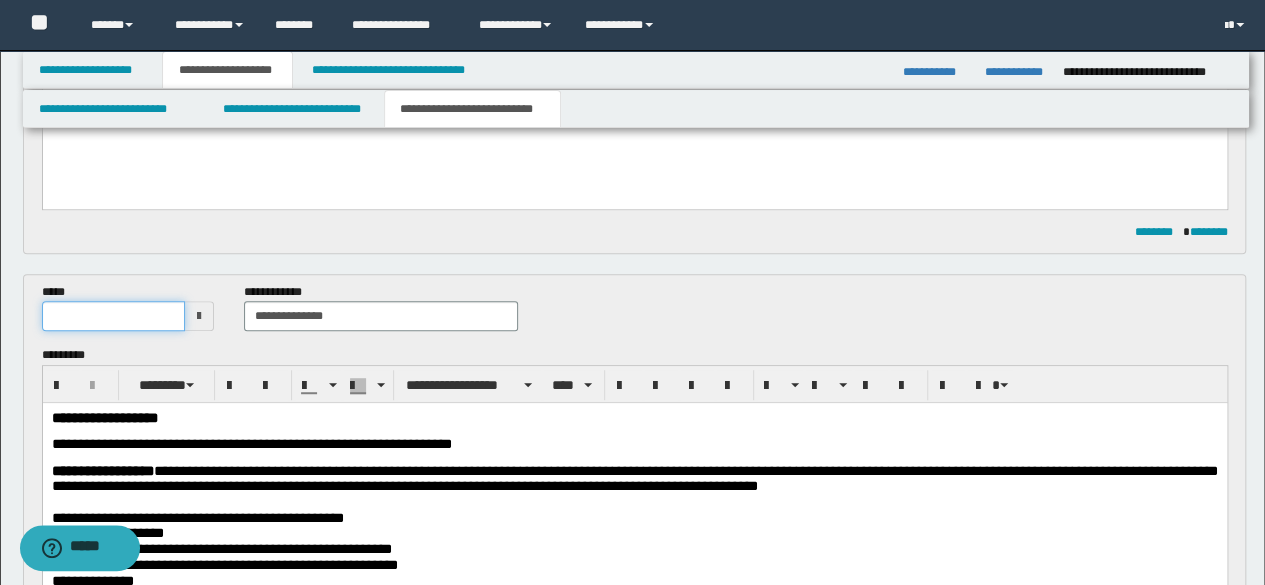 click at bounding box center [114, 316] 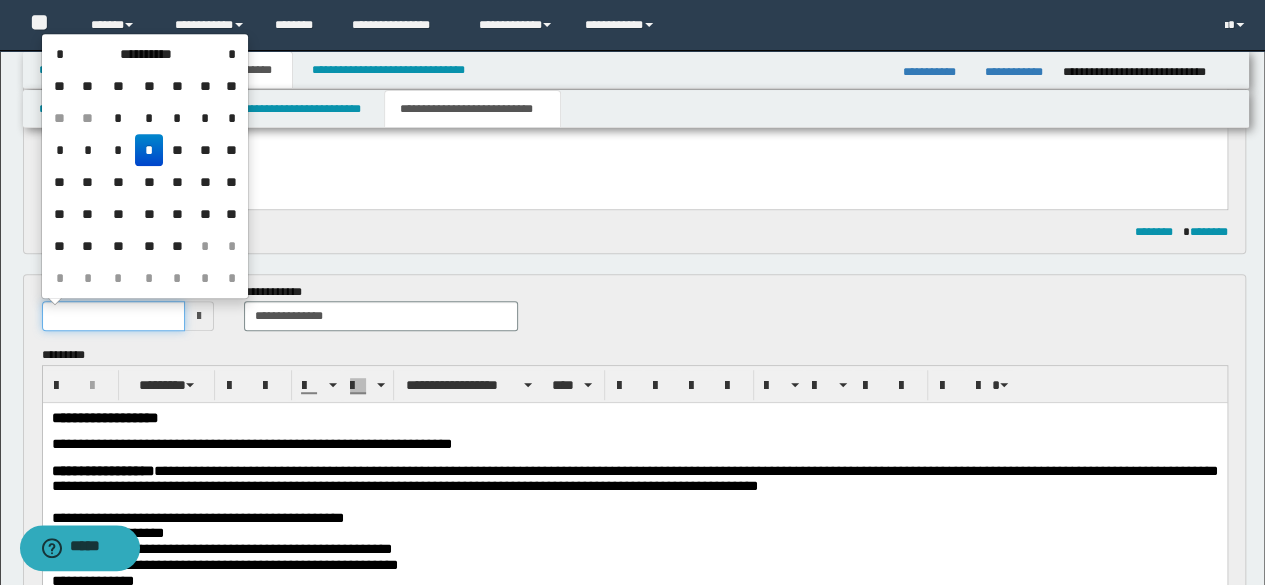 click at bounding box center (114, 316) 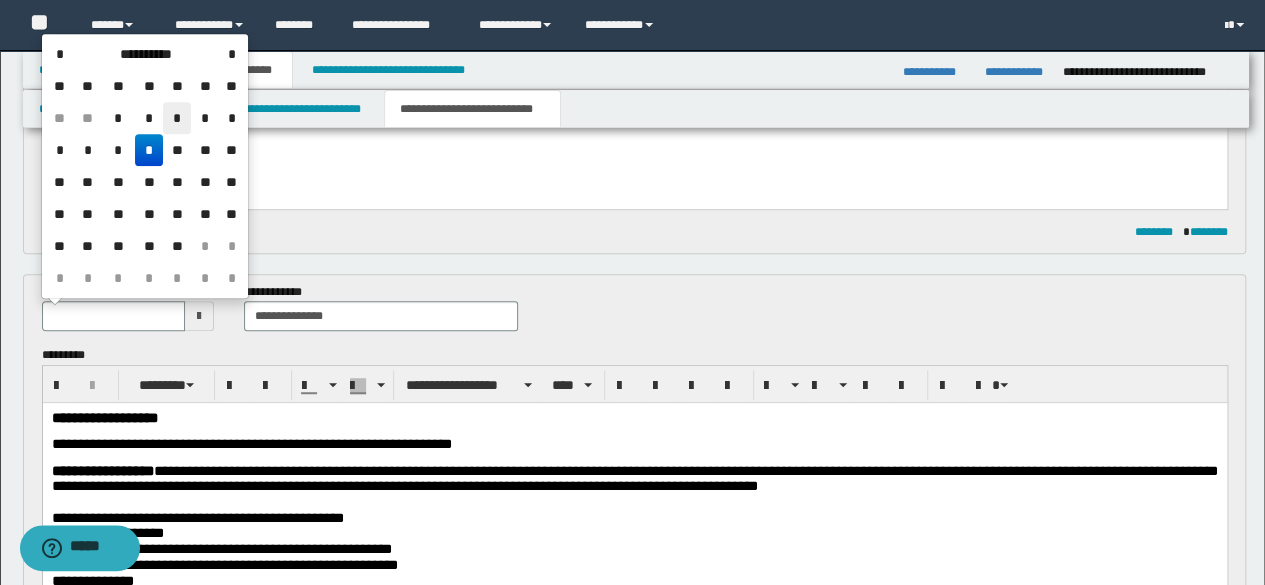 click on "*" at bounding box center [177, 118] 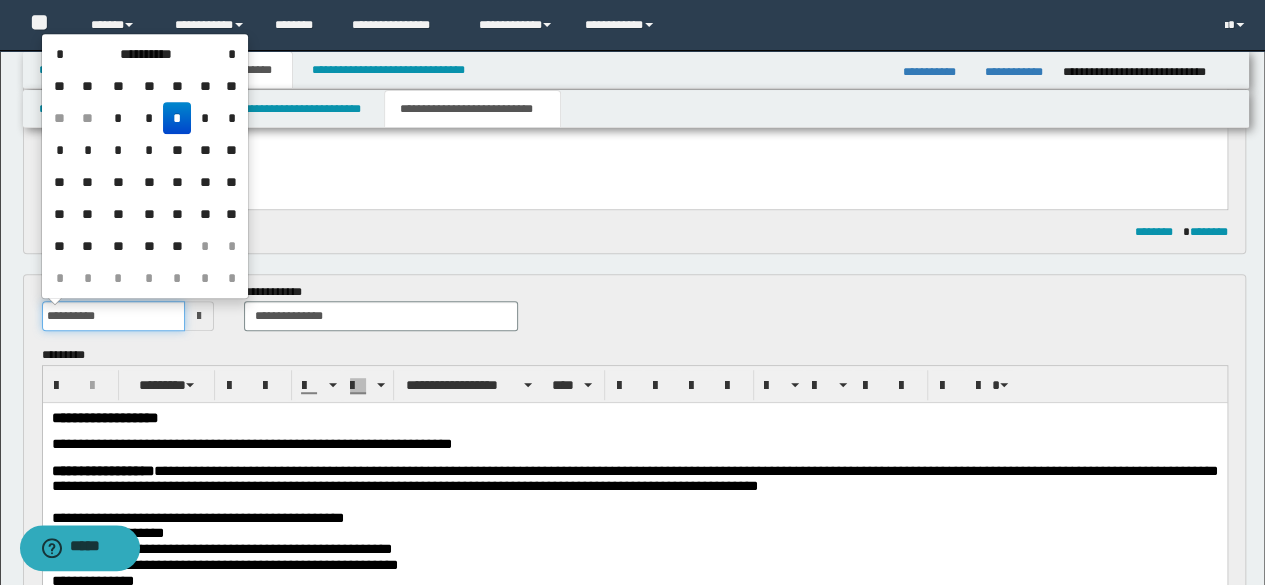 click on "**********" at bounding box center [114, 316] 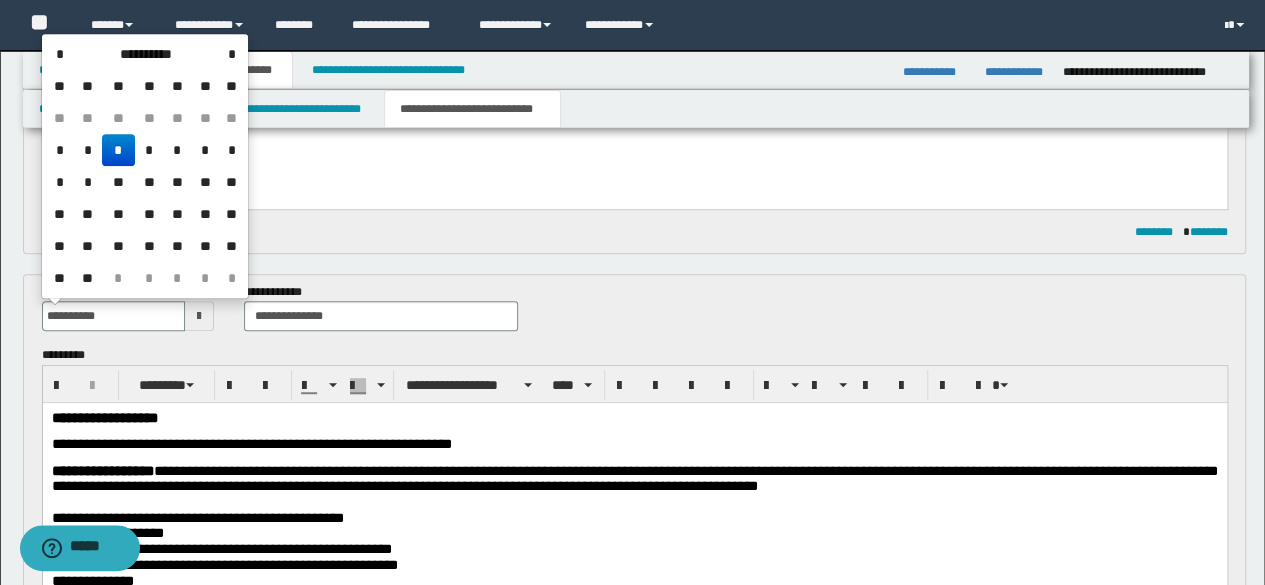 click on "*" at bounding box center [118, 150] 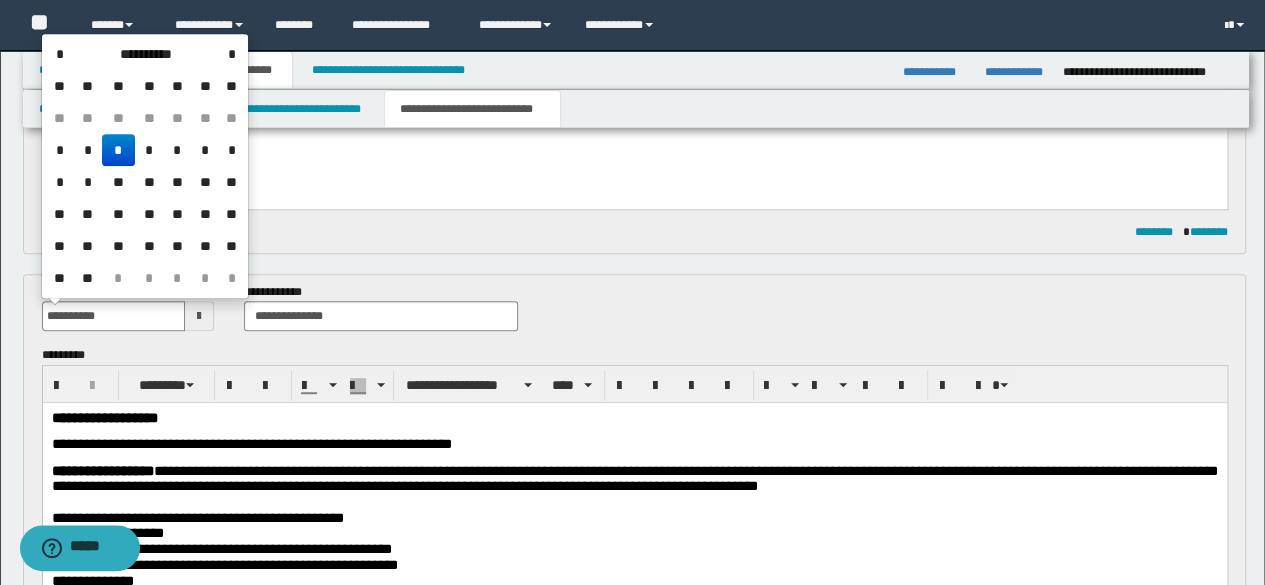 type on "**********" 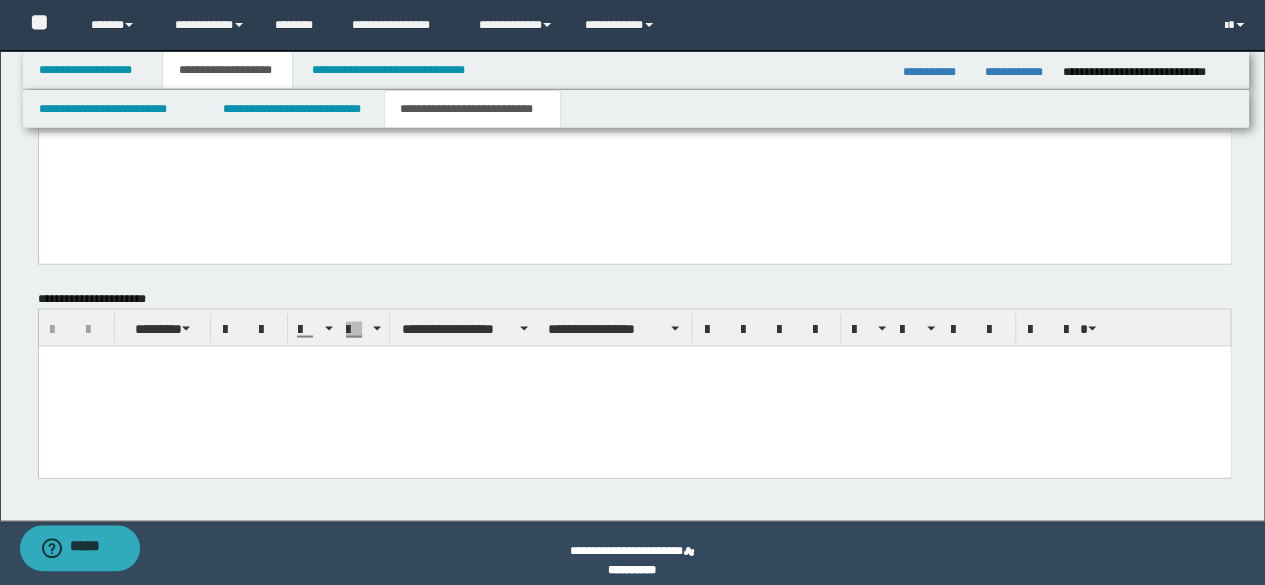 scroll, scrollTop: 1779, scrollLeft: 0, axis: vertical 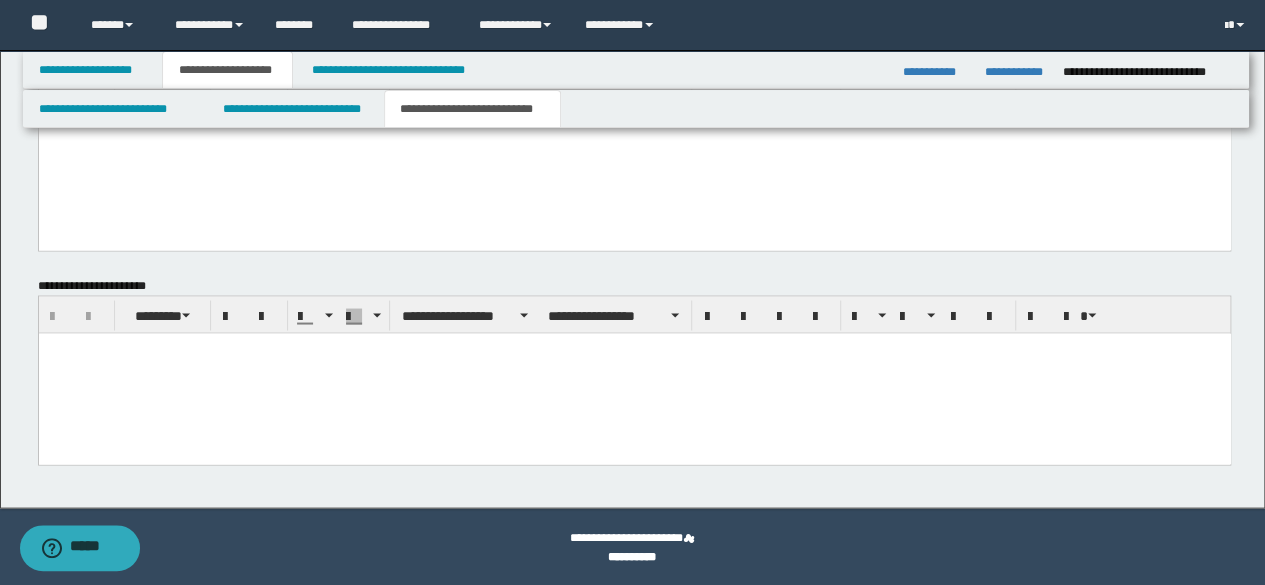 click at bounding box center (634, 373) 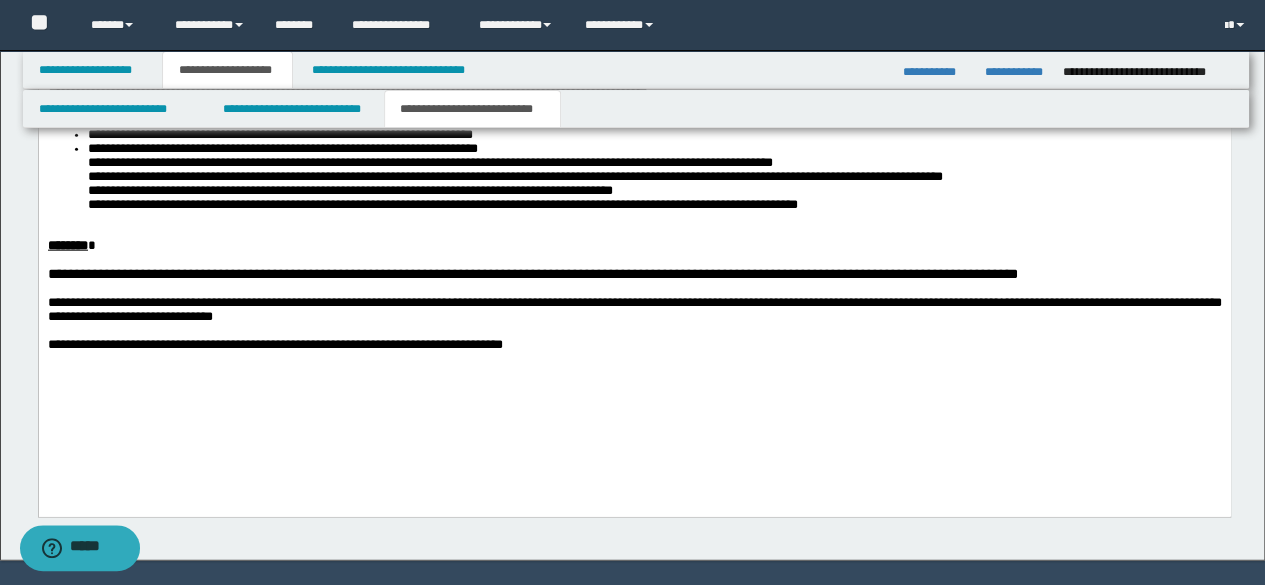 scroll, scrollTop: 2279, scrollLeft: 0, axis: vertical 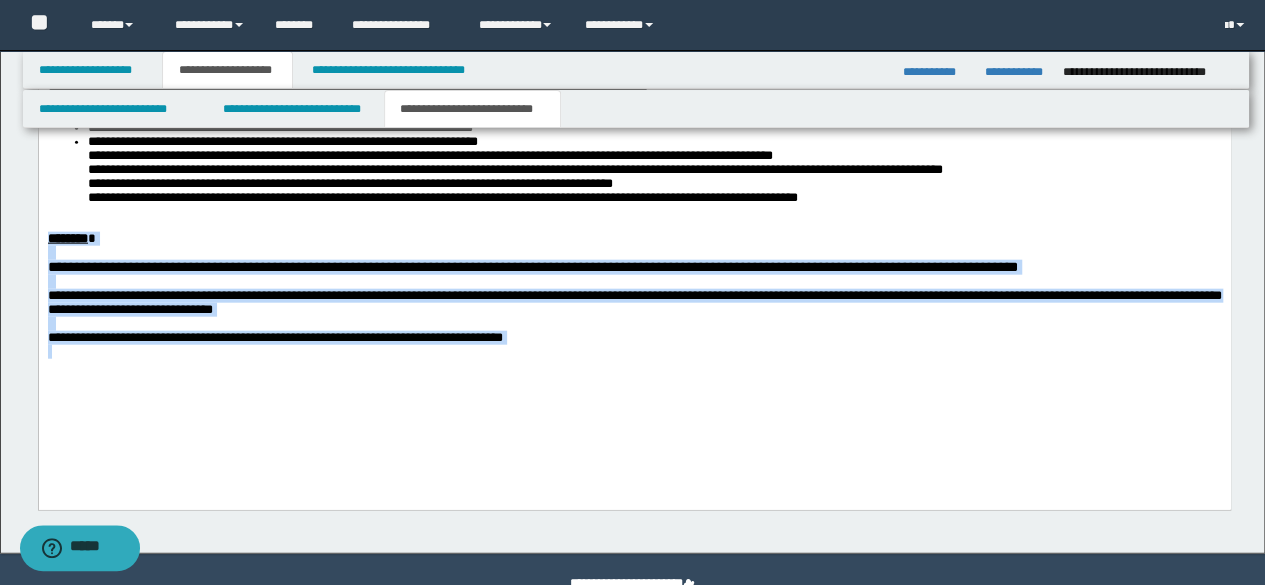 drag, startPoint x: 555, startPoint y: 404, endPoint x: 15, endPoint y: 268, distance: 556.8626 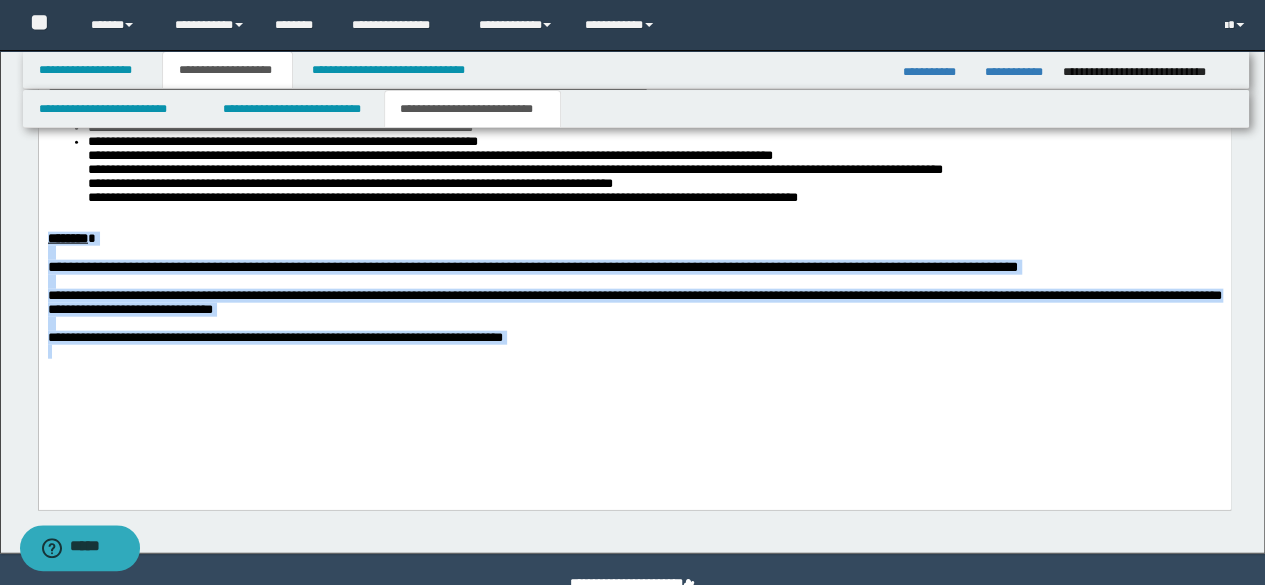 click on "**********" at bounding box center [634, 126] 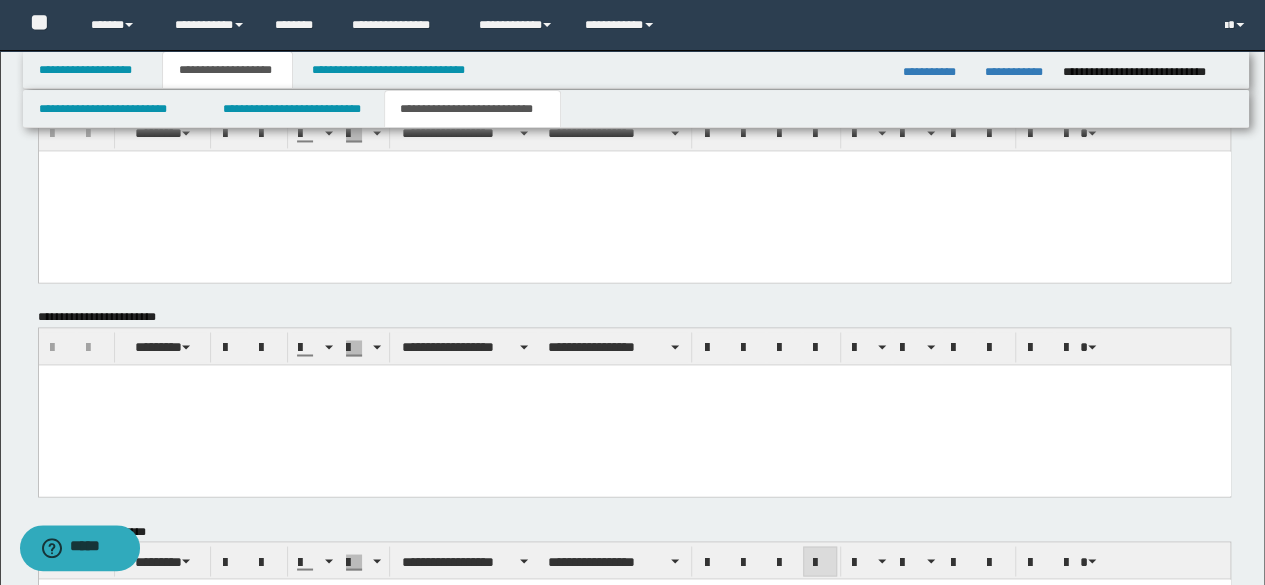 scroll, scrollTop: 1485, scrollLeft: 0, axis: vertical 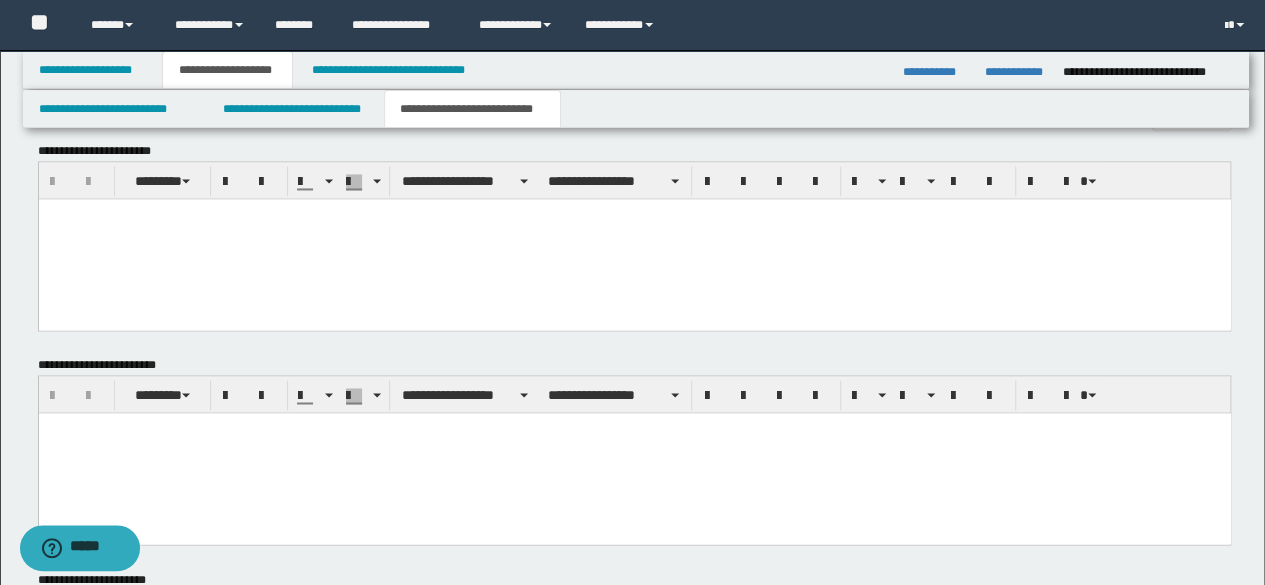 drag, startPoint x: 166, startPoint y: 277, endPoint x: 233, endPoint y: 296, distance: 69.641945 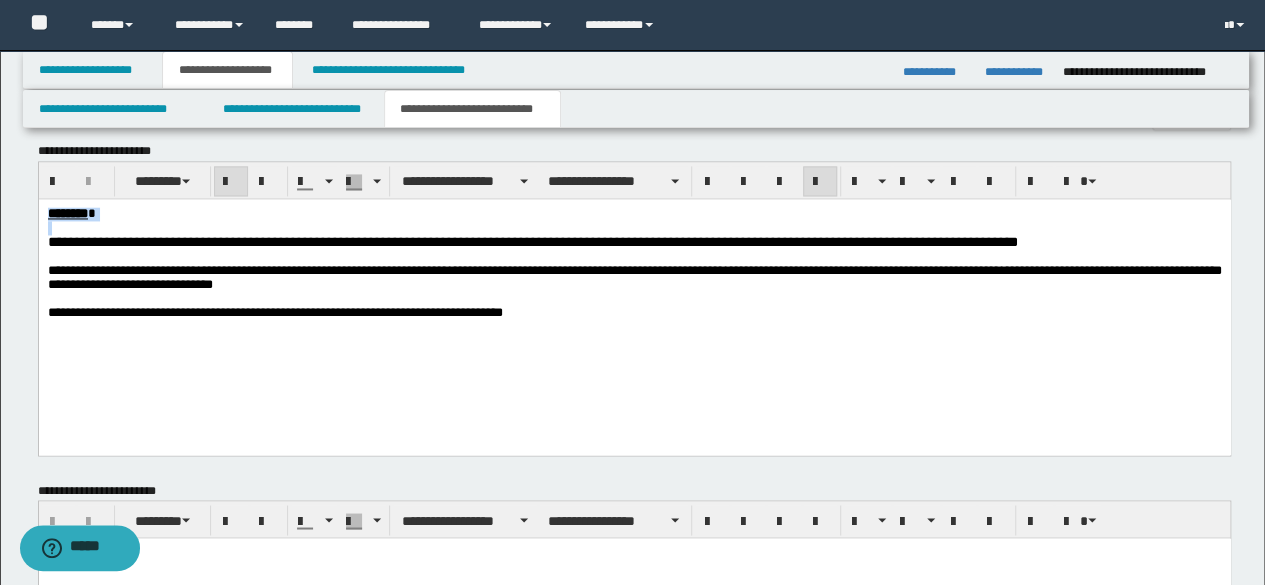 drag, startPoint x: 151, startPoint y: 224, endPoint x: 0, endPoint y: 179, distance: 157.56268 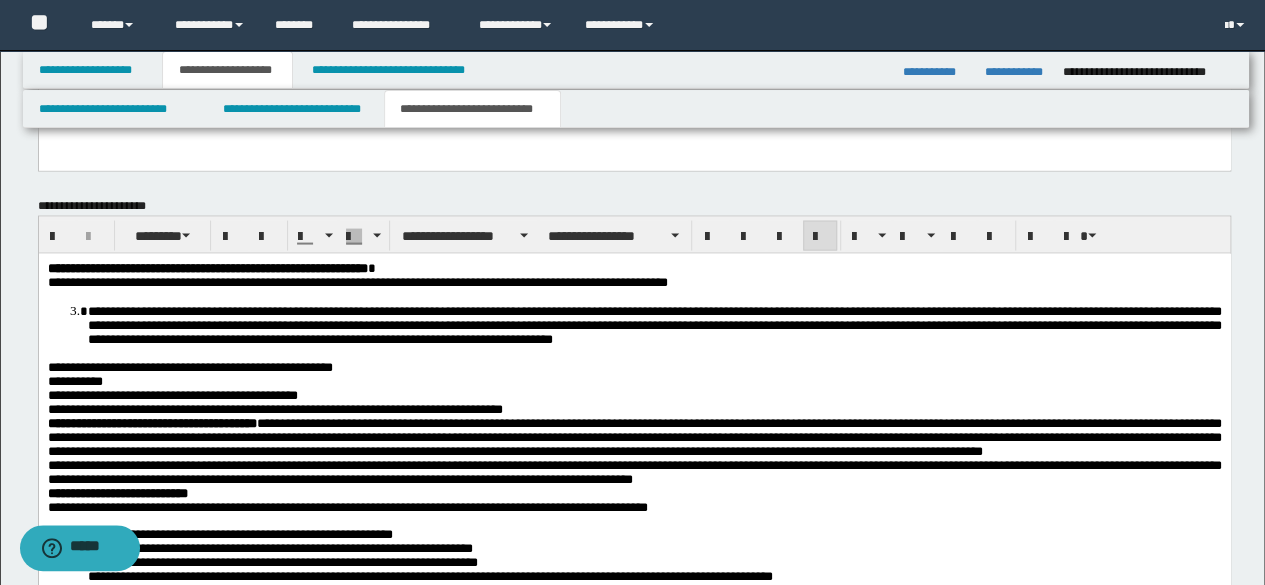 scroll, scrollTop: 2185, scrollLeft: 0, axis: vertical 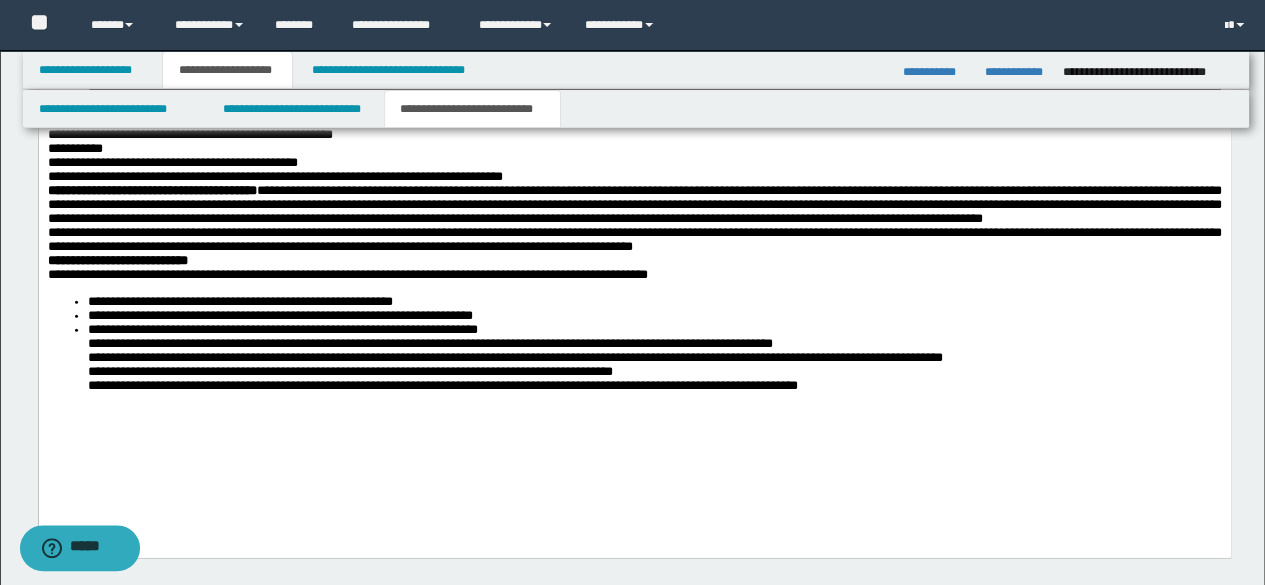 click on "**********" at bounding box center [634, 344] 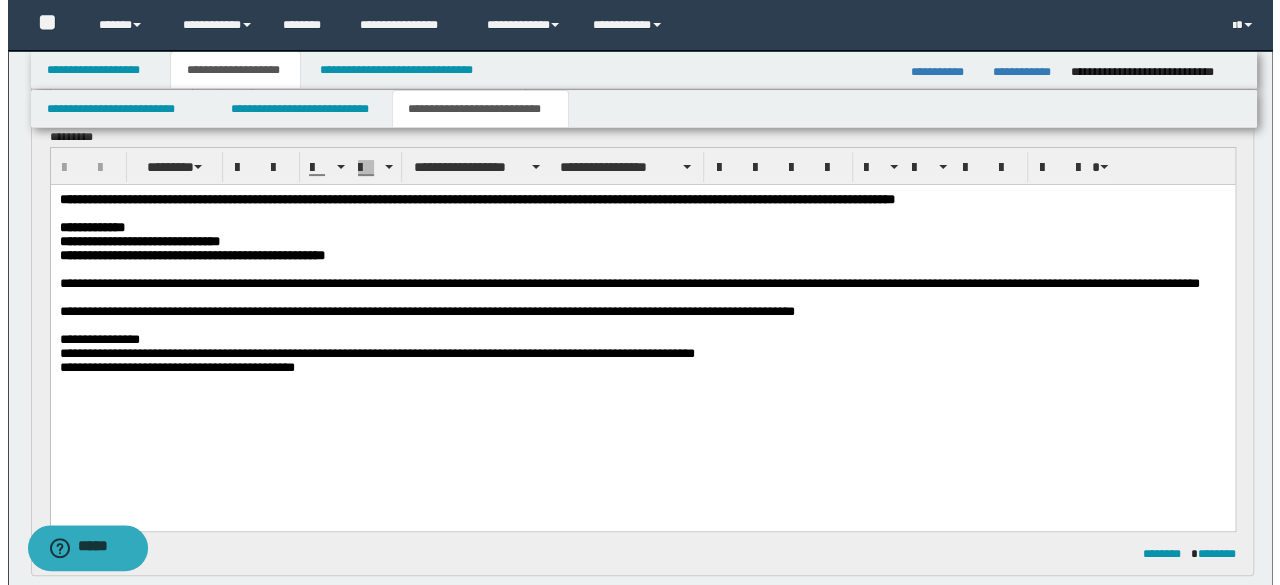 scroll, scrollTop: 0, scrollLeft: 0, axis: both 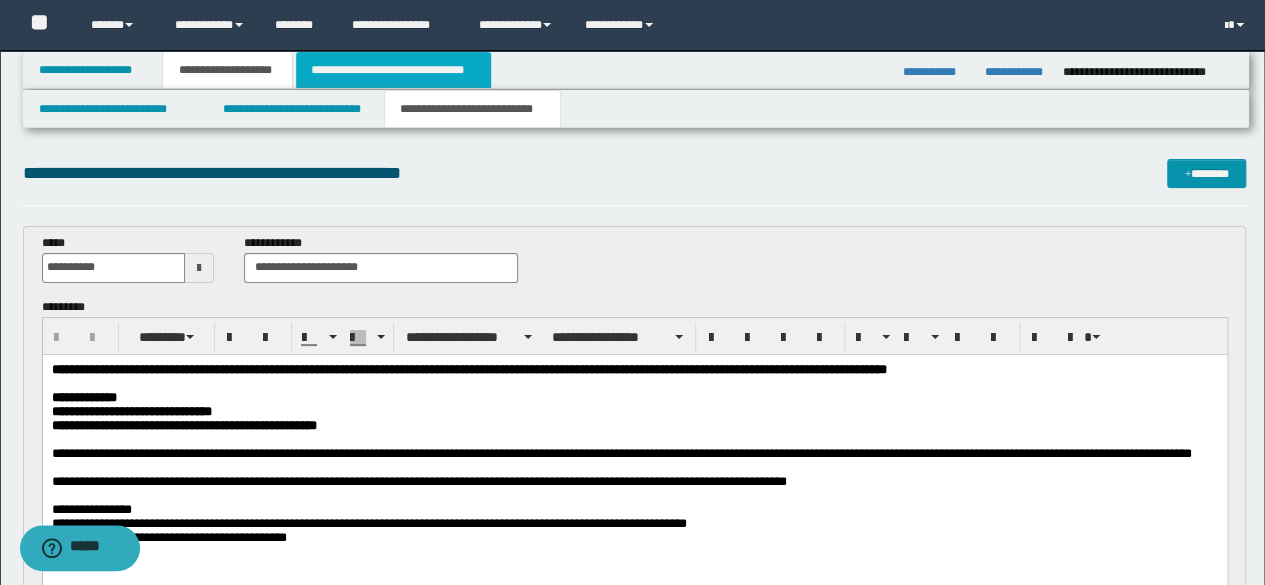 click on "**********" at bounding box center (393, 70) 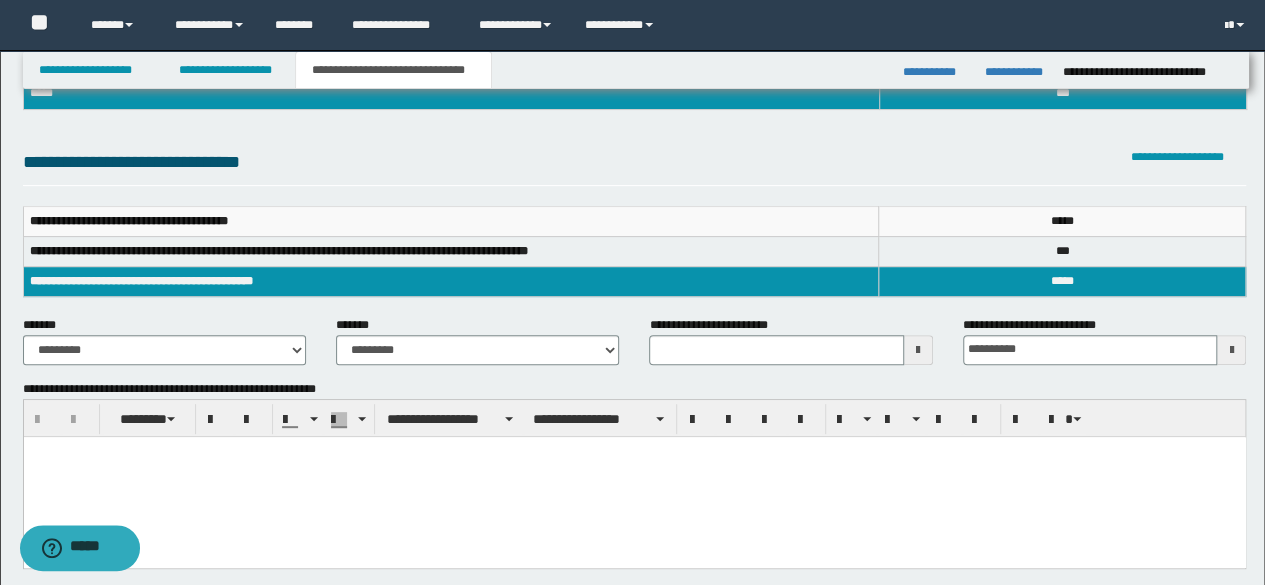 scroll, scrollTop: 300, scrollLeft: 0, axis: vertical 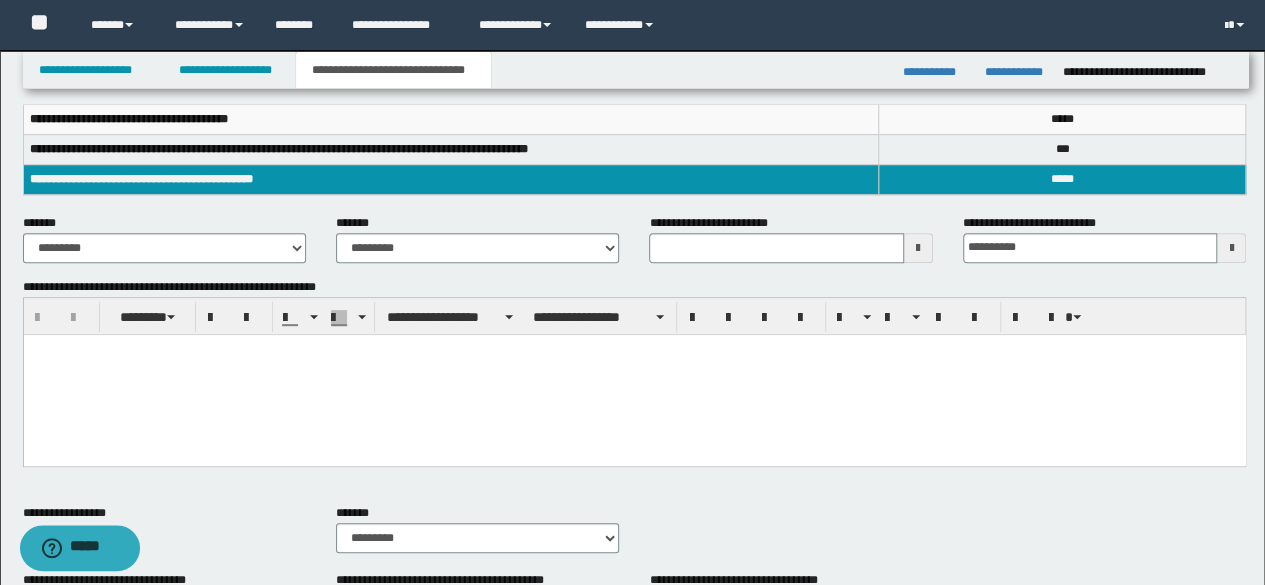 click at bounding box center (634, 374) 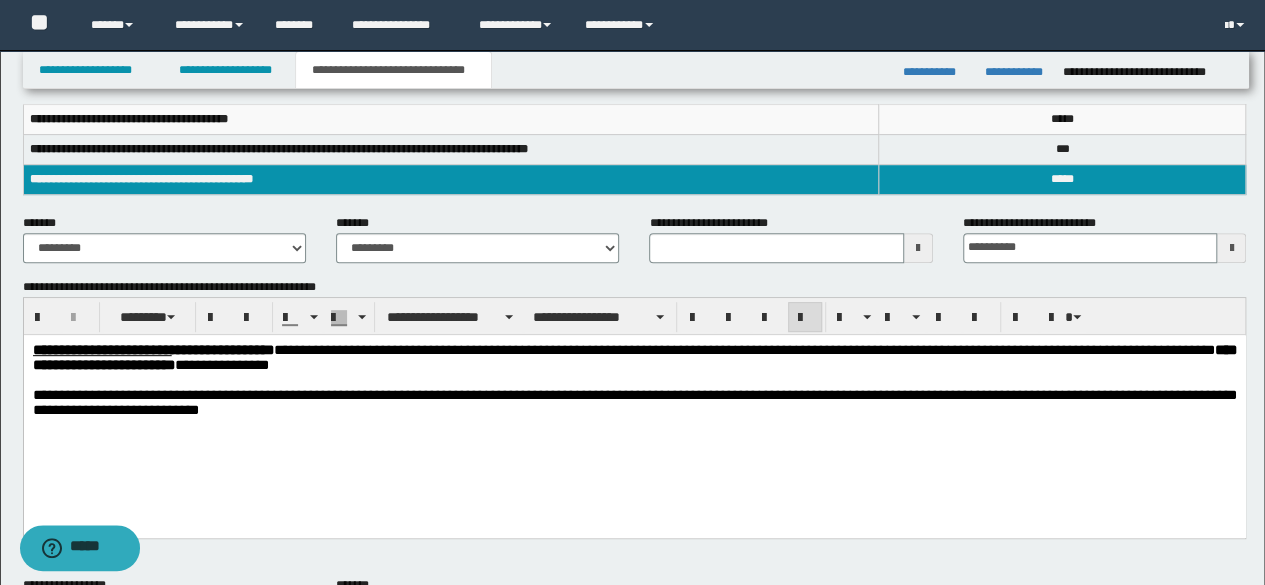 click on "**********" at bounding box center [164, 238] 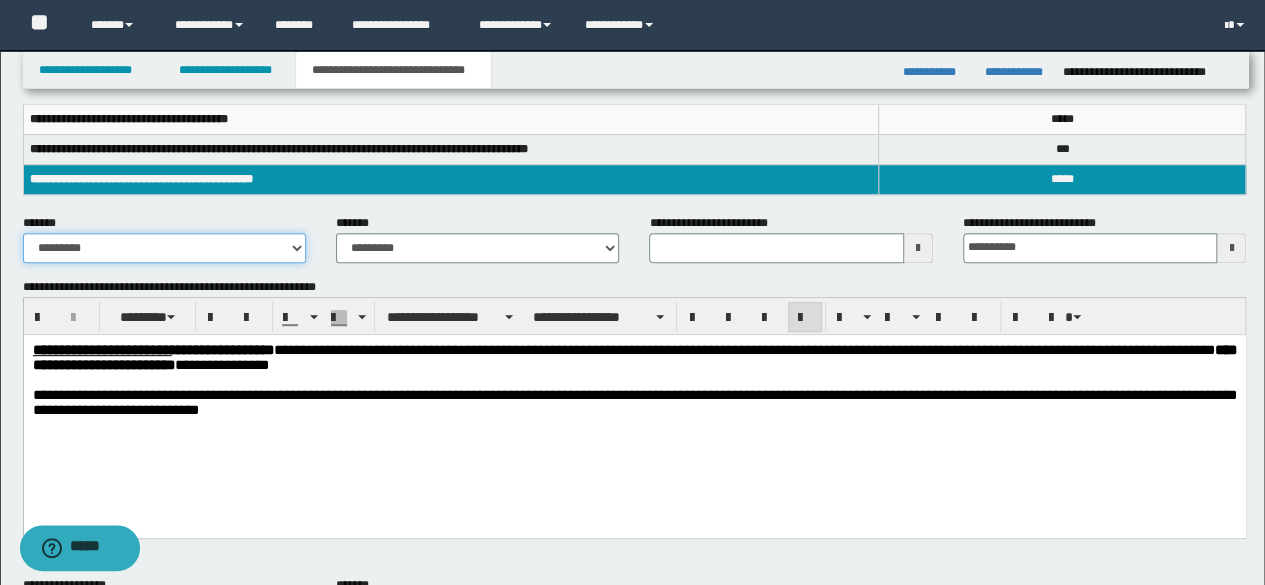 click on "**********" at bounding box center [164, 248] 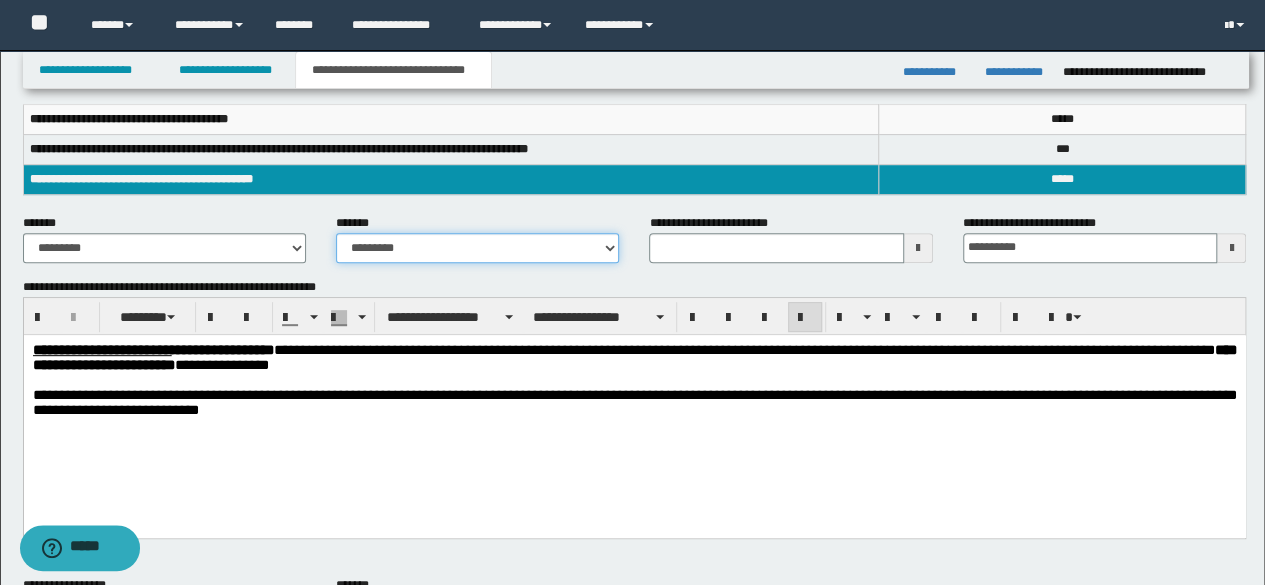 click on "**********" at bounding box center (477, 248) 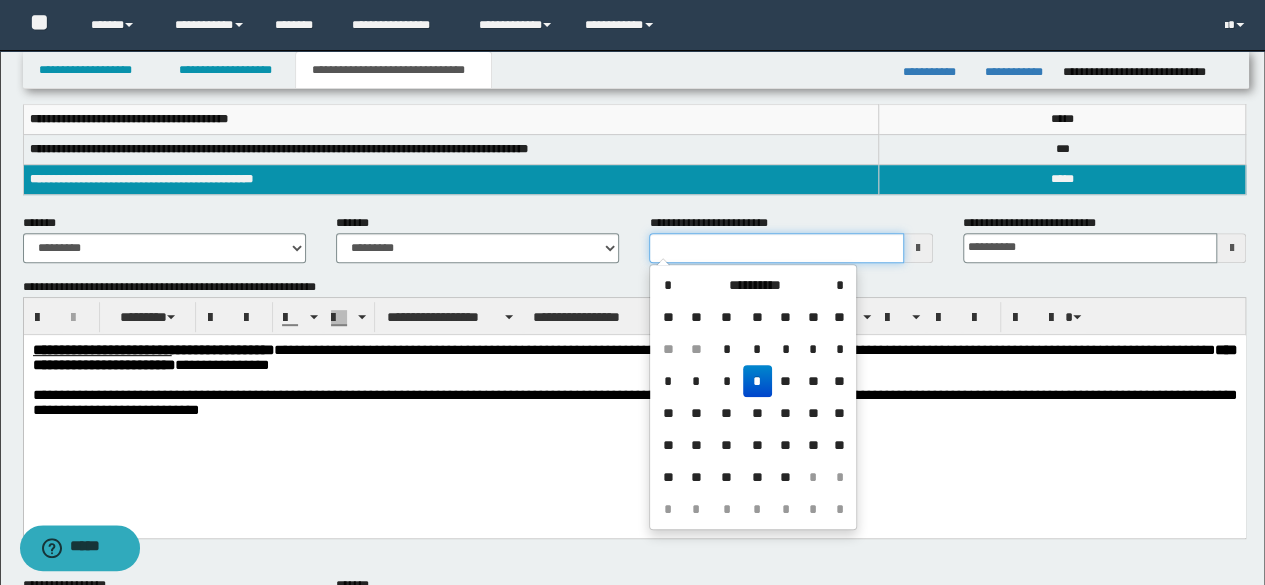 click on "**********" at bounding box center (776, 248) 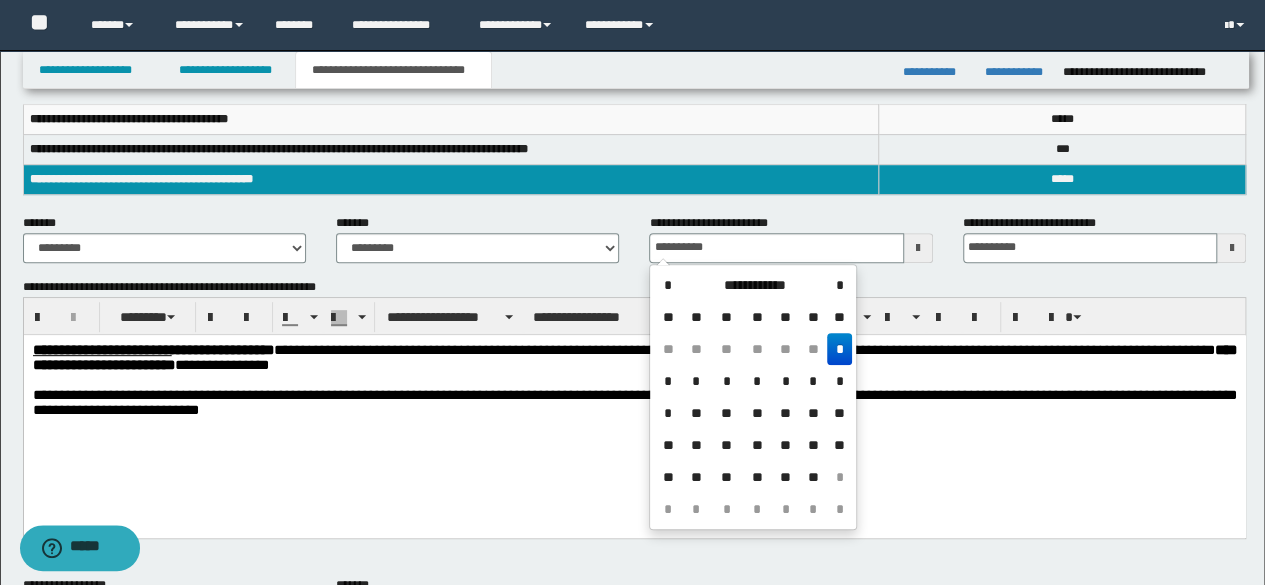 click on "*" at bounding box center (839, 349) 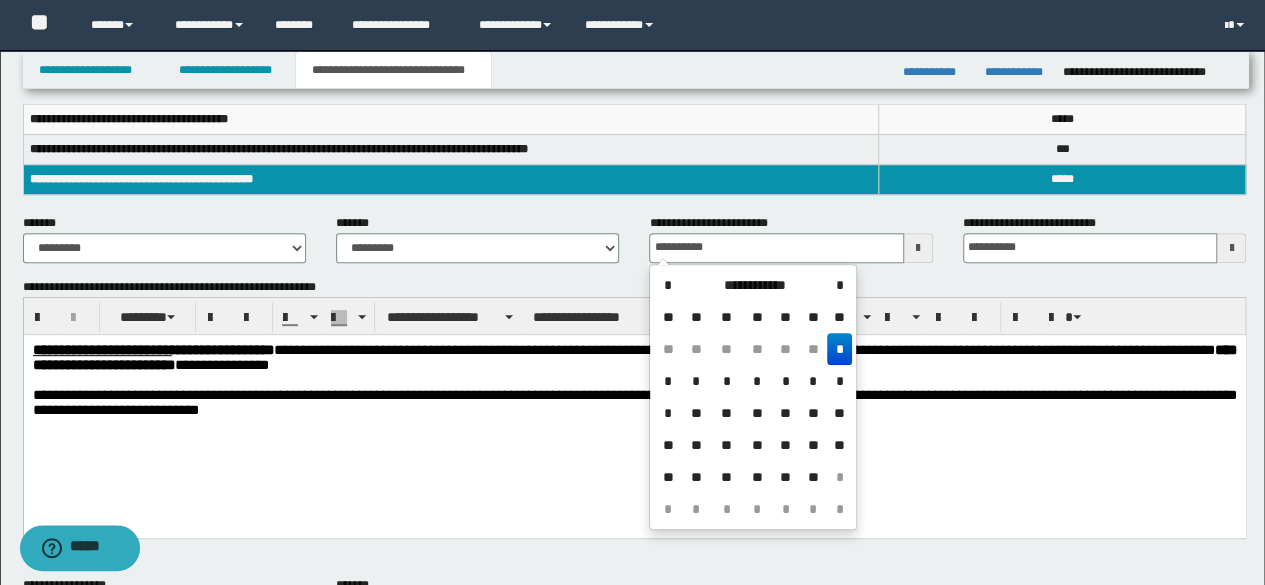 type on "**********" 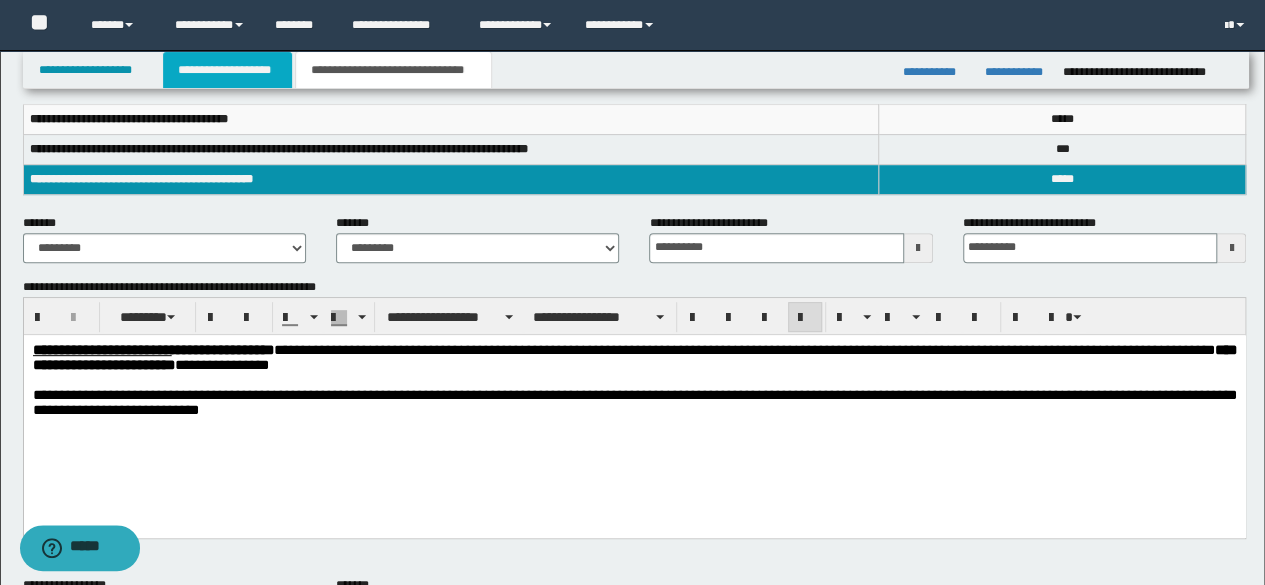 click on "**********" at bounding box center [227, 70] 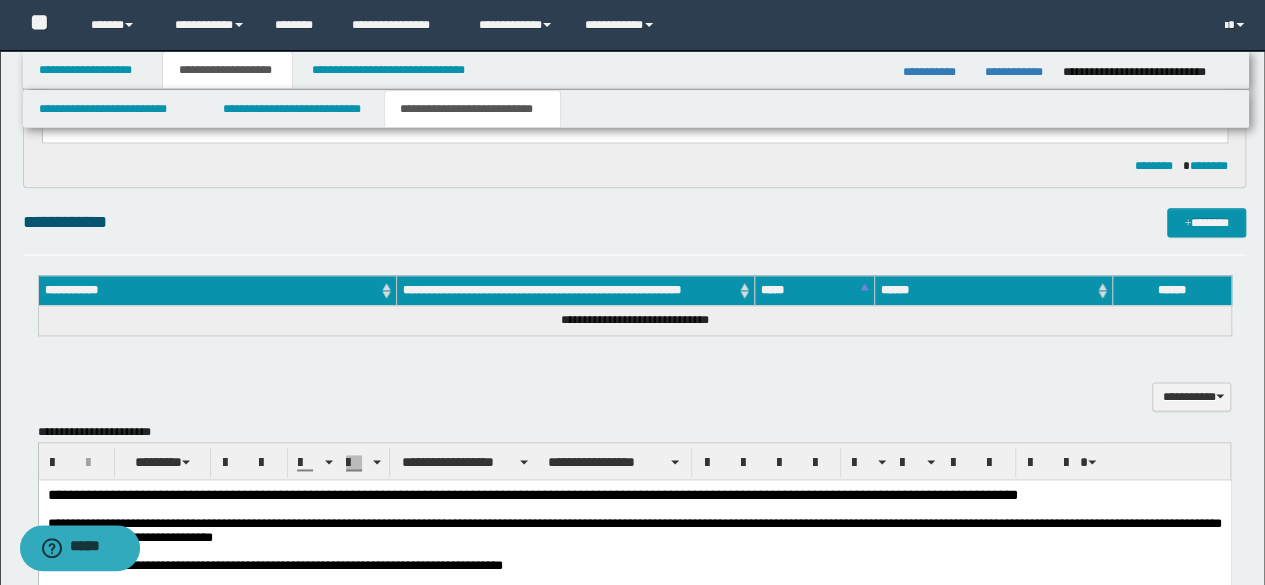 scroll, scrollTop: 1200, scrollLeft: 0, axis: vertical 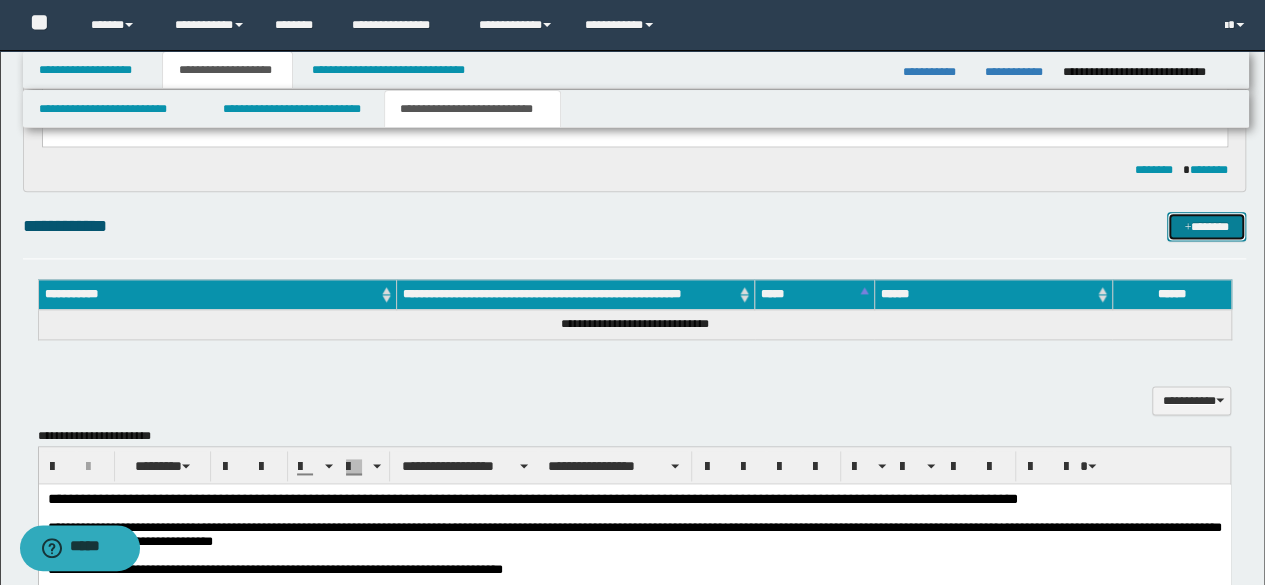 drag, startPoint x: 1212, startPoint y: 234, endPoint x: 1158, endPoint y: 272, distance: 66.0303 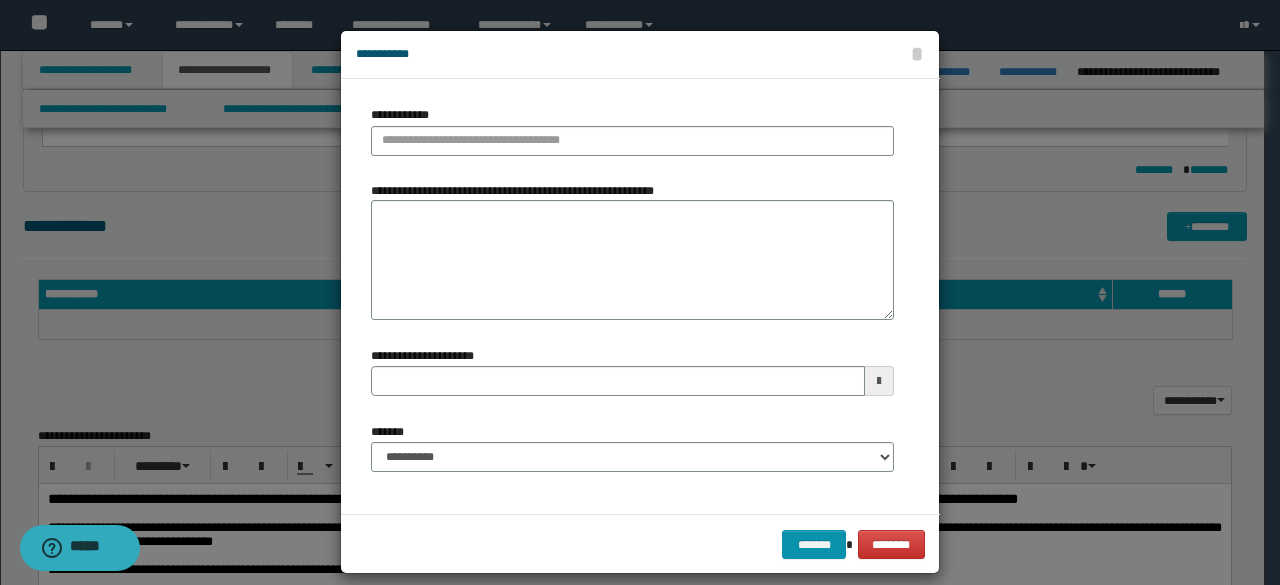 type 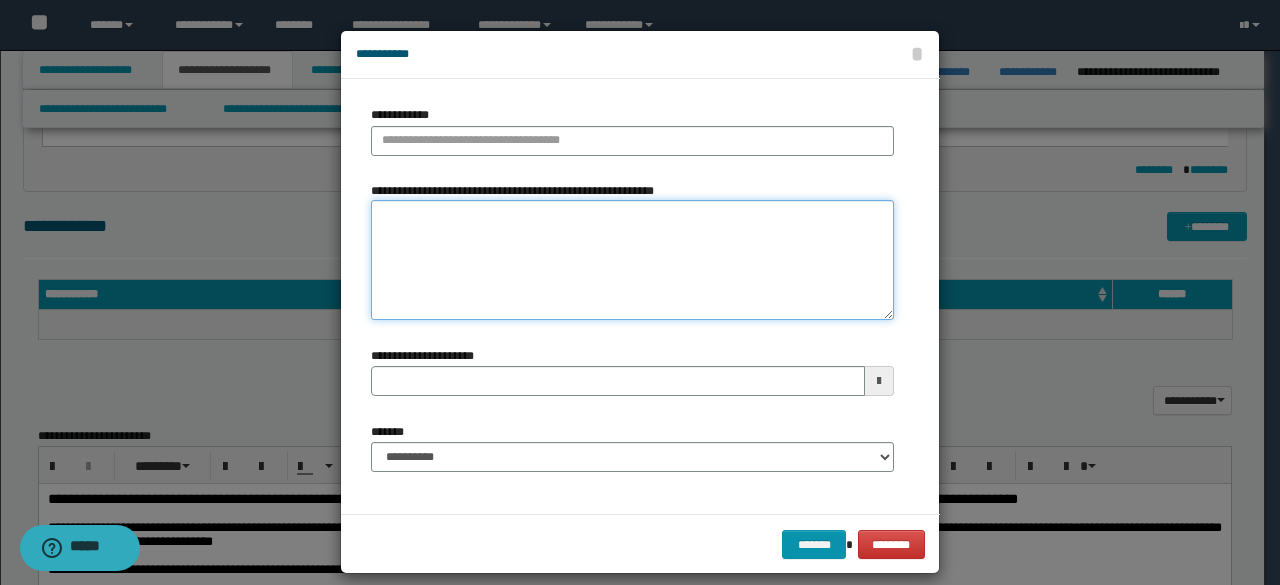 click on "**********" at bounding box center (632, 260) 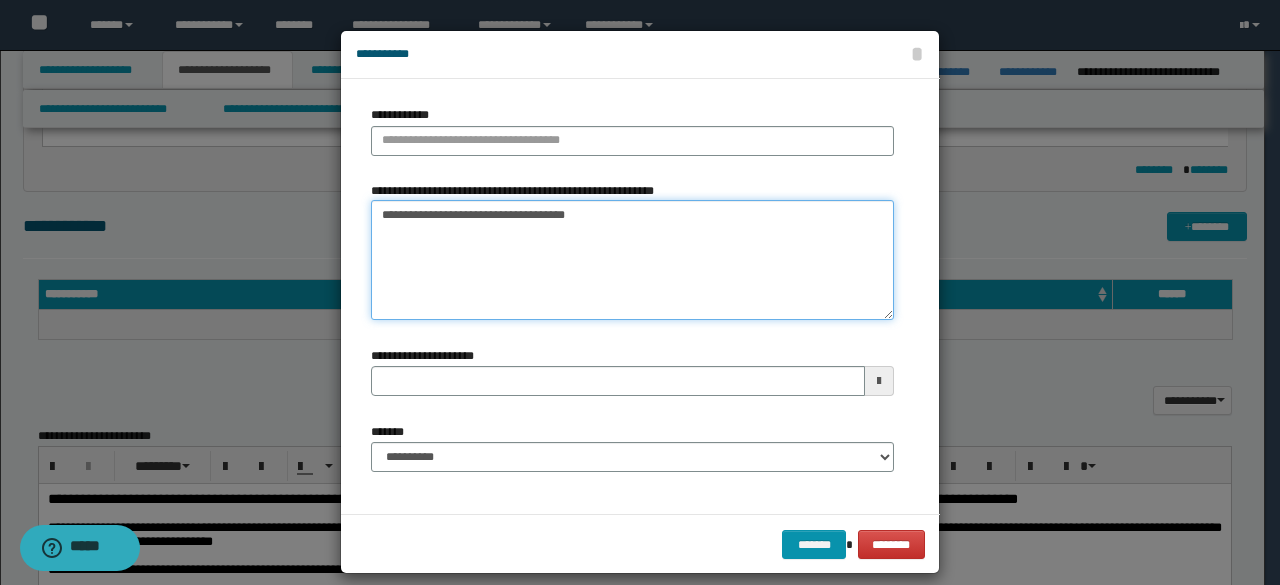 type on "**********" 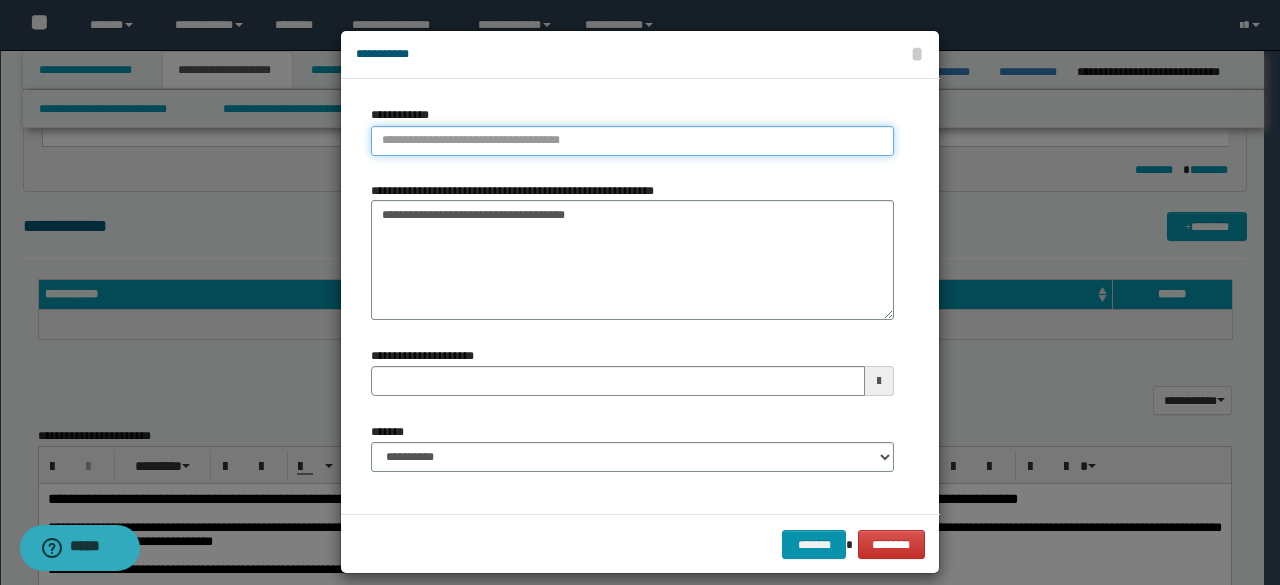 click on "**********" at bounding box center [632, 141] 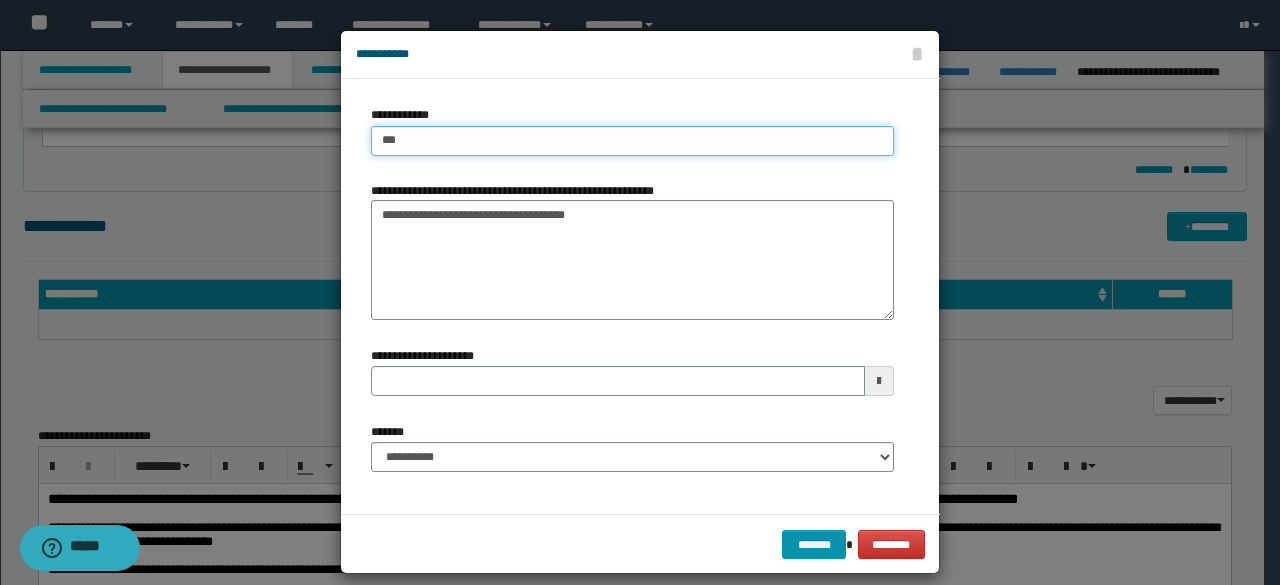 type on "****" 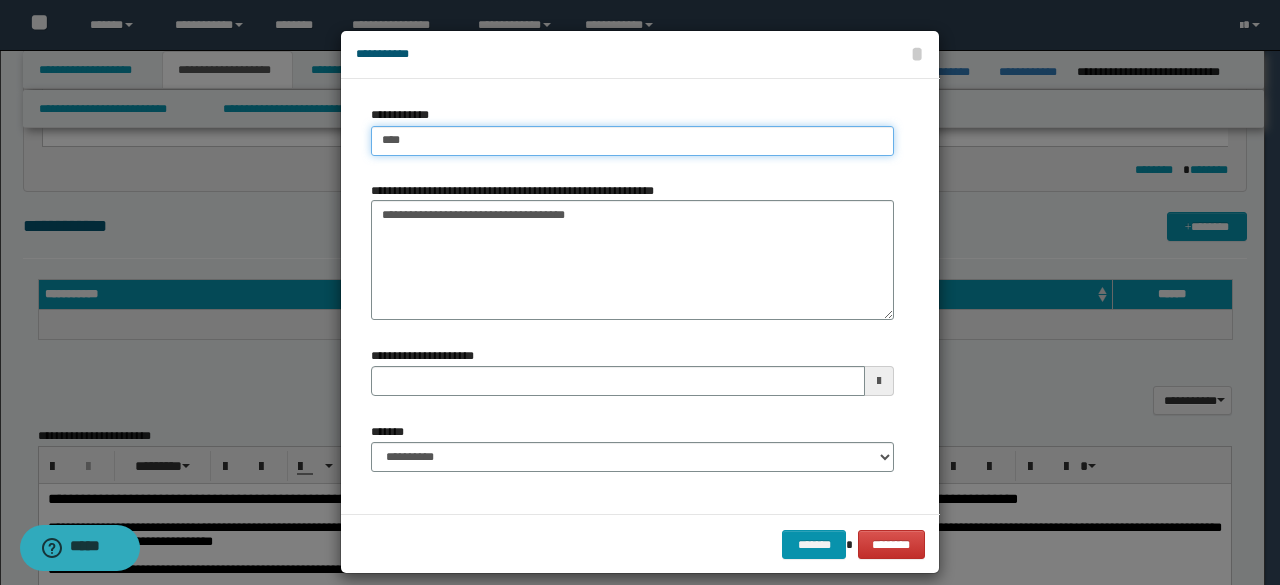 type on "****" 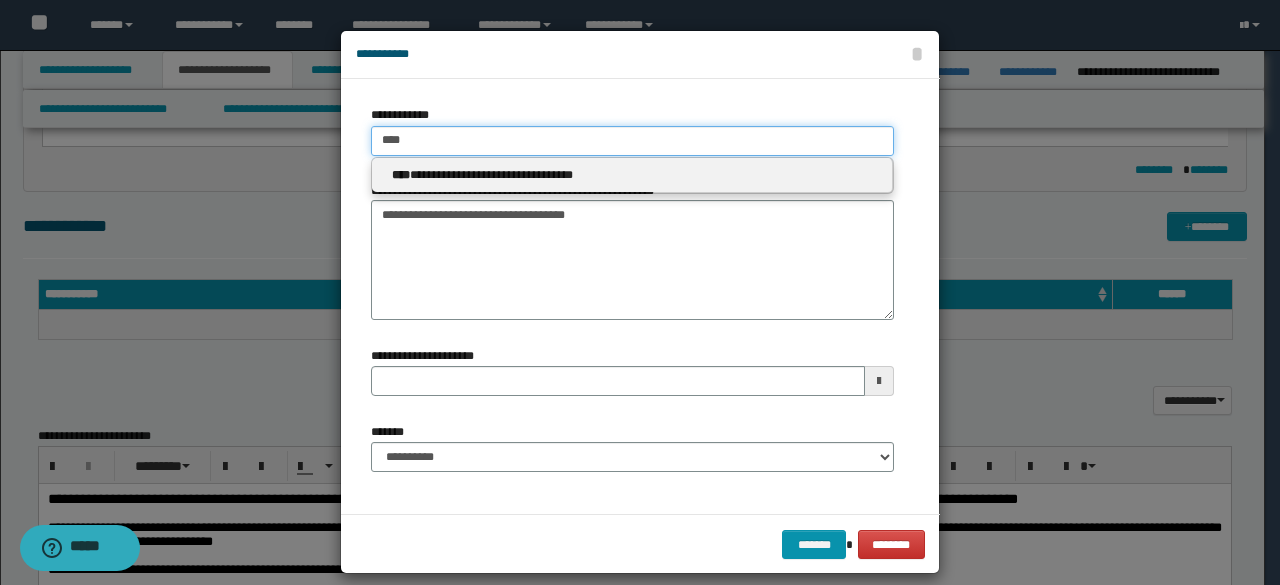 type on "****" 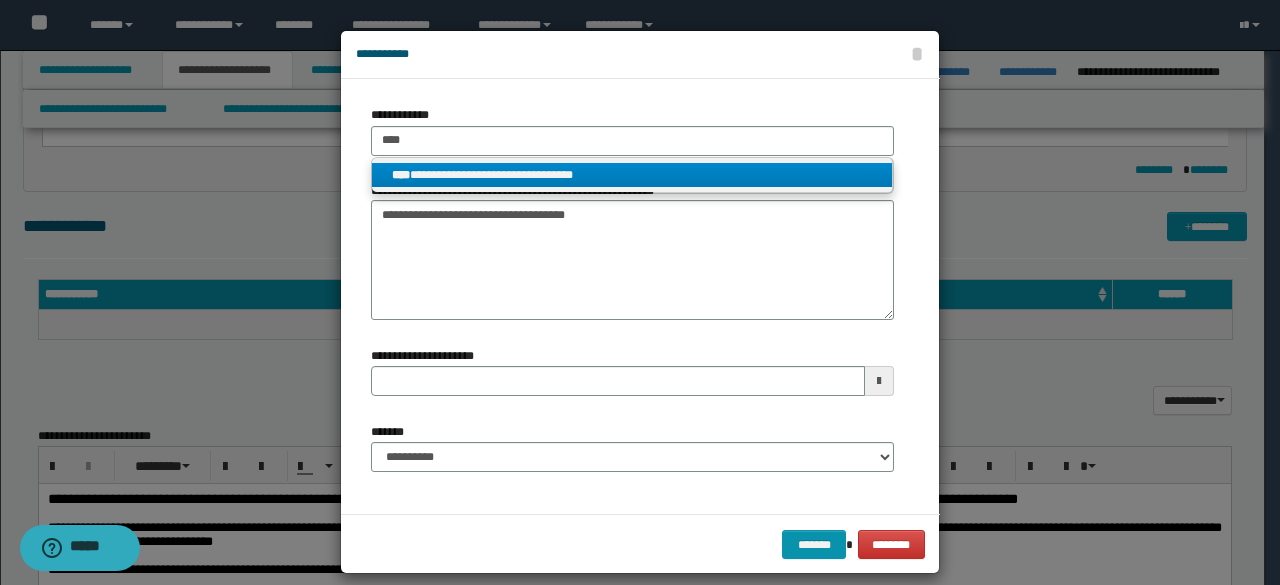 drag, startPoint x: 455, startPoint y: 173, endPoint x: 536, endPoint y: 187, distance: 82.20097 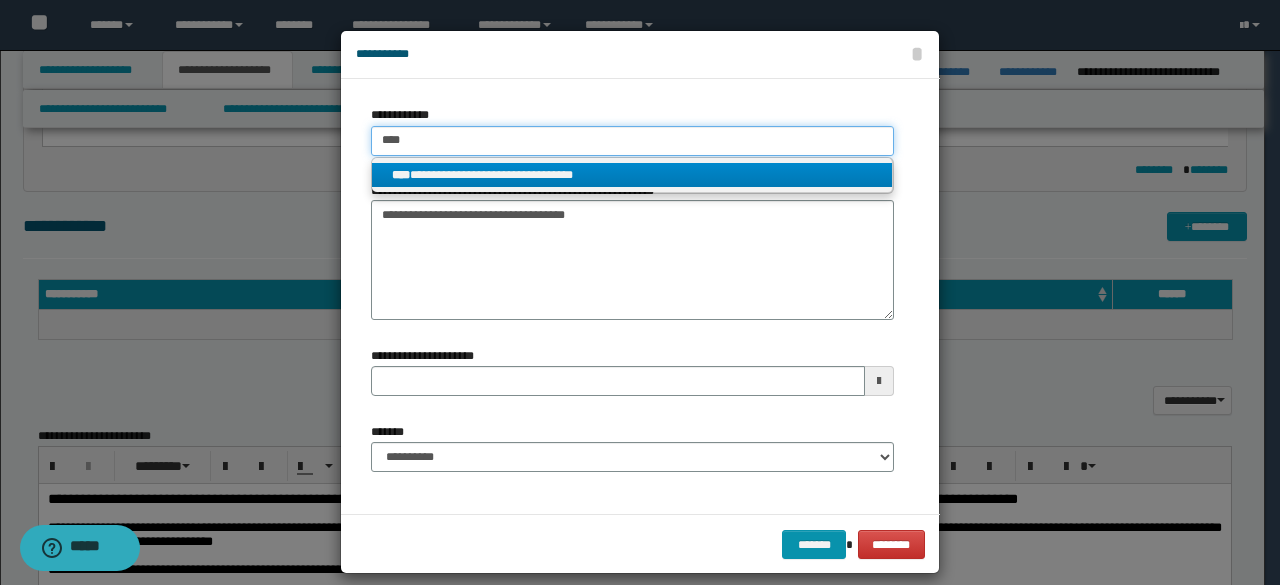 type 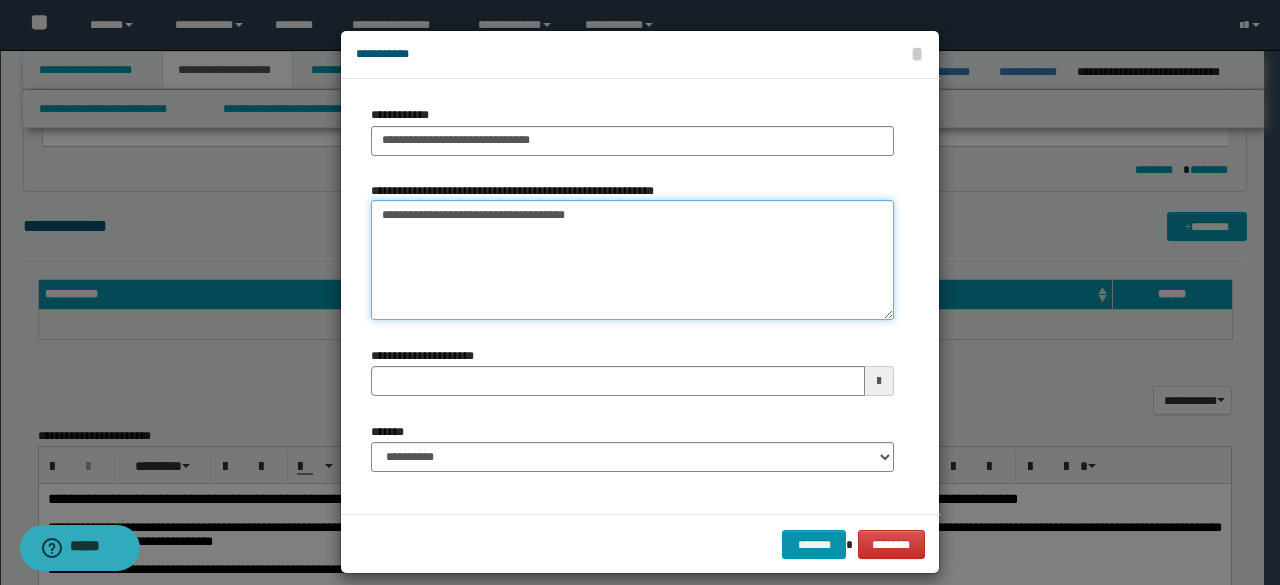 drag, startPoint x: 297, startPoint y: 184, endPoint x: 200, endPoint y: 171, distance: 97.867256 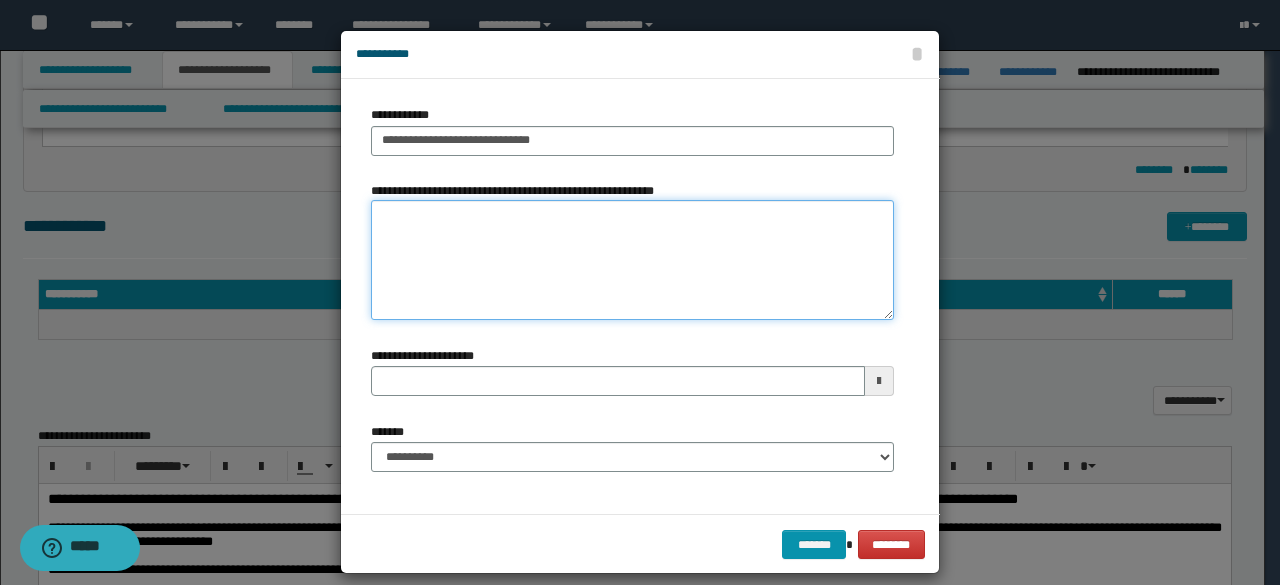 type 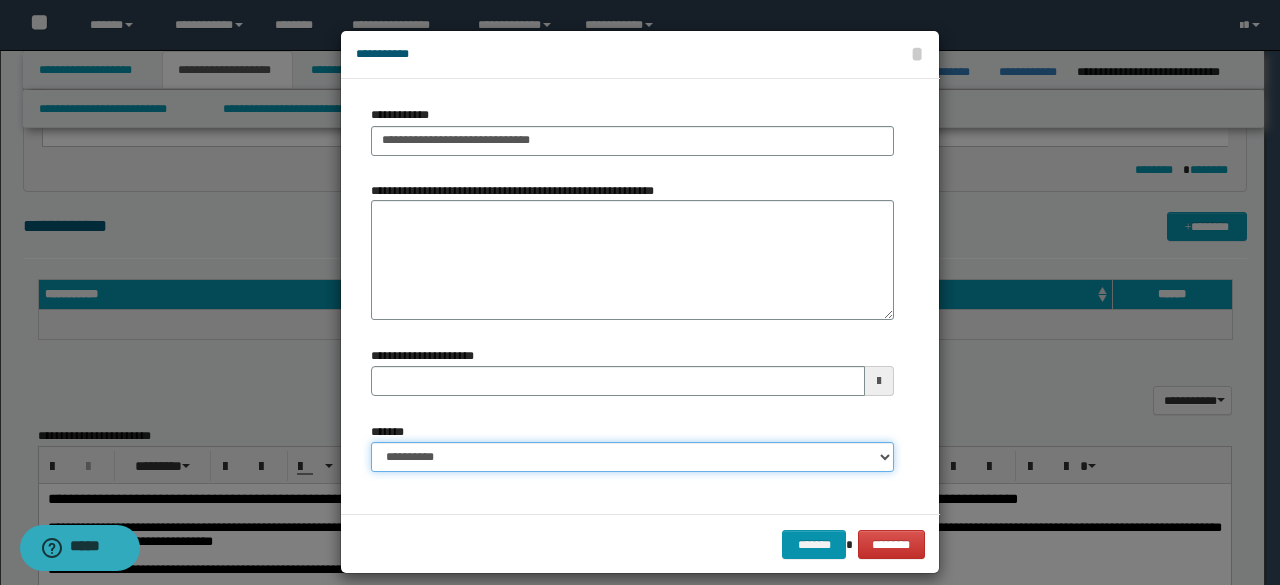 click on "**********" at bounding box center [632, 457] 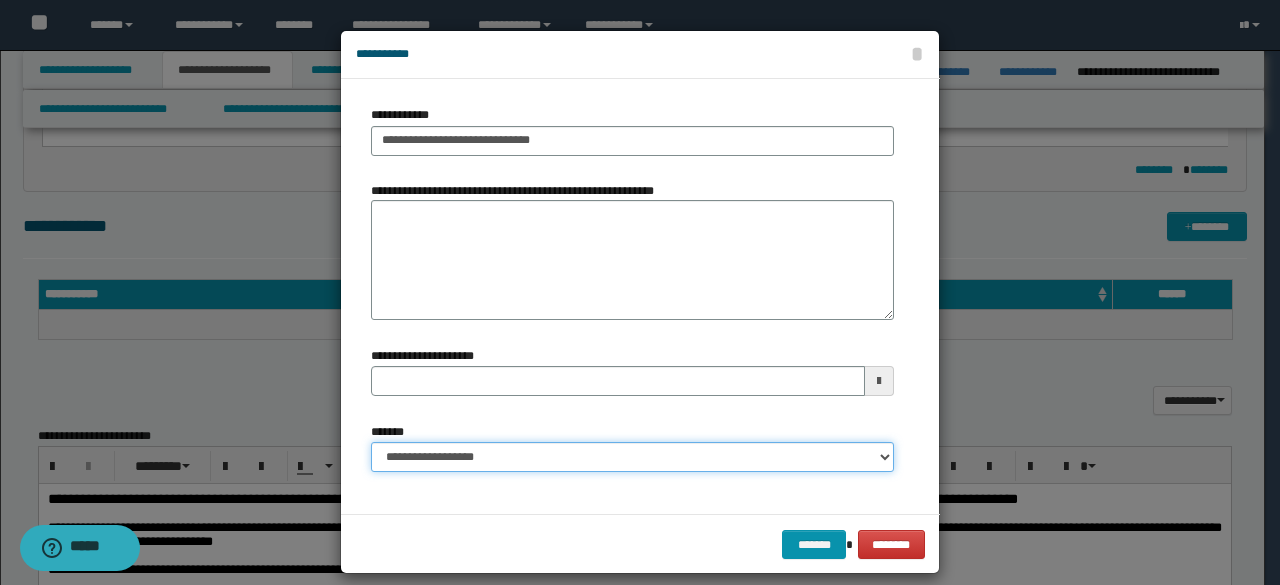 click on "**********" at bounding box center [632, 457] 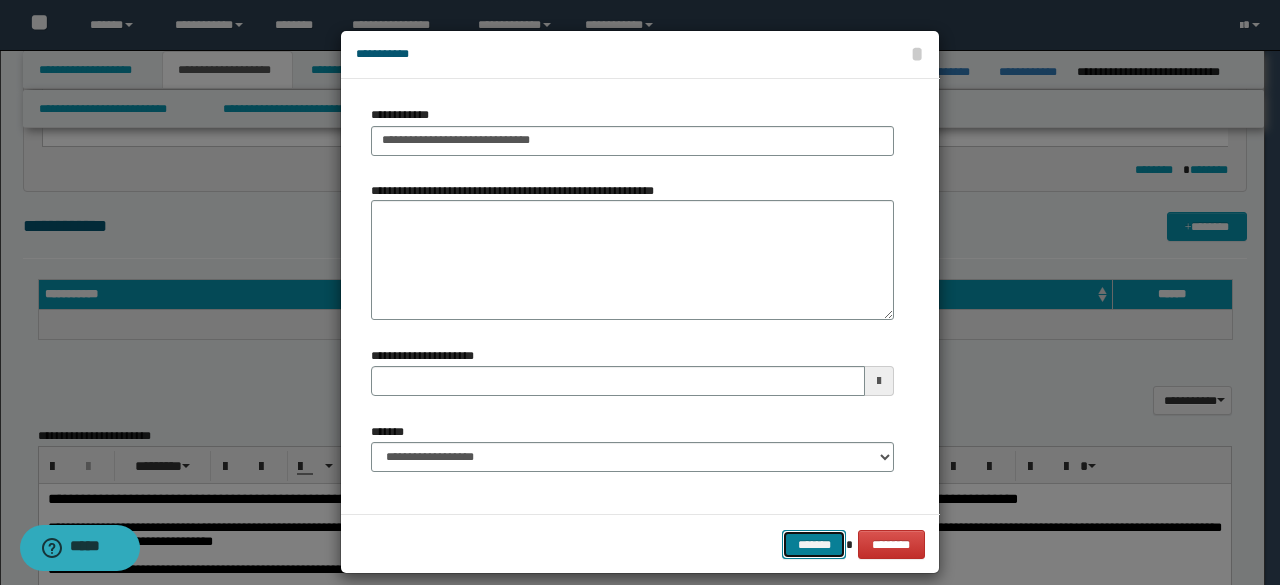 click on "*******" at bounding box center [814, 544] 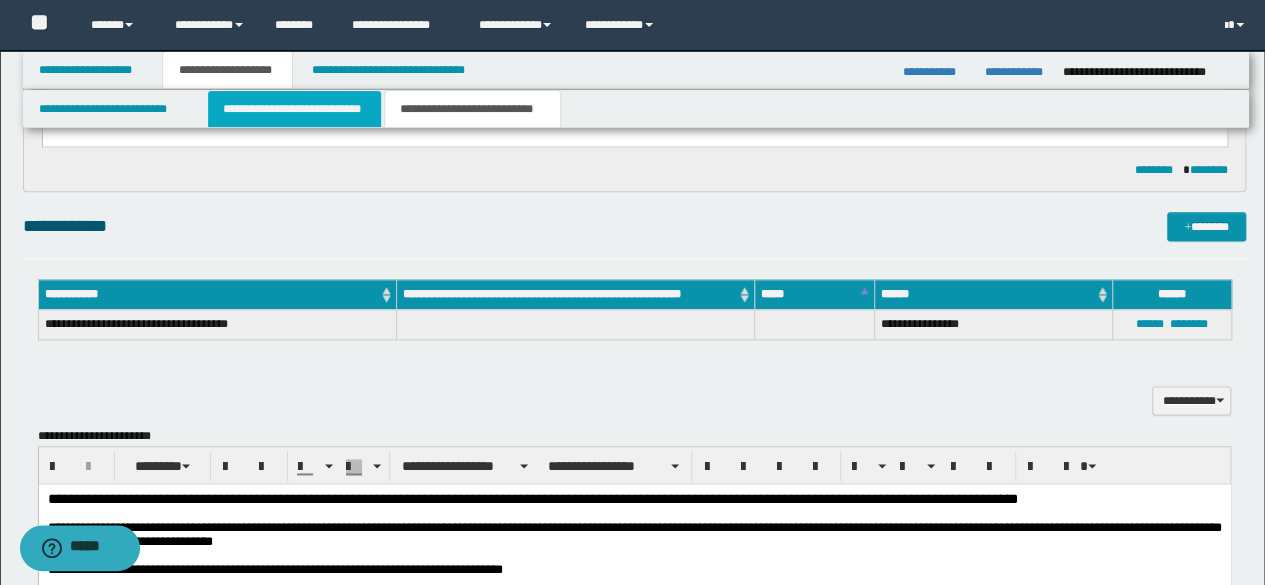click on "**********" at bounding box center (294, 109) 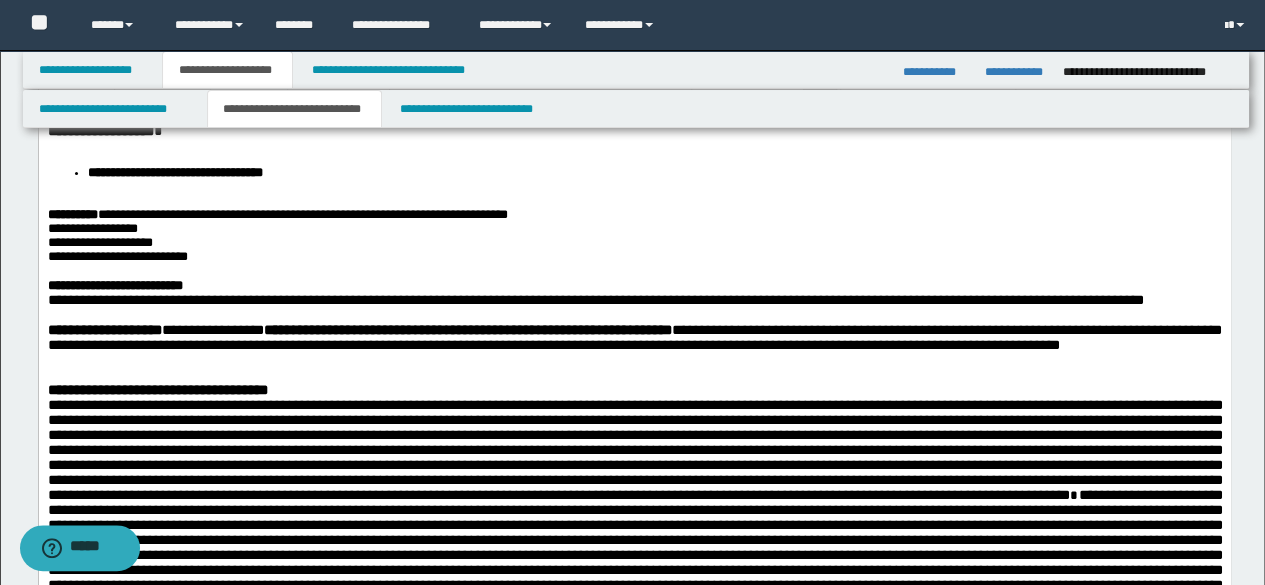 scroll, scrollTop: 0, scrollLeft: 0, axis: both 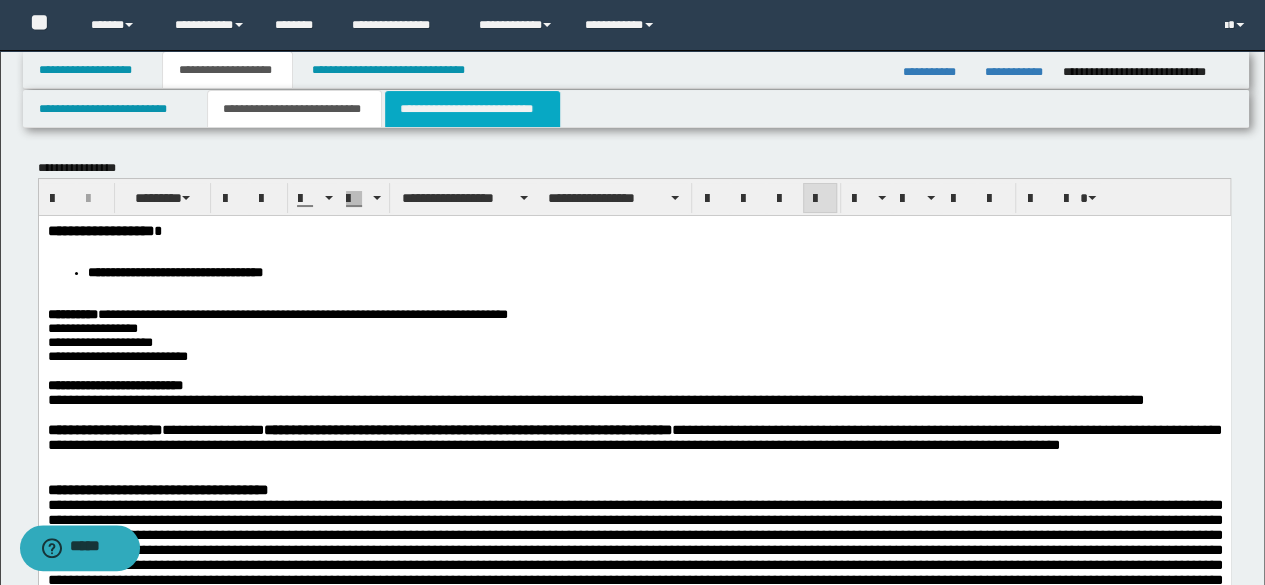 click on "**********" at bounding box center (472, 109) 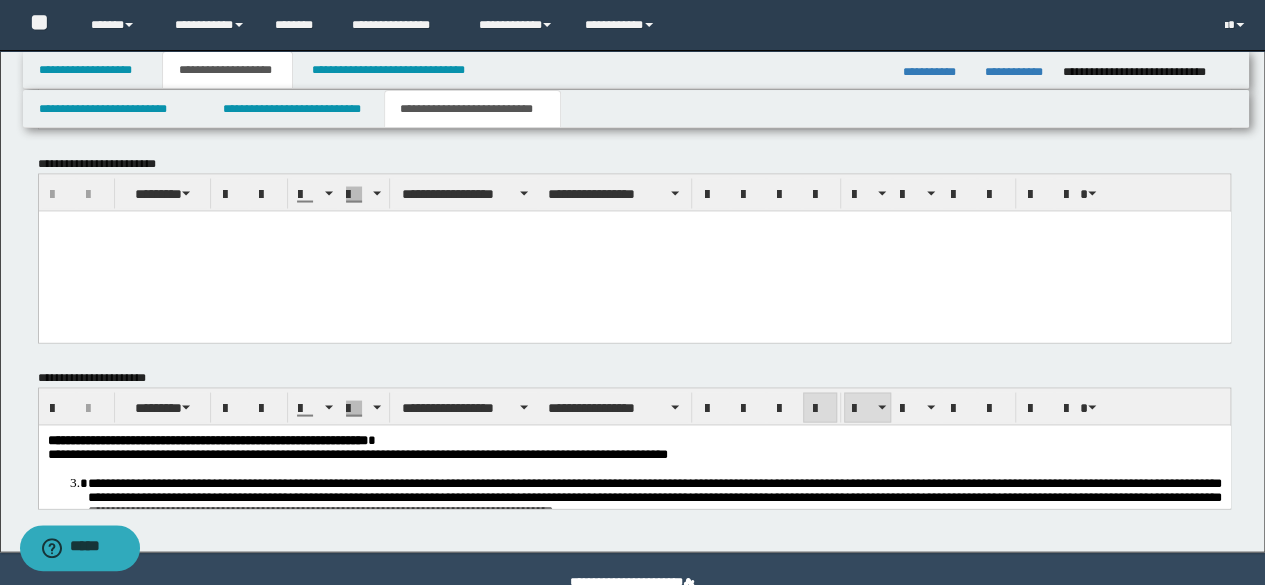 scroll, scrollTop: 1825, scrollLeft: 0, axis: vertical 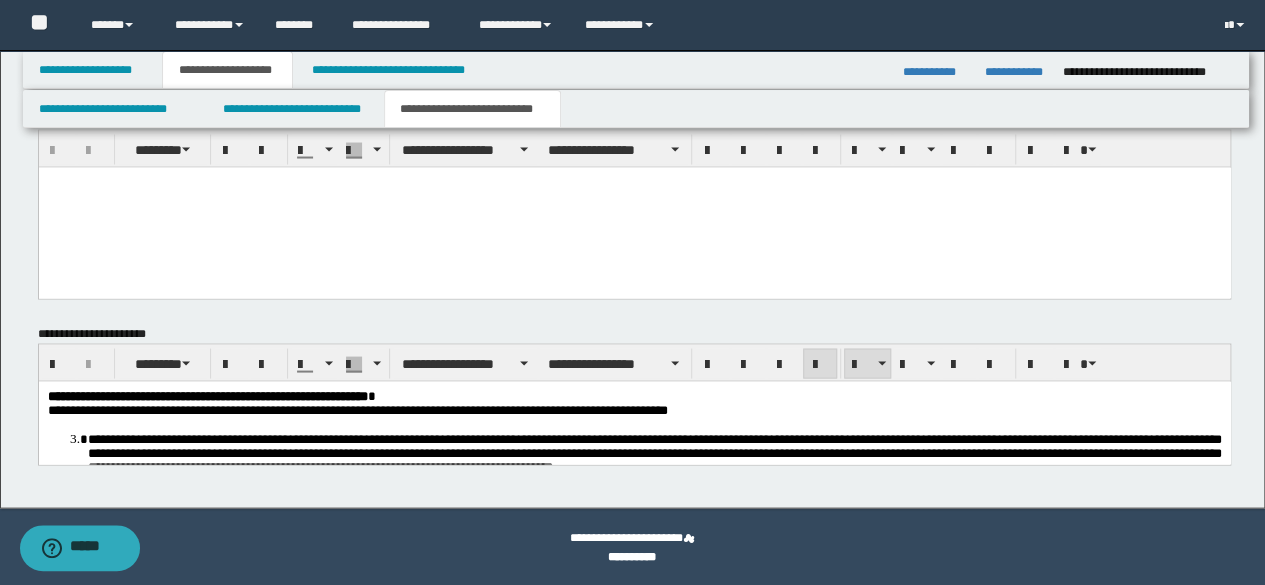click on "**********" at bounding box center [207, 395] 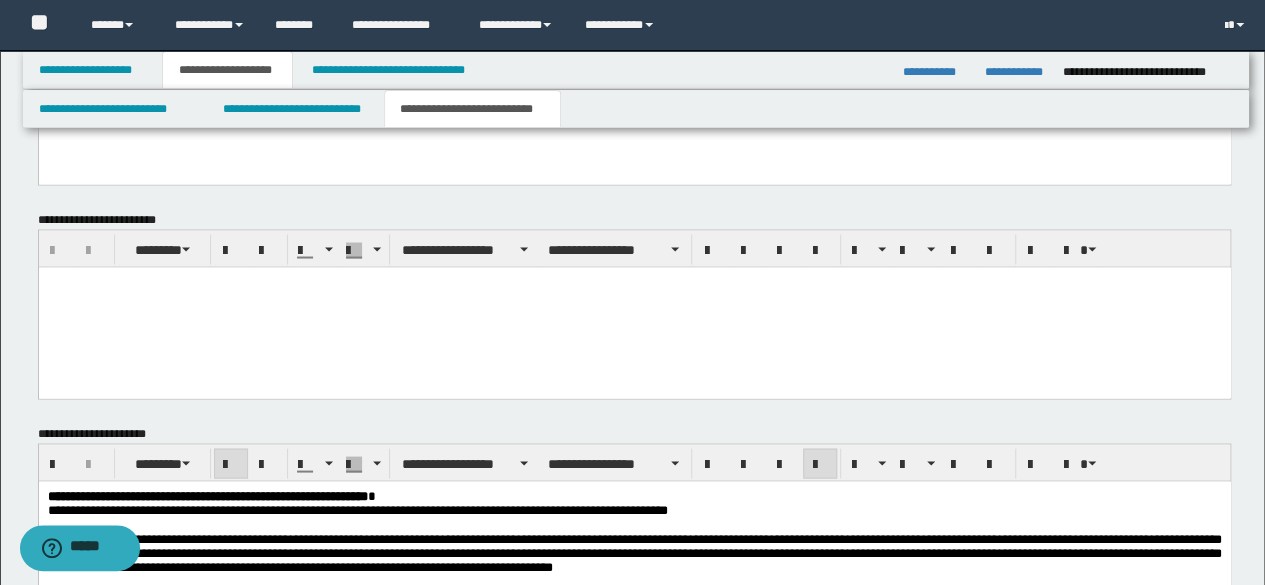 scroll, scrollTop: 1625, scrollLeft: 0, axis: vertical 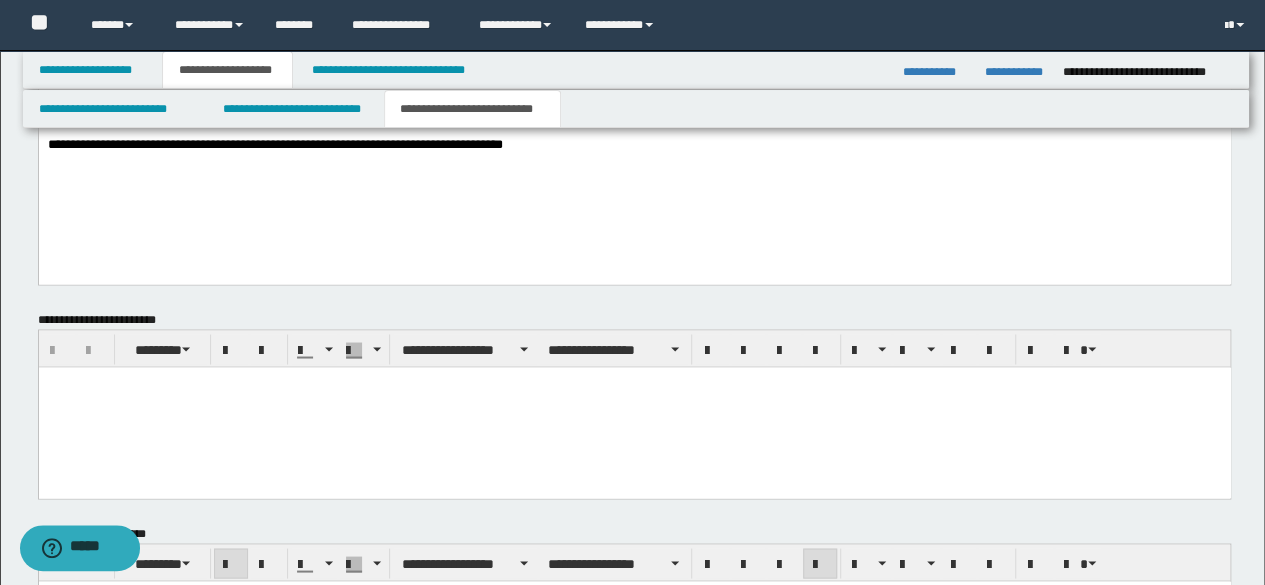 click on "**********" at bounding box center (634, 140) 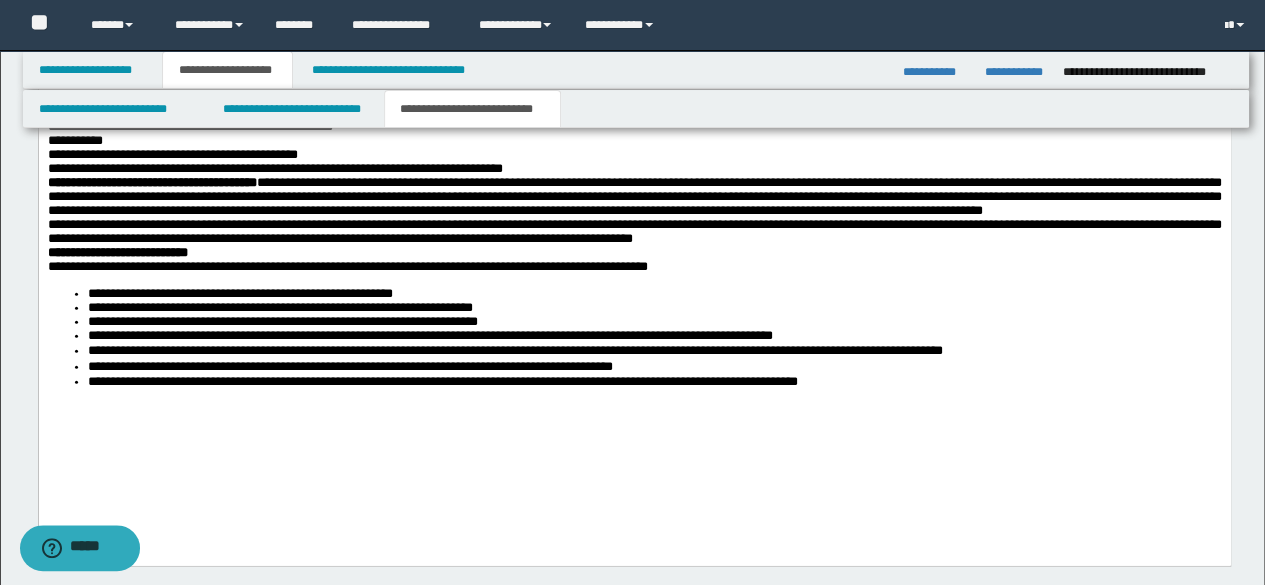 scroll, scrollTop: 2225, scrollLeft: 0, axis: vertical 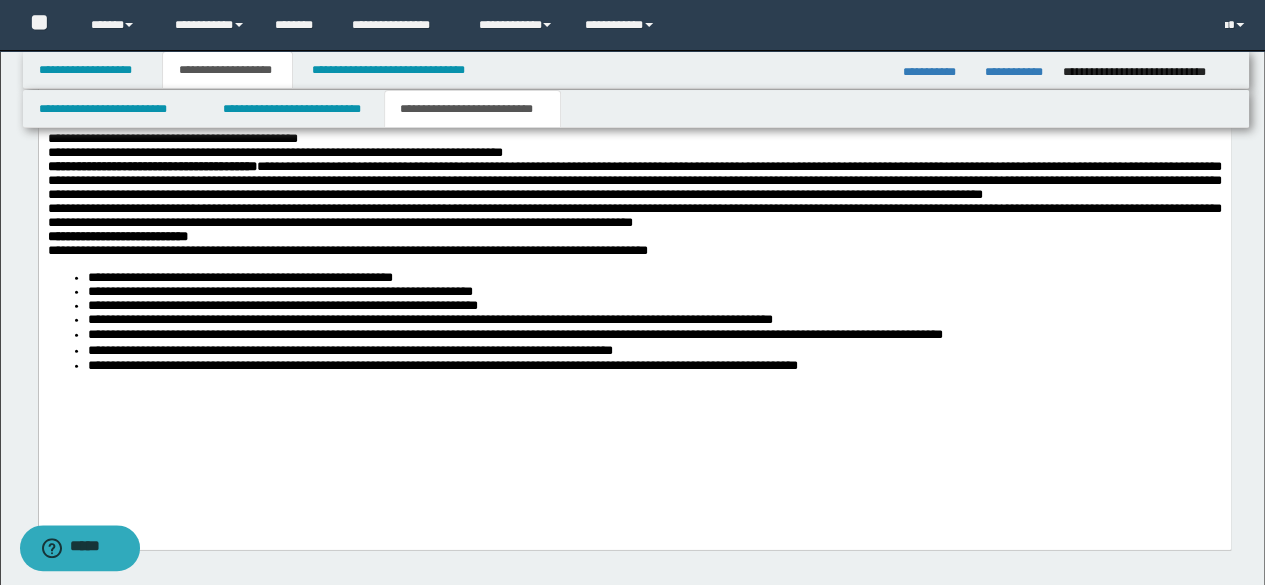 click on "**********" at bounding box center [654, 367] 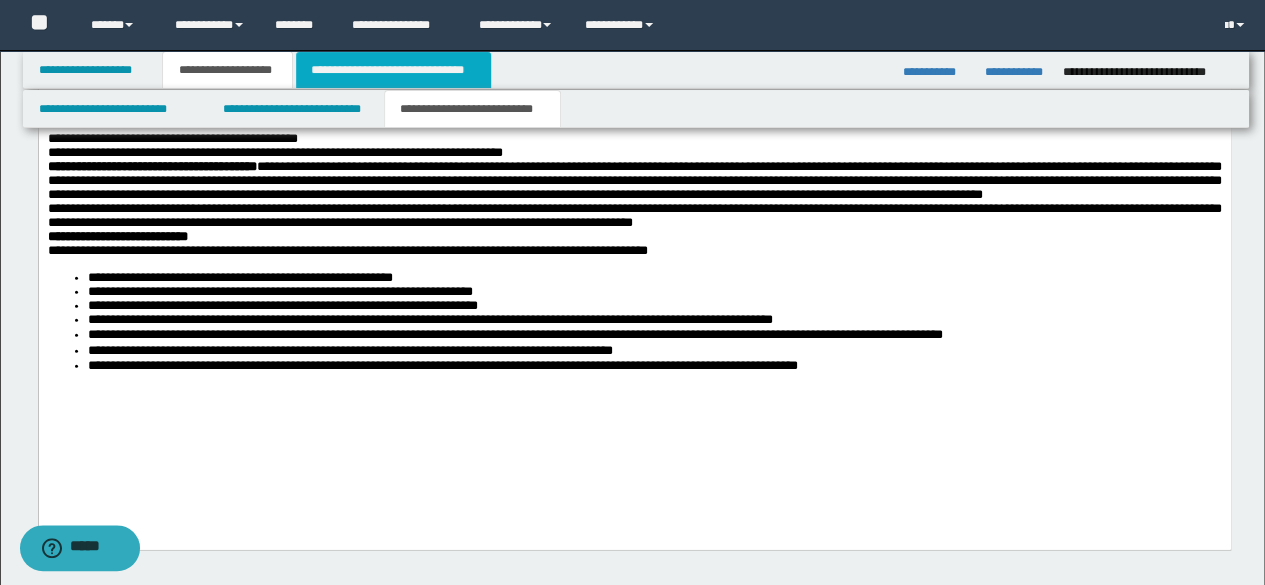 click on "**********" at bounding box center (393, 70) 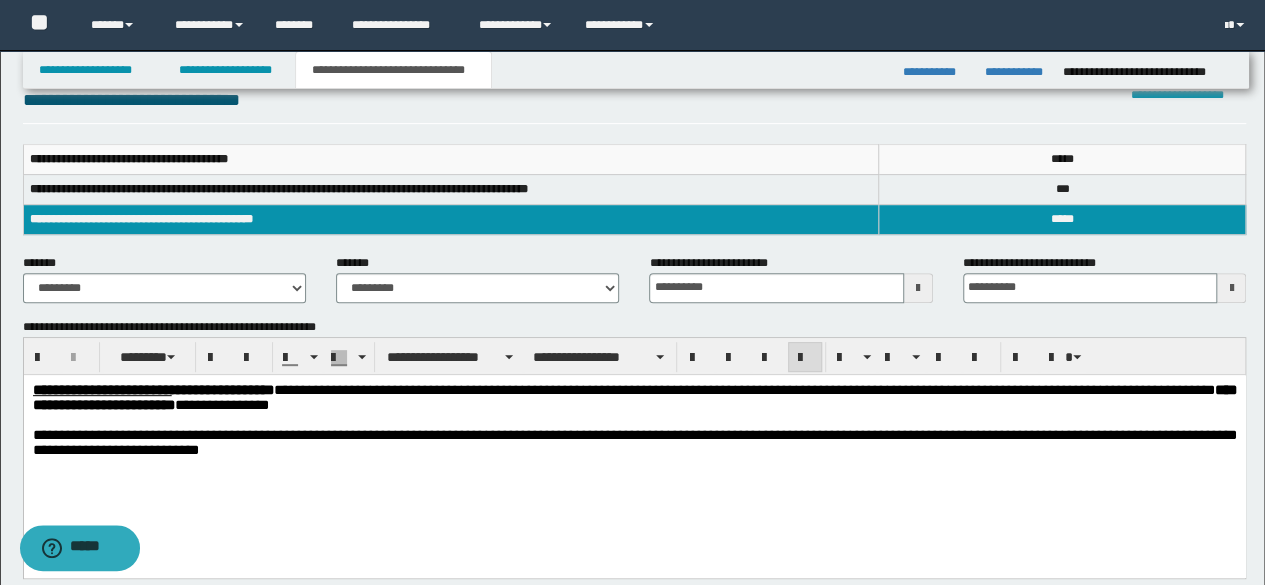 scroll, scrollTop: 360, scrollLeft: 0, axis: vertical 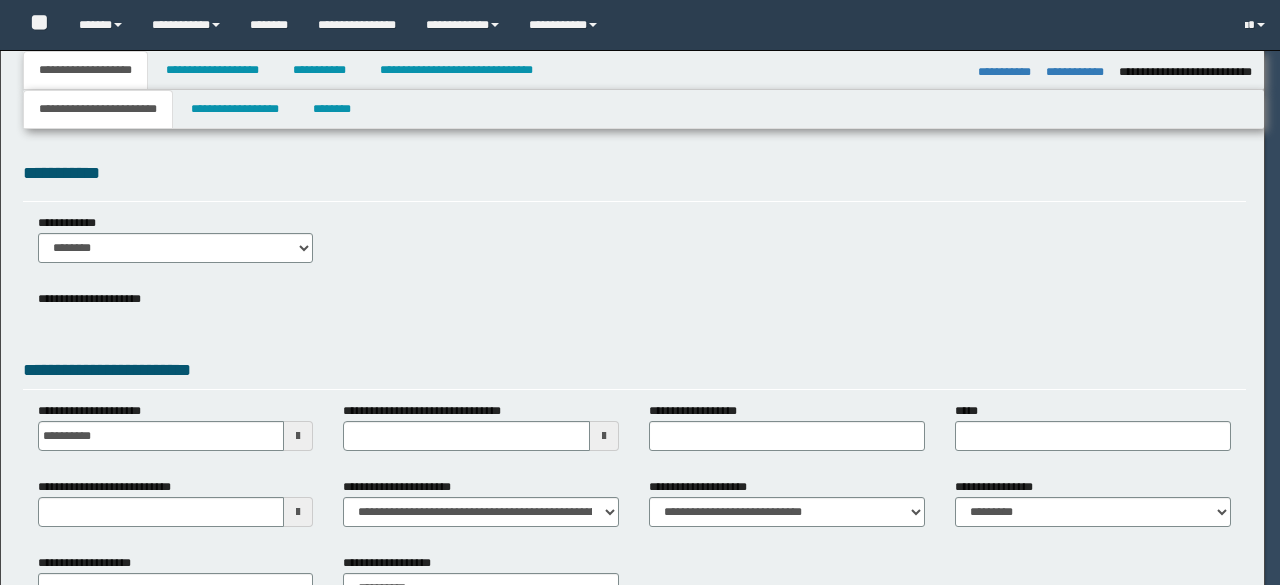 select on "**" 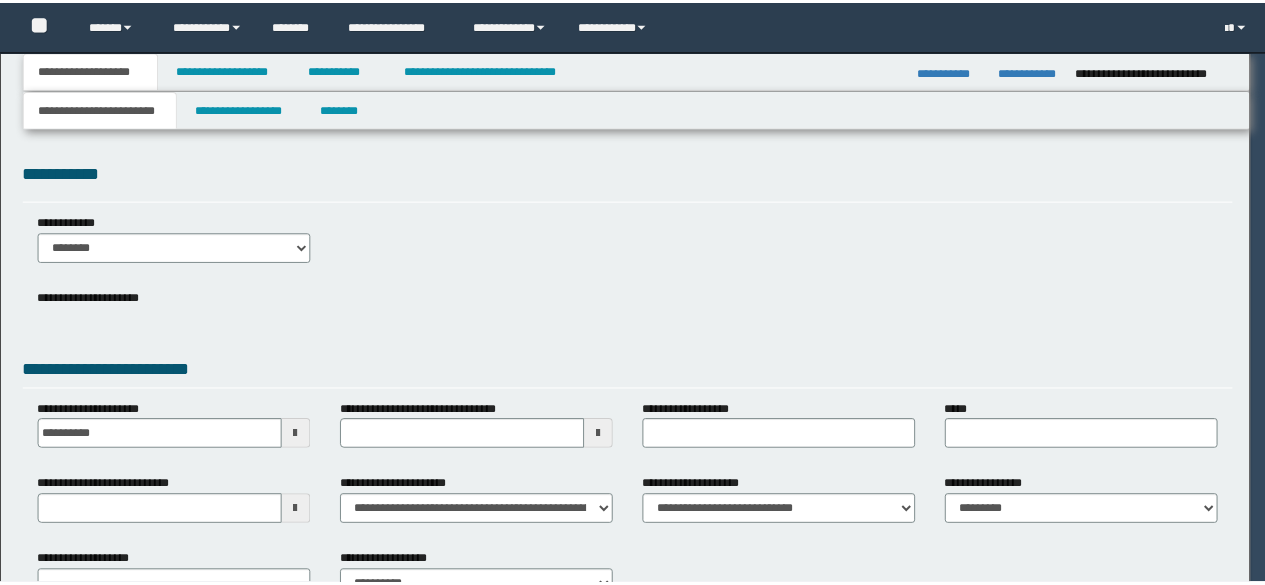 scroll, scrollTop: 0, scrollLeft: 0, axis: both 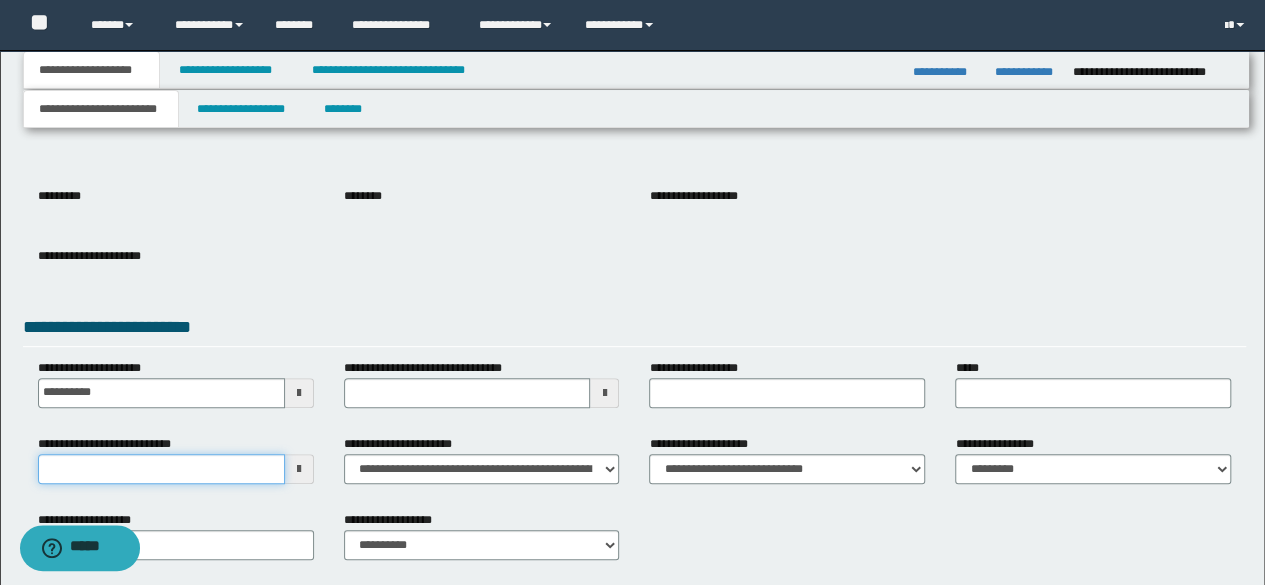 click on "**********" at bounding box center [161, 469] 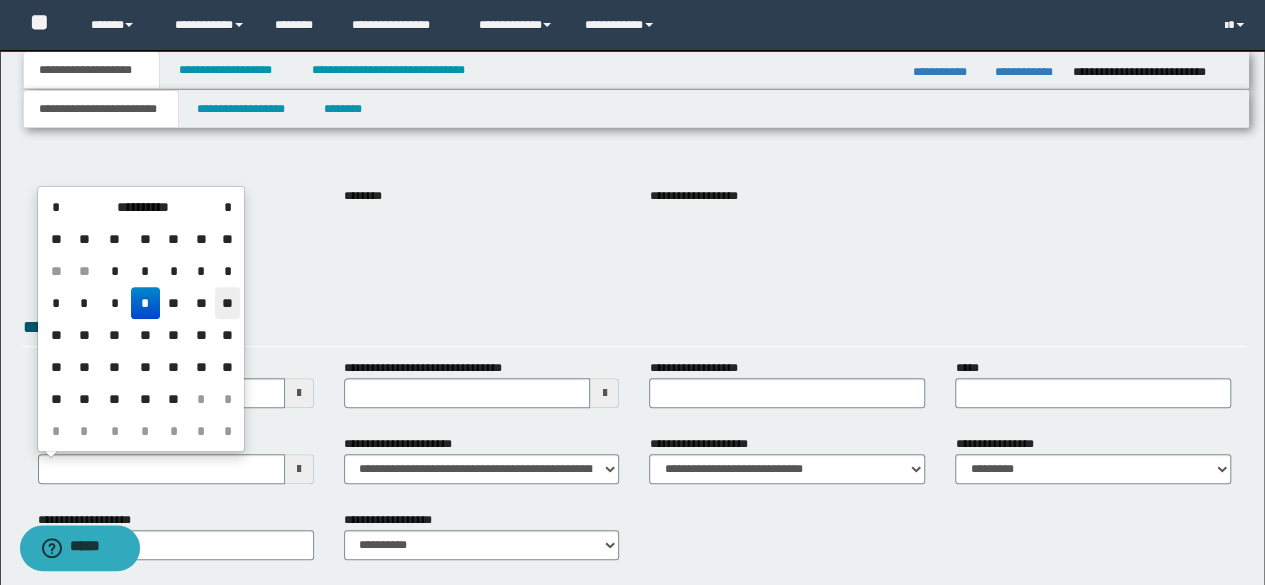 click on "**" at bounding box center (227, 303) 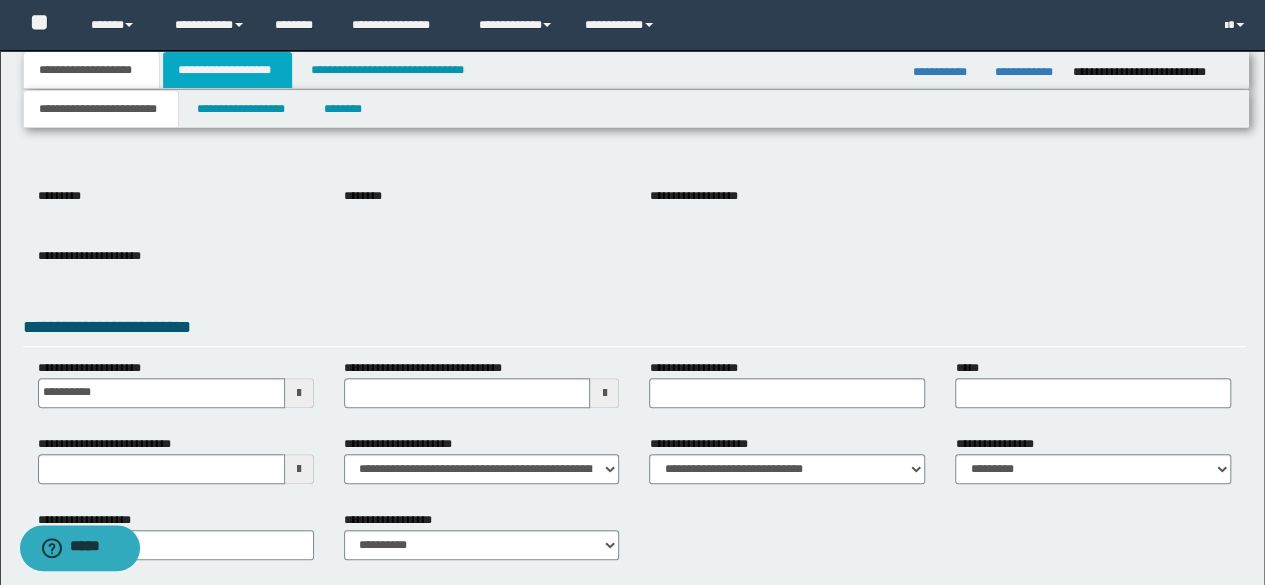 click on "**********" at bounding box center (227, 70) 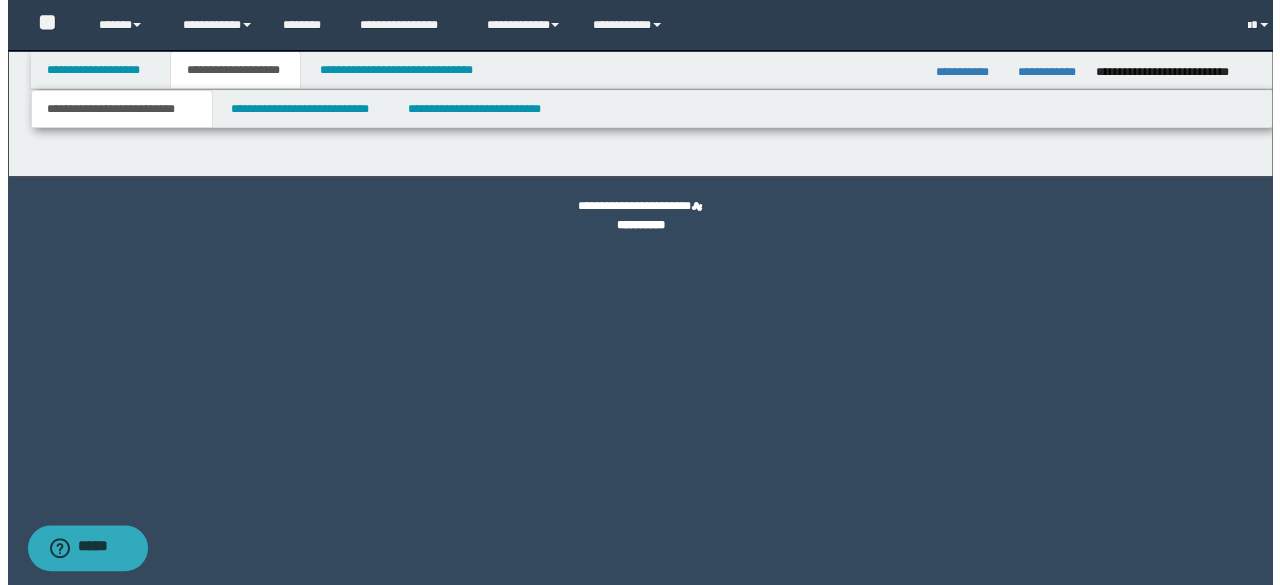 scroll, scrollTop: 0, scrollLeft: 0, axis: both 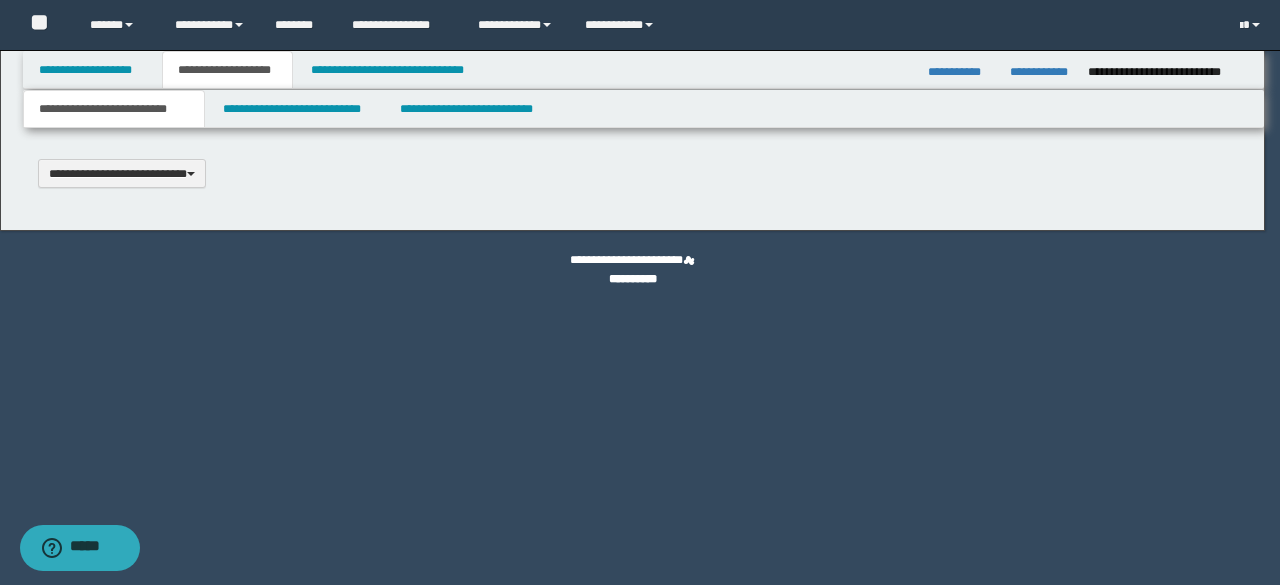 type 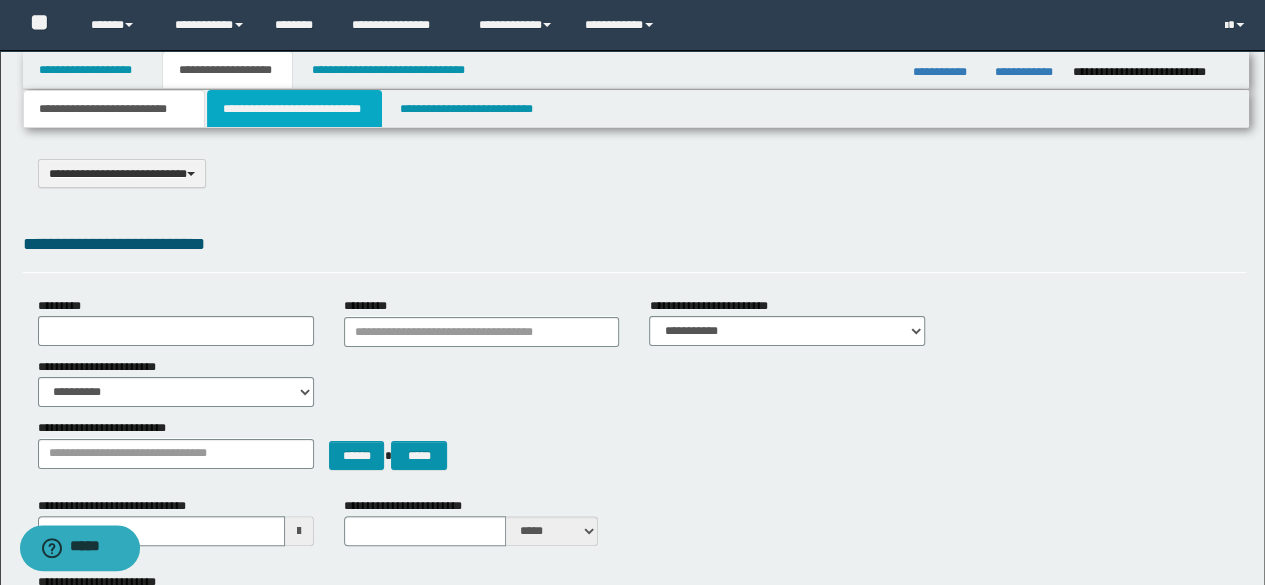 click on "**********" at bounding box center [294, 109] 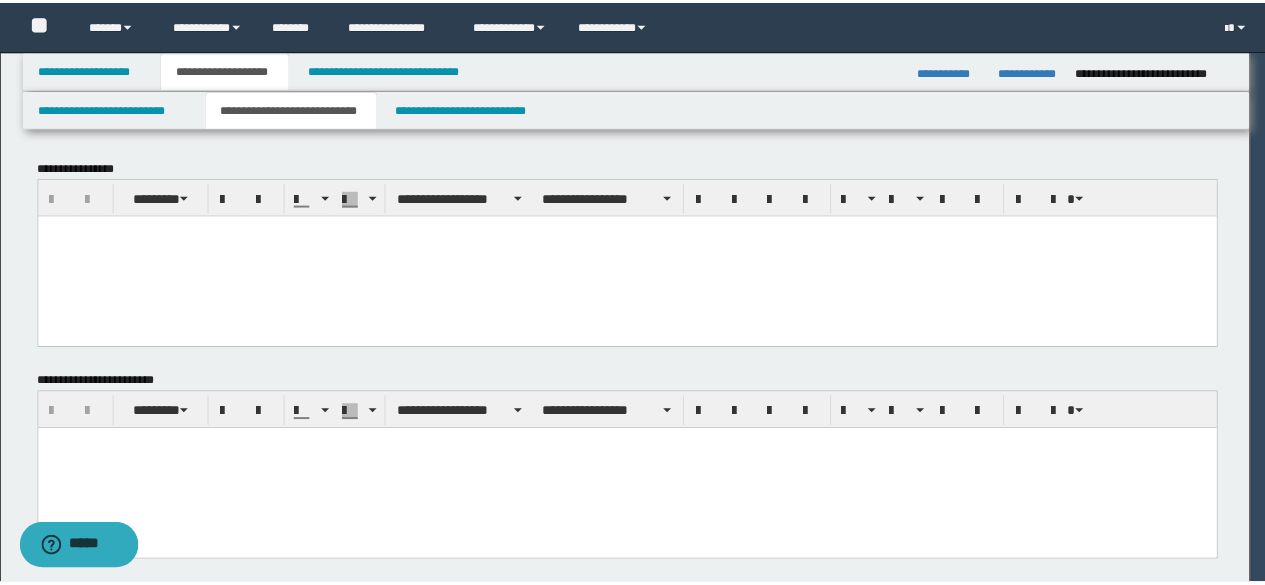 scroll, scrollTop: 0, scrollLeft: 0, axis: both 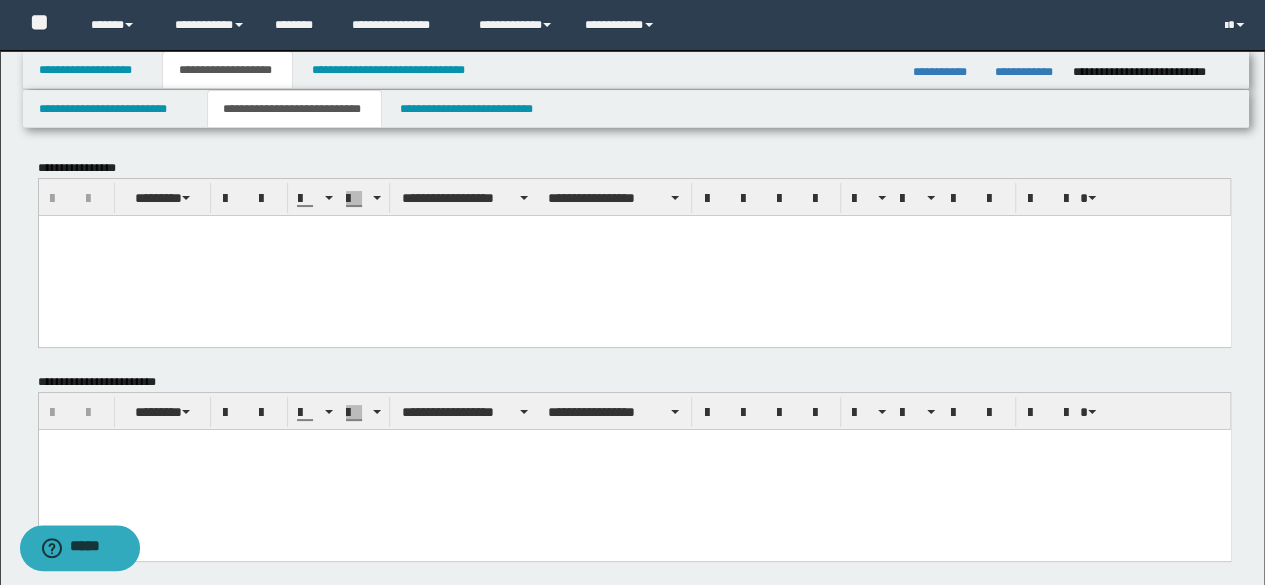 click at bounding box center (634, 255) 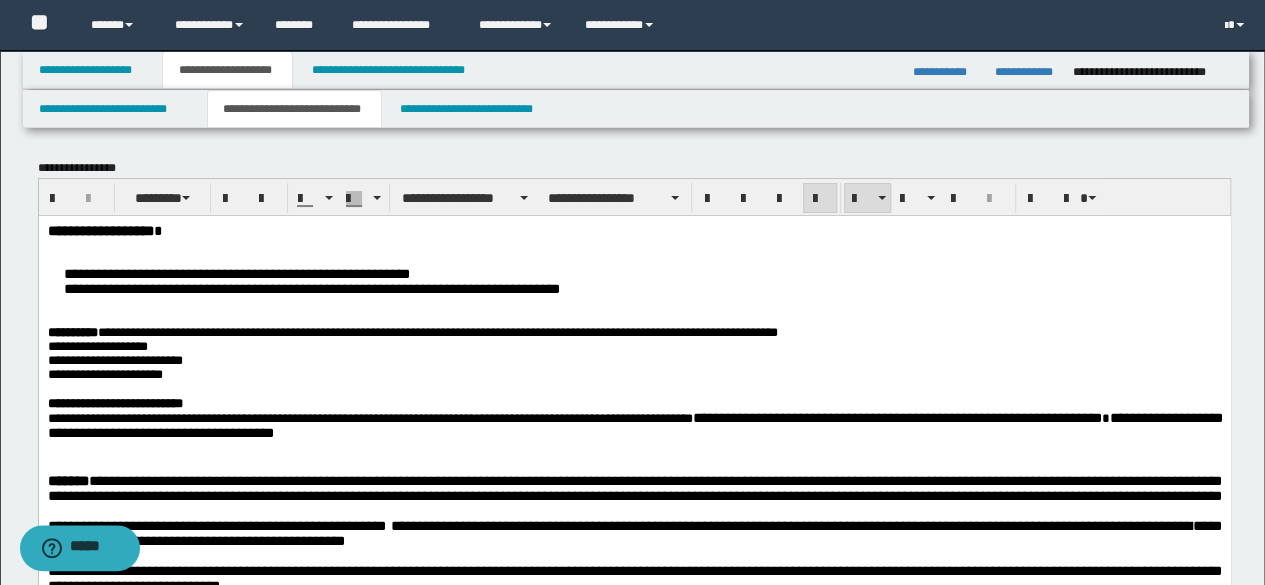 click on "**********" at bounding box center (634, 281) 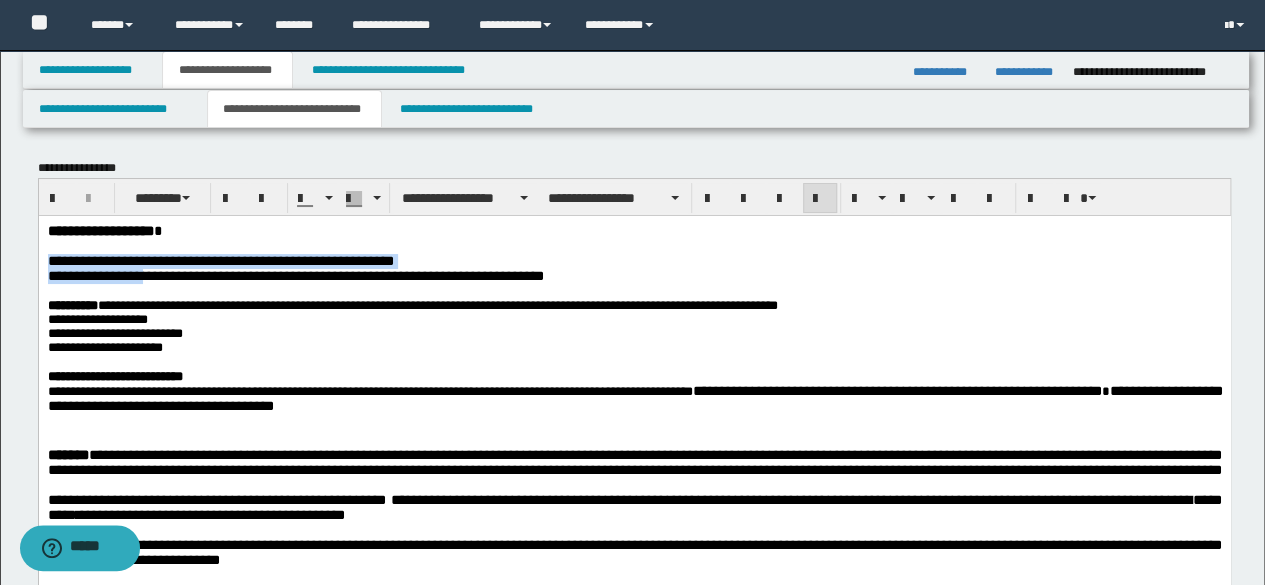 drag, startPoint x: 136, startPoint y: 253, endPoint x: 190, endPoint y: 279, distance: 59.933296 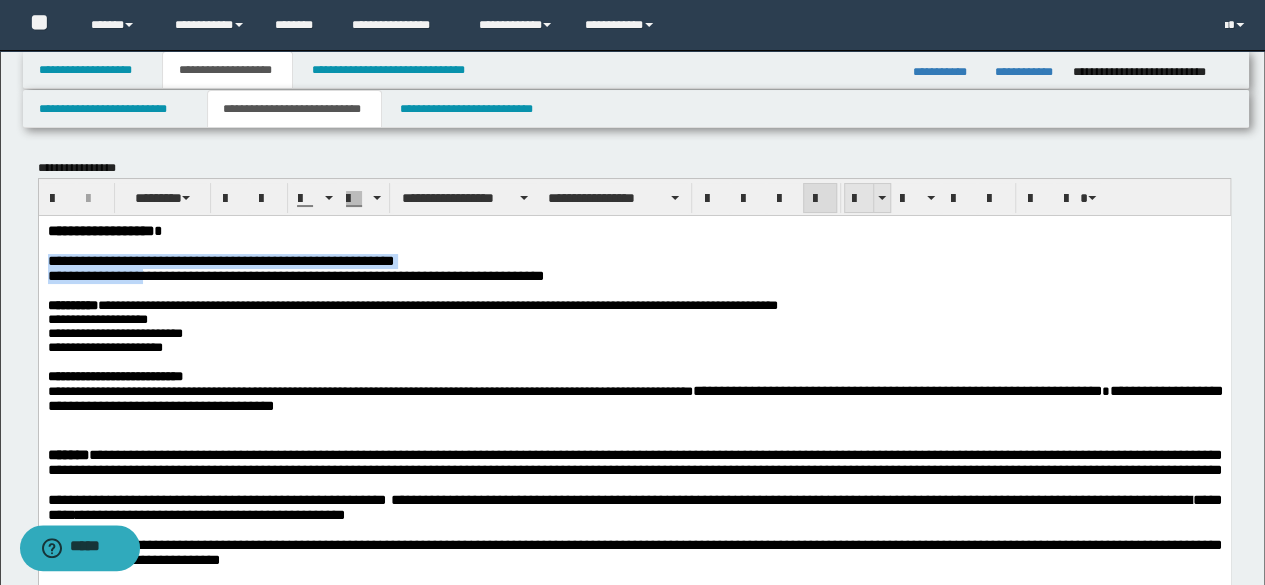 click at bounding box center [859, 199] 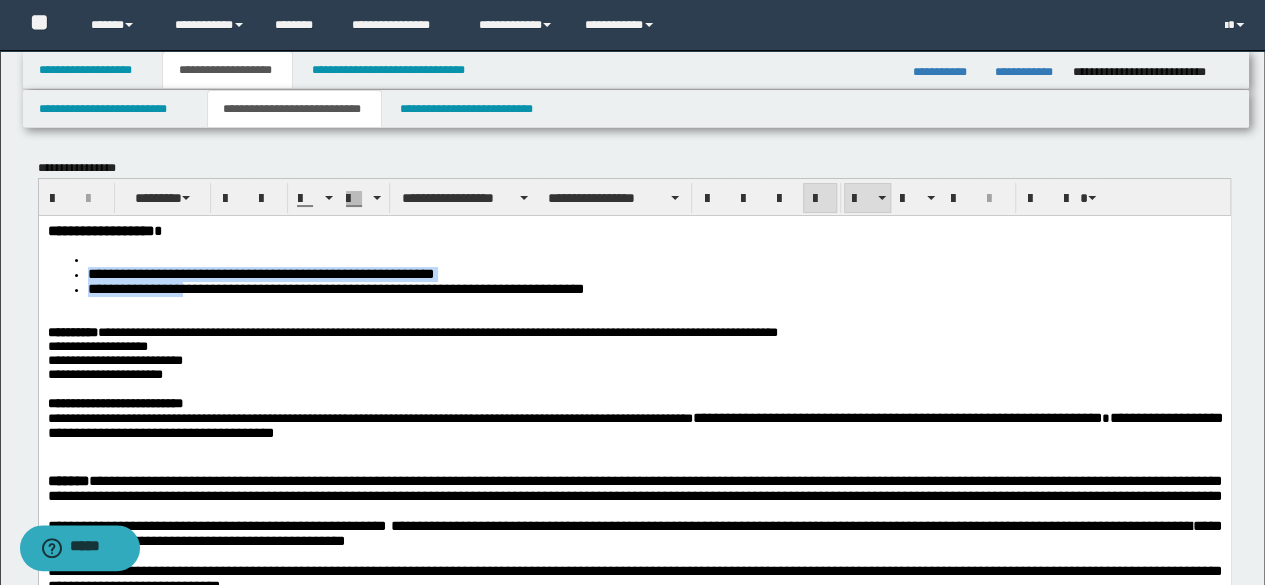 click on "**********" at bounding box center [634, 3444] 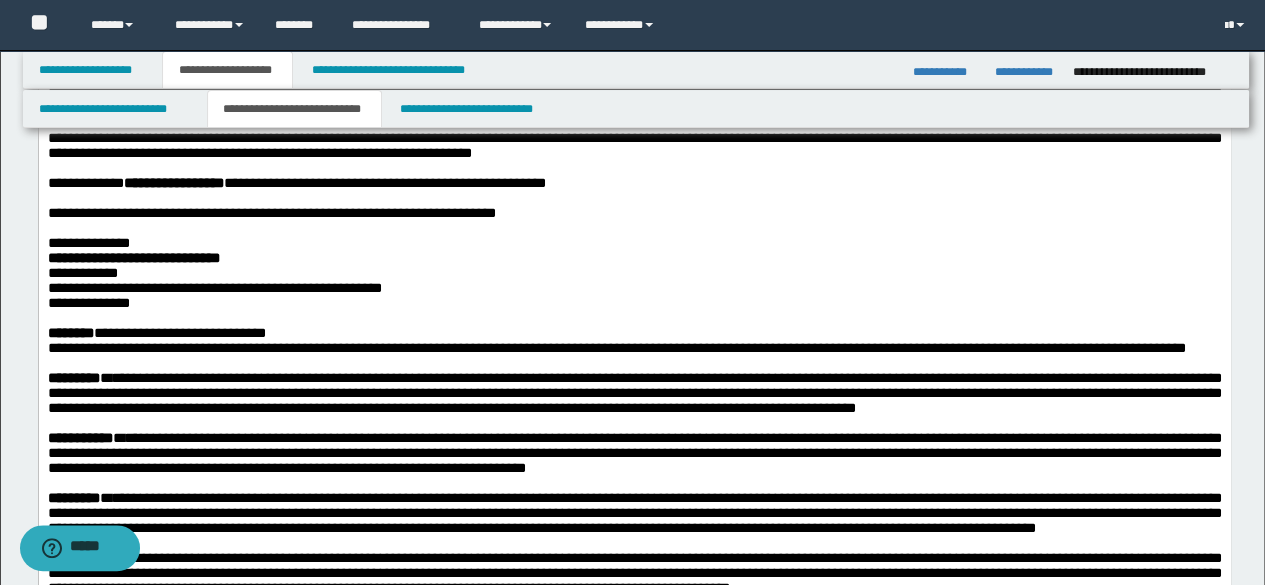 scroll, scrollTop: 2100, scrollLeft: 0, axis: vertical 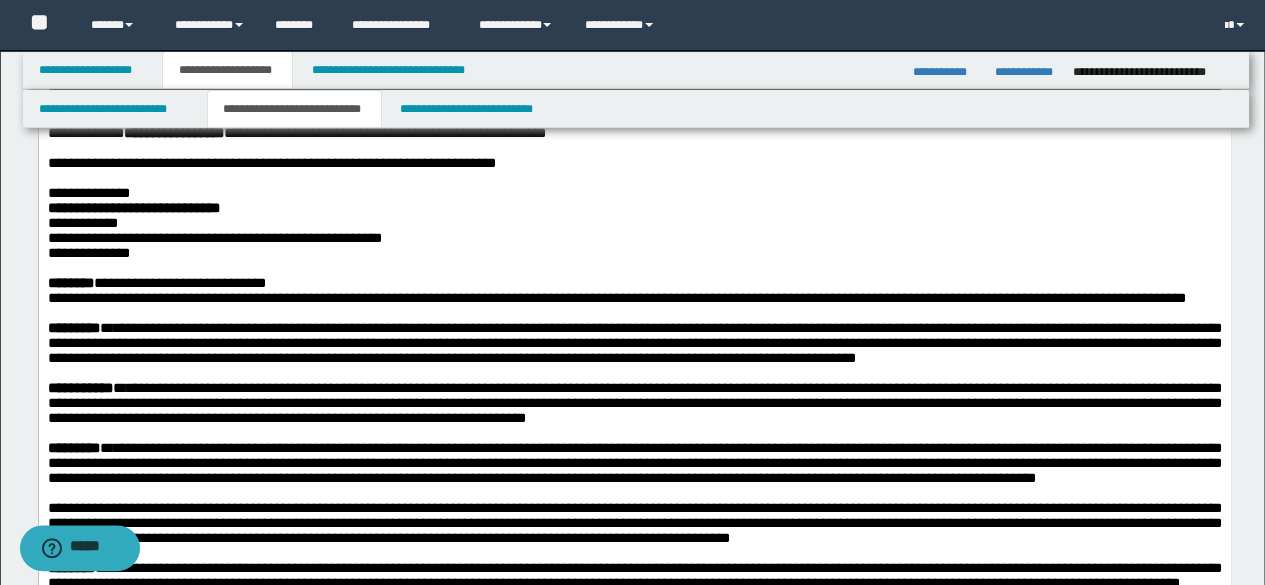 drag, startPoint x: 1275, startPoint y: 165, endPoint x: 1279, endPoint y: 206, distance: 41.19466 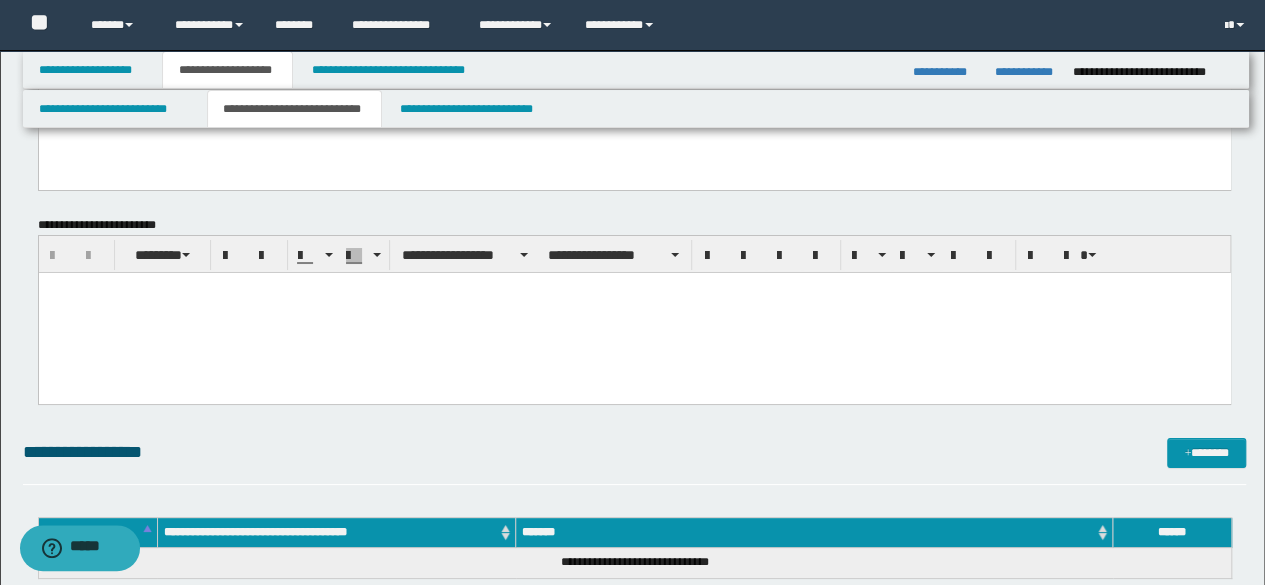 scroll, scrollTop: 7491, scrollLeft: 0, axis: vertical 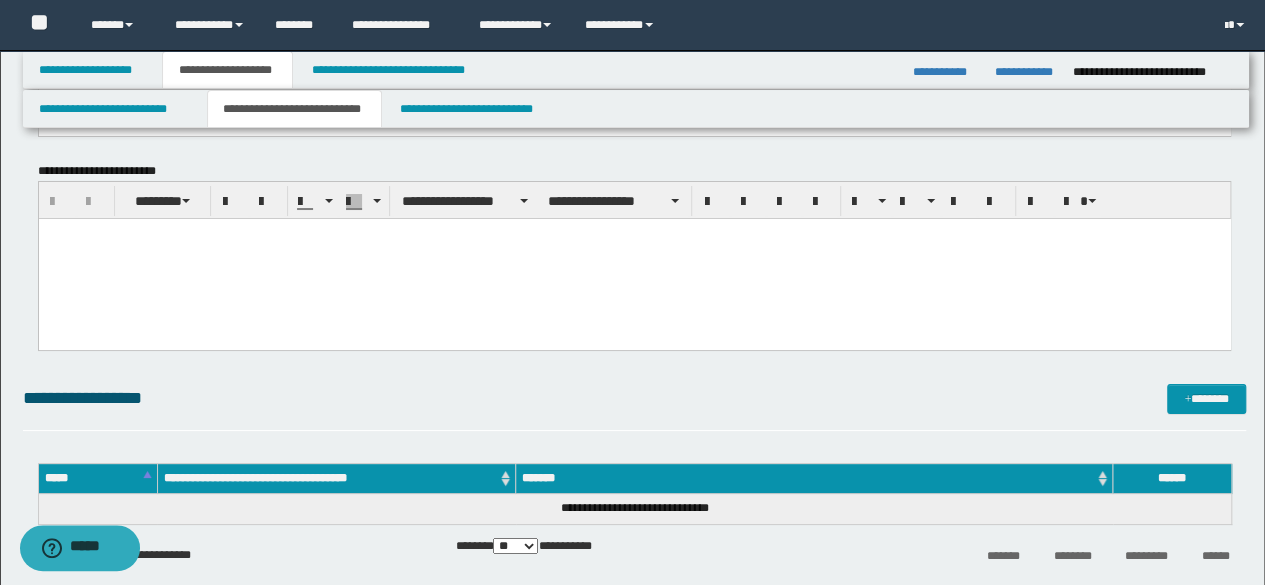 click at bounding box center (634, 259) 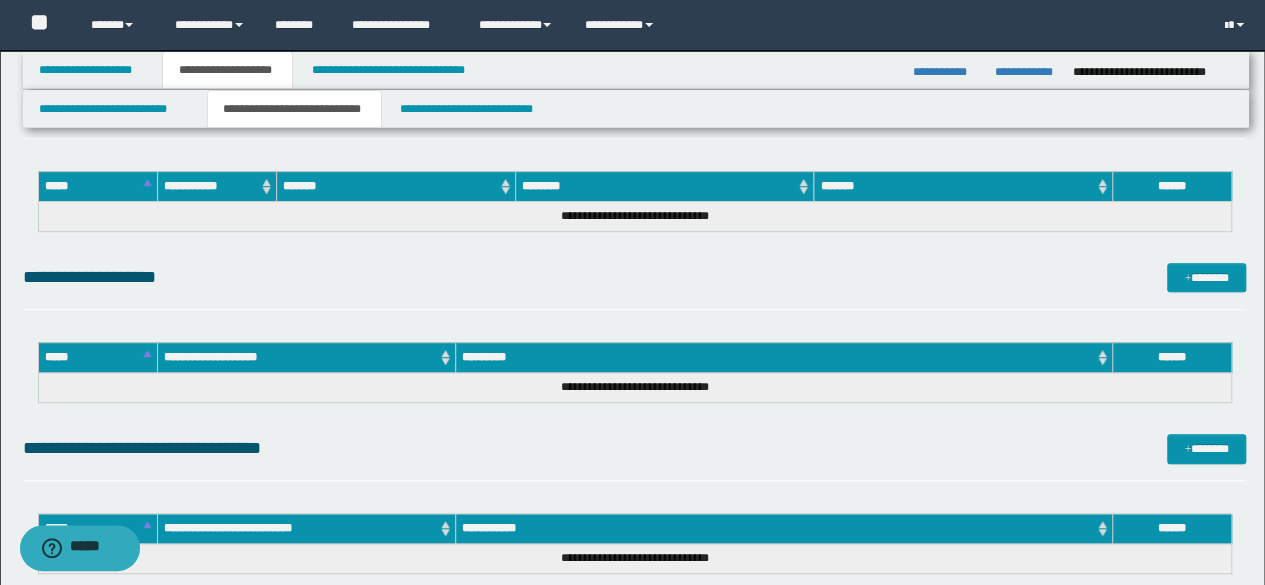 scroll, scrollTop: 8191, scrollLeft: 0, axis: vertical 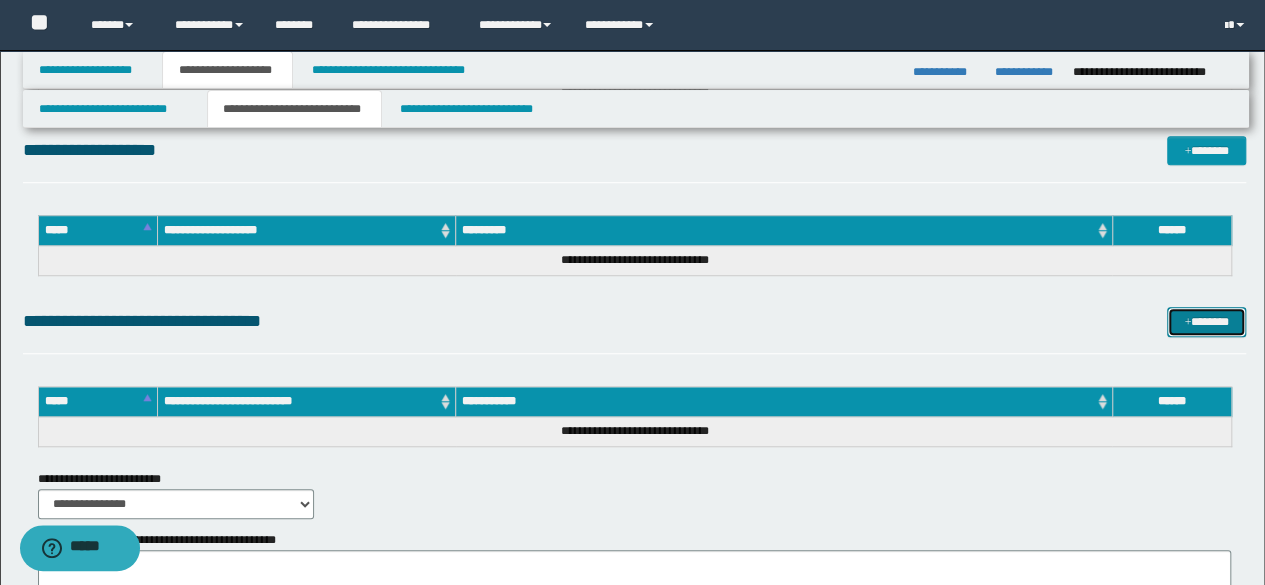 click at bounding box center [1187, 323] 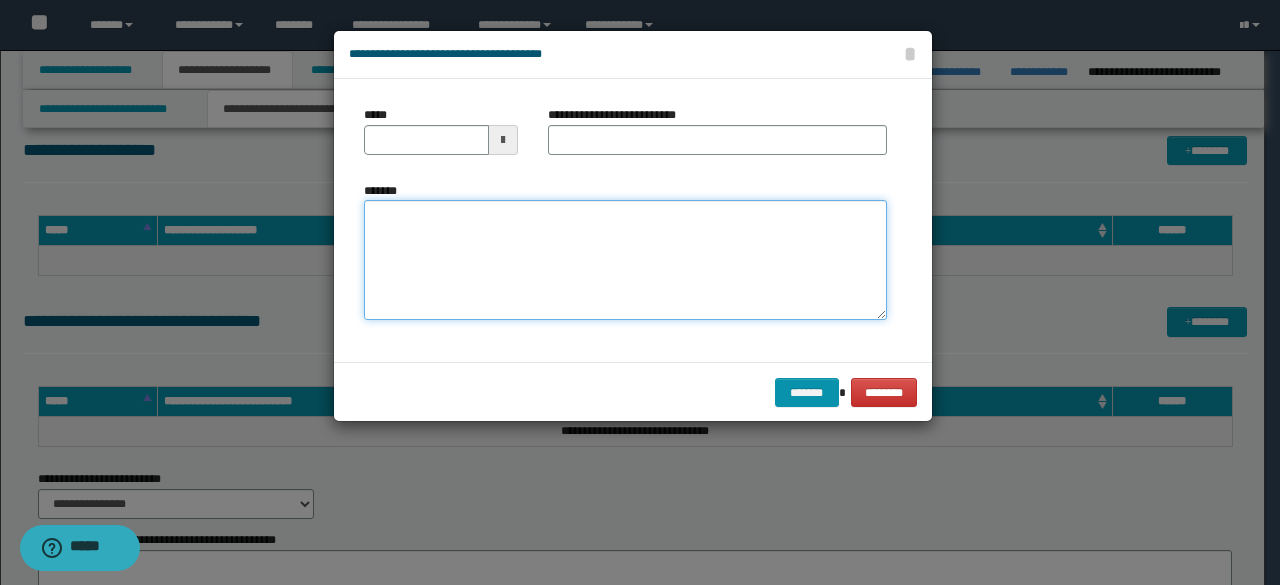 drag, startPoint x: 549, startPoint y: 226, endPoint x: 552, endPoint y: 241, distance: 15.297058 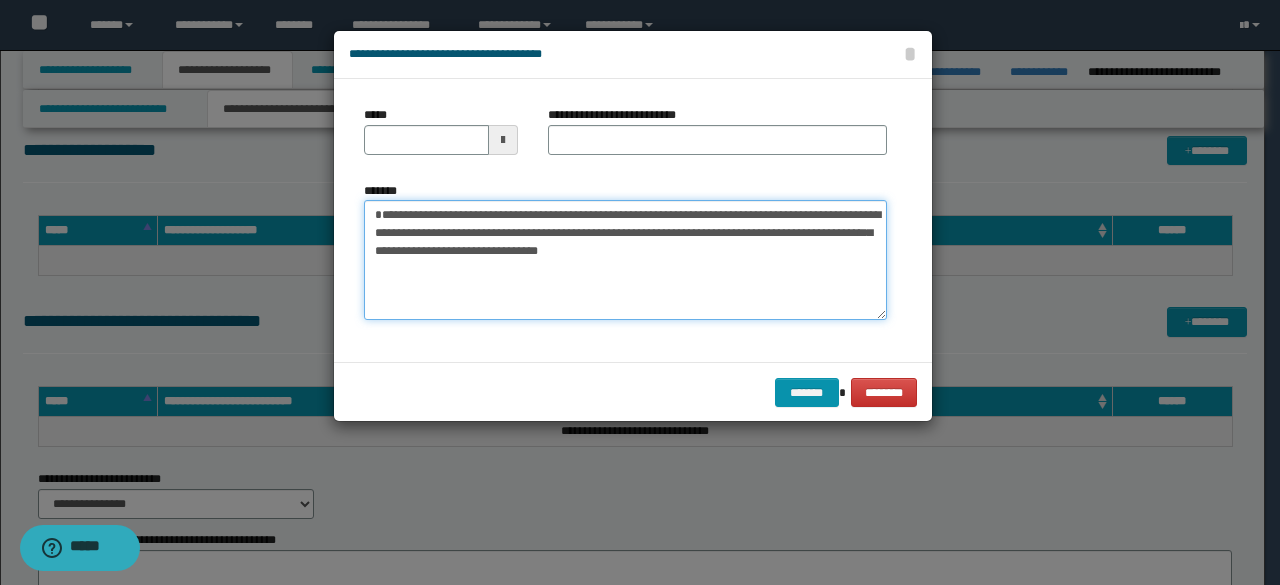 click on "**********" at bounding box center (625, 260) 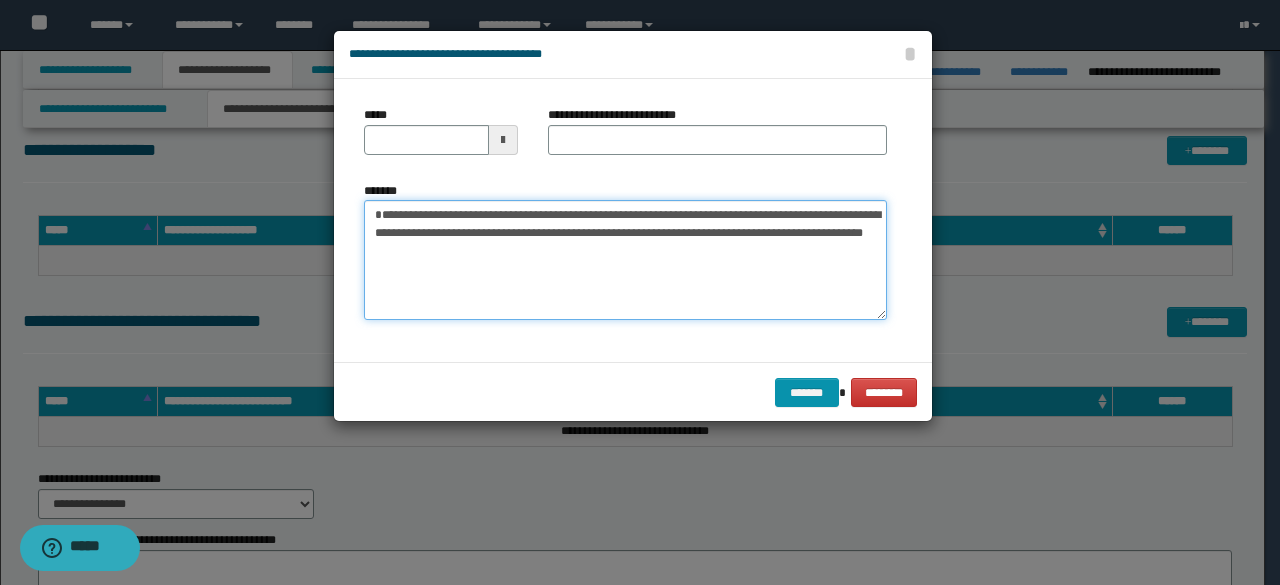 type on "**********" 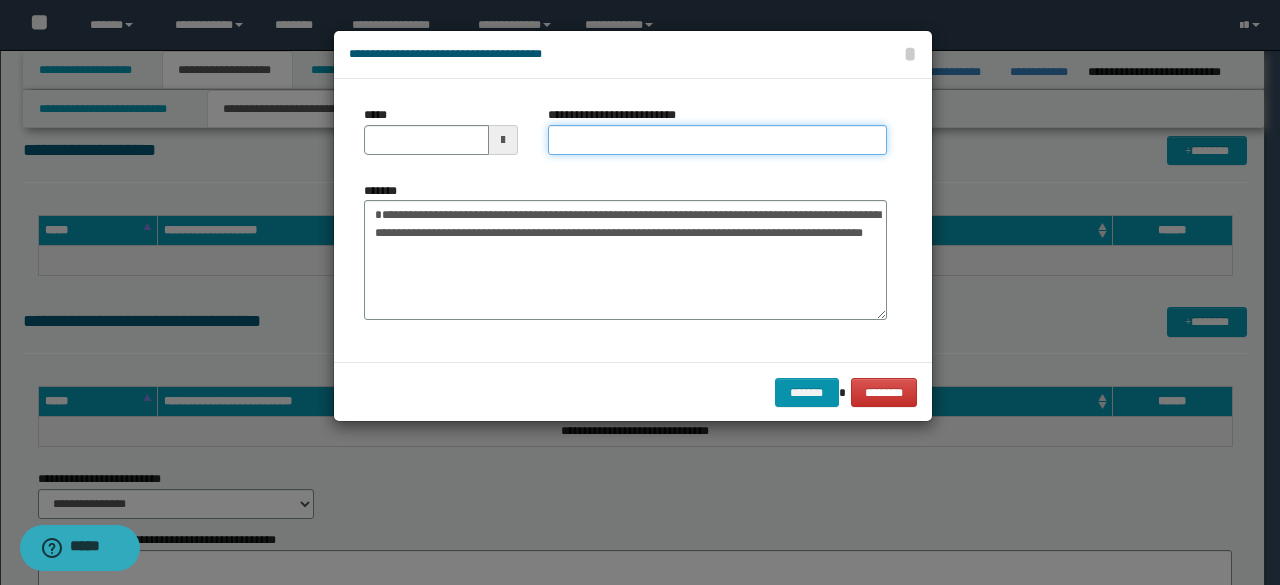 click on "**********" at bounding box center (717, 140) 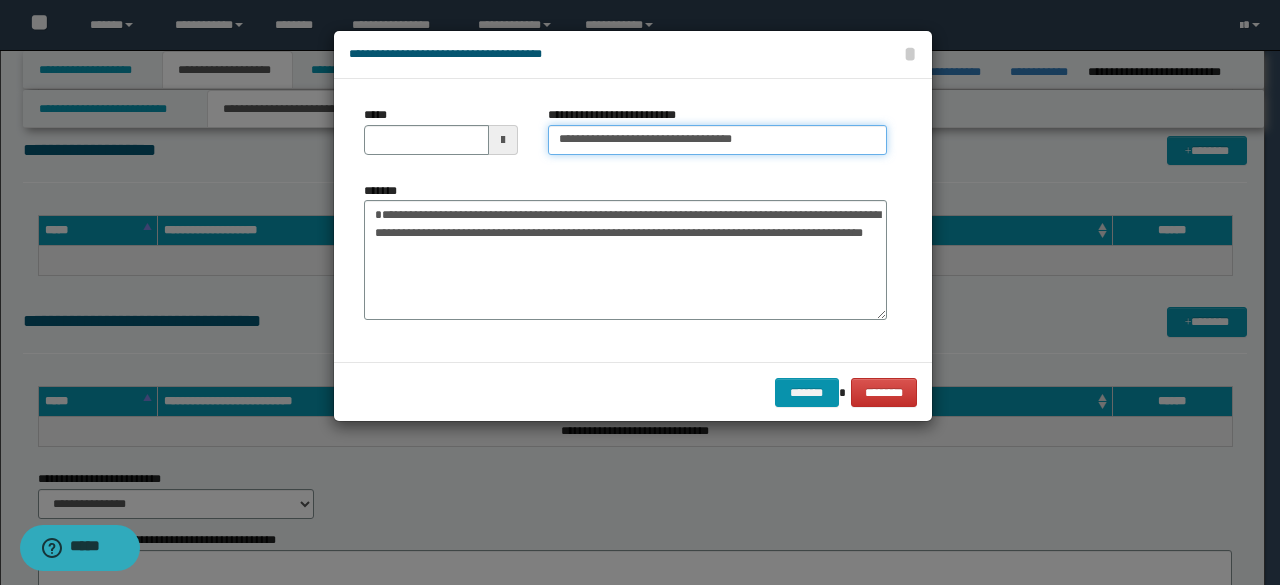 type 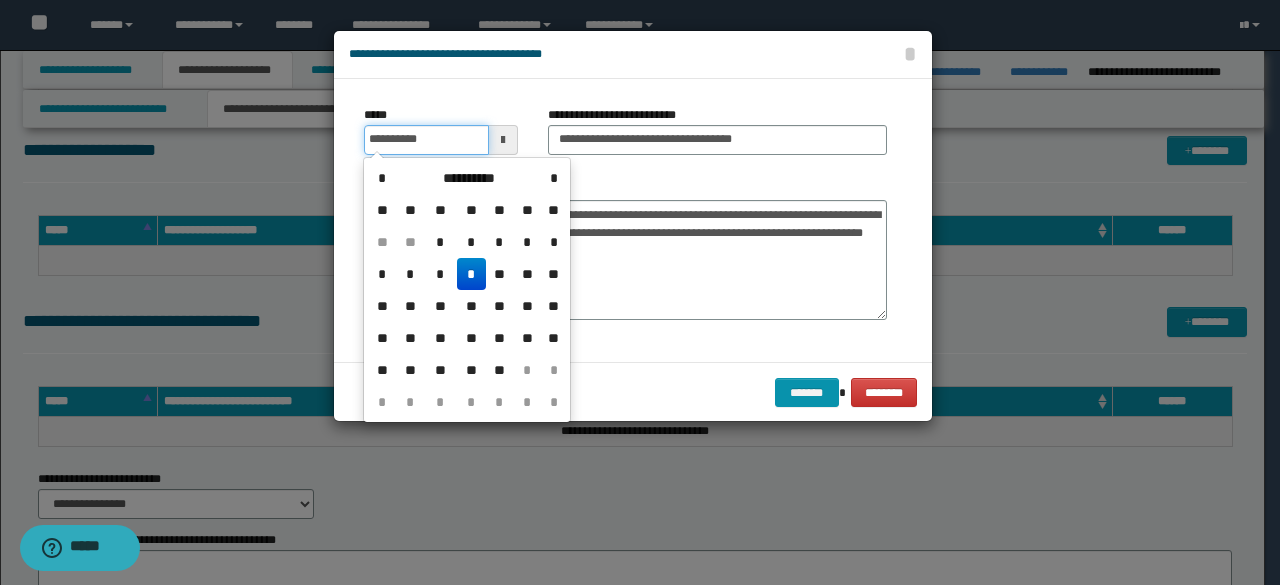 click on "**********" at bounding box center (426, 140) 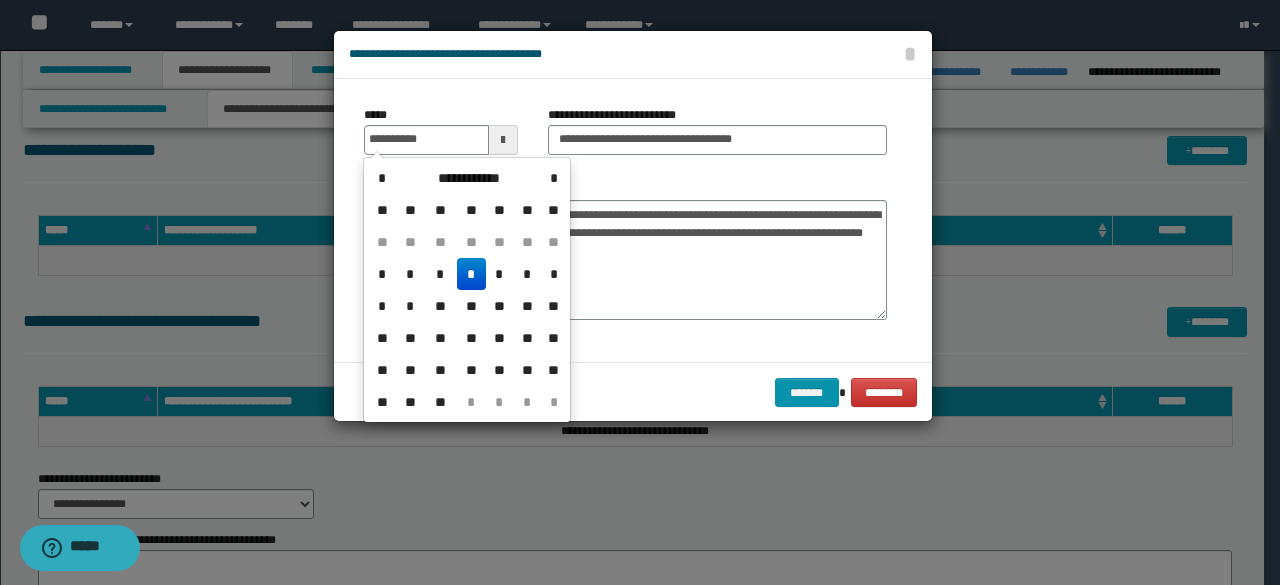 click on "*" at bounding box center [471, 274] 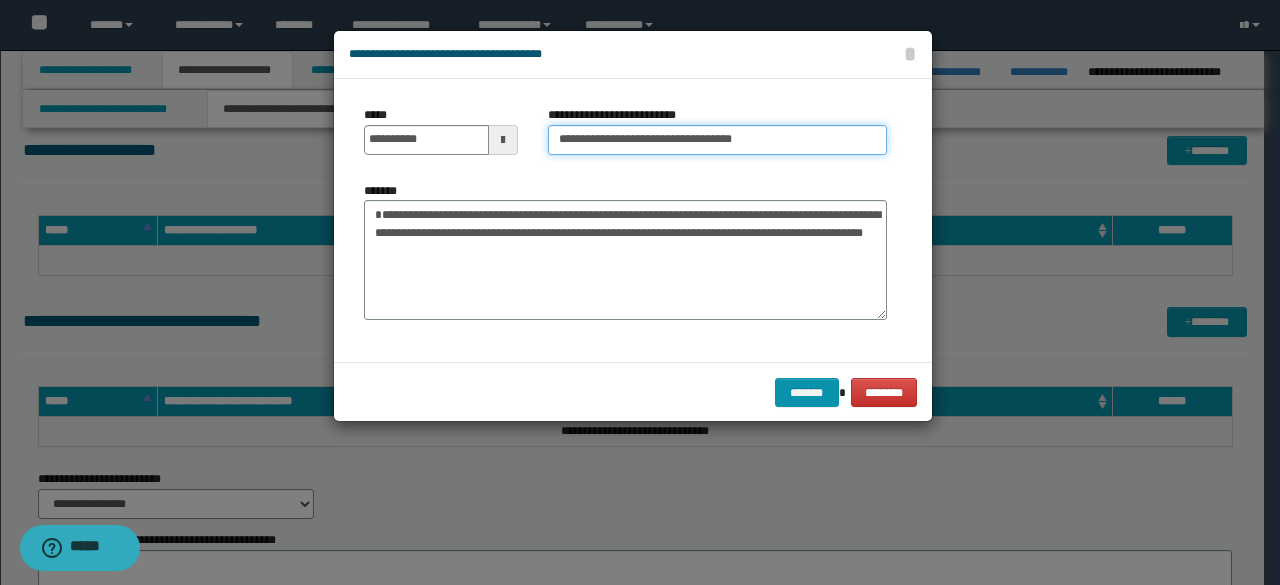 drag, startPoint x: 623, startPoint y: 134, endPoint x: 516, endPoint y: 120, distance: 107.912 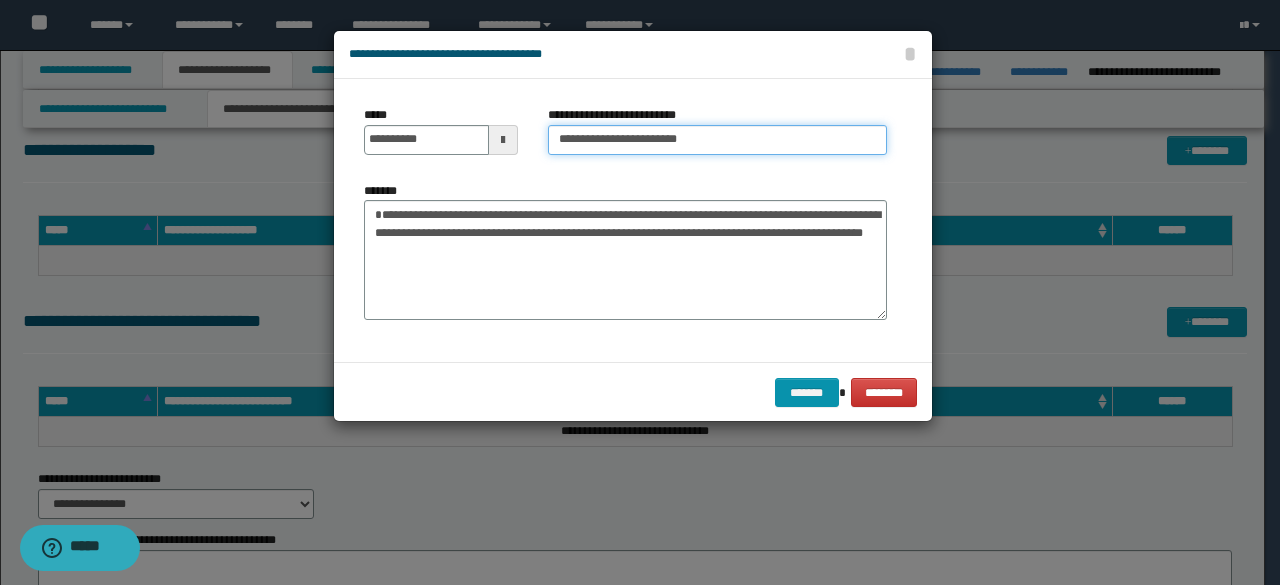 click on "**********" at bounding box center [717, 140] 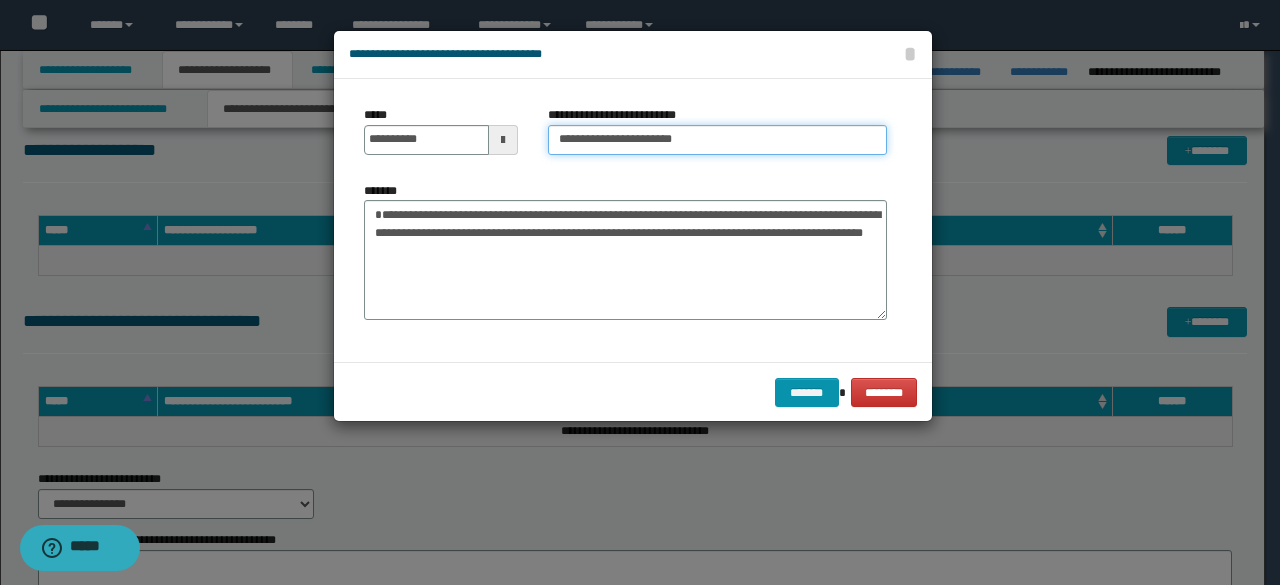 type on "**********" 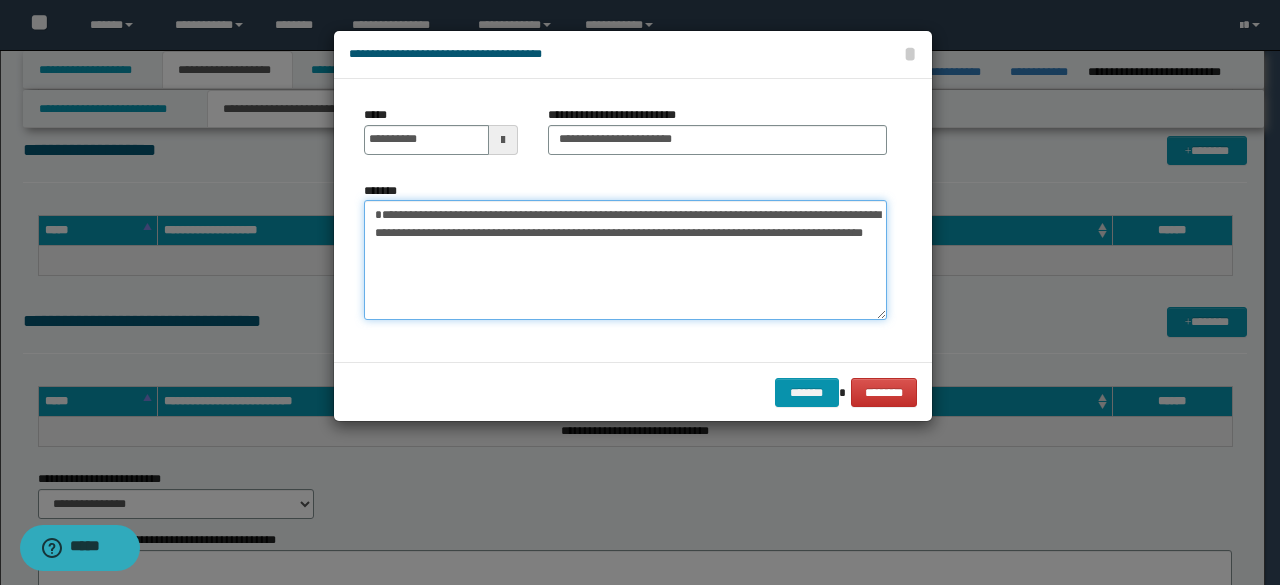 drag, startPoint x: 602, startPoint y: 257, endPoint x: 697, endPoint y: 294, distance: 101.950966 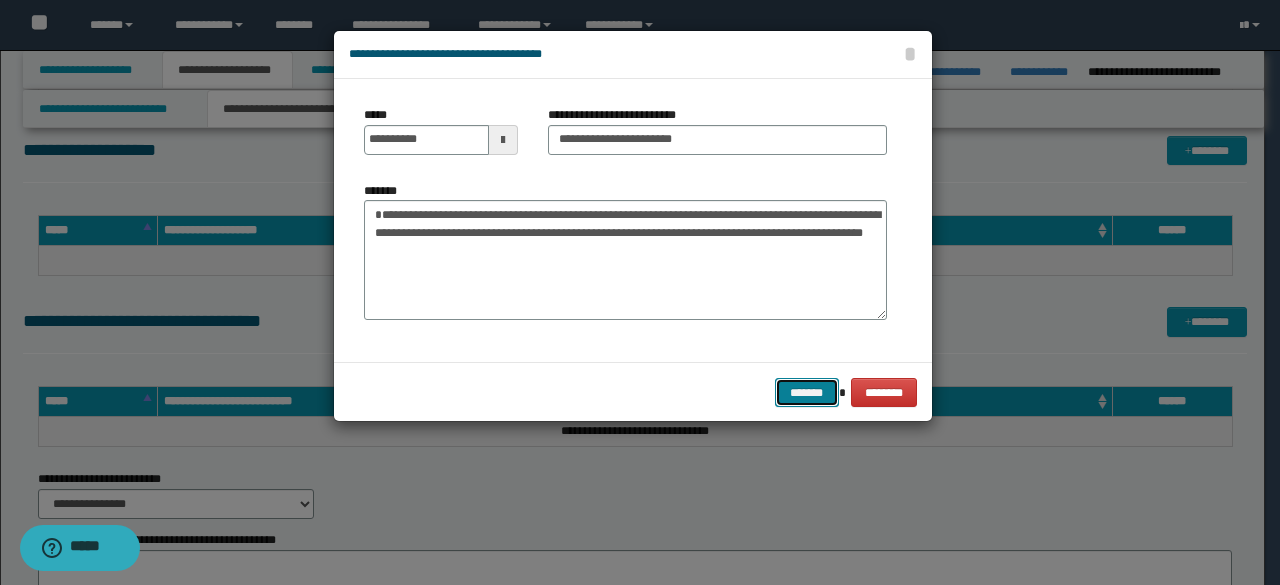 click on "*******" at bounding box center (807, 392) 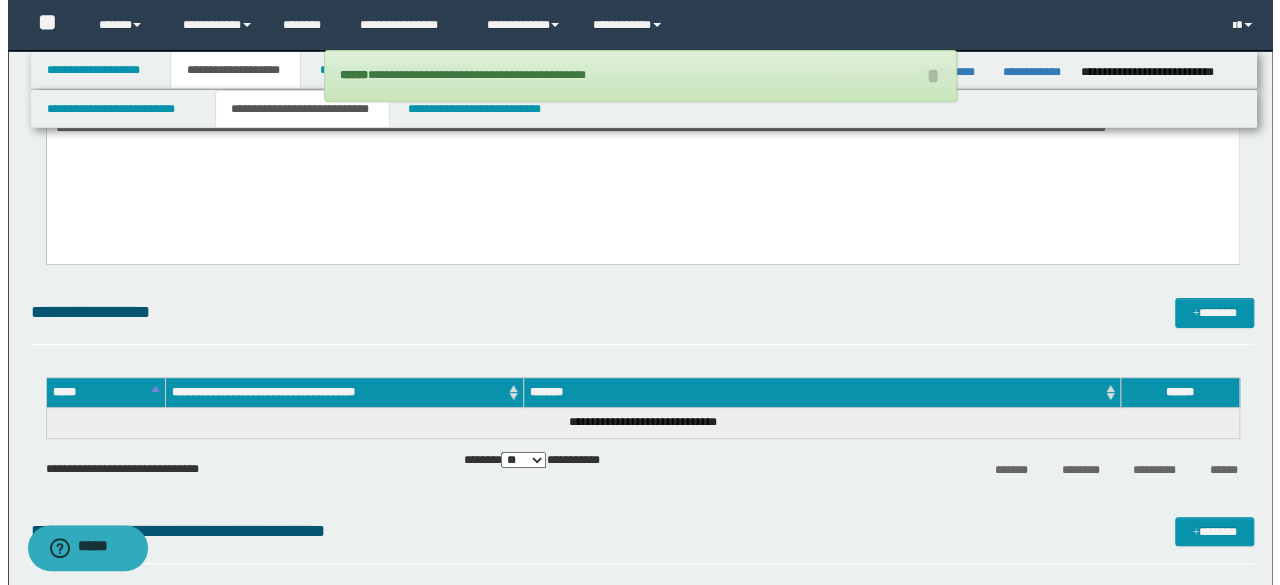 scroll, scrollTop: 7391, scrollLeft: 0, axis: vertical 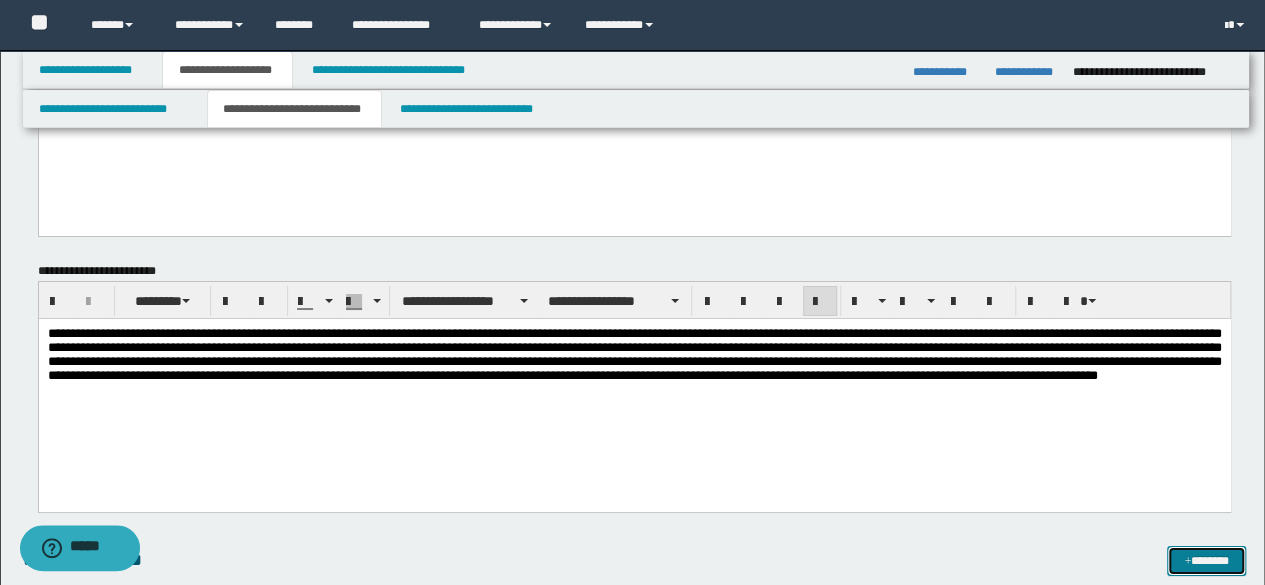 click on "*******" at bounding box center (1206, 560) 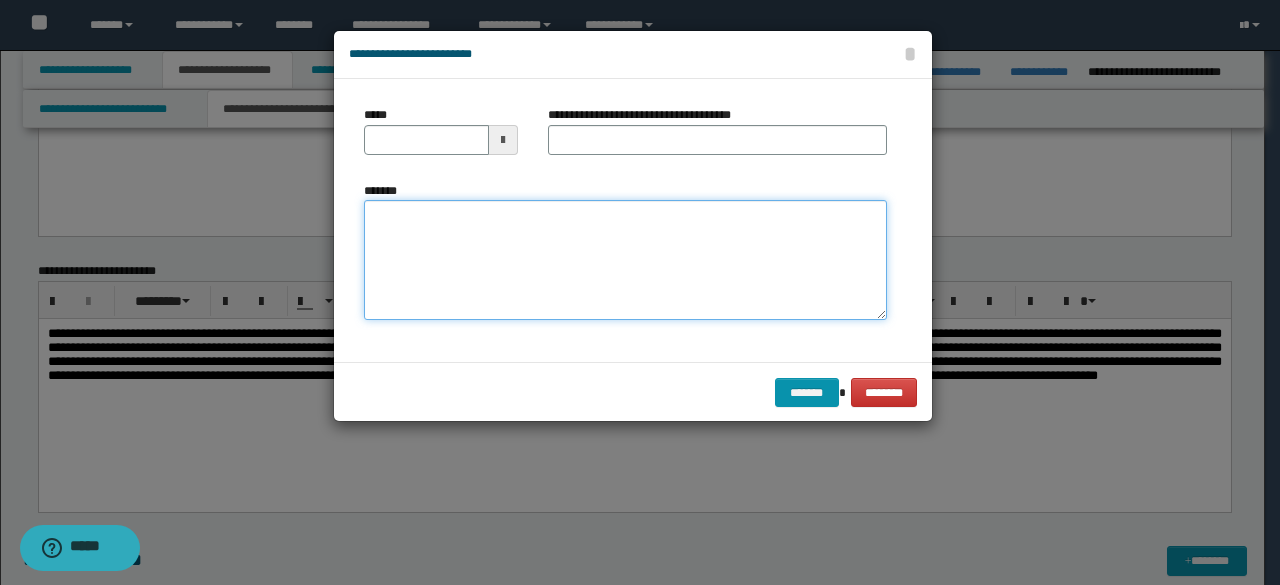 click on "*******" at bounding box center [625, 260] 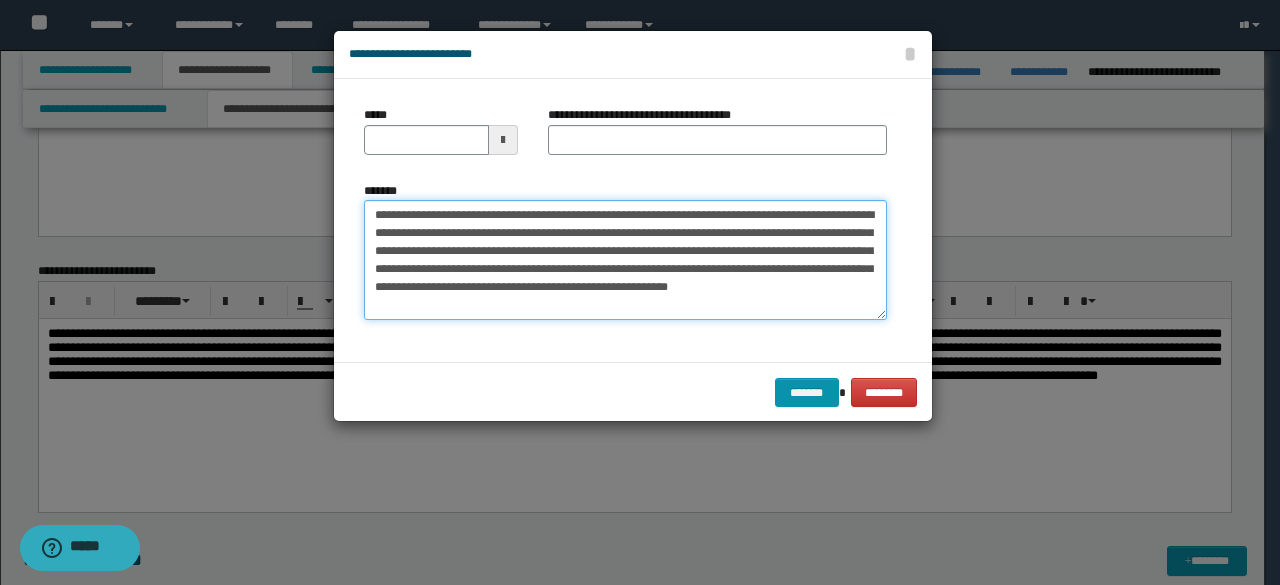 scroll, scrollTop: 516, scrollLeft: 0, axis: vertical 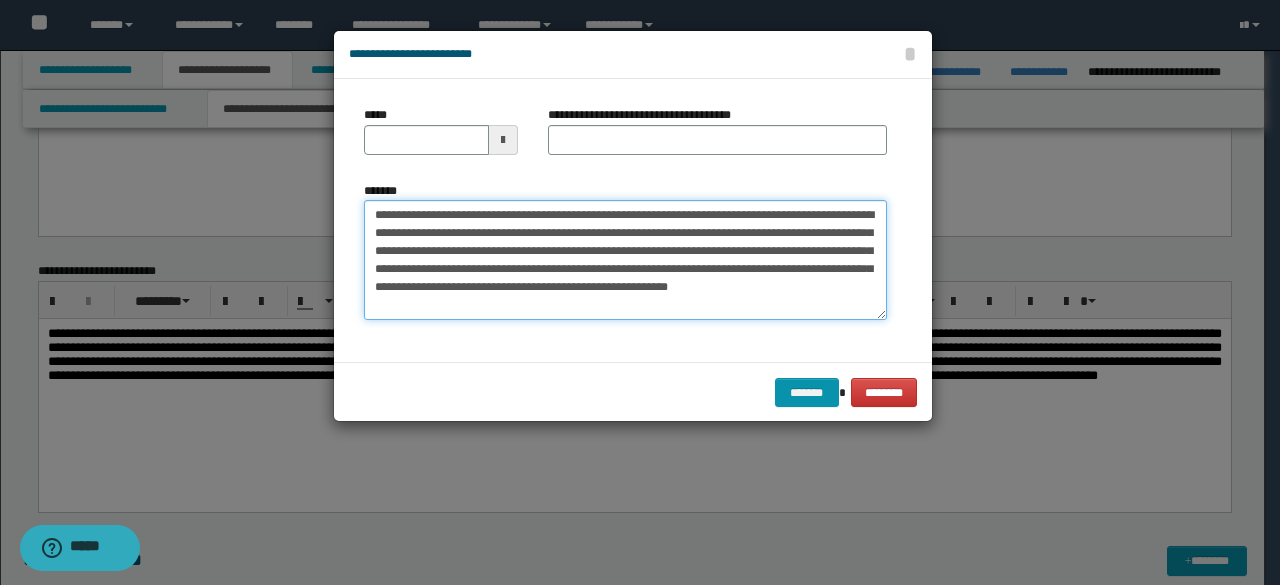 drag, startPoint x: 644, startPoint y: 219, endPoint x: 200, endPoint y: 81, distance: 464.9516 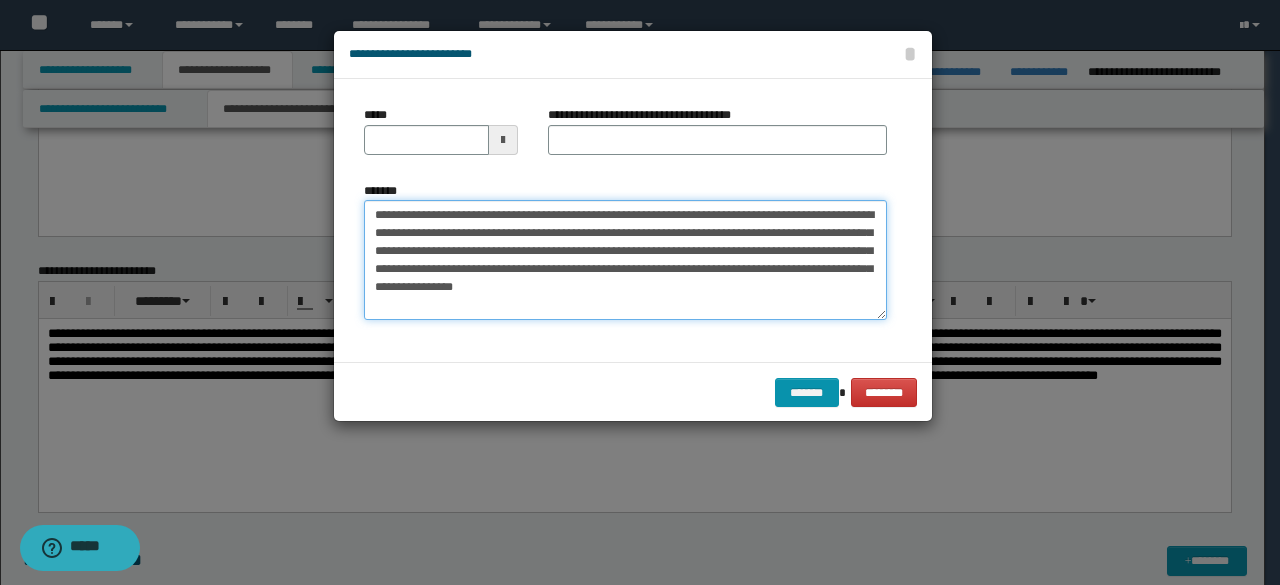 type on "**********" 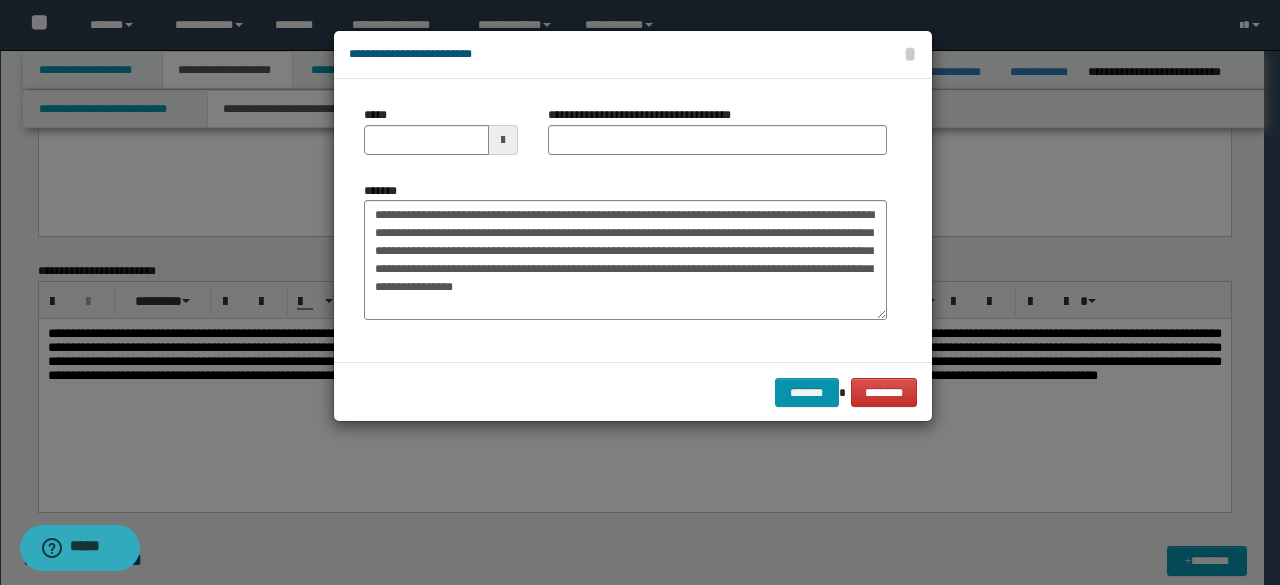 click on "**********" at bounding box center [717, 130] 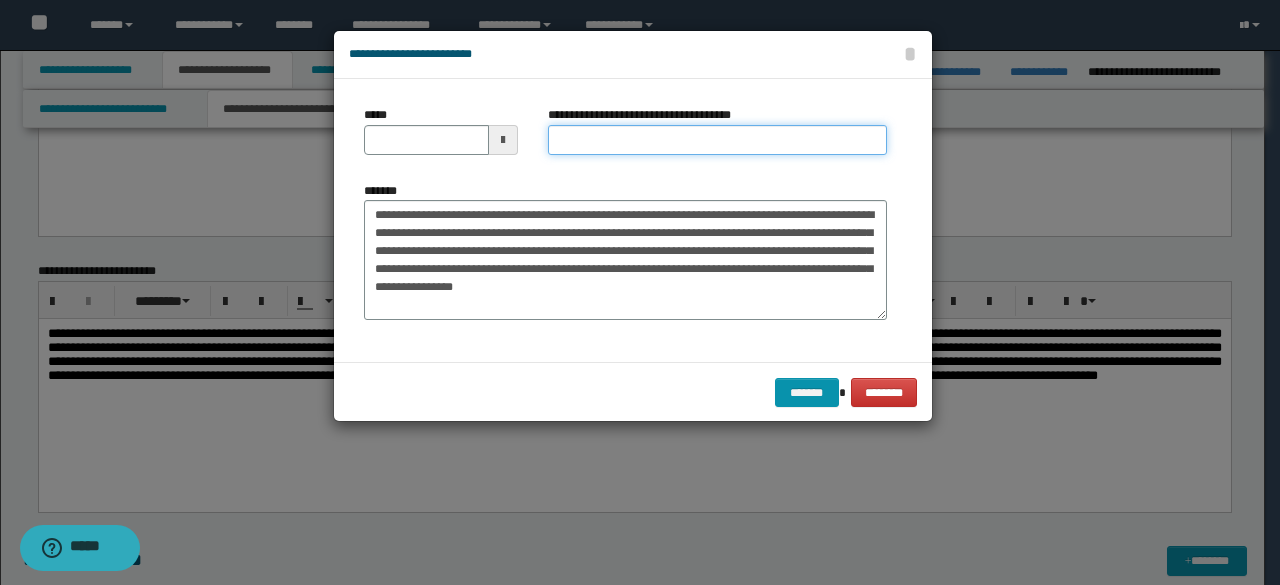 click on "**********" at bounding box center [717, 140] 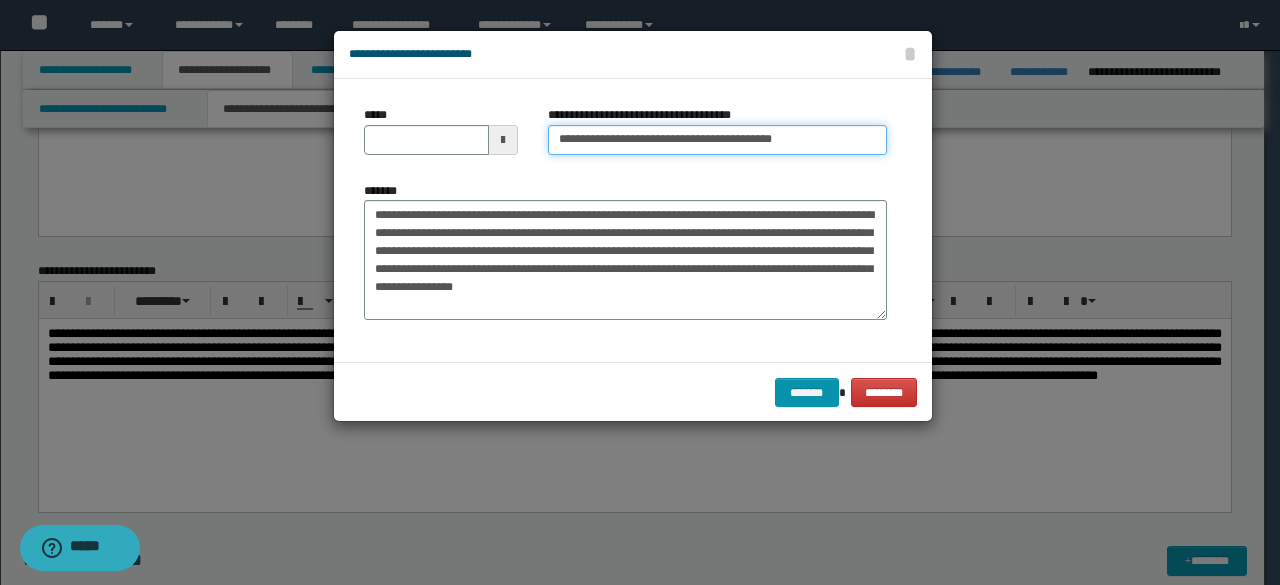 type on "**********" 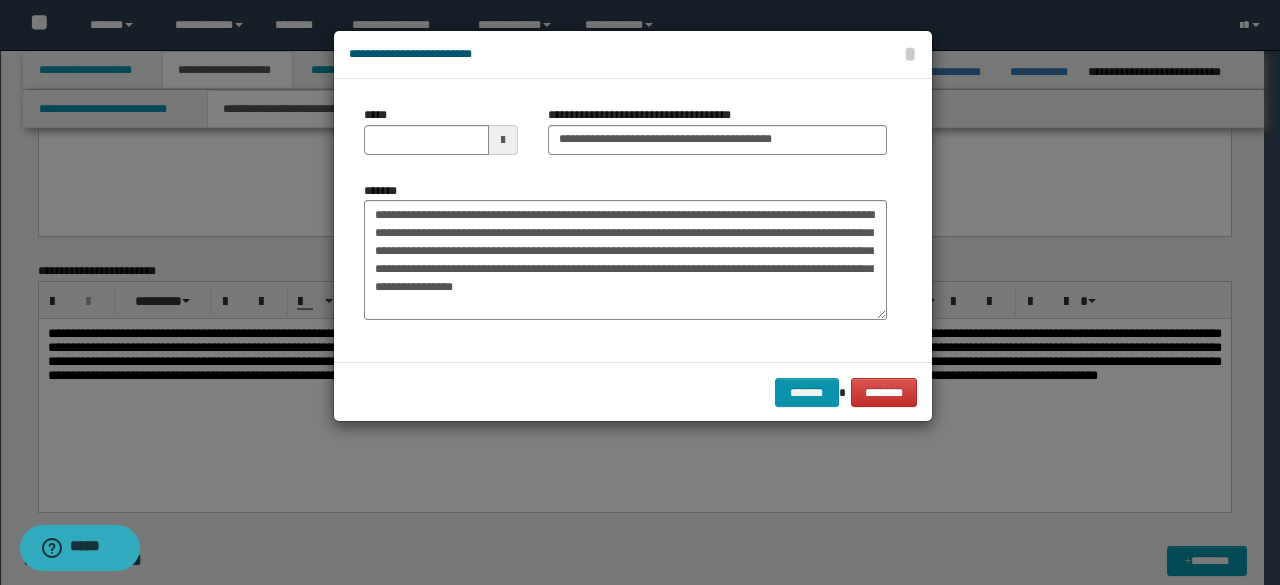 click on "*****" at bounding box center [441, 130] 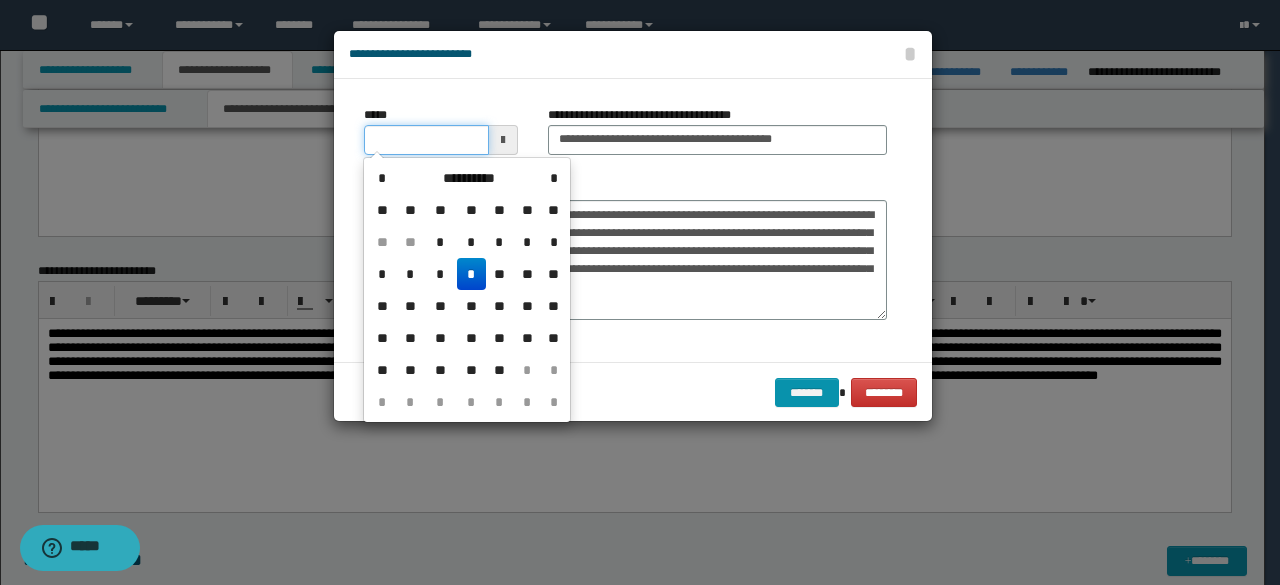 click on "*****" at bounding box center (426, 140) 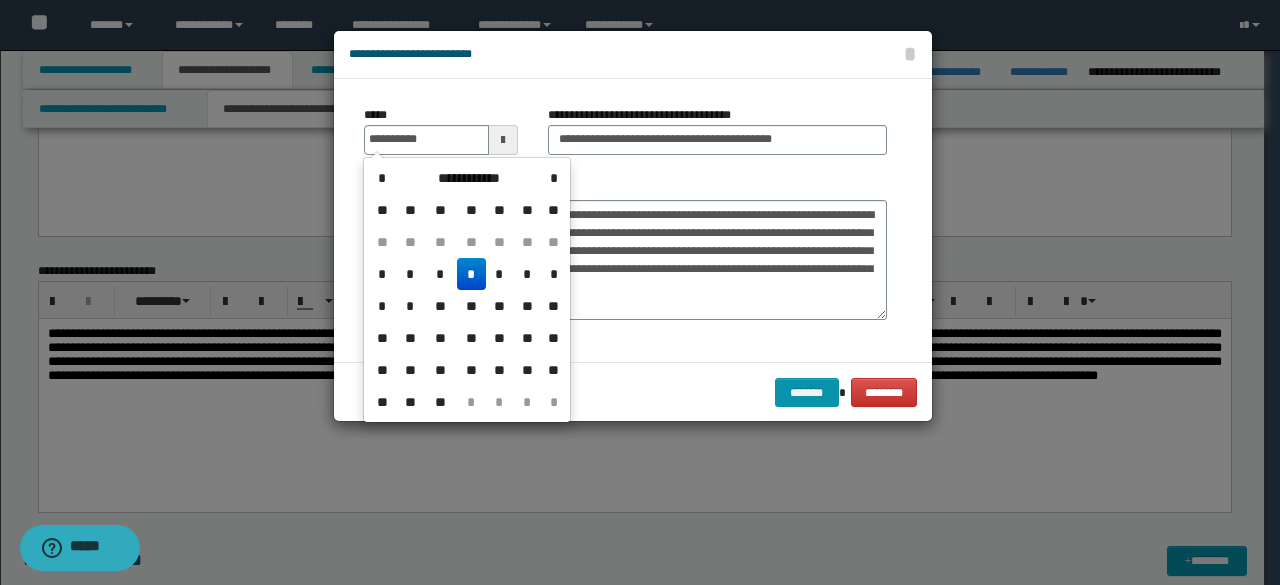 click on "*" at bounding box center [471, 274] 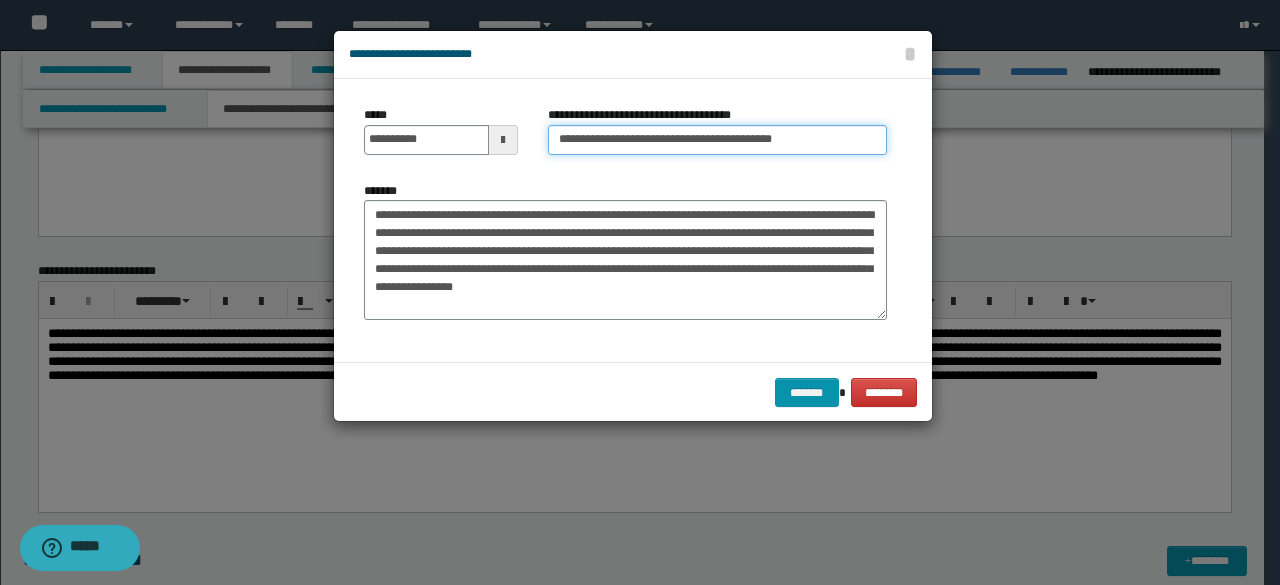drag, startPoint x: 619, startPoint y: 140, endPoint x: 504, endPoint y: 115, distance: 117.68602 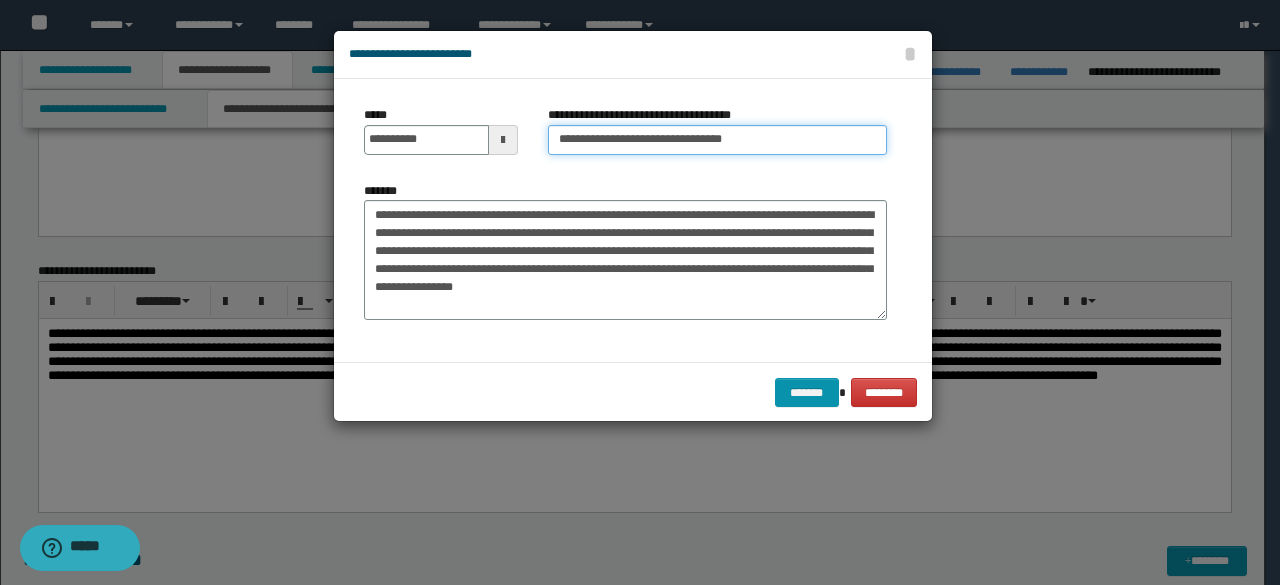 click on "**********" at bounding box center [717, 140] 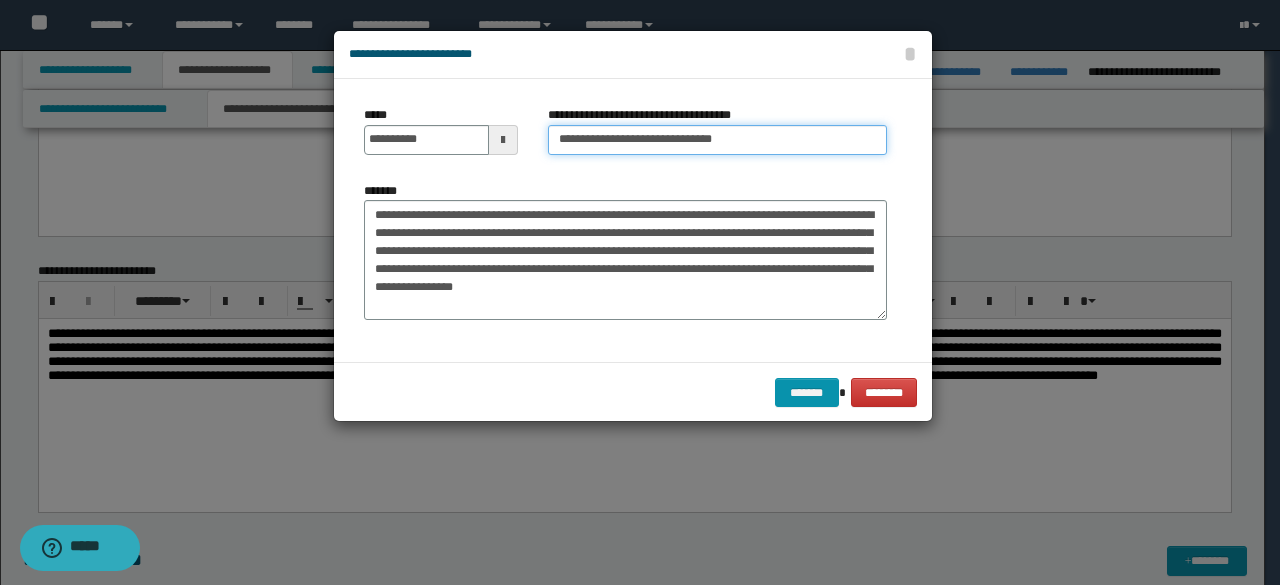 type on "**********" 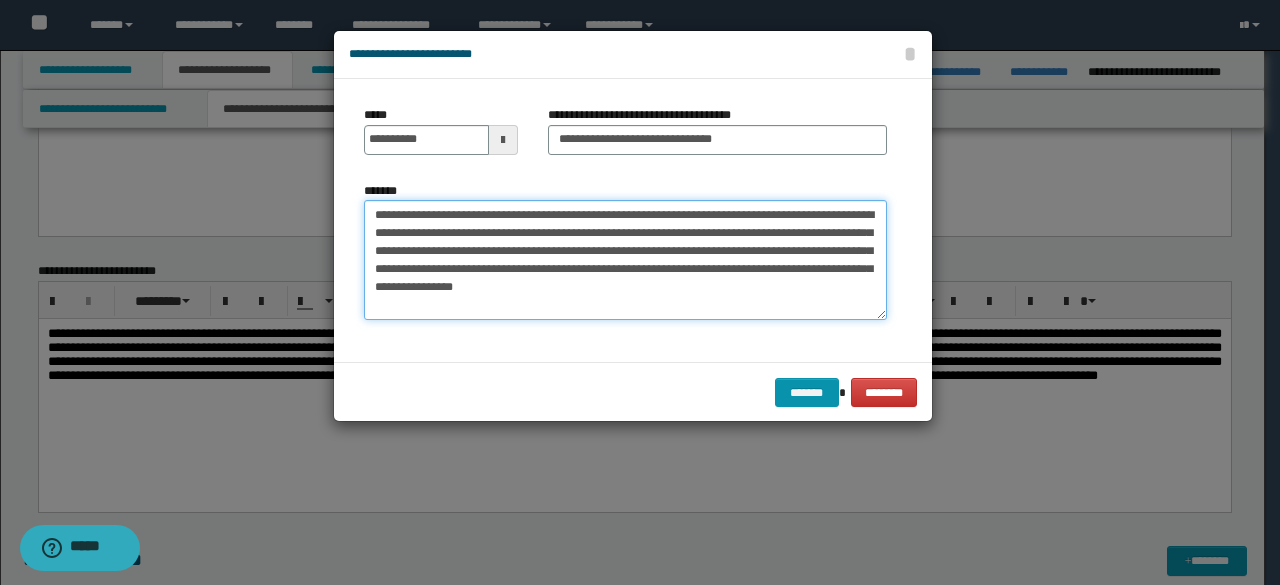 drag, startPoint x: 642, startPoint y: 279, endPoint x: 710, endPoint y: 281, distance: 68.0294 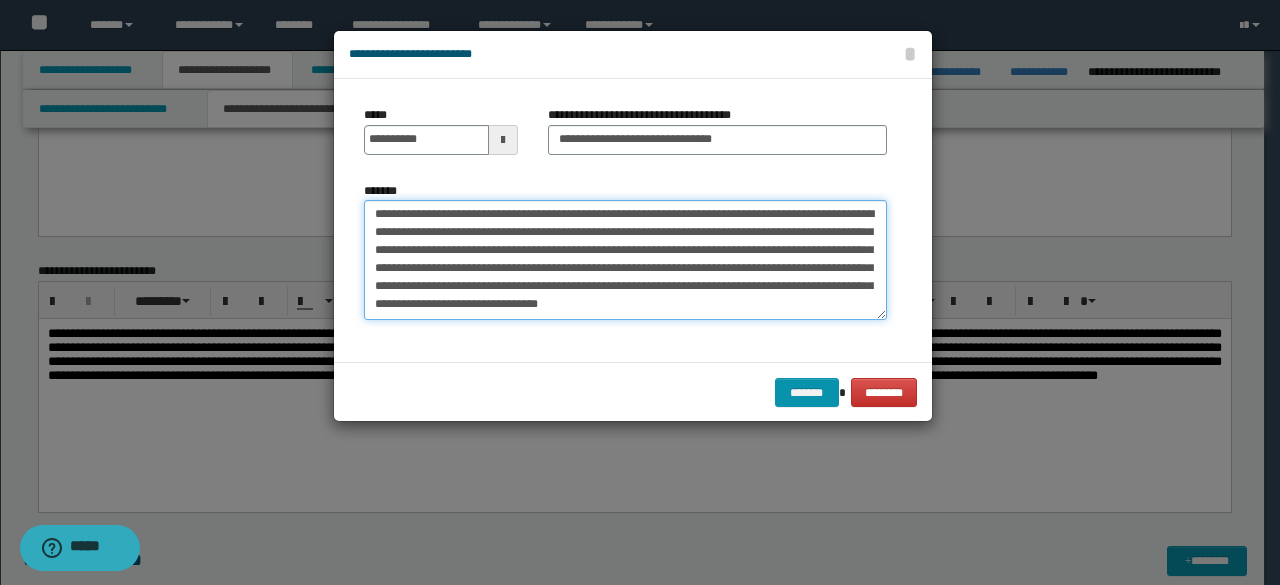 drag, startPoint x: 774, startPoint y: 285, endPoint x: 788, endPoint y: 335, distance: 51.92302 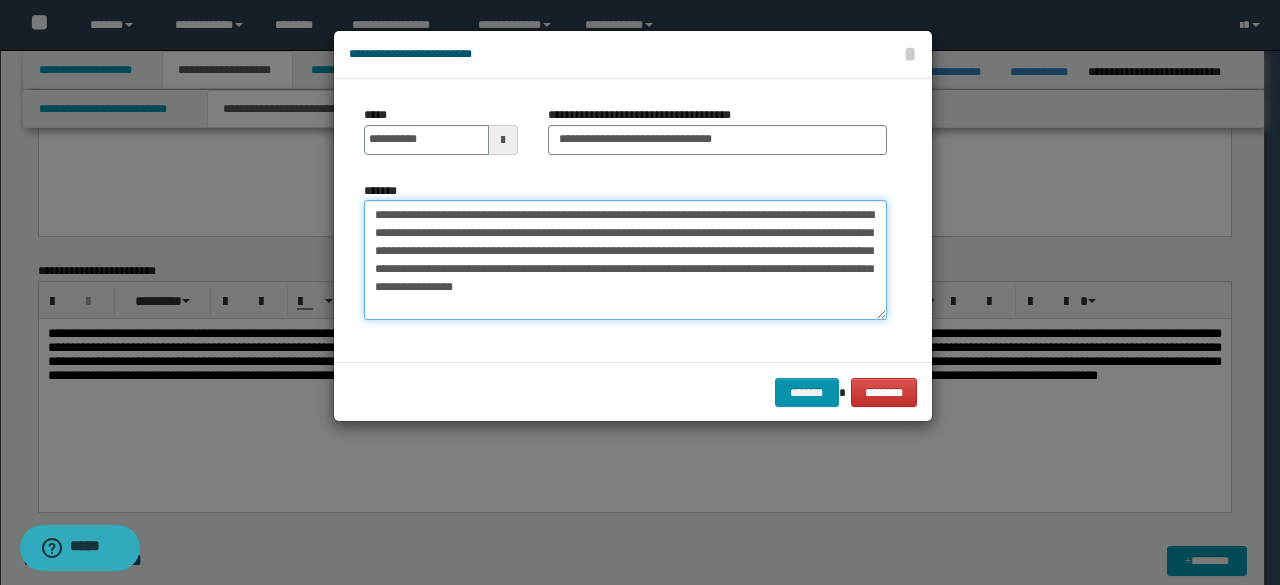 scroll, scrollTop: 0, scrollLeft: 0, axis: both 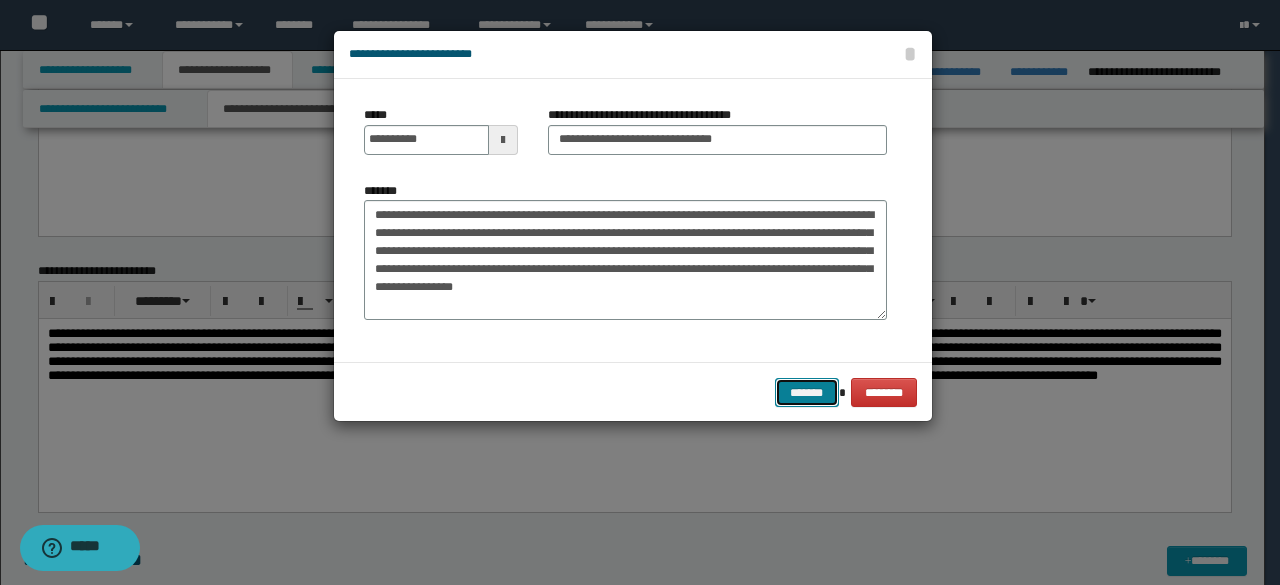 drag, startPoint x: 806, startPoint y: 401, endPoint x: 983, endPoint y: 433, distance: 179.8694 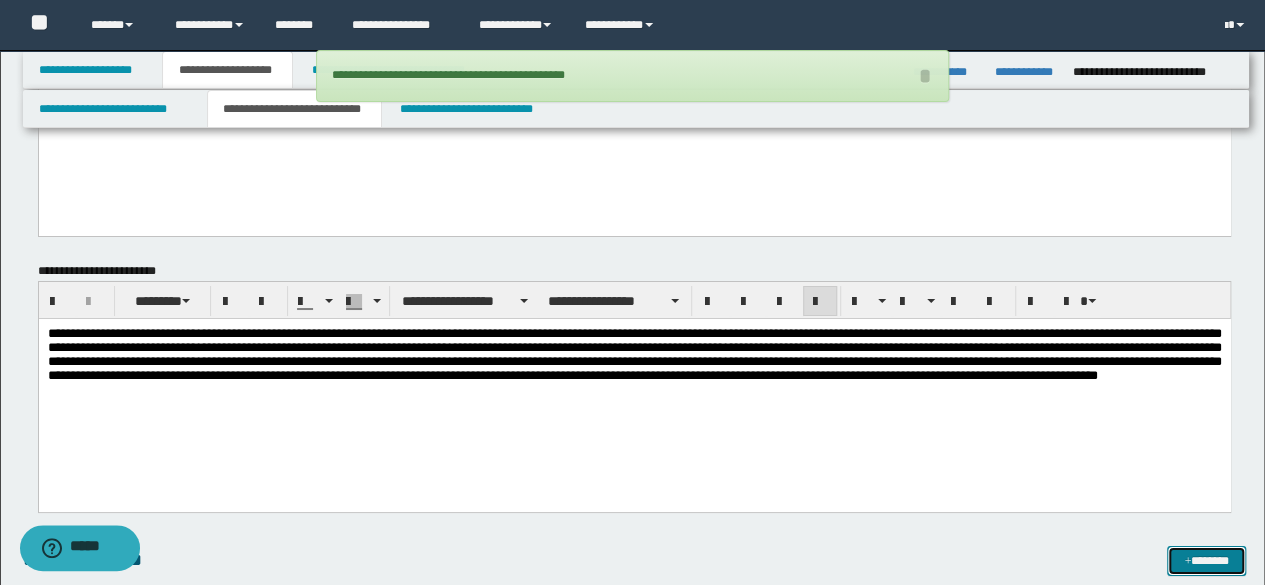 click on "*******" at bounding box center [1206, 560] 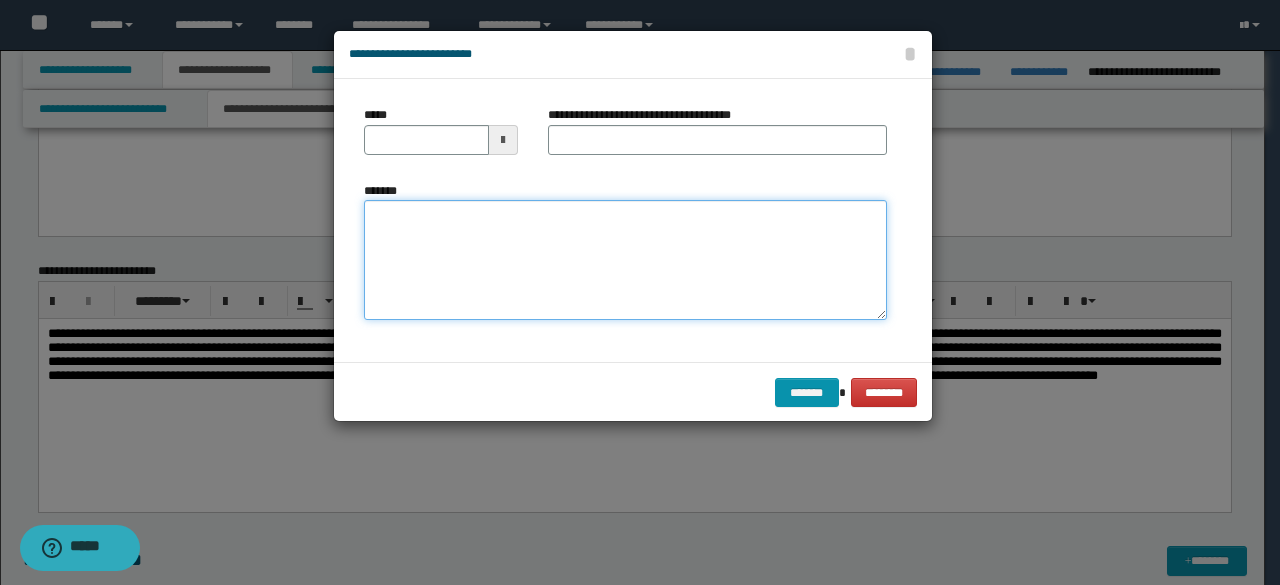 click on "*******" at bounding box center [625, 259] 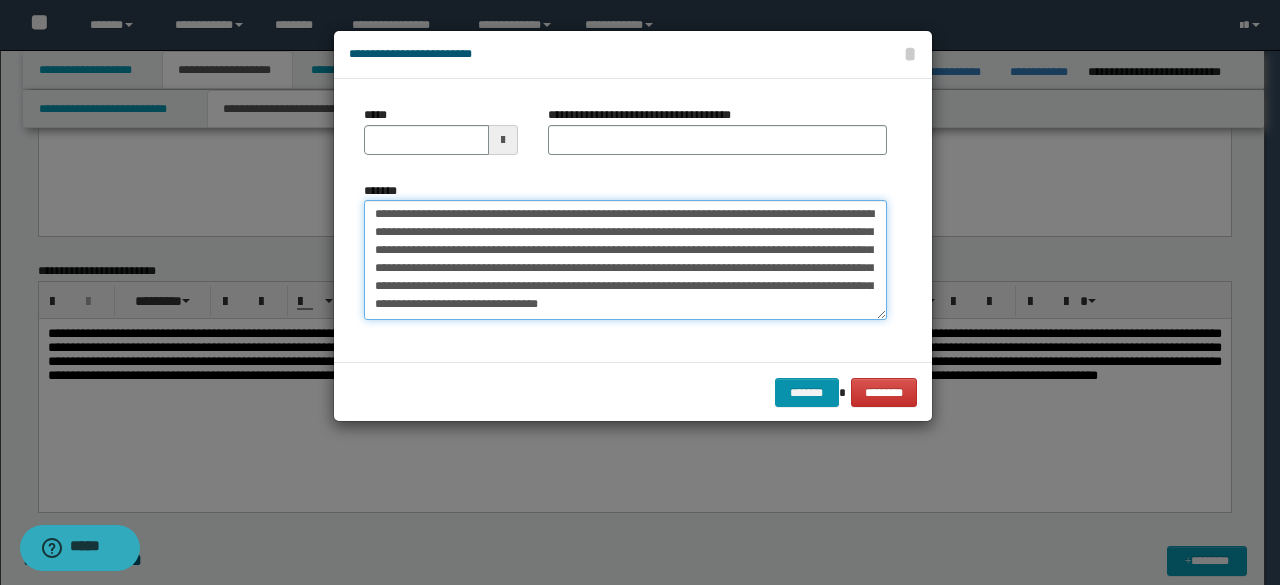 scroll, scrollTop: 0, scrollLeft: 0, axis: both 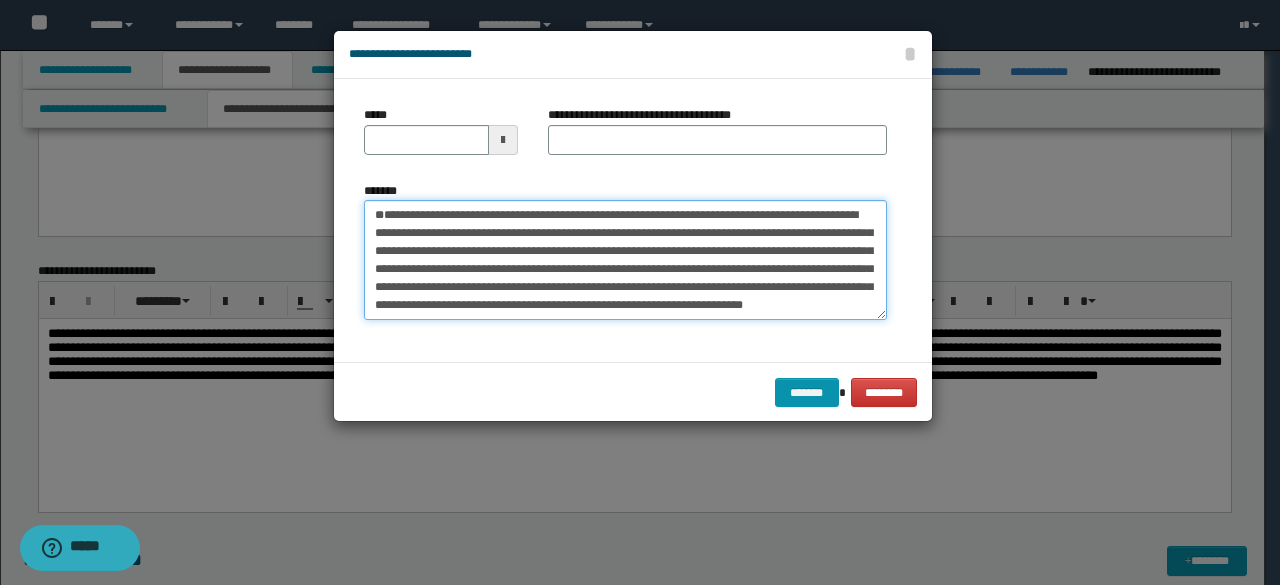 drag, startPoint x: 502, startPoint y: 249, endPoint x: 270, endPoint y: 177, distance: 242.91562 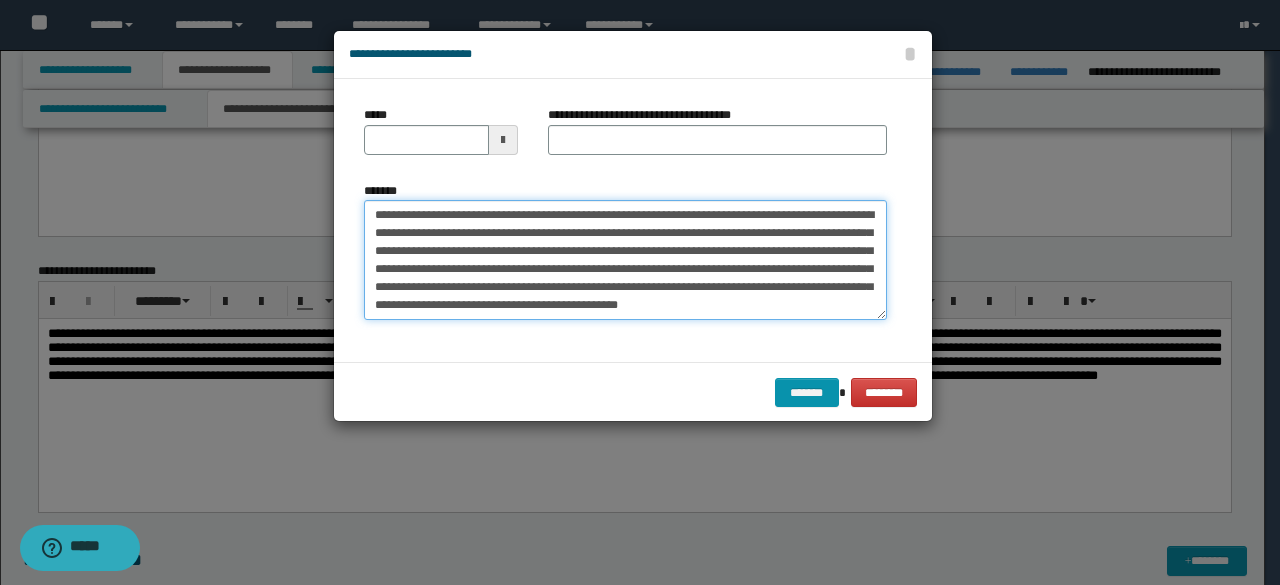 type 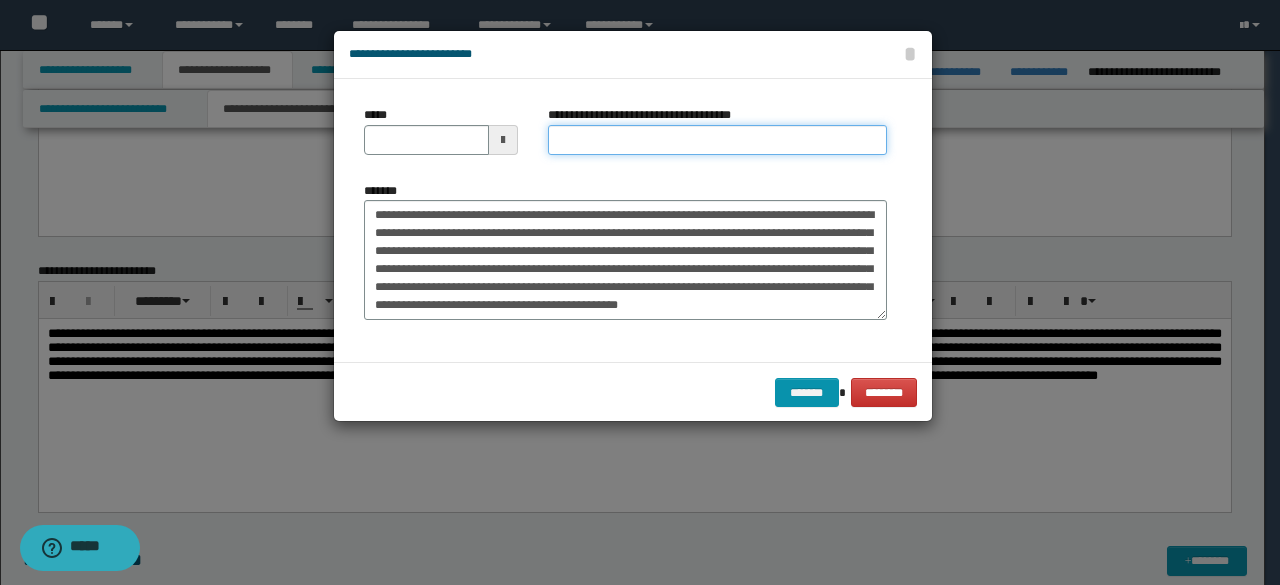 click on "**********" at bounding box center (717, 140) 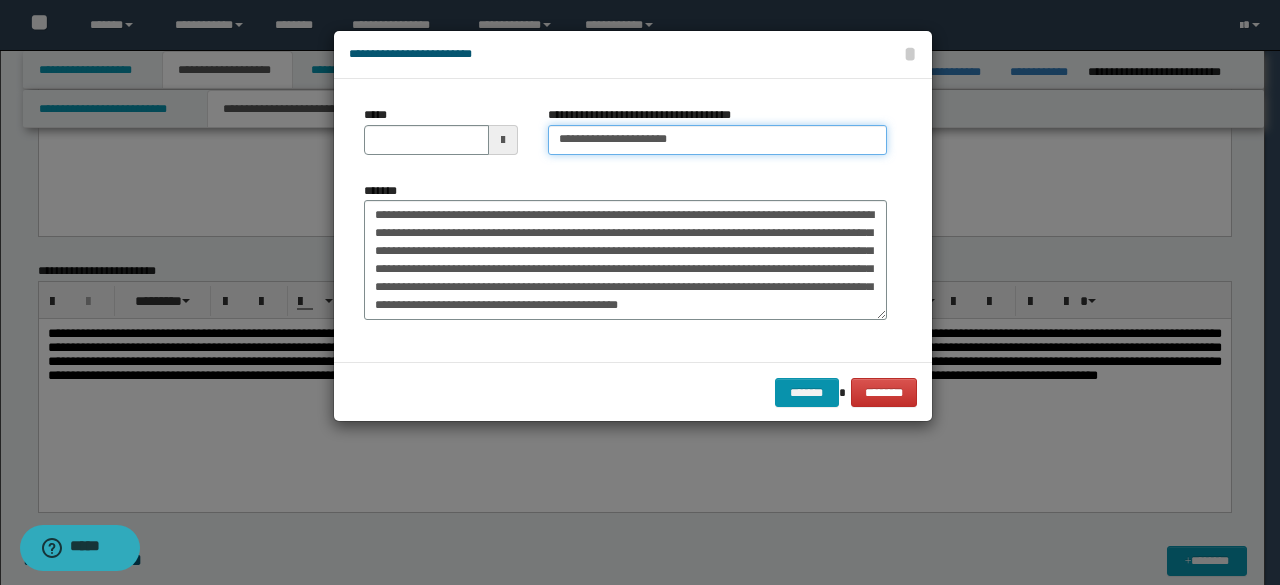 type 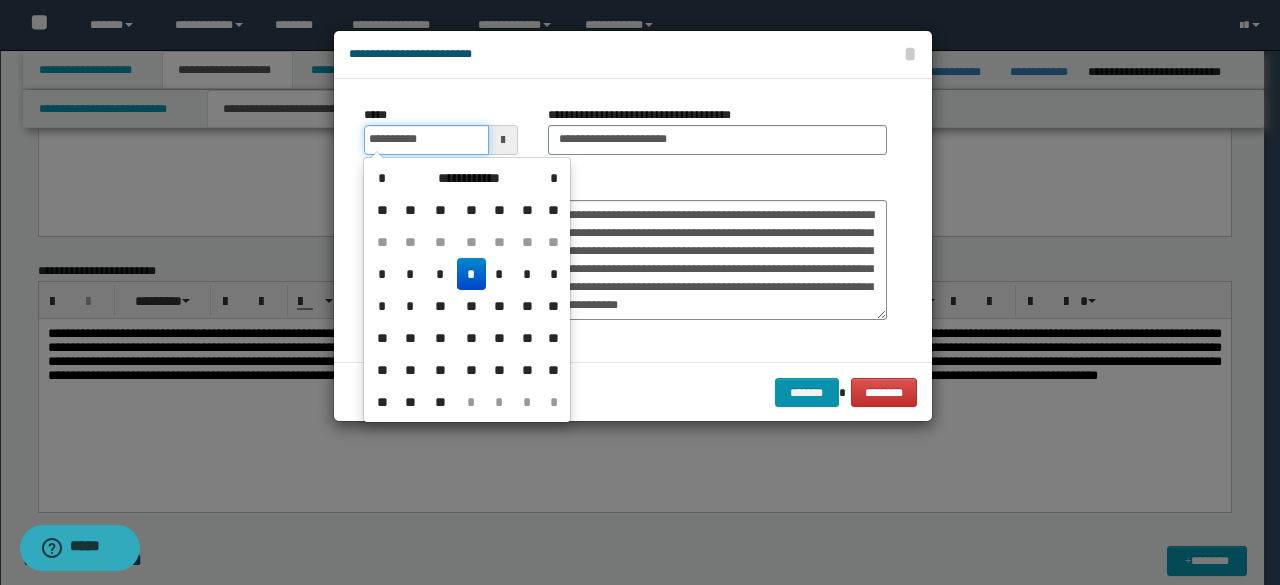 click on "**********" at bounding box center [426, 140] 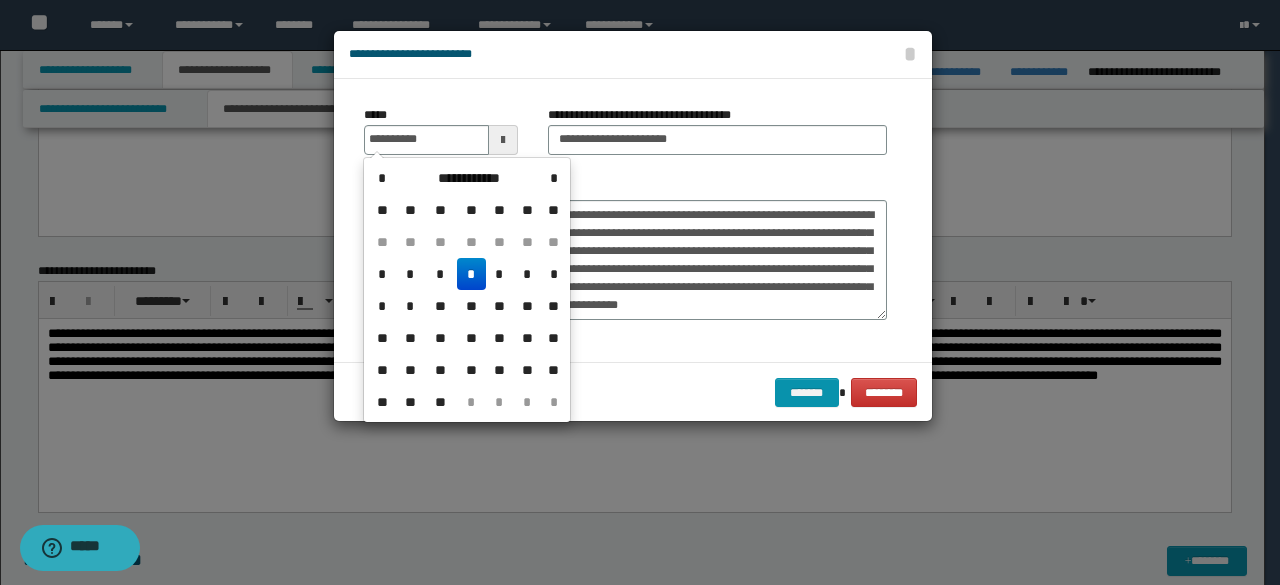 click on "*" at bounding box center (471, 274) 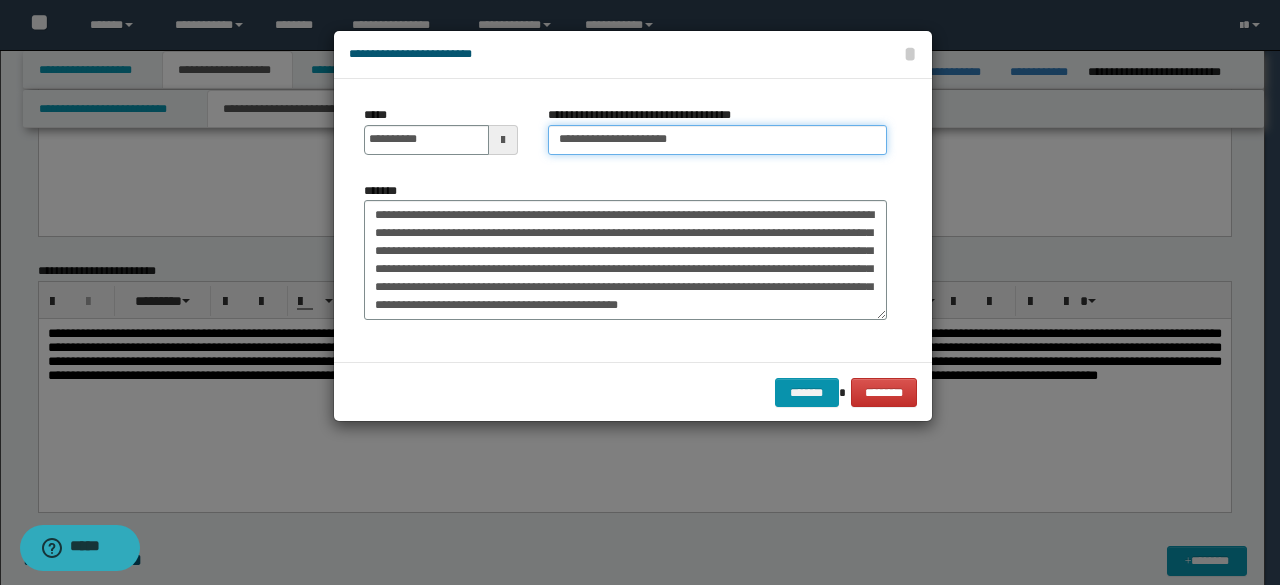 drag, startPoint x: 628, startPoint y: 139, endPoint x: 394, endPoint y: 111, distance: 235.66927 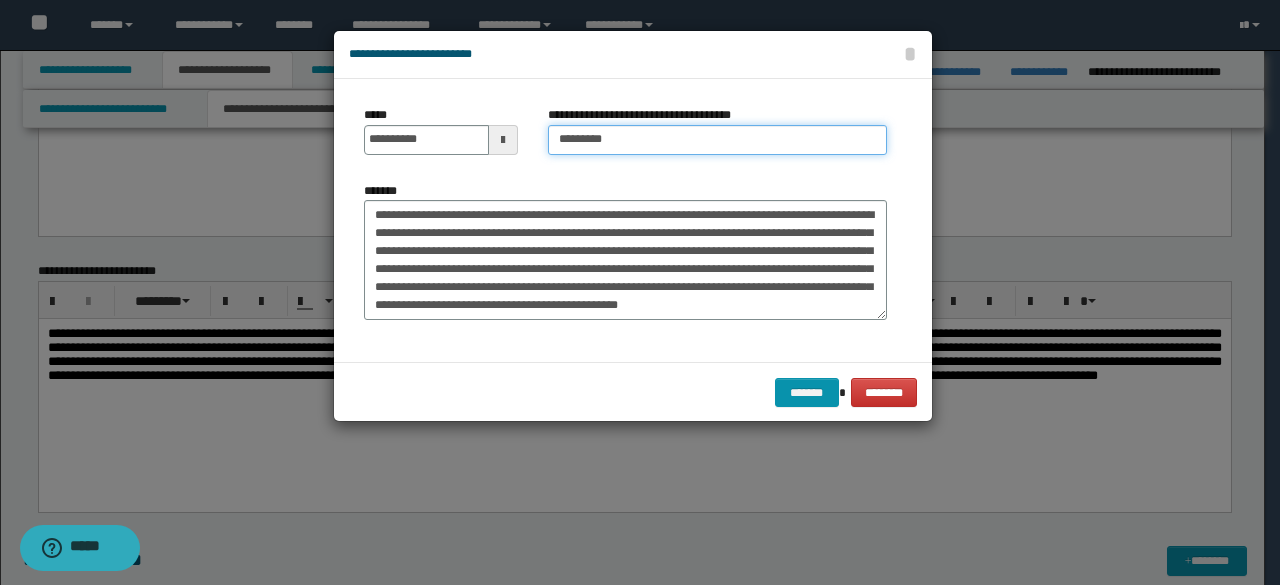 type on "*********" 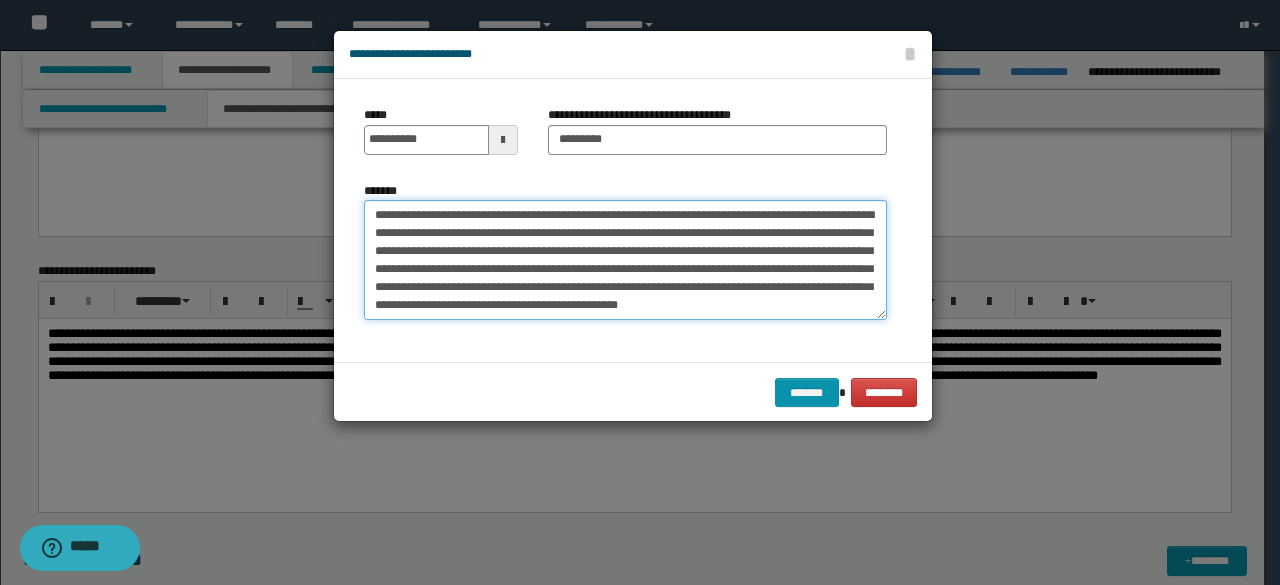 click on "*******" at bounding box center (625, 259) 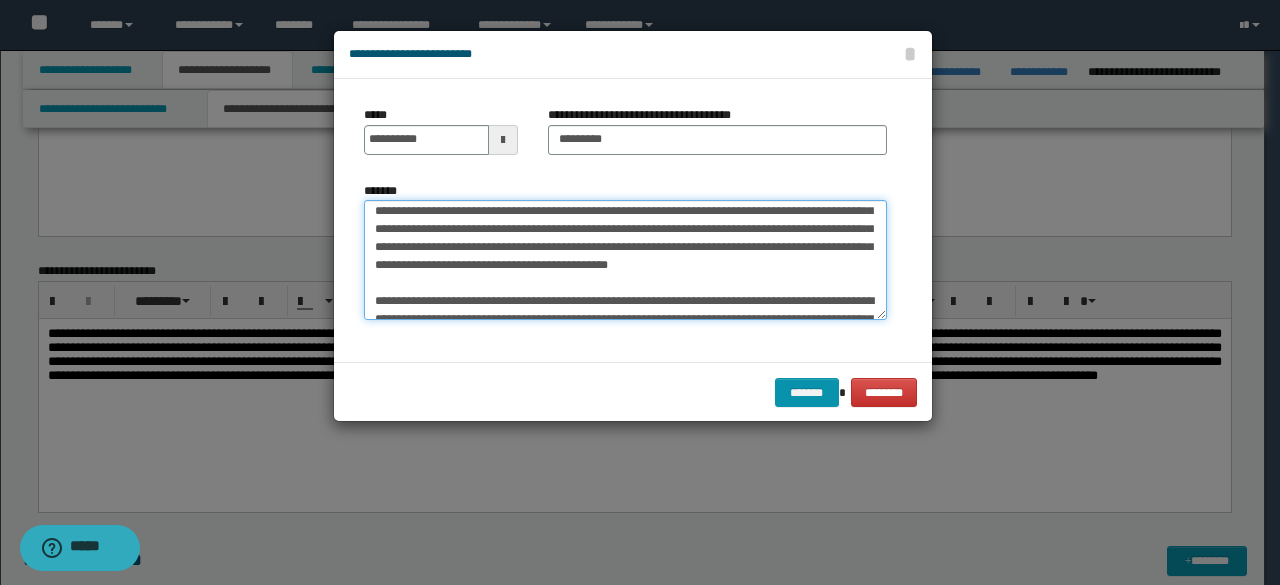 scroll, scrollTop: 80, scrollLeft: 0, axis: vertical 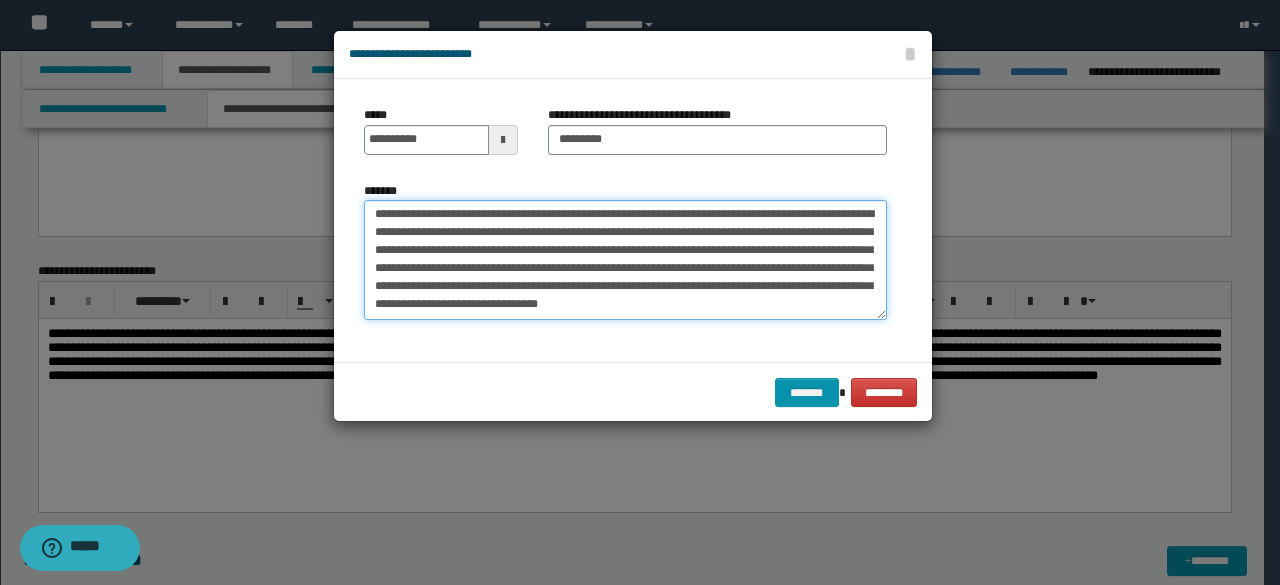 drag, startPoint x: 393, startPoint y: 265, endPoint x: 656, endPoint y: 390, distance: 291.1941 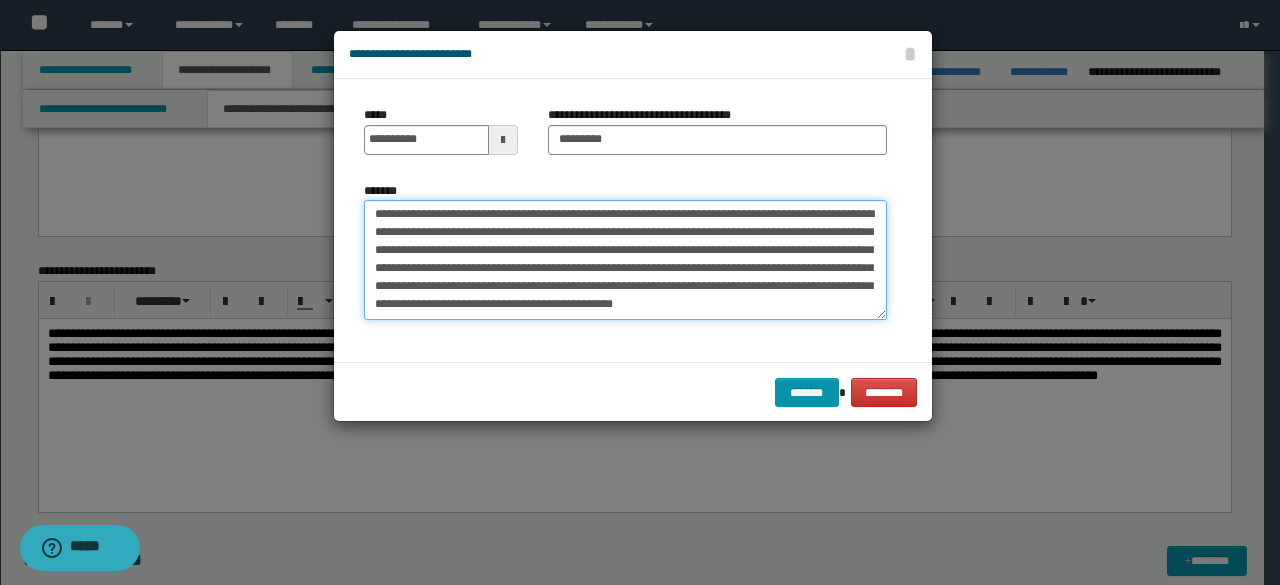 scroll, scrollTop: 36, scrollLeft: 0, axis: vertical 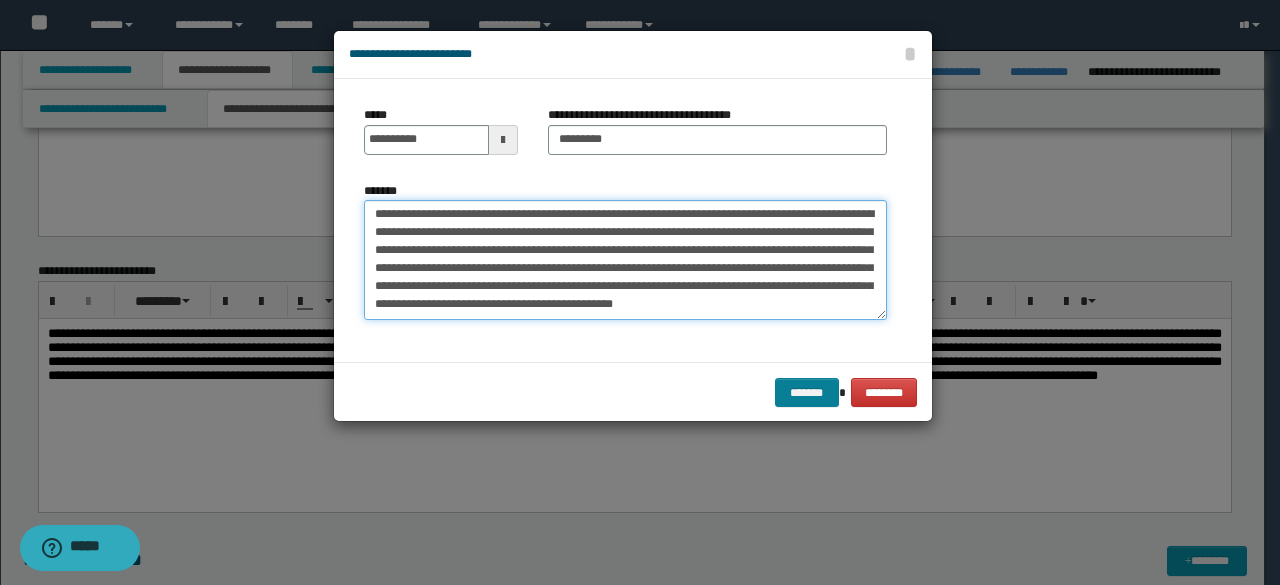 type on "**********" 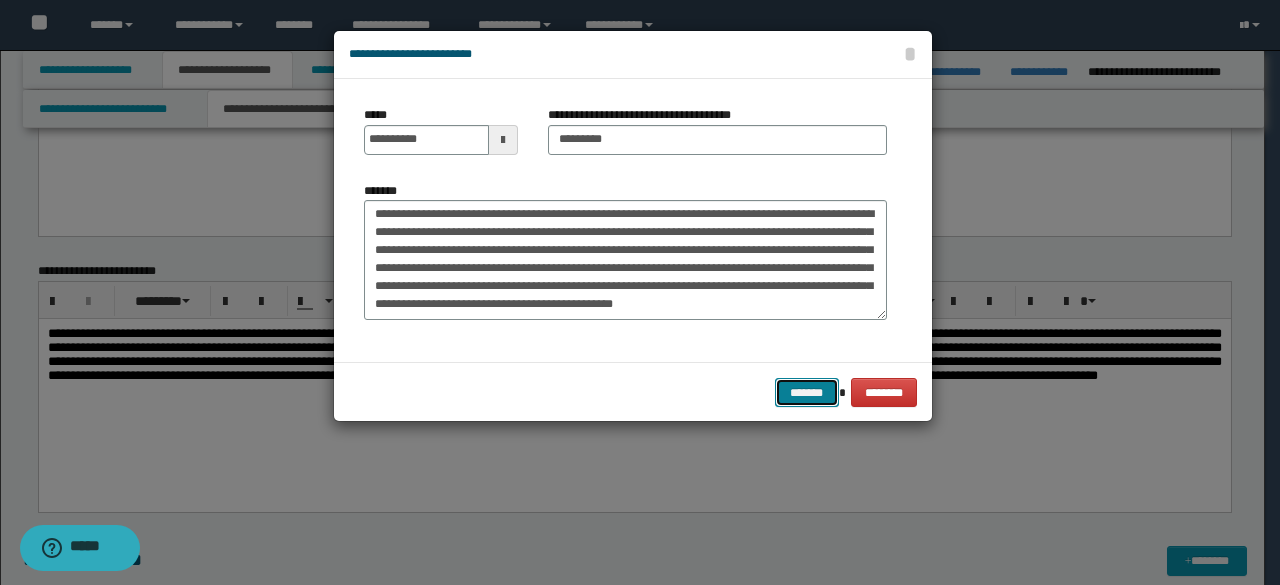 click on "*******" at bounding box center (807, 392) 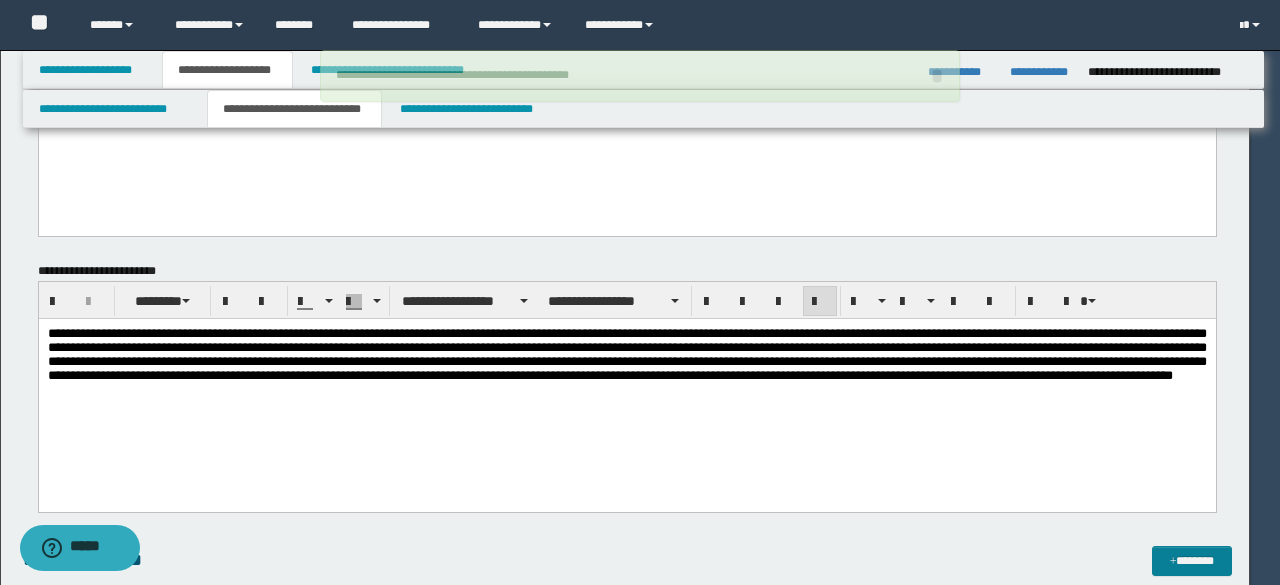 type 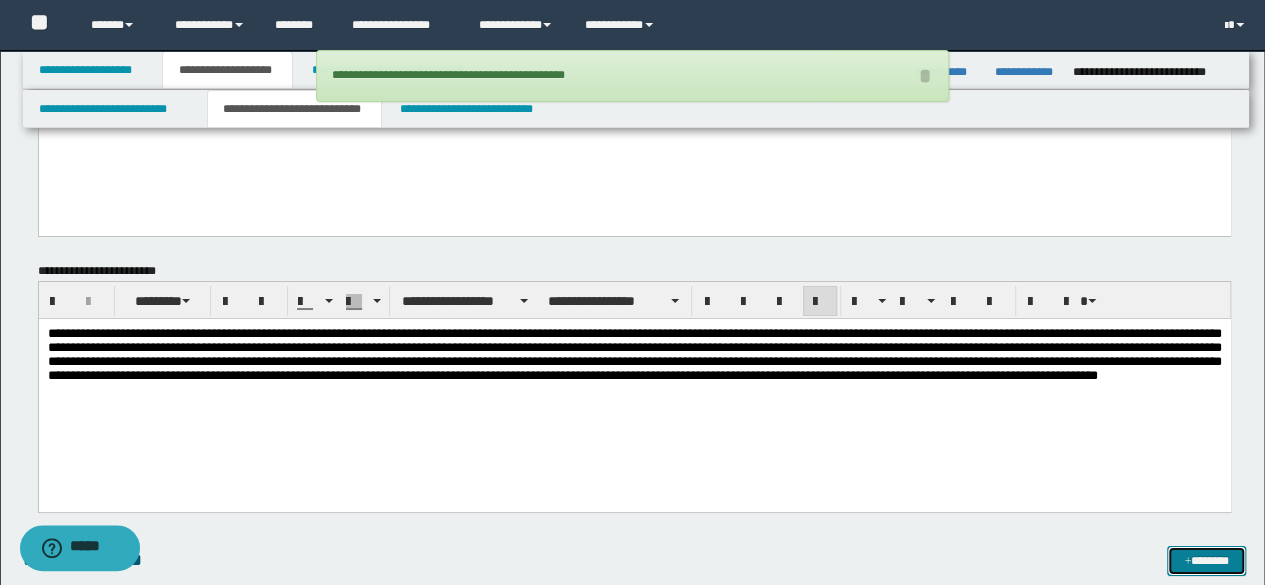drag, startPoint x: 1216, startPoint y: 557, endPoint x: 1217, endPoint y: 533, distance: 24.020824 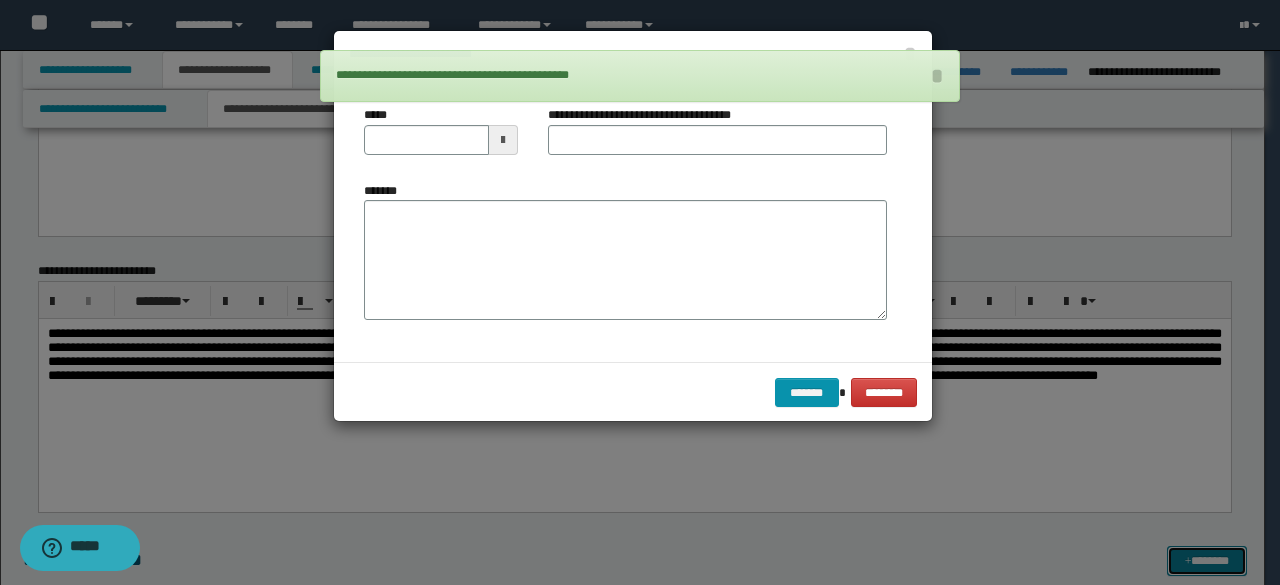 scroll, scrollTop: 0, scrollLeft: 0, axis: both 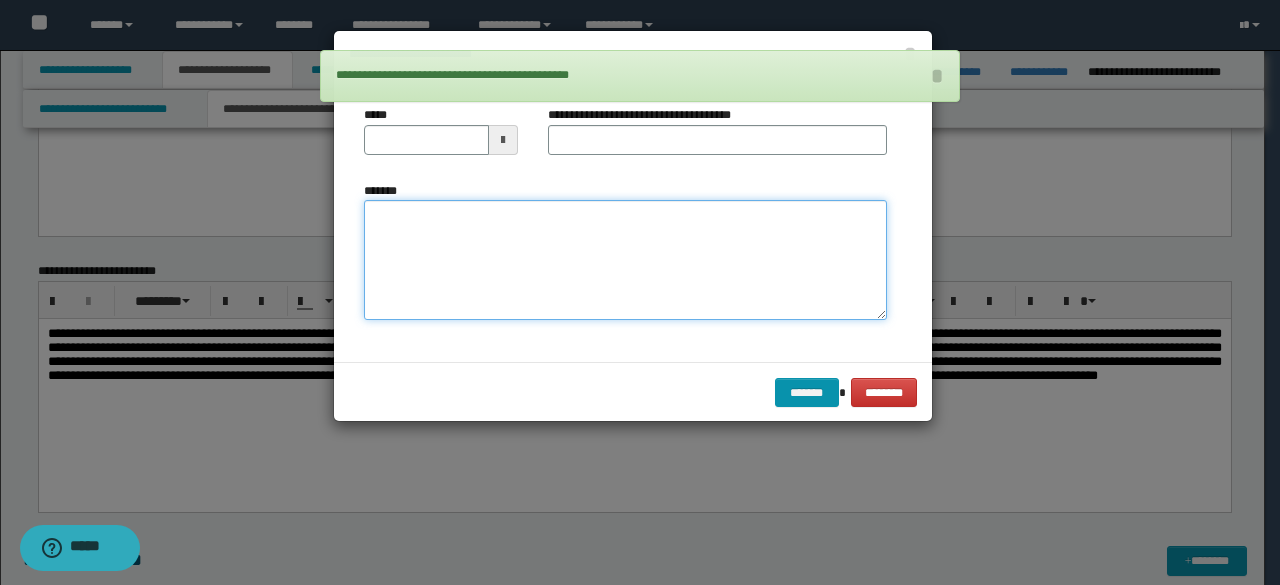click on "*******" at bounding box center [625, 259] 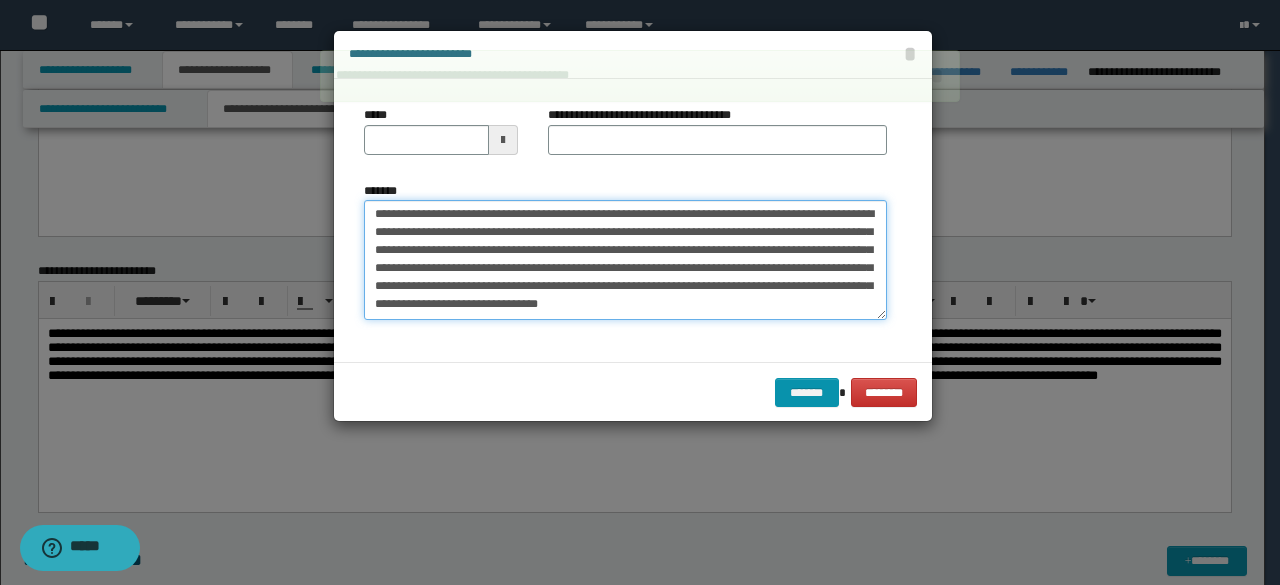 scroll, scrollTop: 0, scrollLeft: 0, axis: both 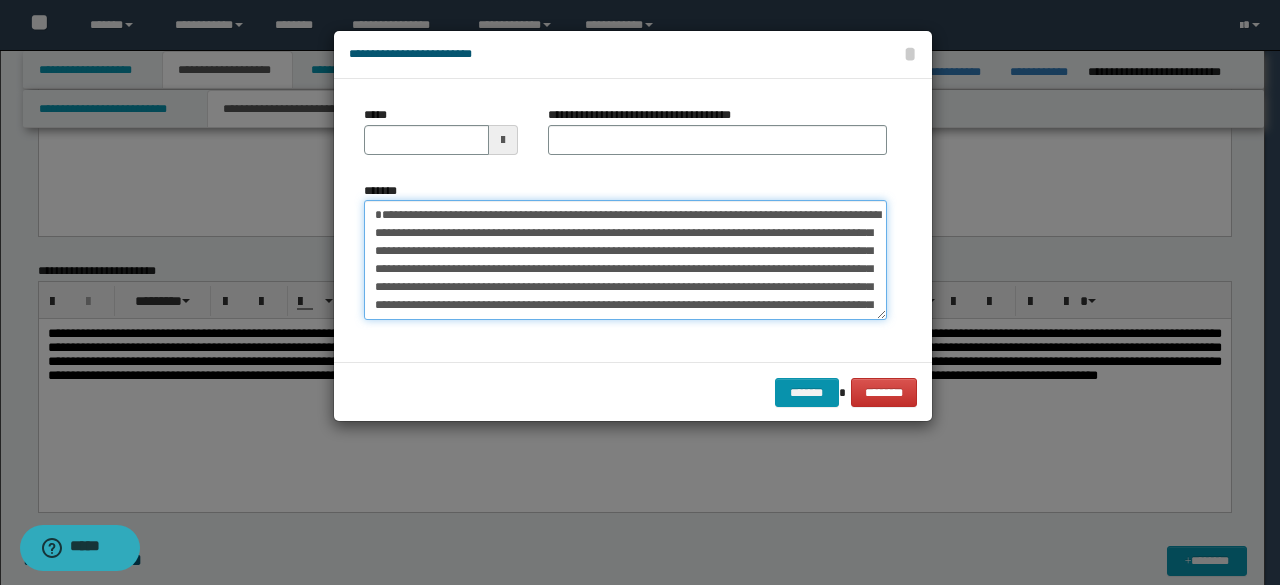 drag, startPoint x: 500, startPoint y: 233, endPoint x: 254, endPoint y: 167, distance: 254.69983 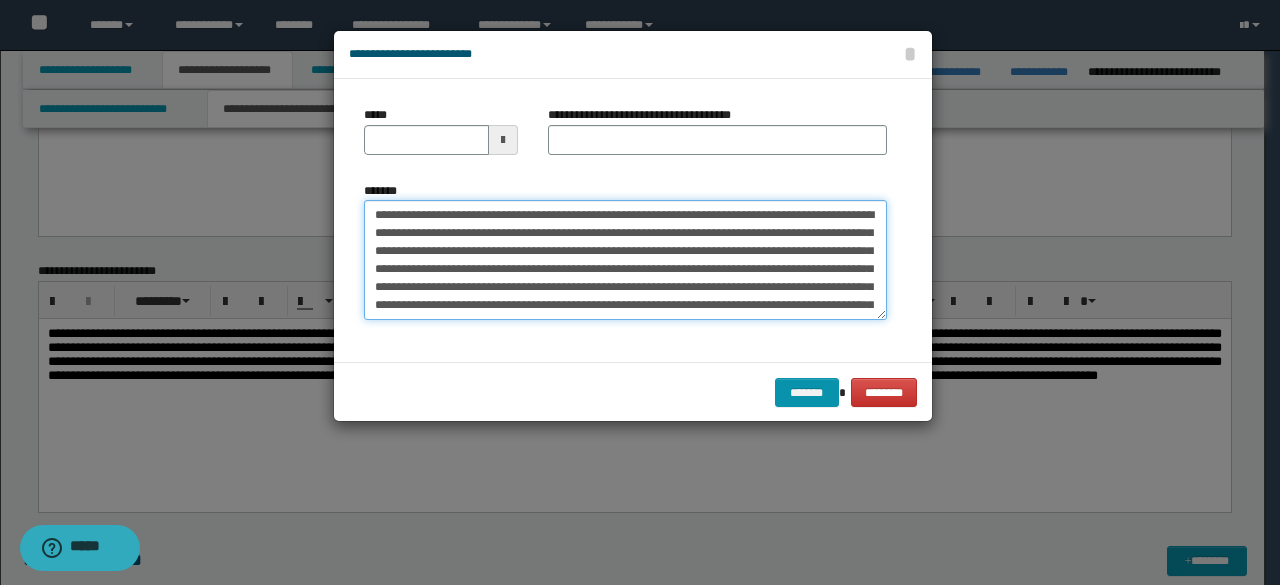 type on "**********" 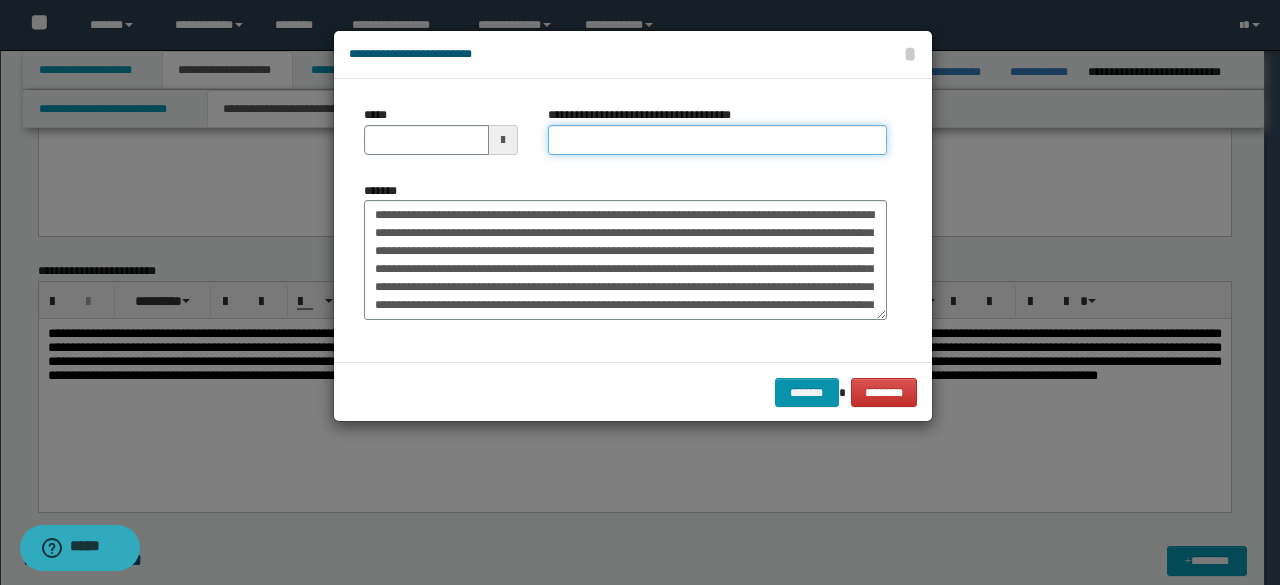 click on "**********" at bounding box center [717, 140] 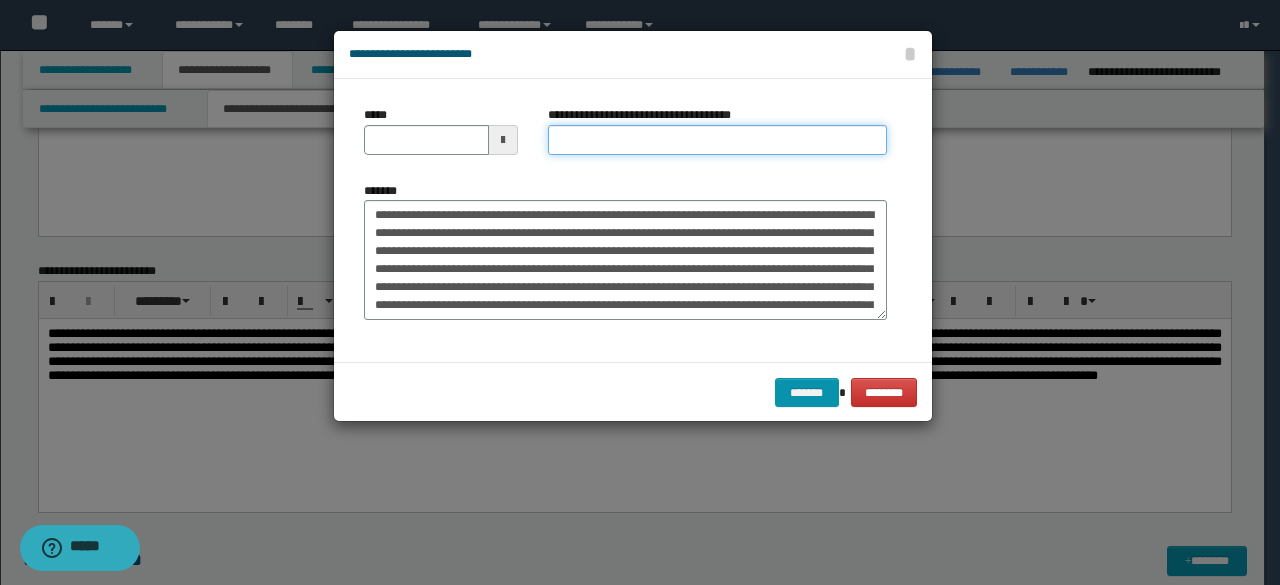 type 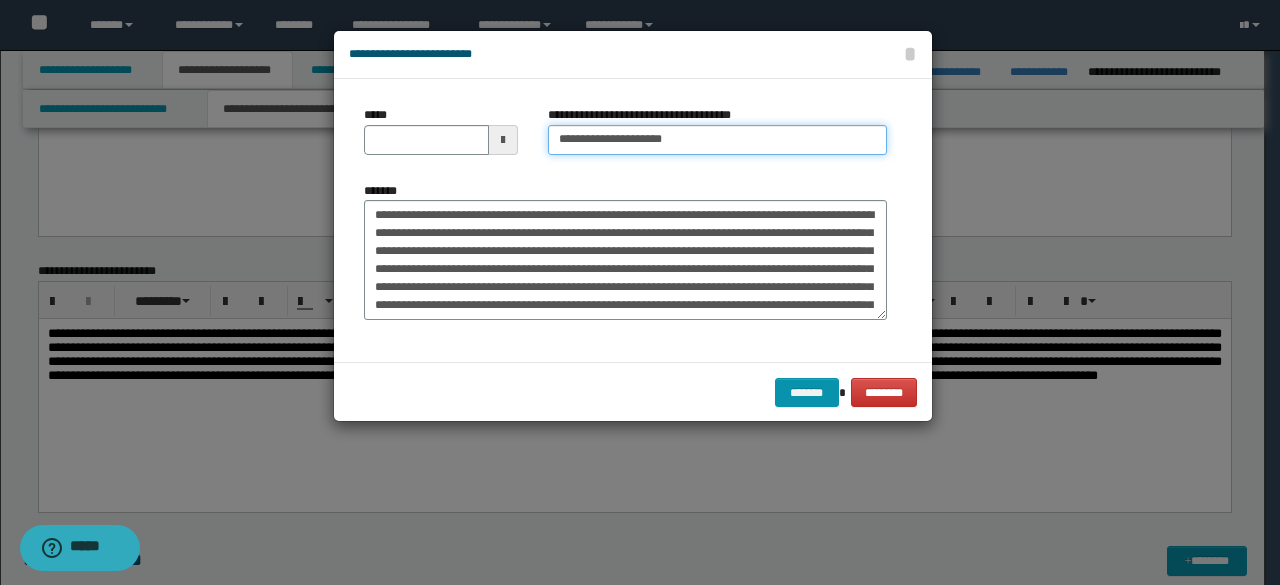 type 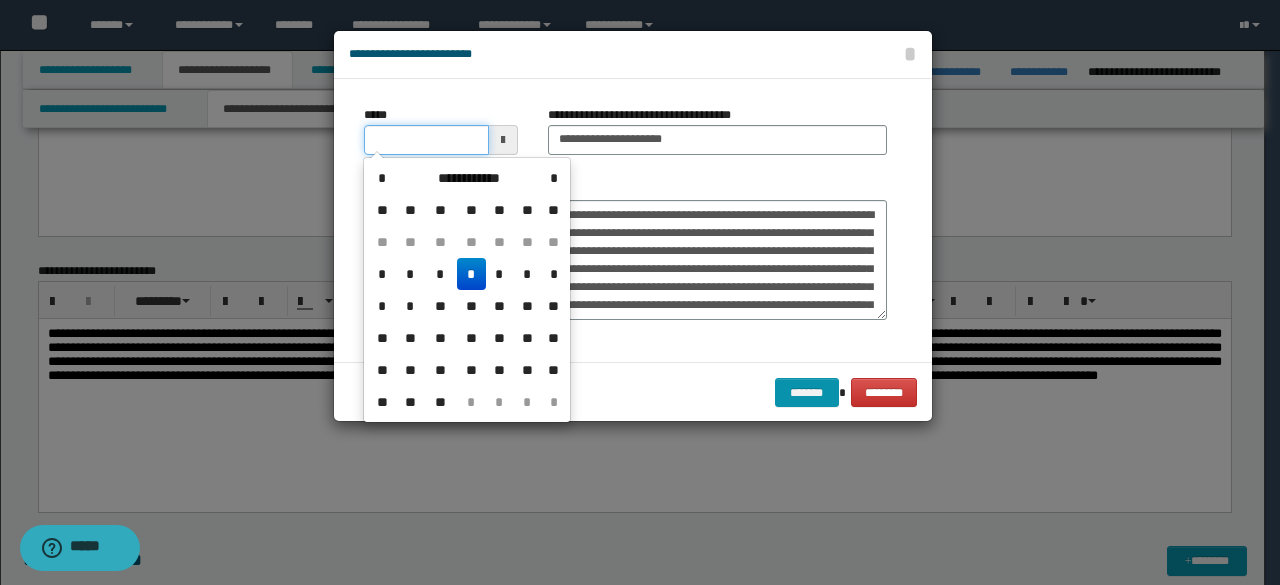 click on "*****" at bounding box center [426, 140] 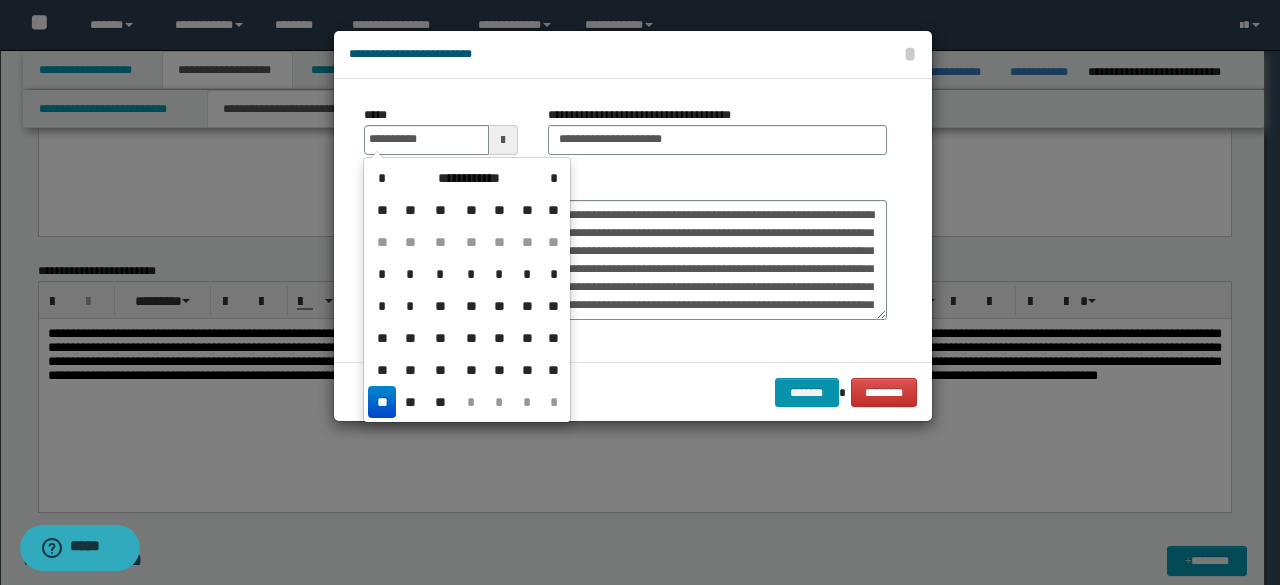 drag, startPoint x: 392, startPoint y: 399, endPoint x: 406, endPoint y: 344, distance: 56.753853 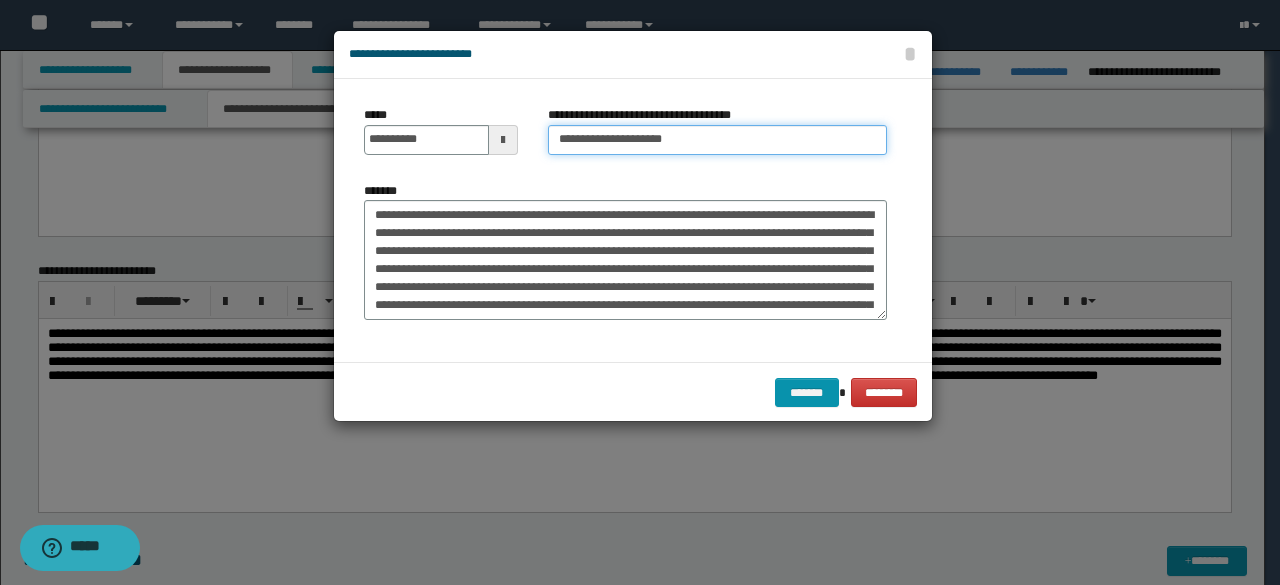 drag, startPoint x: 622, startPoint y: 136, endPoint x: 404, endPoint y: 103, distance: 220.48357 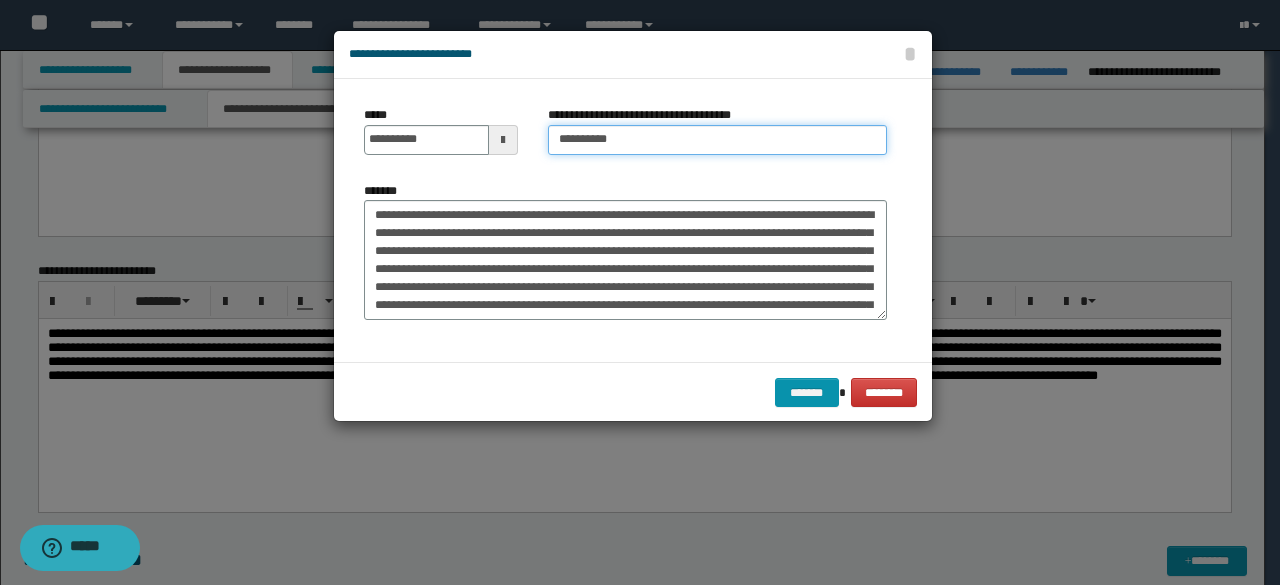type on "*********" 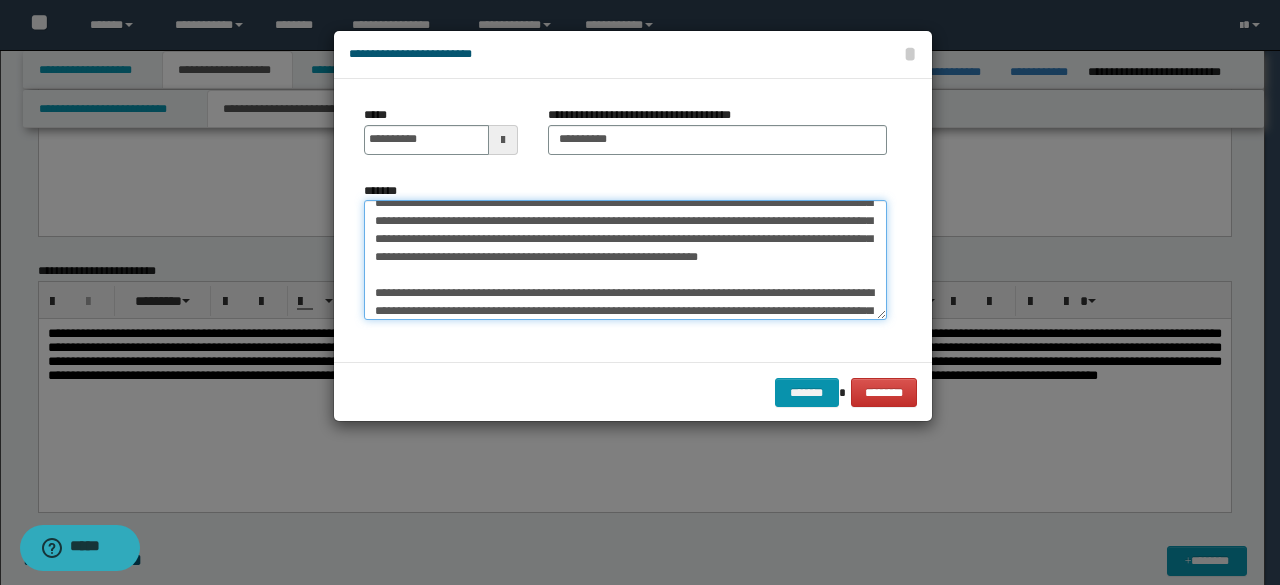 scroll, scrollTop: 160, scrollLeft: 0, axis: vertical 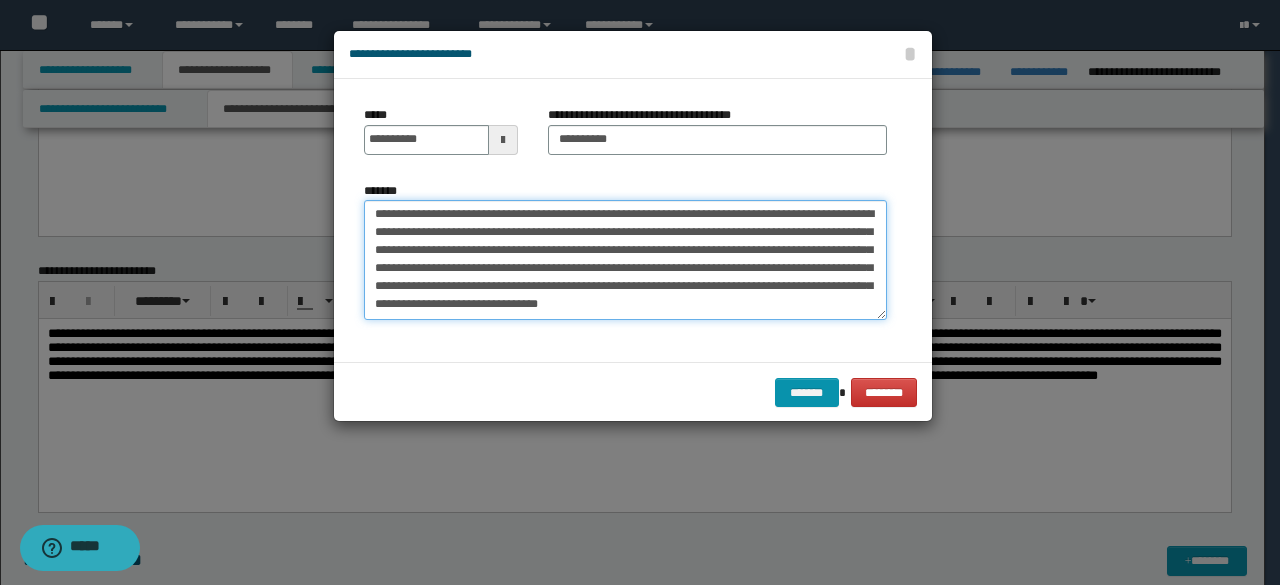 drag, startPoint x: 399, startPoint y: 259, endPoint x: 778, endPoint y: 347, distance: 389.08224 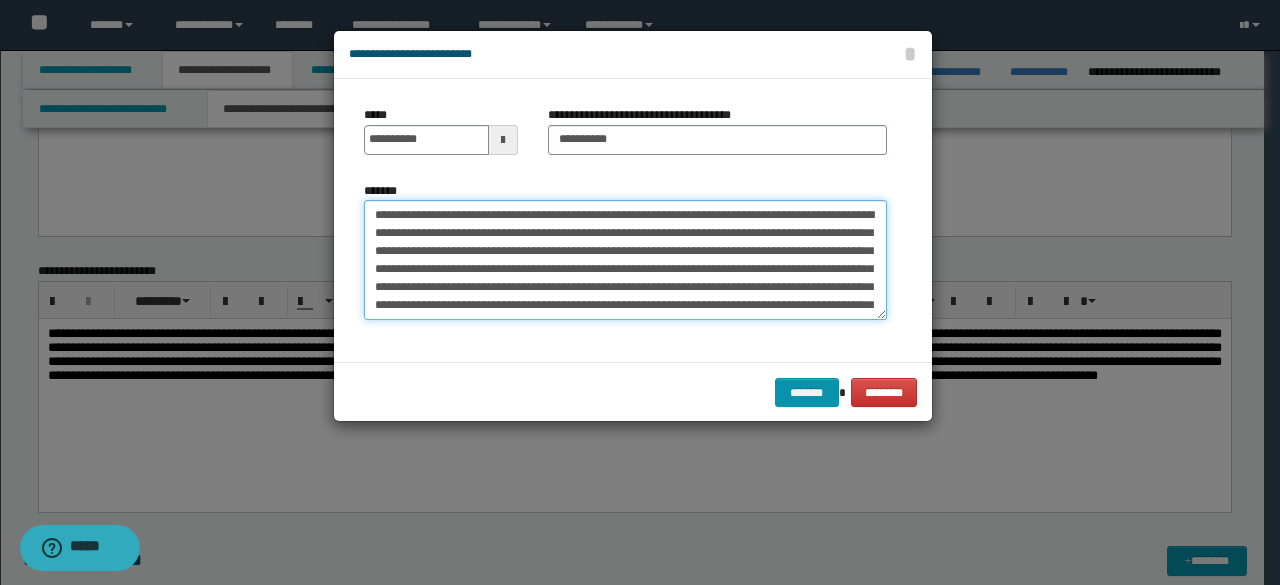 scroll, scrollTop: 0, scrollLeft: 0, axis: both 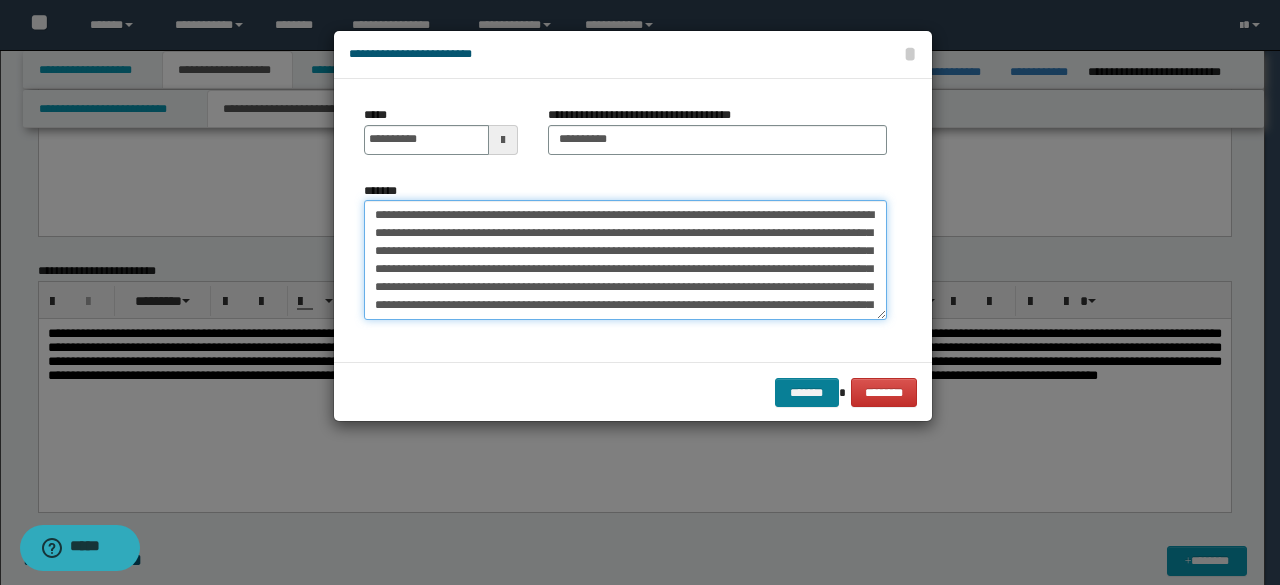type on "**********" 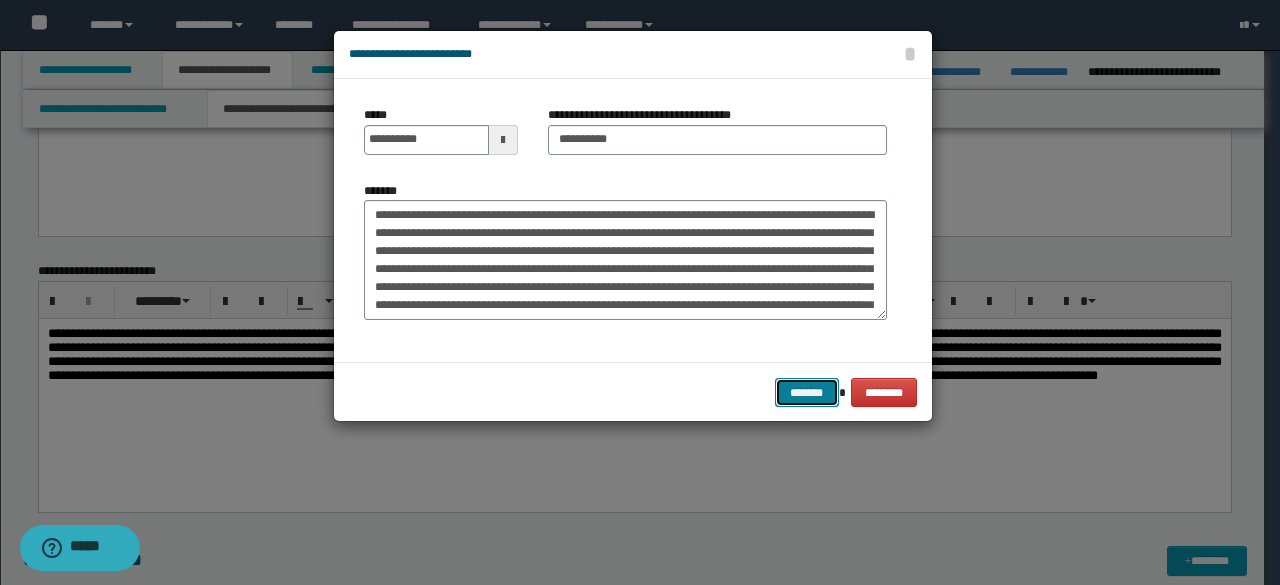 click on "*******" at bounding box center (807, 392) 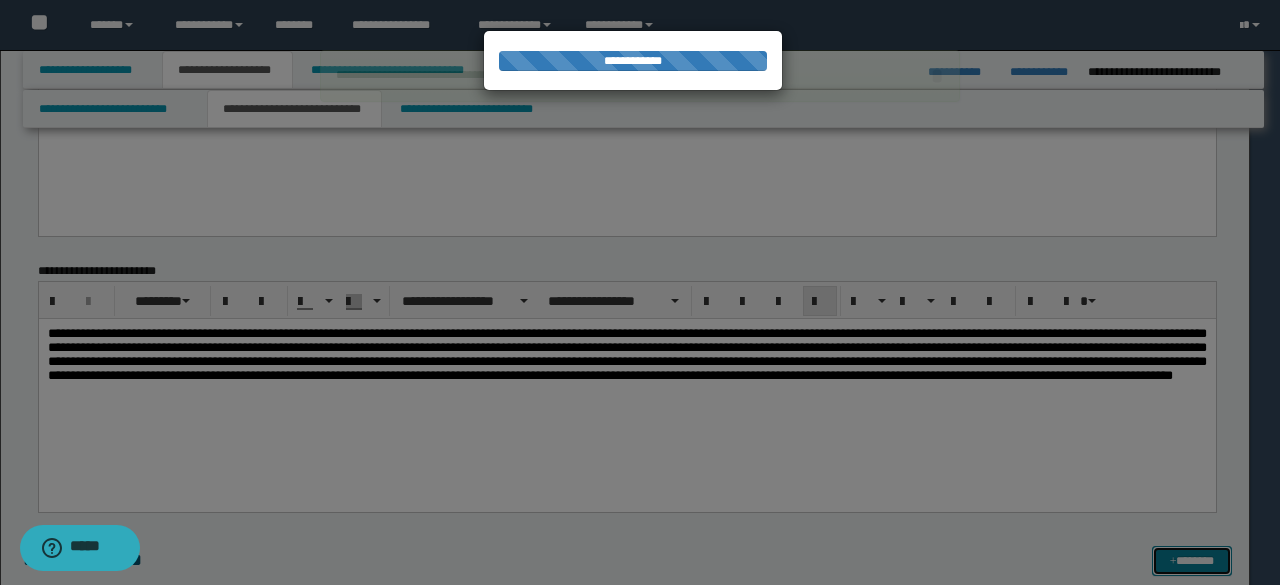 type 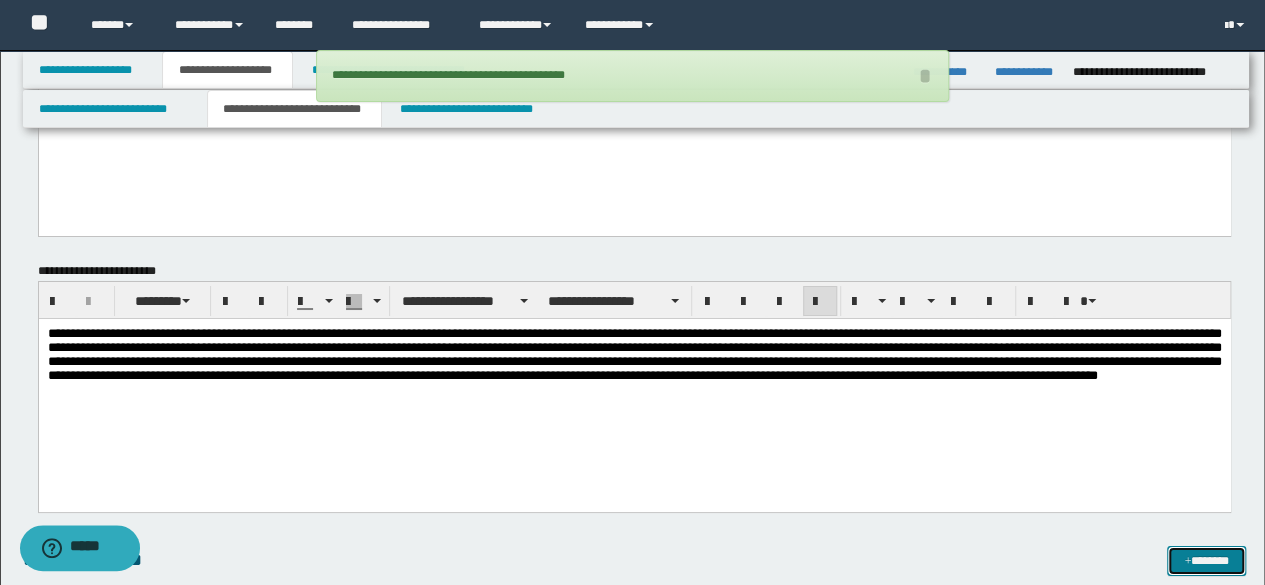 click on "*******" at bounding box center (1206, 560) 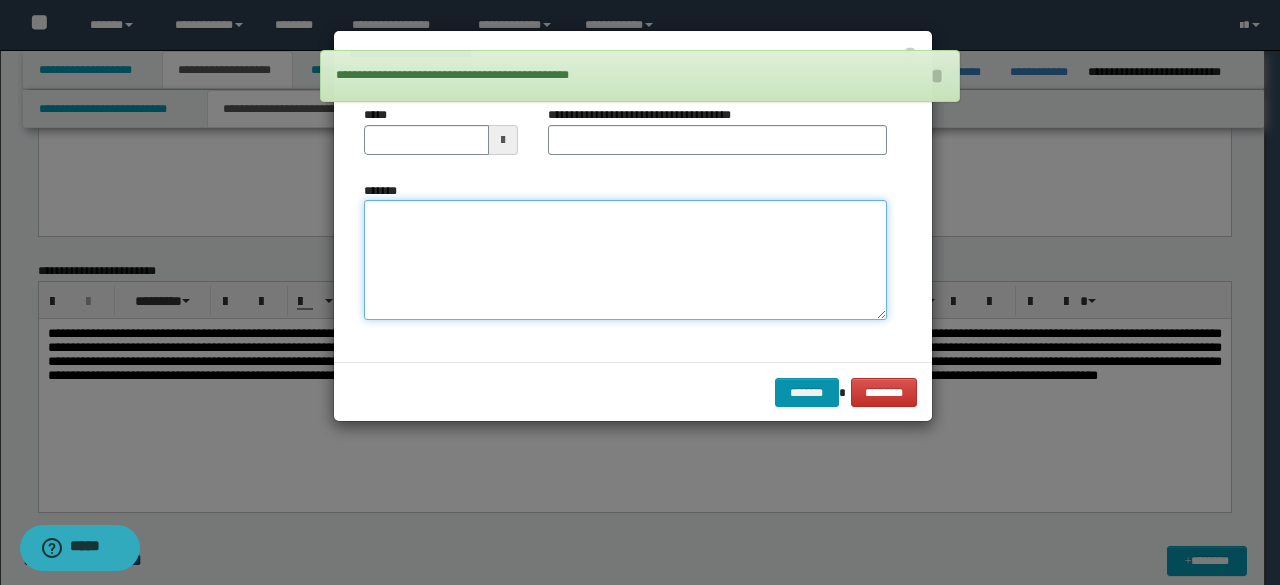 click on "*******" at bounding box center (625, 259) 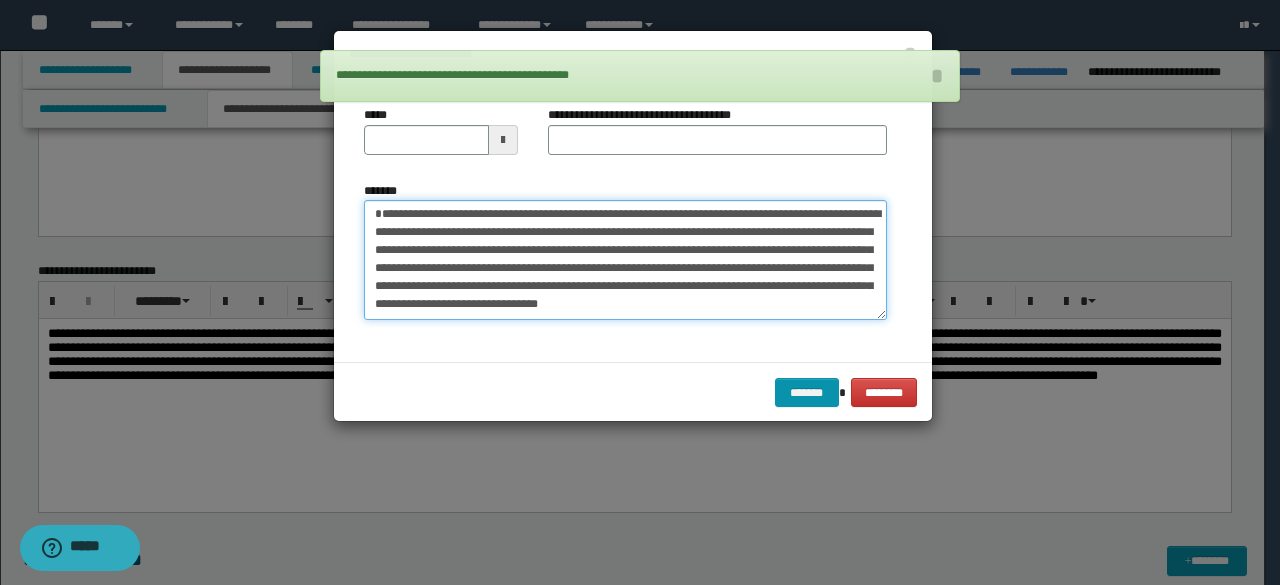 scroll, scrollTop: 0, scrollLeft: 0, axis: both 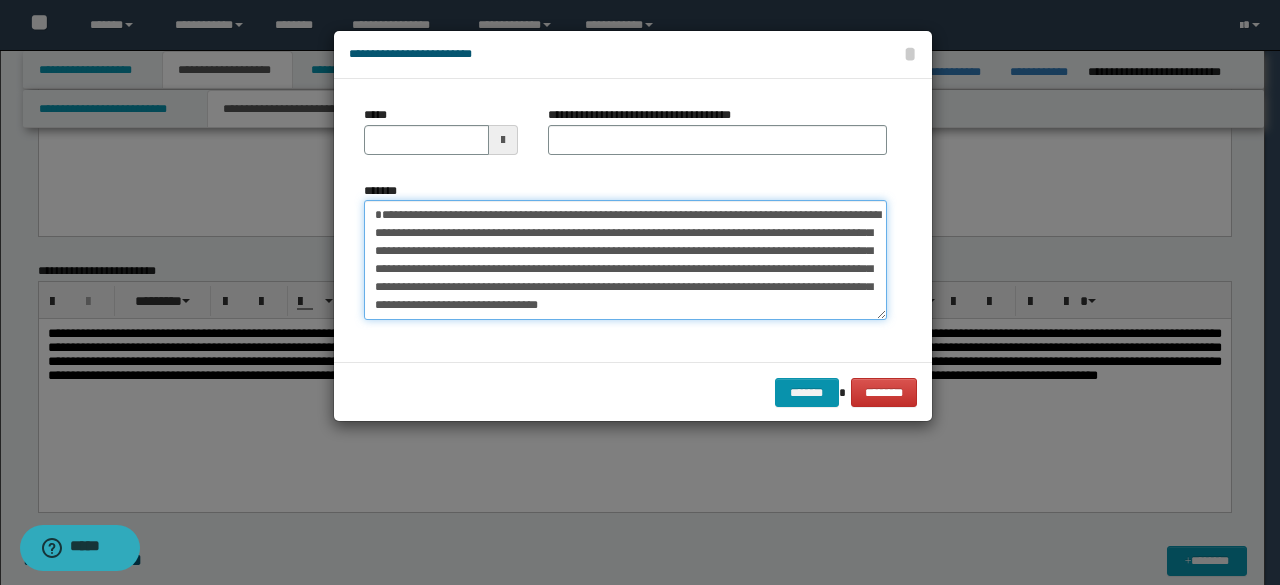 drag, startPoint x: 503, startPoint y: 228, endPoint x: 0, endPoint y: -7, distance: 555.18823 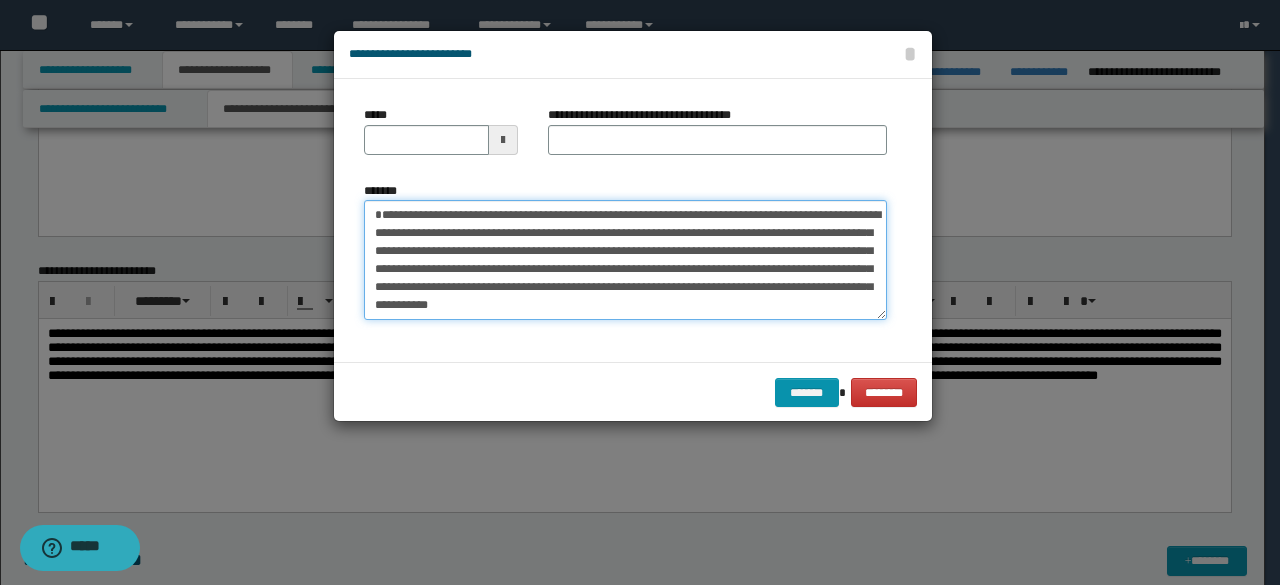 type on "**********" 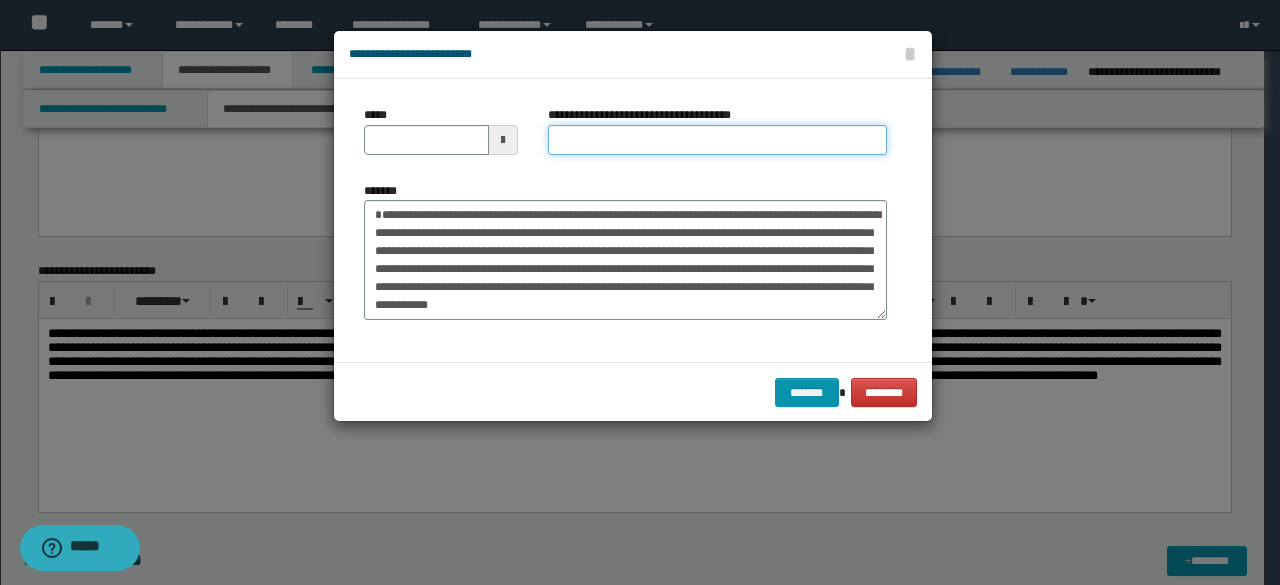 click on "**********" at bounding box center [717, 140] 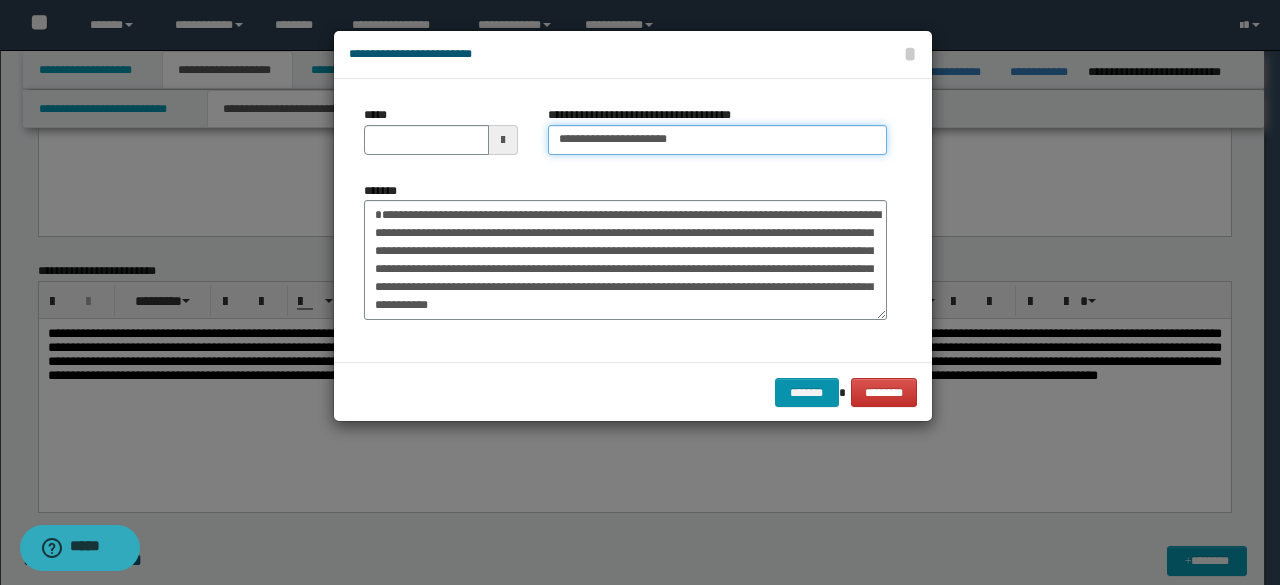 type 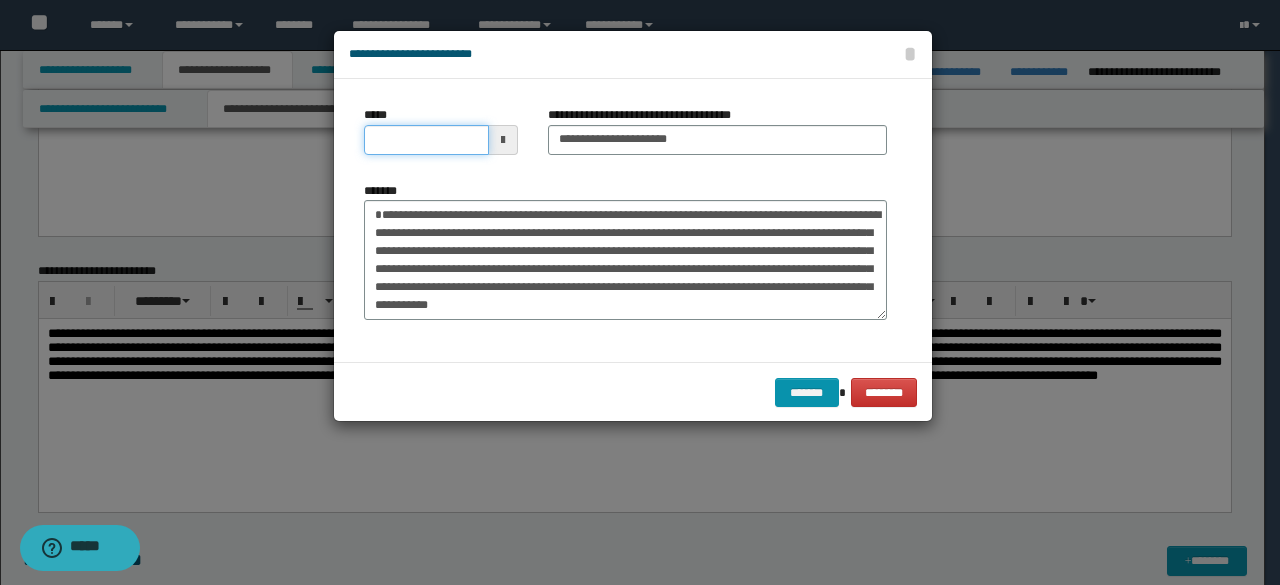 click on "*****" at bounding box center [426, 140] 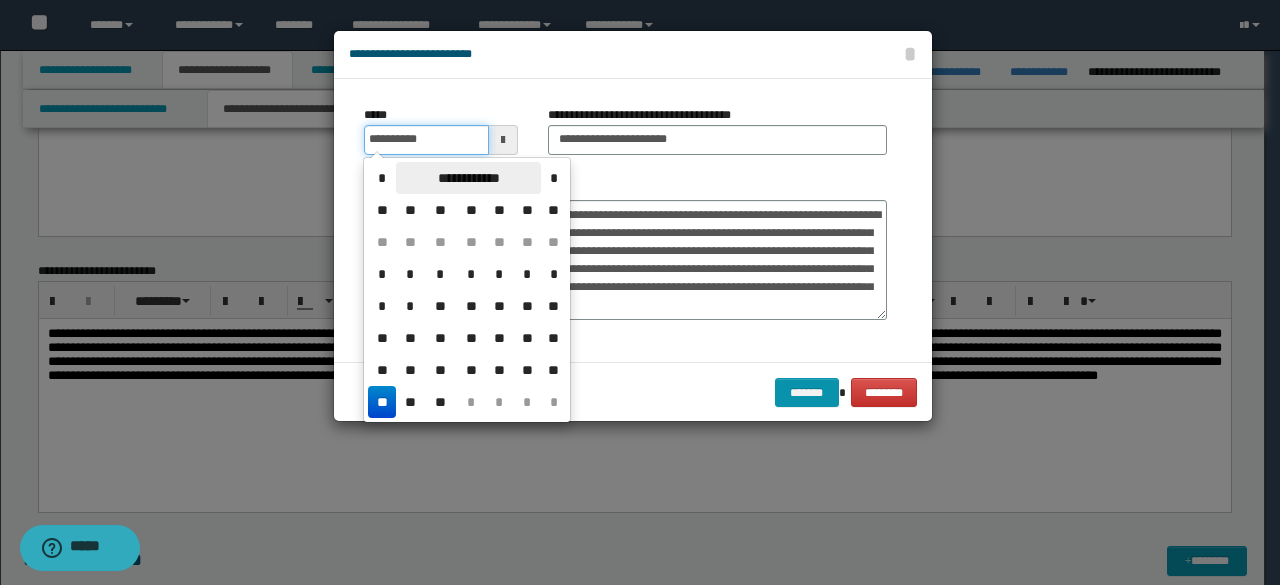 click on "**********" at bounding box center (640, -7099) 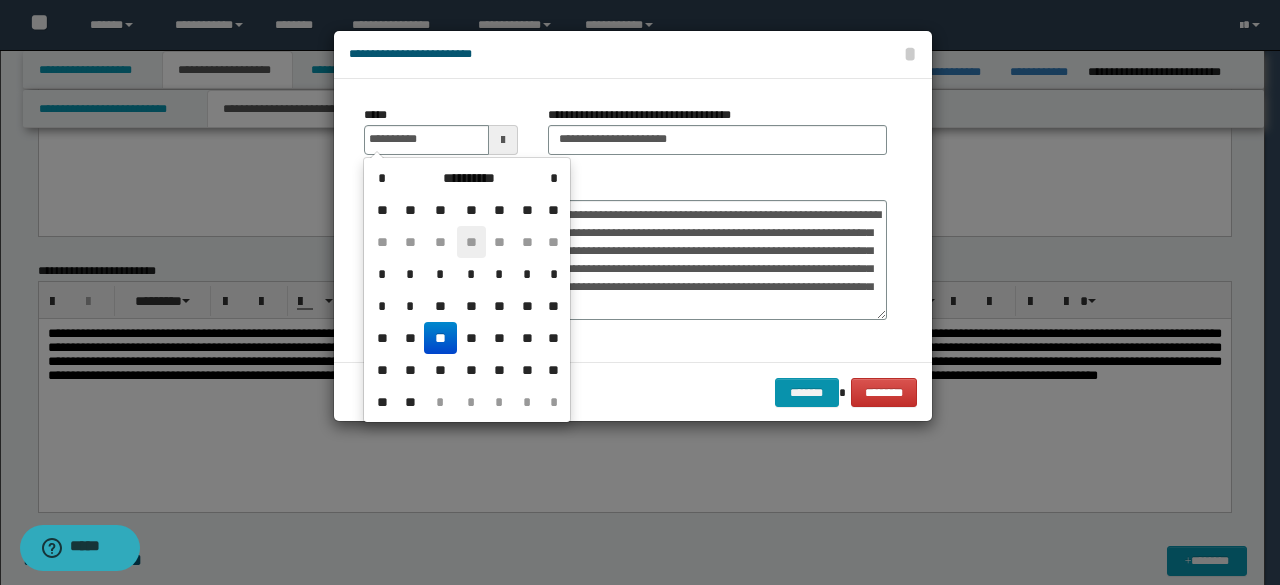drag, startPoint x: 492, startPoint y: 197, endPoint x: 474, endPoint y: 255, distance: 60.728905 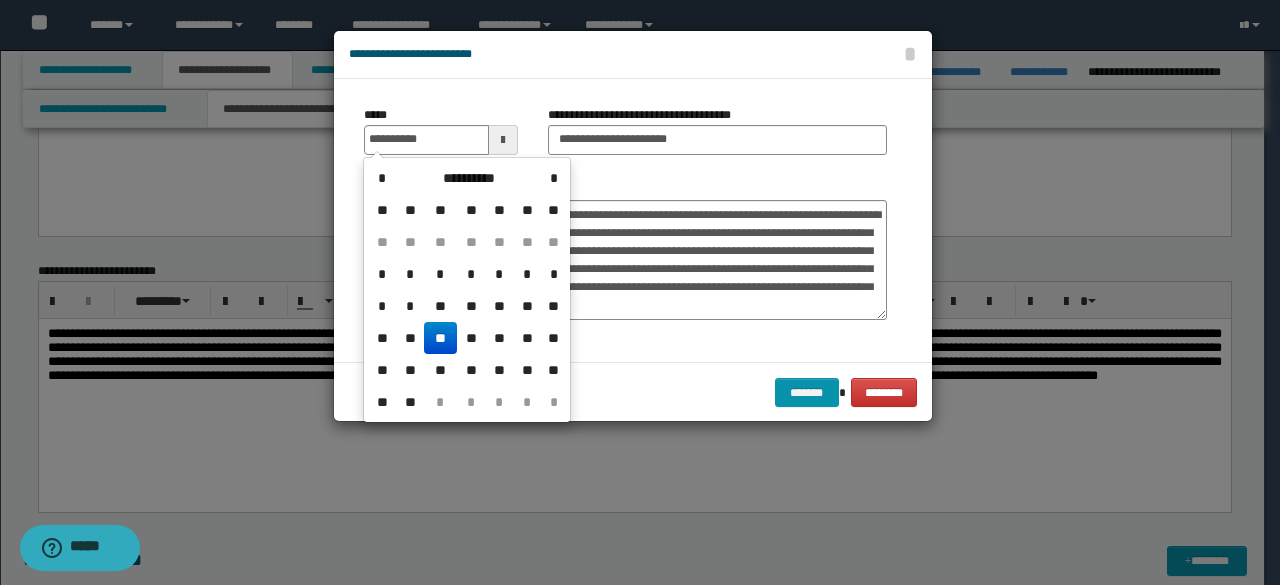 click on "**" at bounding box center (440, 338) 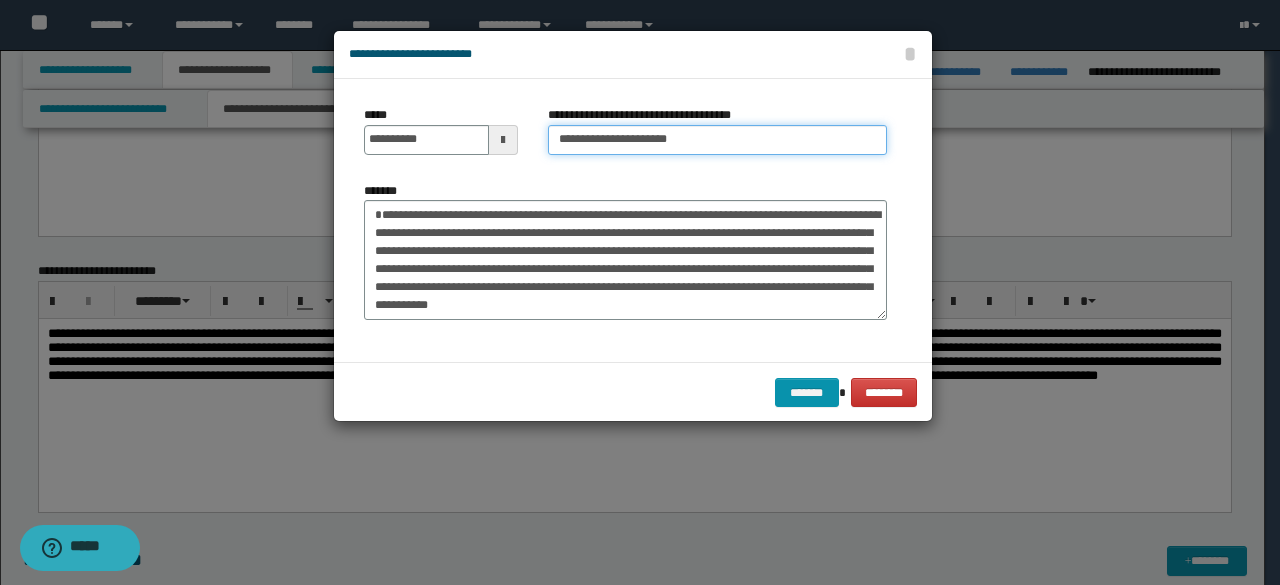 drag, startPoint x: 630, startPoint y: 141, endPoint x: 520, endPoint y: 109, distance: 114.56003 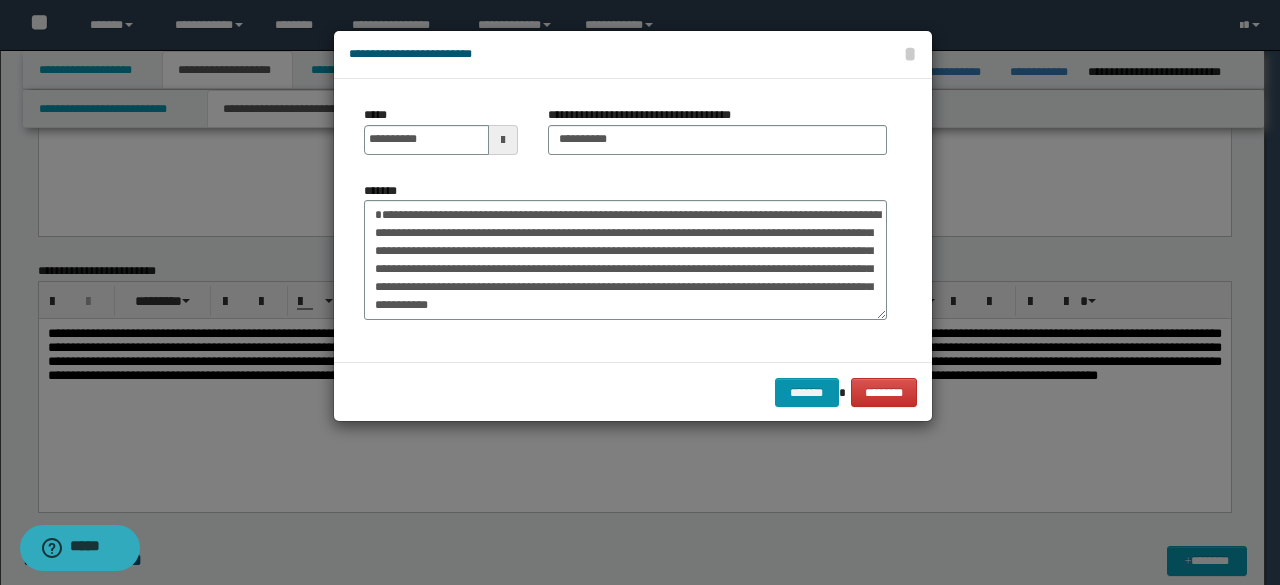 click on "**********" at bounding box center [717, 138] 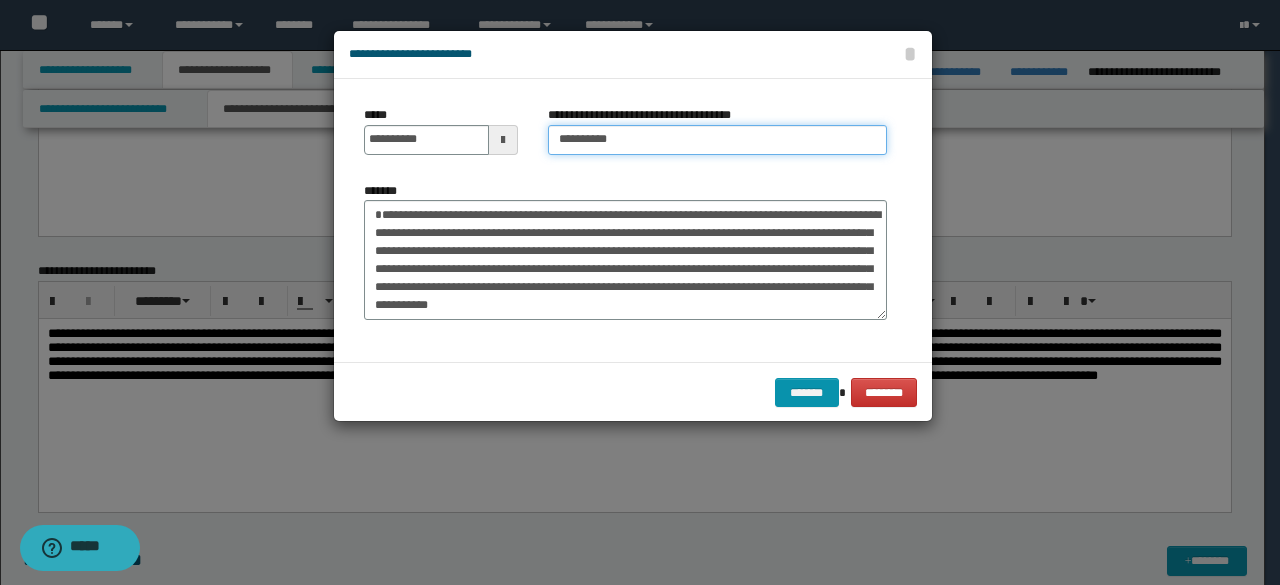 click on "**********" at bounding box center (717, 140) 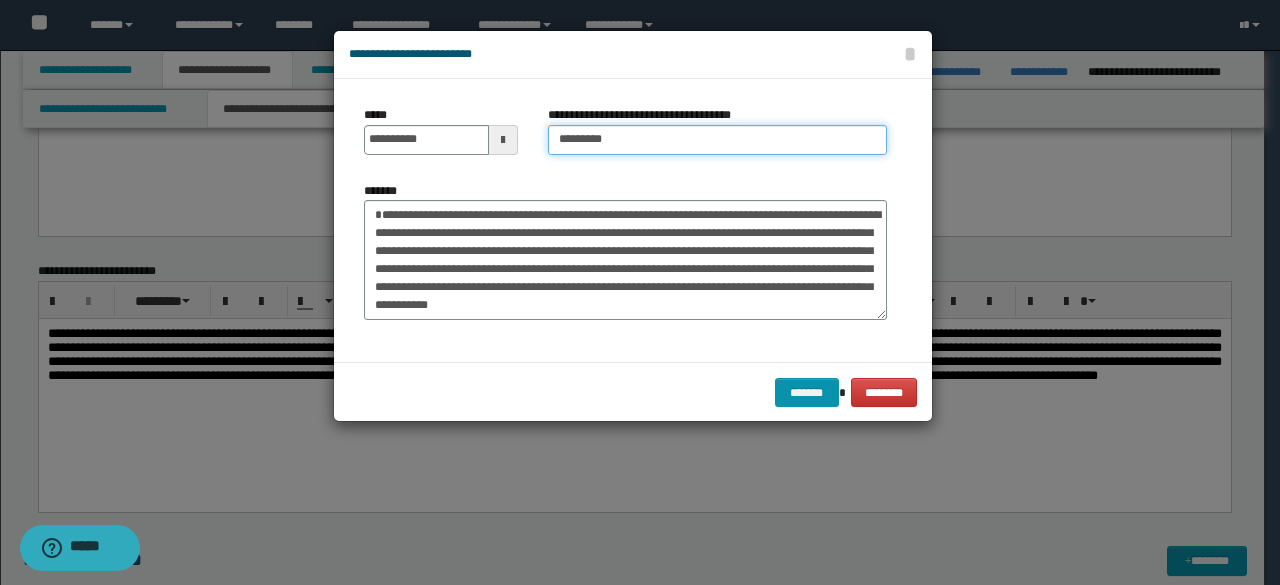 type on "*********" 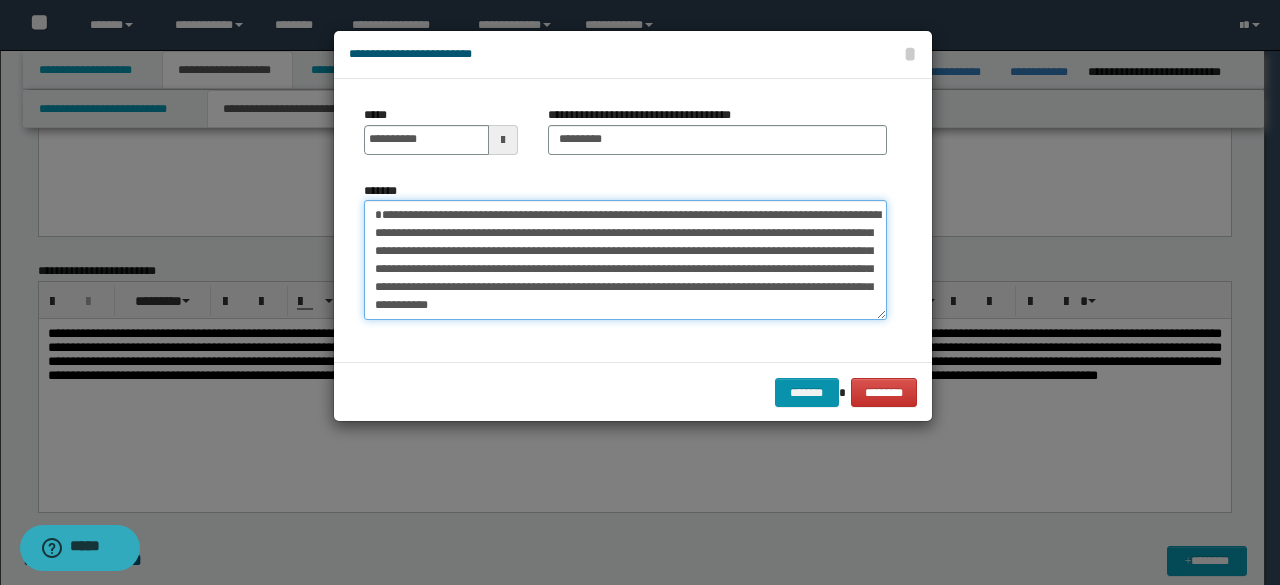 drag, startPoint x: 567, startPoint y: 255, endPoint x: 576, endPoint y: 276, distance: 22.847319 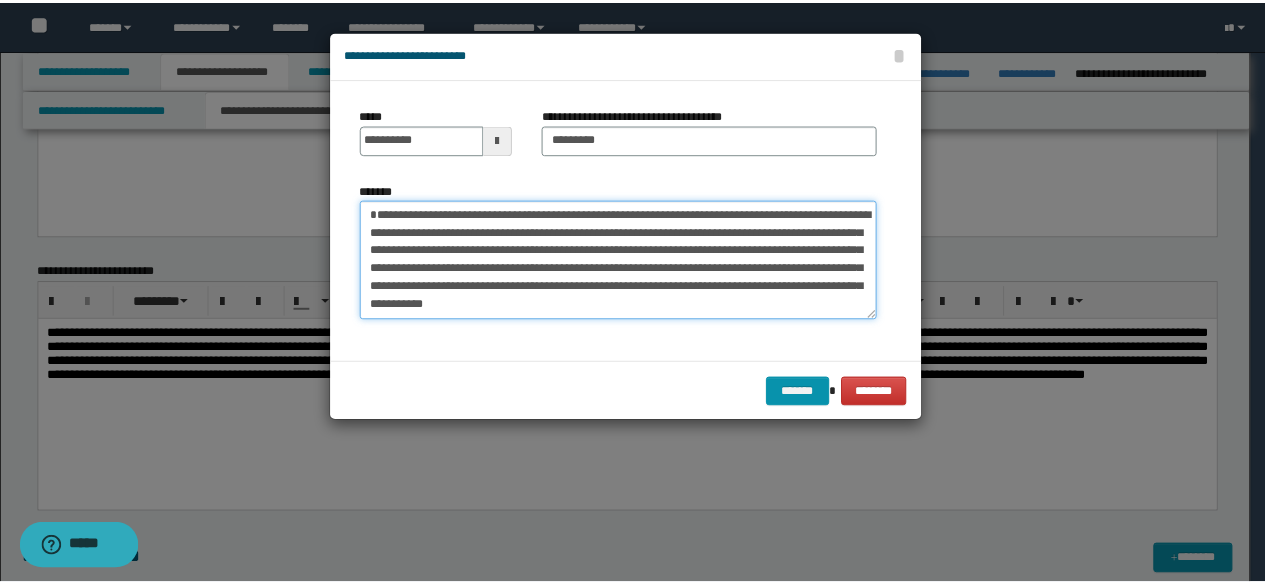 scroll, scrollTop: 18, scrollLeft: 0, axis: vertical 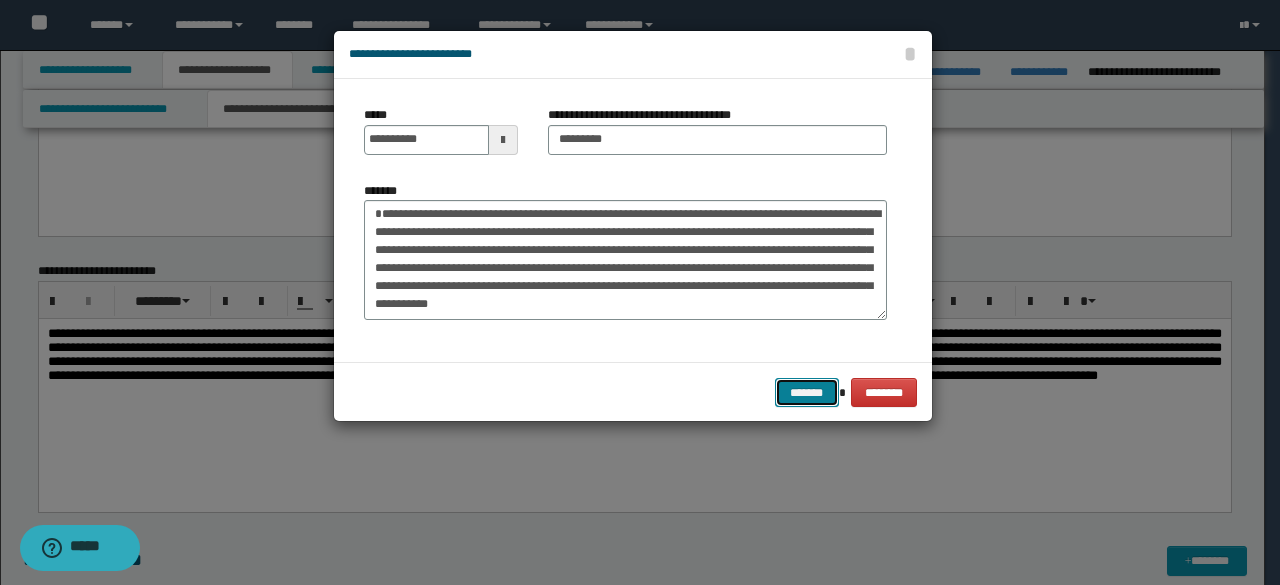 drag, startPoint x: 786, startPoint y: 385, endPoint x: 876, endPoint y: 468, distance: 122.42957 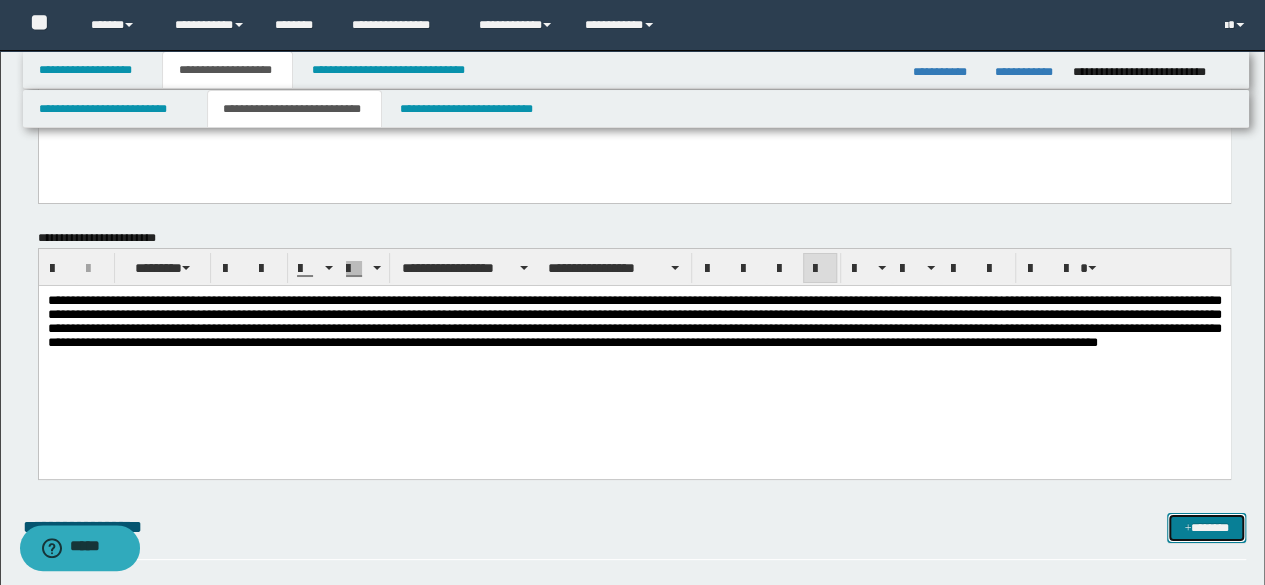scroll, scrollTop: 7491, scrollLeft: 0, axis: vertical 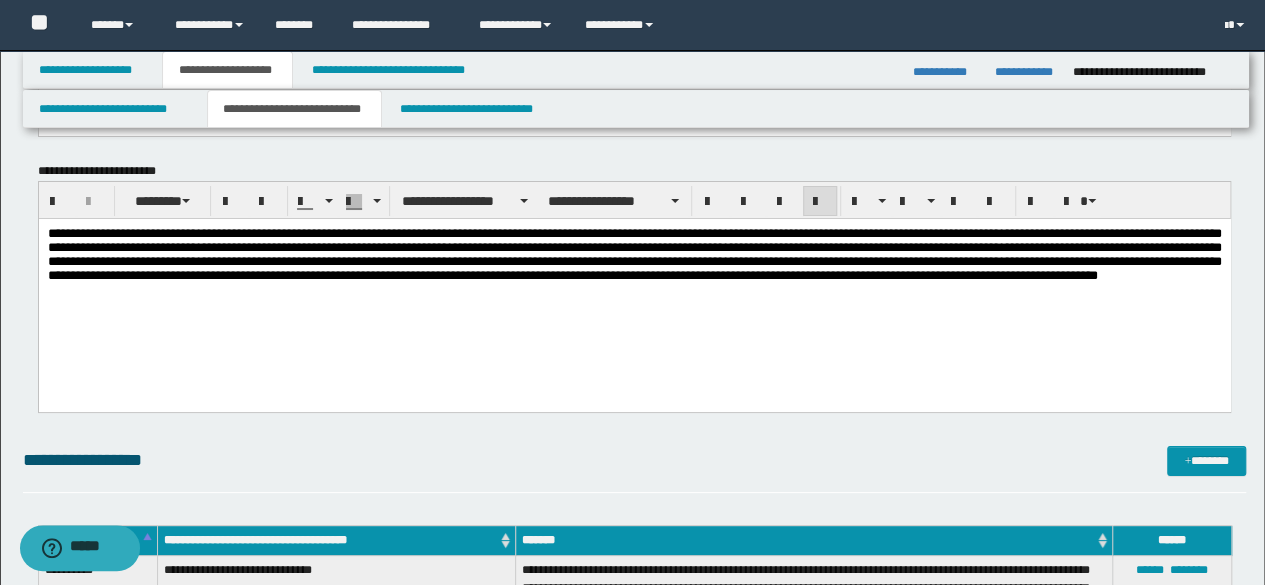 click on "**********" at bounding box center [634, 280] 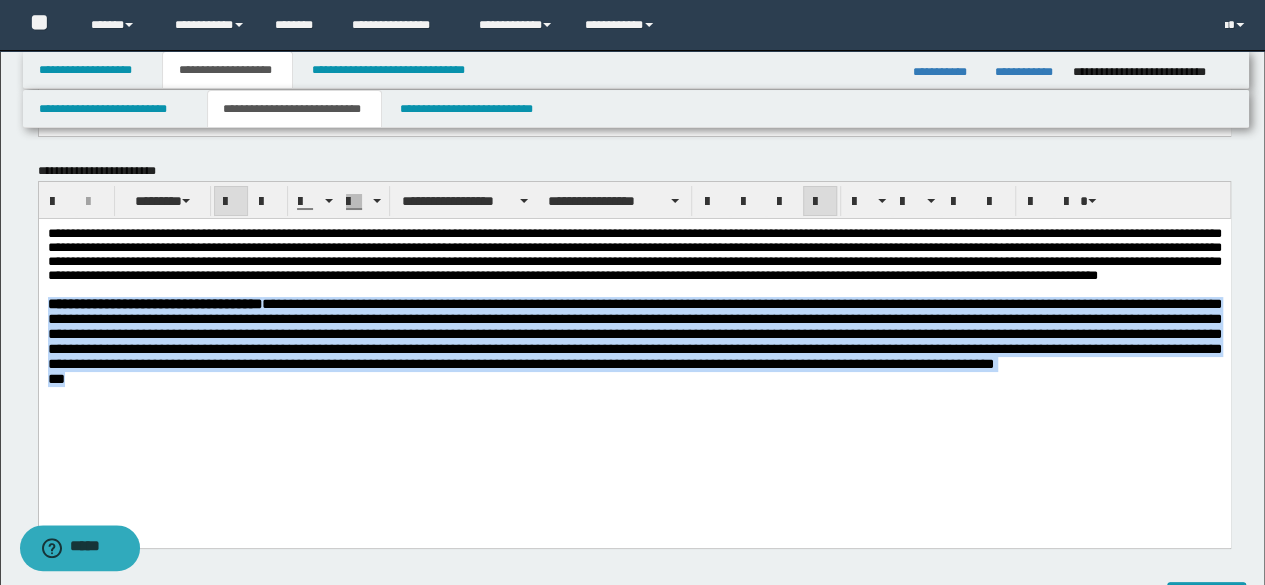 drag, startPoint x: 184, startPoint y: 396, endPoint x: 47, endPoint y: 320, distance: 156.66844 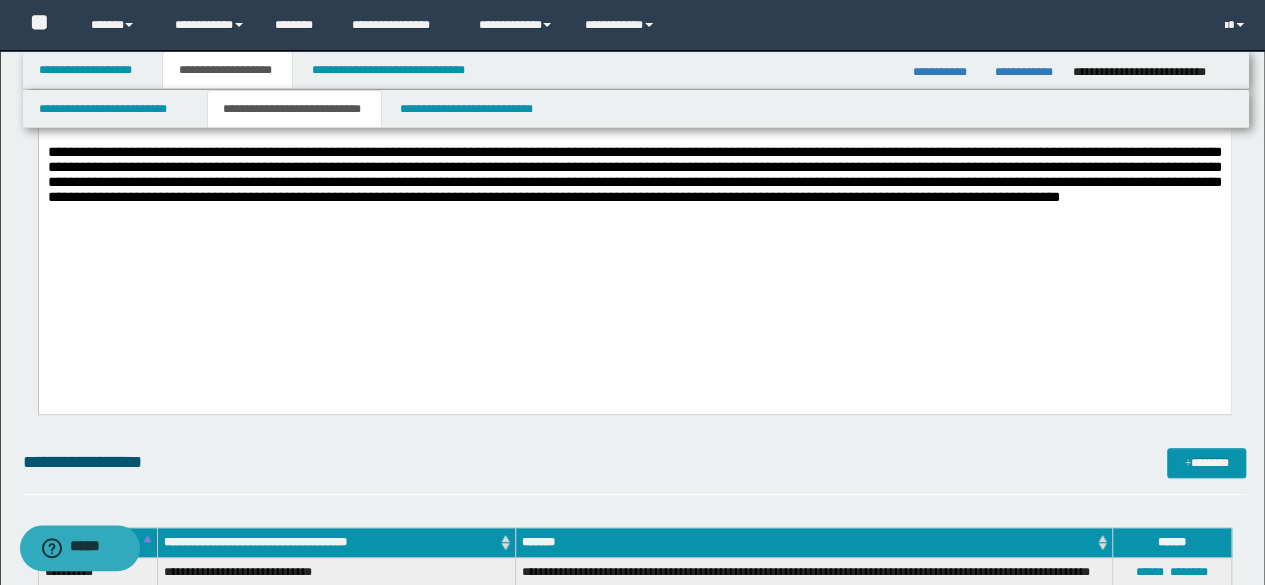scroll, scrollTop: 7791, scrollLeft: 0, axis: vertical 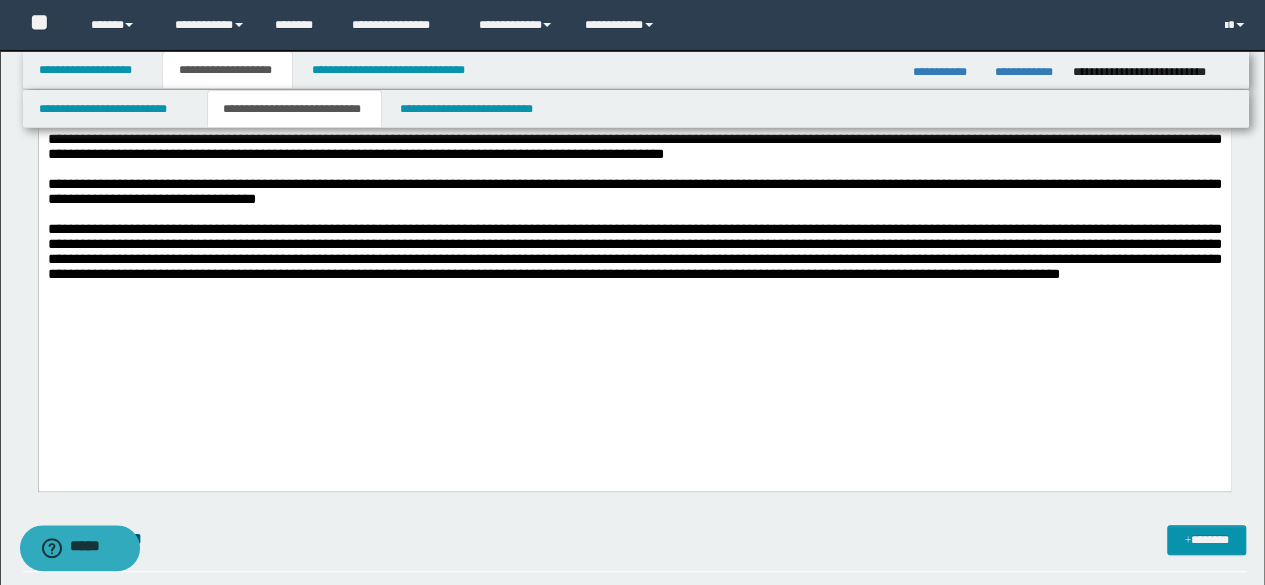 click on "**********" at bounding box center (634, 253) 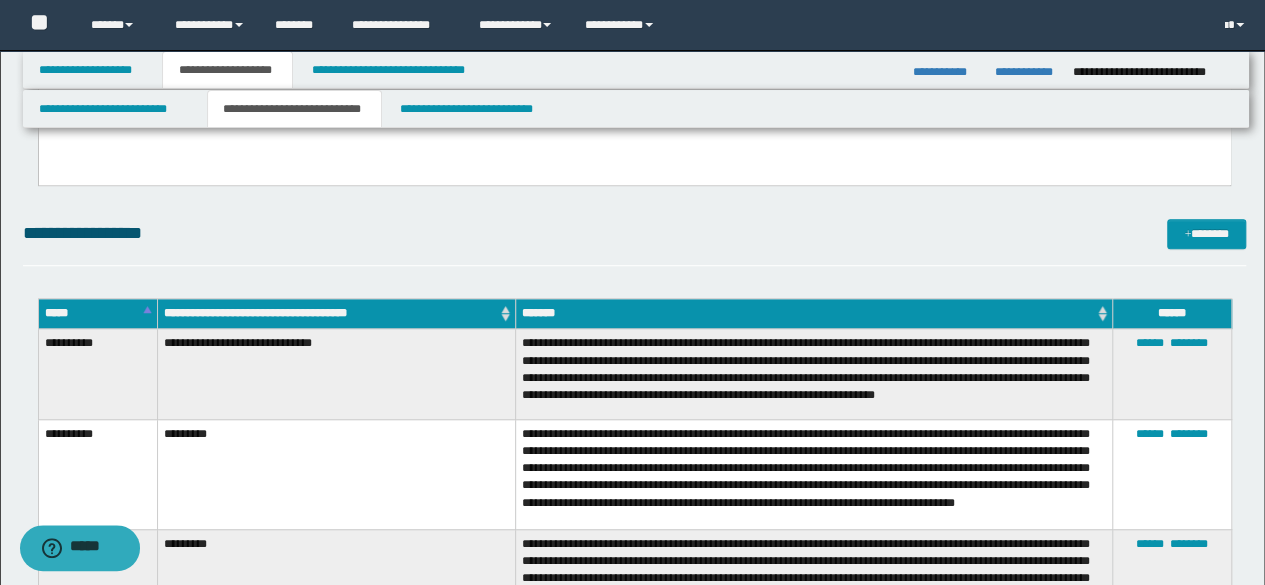 scroll, scrollTop: 8191, scrollLeft: 0, axis: vertical 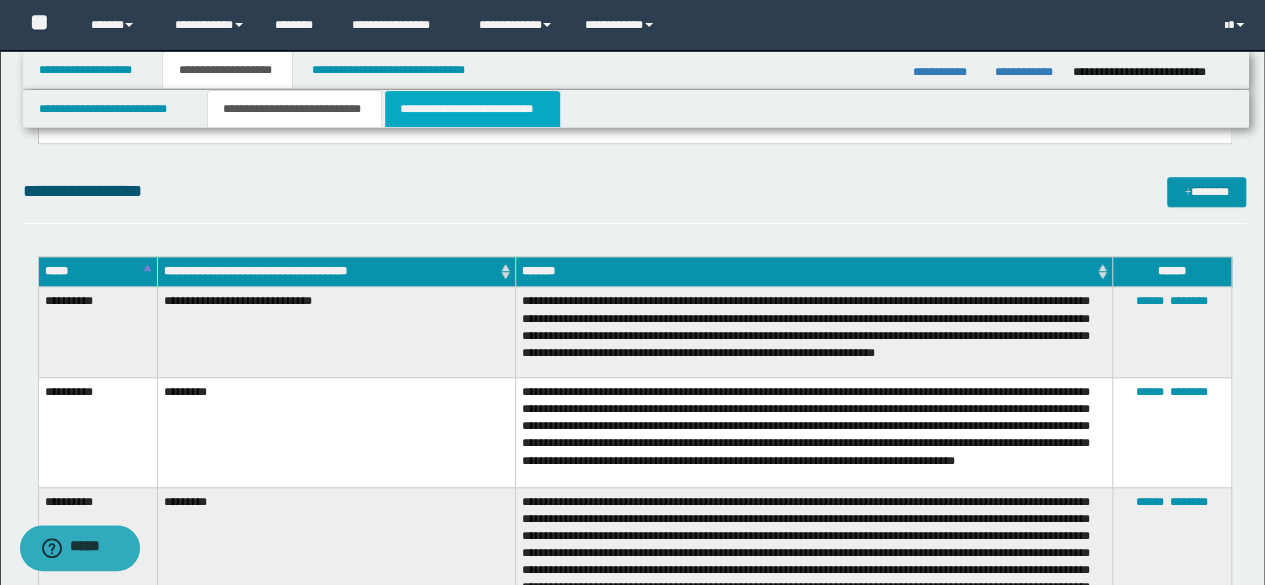 click on "**********" at bounding box center [472, 109] 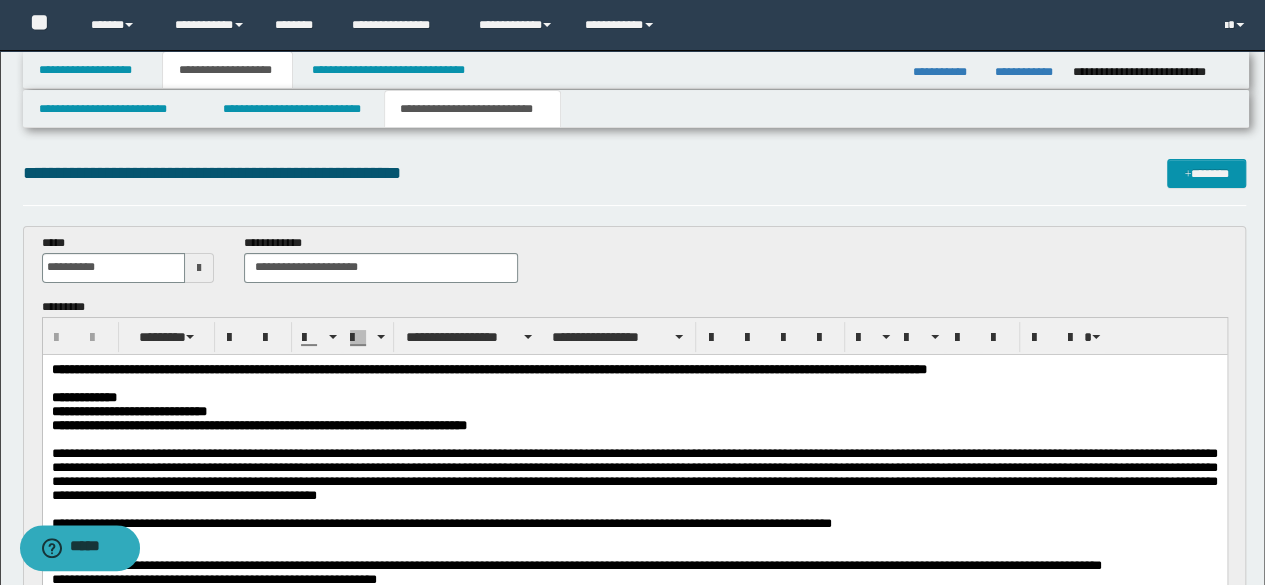 scroll, scrollTop: 0, scrollLeft: 0, axis: both 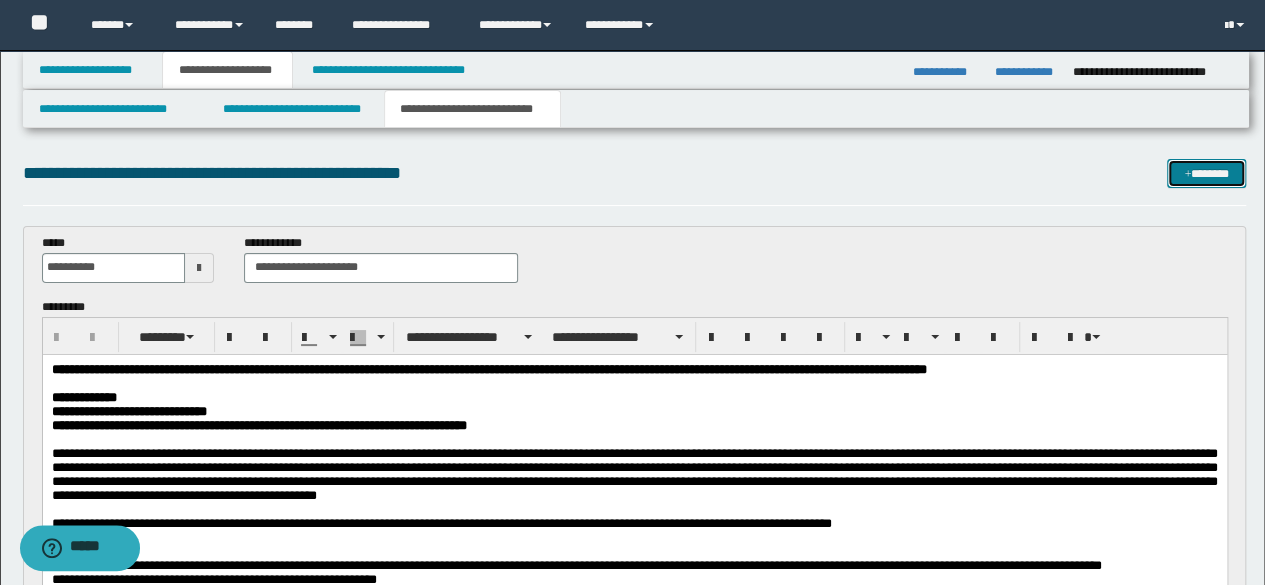 click on "*******" at bounding box center (1206, 173) 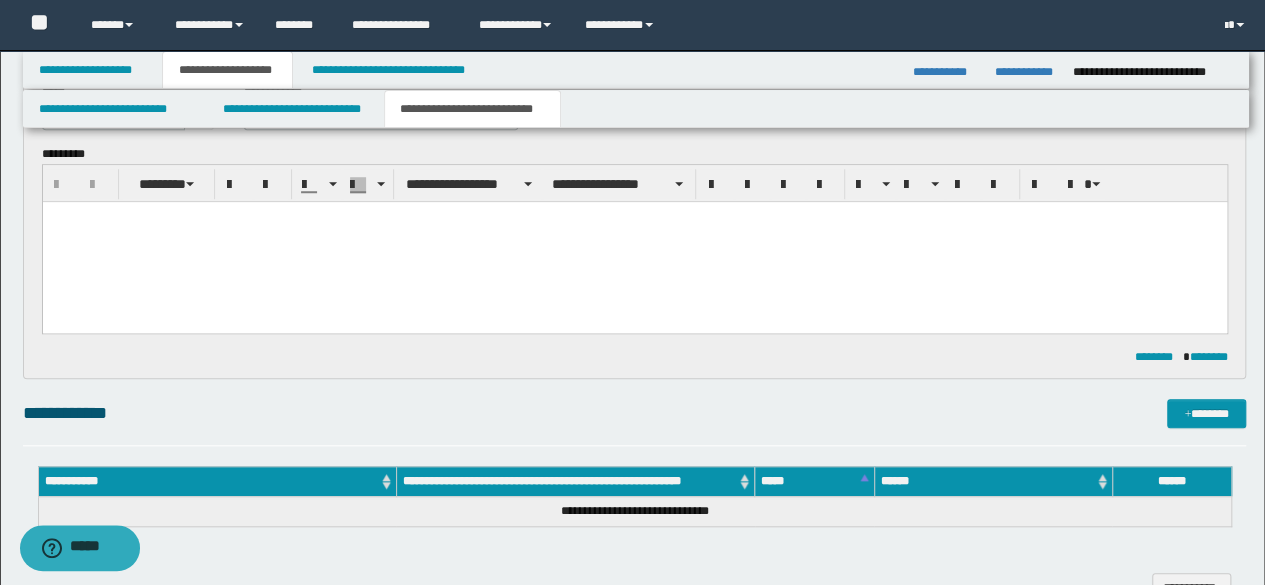 scroll, scrollTop: 0, scrollLeft: 0, axis: both 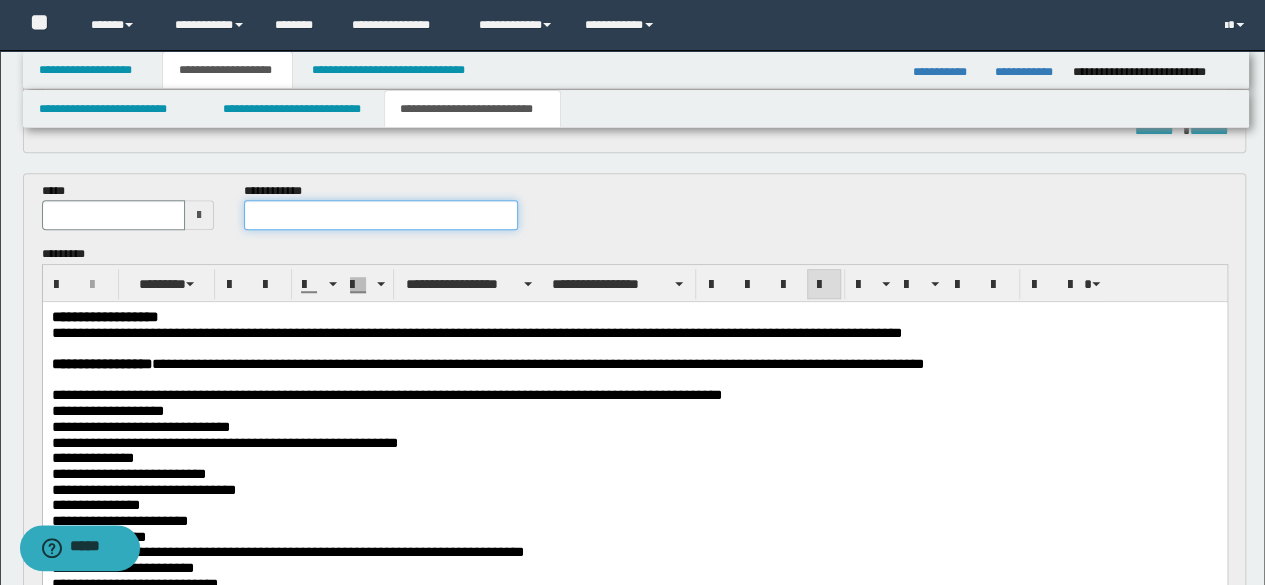 click at bounding box center [381, 215] 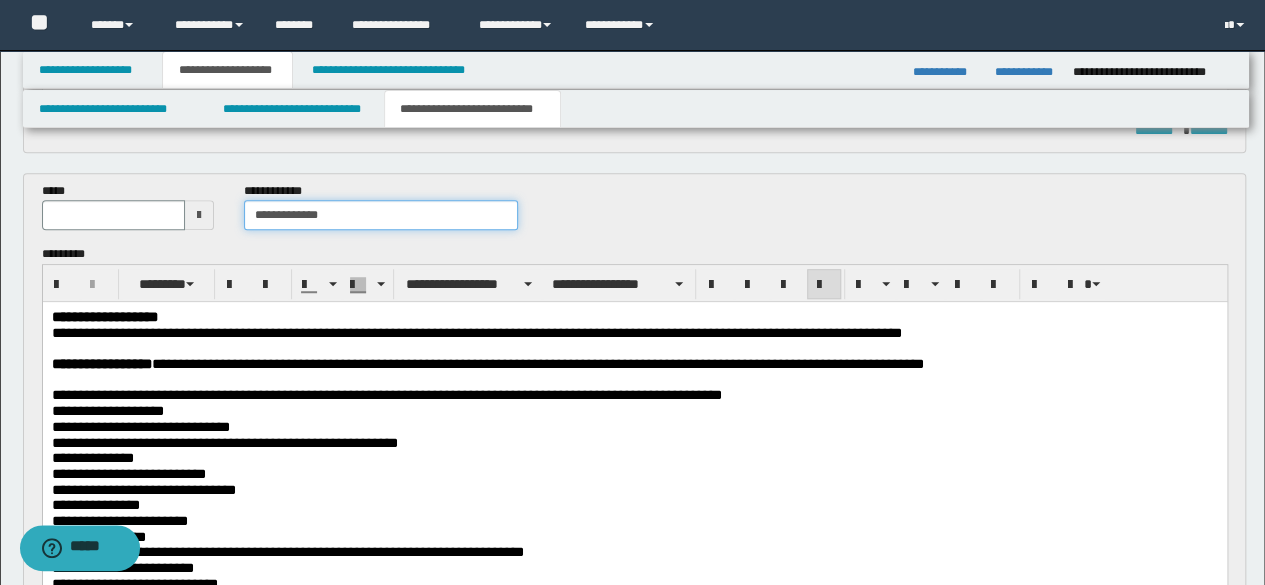 type on "**********" 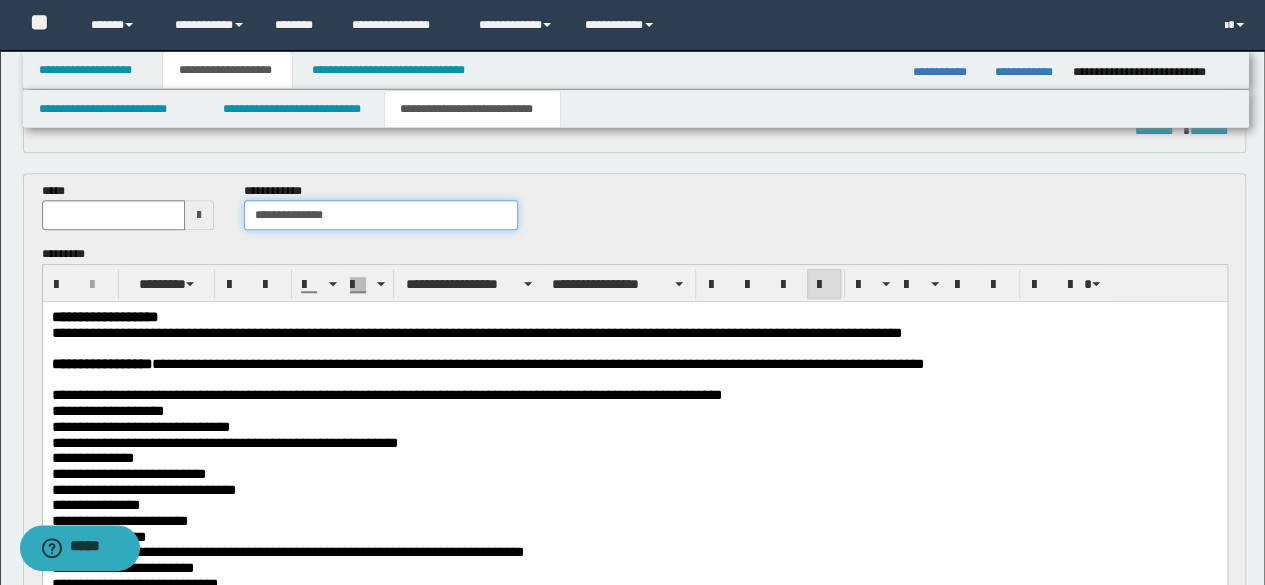 type 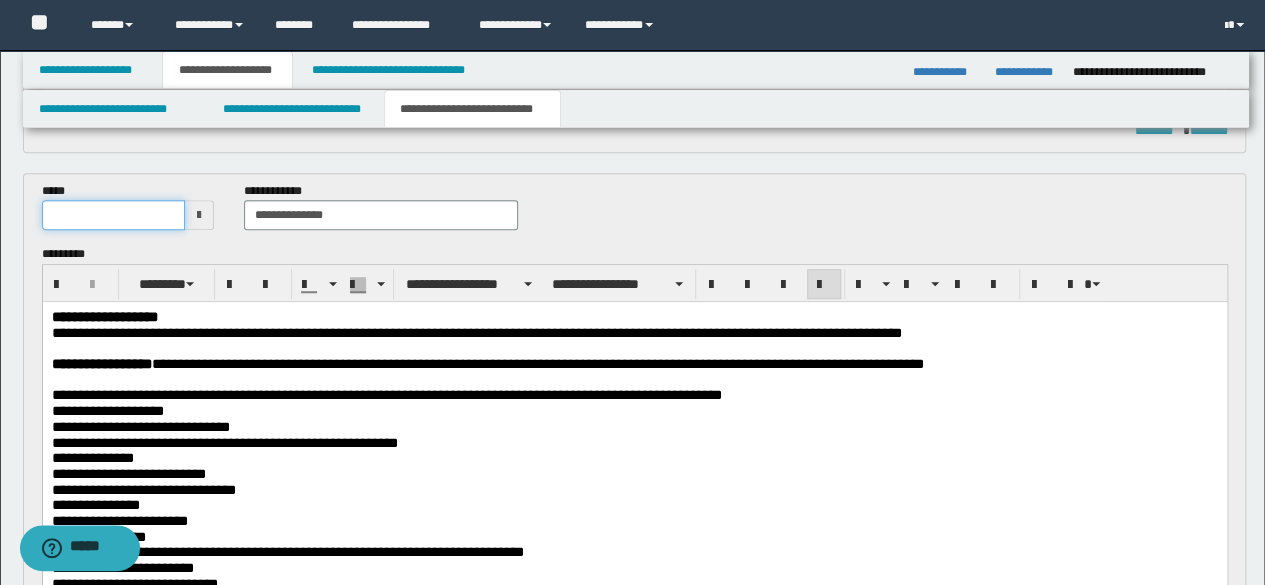 click at bounding box center [114, 215] 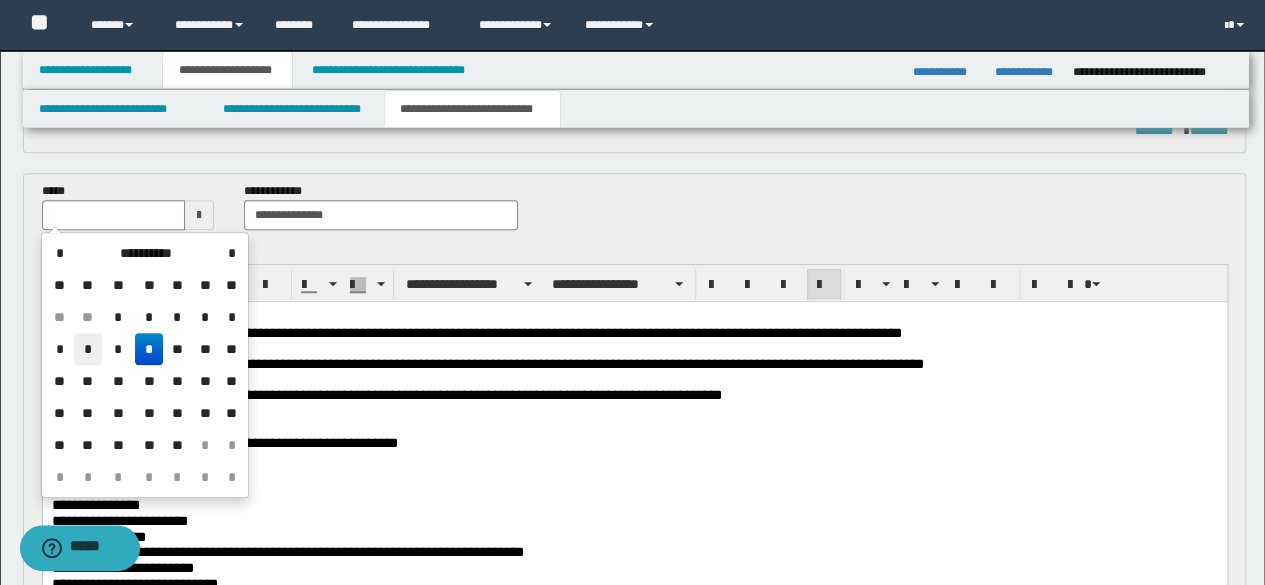 click on "*" at bounding box center (88, 349) 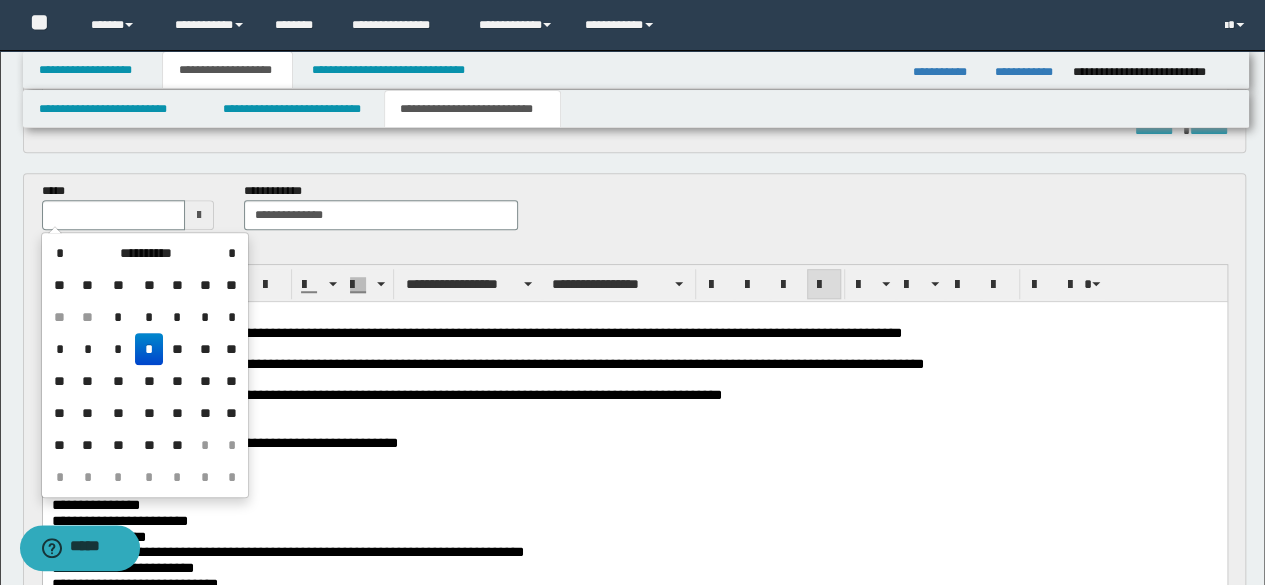type on "**********" 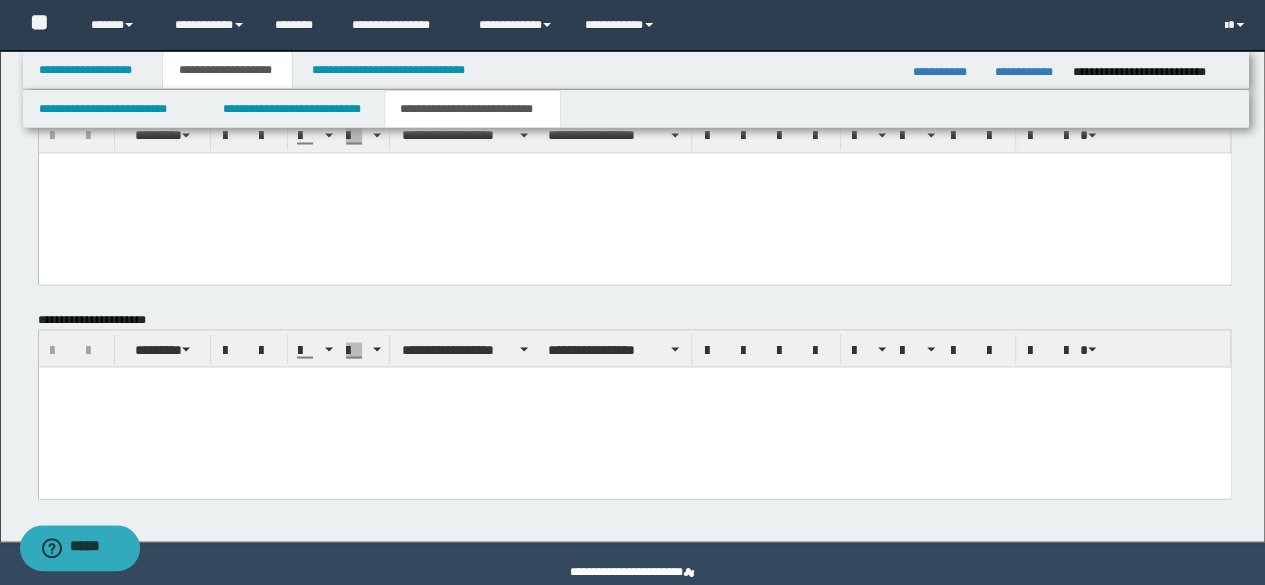 scroll, scrollTop: 1758, scrollLeft: 0, axis: vertical 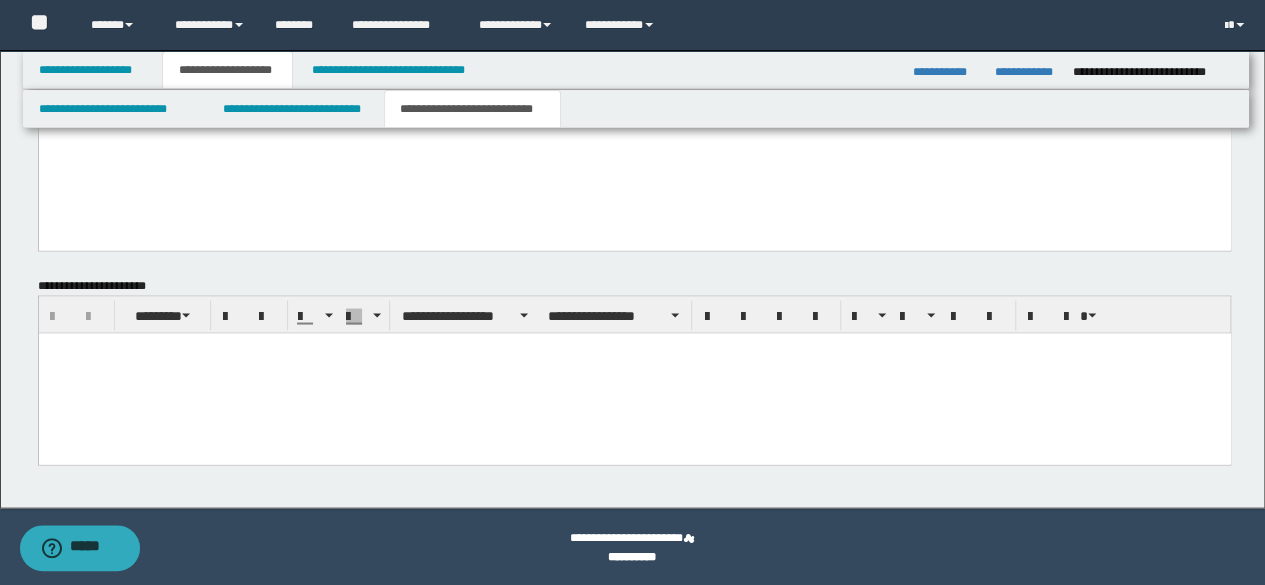 click at bounding box center (634, 373) 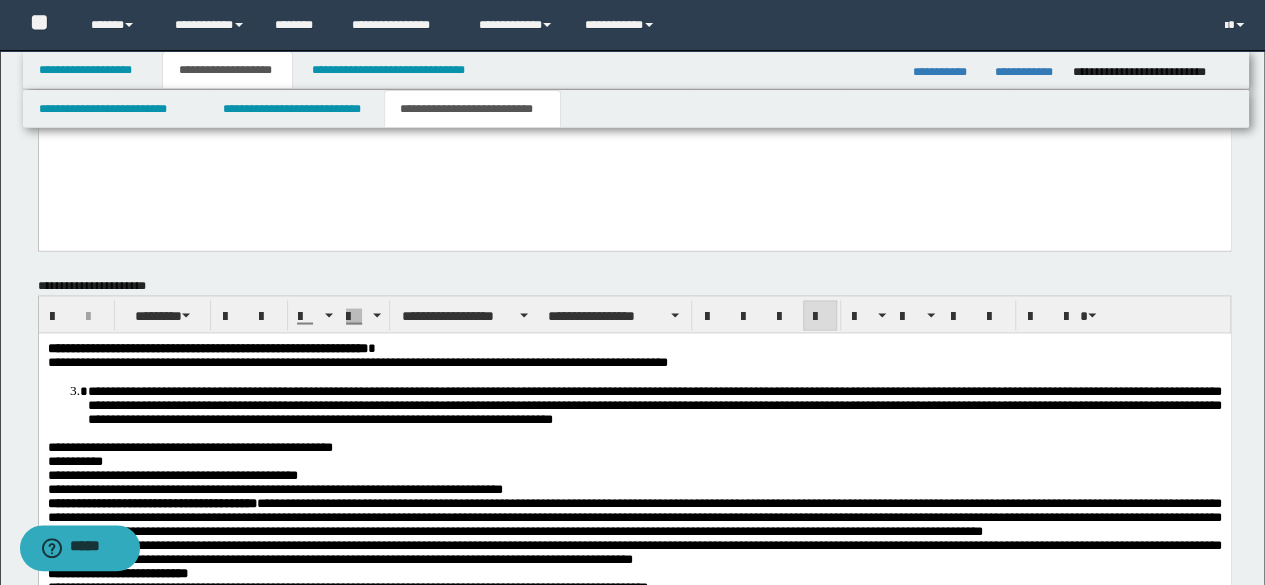 scroll, scrollTop: 2158, scrollLeft: 0, axis: vertical 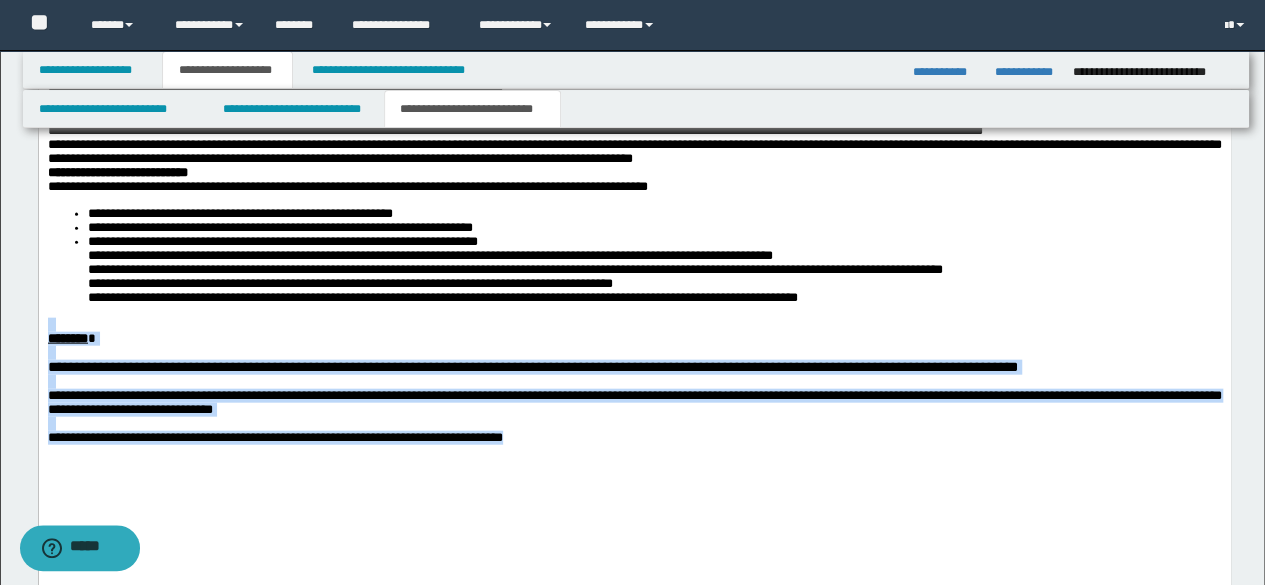 drag, startPoint x: 256, startPoint y: 411, endPoint x: 37, endPoint y: 353, distance: 226.55022 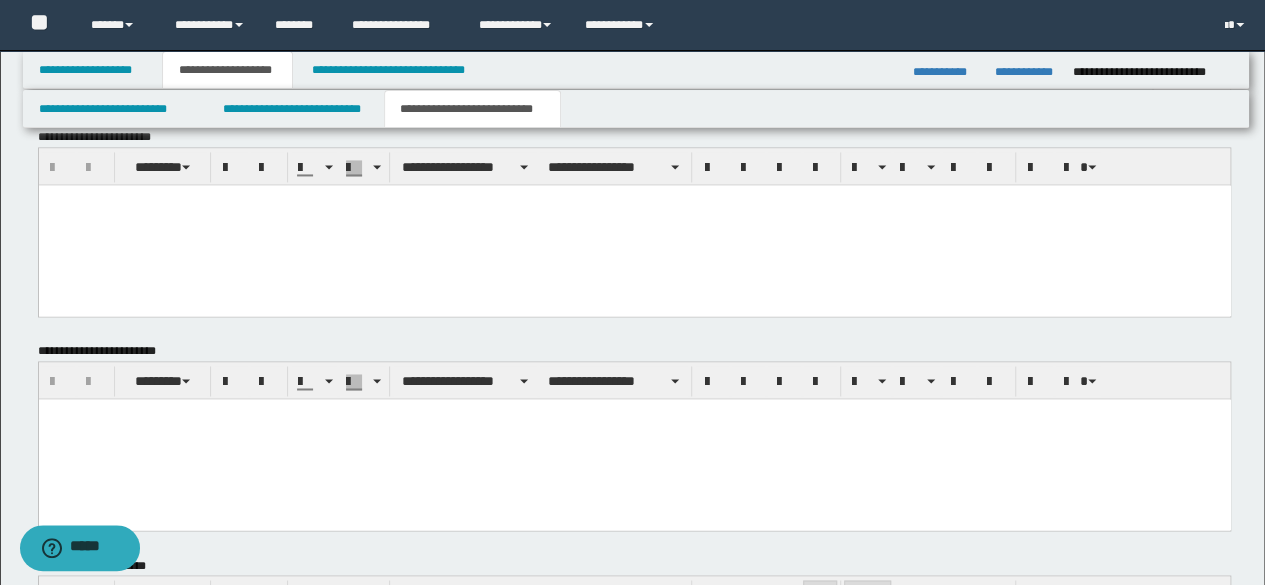 scroll, scrollTop: 1349, scrollLeft: 0, axis: vertical 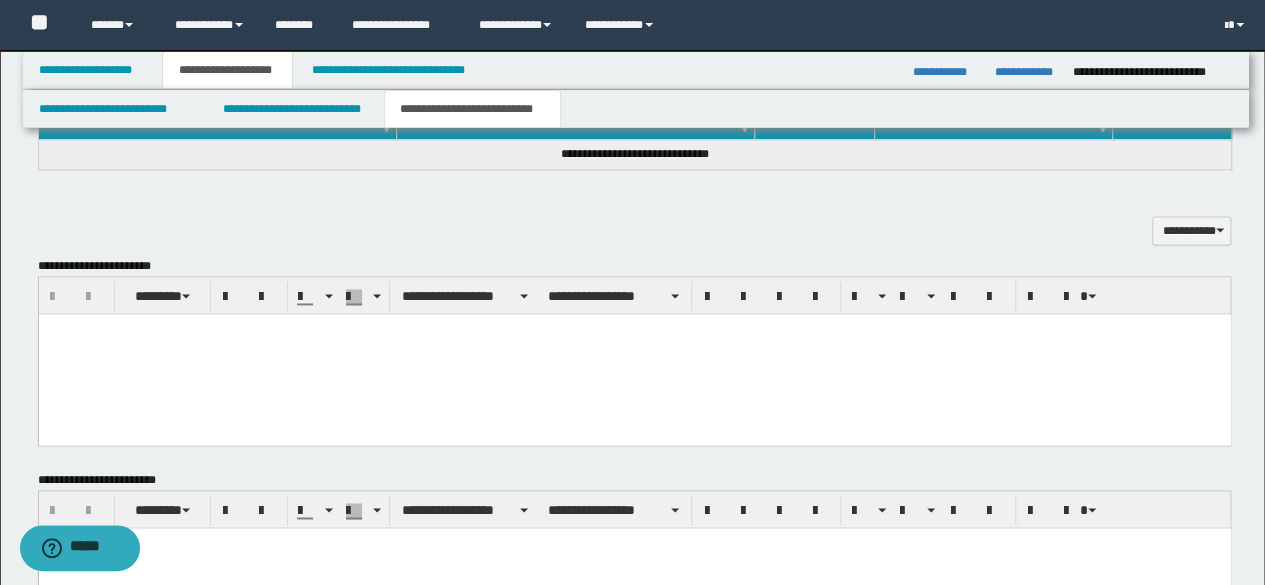 click at bounding box center [634, 353] 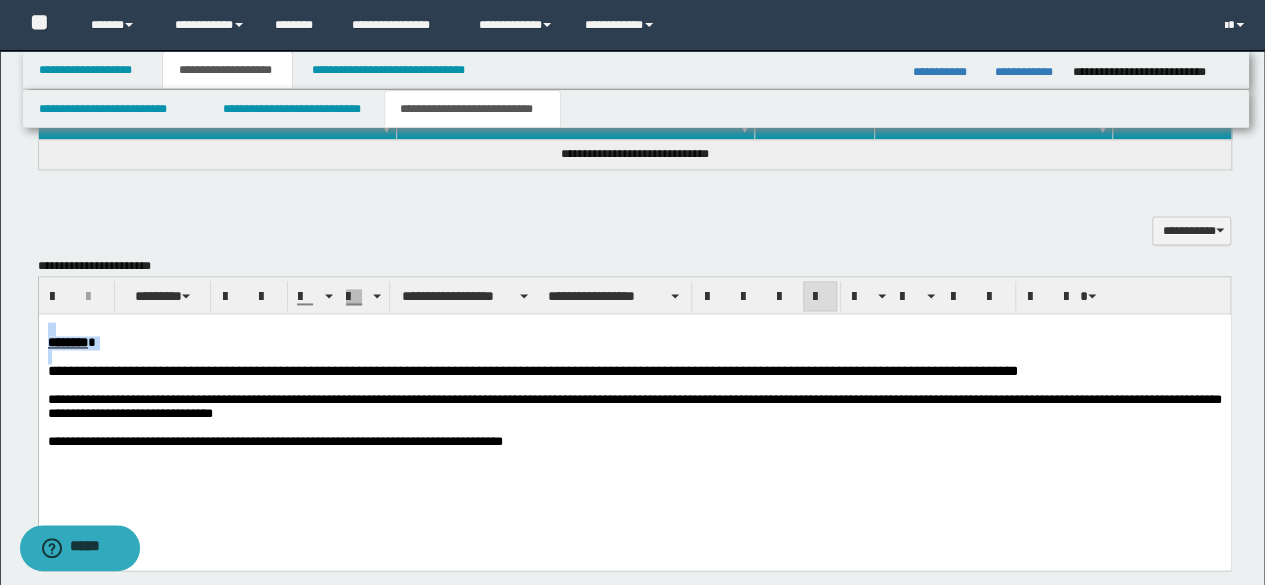 drag, startPoint x: 167, startPoint y: 355, endPoint x: 0, endPoint y: 207, distance: 223.14345 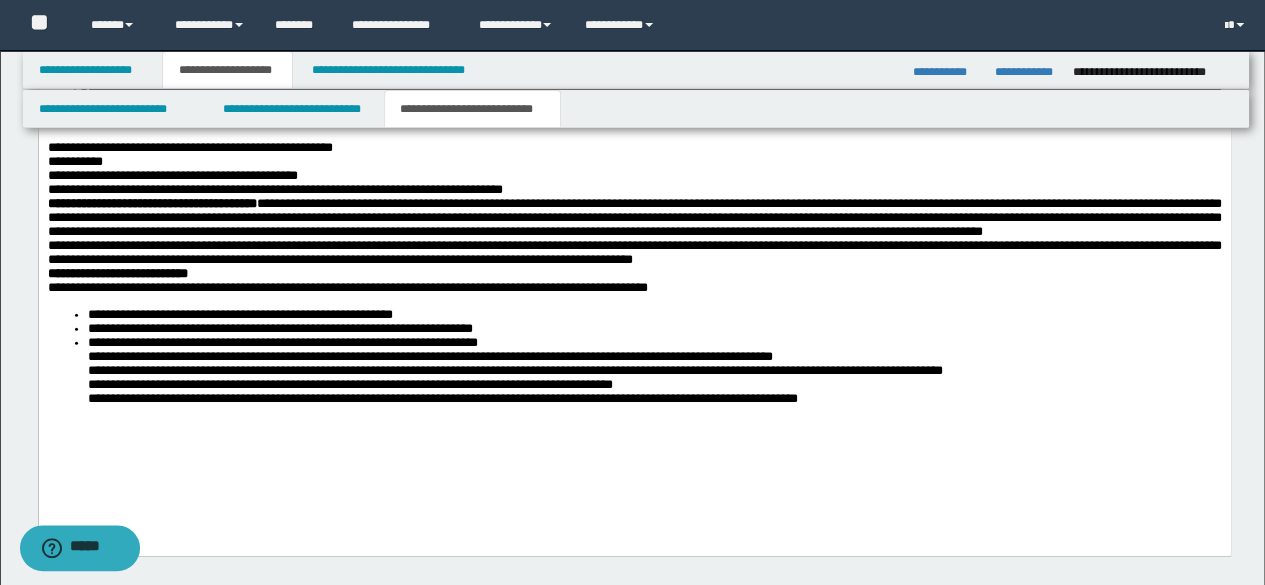 scroll, scrollTop: 2128, scrollLeft: 0, axis: vertical 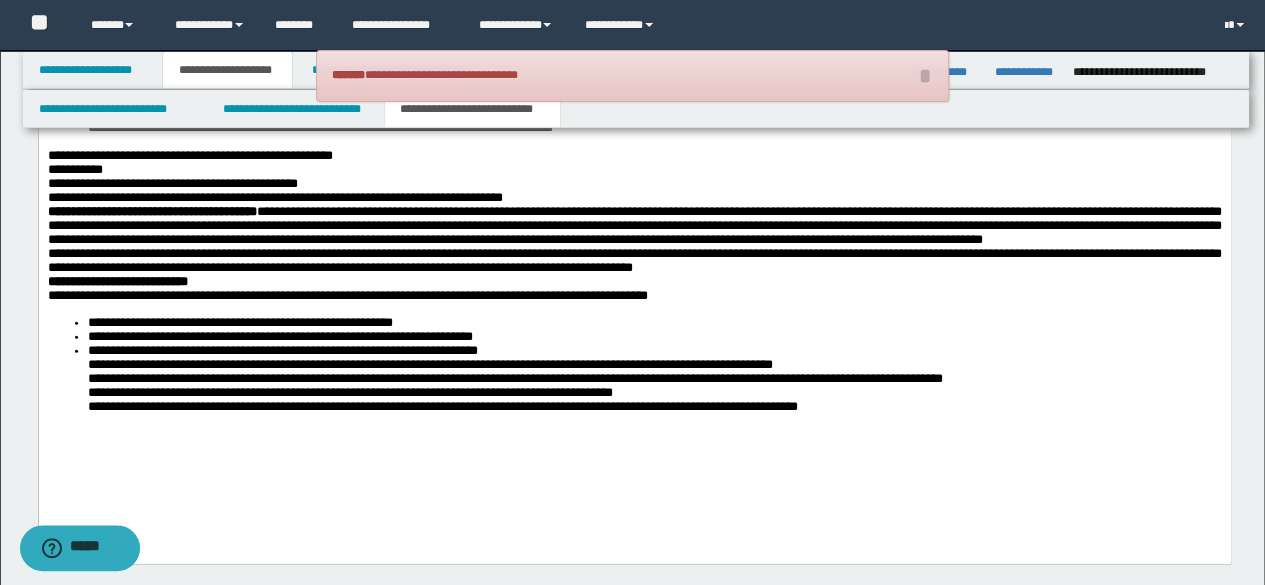 click on "**********" at bounding box center (634, 365) 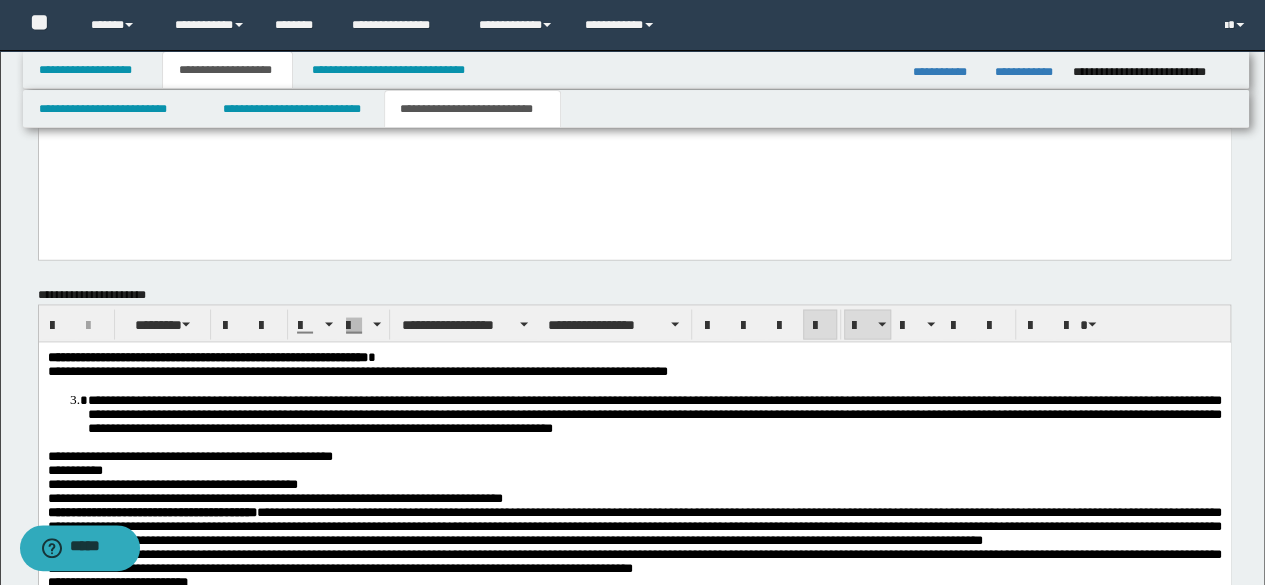 scroll, scrollTop: 1428, scrollLeft: 0, axis: vertical 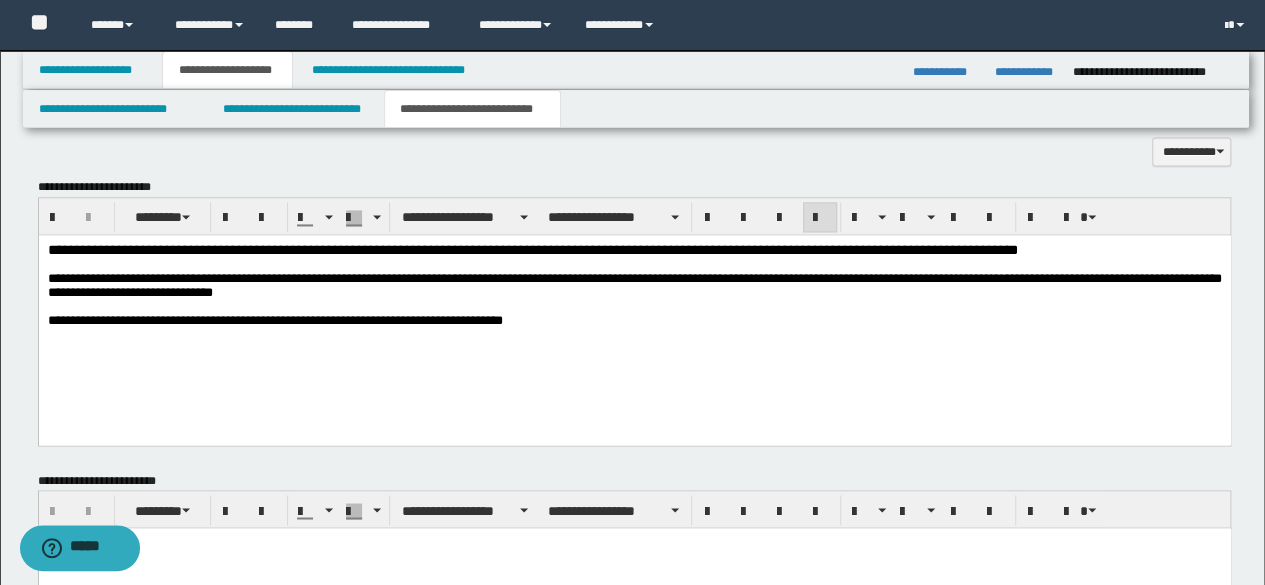 click on "**********" at bounding box center (634, 309) 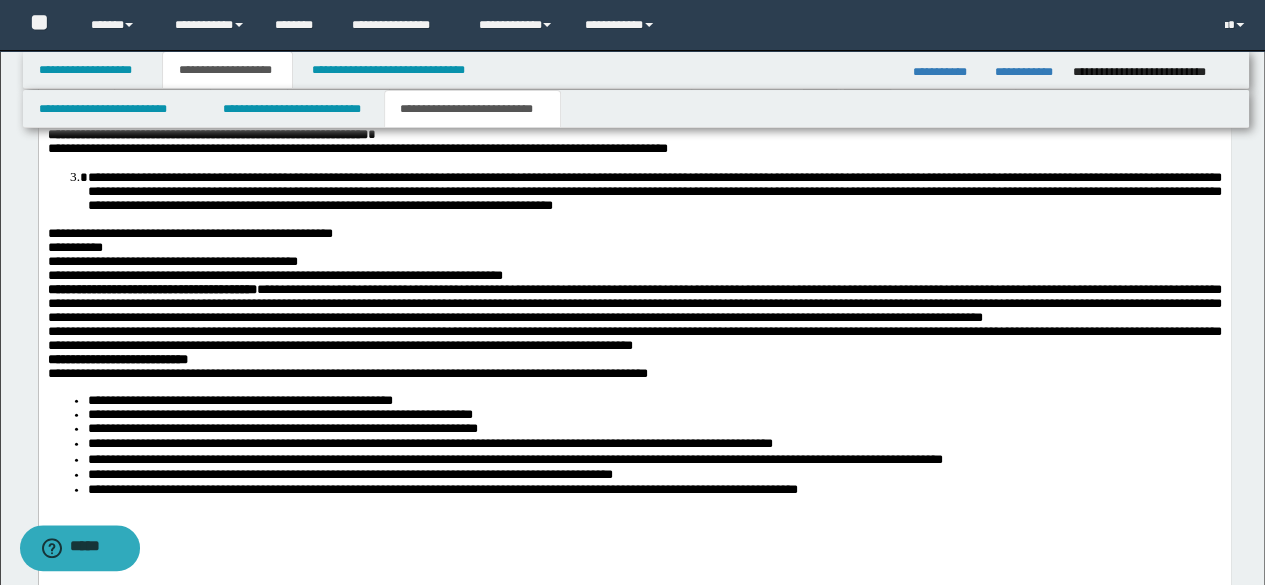 scroll, scrollTop: 2330, scrollLeft: 0, axis: vertical 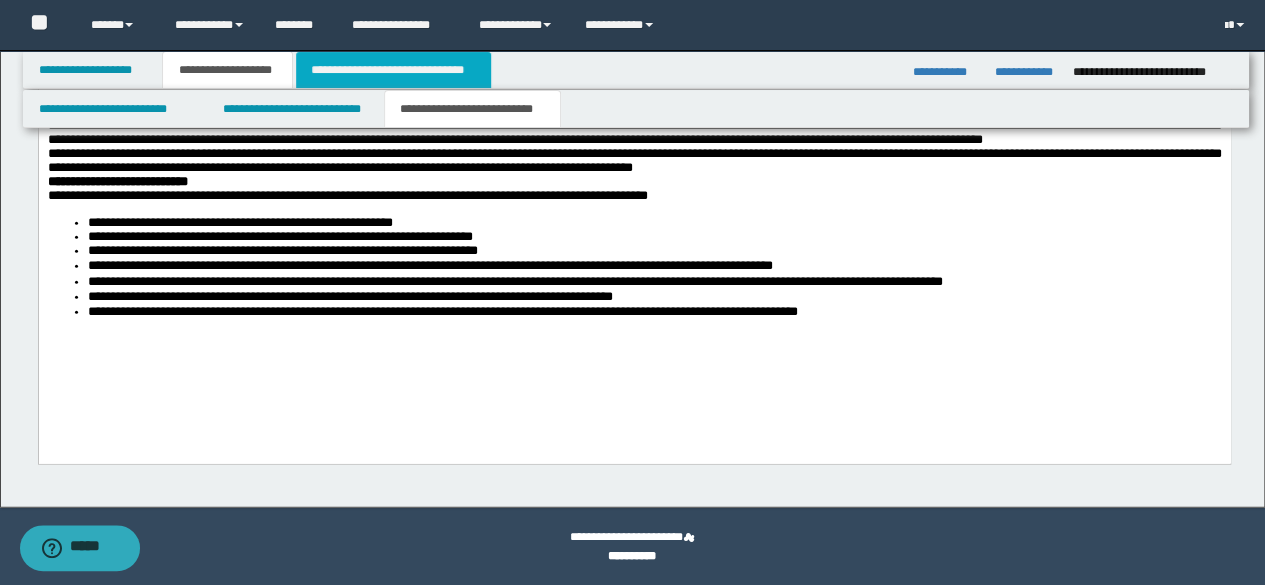 click on "**********" at bounding box center [393, 70] 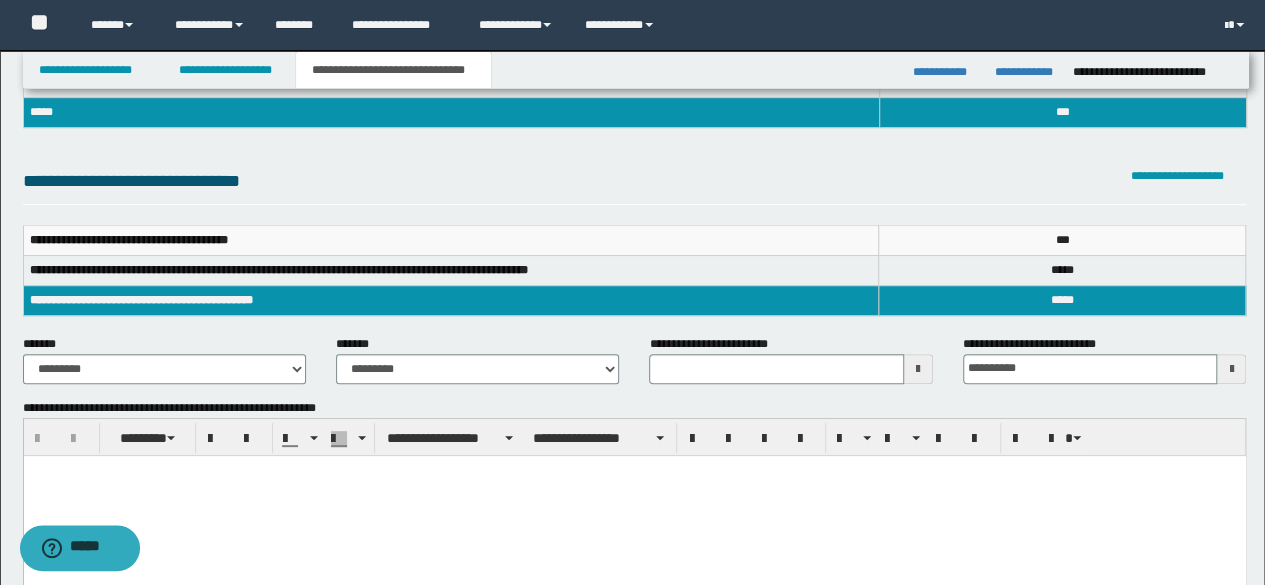 scroll, scrollTop: 300, scrollLeft: 0, axis: vertical 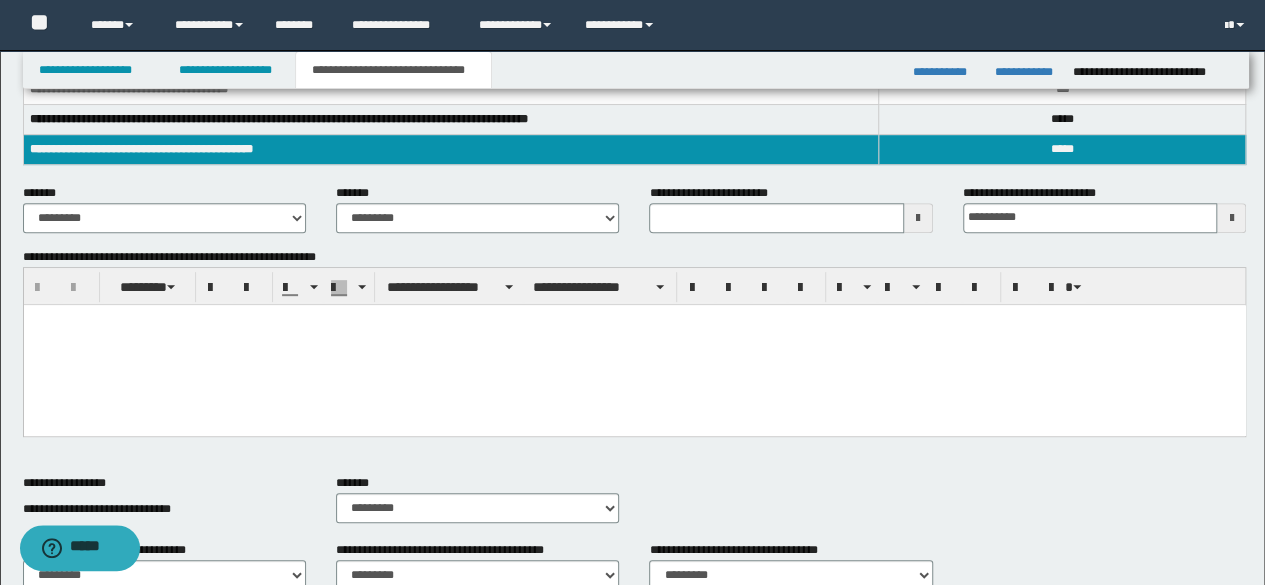 click at bounding box center (634, 344) 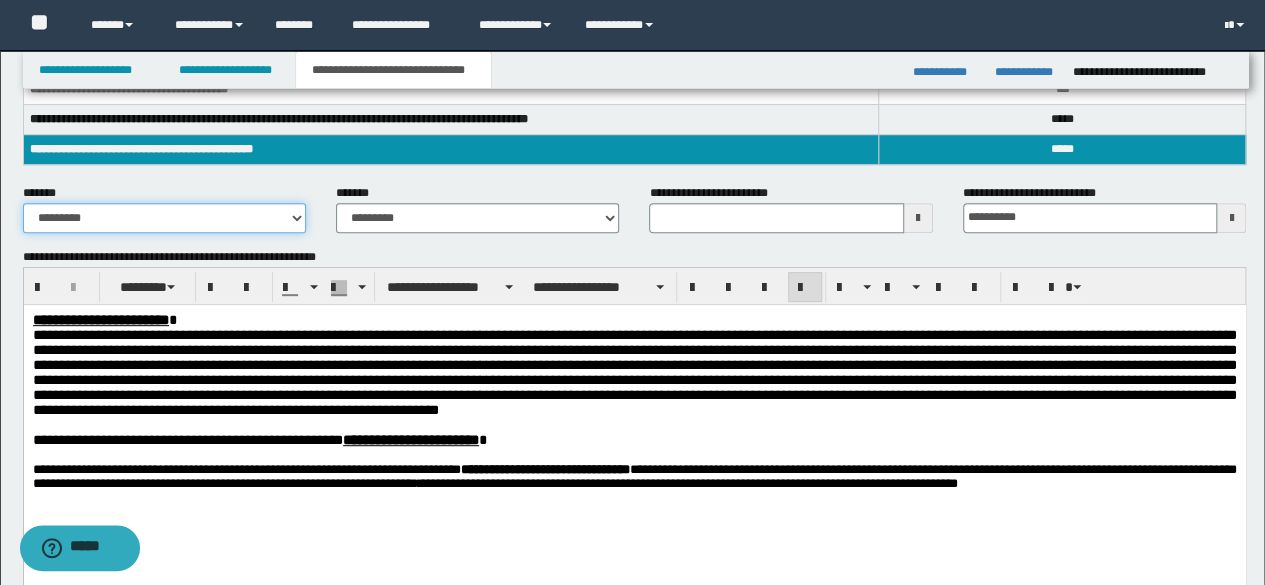 click on "**********" at bounding box center [164, 218] 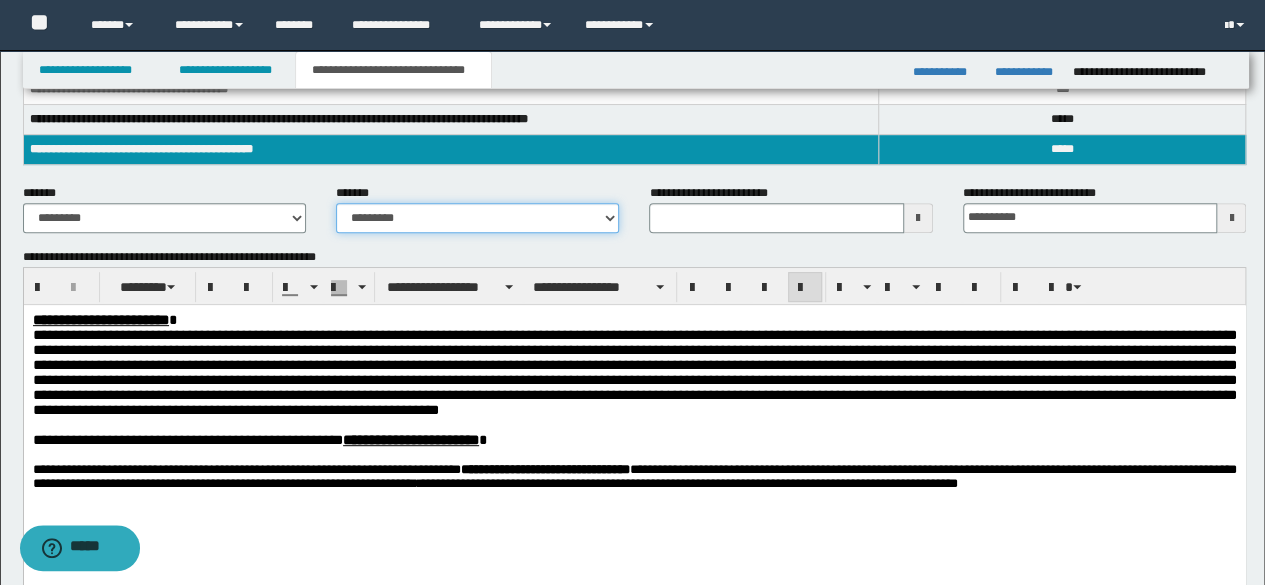 click on "**********" at bounding box center [477, 218] 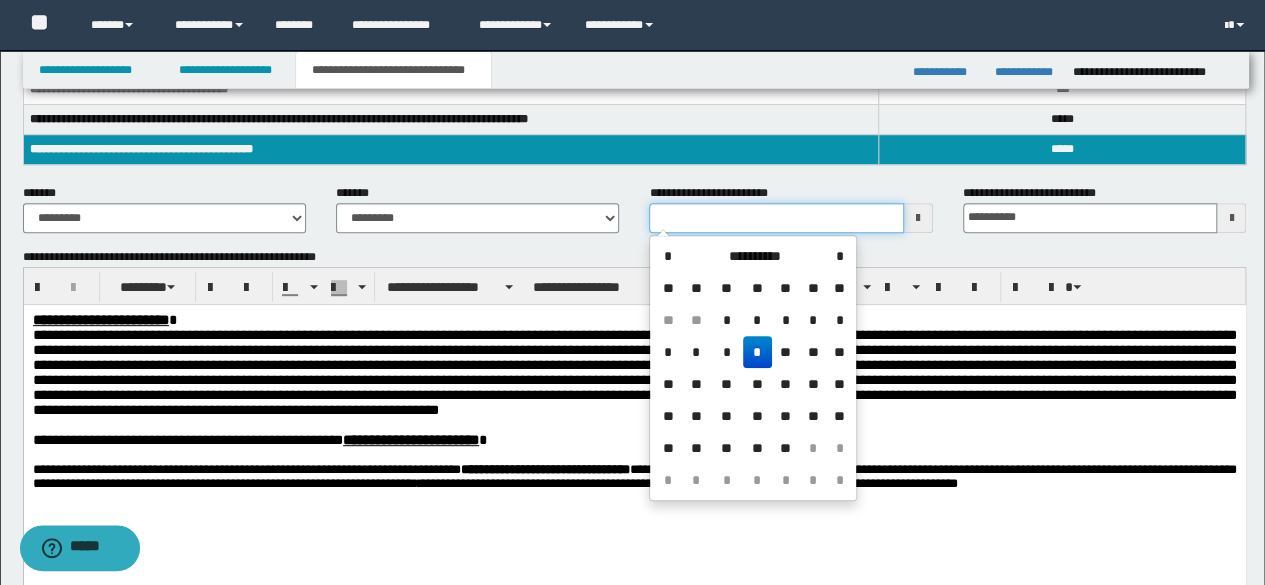 click on "**********" at bounding box center [776, 218] 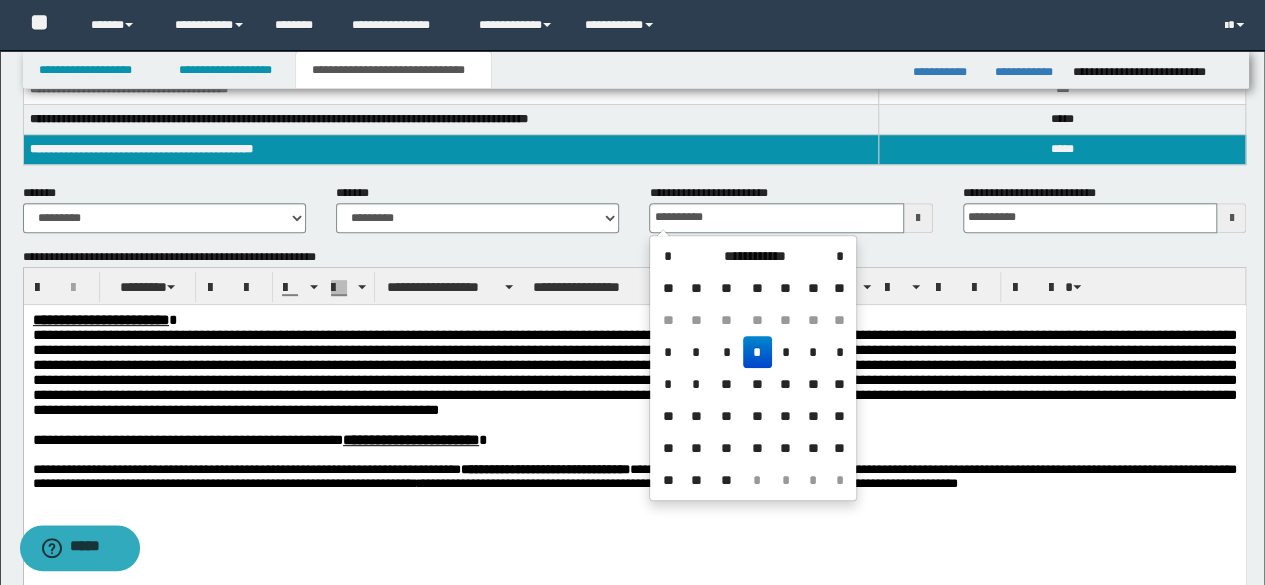 click on "*" at bounding box center (757, 352) 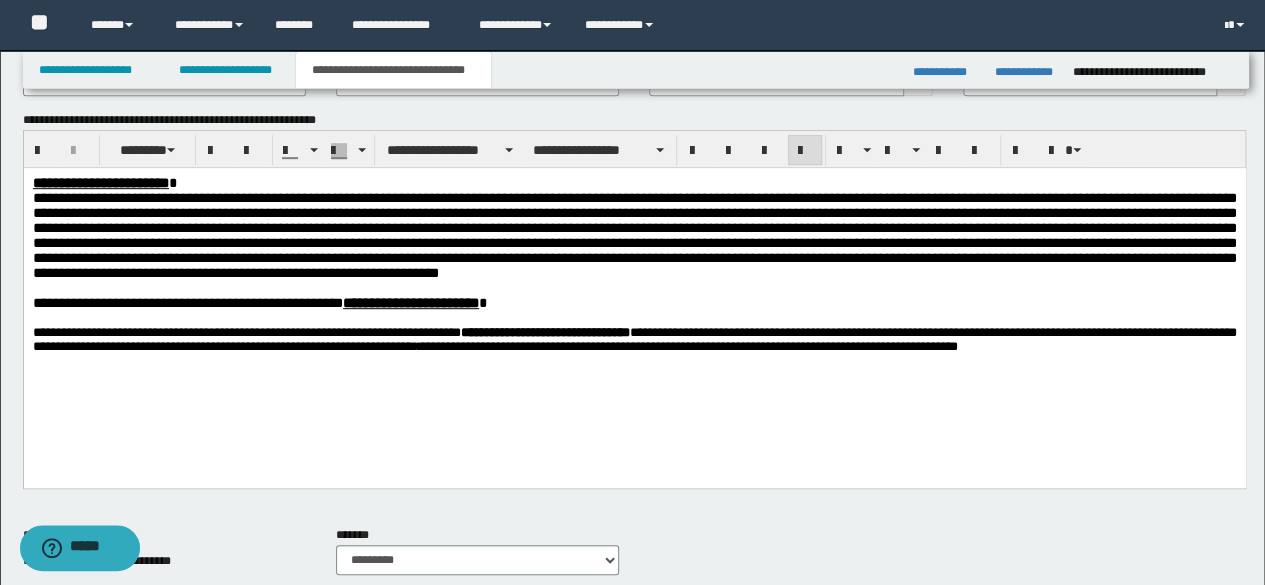scroll, scrollTop: 0, scrollLeft: 0, axis: both 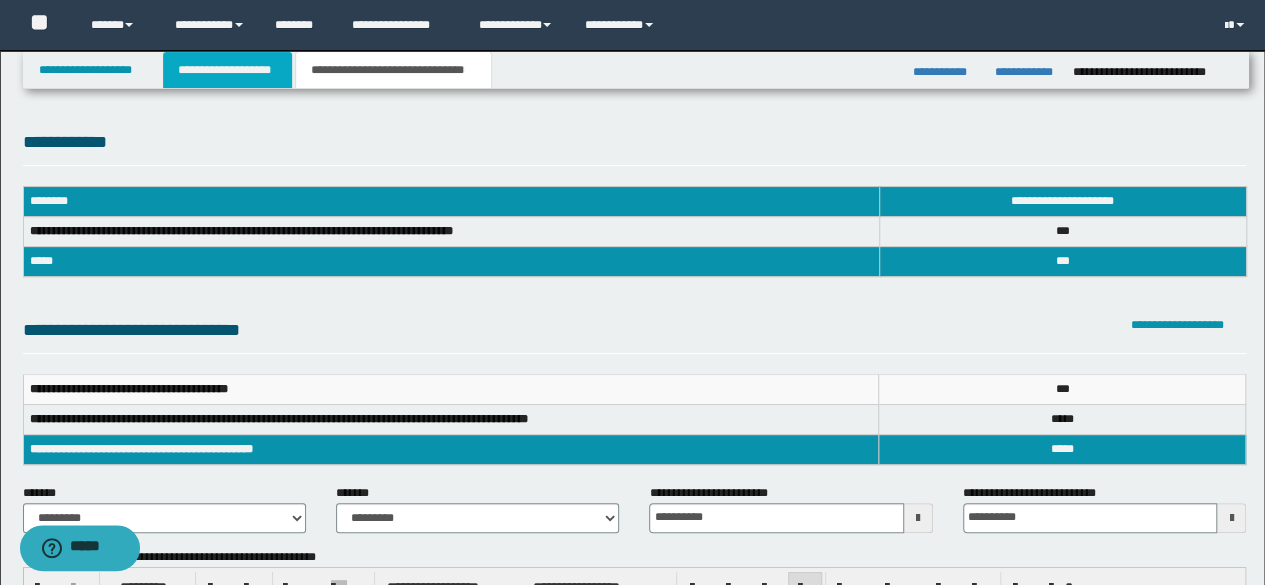click on "**********" at bounding box center [227, 70] 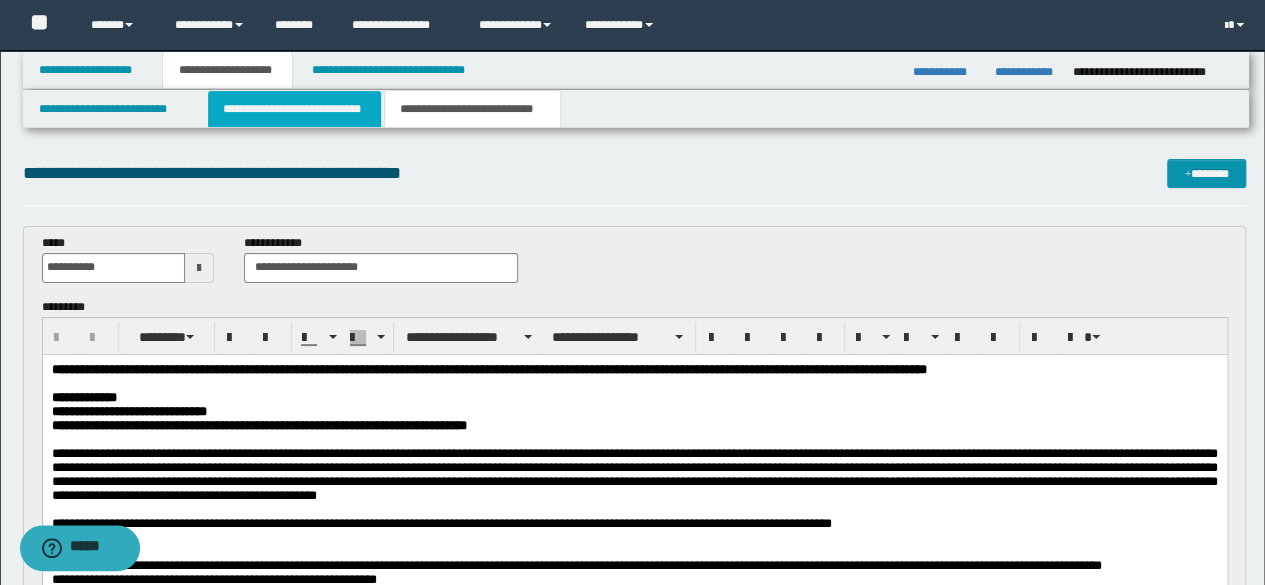 click on "**********" at bounding box center (294, 109) 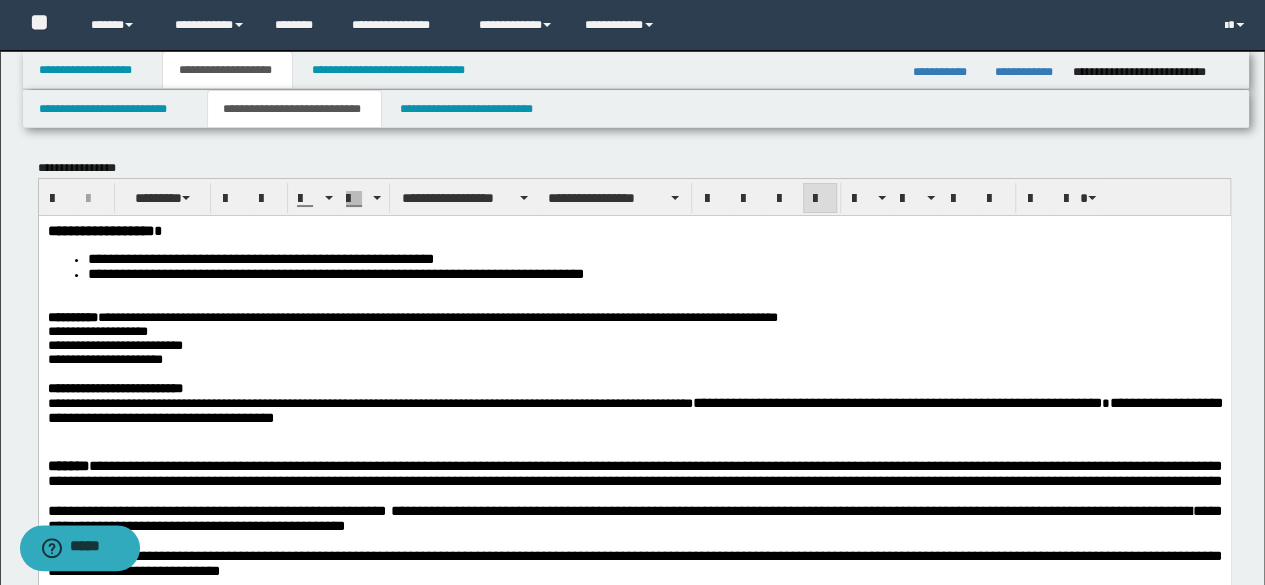 click at bounding box center (634, 302) 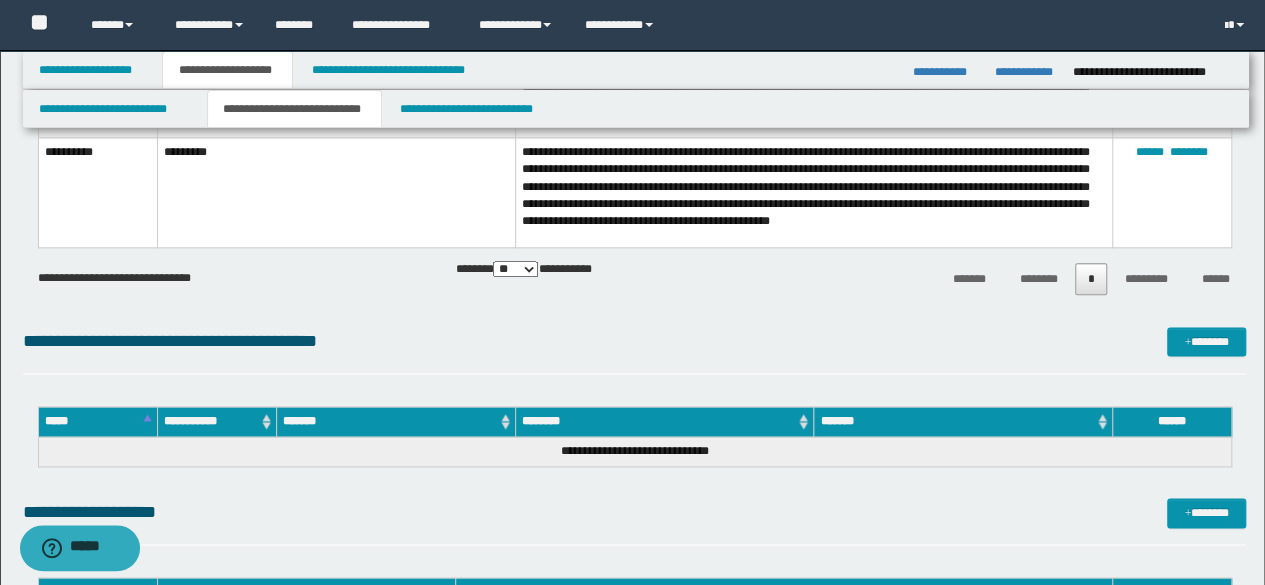 scroll, scrollTop: 8852, scrollLeft: 0, axis: vertical 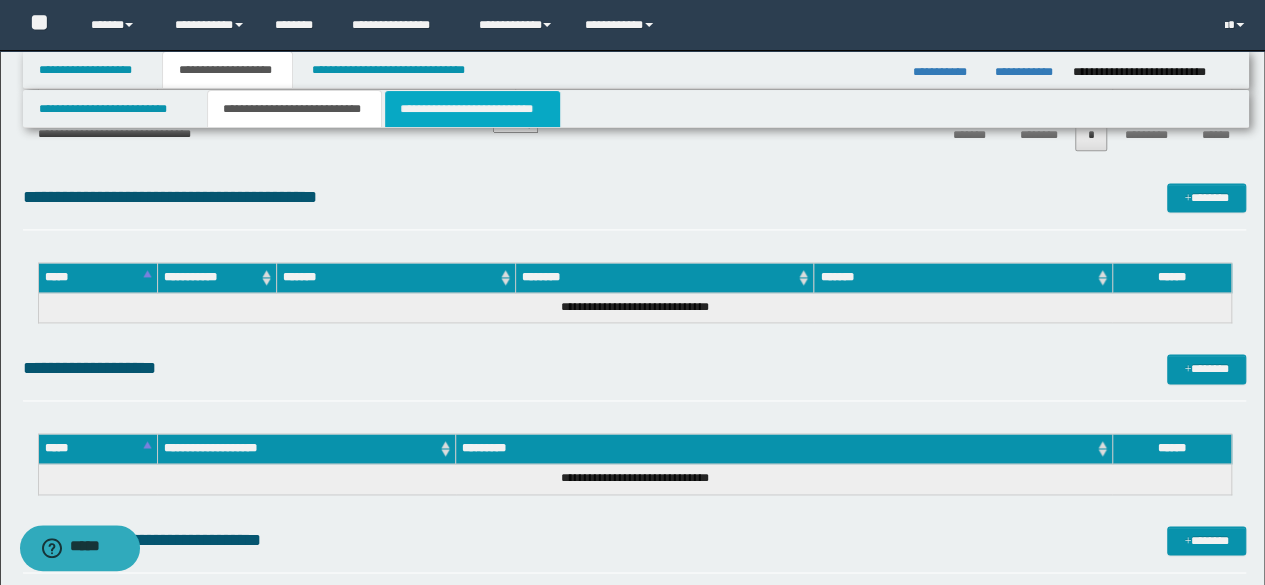 click on "**********" at bounding box center (472, 109) 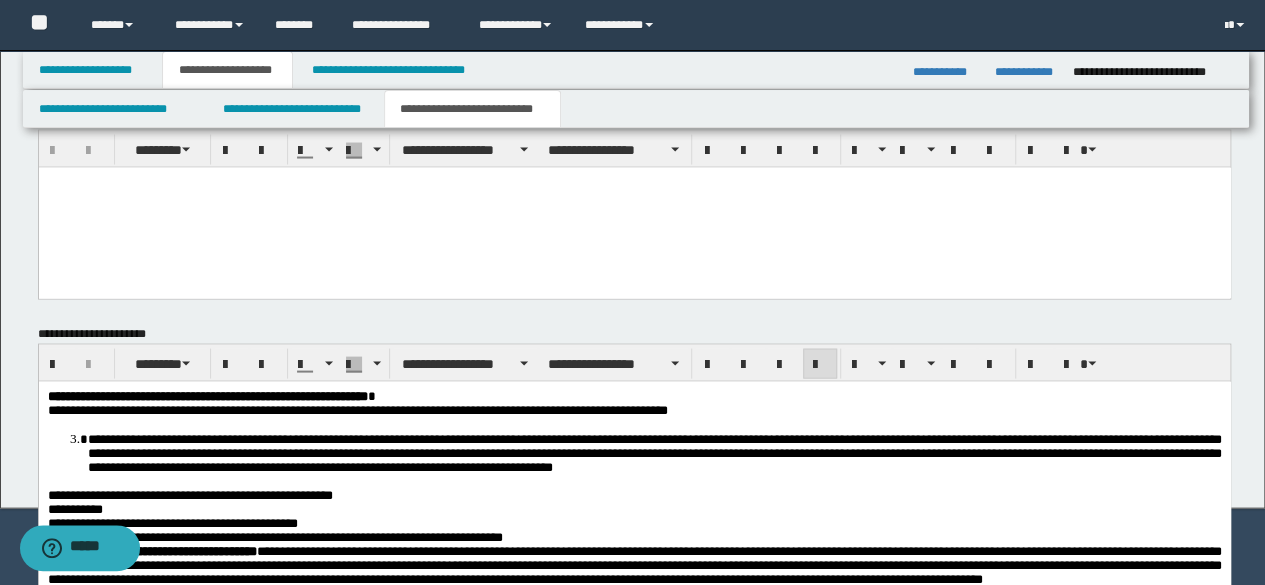 click on "**********" at bounding box center [357, 409] 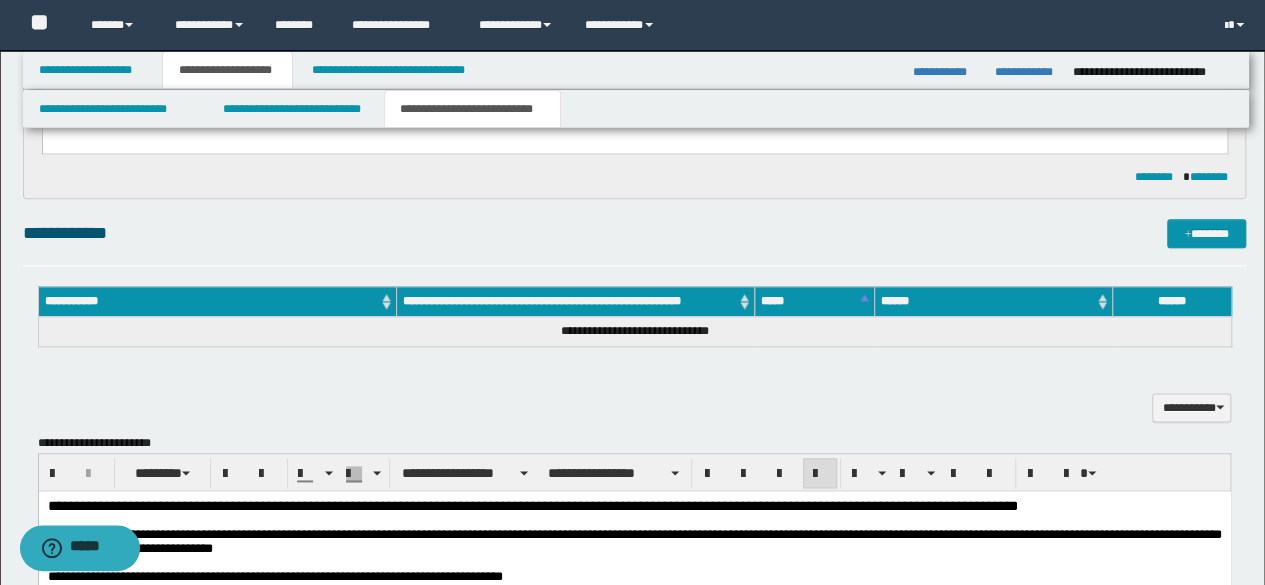 scroll, scrollTop: 1100, scrollLeft: 0, axis: vertical 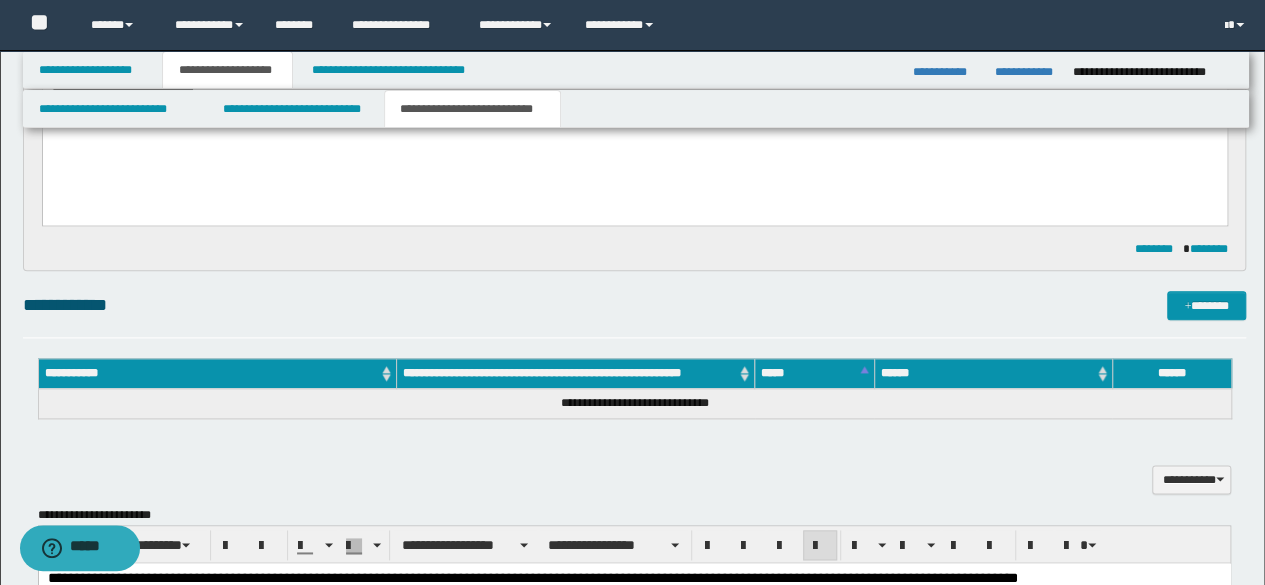 click on "**********" at bounding box center [635, 305] 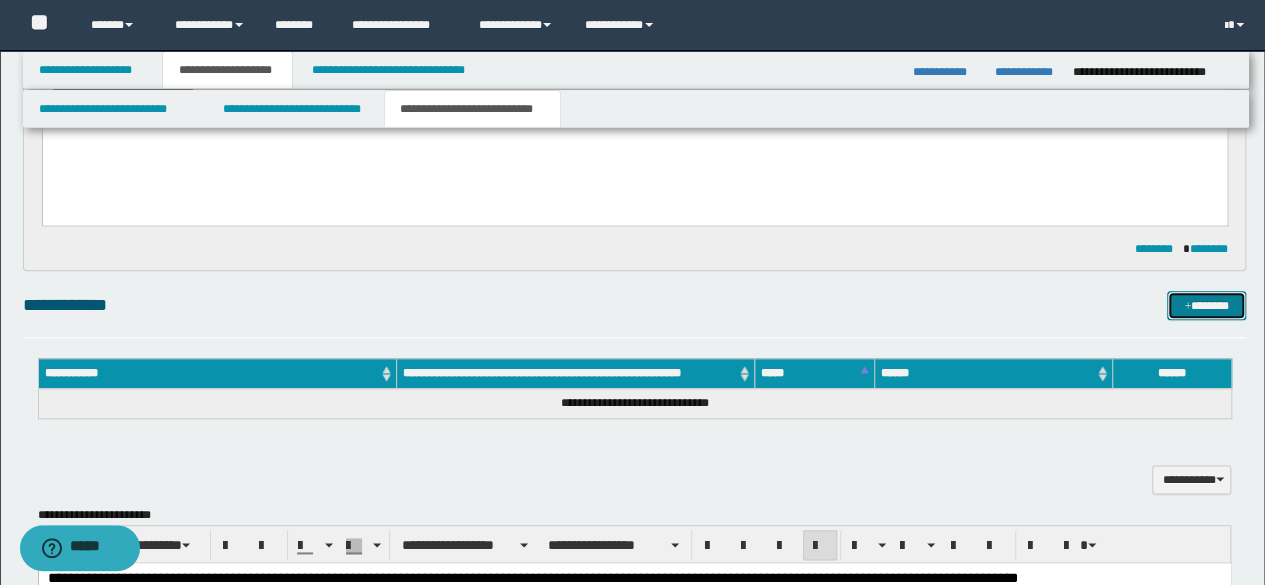 click on "*******" at bounding box center (1206, 305) 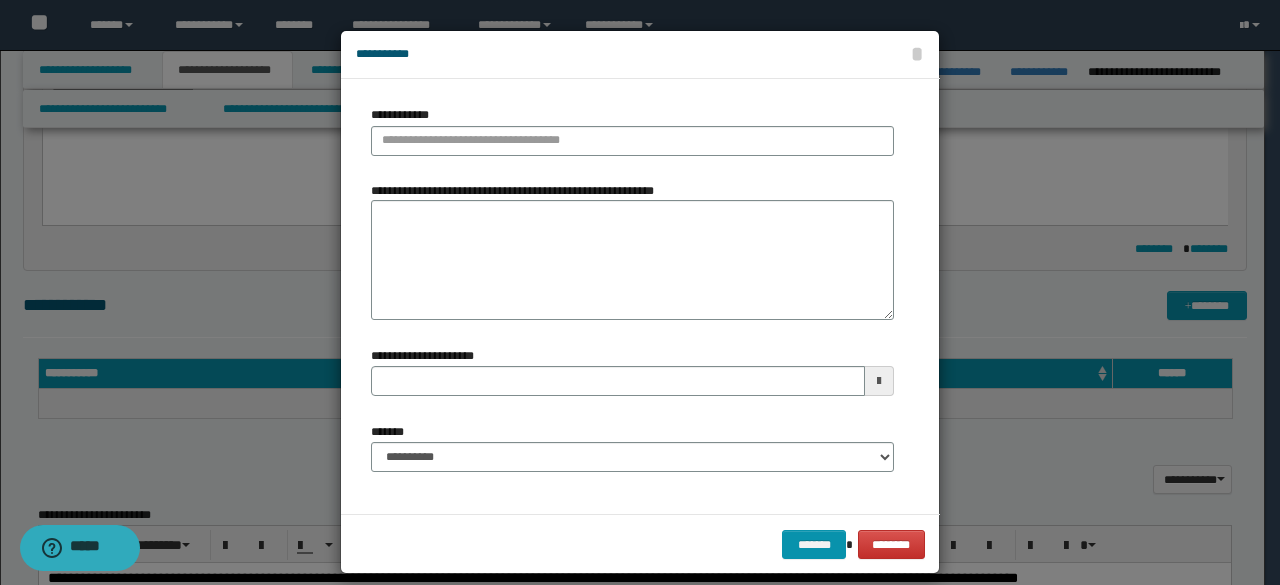 type 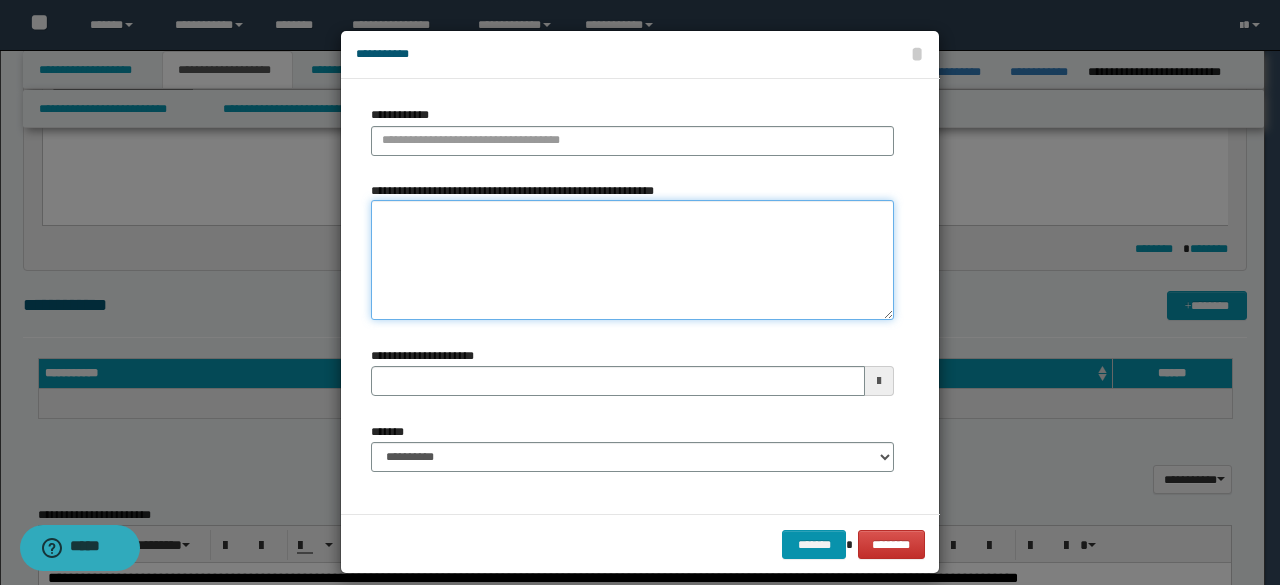 click on "**********" at bounding box center (632, 260) 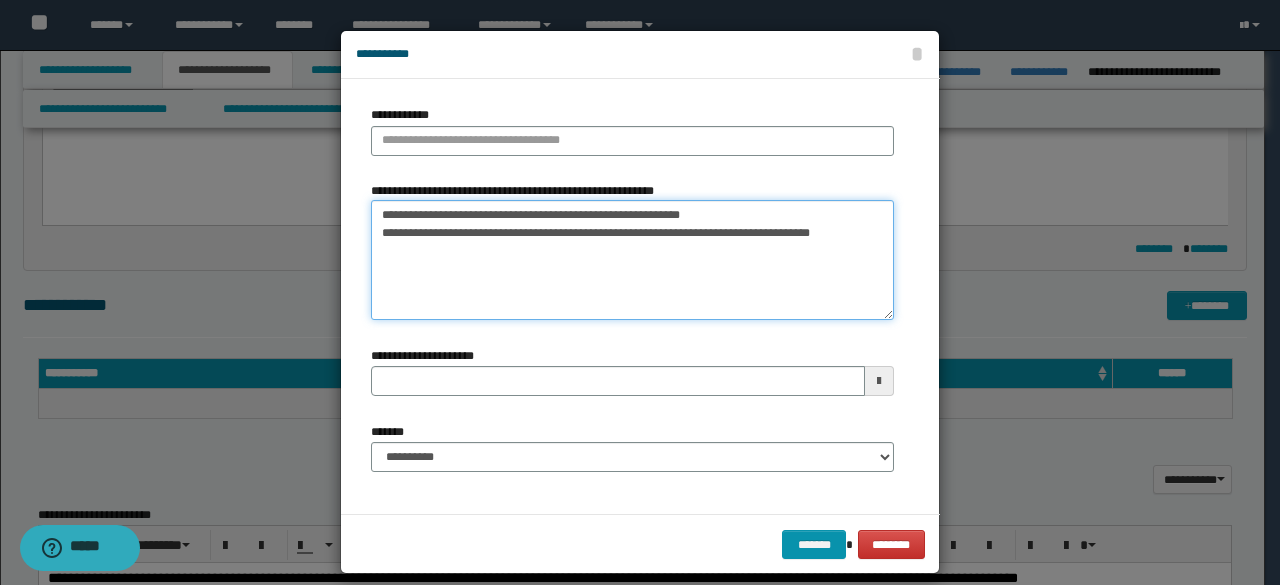 type on "**********" 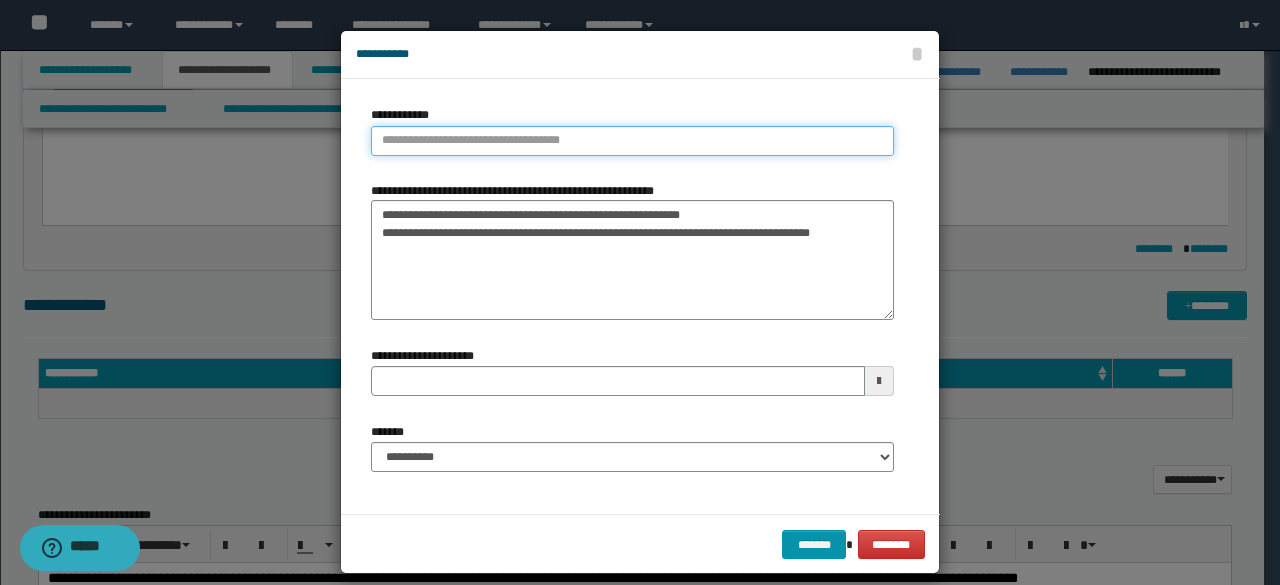 click on "**********" at bounding box center (632, 141) 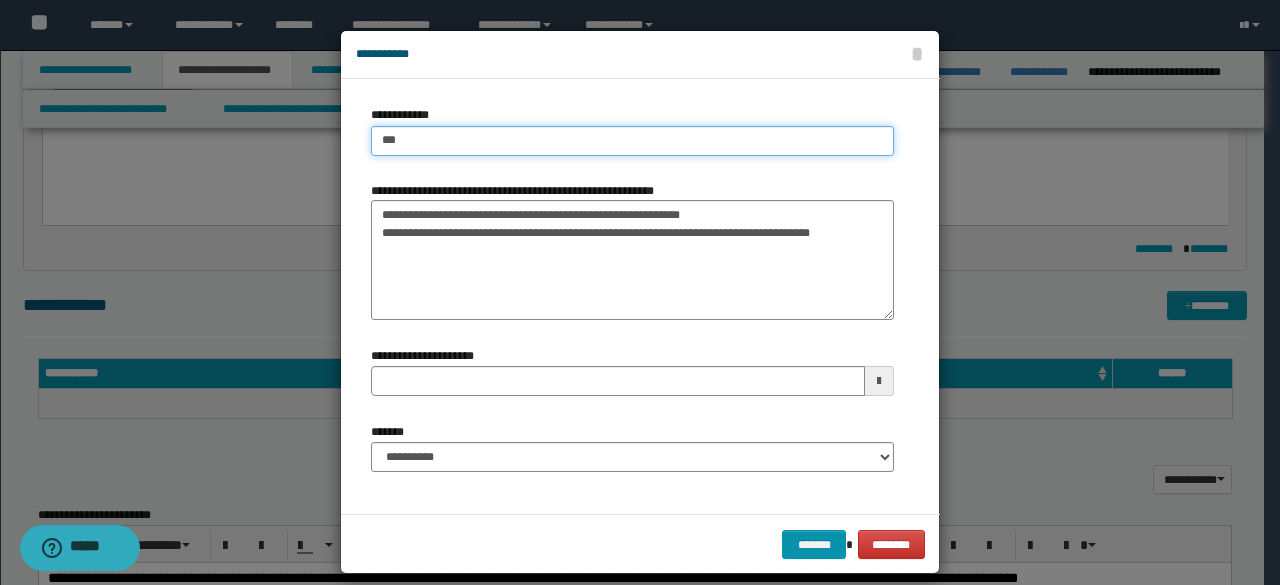 type on "****" 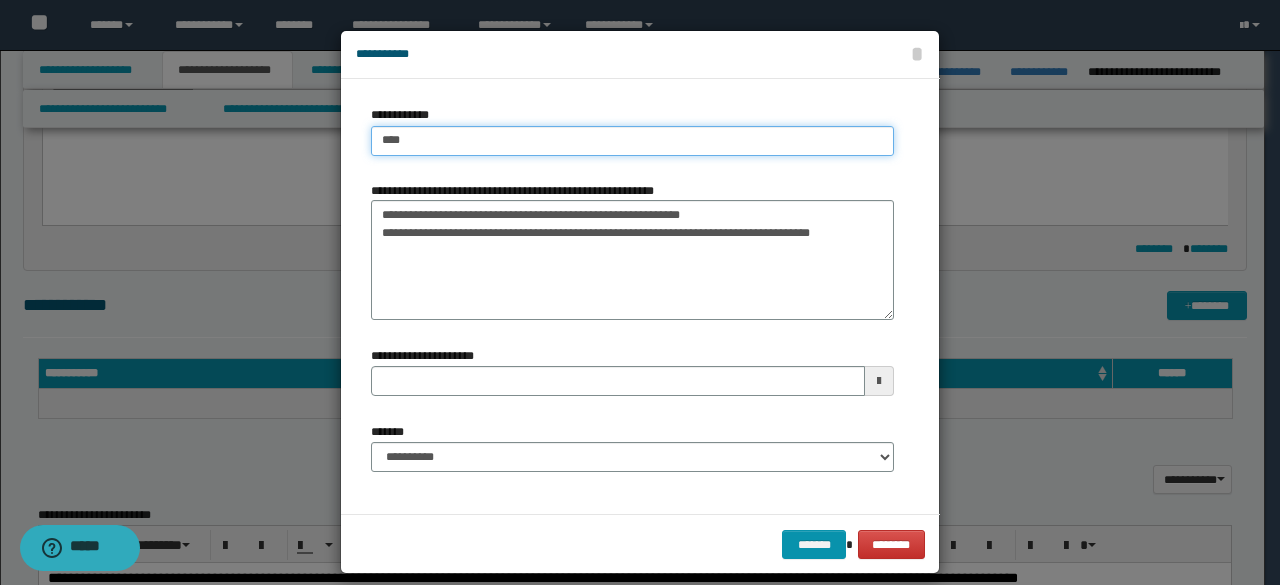 type on "****" 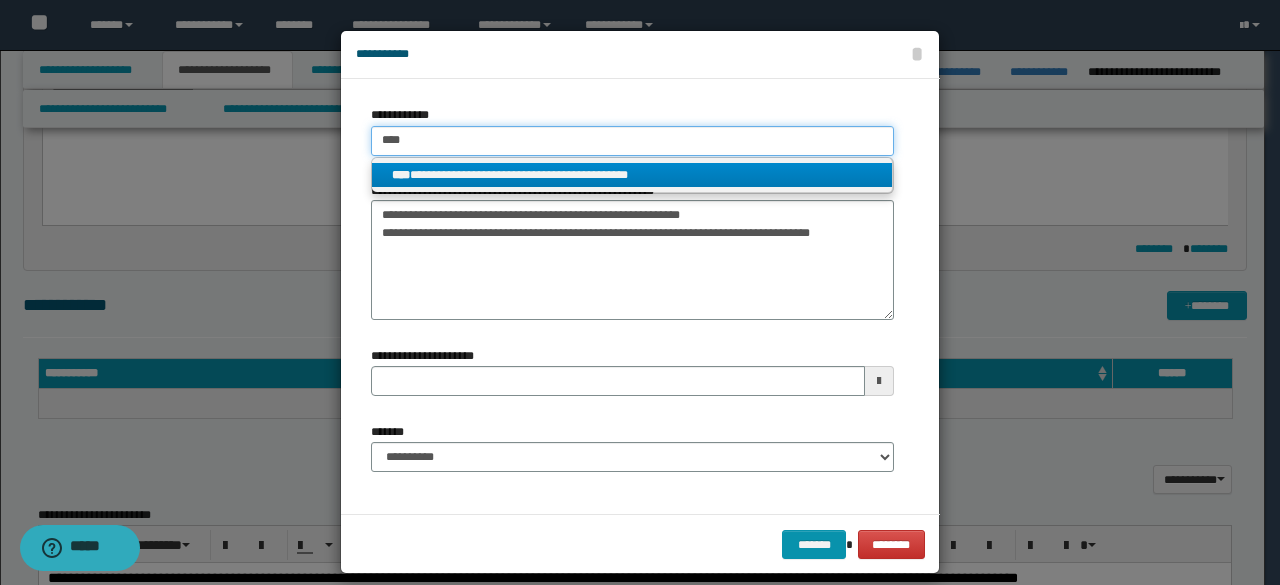 type on "****" 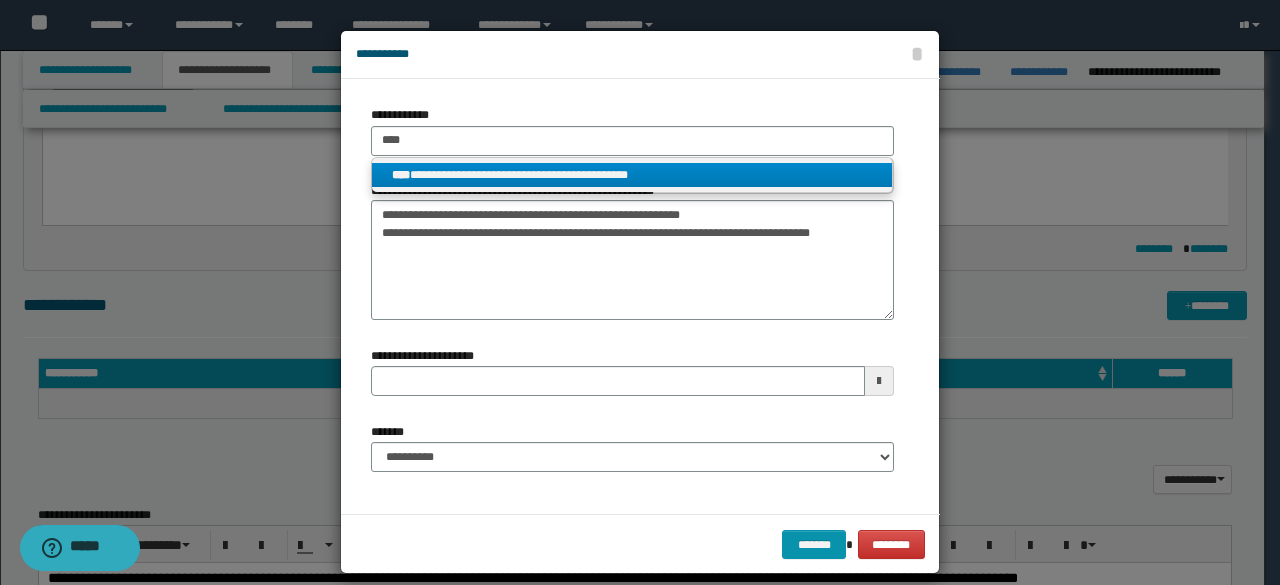 click on "**********" at bounding box center (632, 175) 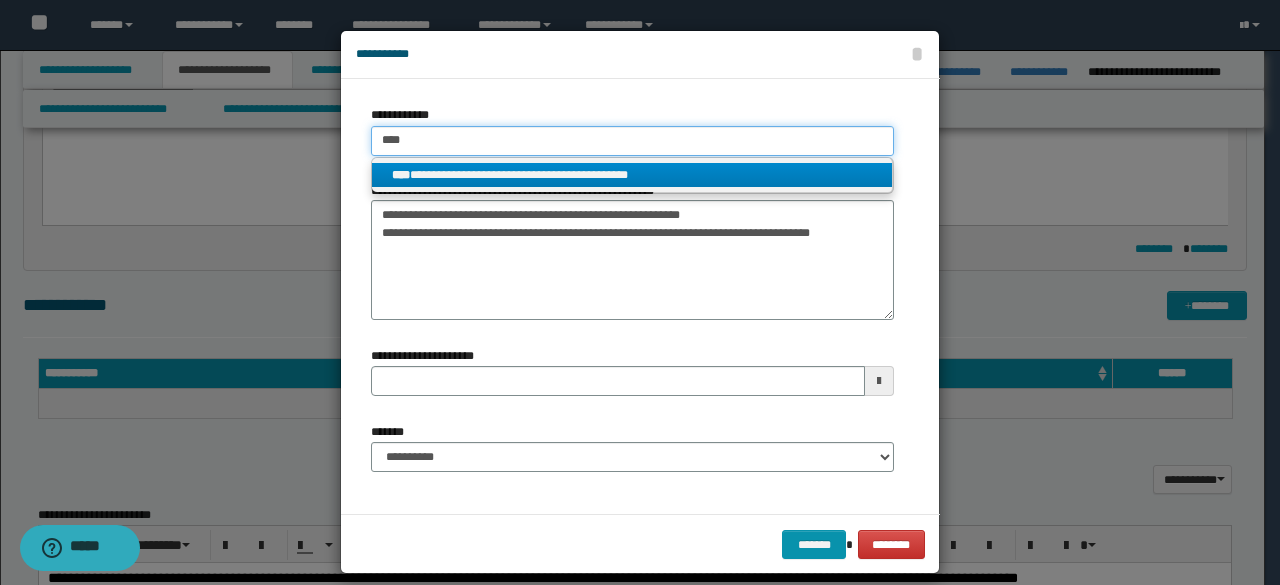 type 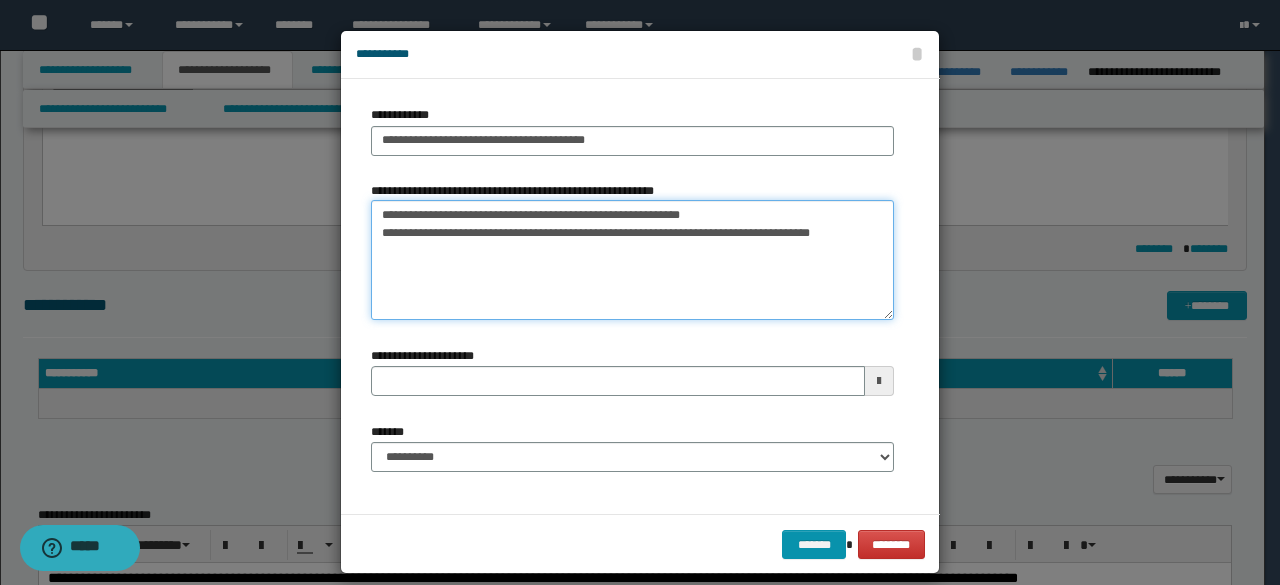 drag, startPoint x: 684, startPoint y: 213, endPoint x: 350, endPoint y: 153, distance: 339.34644 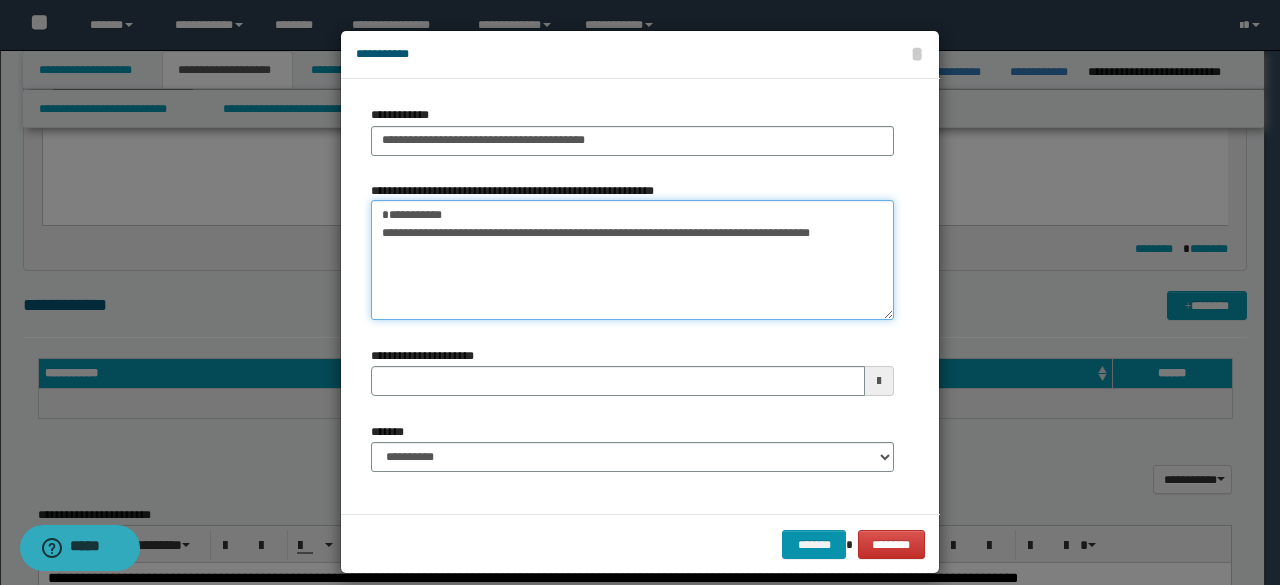 drag, startPoint x: 492, startPoint y: 217, endPoint x: 540, endPoint y: 263, distance: 66.48308 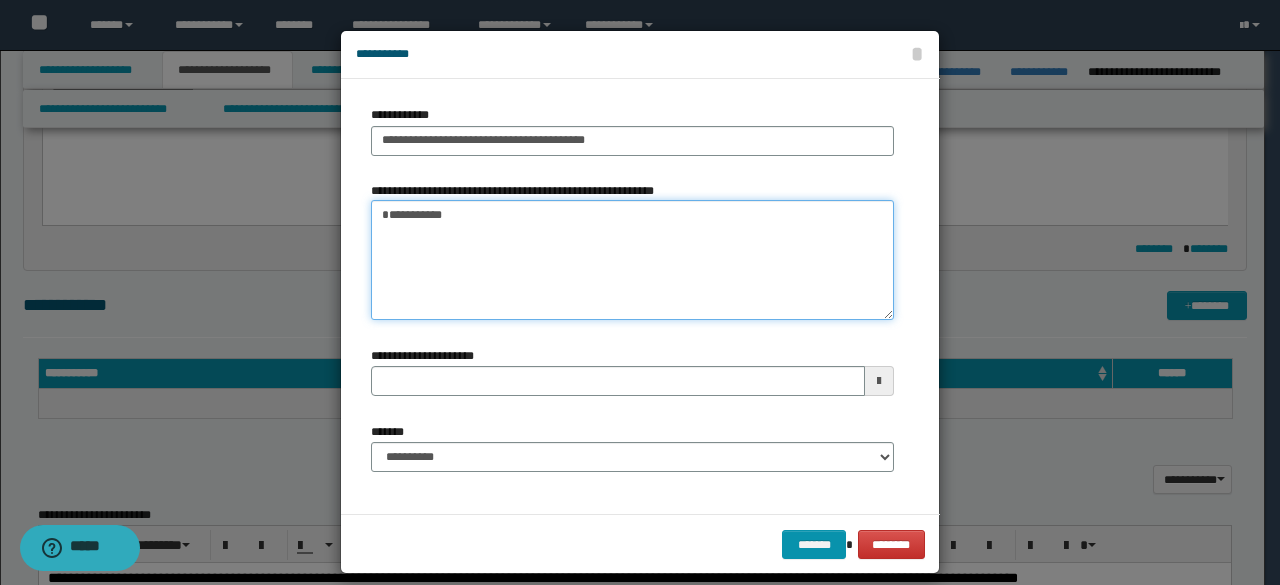 type on "**********" 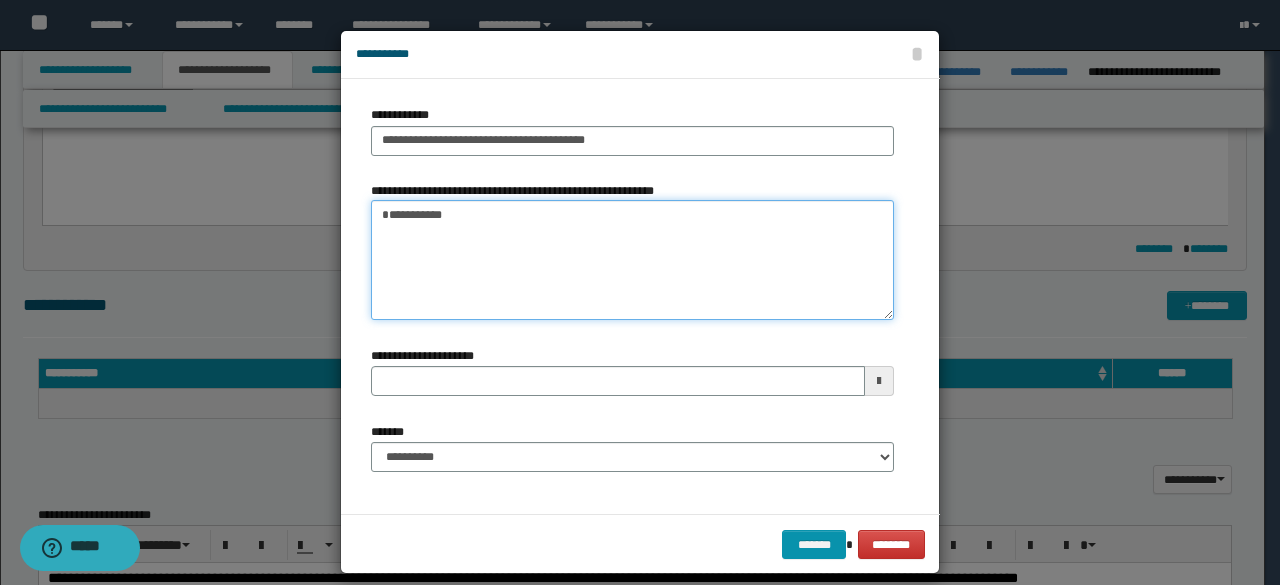 type 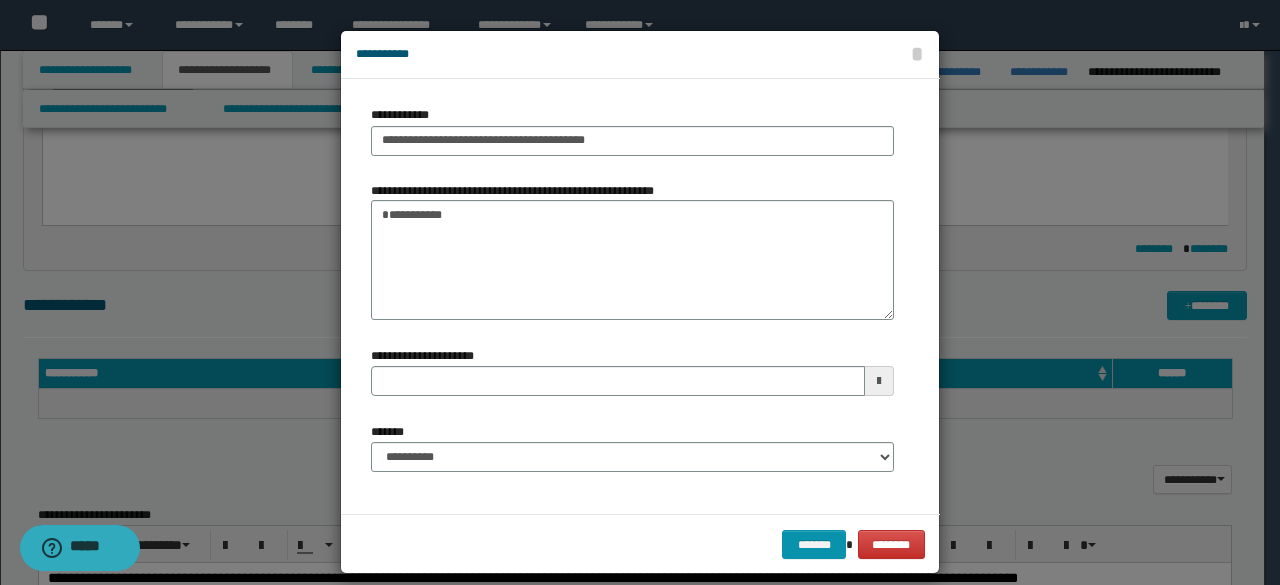 click on "**********" at bounding box center [632, 447] 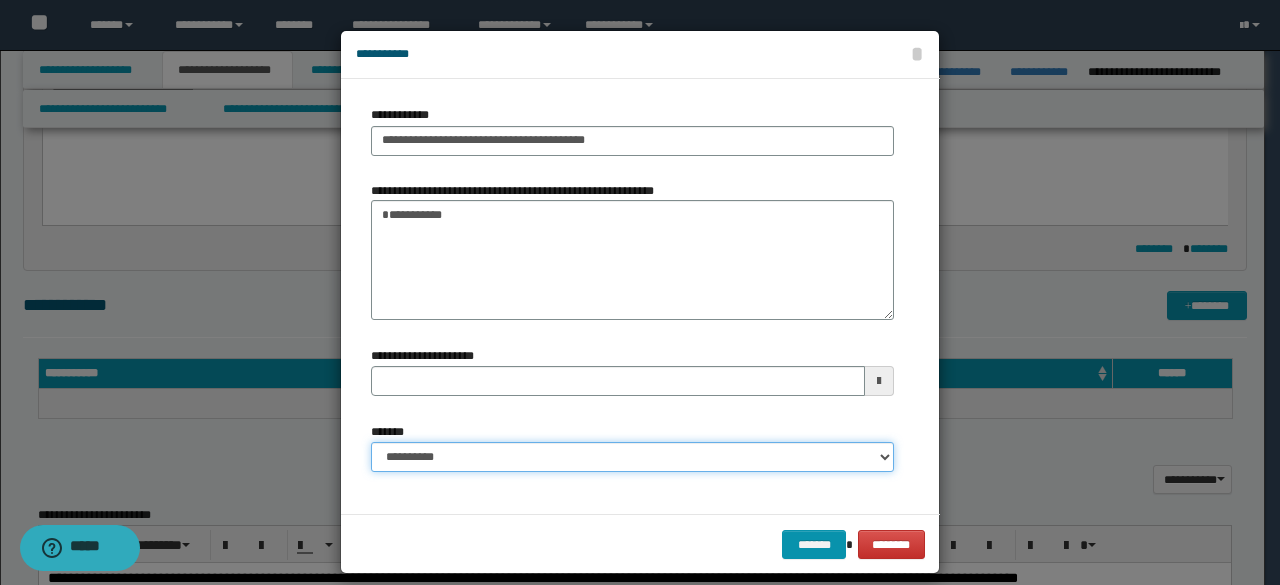 click on "**********" at bounding box center [632, 457] 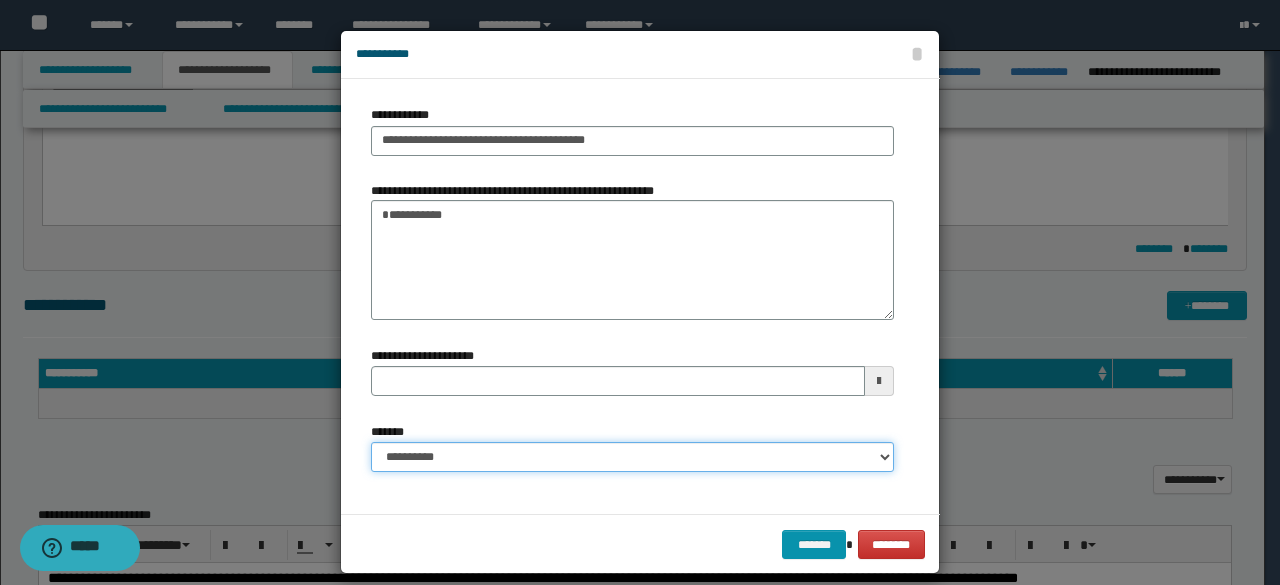 select on "*" 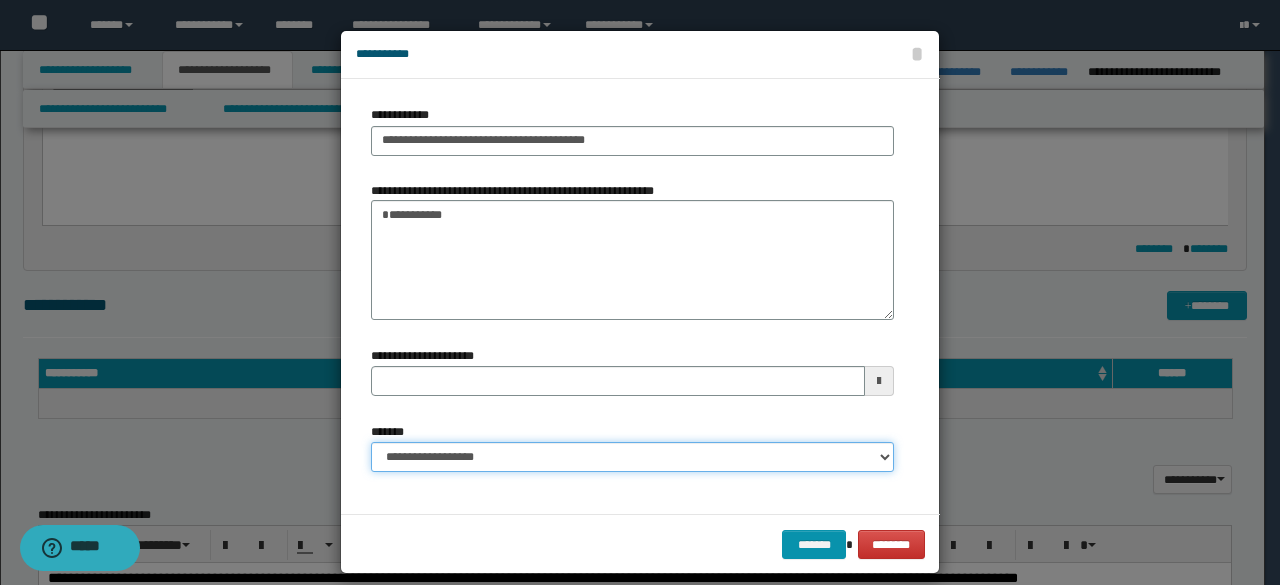 type 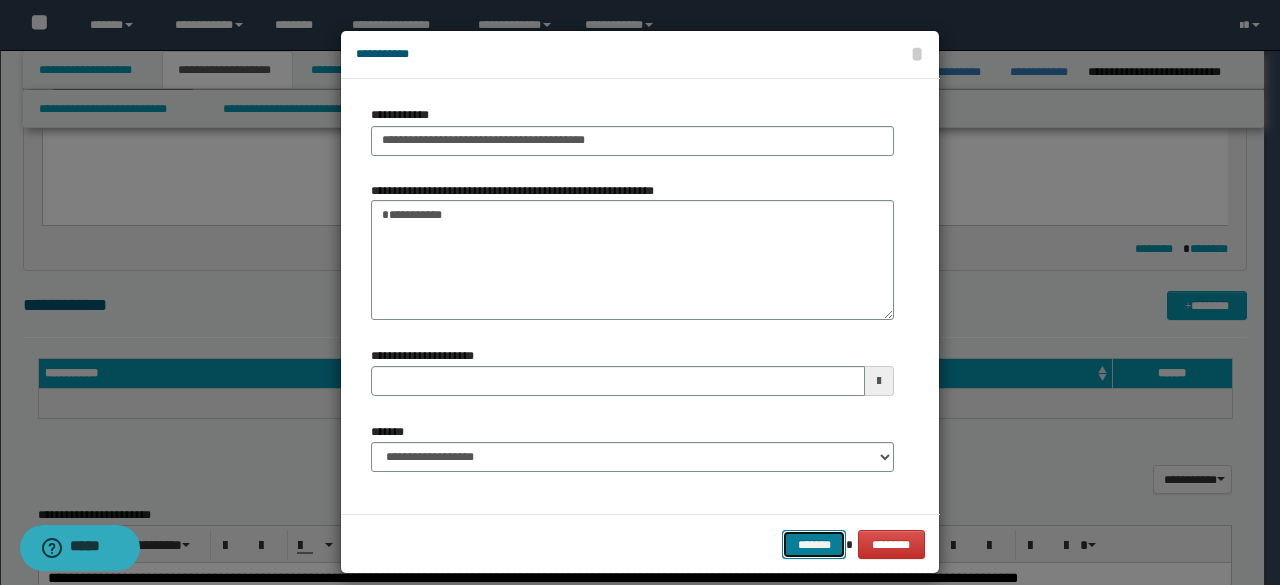 click on "*******" at bounding box center [814, 544] 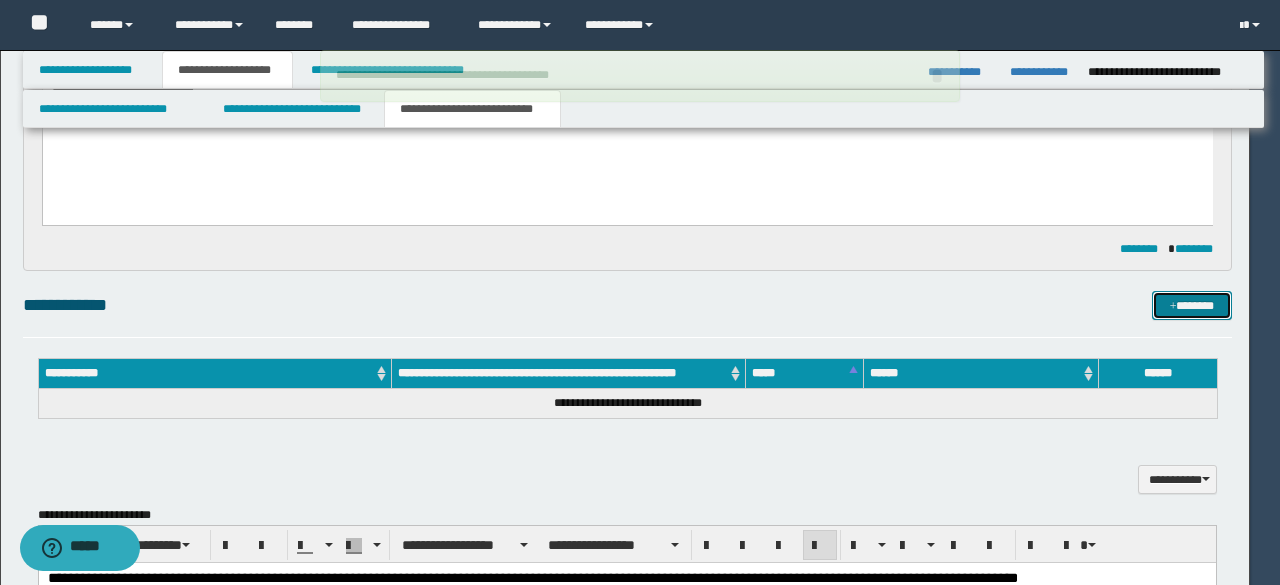 type 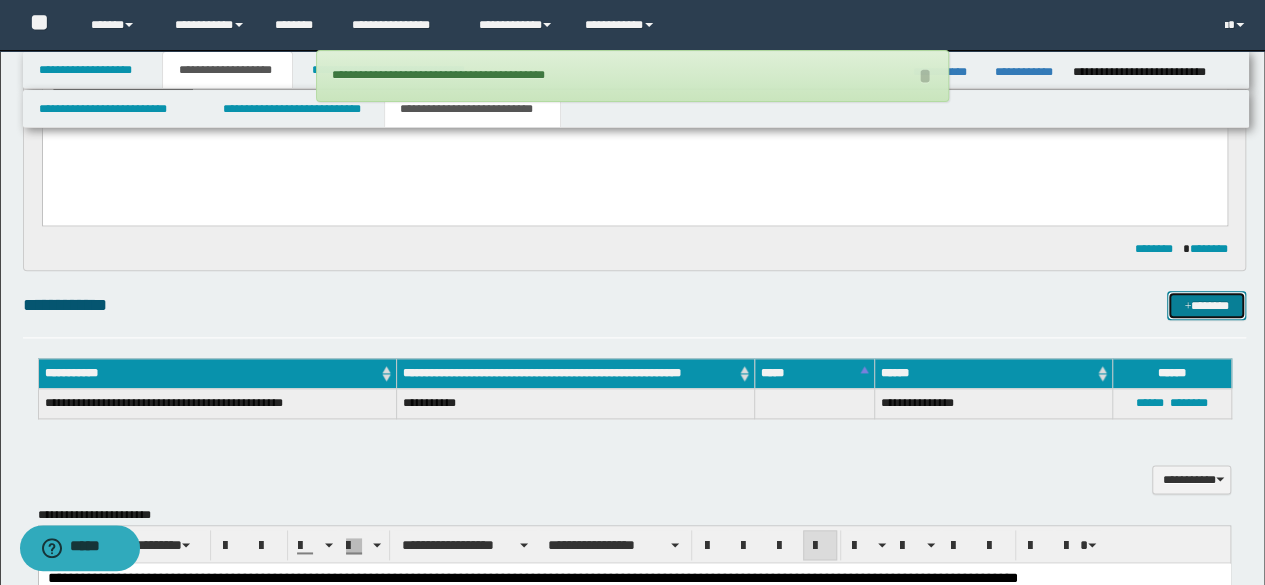 click at bounding box center [1187, 307] 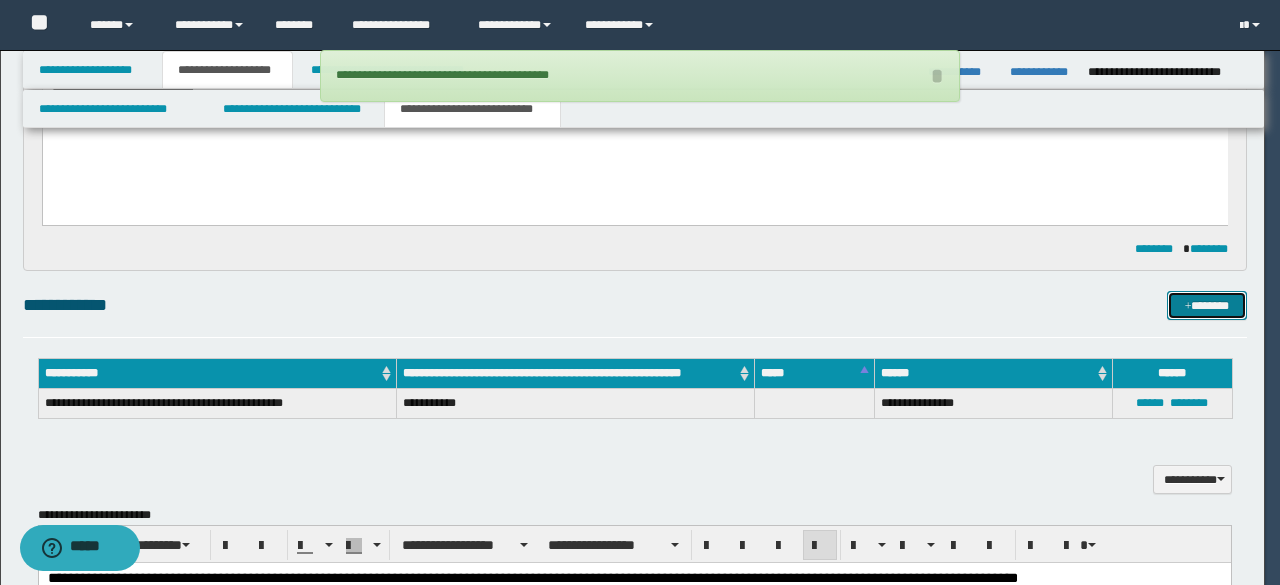 type 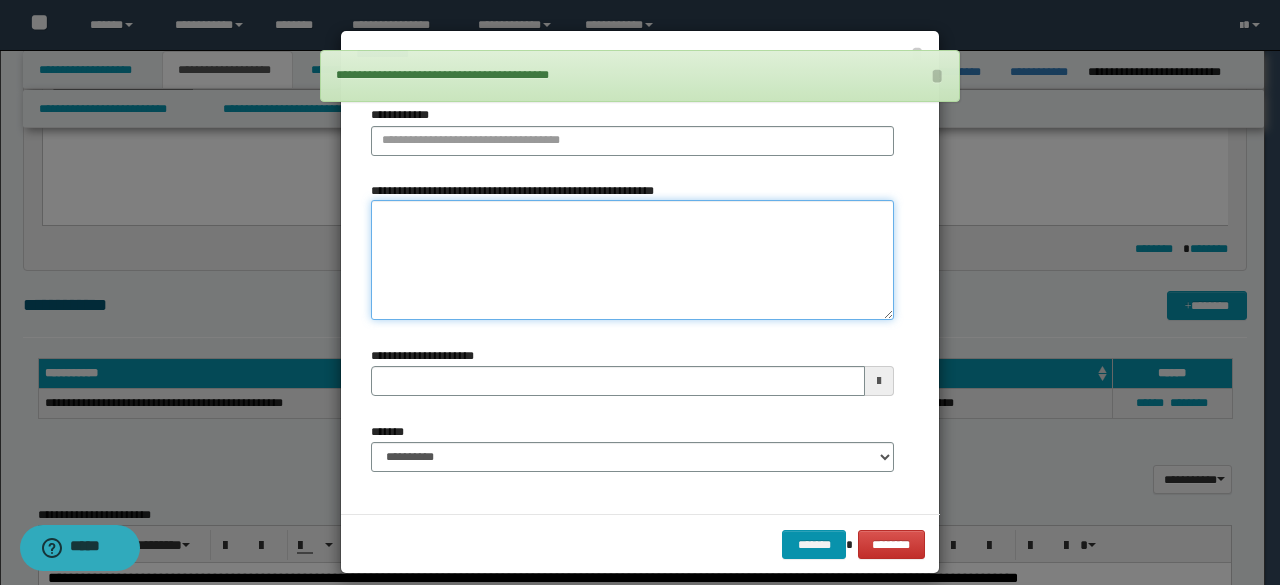 click on "**********" at bounding box center (632, 260) 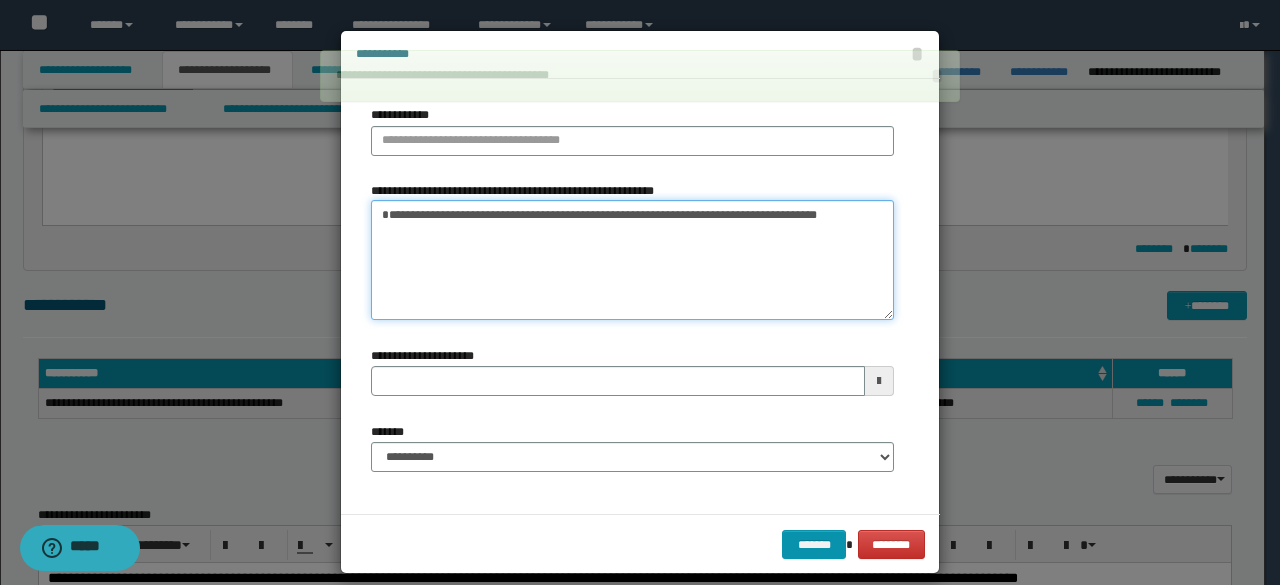 type on "**********" 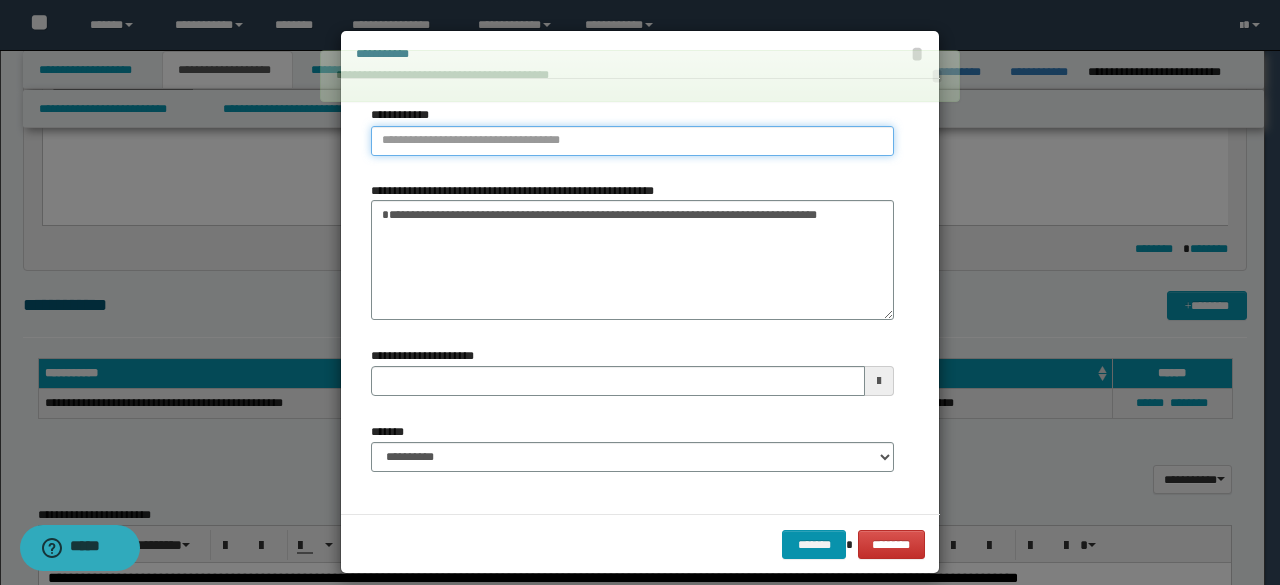 type on "**********" 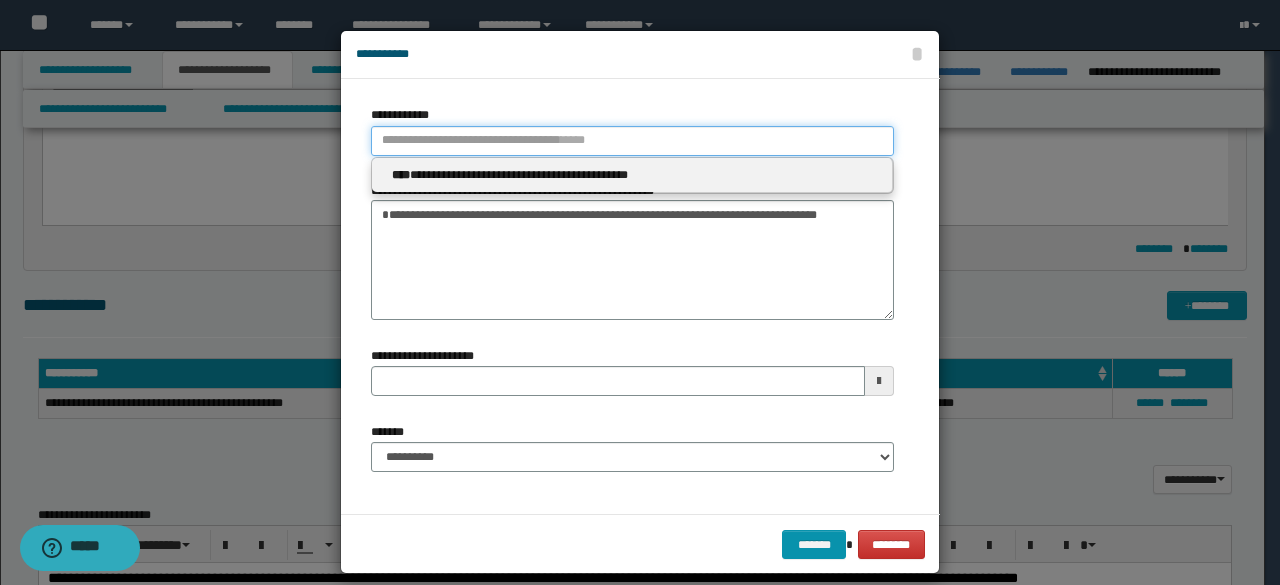 click on "**********" at bounding box center (632, 141) 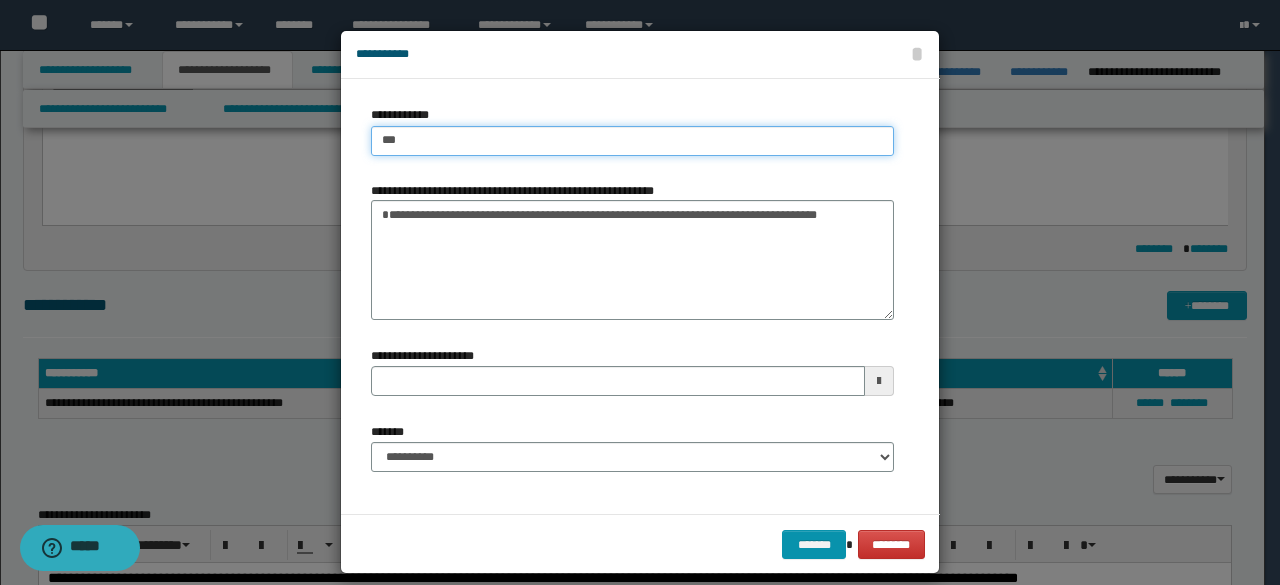 type on "****" 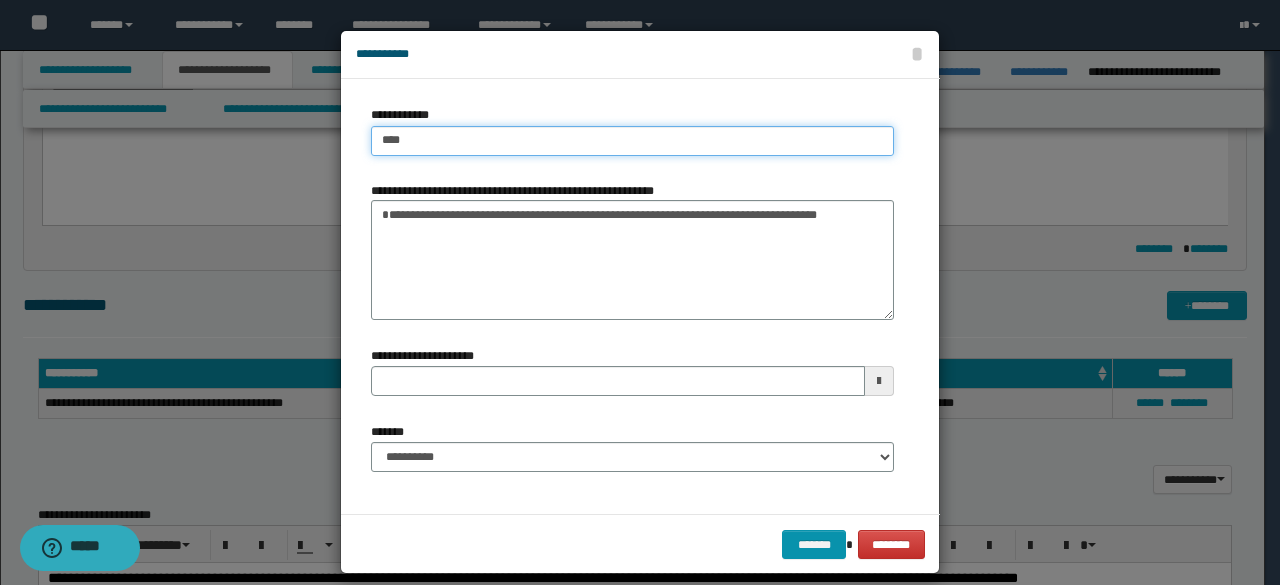 type on "****" 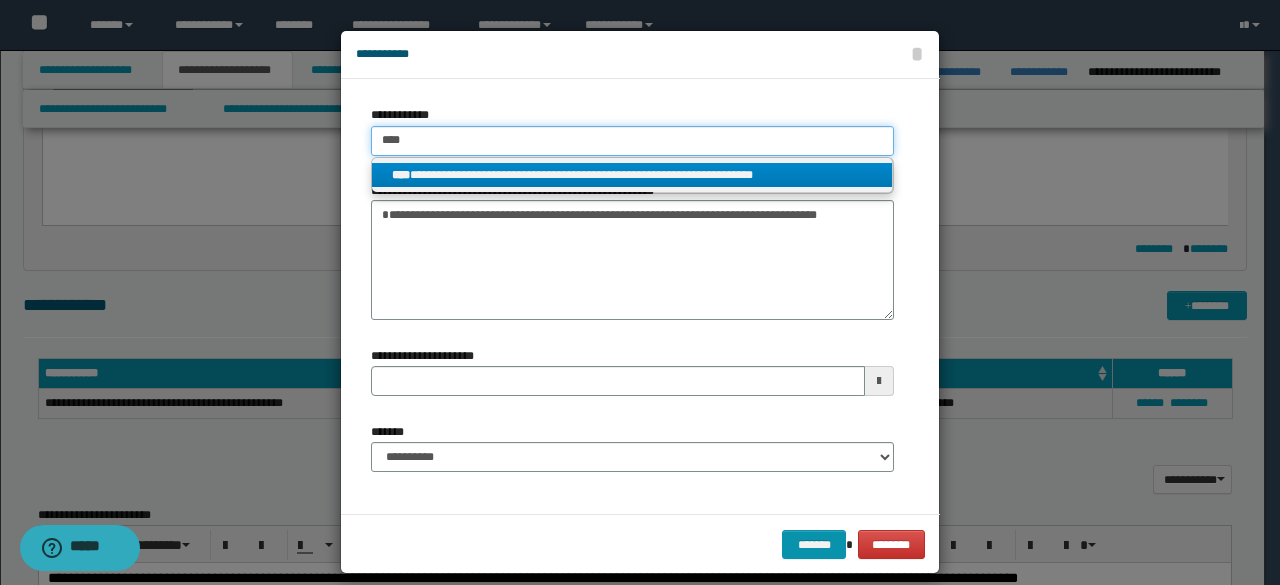 type on "****" 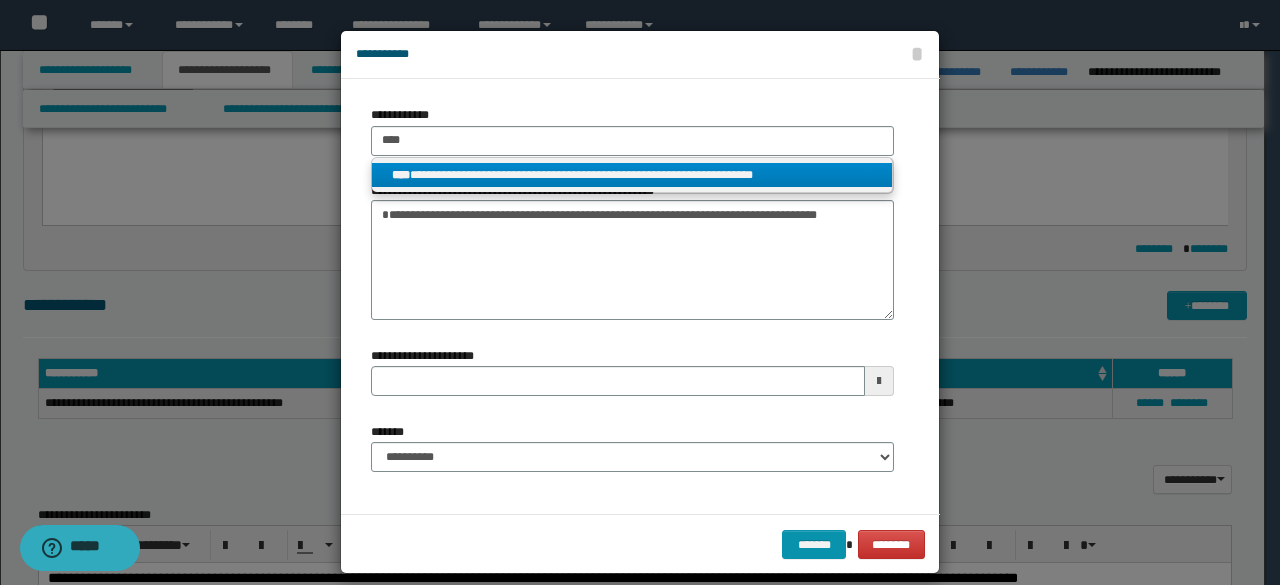 click on "**********" at bounding box center (632, 175) 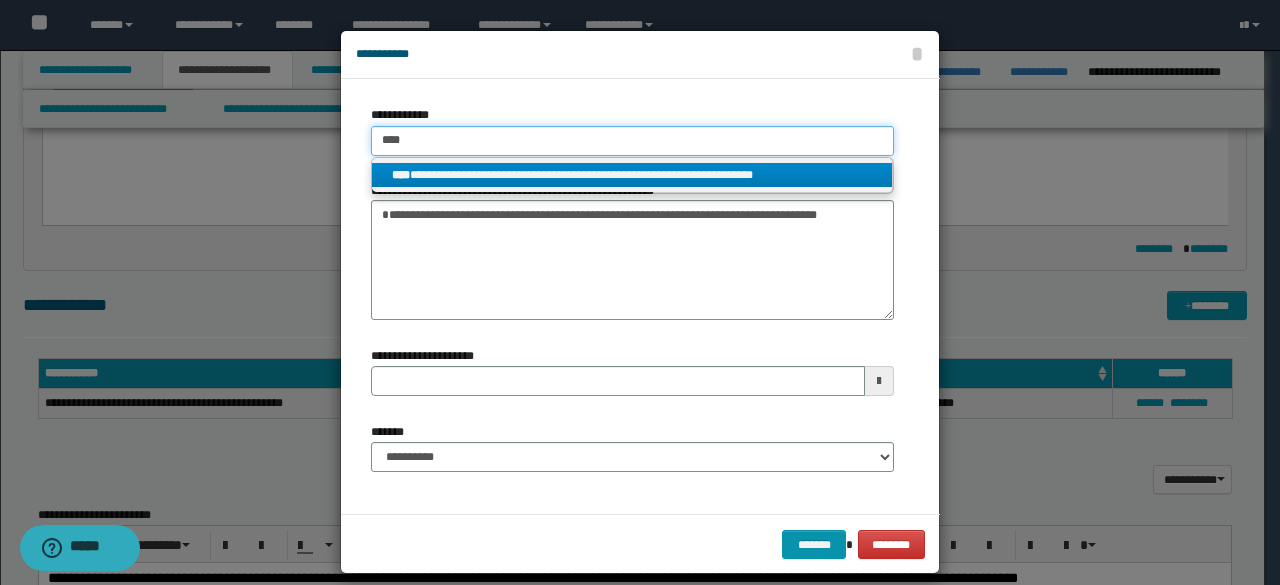 type 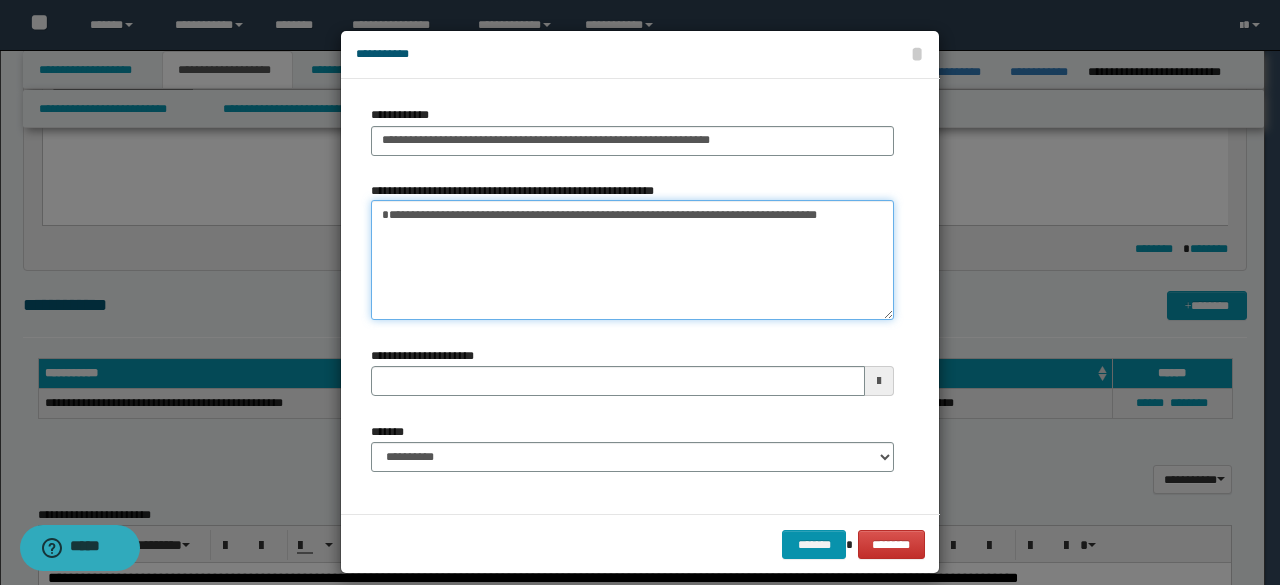 drag, startPoint x: 863, startPoint y: 239, endPoint x: 248, endPoint y: 131, distance: 624.41095 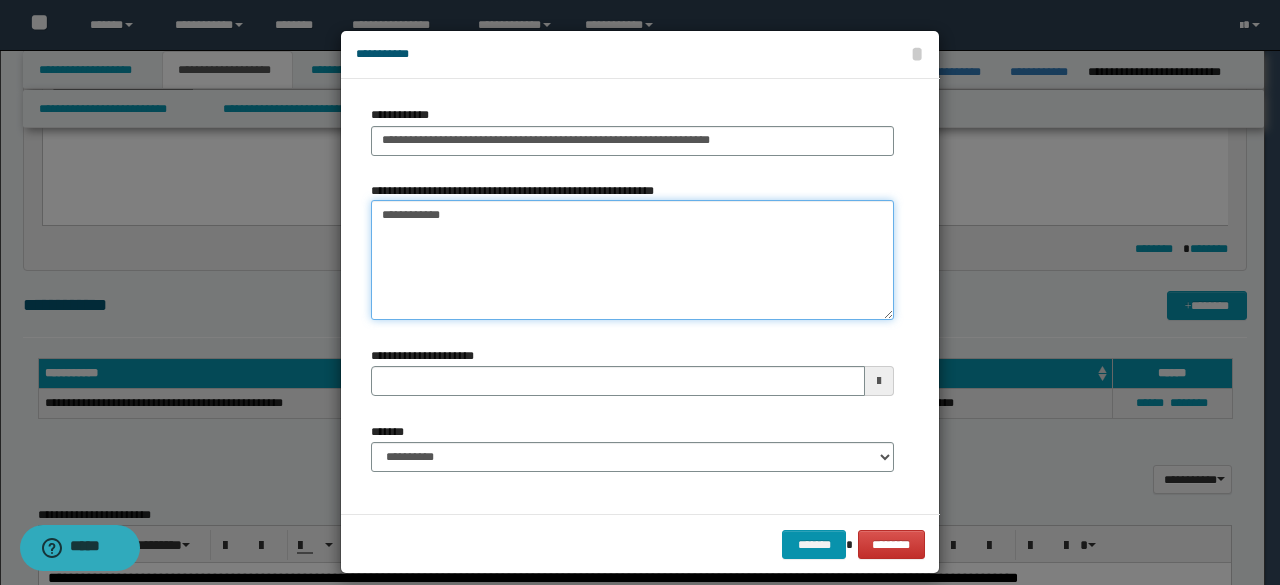 type 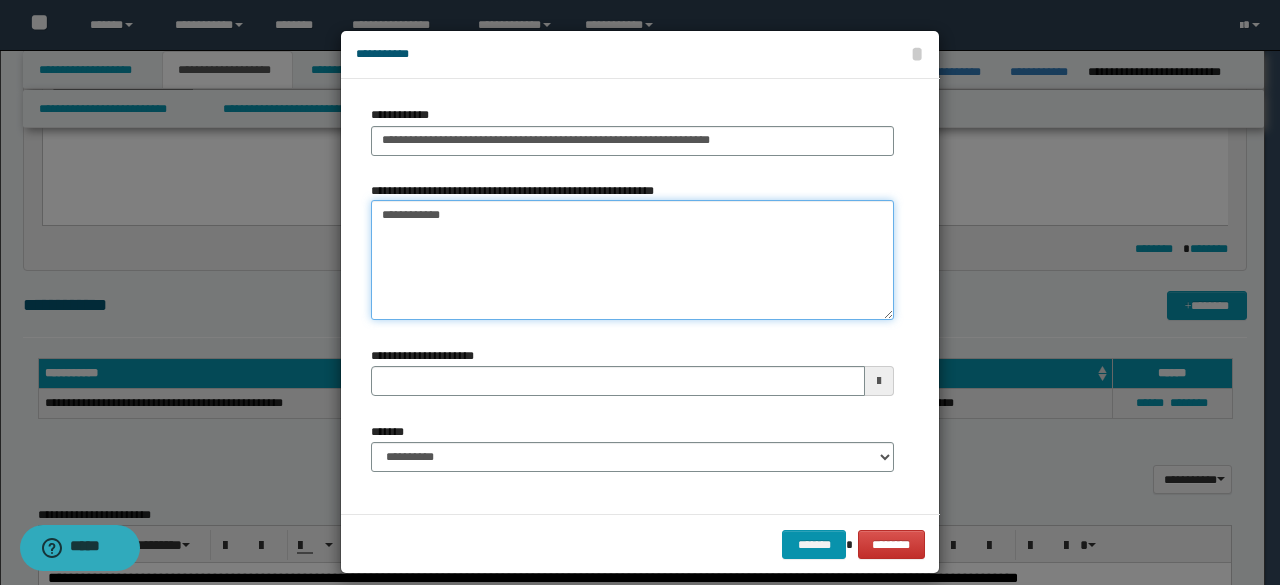type on "**********" 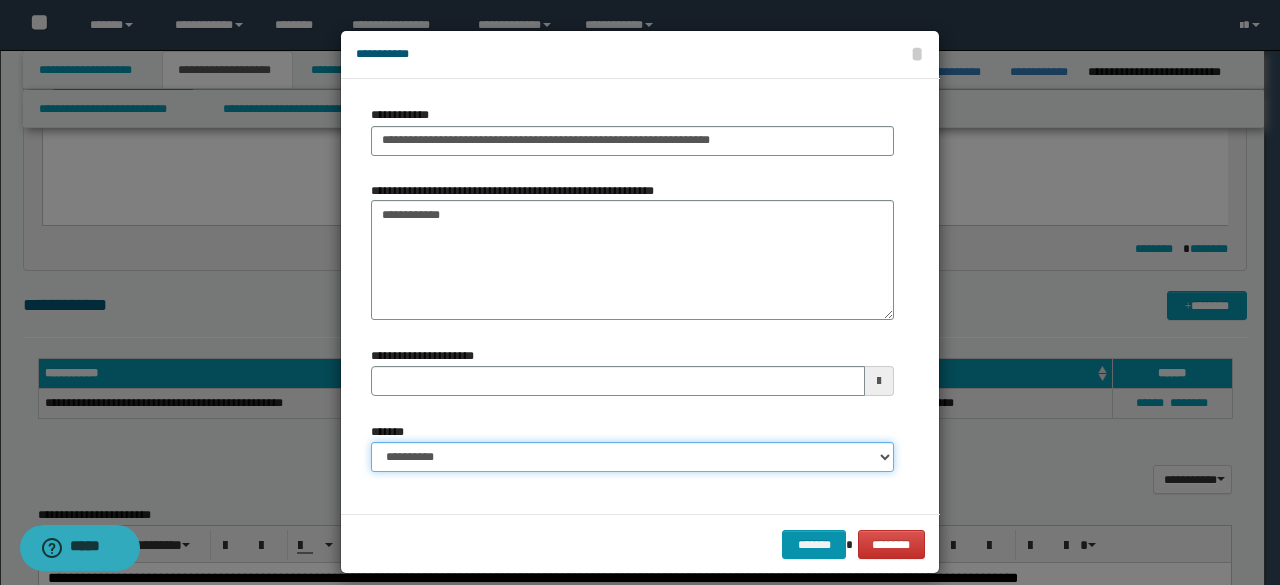 click on "**********" at bounding box center (632, 457) 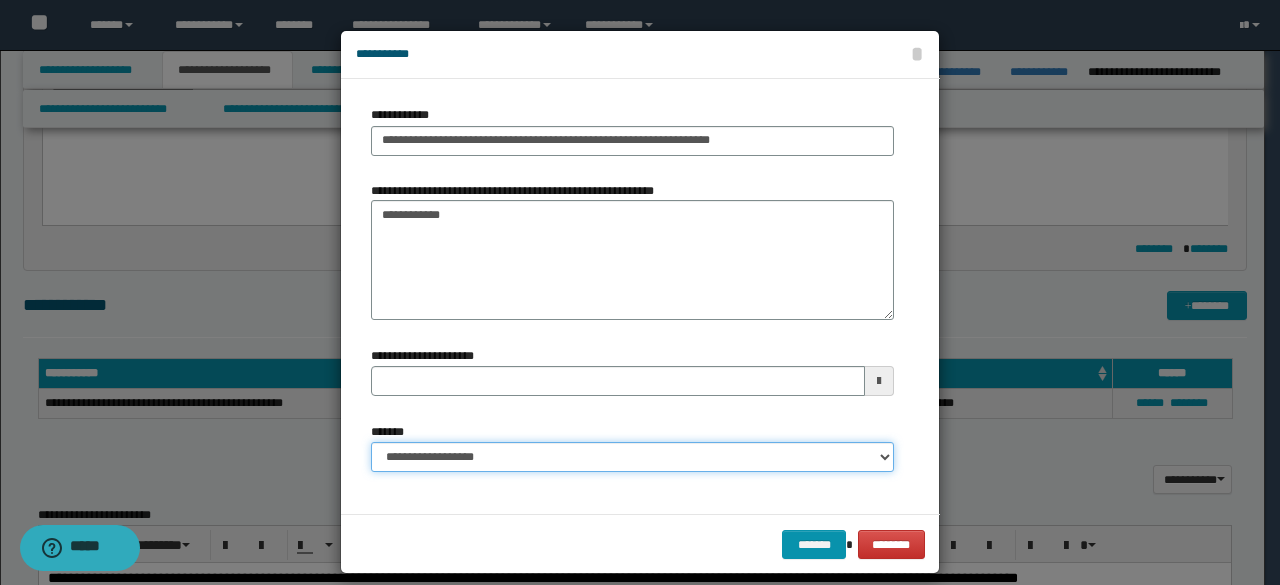 click on "**********" at bounding box center [632, 457] 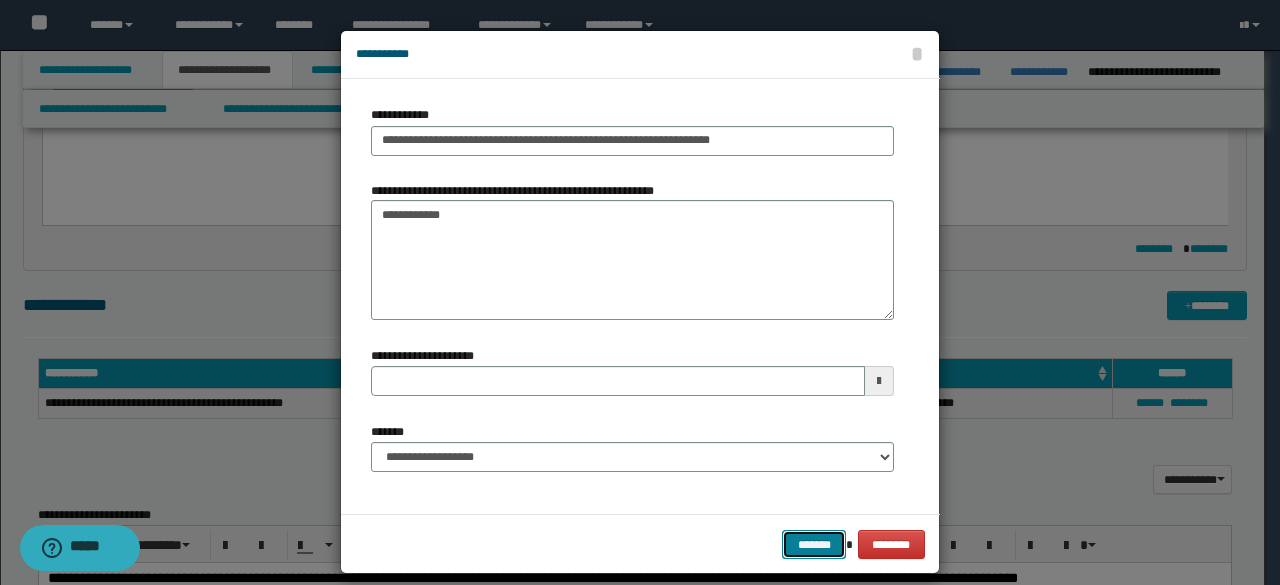 click on "*******" at bounding box center [814, 544] 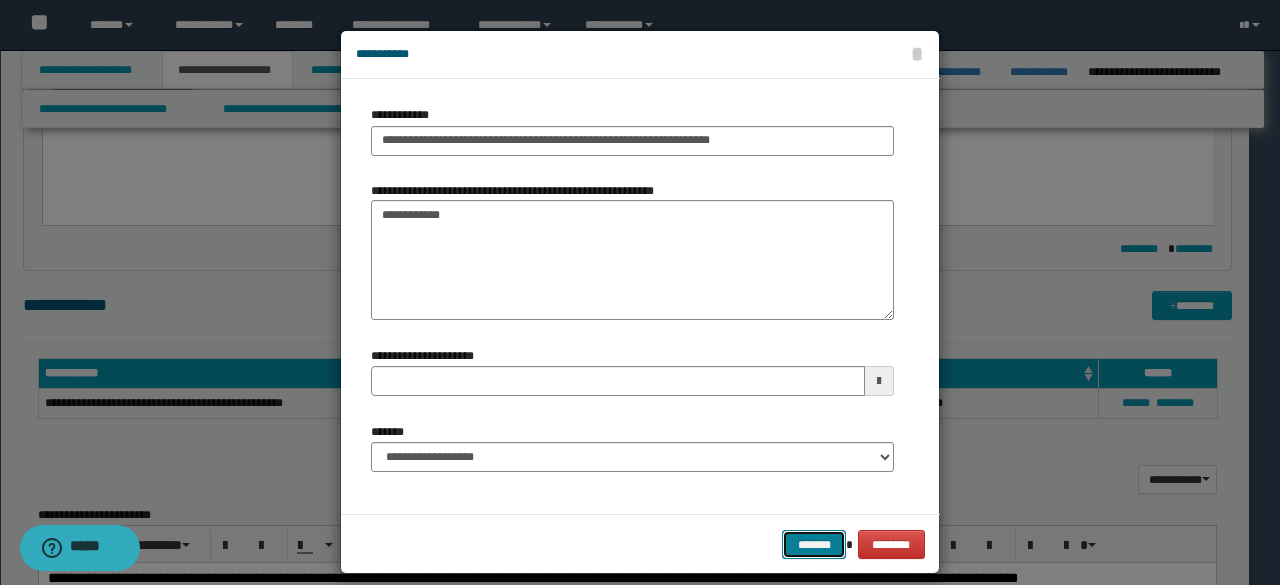 type 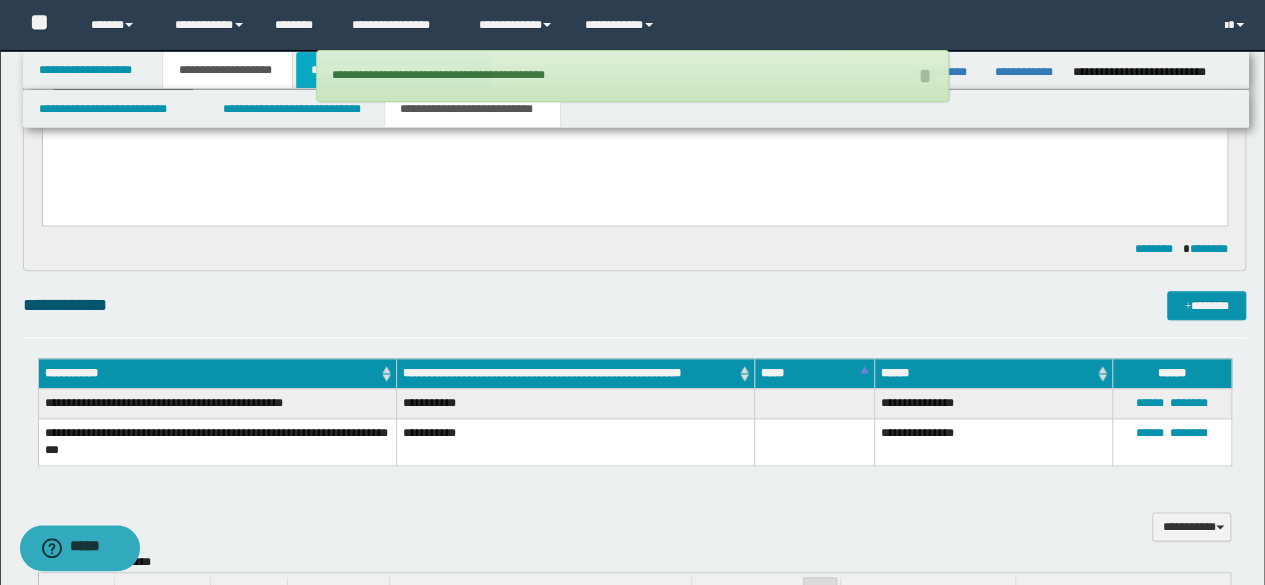 click on "**********" at bounding box center (393, 70) 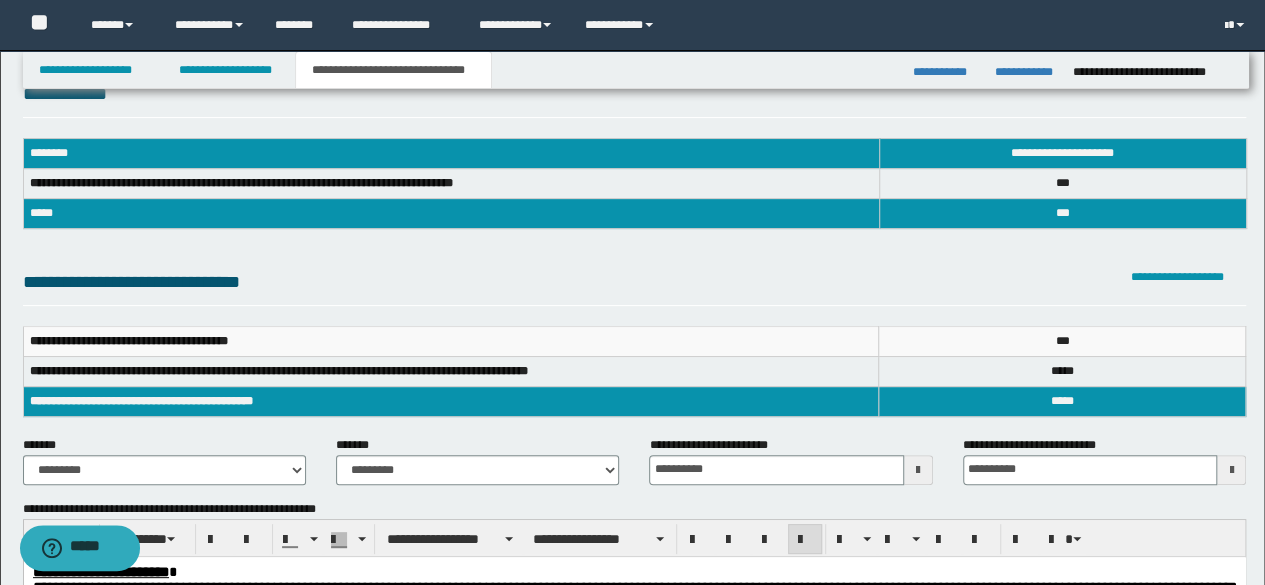 scroll, scrollTop: 148, scrollLeft: 0, axis: vertical 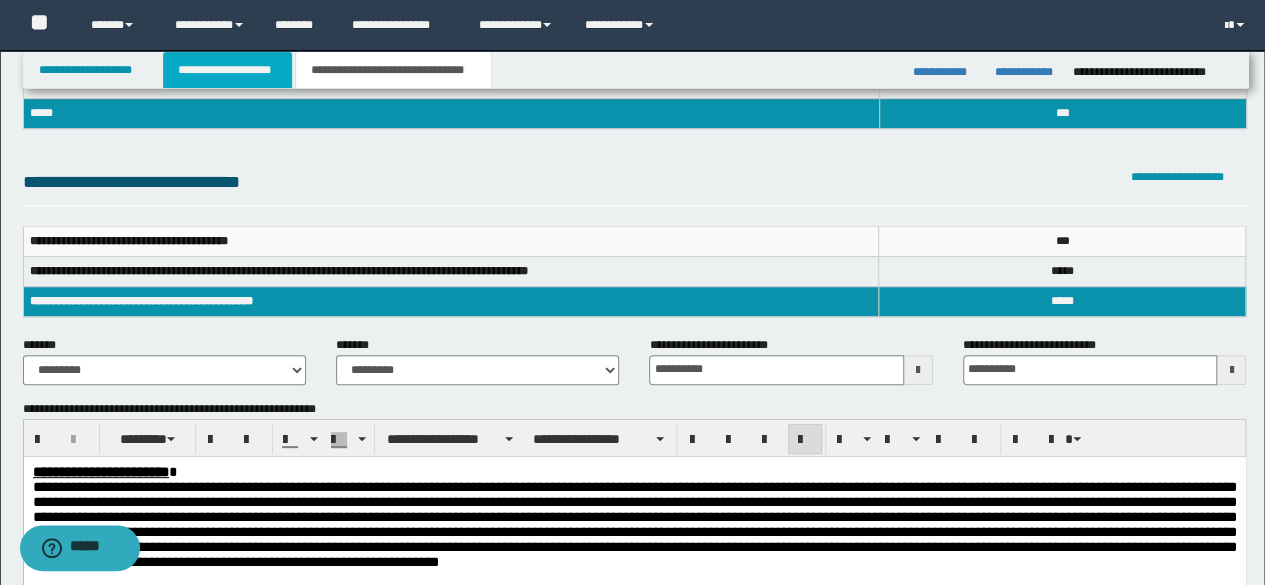 click on "**********" at bounding box center (227, 70) 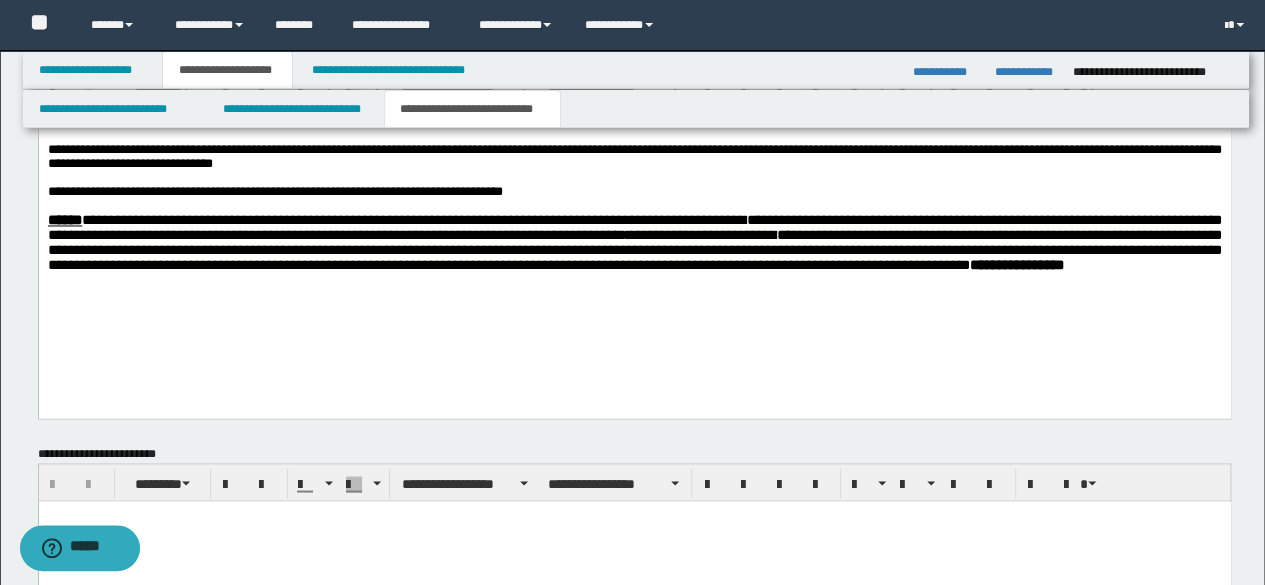 scroll, scrollTop: 1578, scrollLeft: 0, axis: vertical 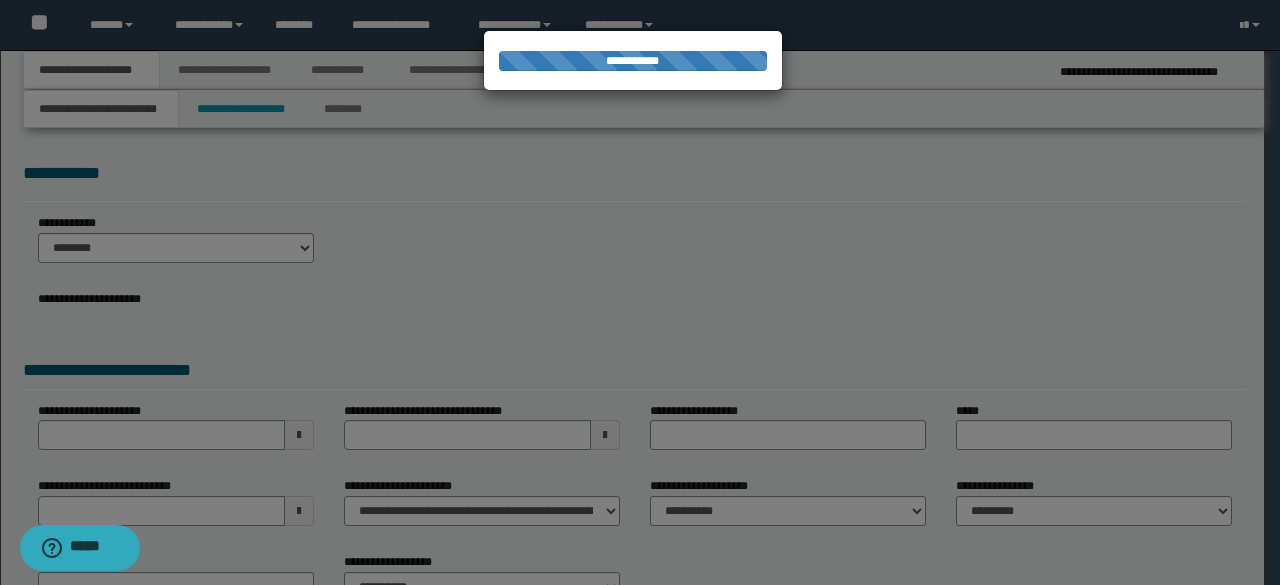 select on "**" 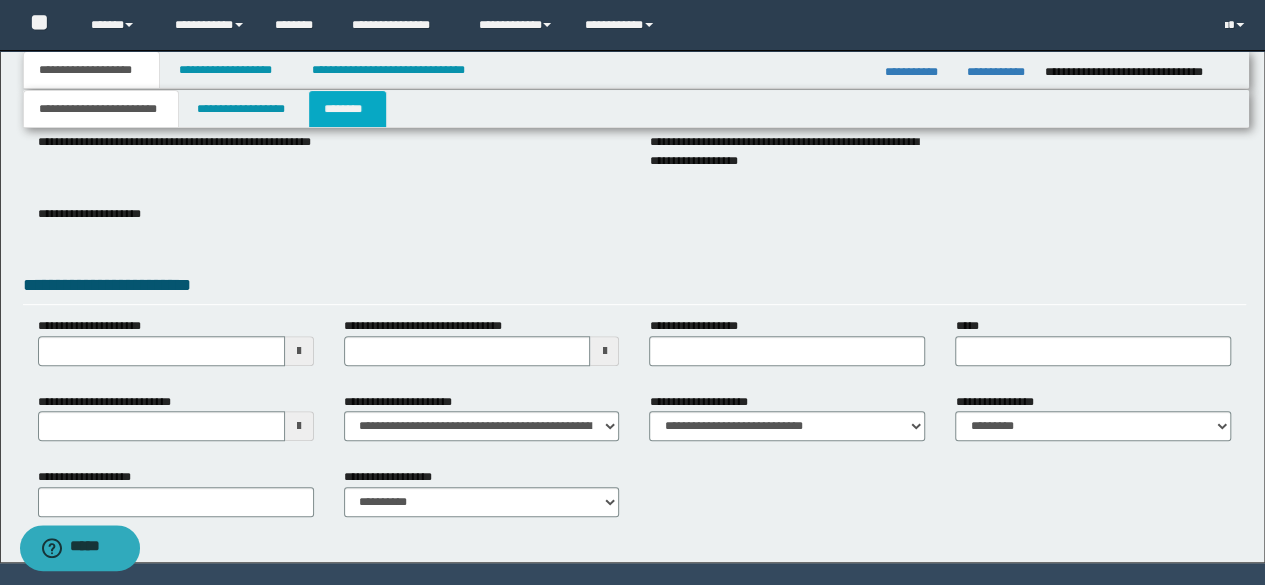 scroll, scrollTop: 300, scrollLeft: 0, axis: vertical 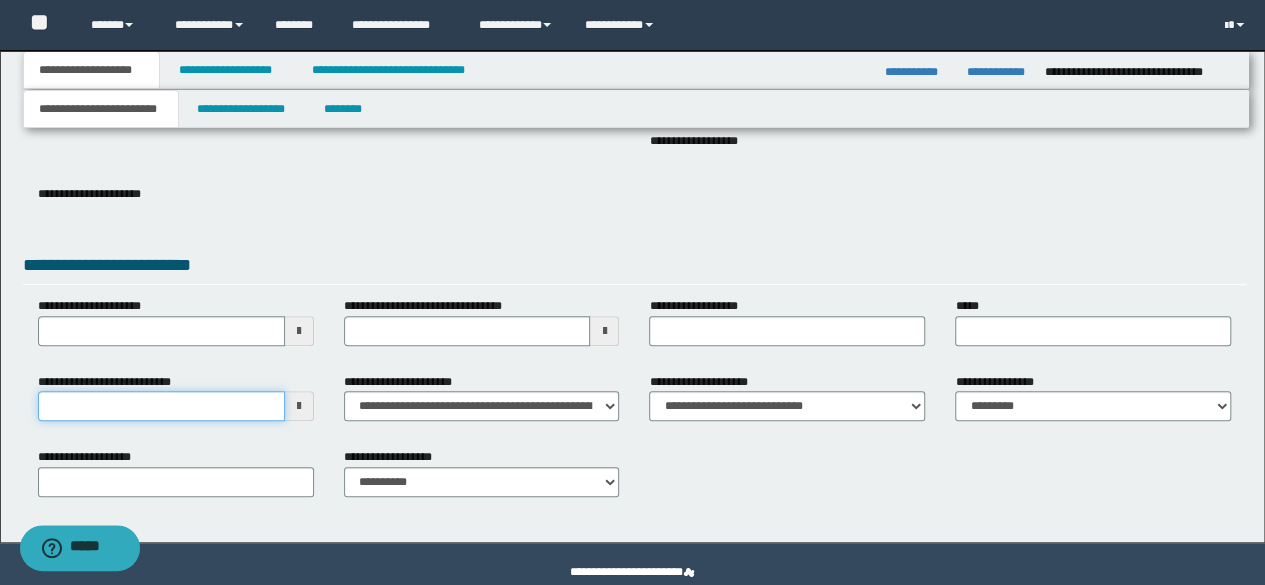click on "**********" at bounding box center (161, 406) 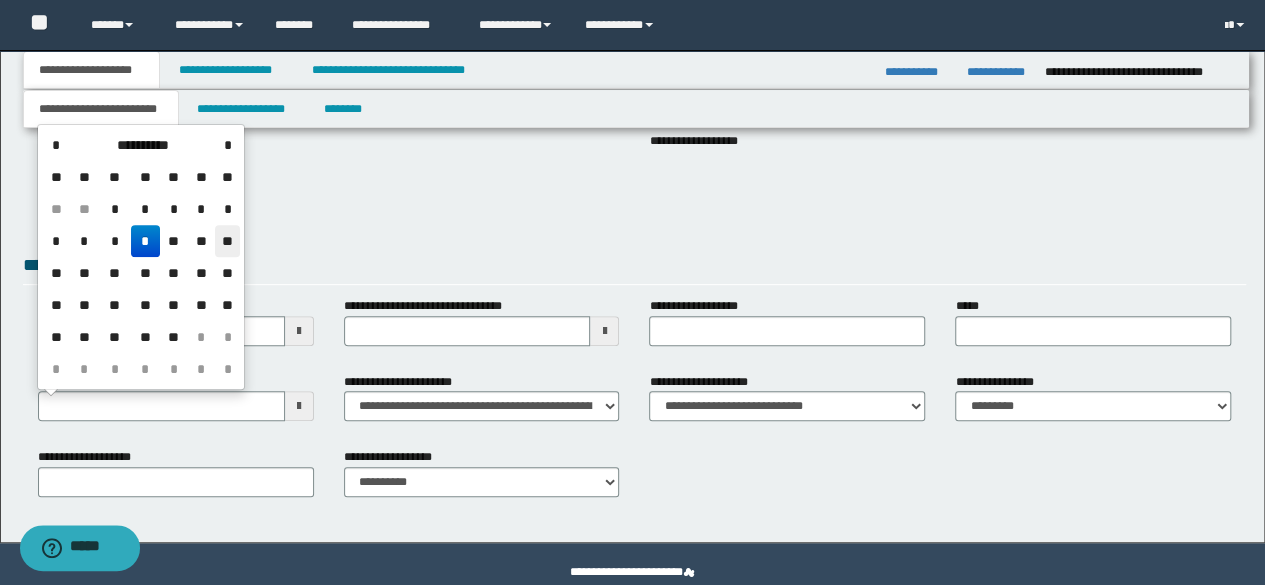 click on "**" at bounding box center [227, 241] 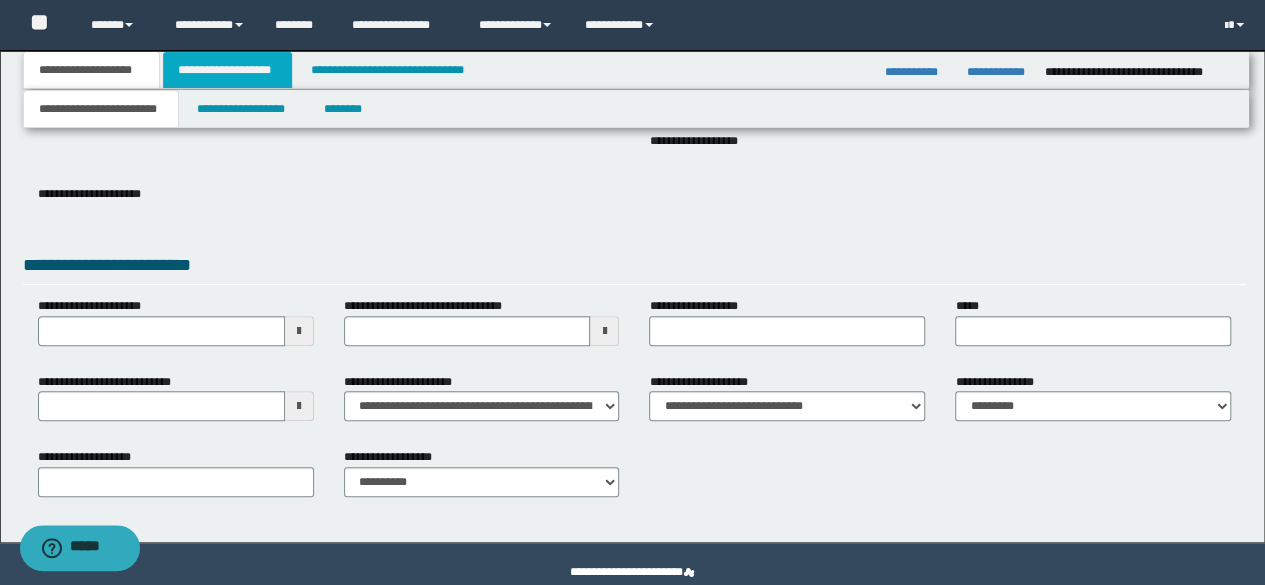 click on "**********" at bounding box center (227, 70) 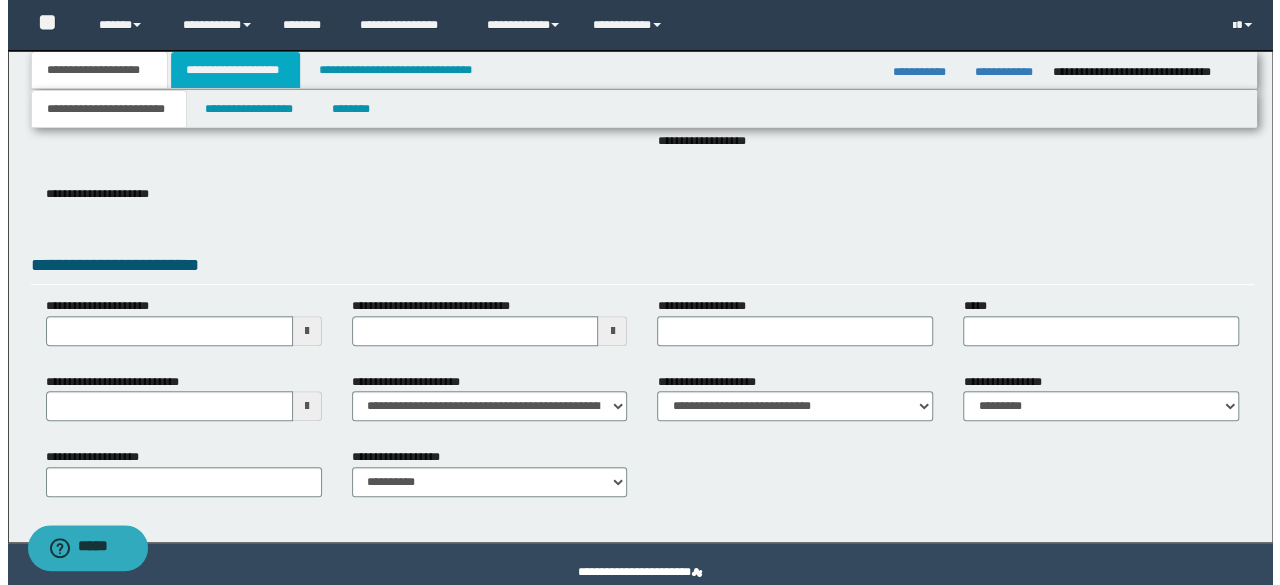 scroll, scrollTop: 0, scrollLeft: 0, axis: both 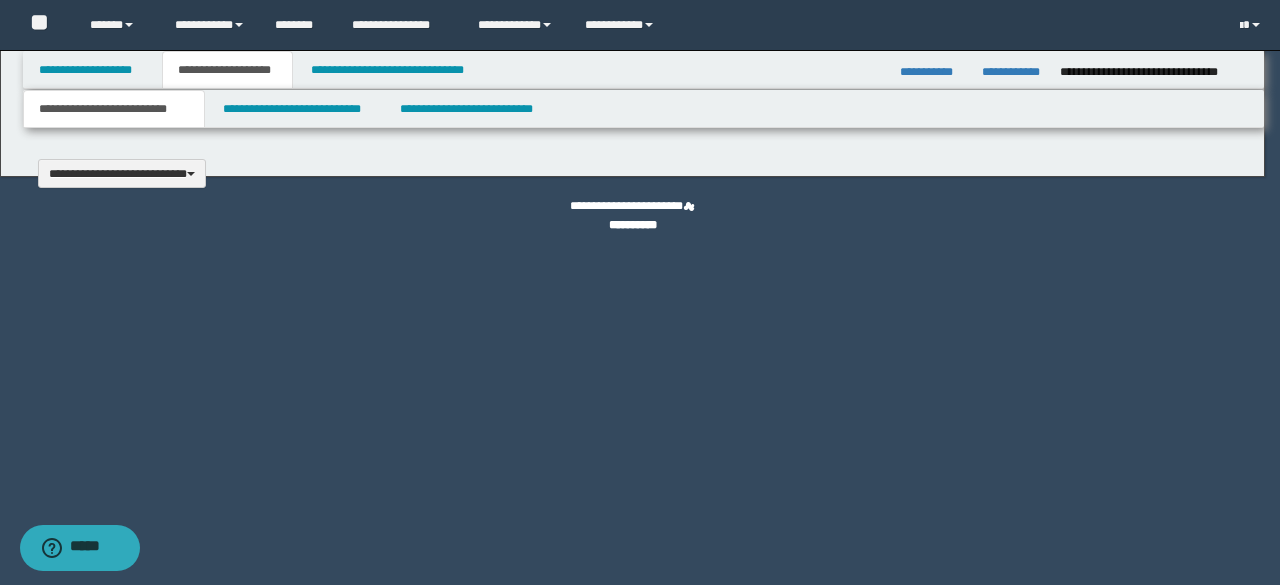 click at bounding box center (640, 292) 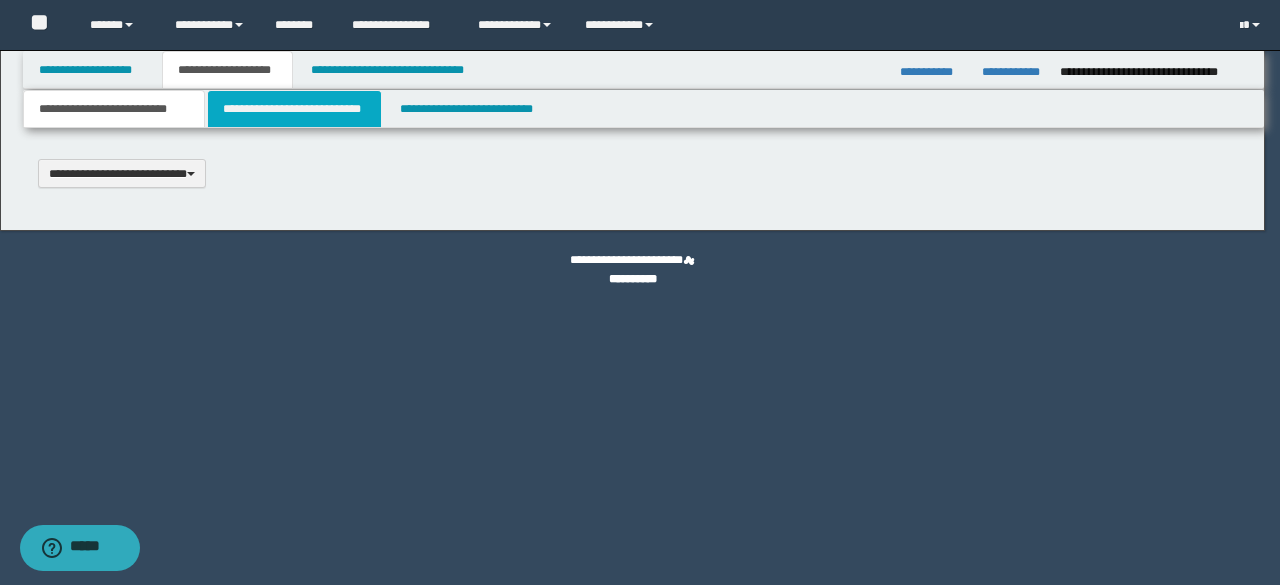 type 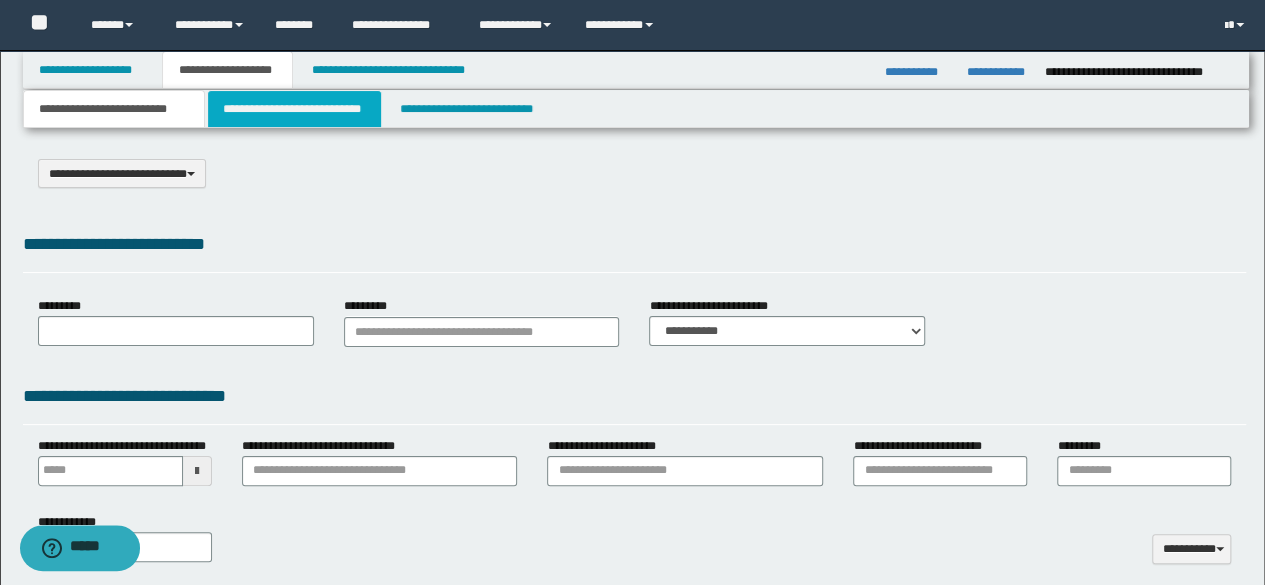 click on "**********" at bounding box center [294, 109] 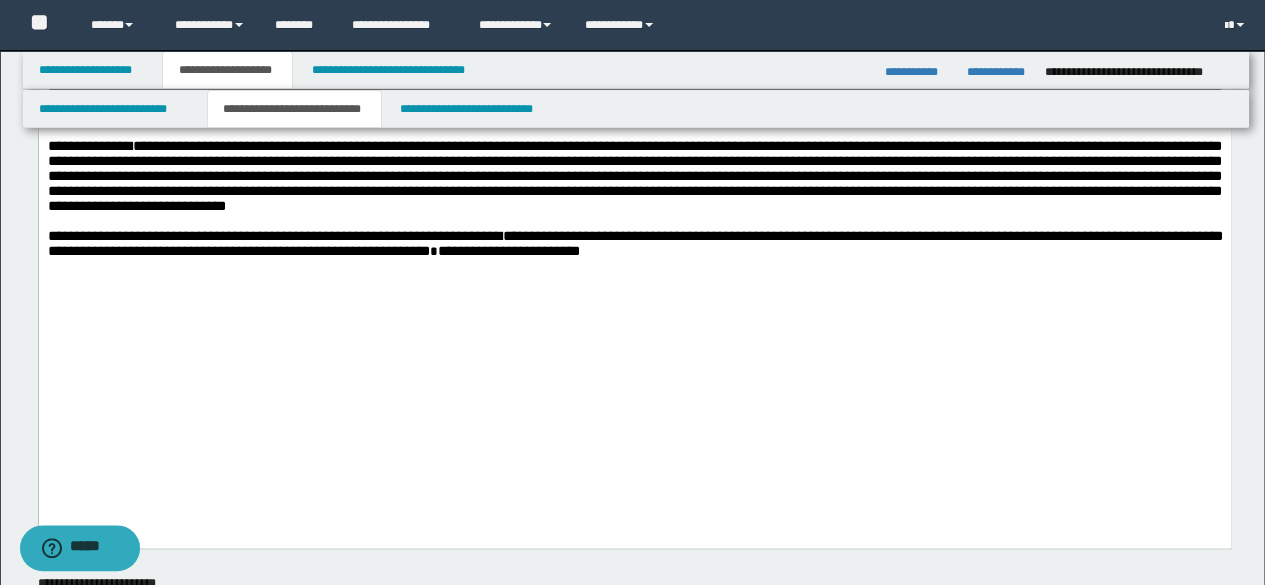 scroll, scrollTop: 700, scrollLeft: 0, axis: vertical 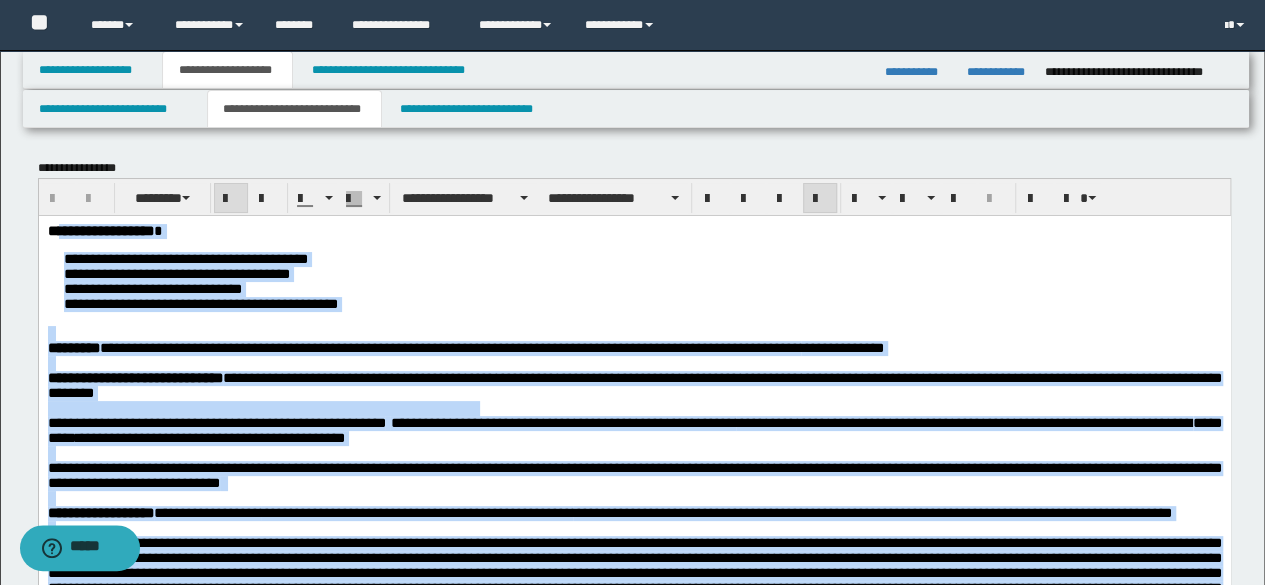 drag, startPoint x: 682, startPoint y: 1262, endPoint x: 63, endPoint y: -87, distance: 1484.2378 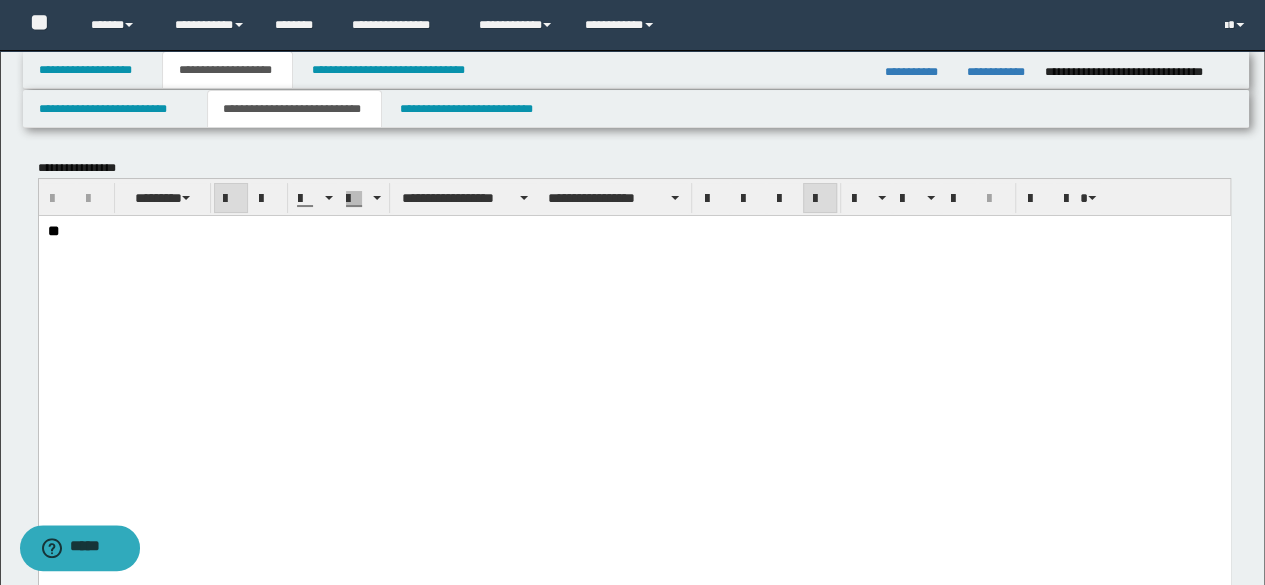 type 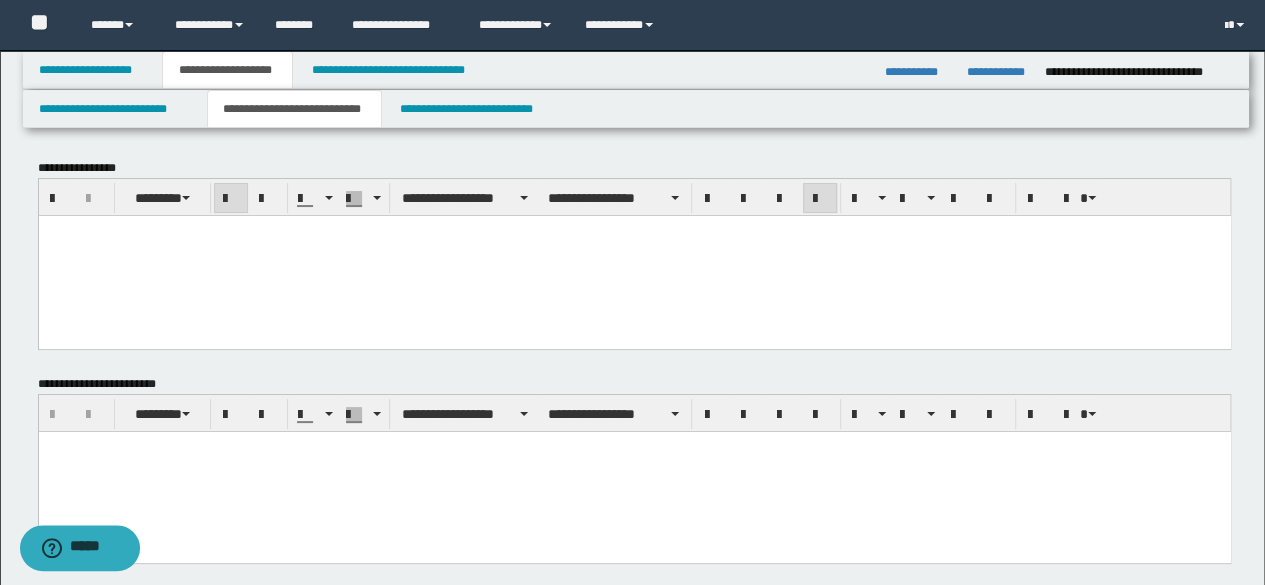 click at bounding box center (634, 230) 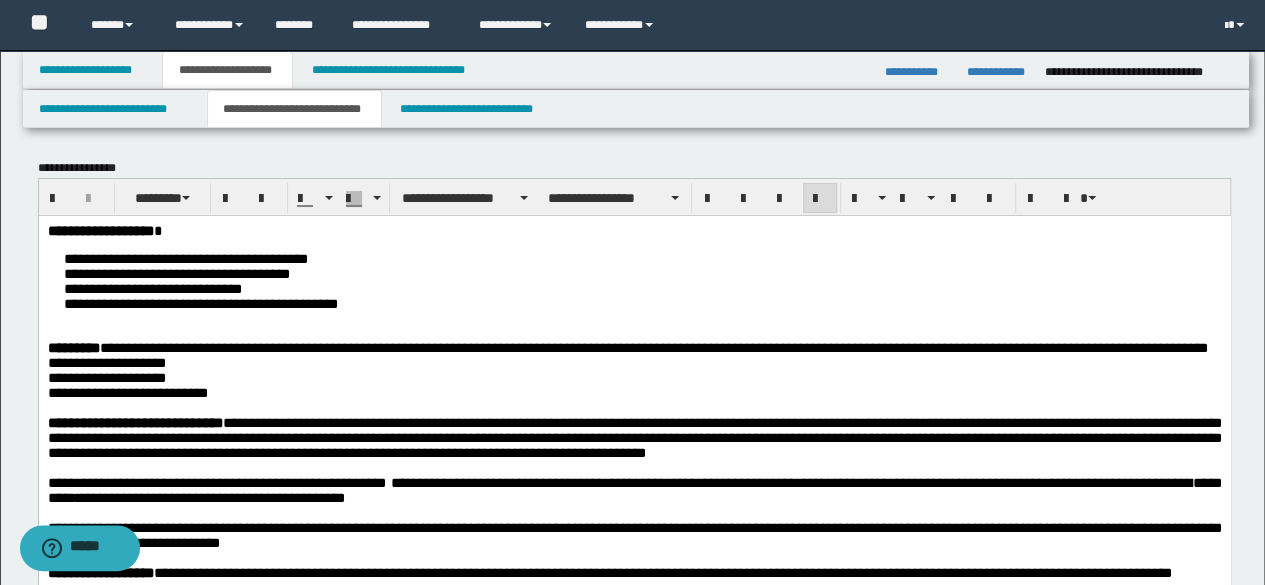 click on "**********" at bounding box center (185, 258) 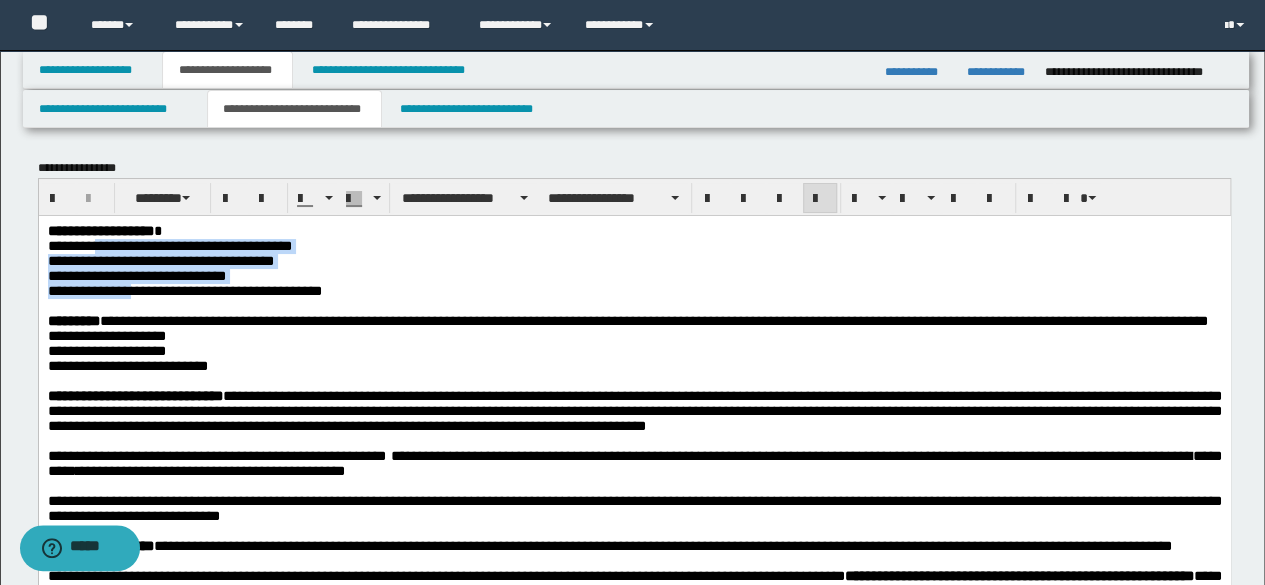 drag, startPoint x: 116, startPoint y: 252, endPoint x: 144, endPoint y: 300, distance: 55.569775 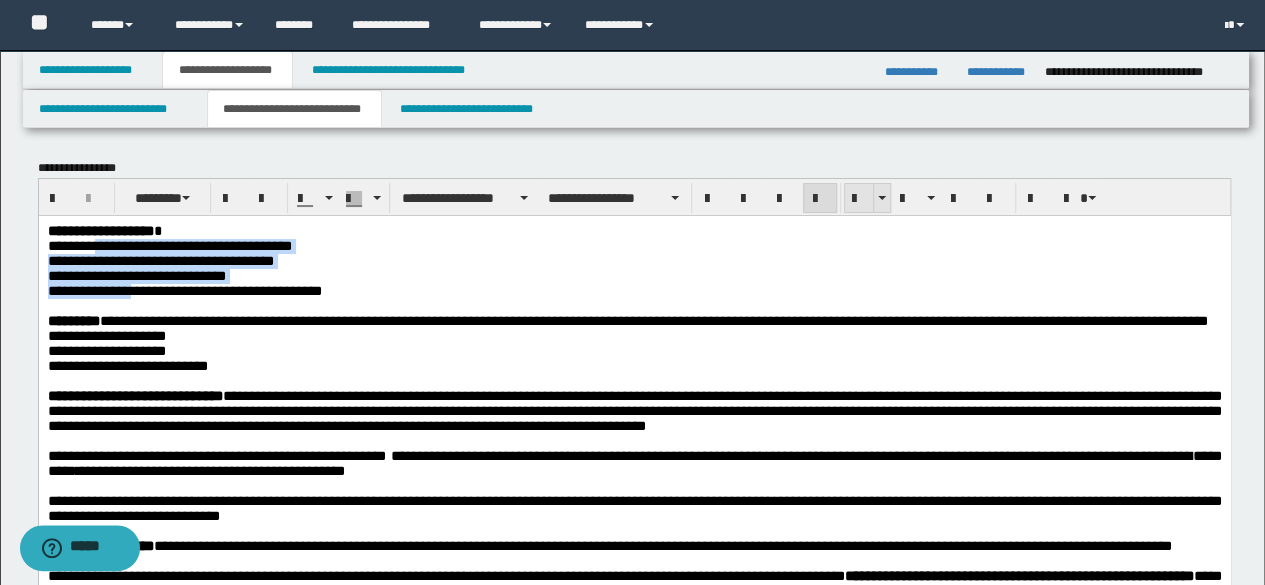click at bounding box center [859, 199] 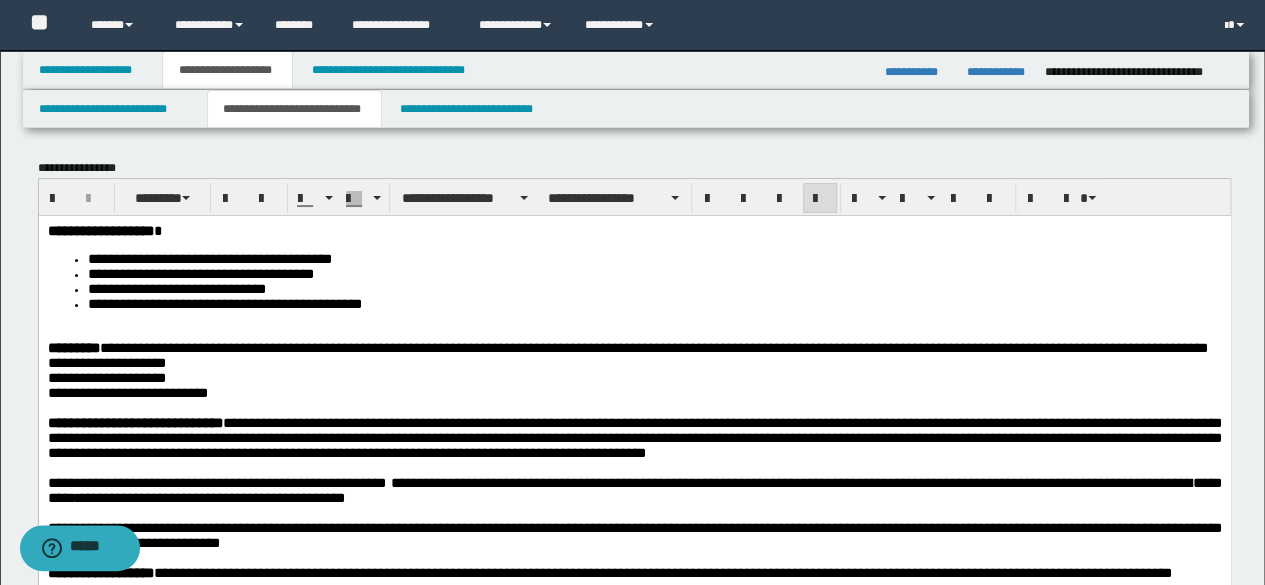 click on "**********" at bounding box center [634, 377] 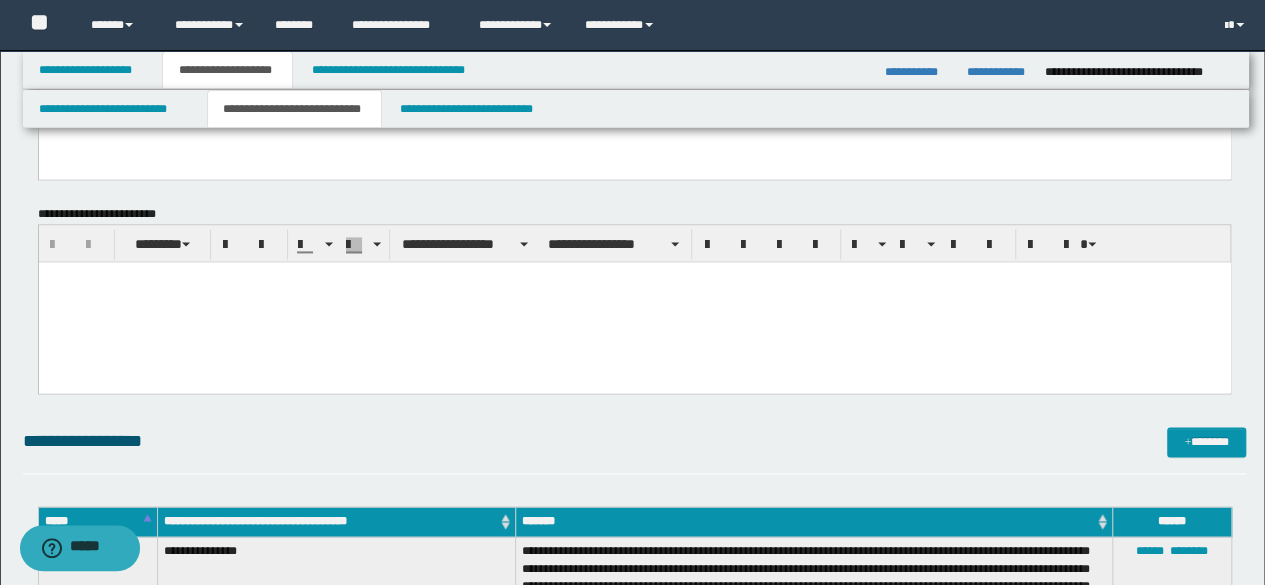 scroll, scrollTop: 1100, scrollLeft: 0, axis: vertical 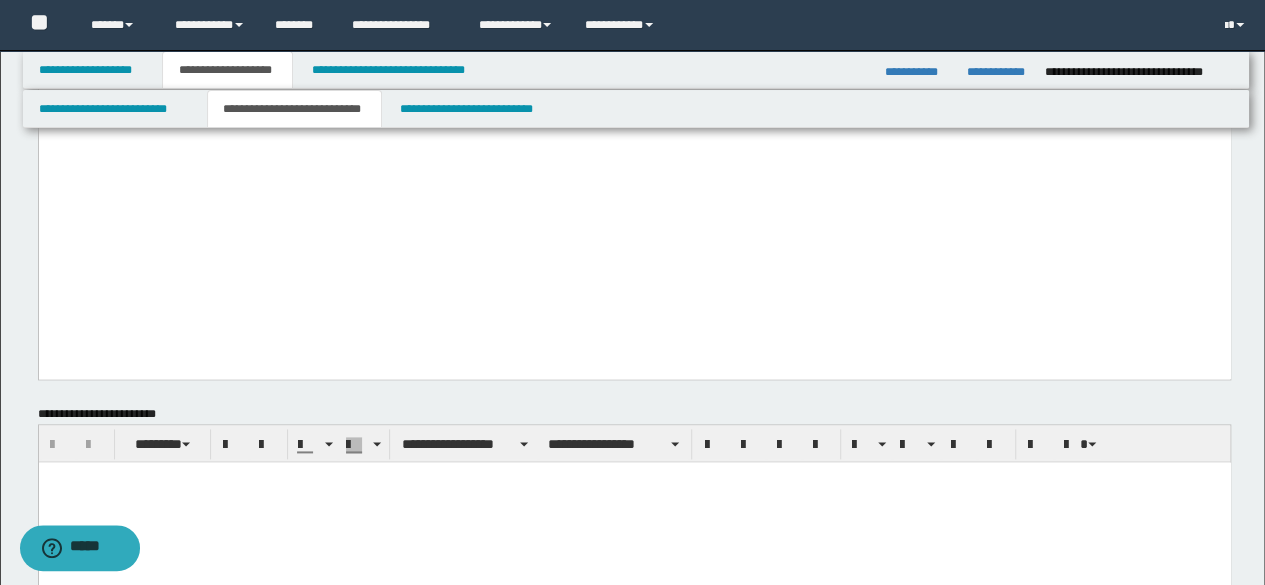 click at bounding box center (634, 53) 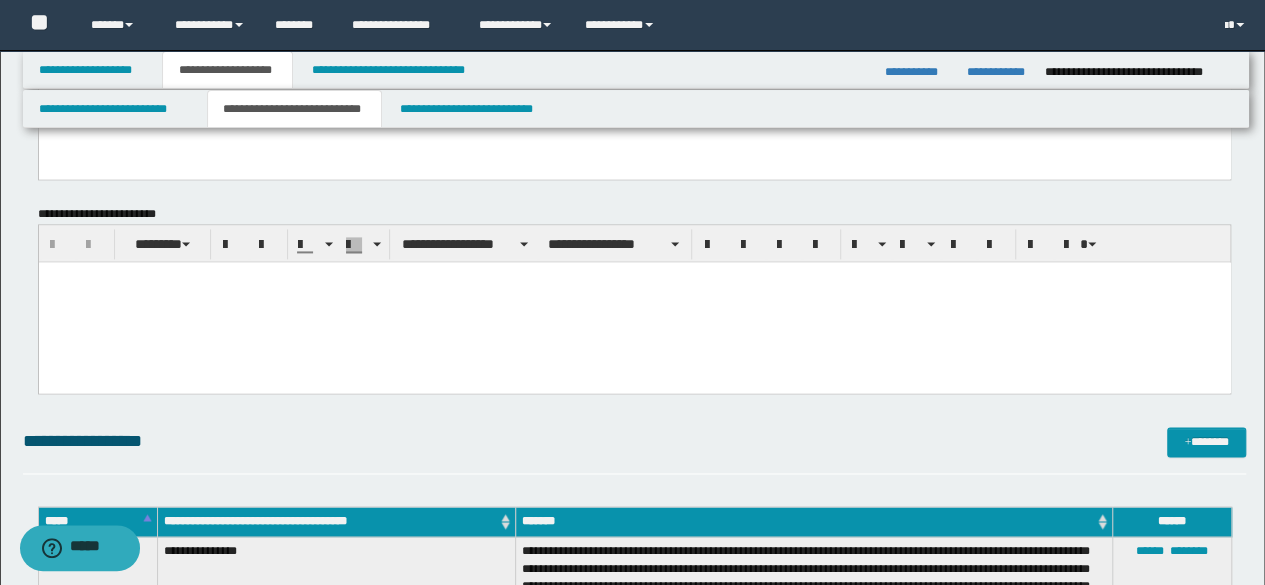scroll, scrollTop: 1500, scrollLeft: 0, axis: vertical 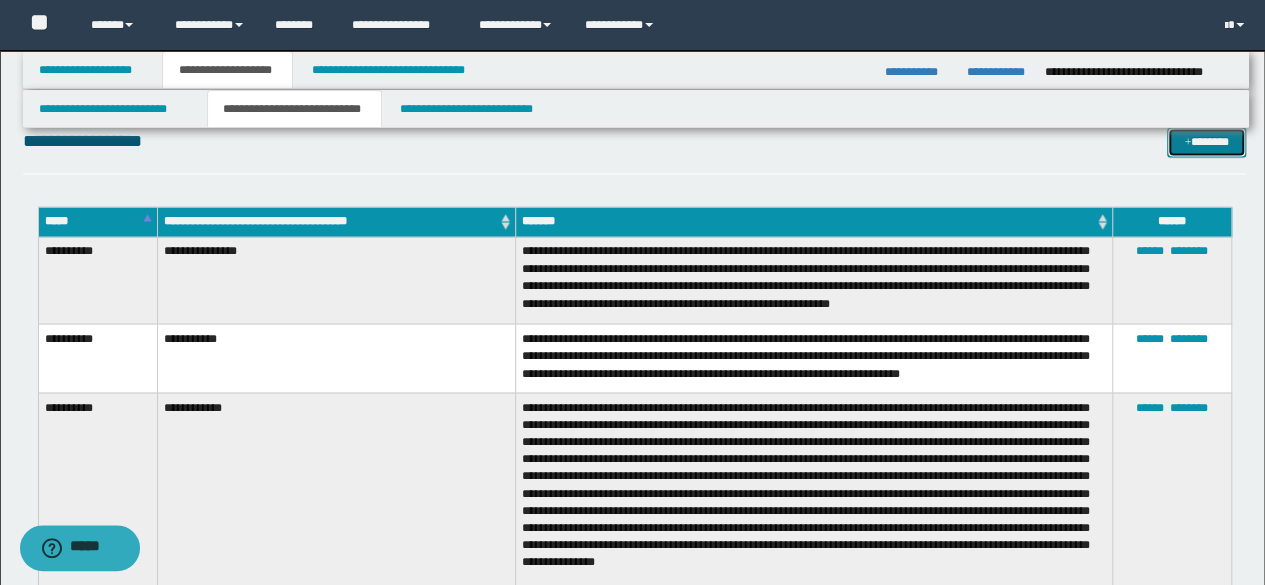click on "*******" at bounding box center (1206, 141) 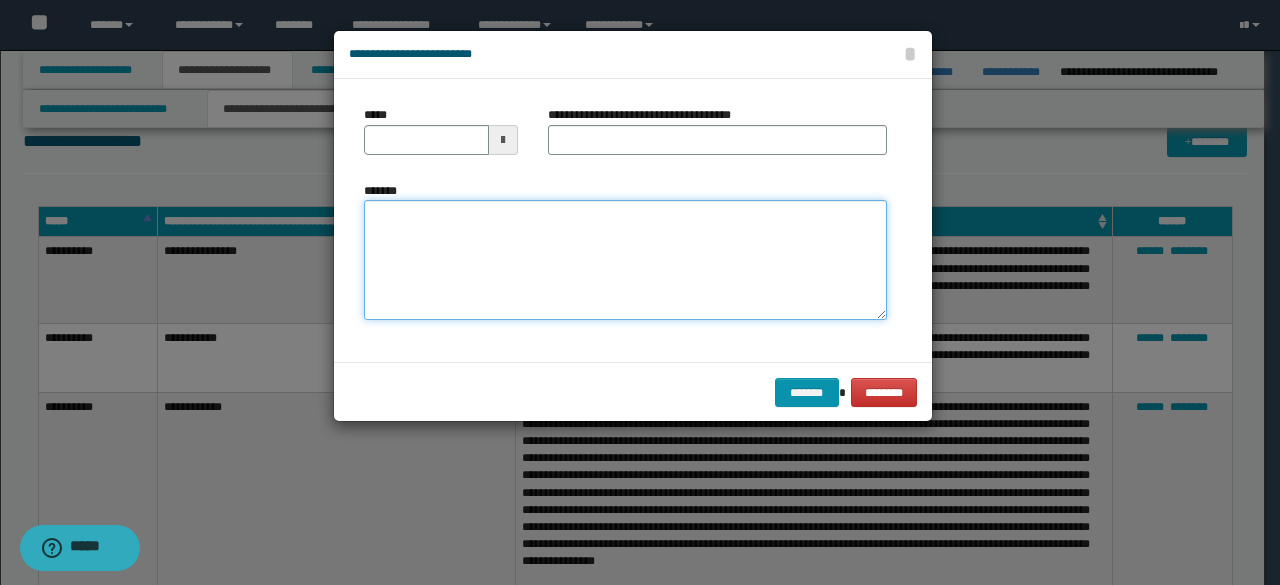 click on "*******" at bounding box center (625, 260) 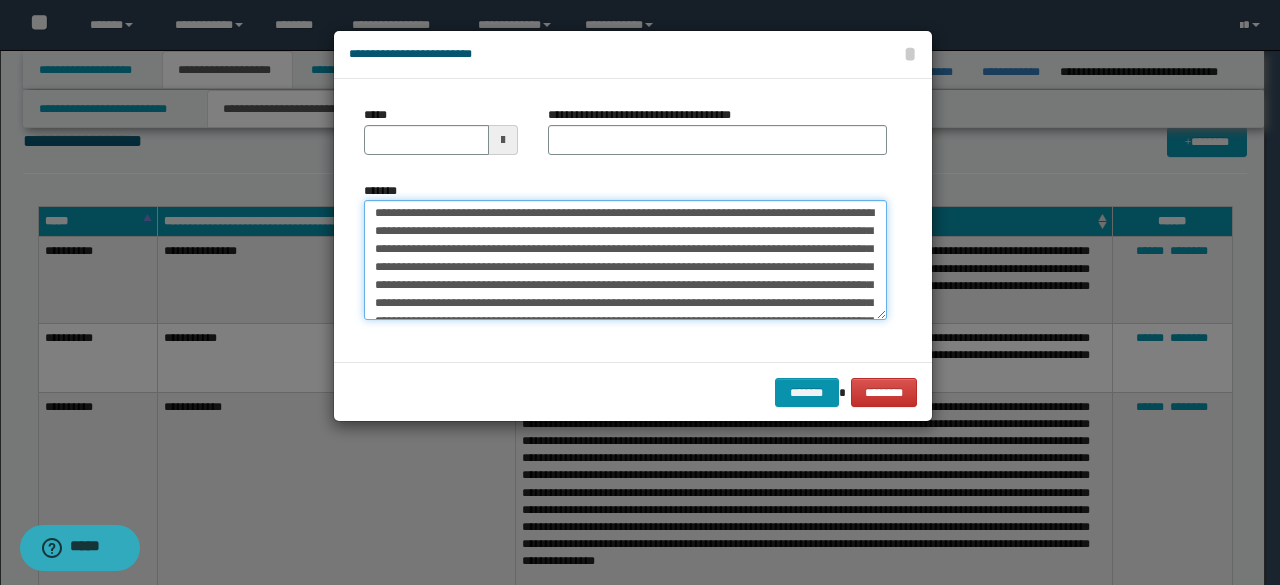 scroll, scrollTop: 0, scrollLeft: 0, axis: both 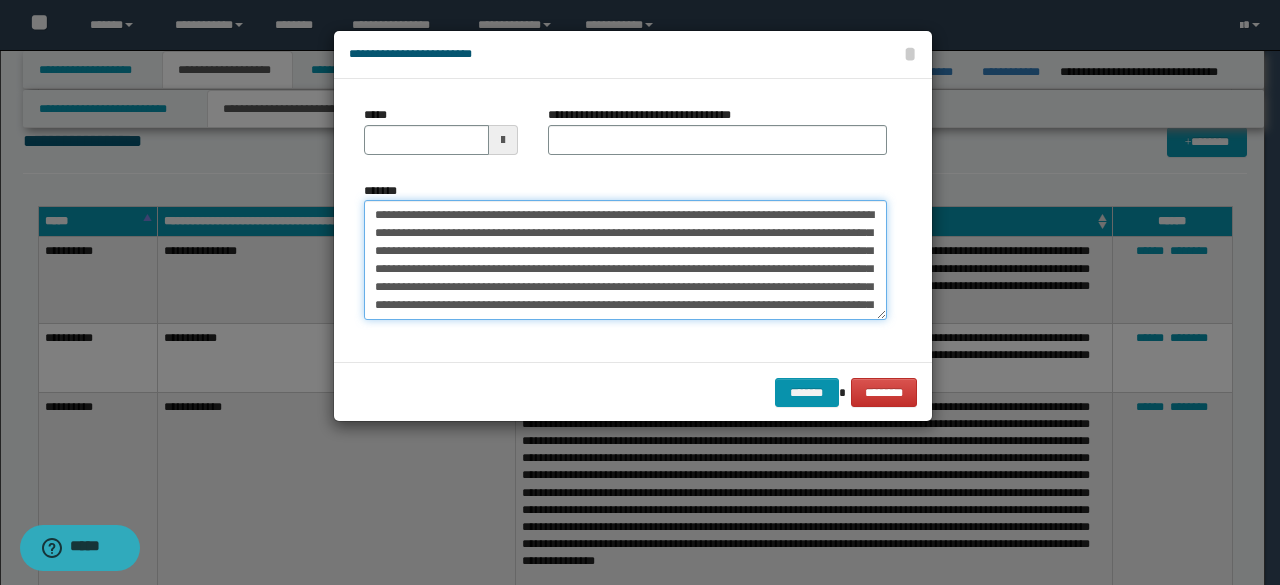 drag, startPoint x: 520, startPoint y: 219, endPoint x: 362, endPoint y: 184, distance: 161.83015 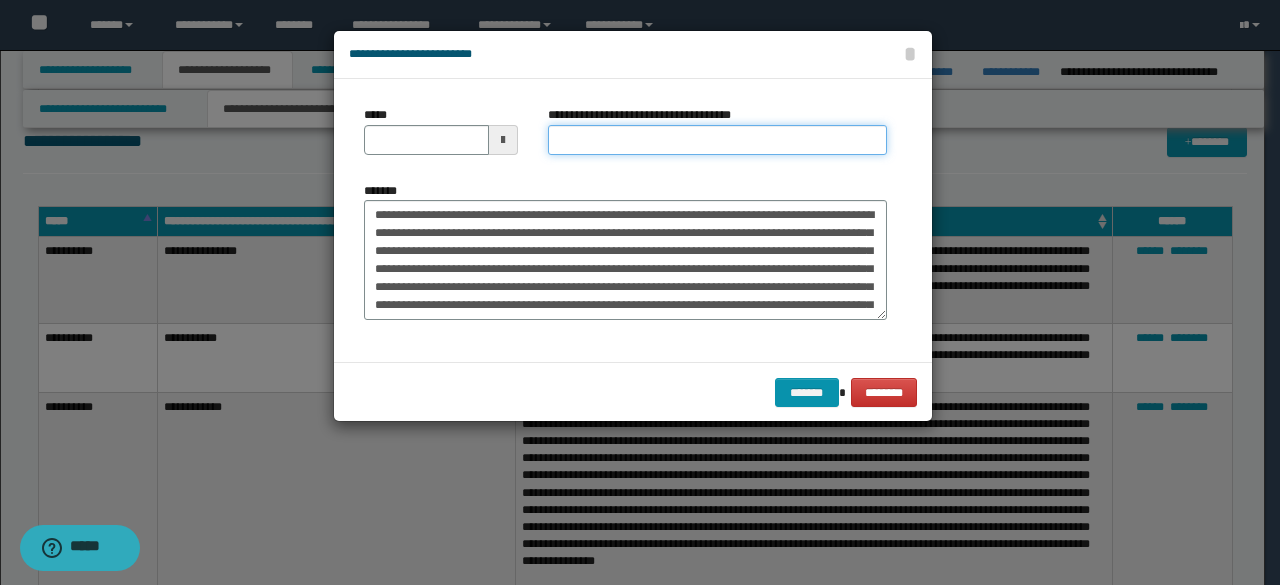 click on "**********" at bounding box center [717, 140] 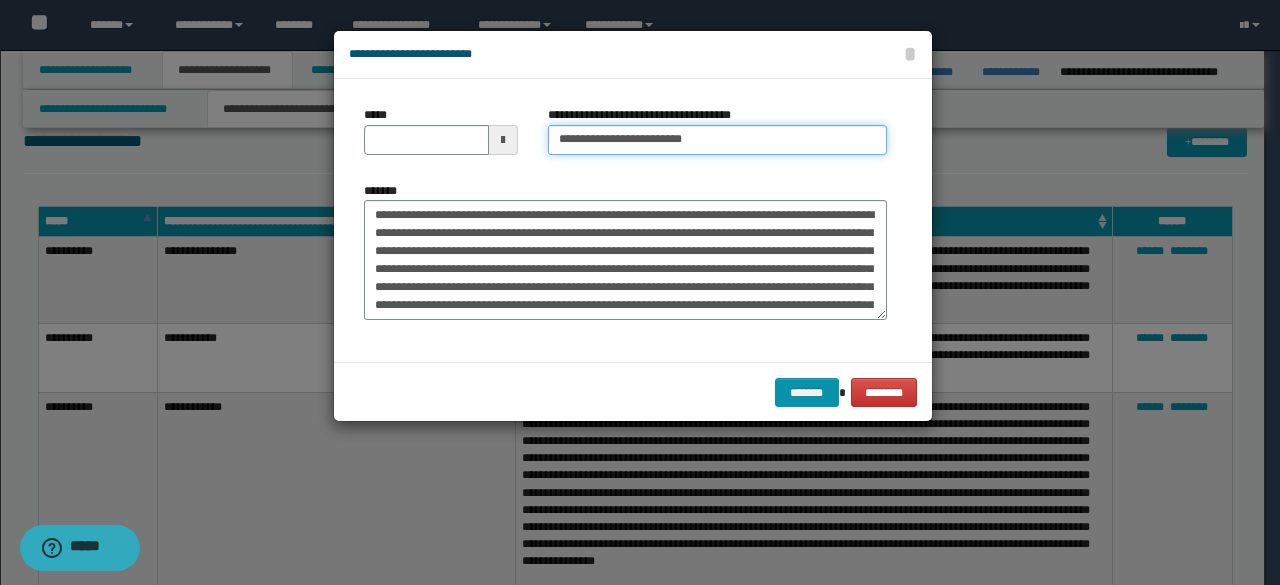 type 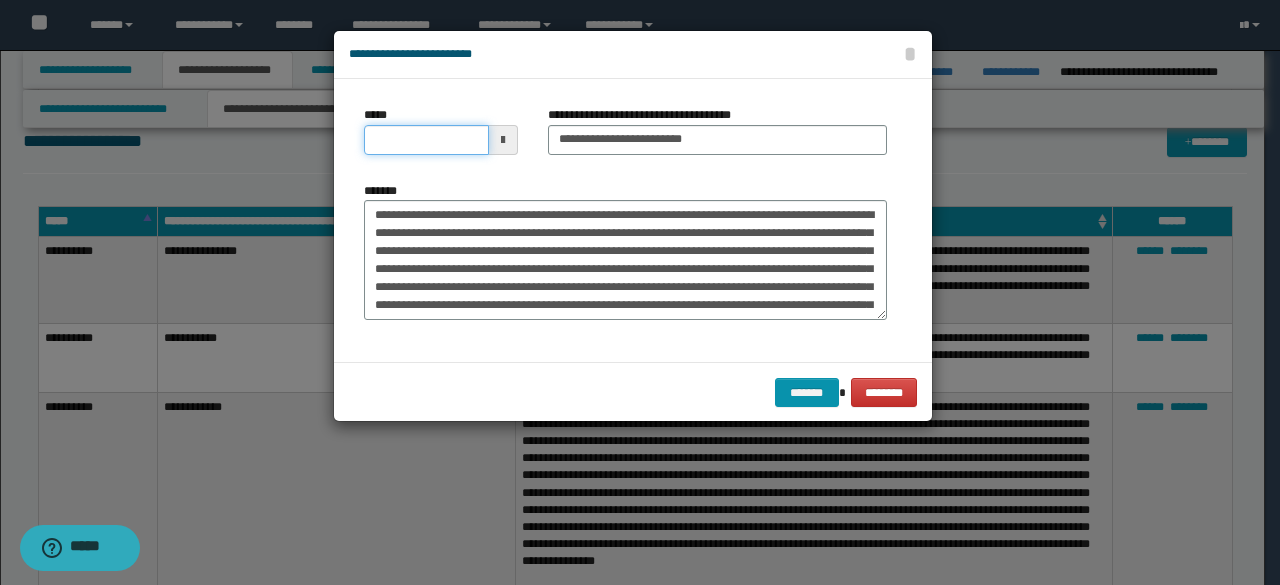 click on "*****" at bounding box center (426, 140) 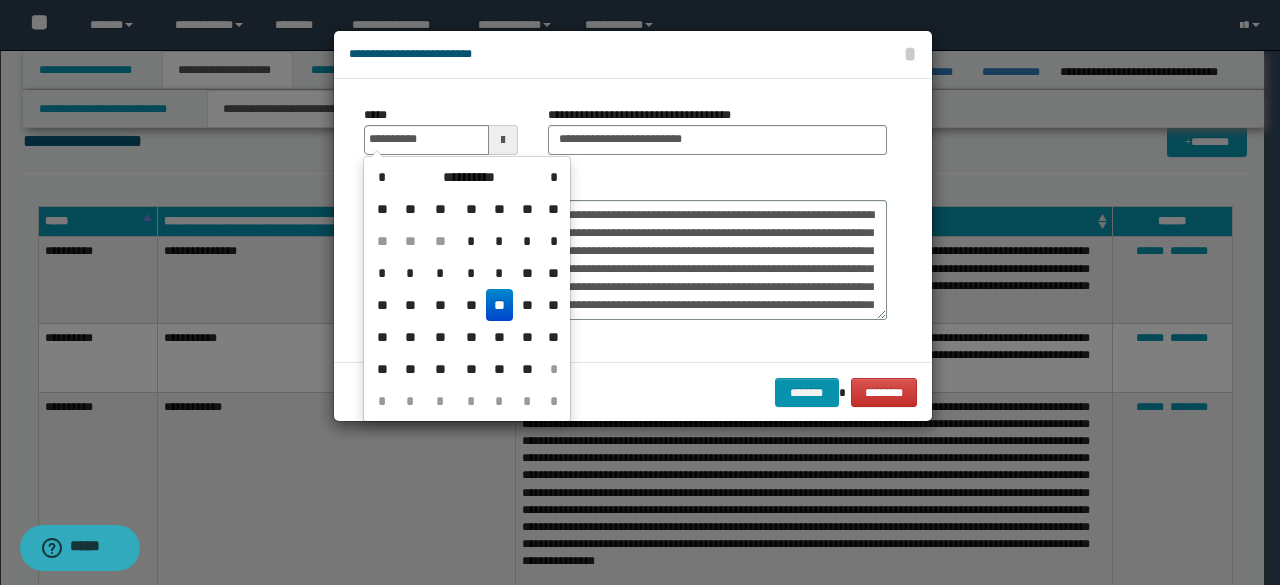 click on "**" at bounding box center (500, 305) 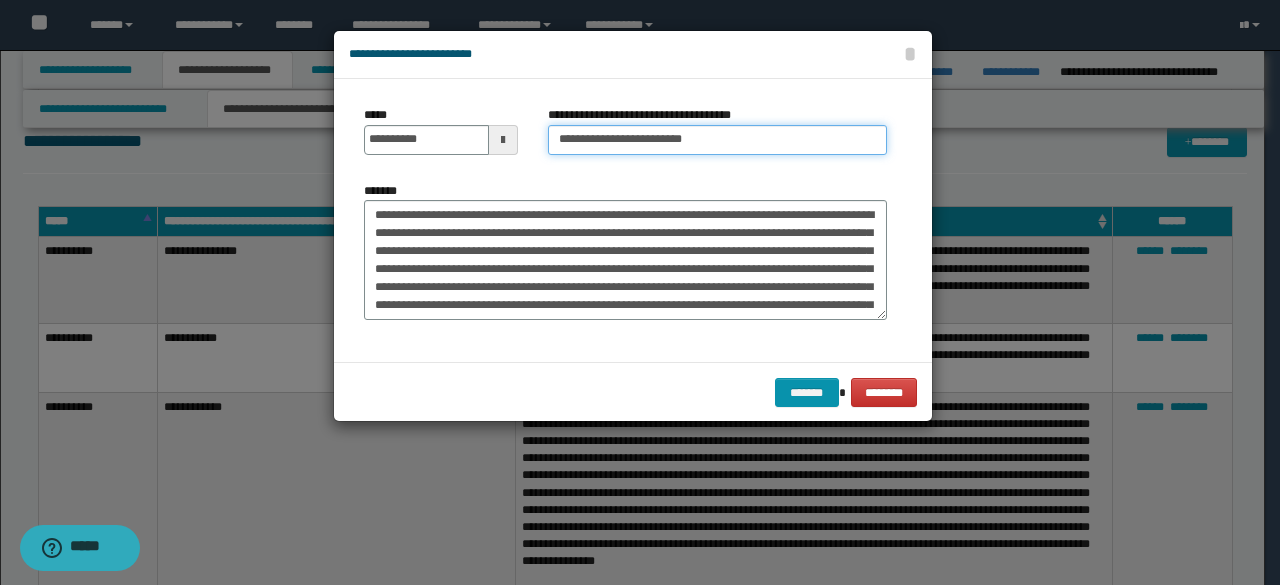 drag, startPoint x: 624, startPoint y: 136, endPoint x: 467, endPoint y: 127, distance: 157.25775 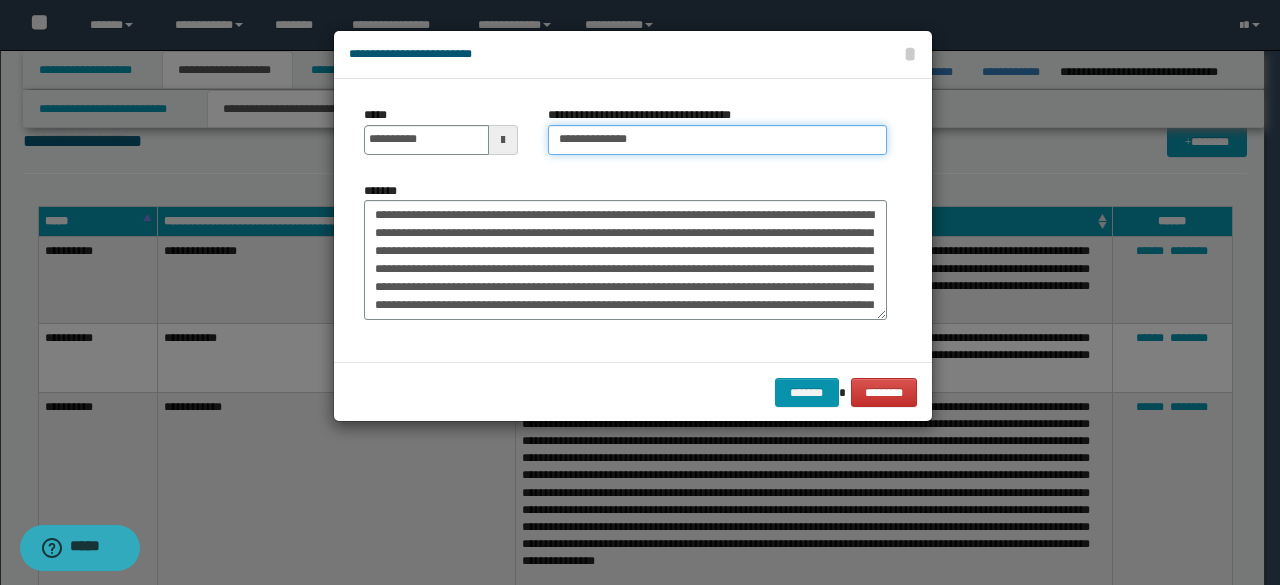 click on "**********" at bounding box center [717, 140] 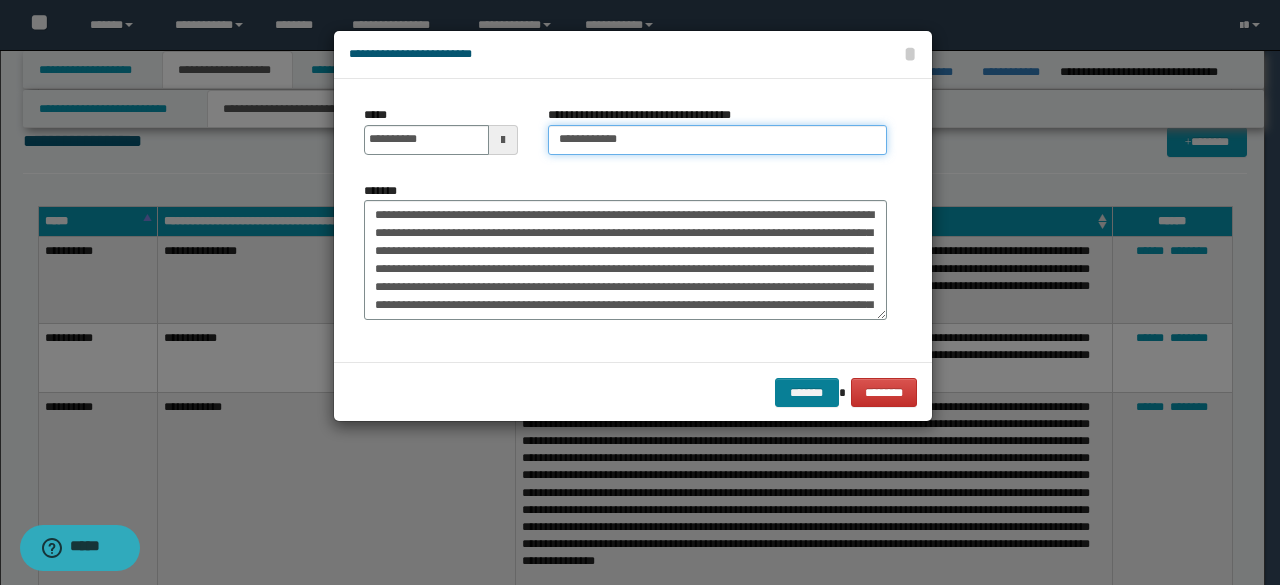 type on "**********" 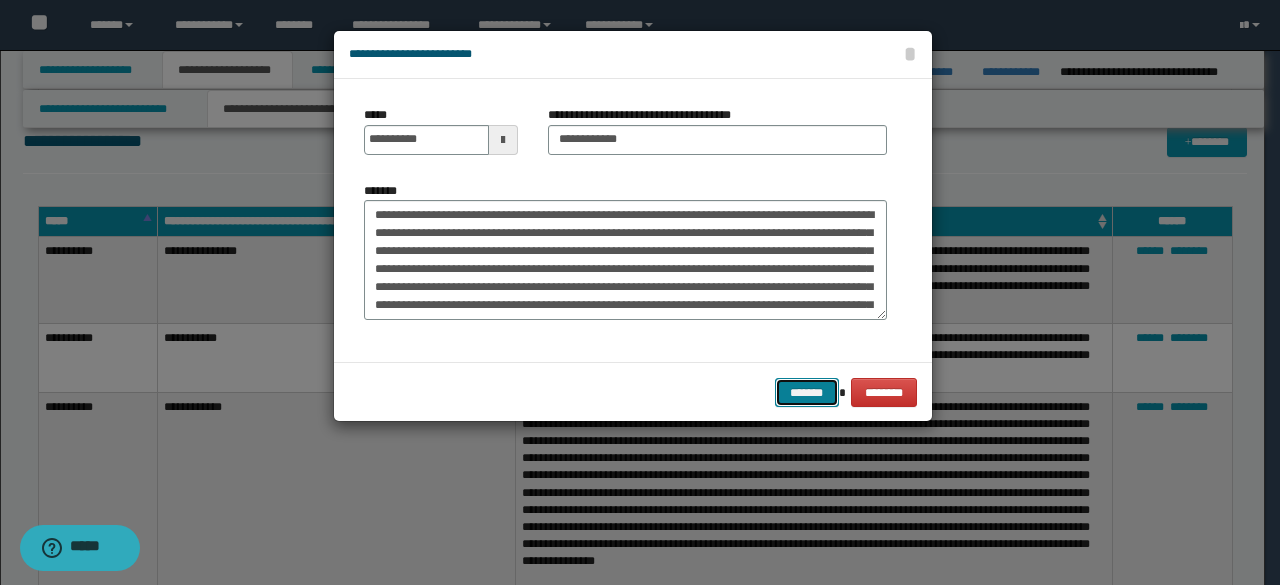 click on "*******" at bounding box center (807, 392) 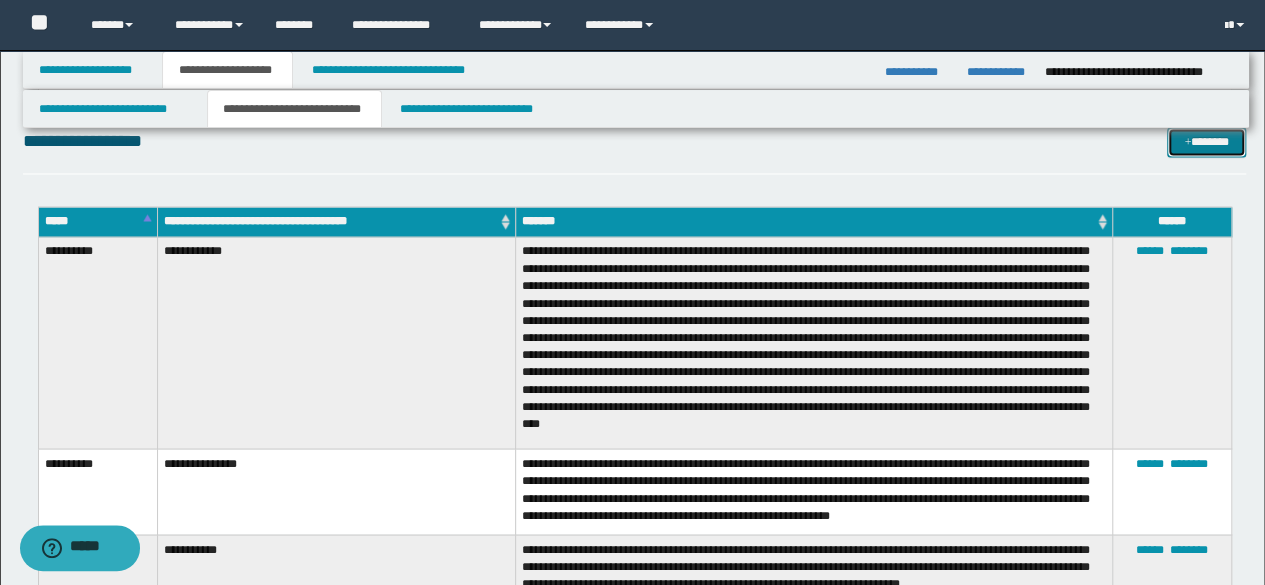 click on "*******" at bounding box center (1206, 141) 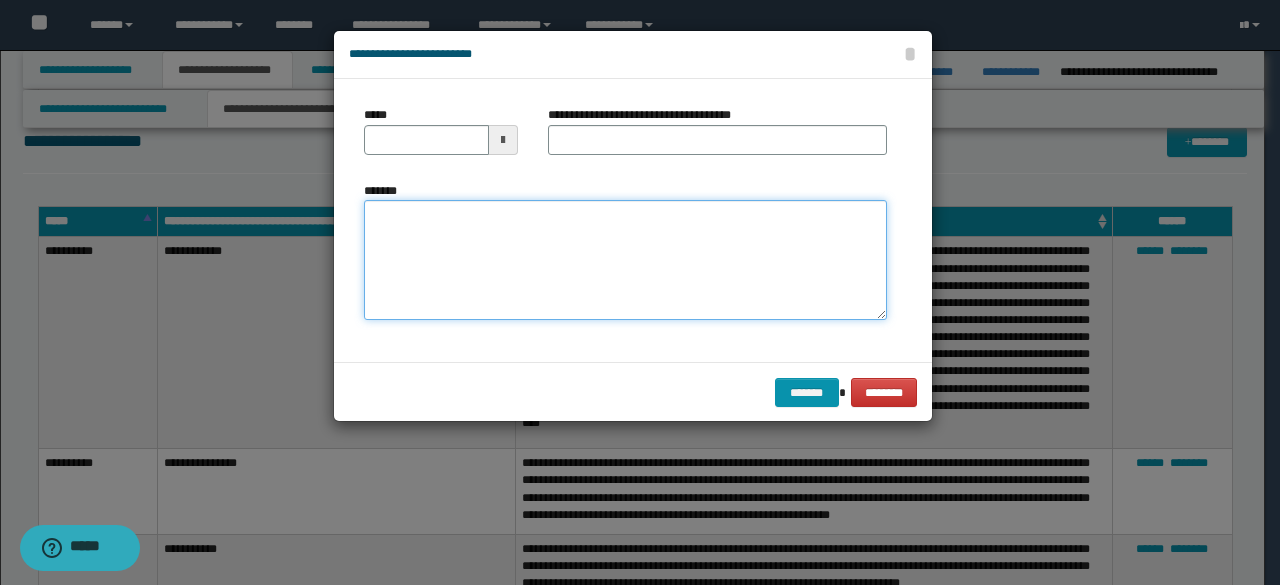 click on "*******" at bounding box center (625, 259) 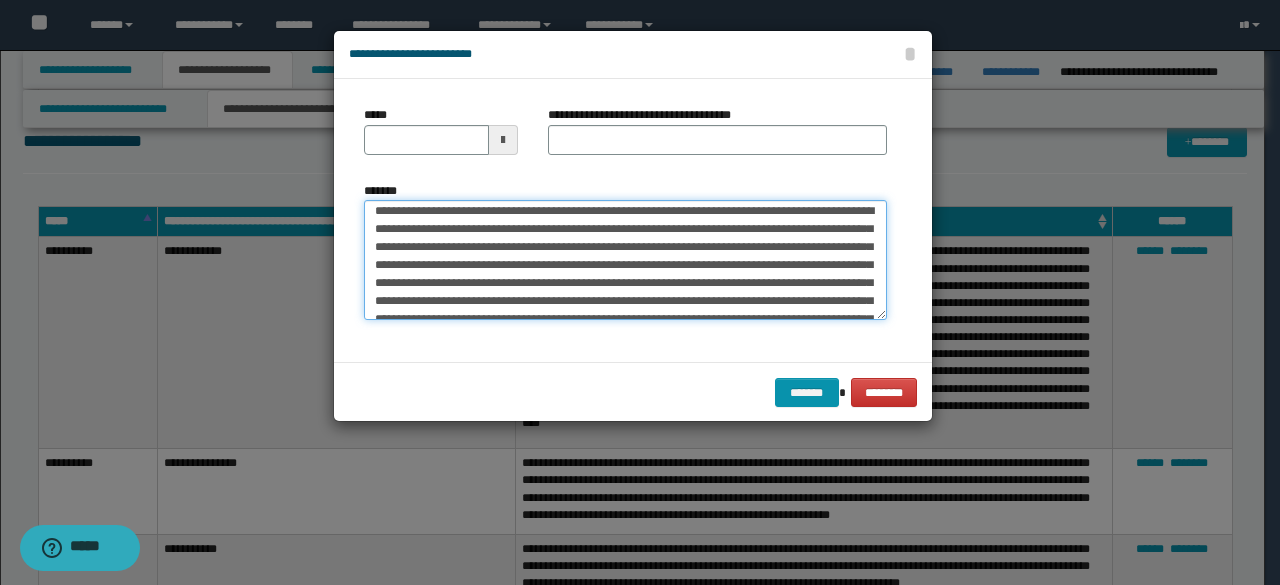 scroll, scrollTop: 0, scrollLeft: 0, axis: both 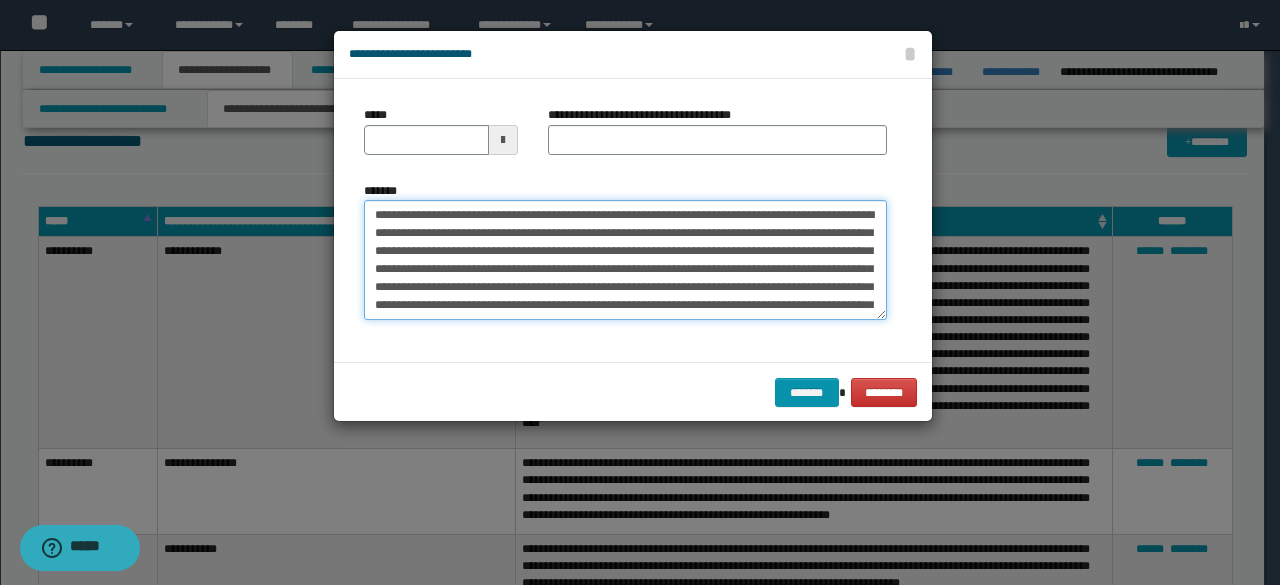 drag, startPoint x: 516, startPoint y: 218, endPoint x: 155, endPoint y: 80, distance: 386.4777 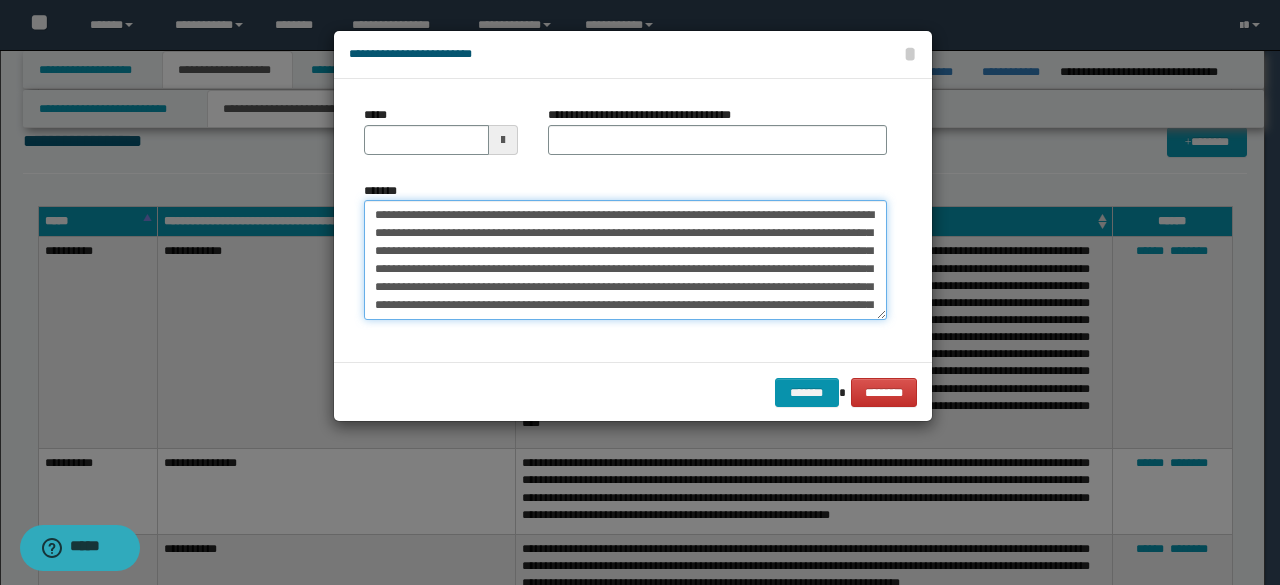 type on "**********" 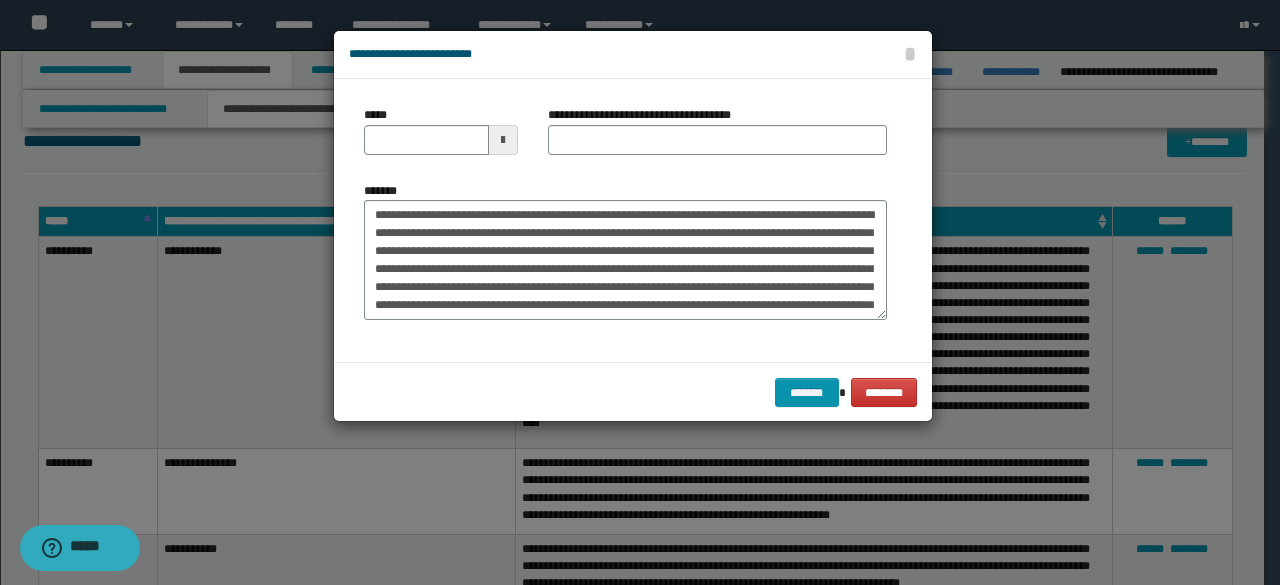 click on "**********" at bounding box center [717, 138] 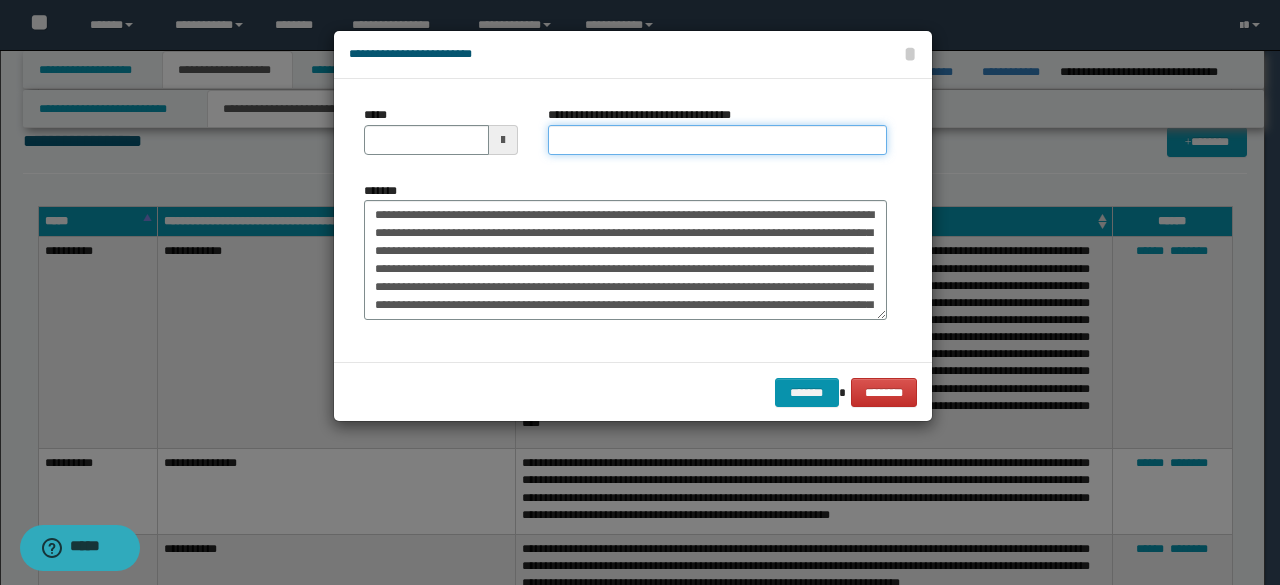 click on "**********" at bounding box center (717, 140) 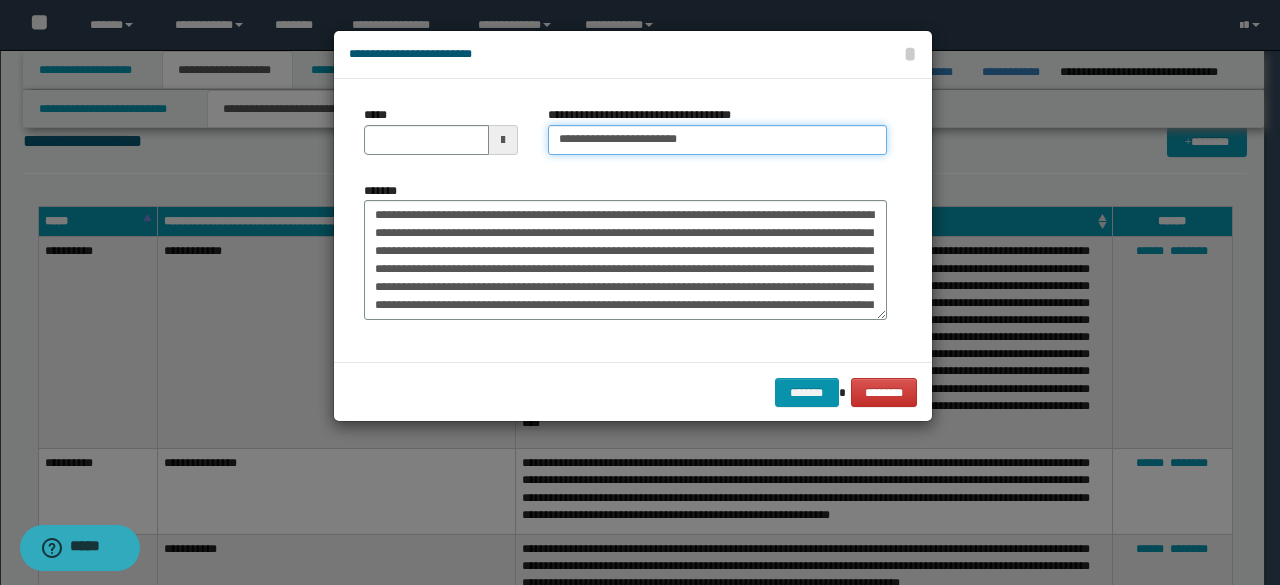 type on "**********" 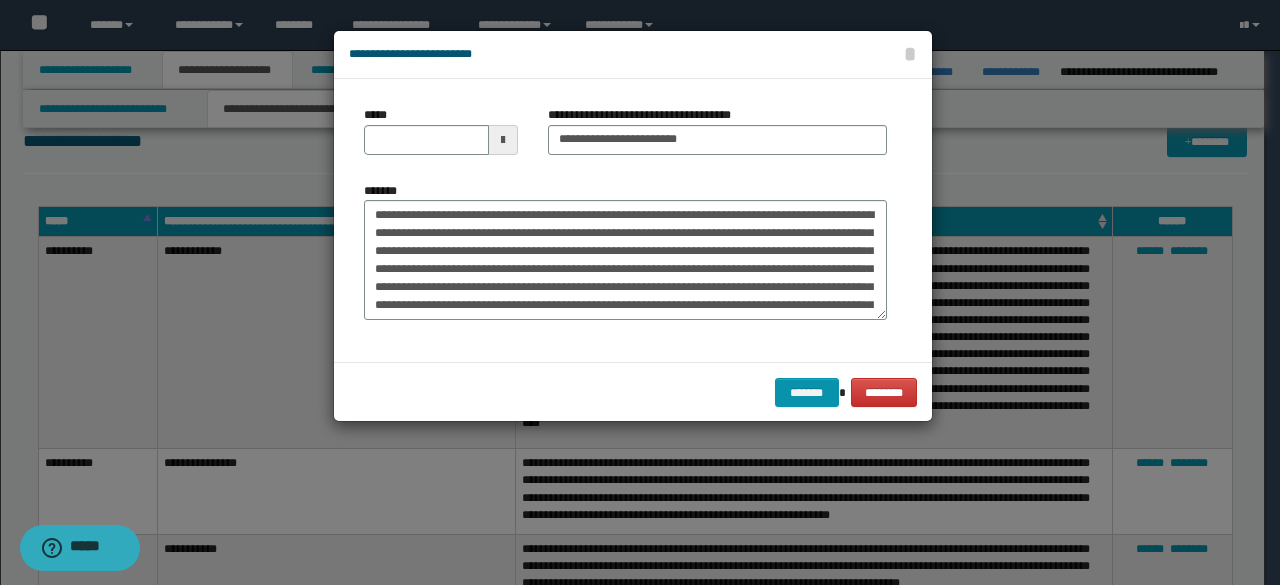 click on "*****" at bounding box center [441, 130] 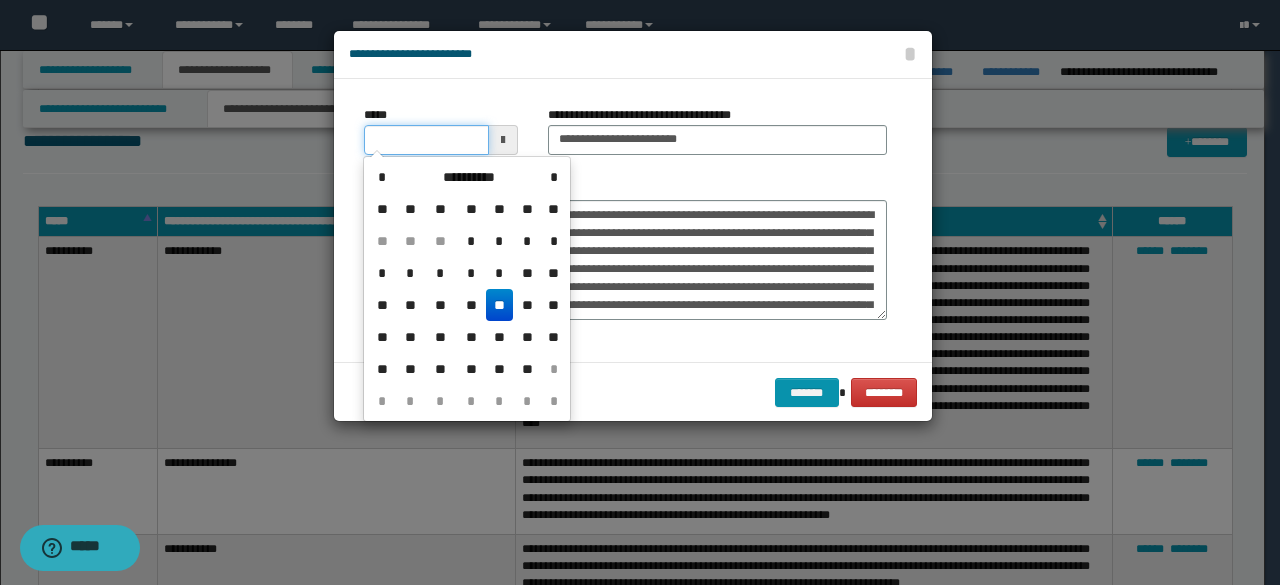 click on "*****" at bounding box center (426, 140) 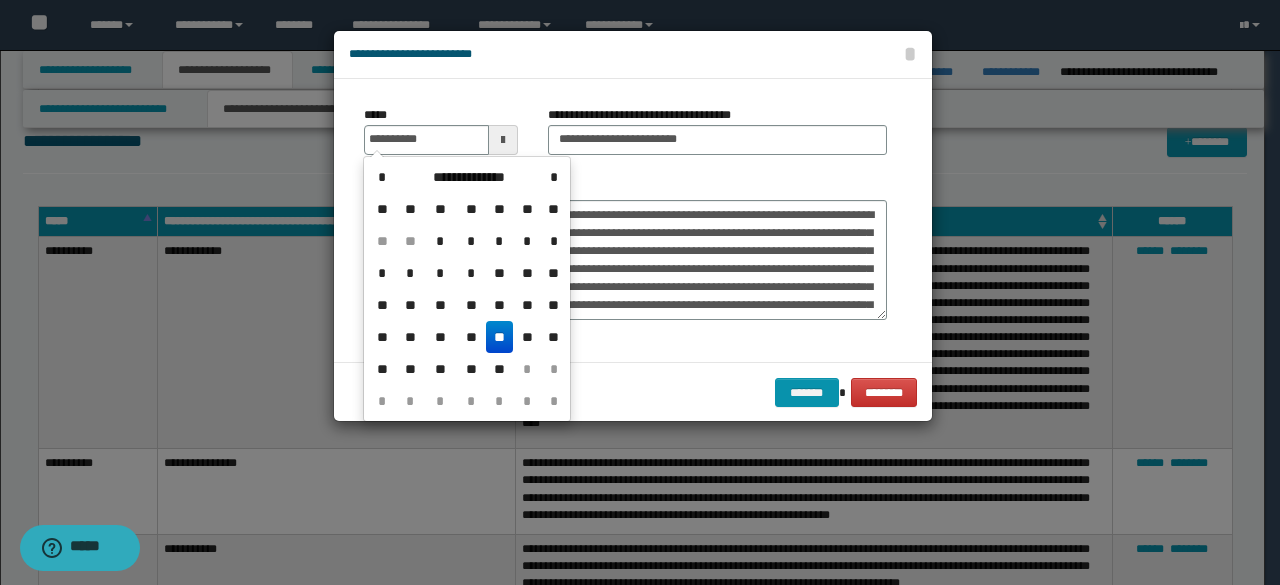 click on "**" at bounding box center [500, 337] 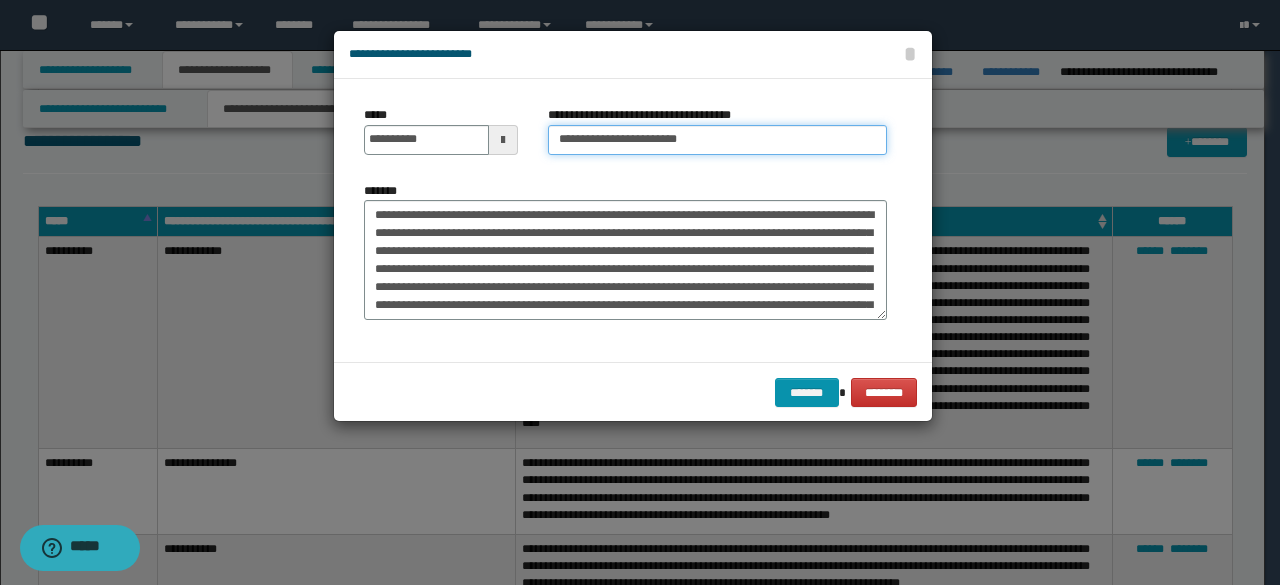 drag, startPoint x: 623, startPoint y: 137, endPoint x: 488, endPoint y: 100, distance: 139.97858 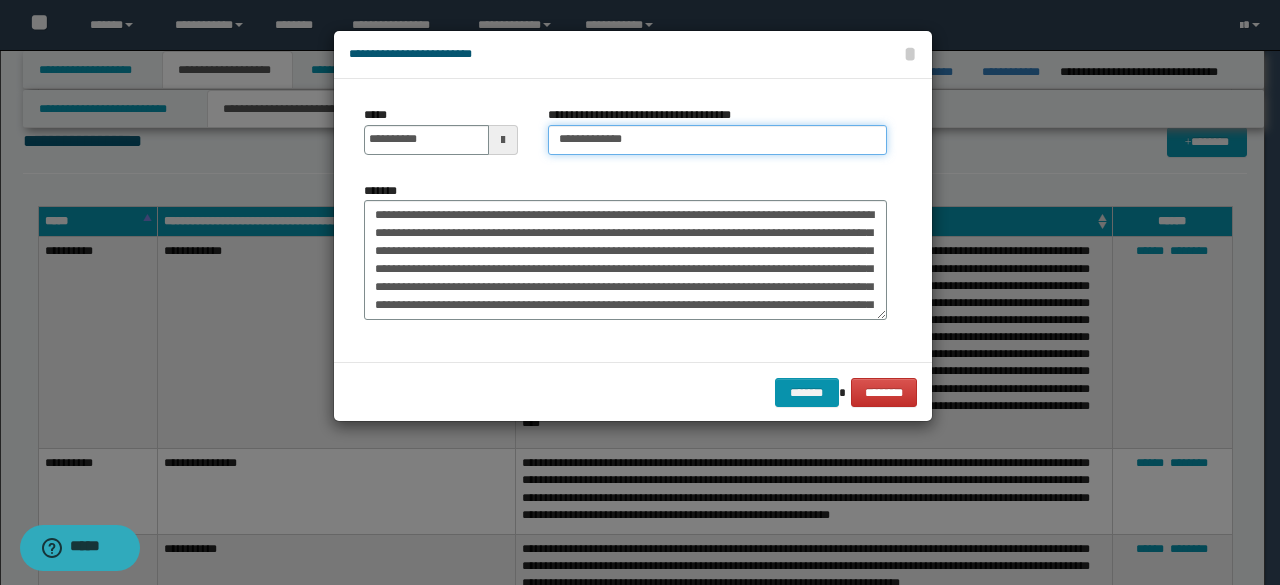 click on "**********" at bounding box center (717, 140) 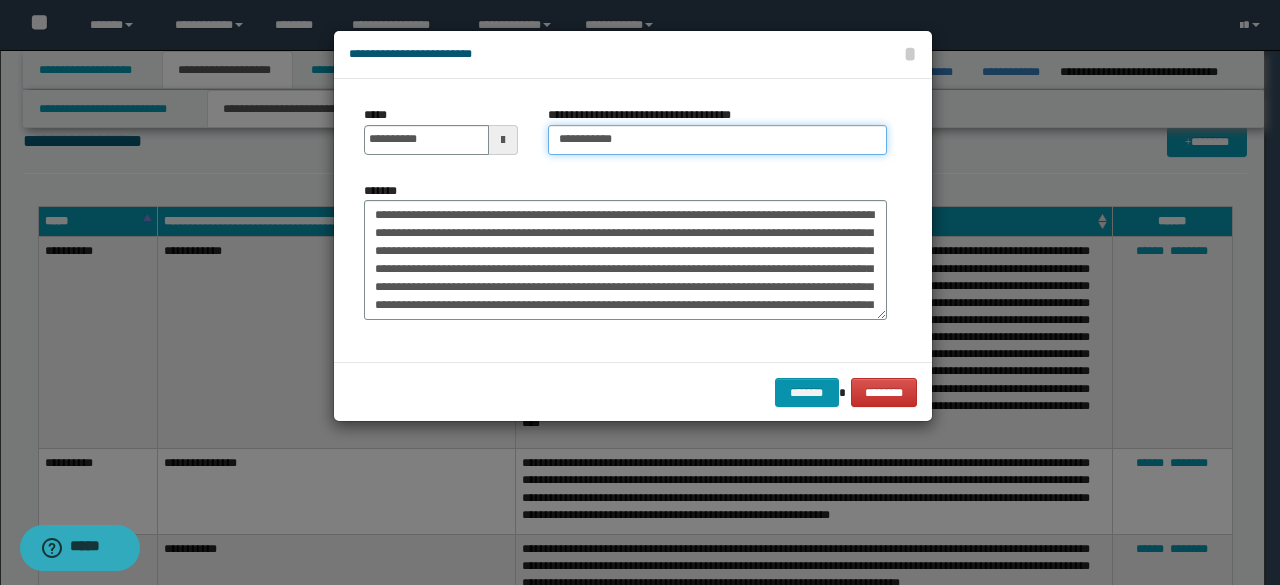 type on "**********" 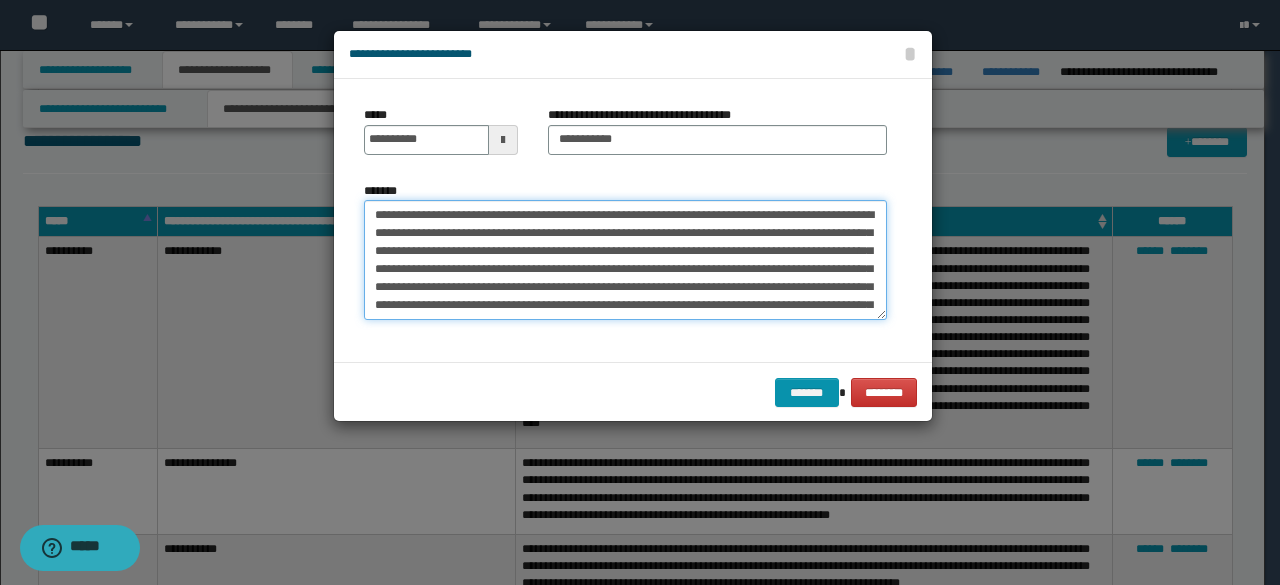 click on "*******" at bounding box center [625, 259] 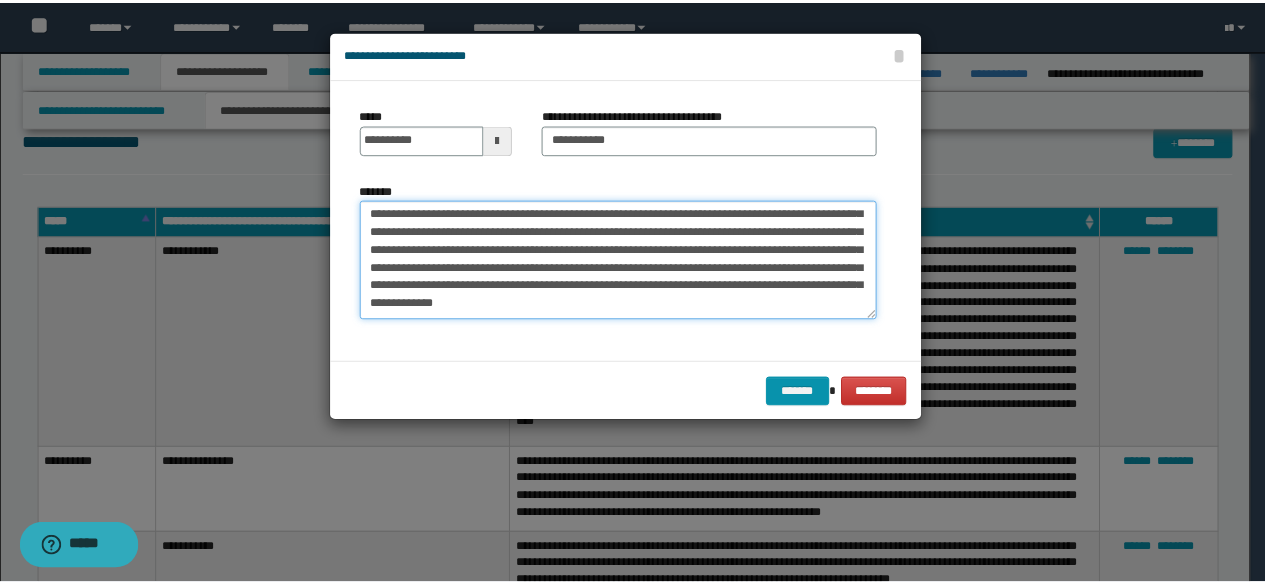 scroll, scrollTop: 162, scrollLeft: 0, axis: vertical 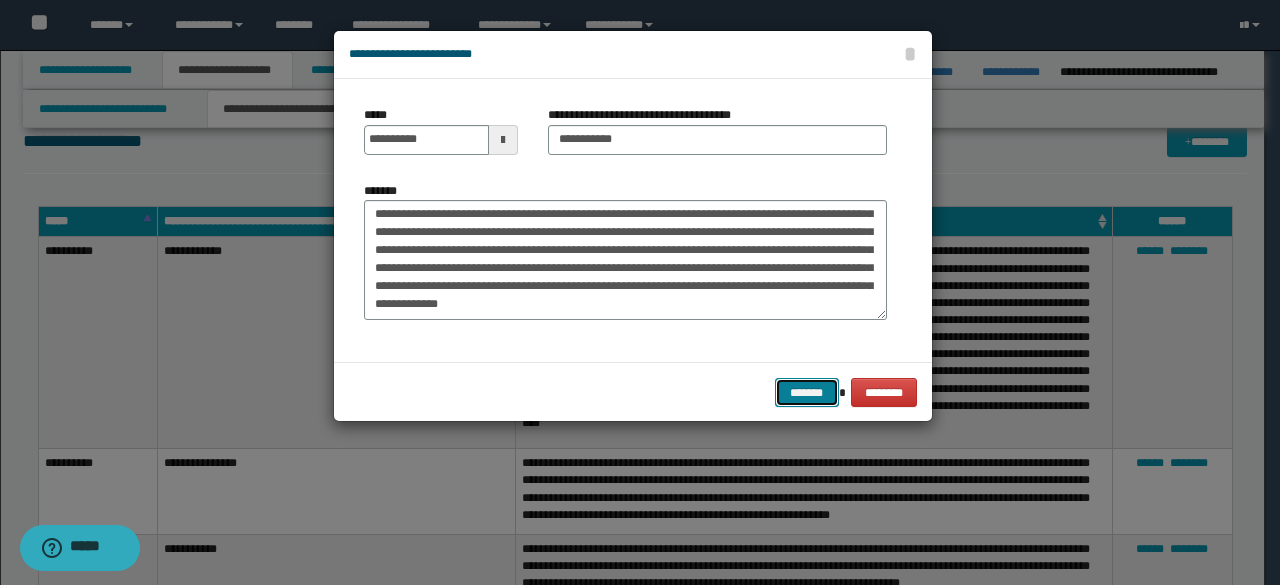 click on "*******" at bounding box center (807, 392) 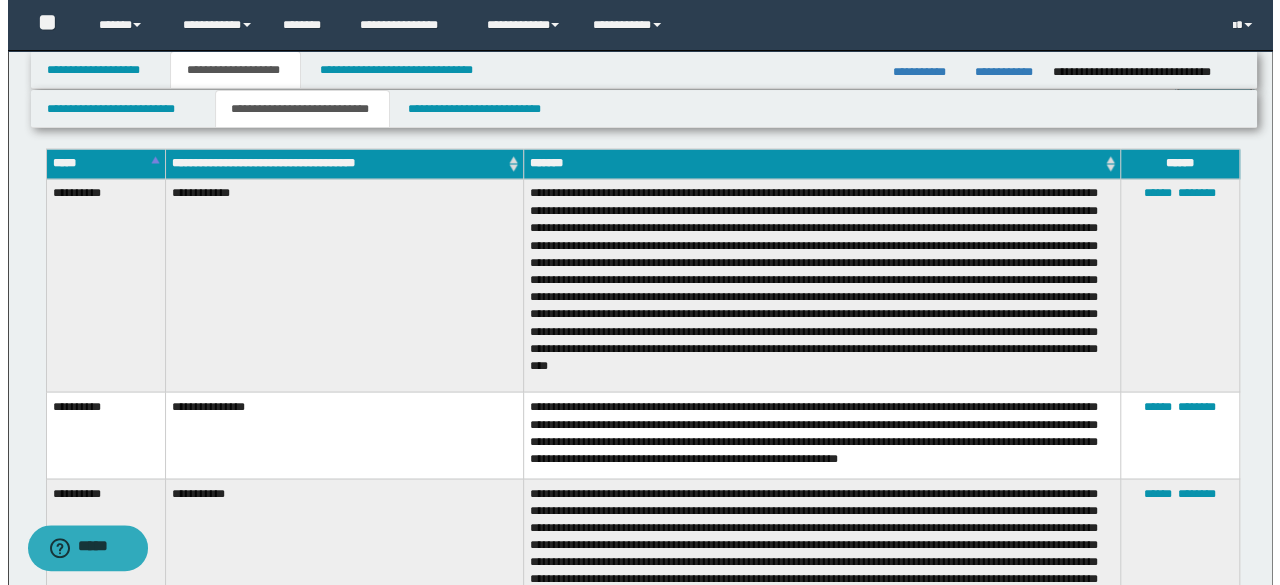 scroll, scrollTop: 1700, scrollLeft: 0, axis: vertical 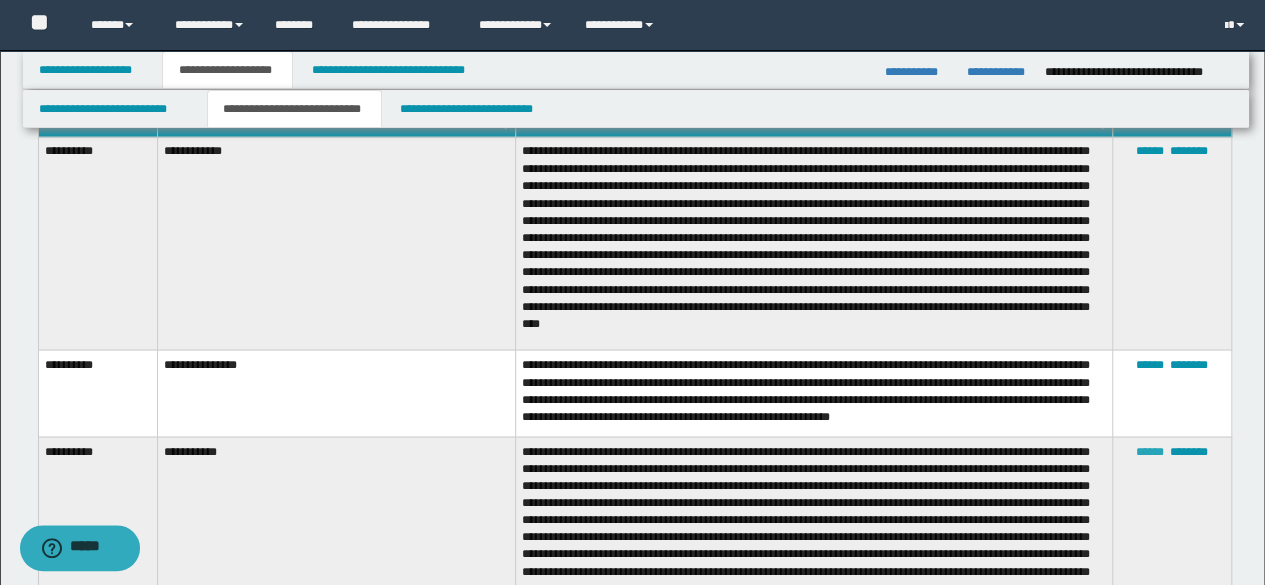 click on "******" at bounding box center [1150, 451] 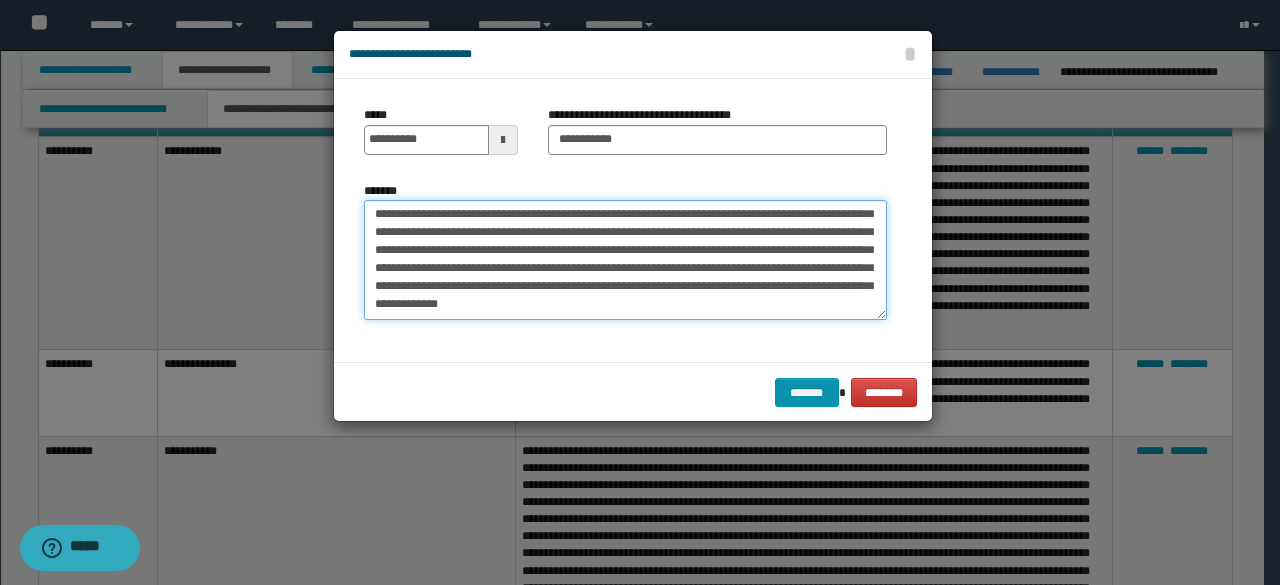 scroll, scrollTop: 0, scrollLeft: 0, axis: both 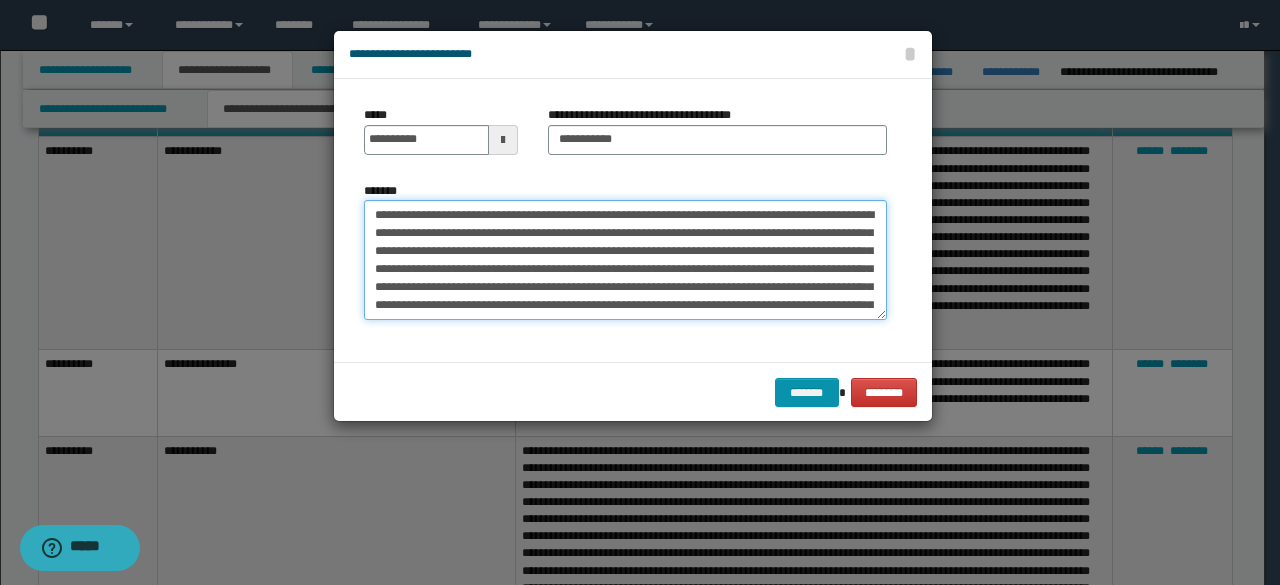 drag, startPoint x: 450, startPoint y: 307, endPoint x: 276, endPoint y: 111, distance: 262.09158 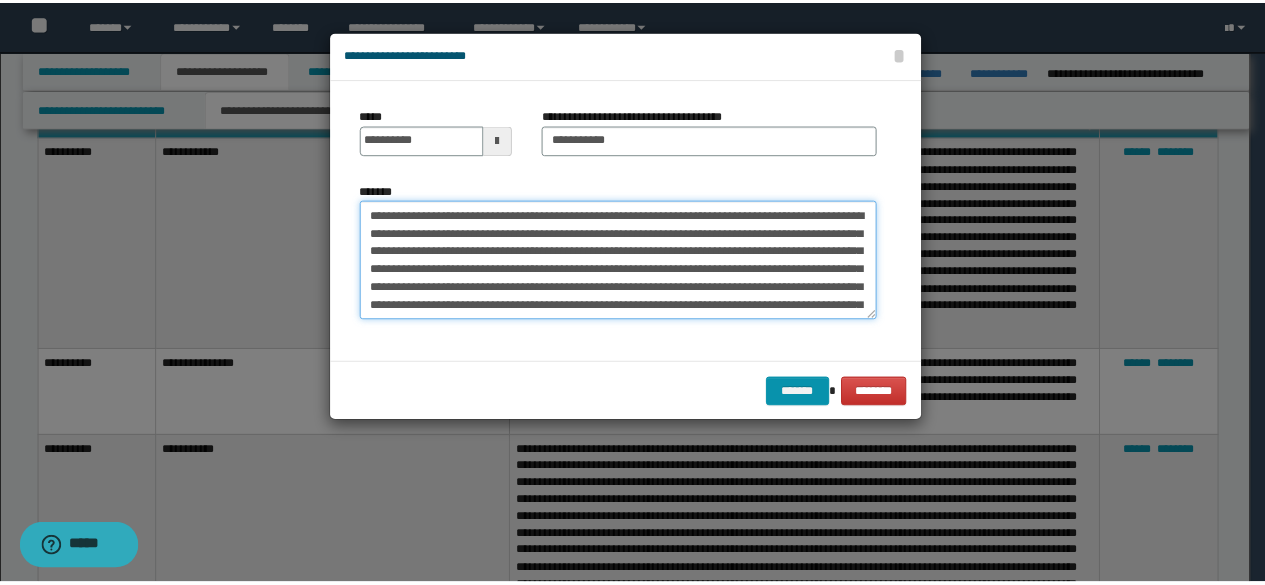 scroll, scrollTop: 156, scrollLeft: 0, axis: vertical 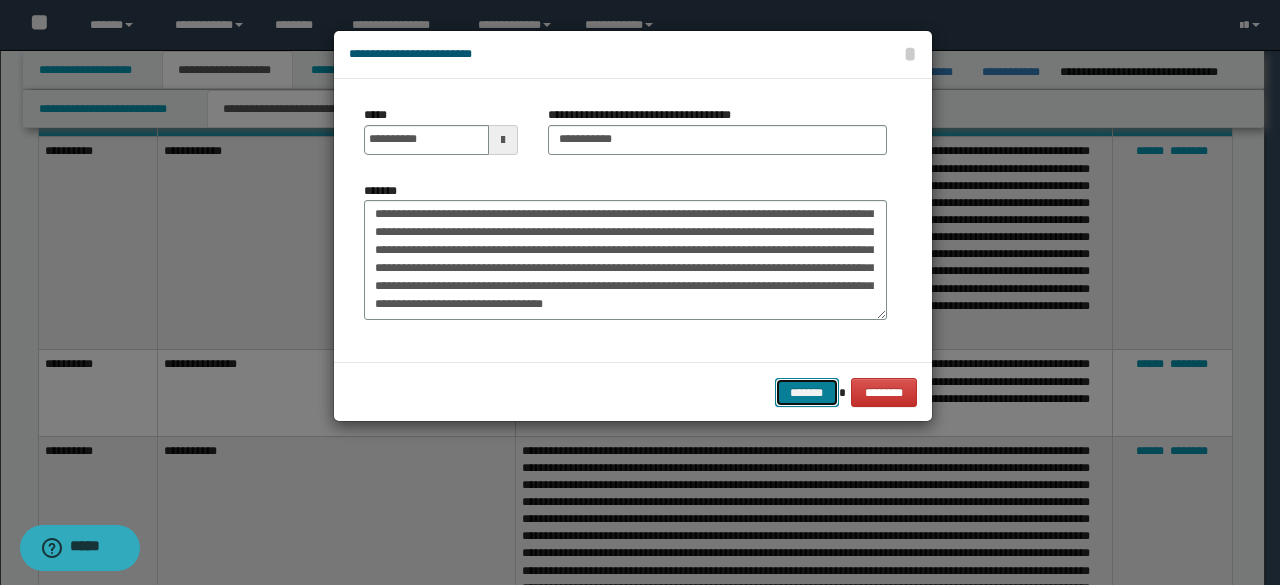 click on "*******" at bounding box center [807, 392] 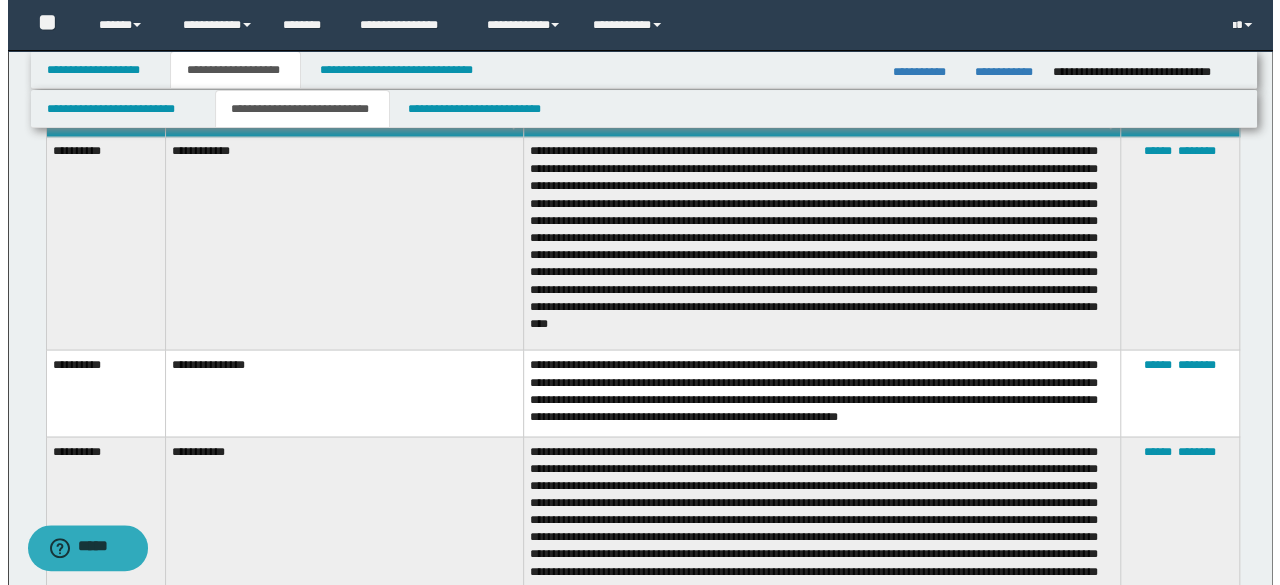 scroll, scrollTop: 1500, scrollLeft: 0, axis: vertical 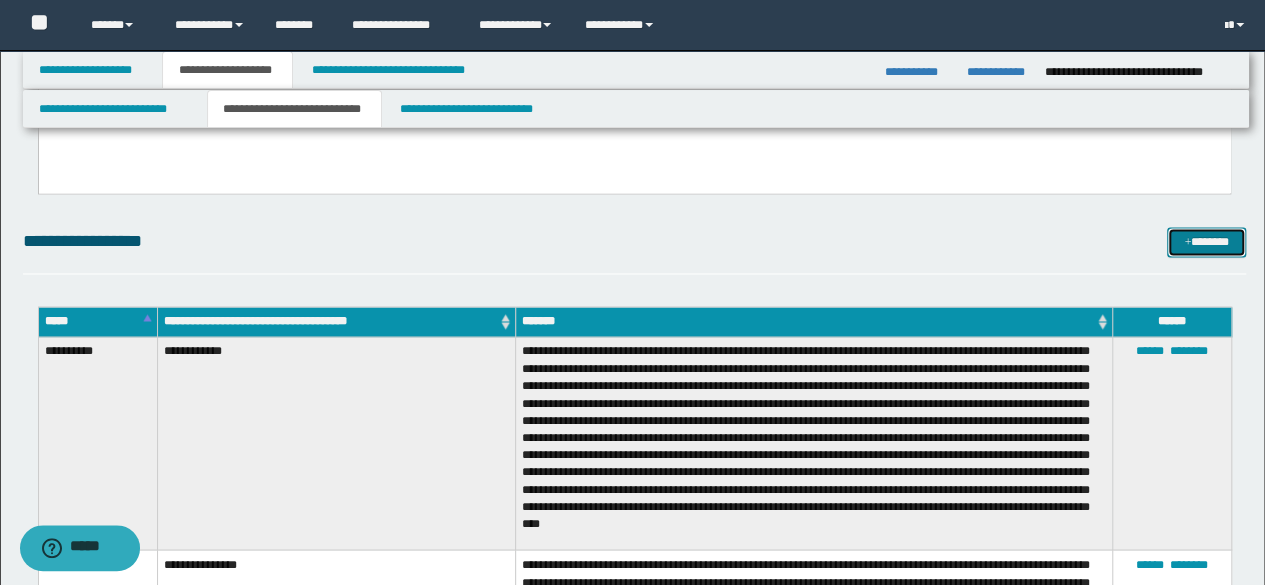 click on "*******" at bounding box center [1206, 241] 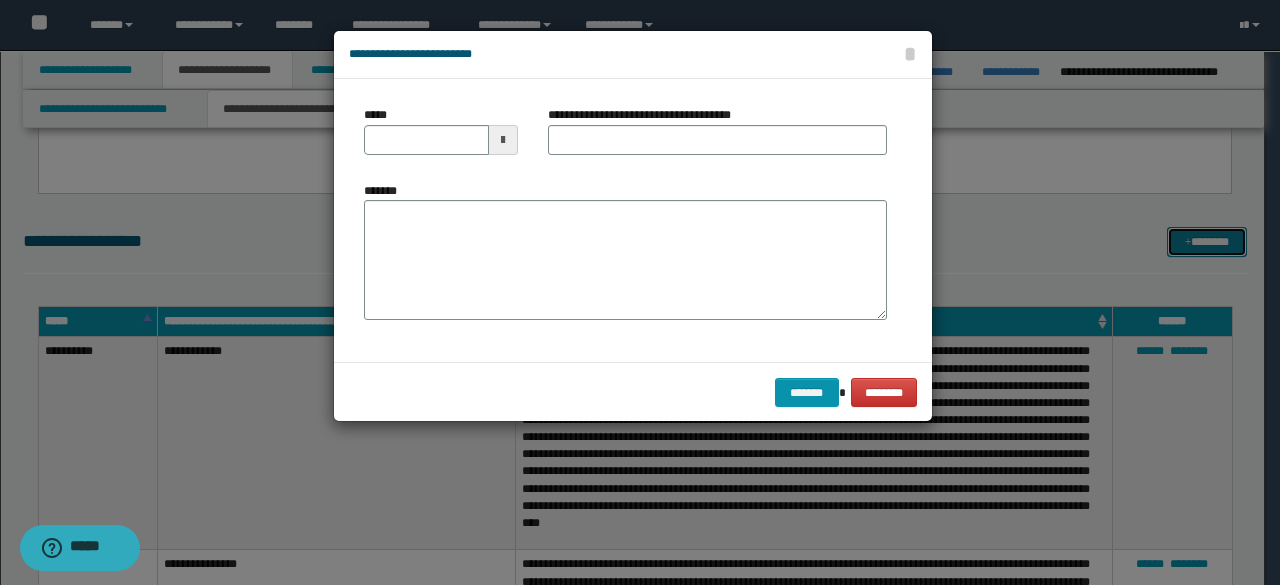 scroll, scrollTop: 0, scrollLeft: 0, axis: both 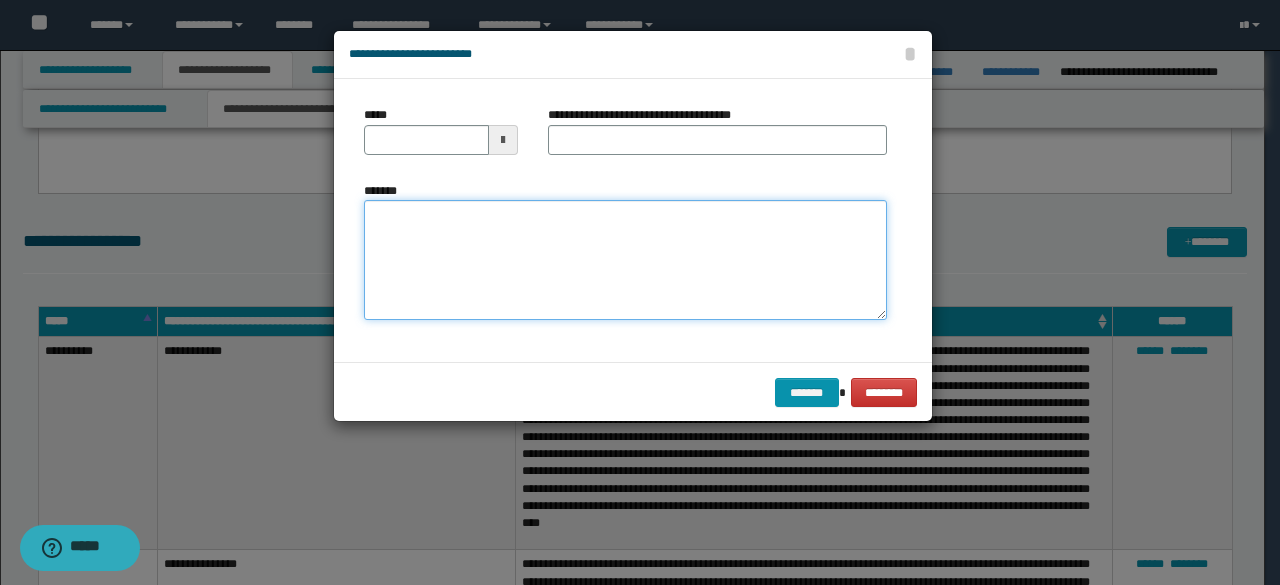 click on "*******" at bounding box center [625, 259] 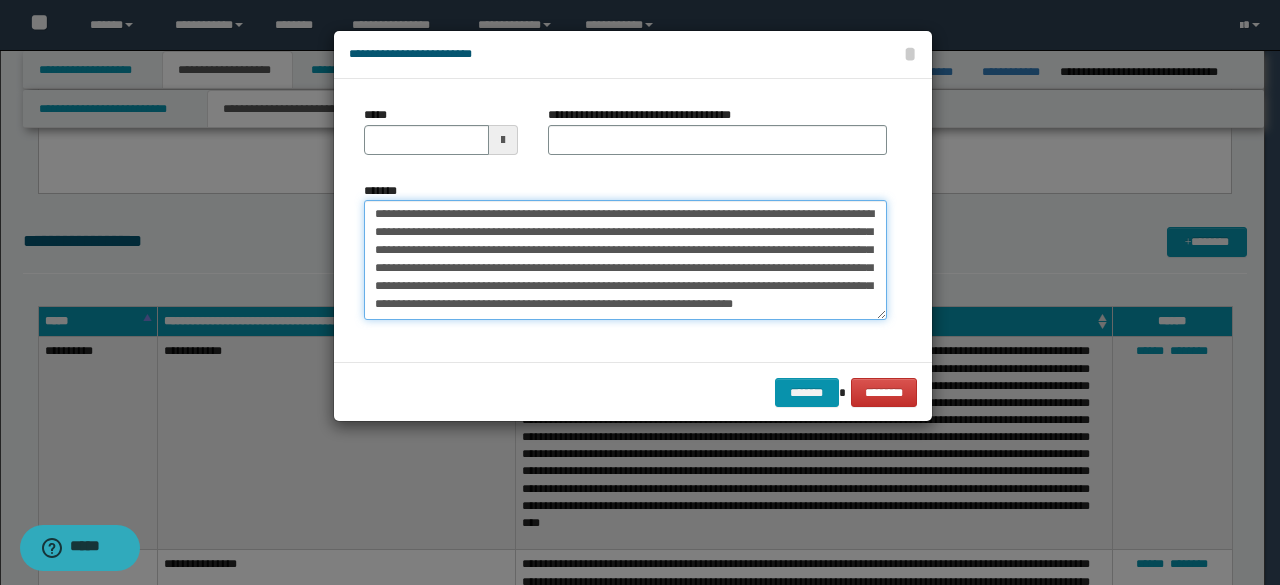 scroll, scrollTop: 0, scrollLeft: 0, axis: both 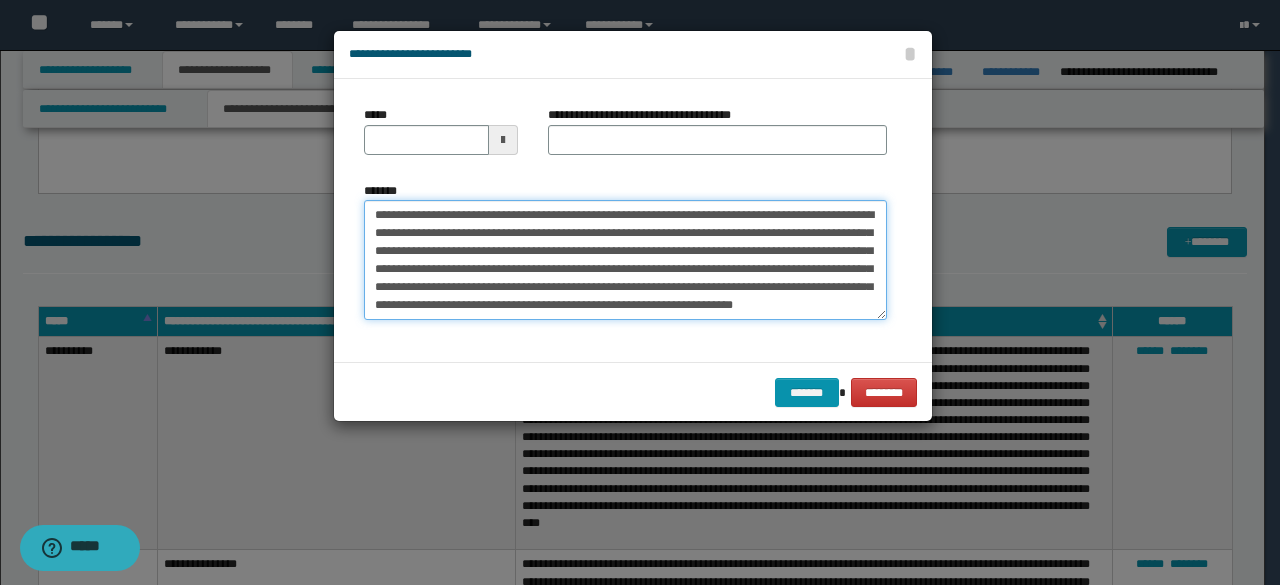drag, startPoint x: 548, startPoint y: 219, endPoint x: 279, endPoint y: 111, distance: 289.87067 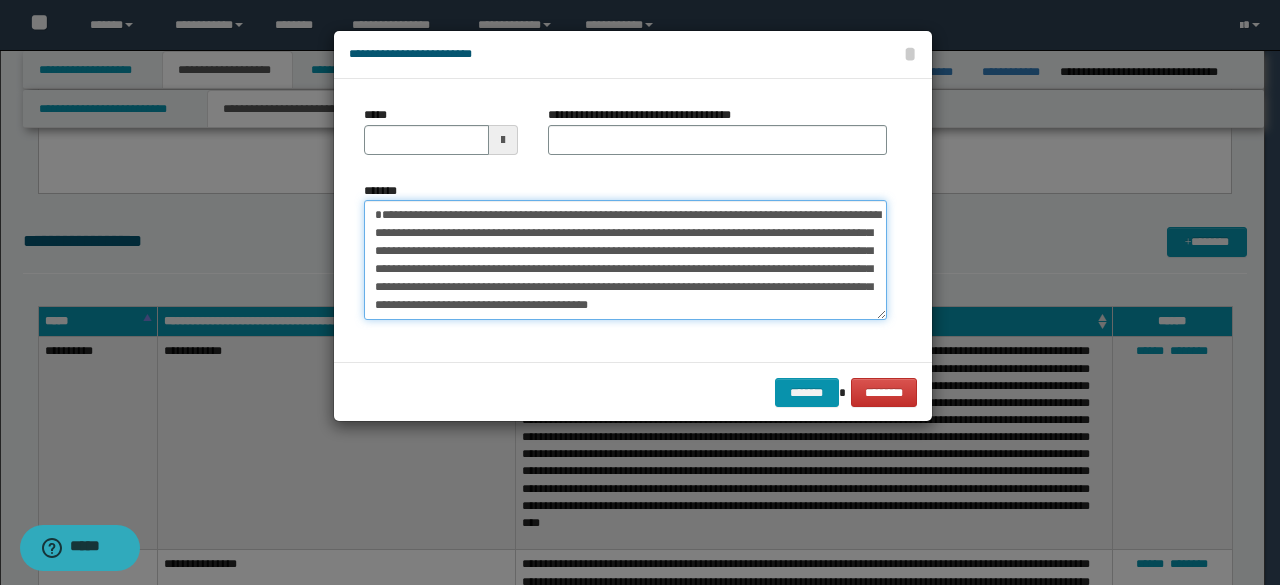type on "**********" 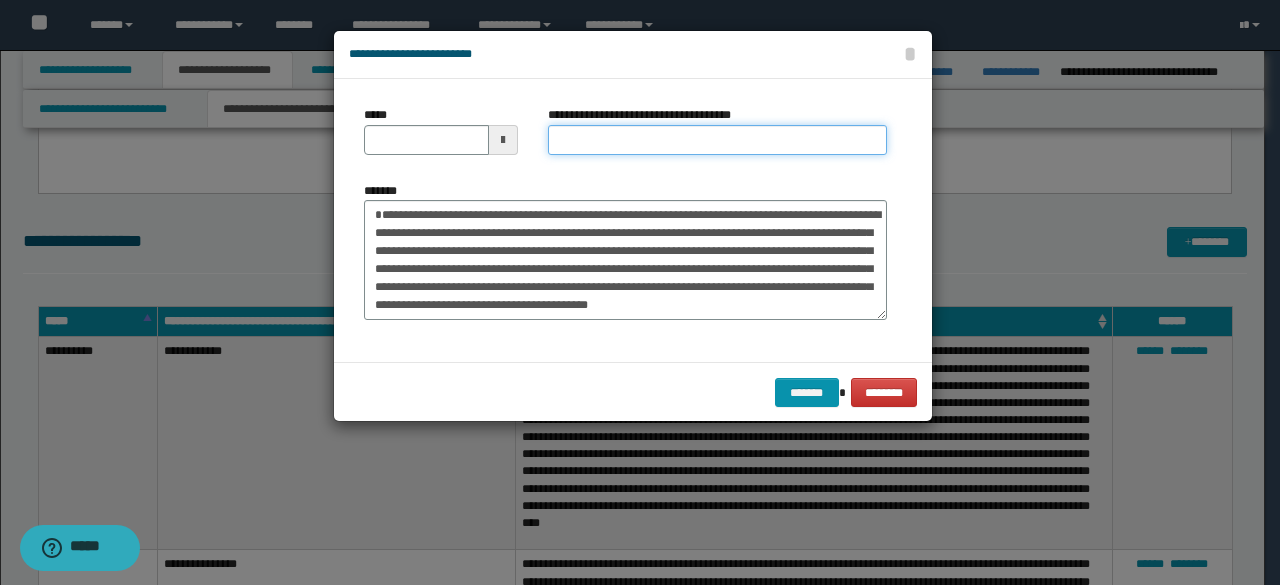 click on "**********" at bounding box center [717, 140] 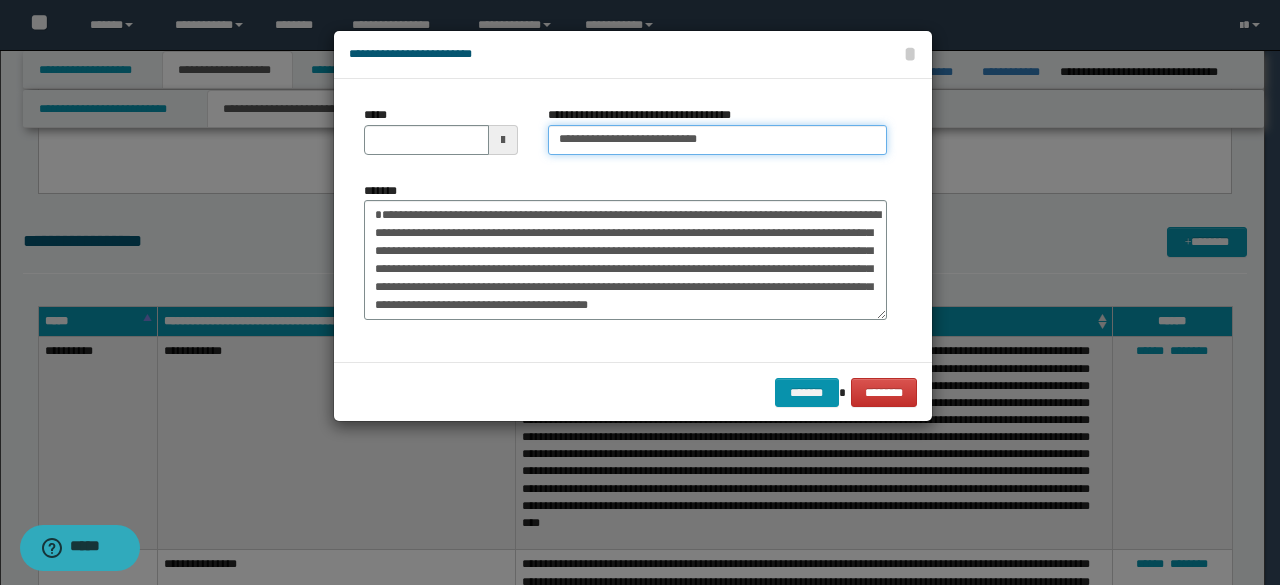 type on "**********" 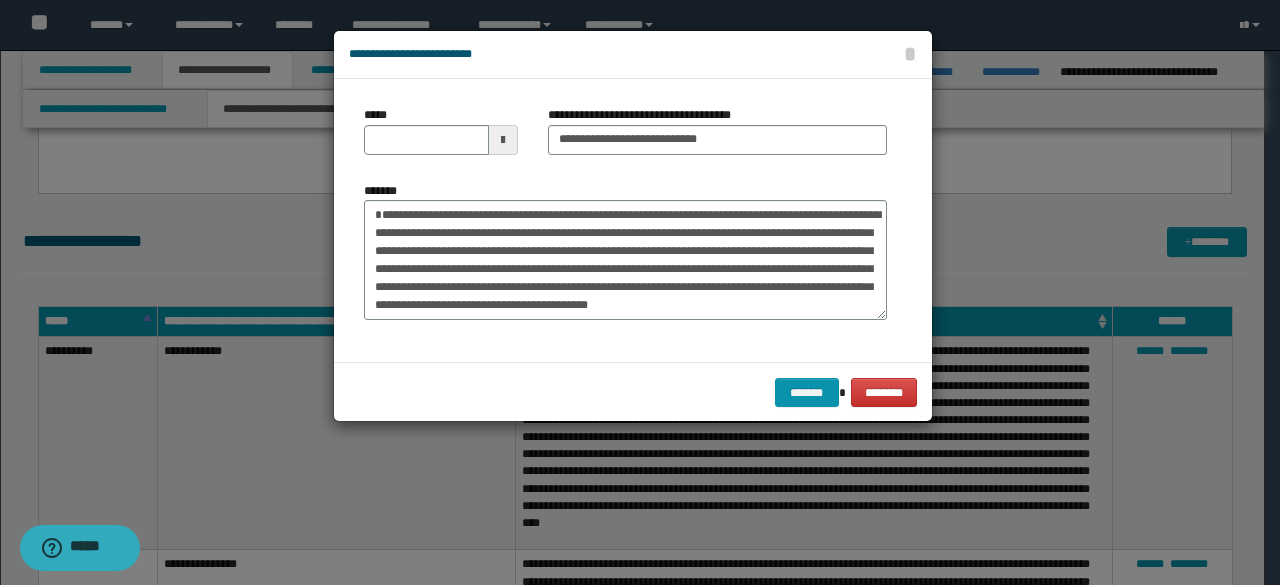 click on "*****" at bounding box center (441, 130) 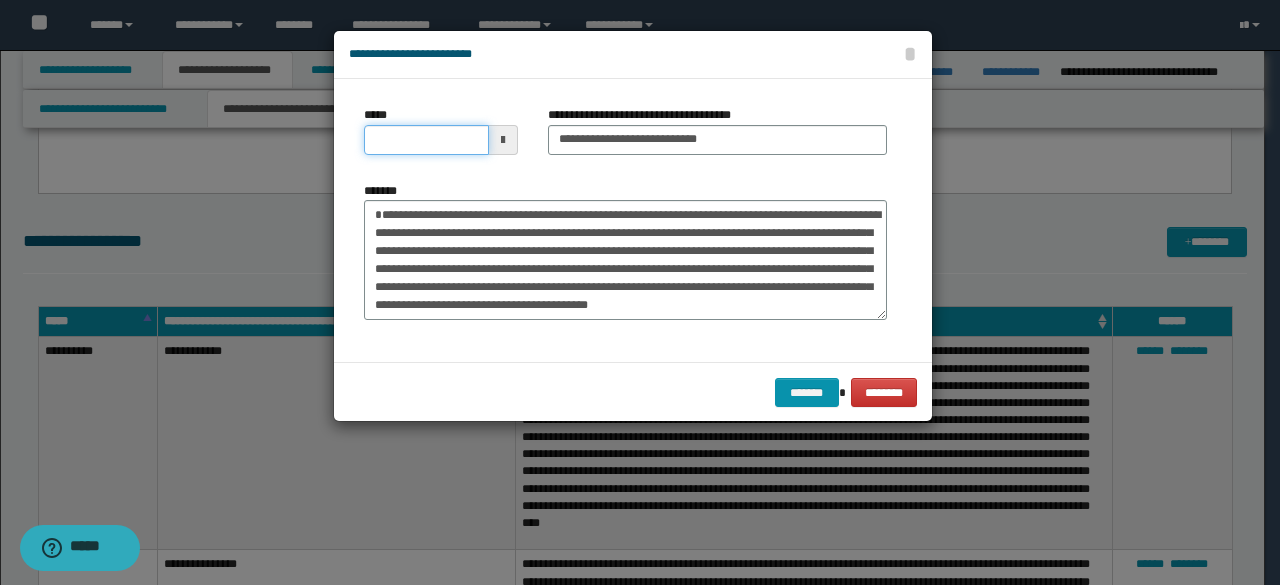 click on "*****" at bounding box center [426, 140] 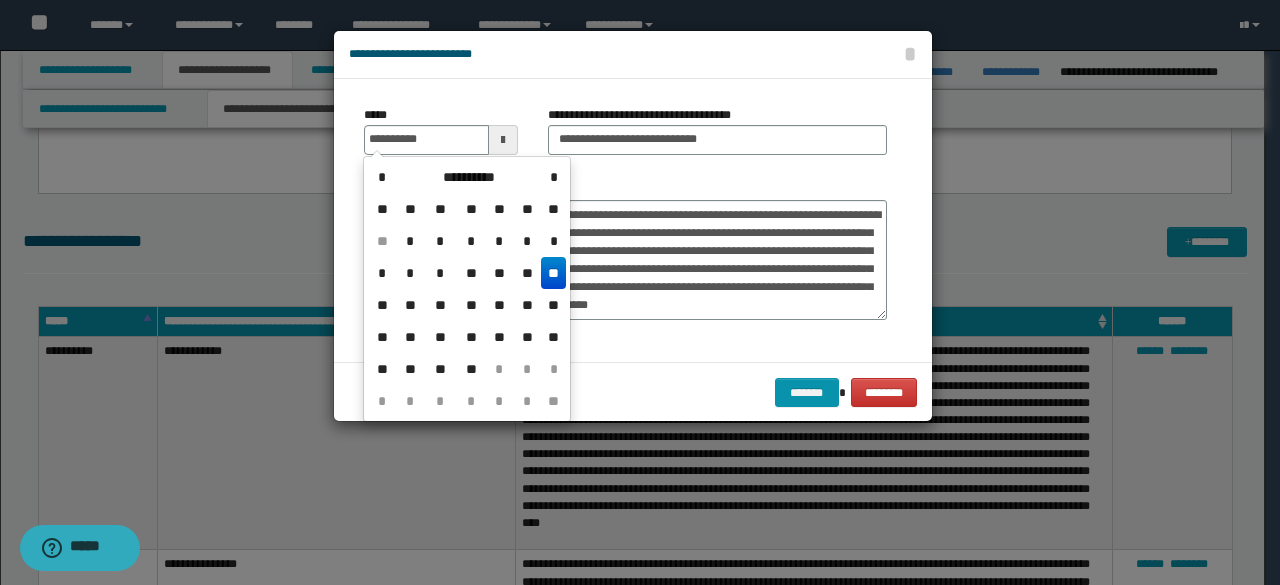 drag, startPoint x: 556, startPoint y: 269, endPoint x: 603, endPoint y: 205, distance: 79.40403 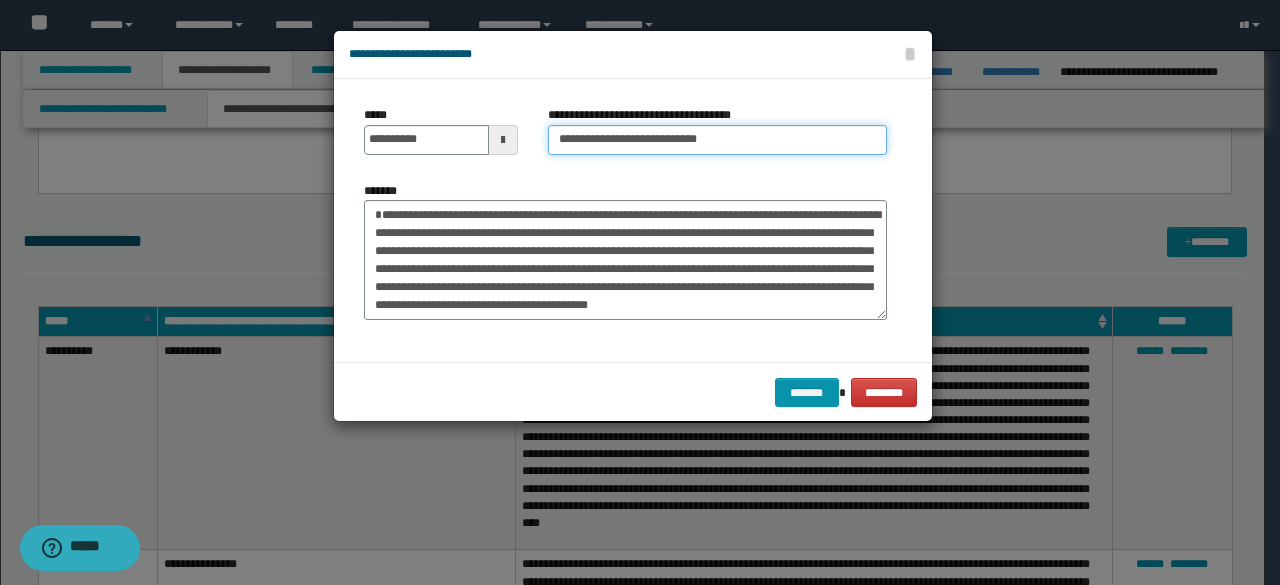 drag, startPoint x: 615, startPoint y: 143, endPoint x: 536, endPoint y: 120, distance: 82.28001 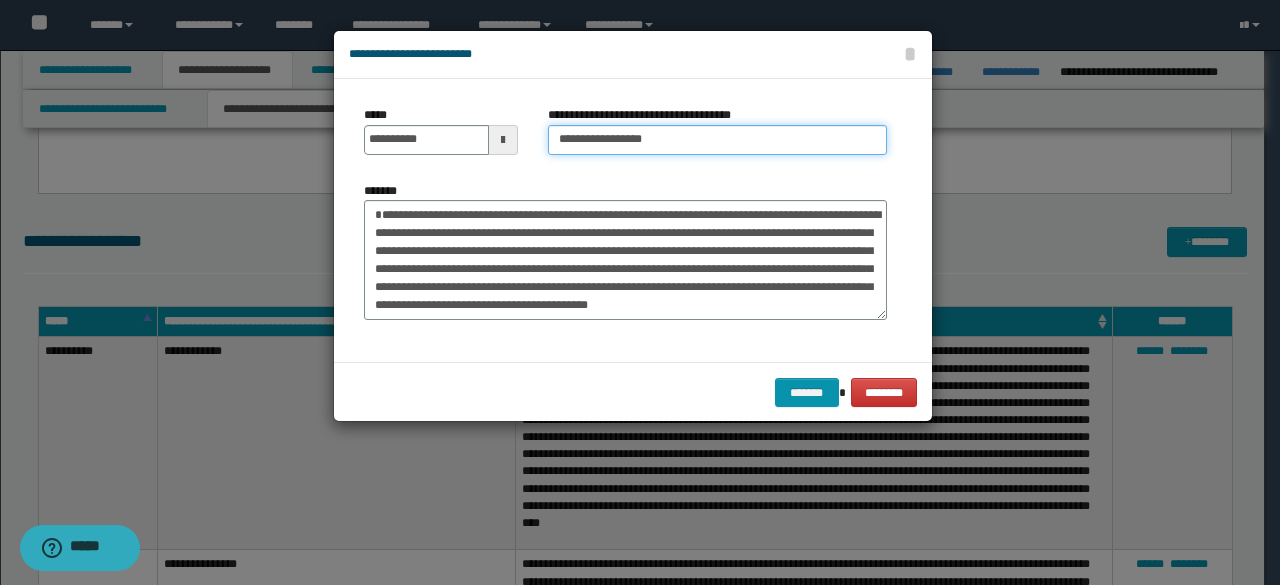 click on "**********" at bounding box center [717, 140] 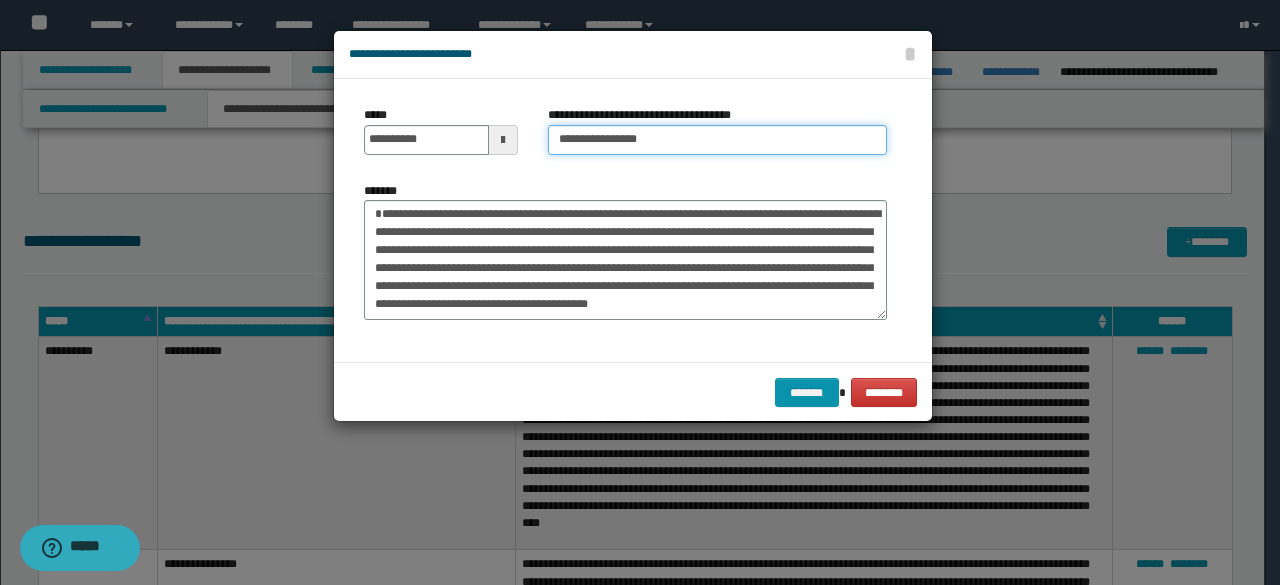 scroll, scrollTop: 18, scrollLeft: 0, axis: vertical 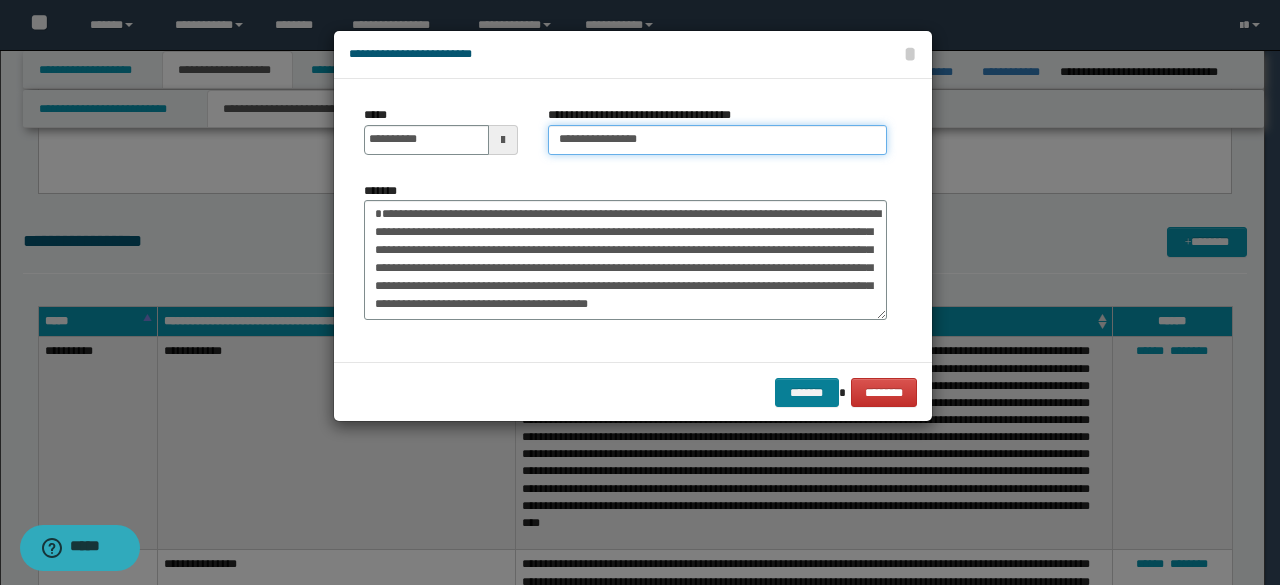 type on "**********" 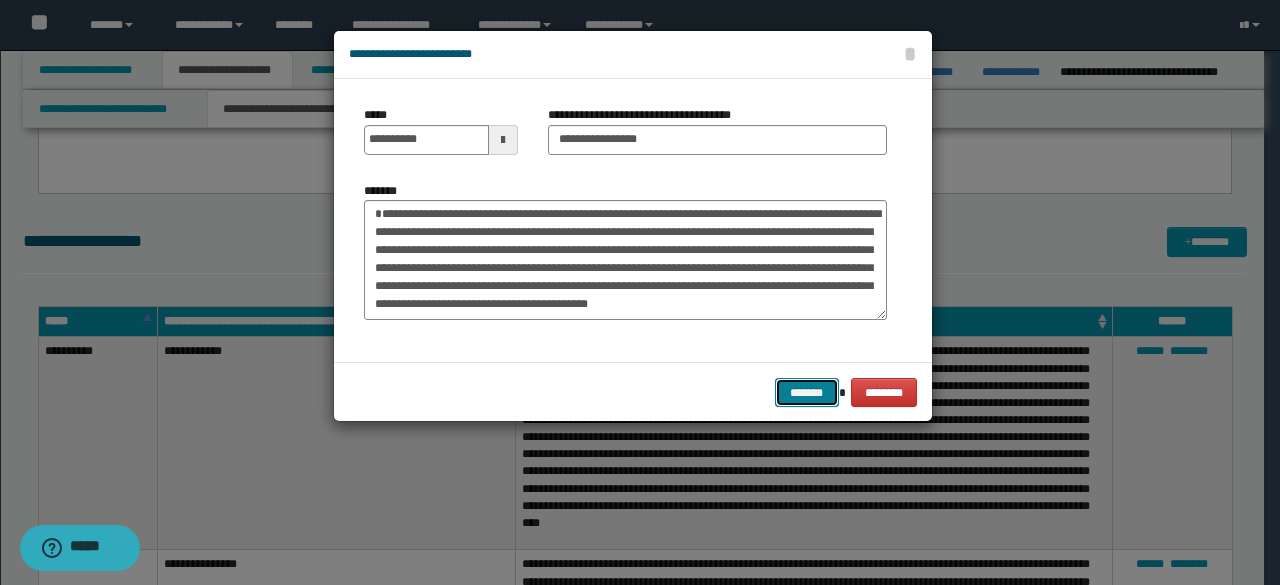 click on "*******" at bounding box center (807, 392) 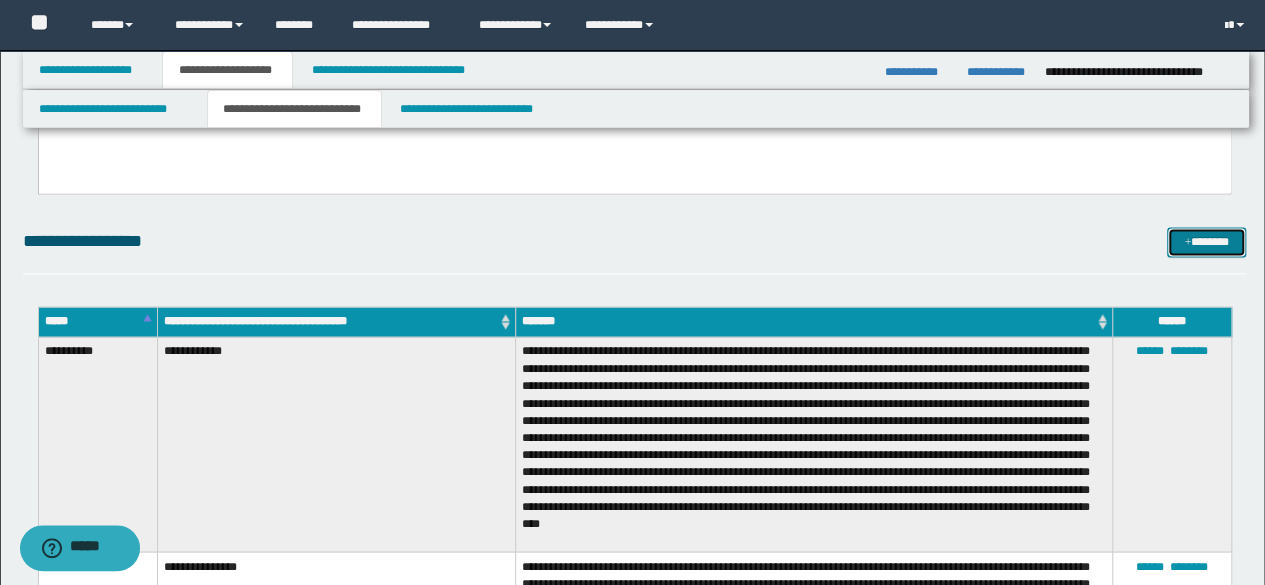click on "*******" at bounding box center [1206, 241] 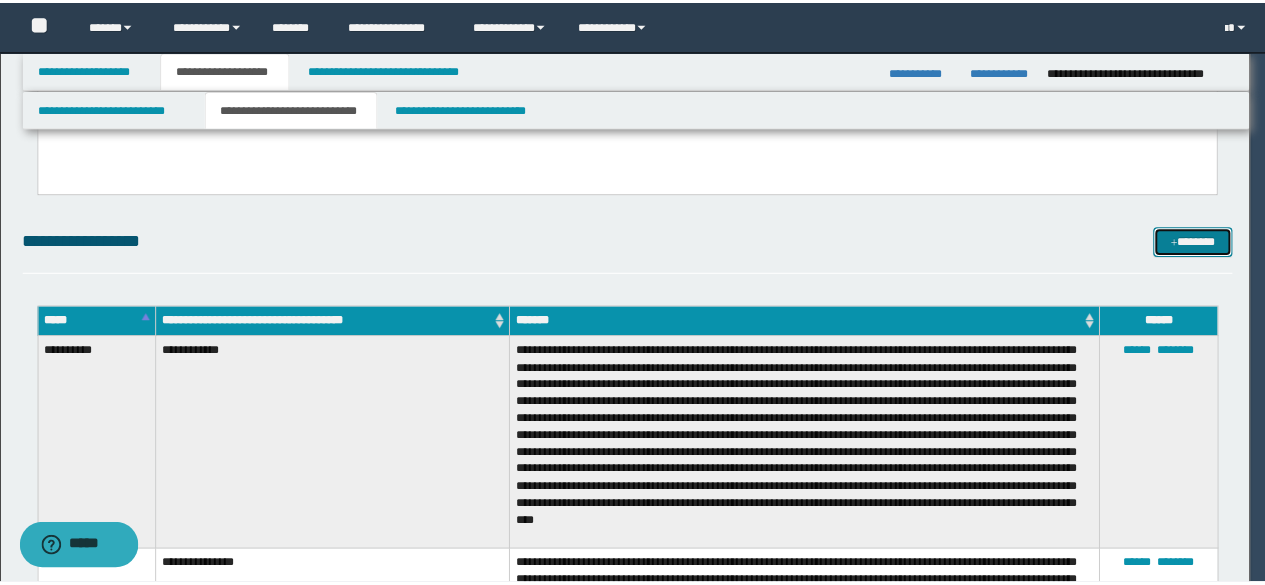 scroll, scrollTop: 0, scrollLeft: 0, axis: both 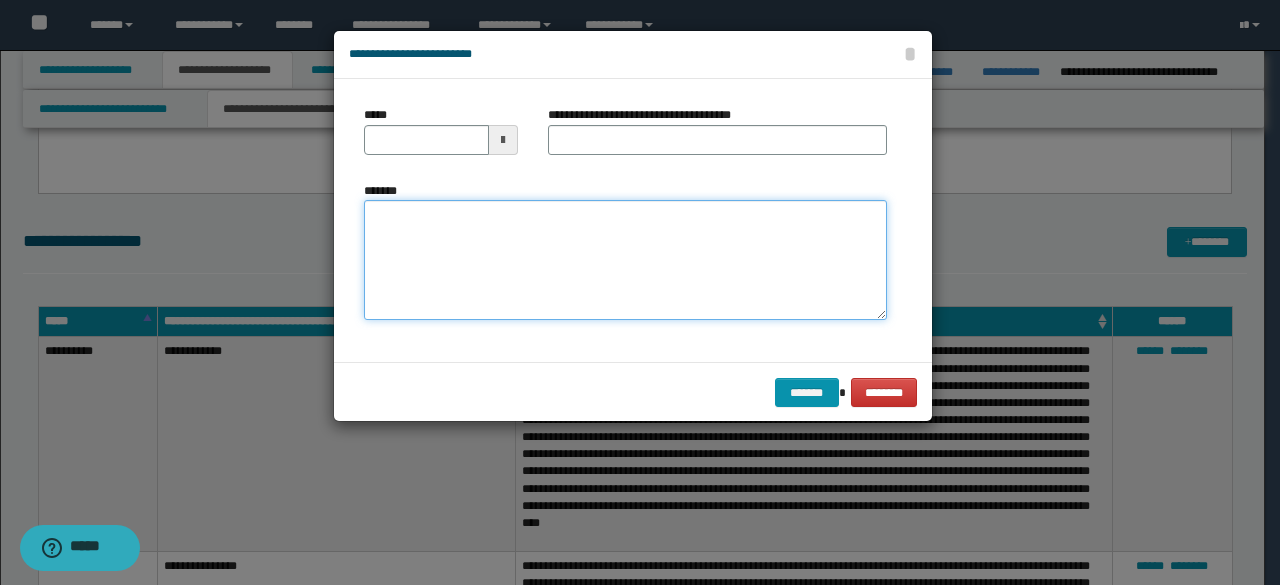 click on "*******" at bounding box center [625, 259] 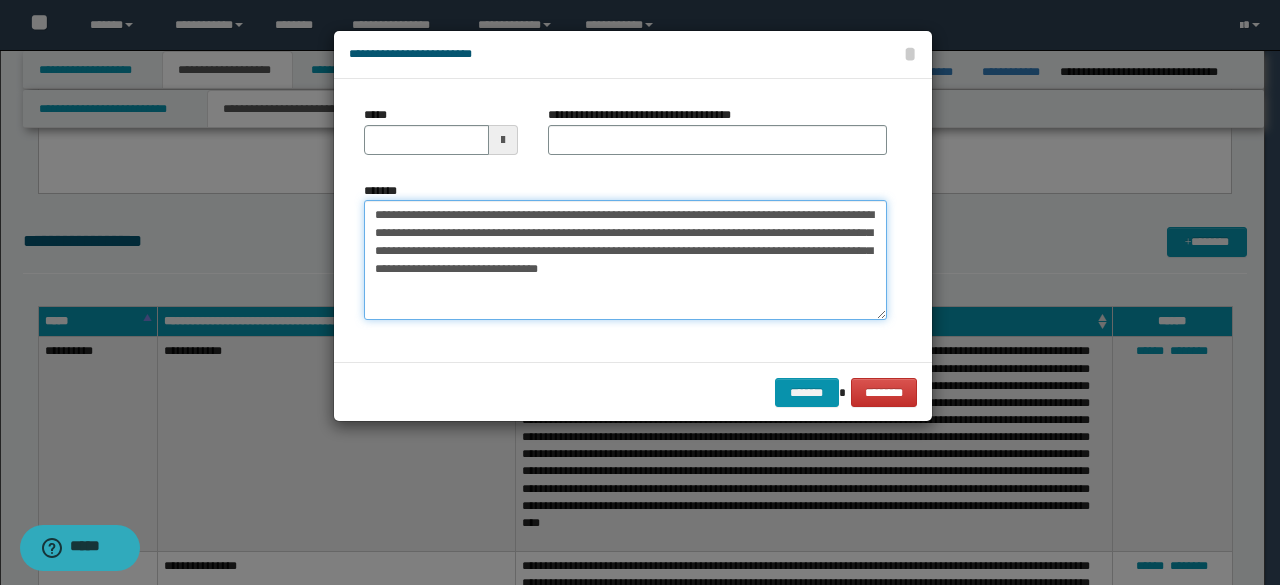 drag, startPoint x: 547, startPoint y: 215, endPoint x: 234, endPoint y: 102, distance: 332.7732 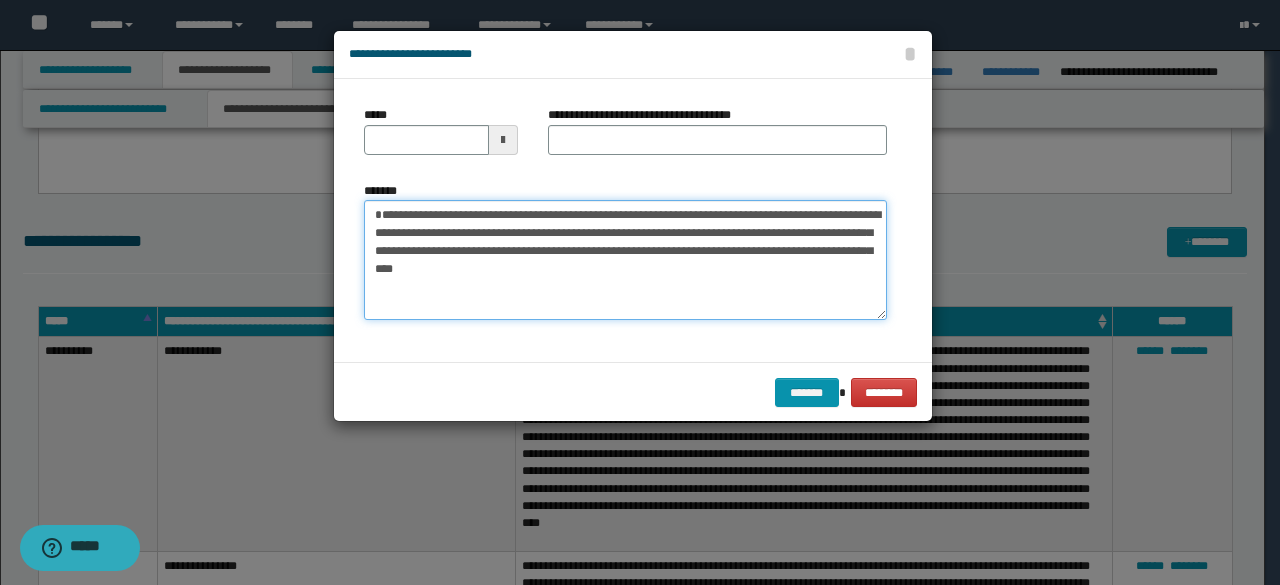 type on "**********" 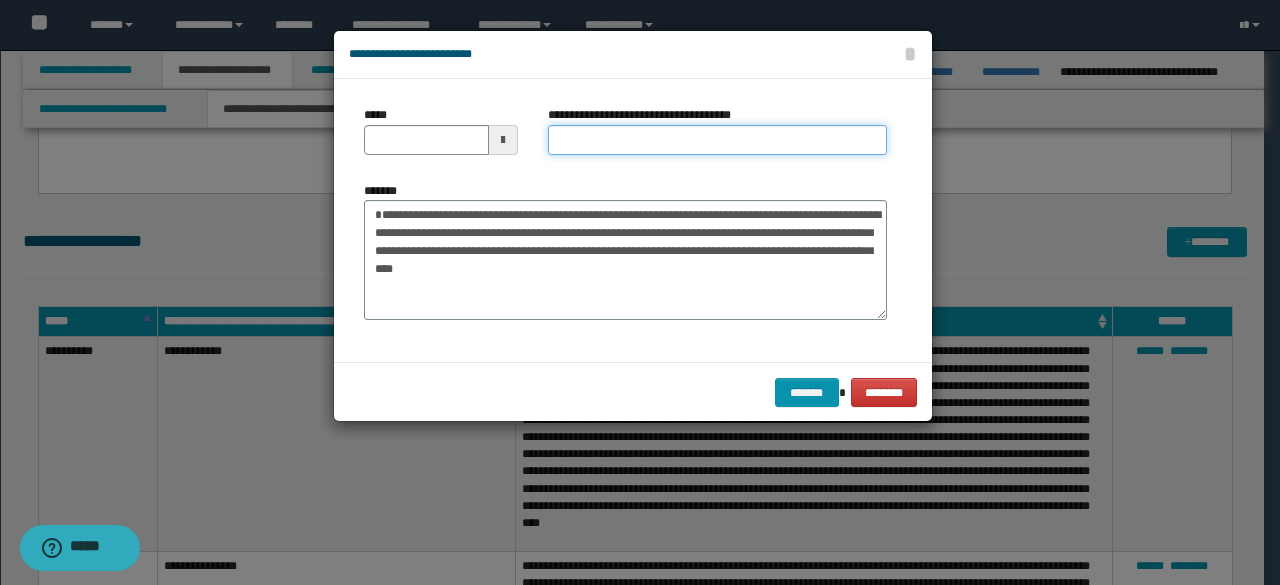 drag, startPoint x: 572, startPoint y: 137, endPoint x: 550, endPoint y: 133, distance: 22.36068 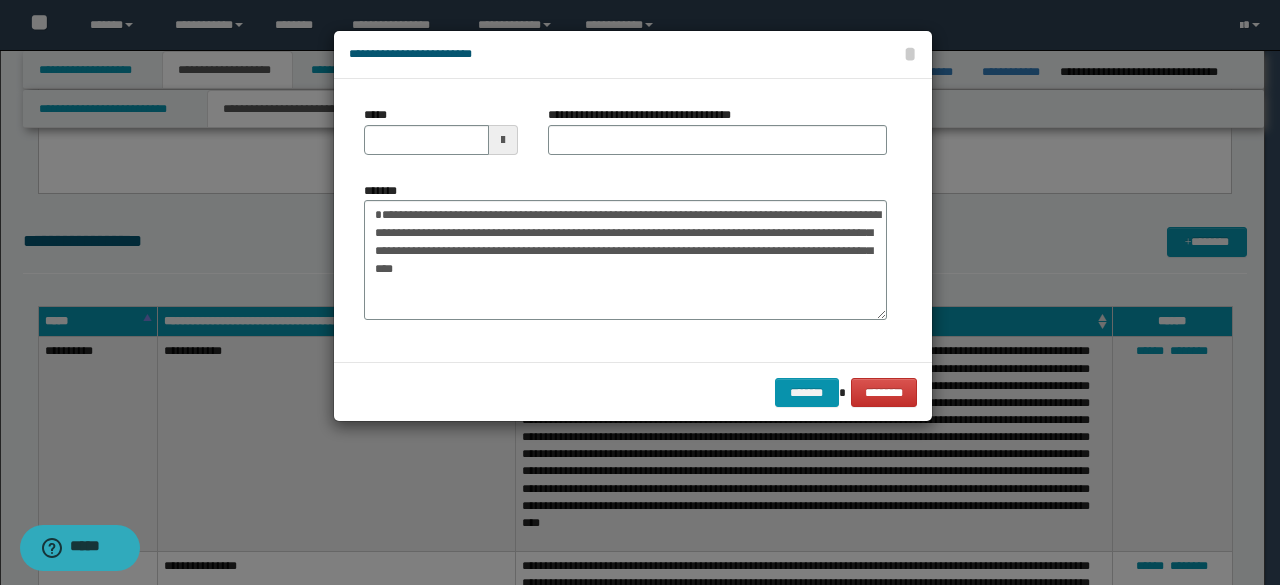 drag, startPoint x: 437, startPoint y: 122, endPoint x: 444, endPoint y: 134, distance: 13.892444 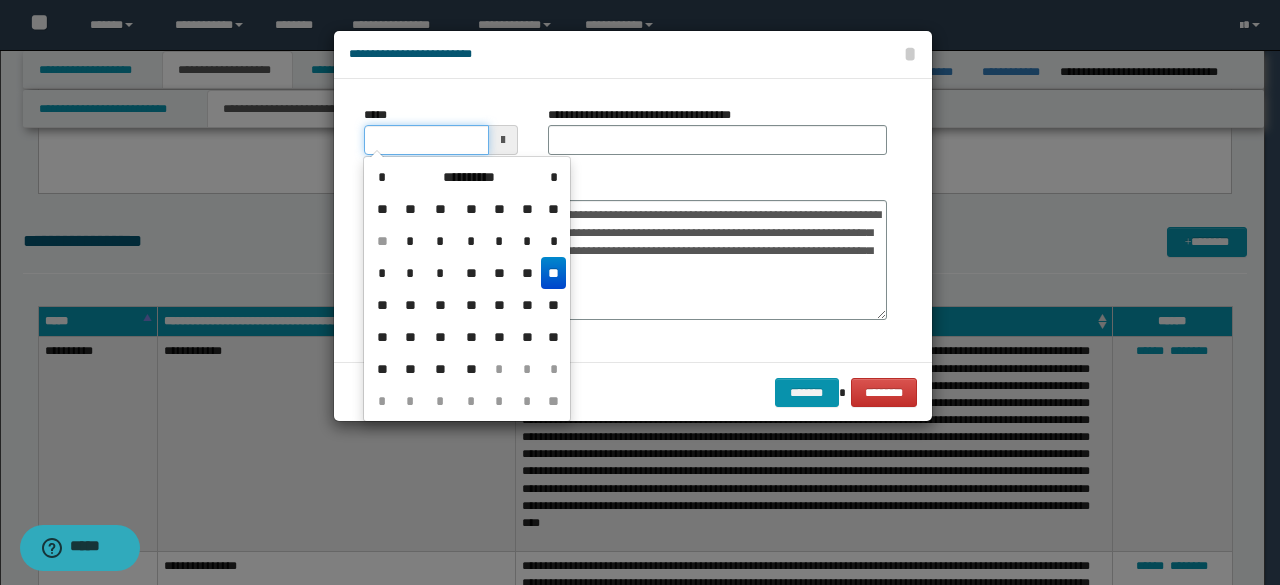 click on "*****" at bounding box center [426, 140] 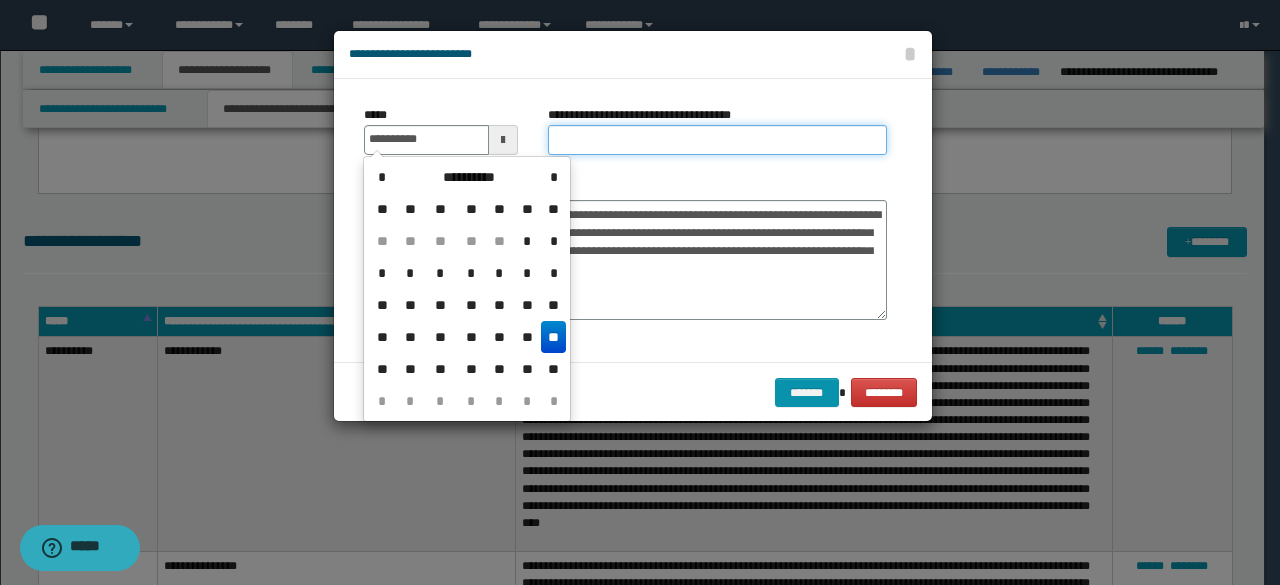 type on "**********" 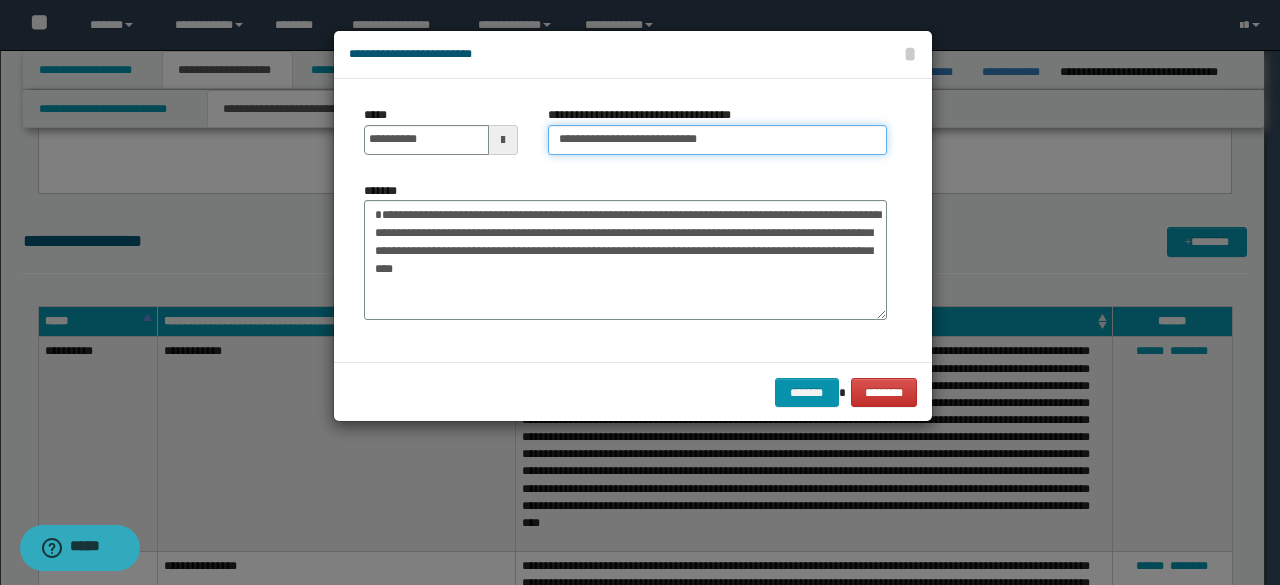 drag, startPoint x: 616, startPoint y: 137, endPoint x: 446, endPoint y: 95, distance: 175.11139 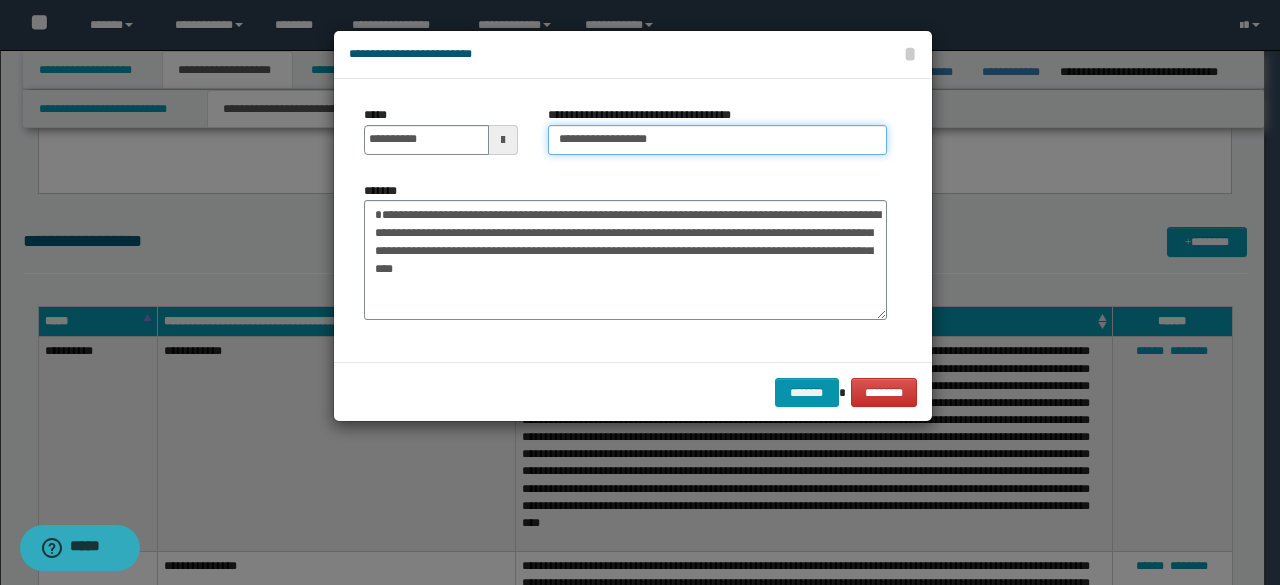 click on "**********" at bounding box center (717, 140) 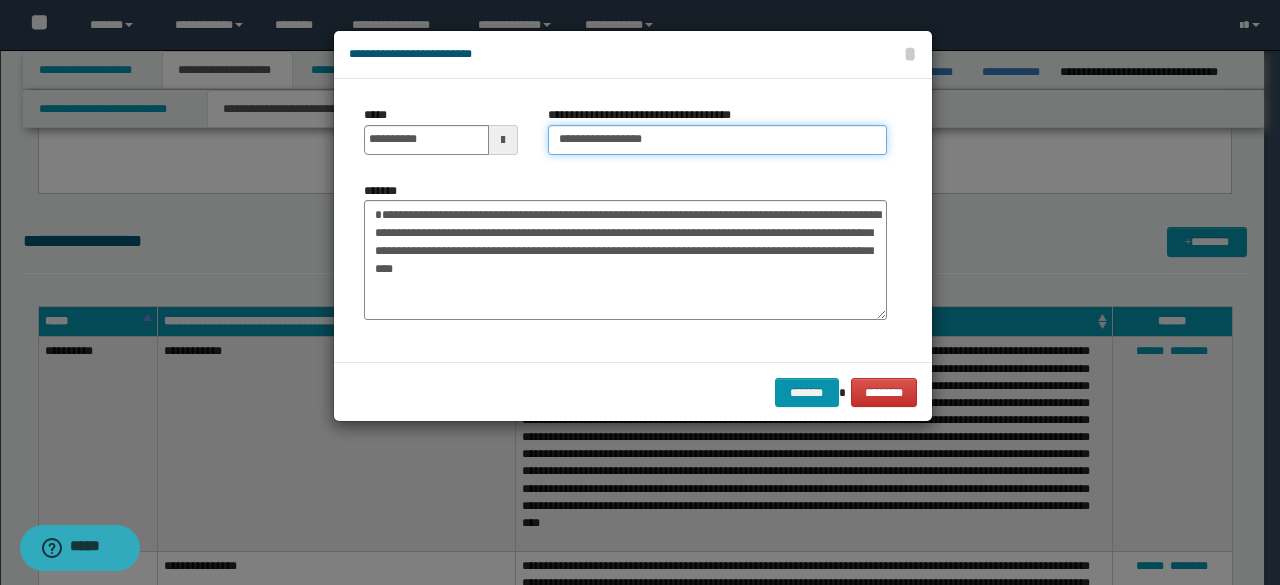 type on "**********" 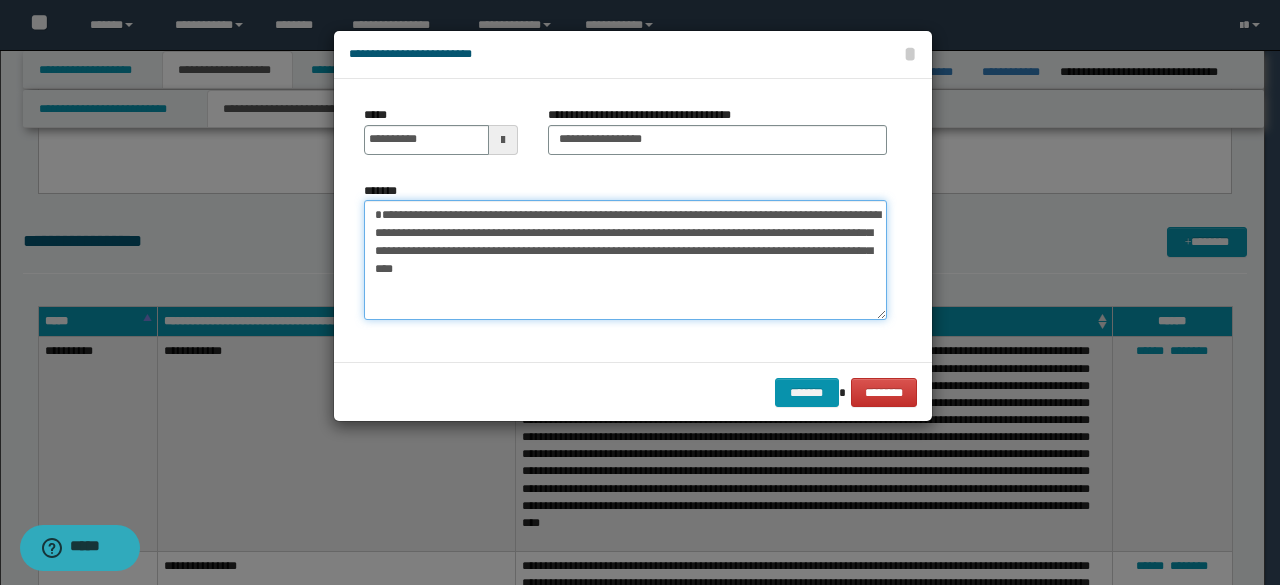 drag, startPoint x: 604, startPoint y: 319, endPoint x: 745, endPoint y: 383, distance: 154.84508 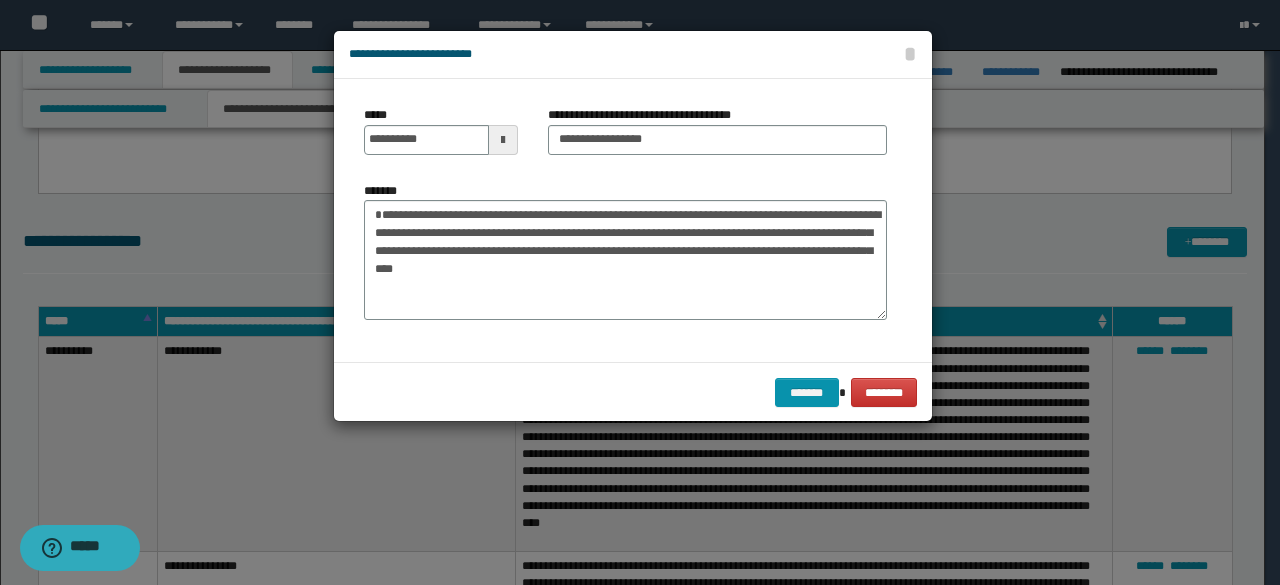 click on "*******
********" at bounding box center [633, 392] 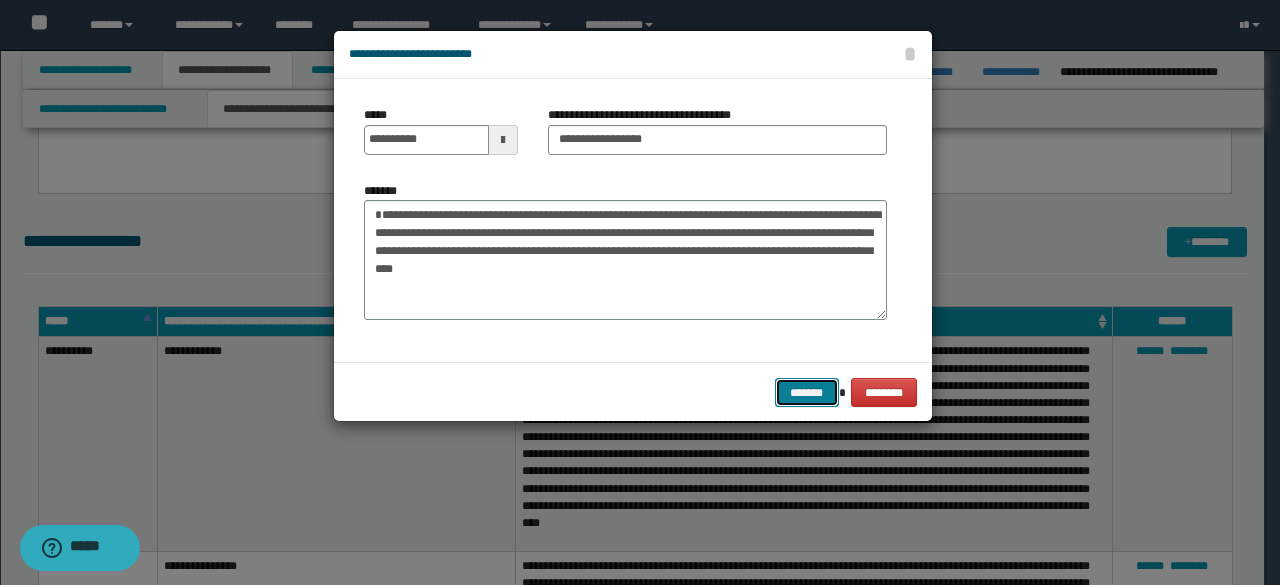 click on "*******" at bounding box center (807, 392) 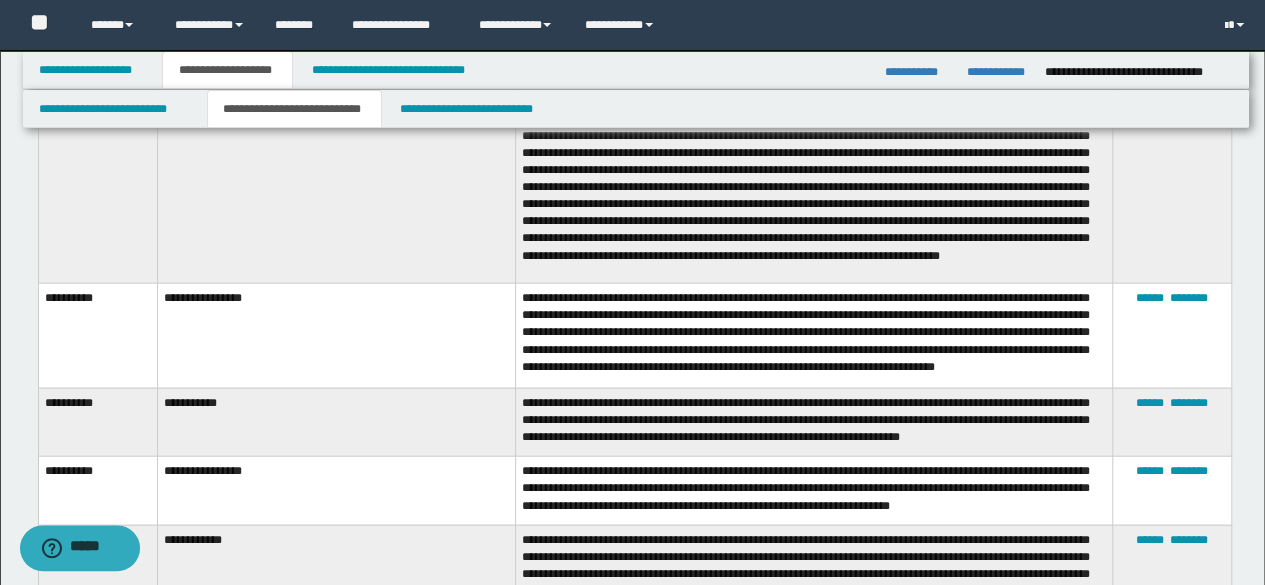 scroll, scrollTop: 2100, scrollLeft: 0, axis: vertical 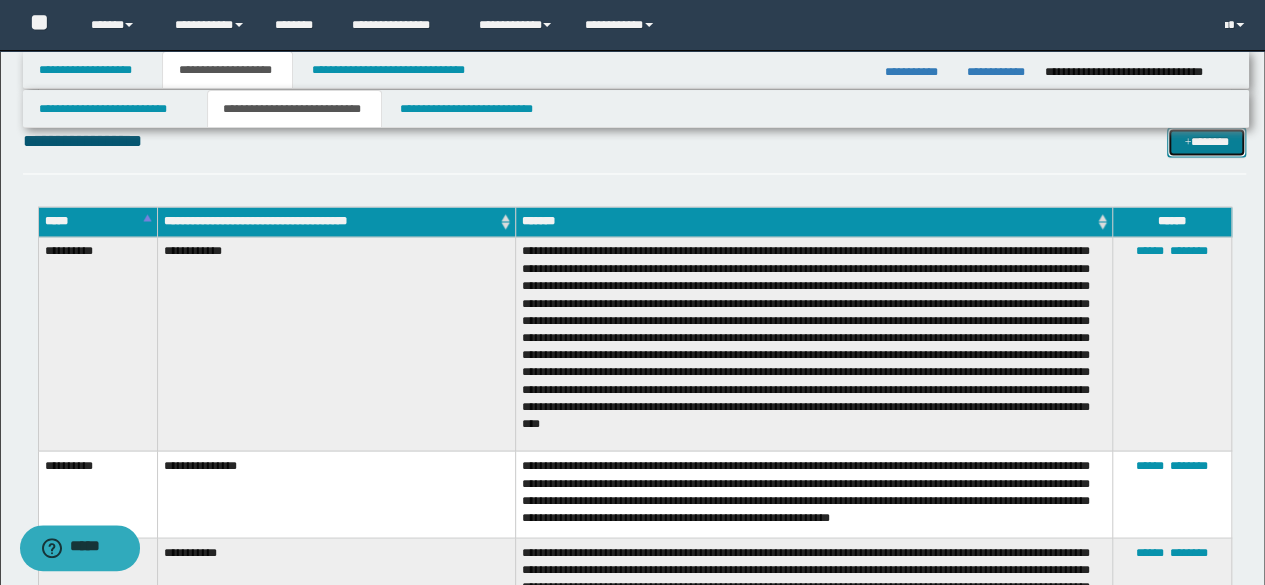 click on "*******" at bounding box center [1206, 141] 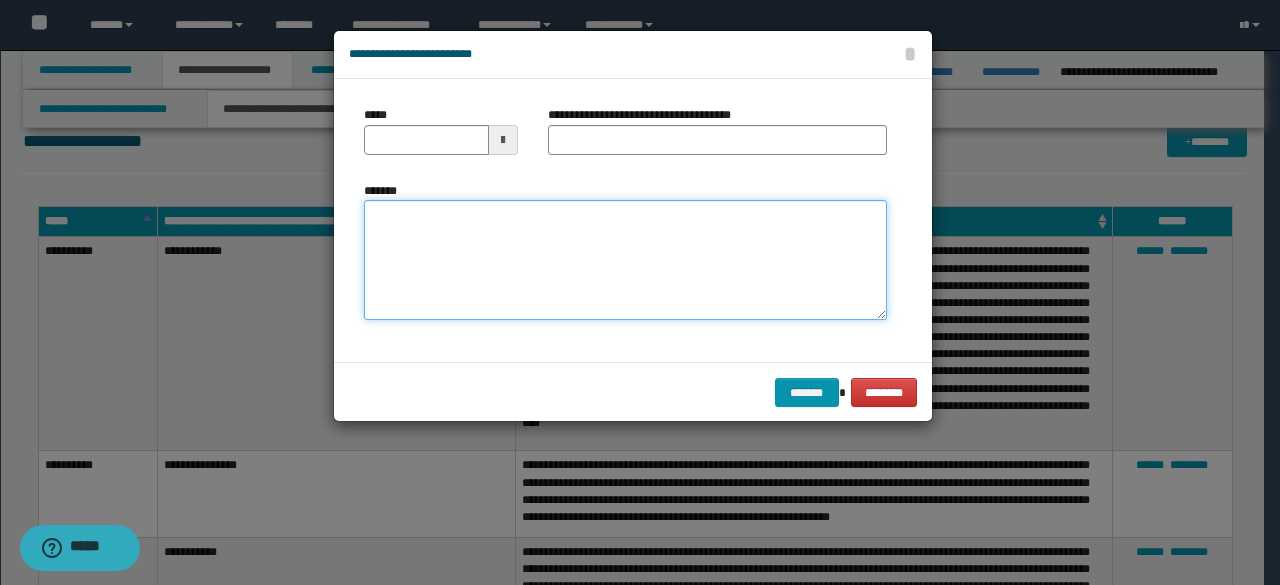 click on "*******" at bounding box center [625, 259] 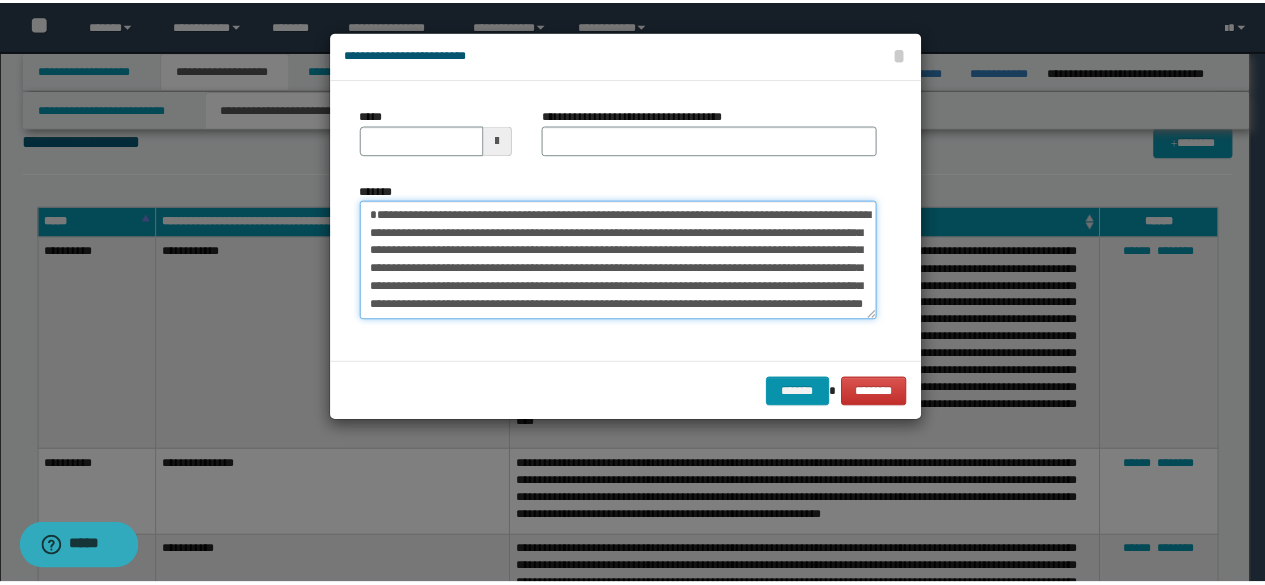 scroll, scrollTop: 0, scrollLeft: 0, axis: both 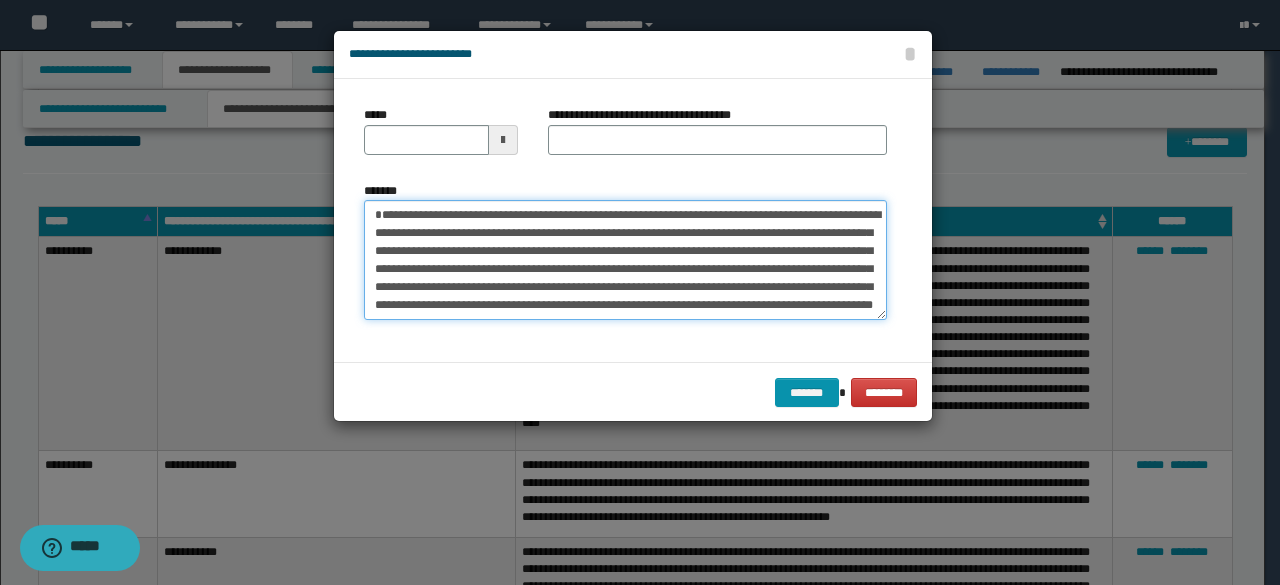 drag, startPoint x: 546, startPoint y: 236, endPoint x: 374, endPoint y: 175, distance: 182.49658 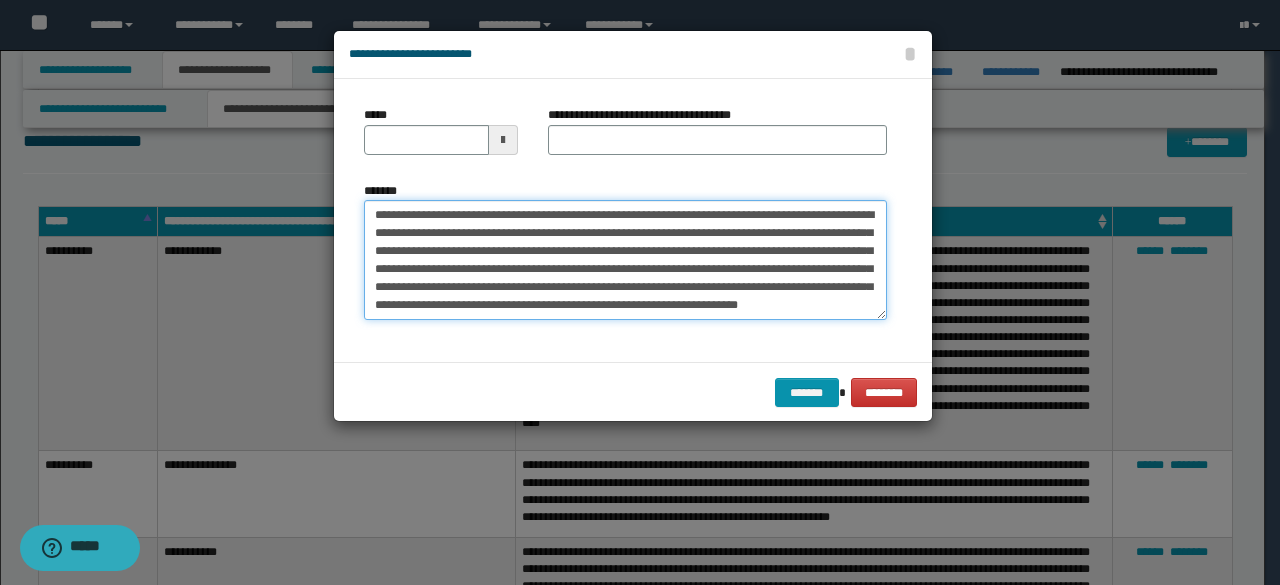 type on "**********" 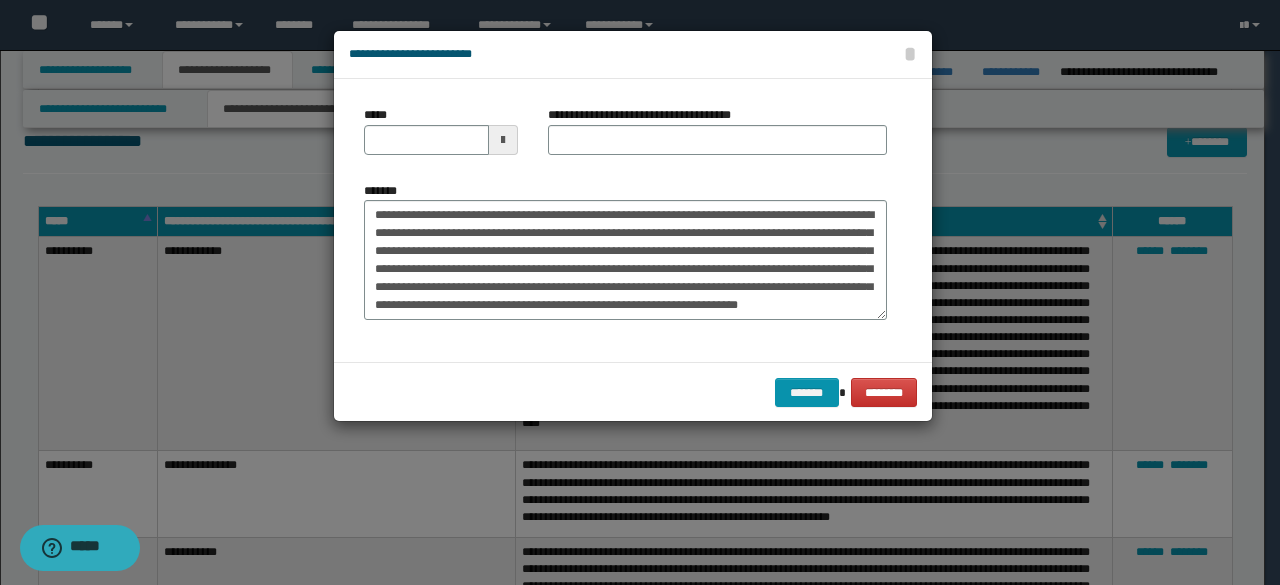 click on "**********" at bounding box center [717, 138] 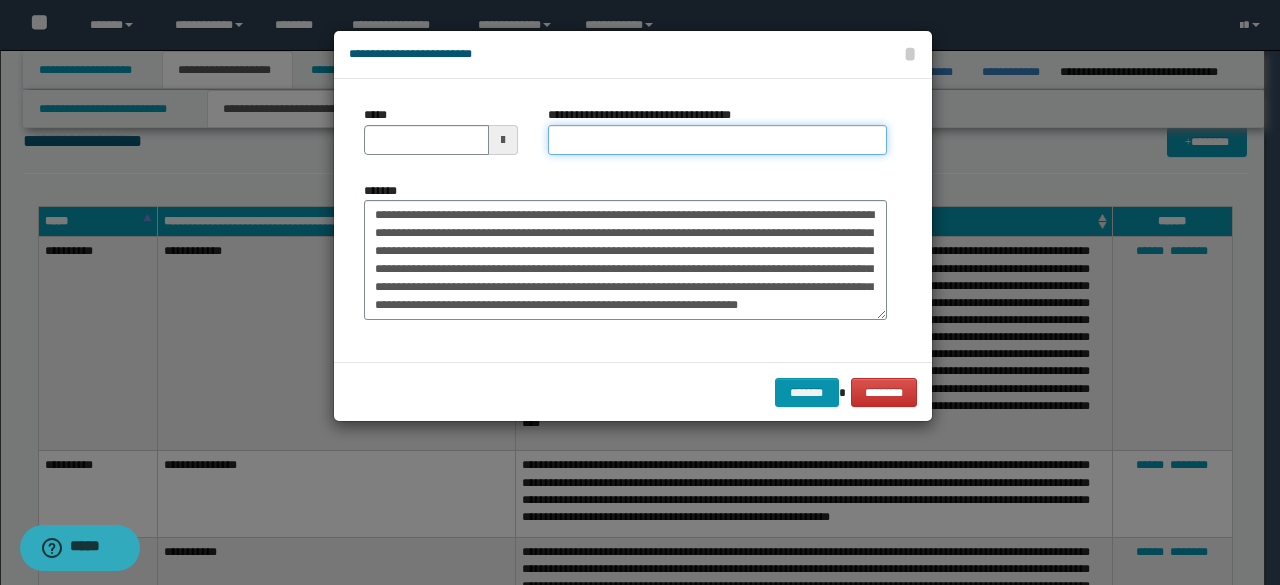 click on "**********" at bounding box center (717, 140) 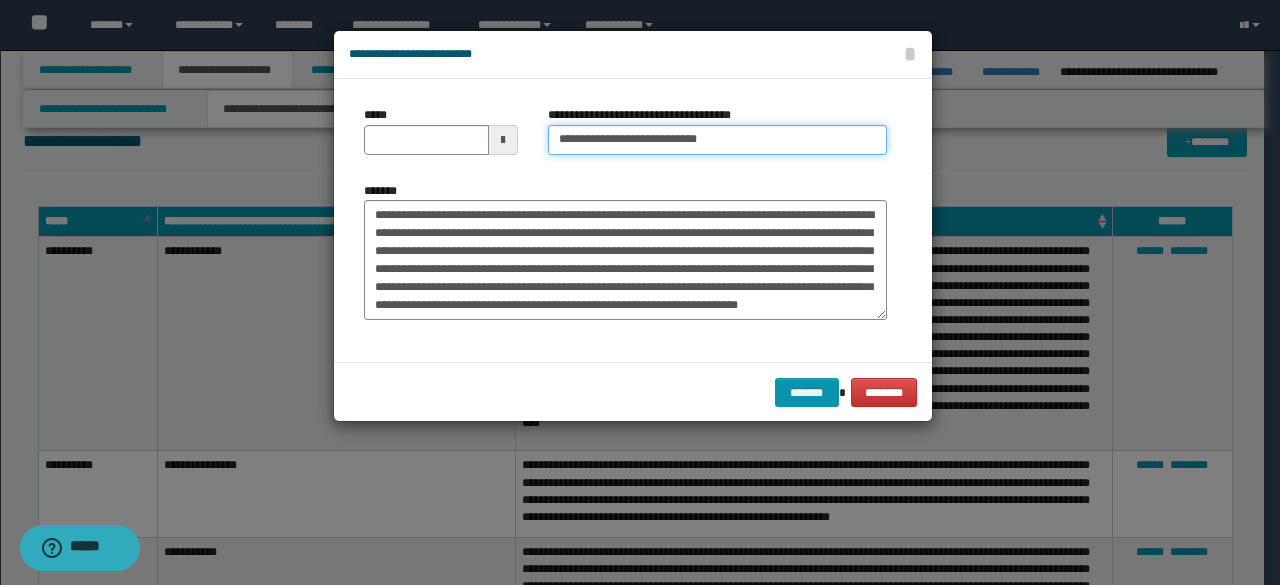 type on "**********" 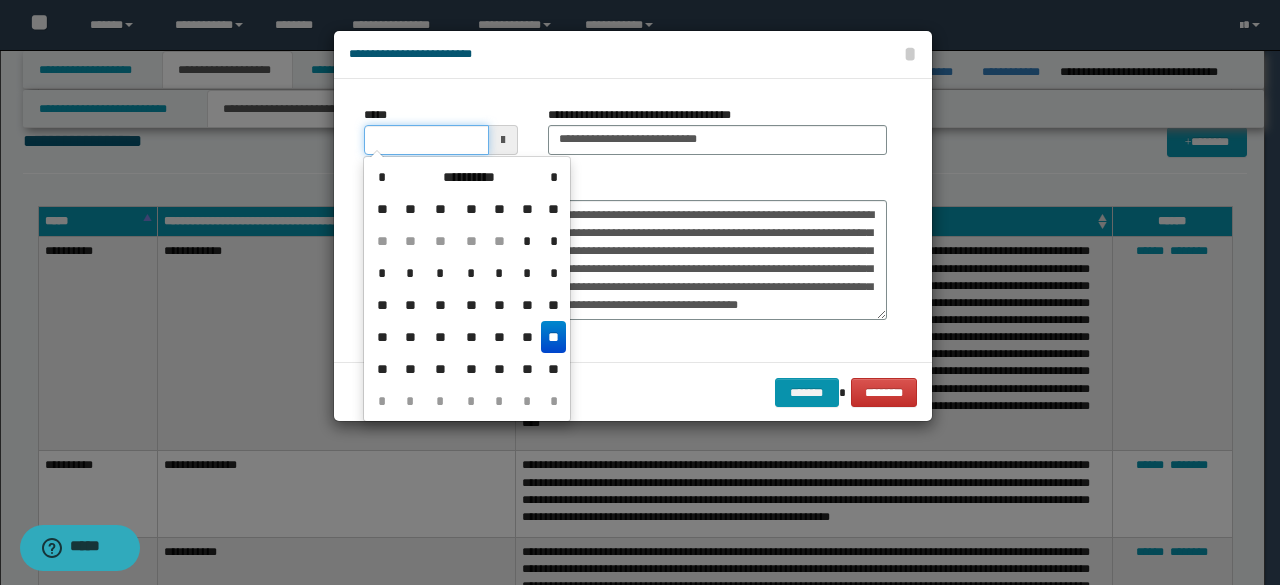 click on "*****" at bounding box center [426, 140] 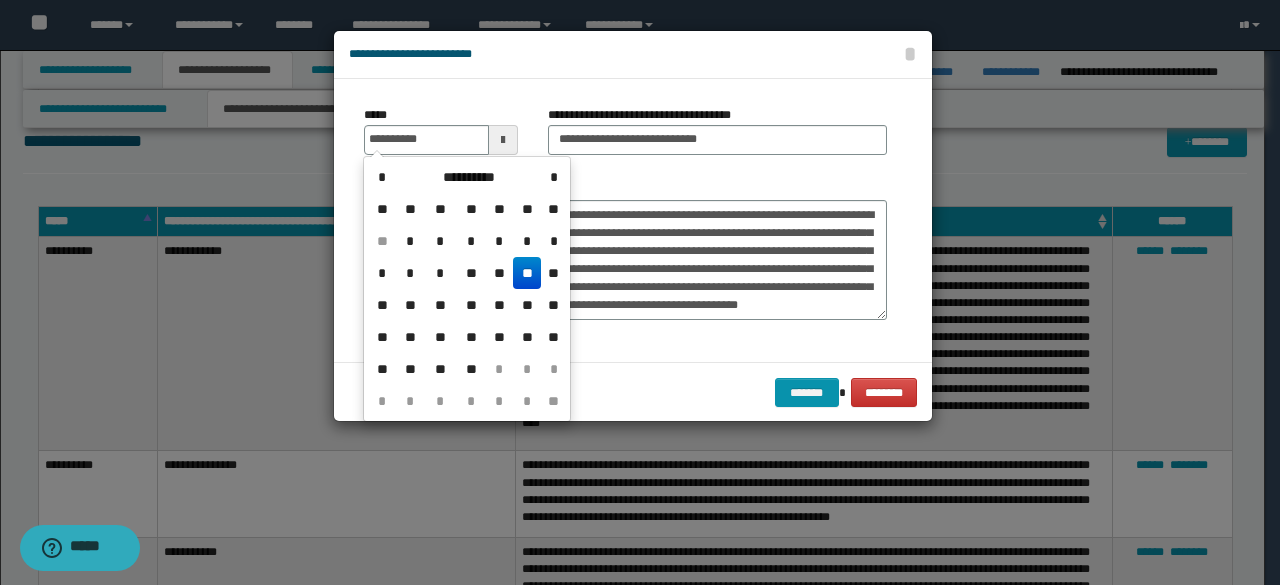 drag, startPoint x: 520, startPoint y: 272, endPoint x: 543, endPoint y: 260, distance: 25.942244 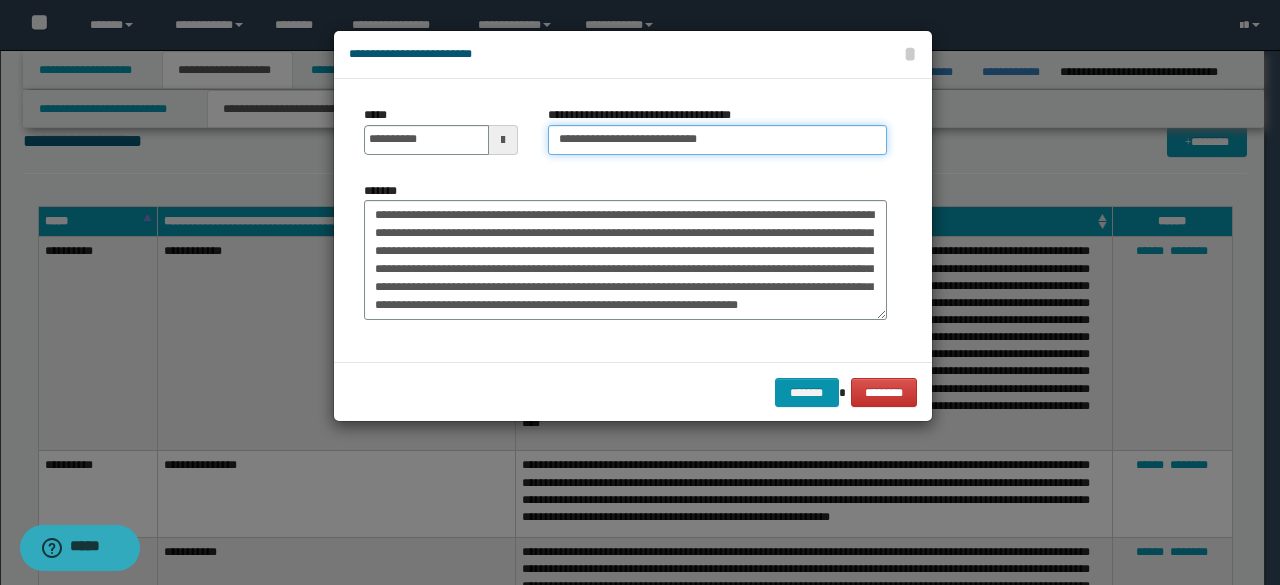drag, startPoint x: 622, startPoint y: 137, endPoint x: 488, endPoint y: 86, distance: 143.37712 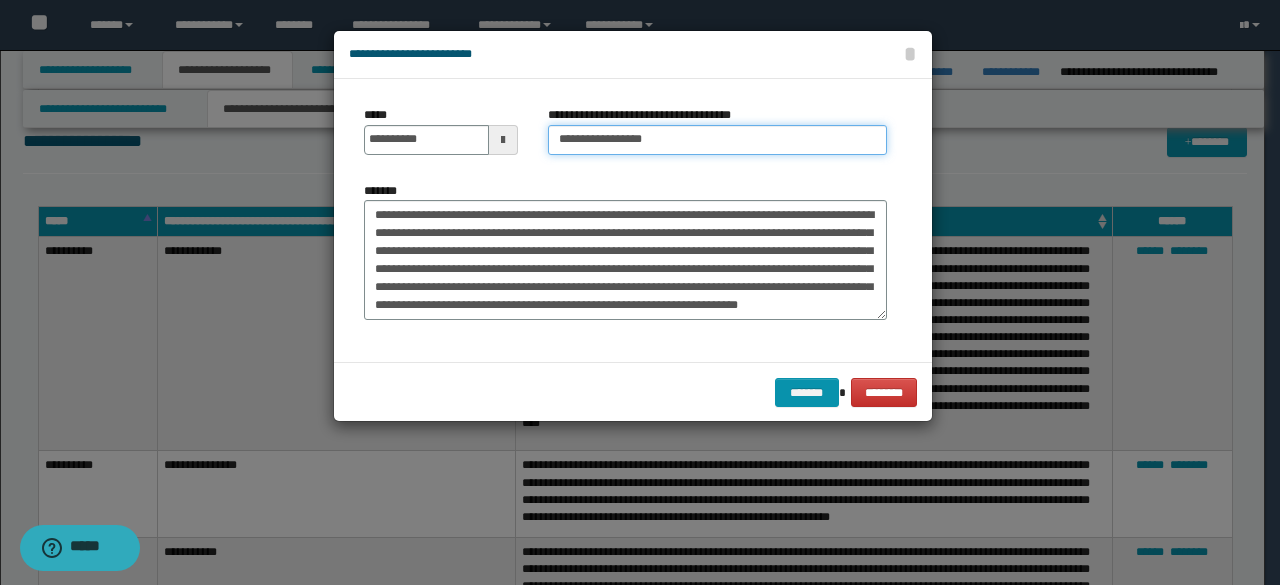 type on "**********" 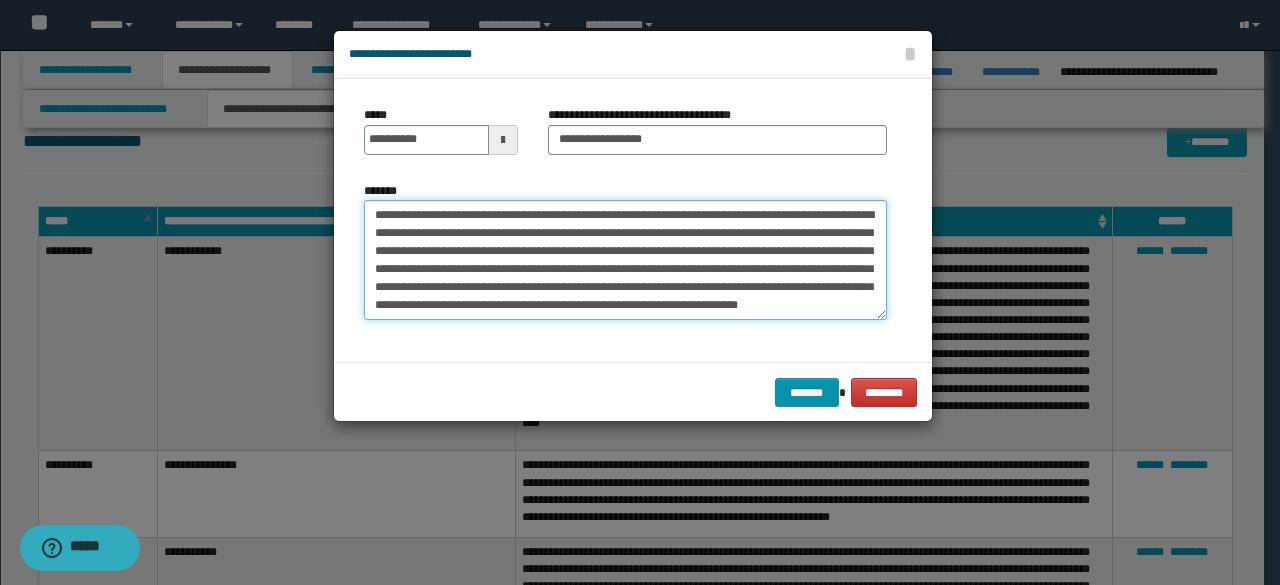 click on "**********" at bounding box center (625, 259) 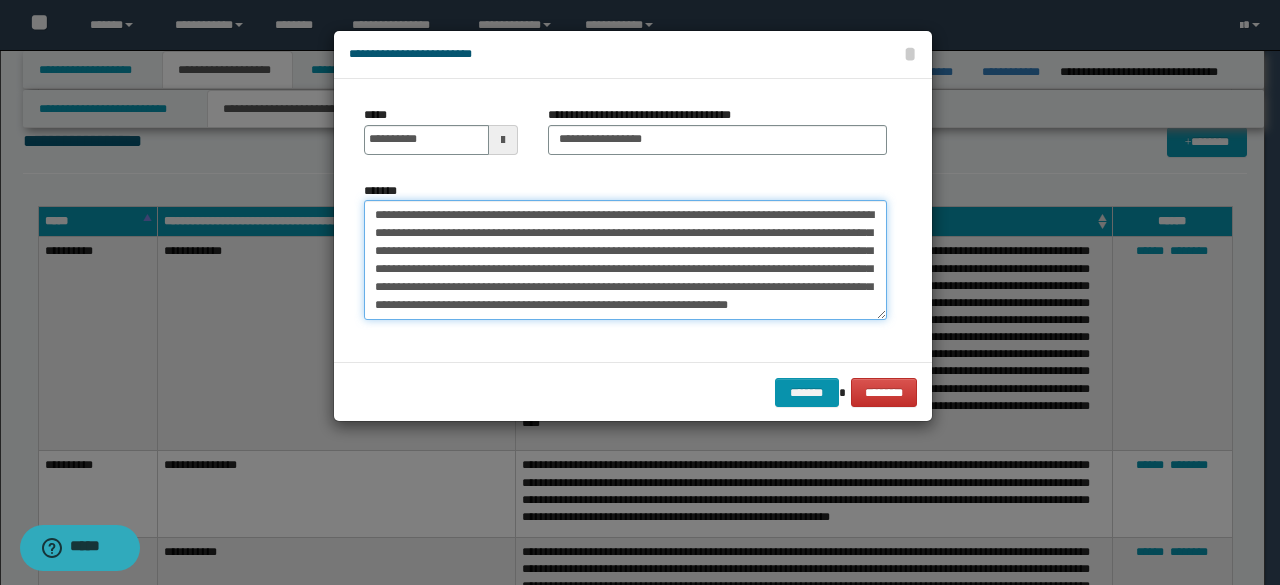 type on "**********" 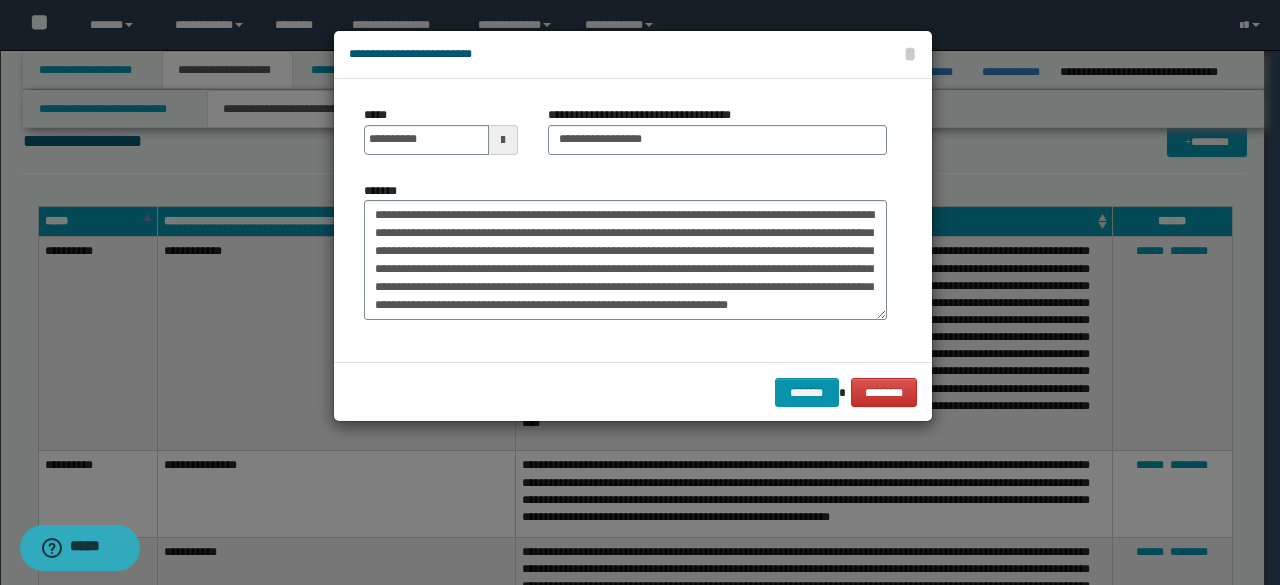 click on "*******
********" at bounding box center [633, 392] 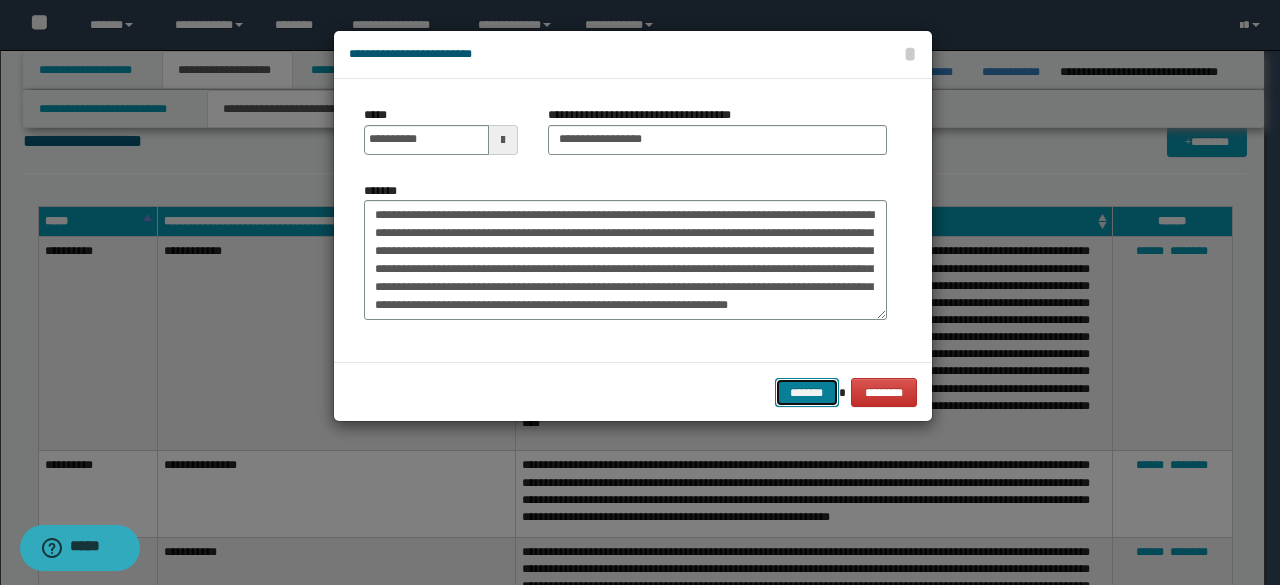 click on "*******" at bounding box center (807, 392) 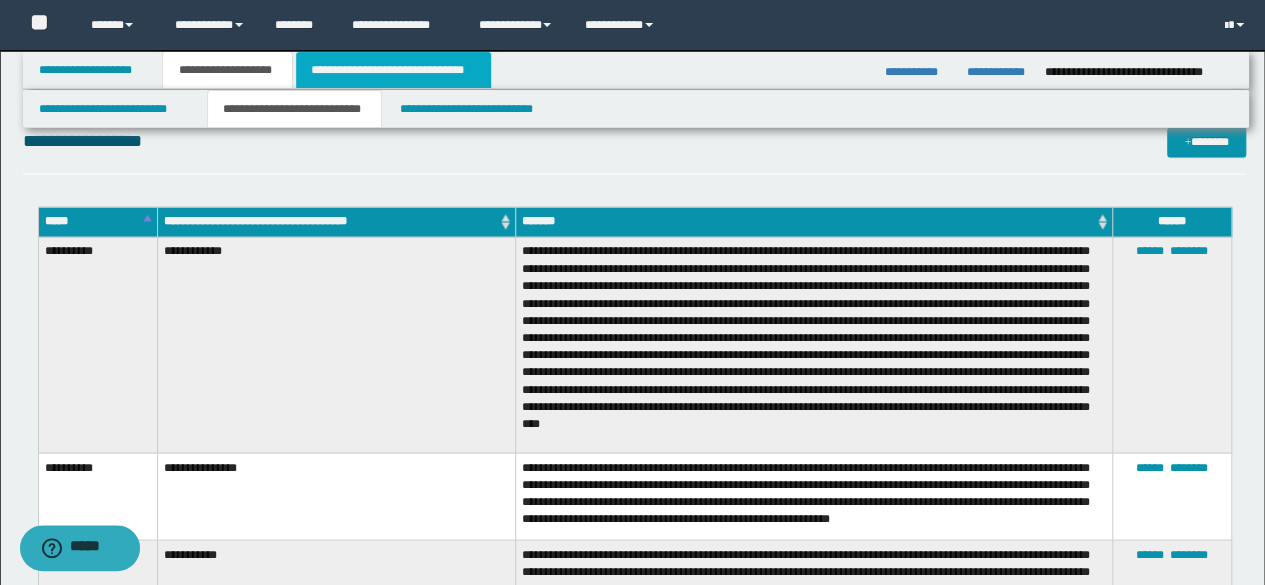 click on "**********" at bounding box center (393, 70) 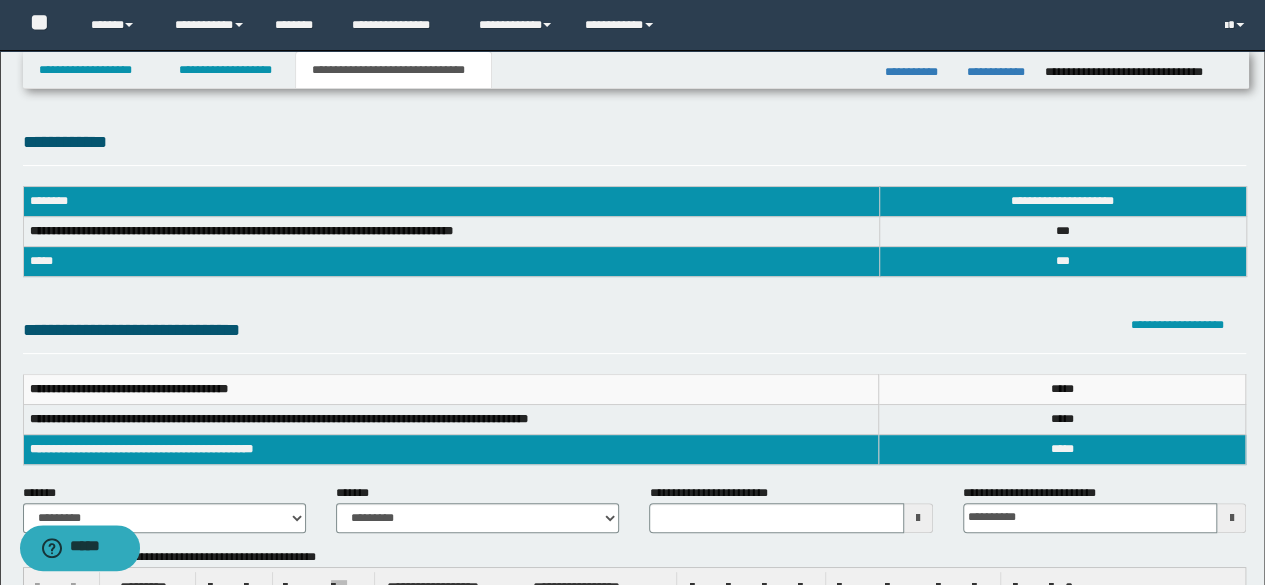 scroll, scrollTop: 300, scrollLeft: 0, axis: vertical 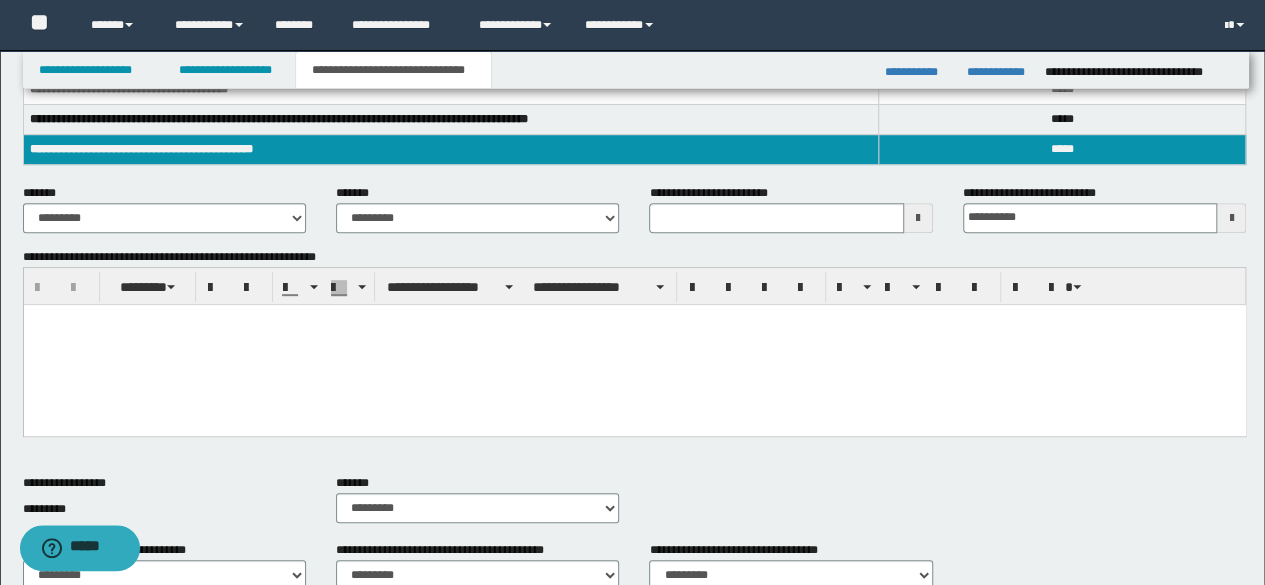 click at bounding box center (634, 344) 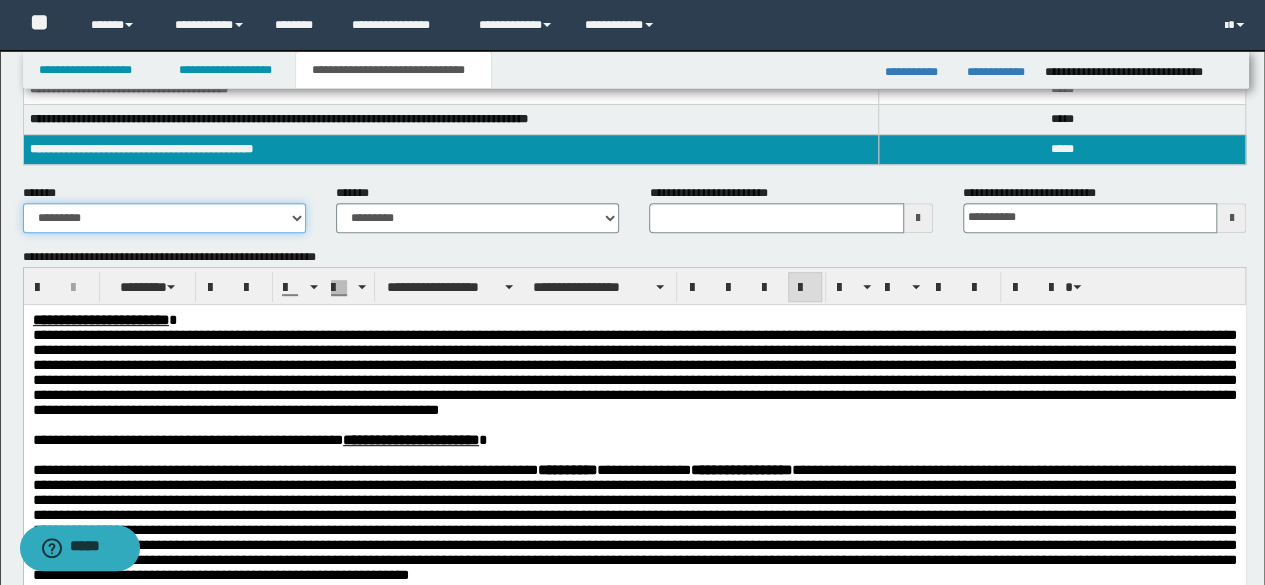 click on "**********" at bounding box center [164, 218] 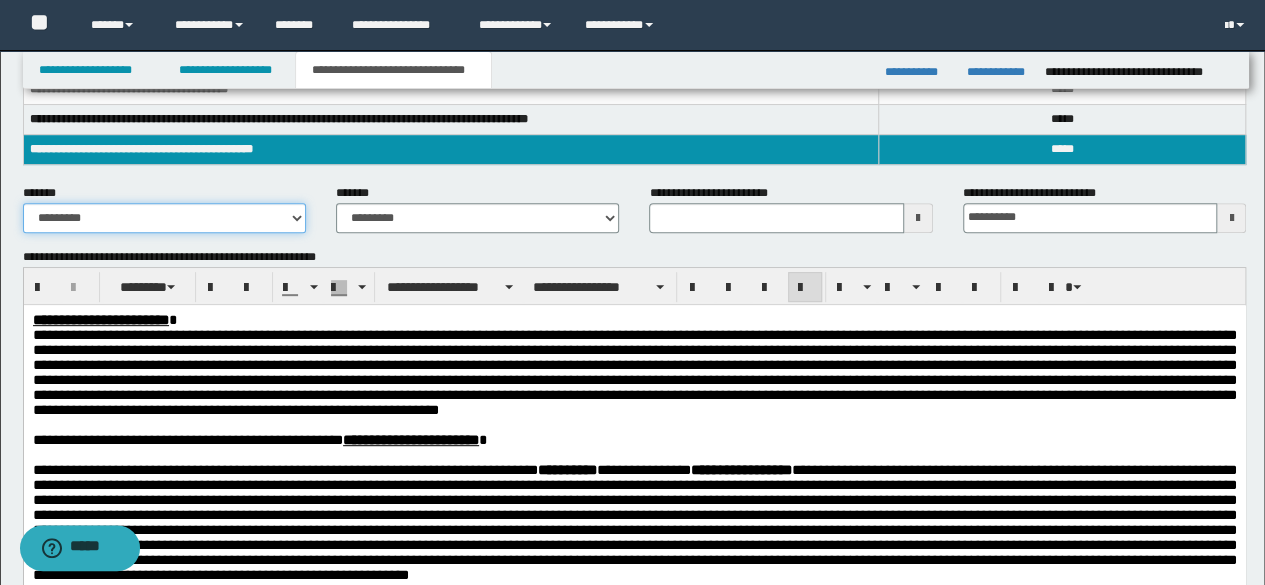 select on "*" 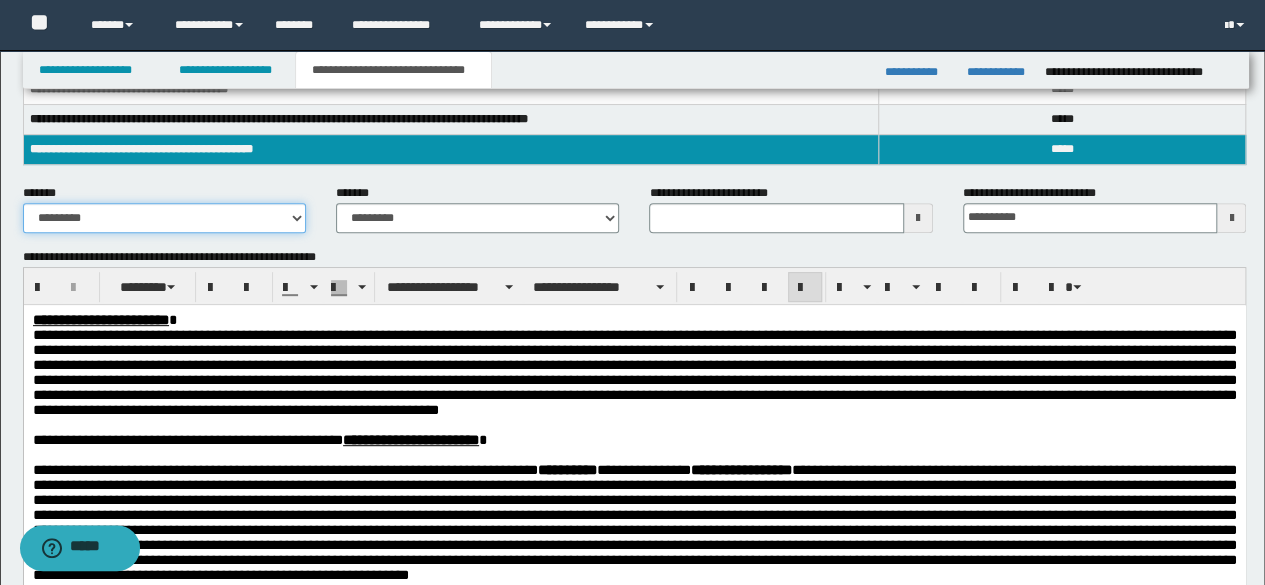 click on "**********" at bounding box center [164, 218] 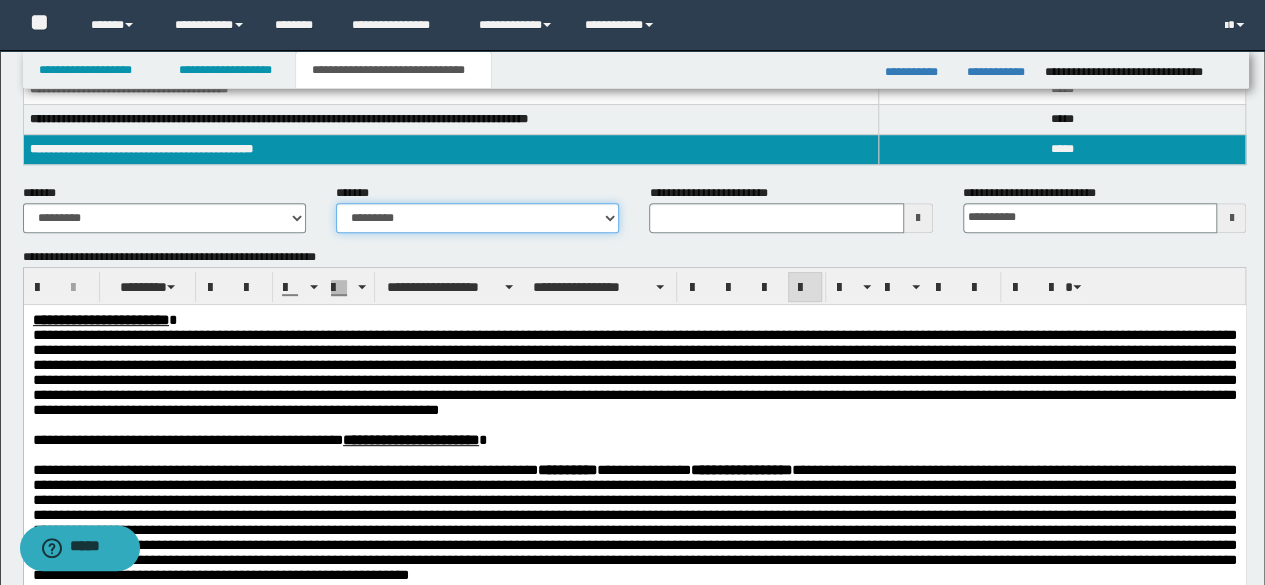 click on "**********" at bounding box center [477, 218] 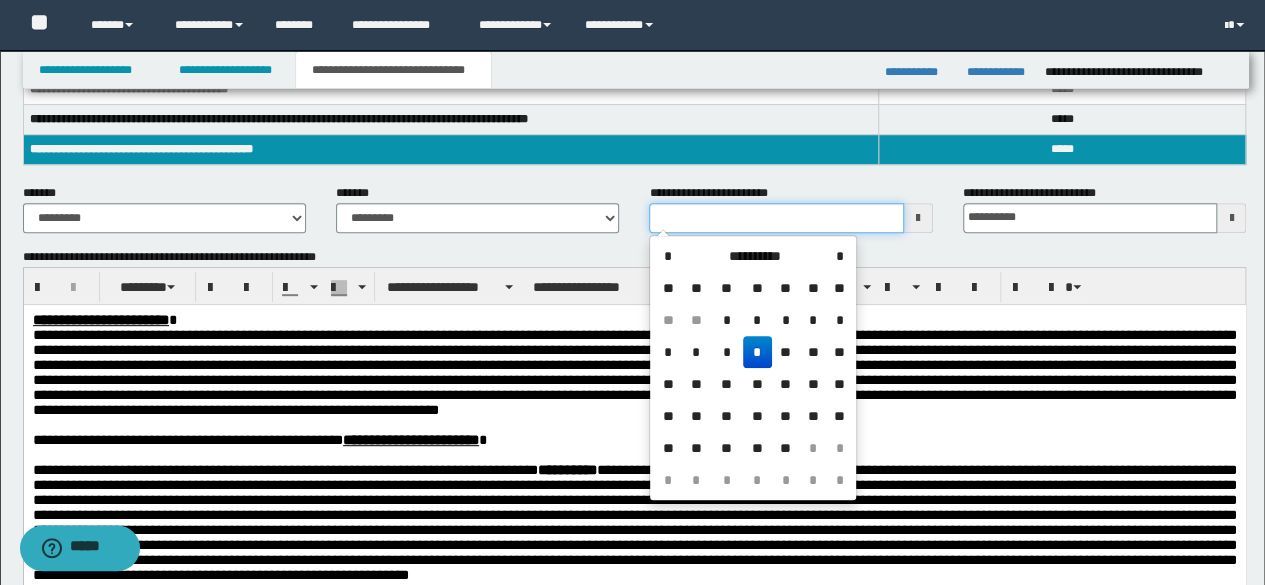 click on "**********" at bounding box center (776, 218) 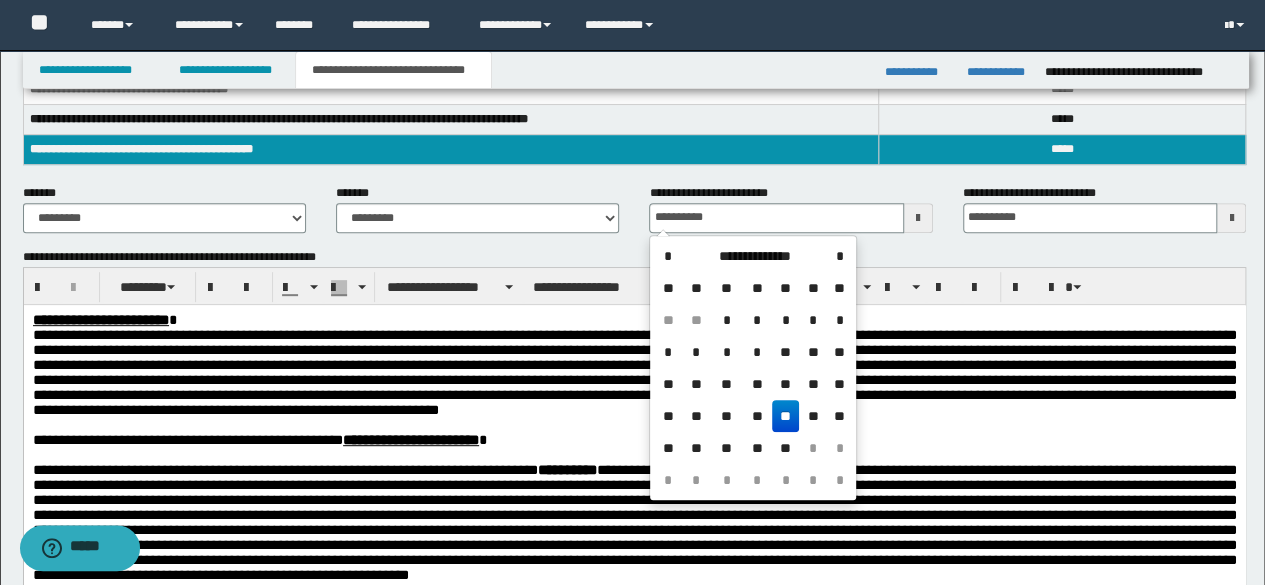 drag, startPoint x: 794, startPoint y: 417, endPoint x: 768, endPoint y: 113, distance: 305.1098 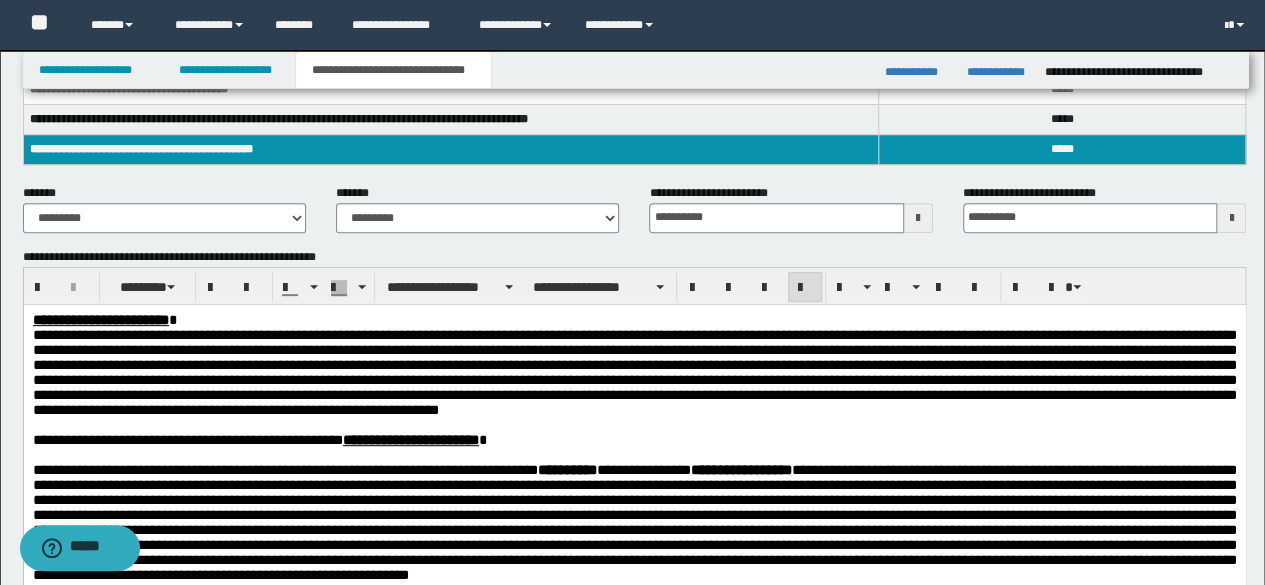 scroll, scrollTop: 0, scrollLeft: 0, axis: both 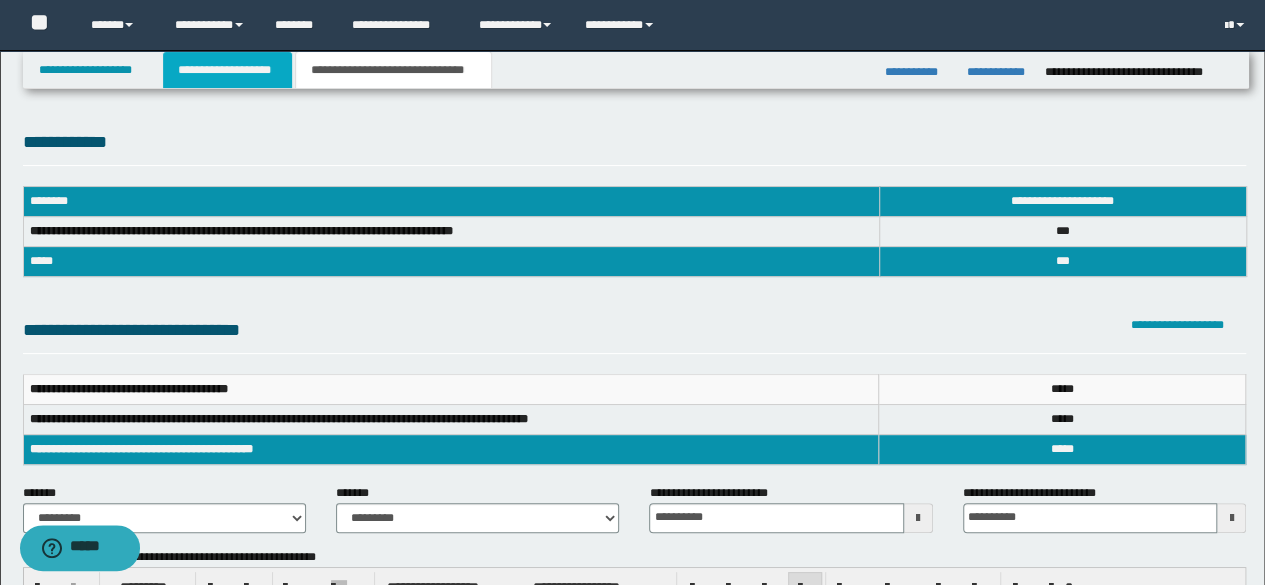 click on "**********" at bounding box center (227, 70) 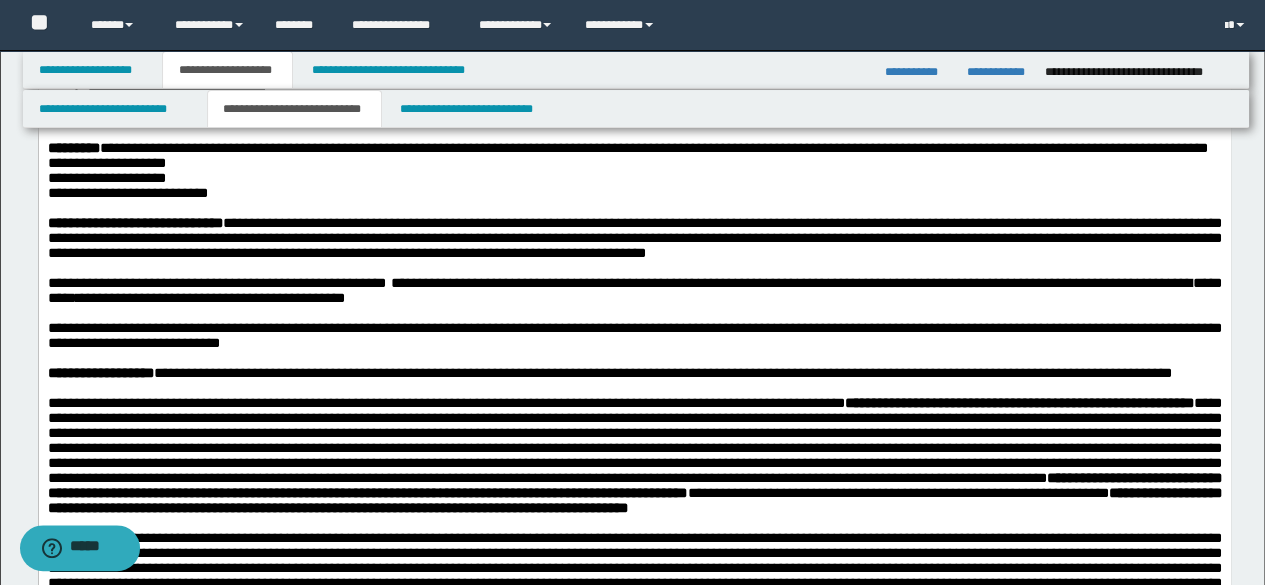 scroll, scrollTop: 0, scrollLeft: 0, axis: both 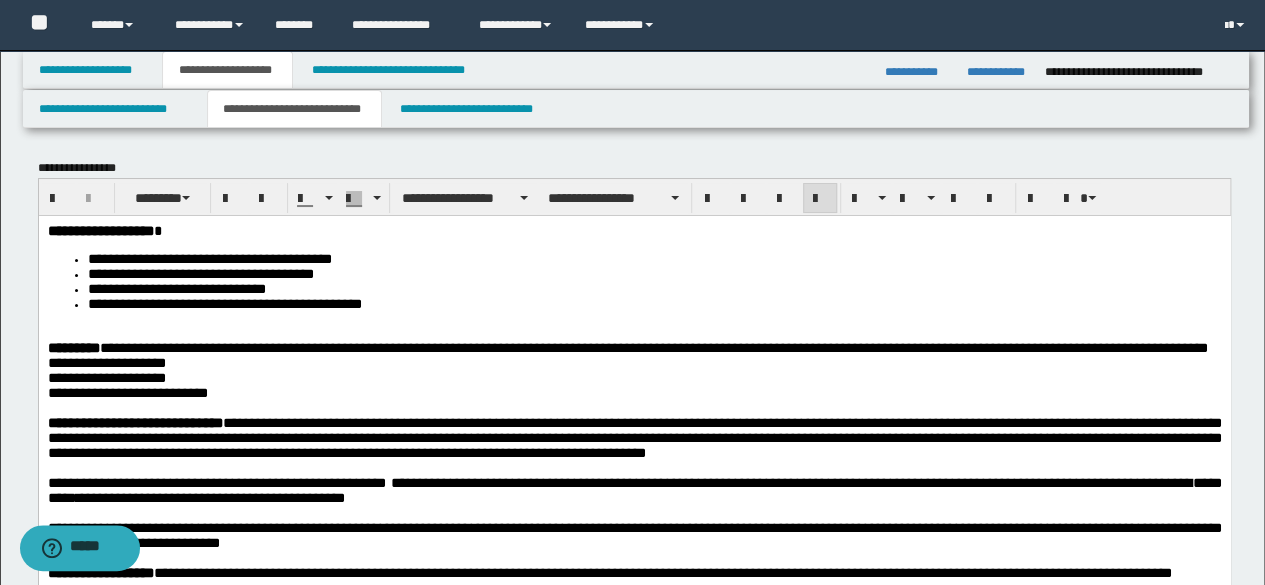 click at bounding box center (634, 332) 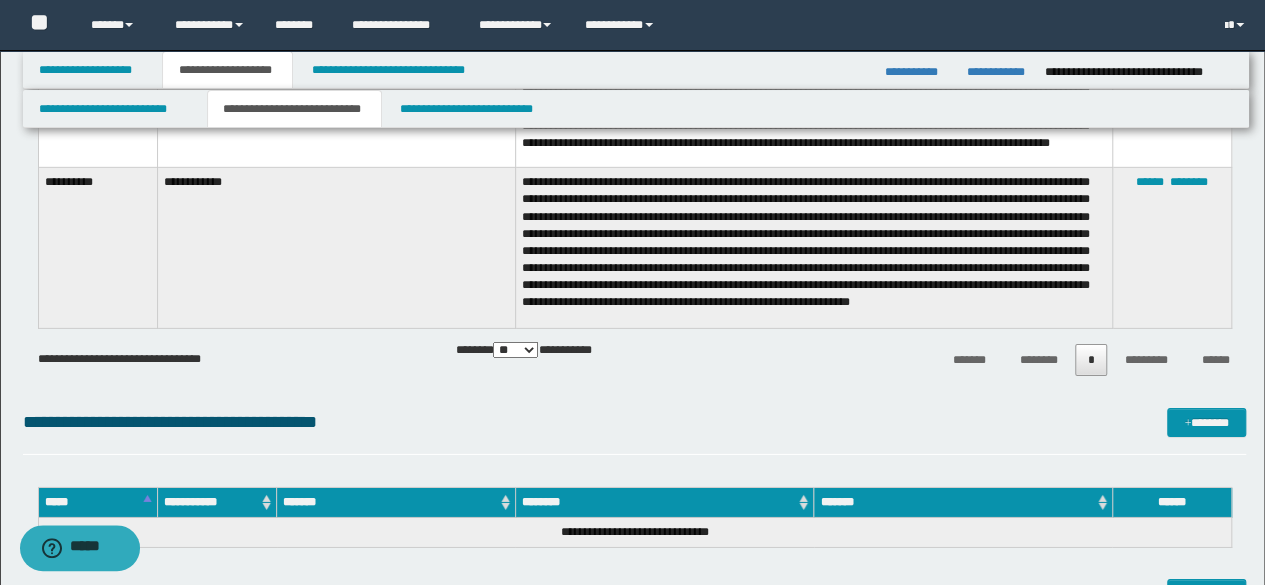 scroll, scrollTop: 3200, scrollLeft: 0, axis: vertical 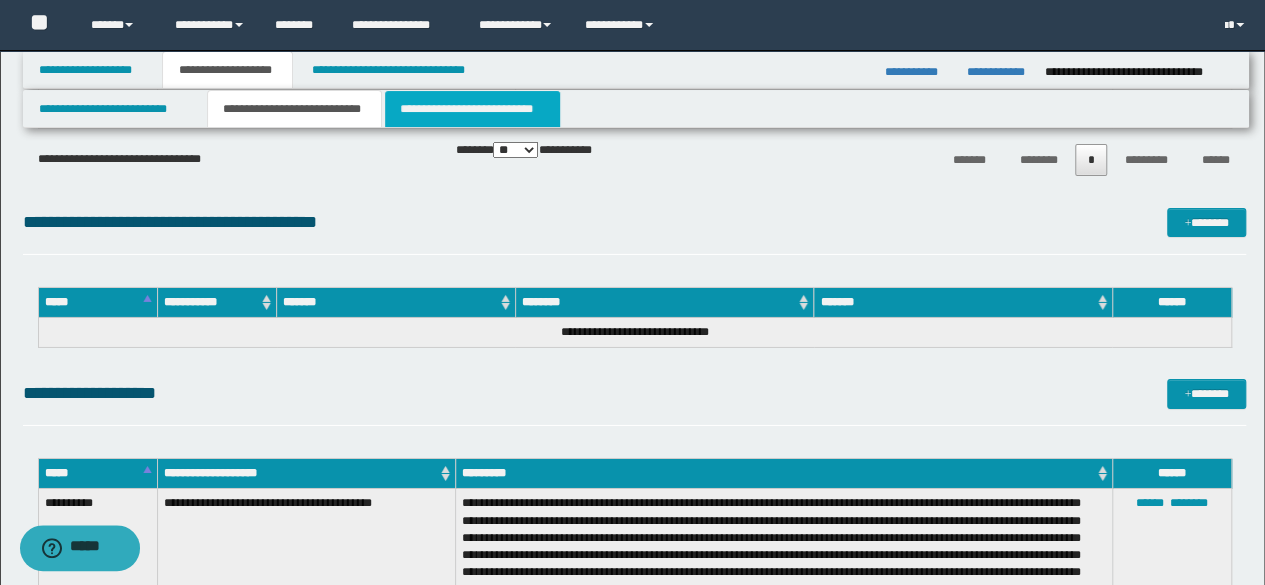 click on "**********" at bounding box center (472, 109) 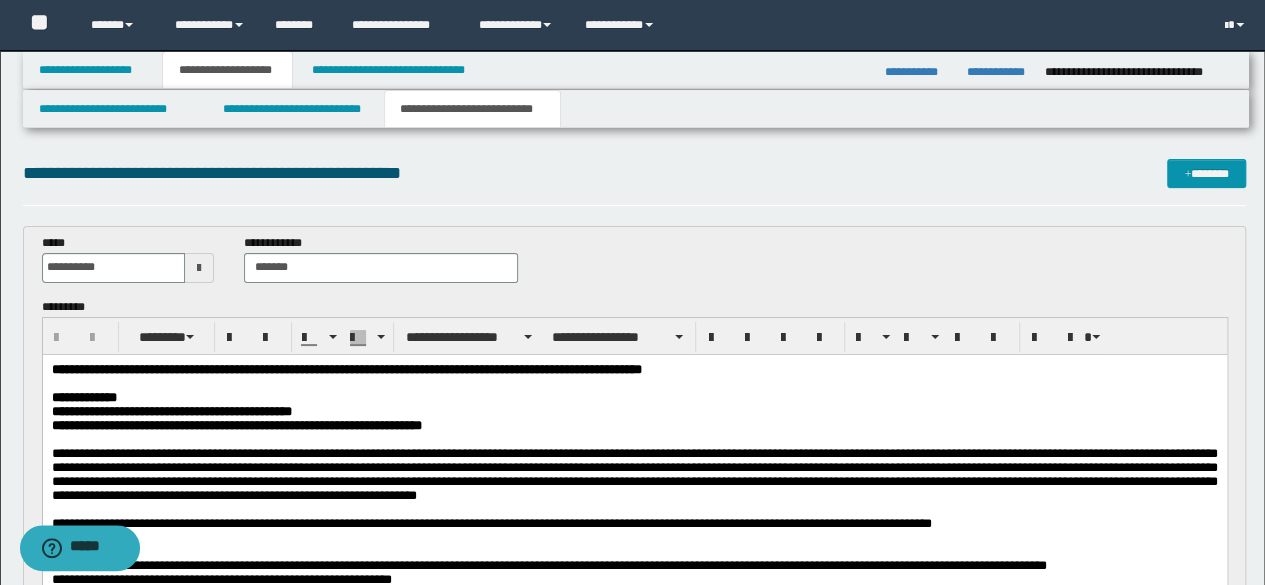 scroll, scrollTop: 0, scrollLeft: 0, axis: both 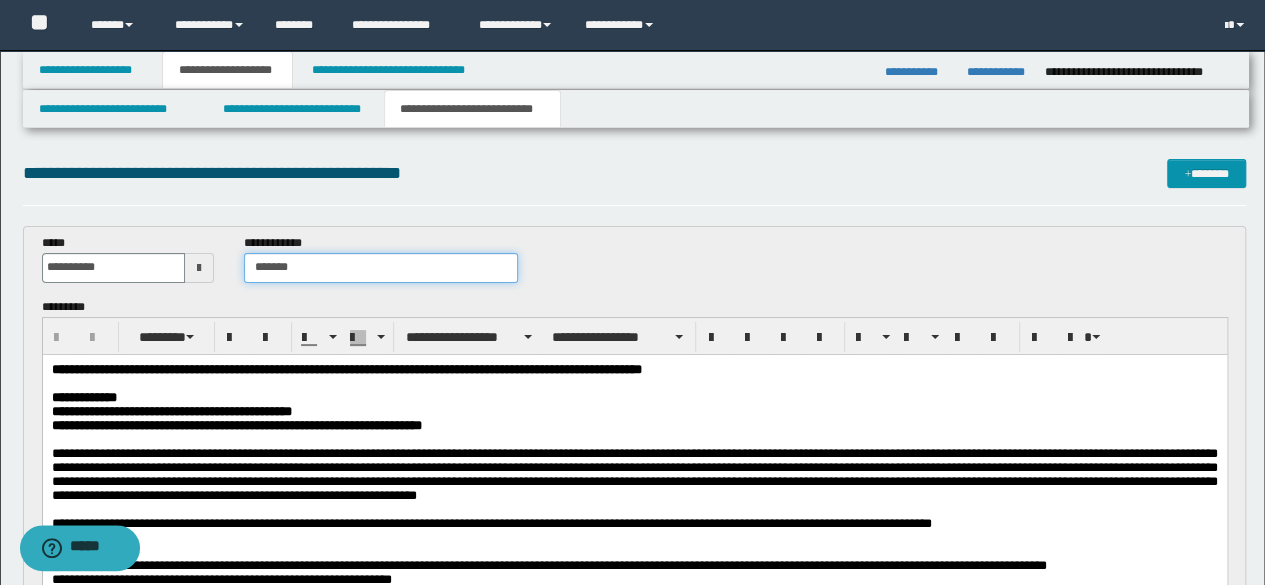 click on "*******" at bounding box center [381, 268] 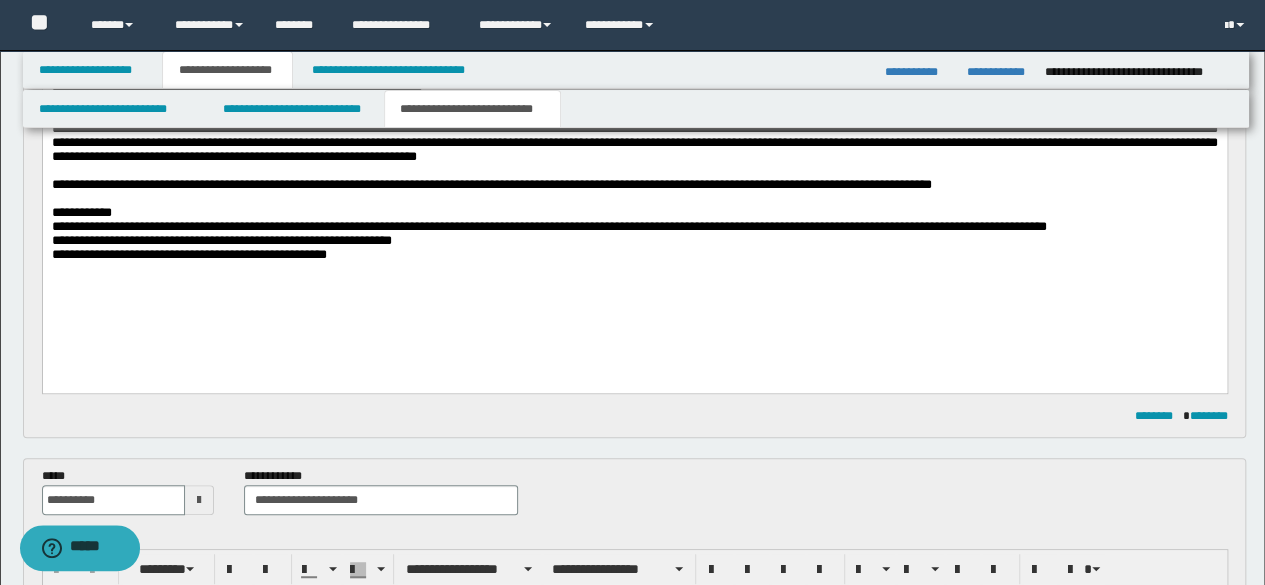 scroll, scrollTop: 400, scrollLeft: 0, axis: vertical 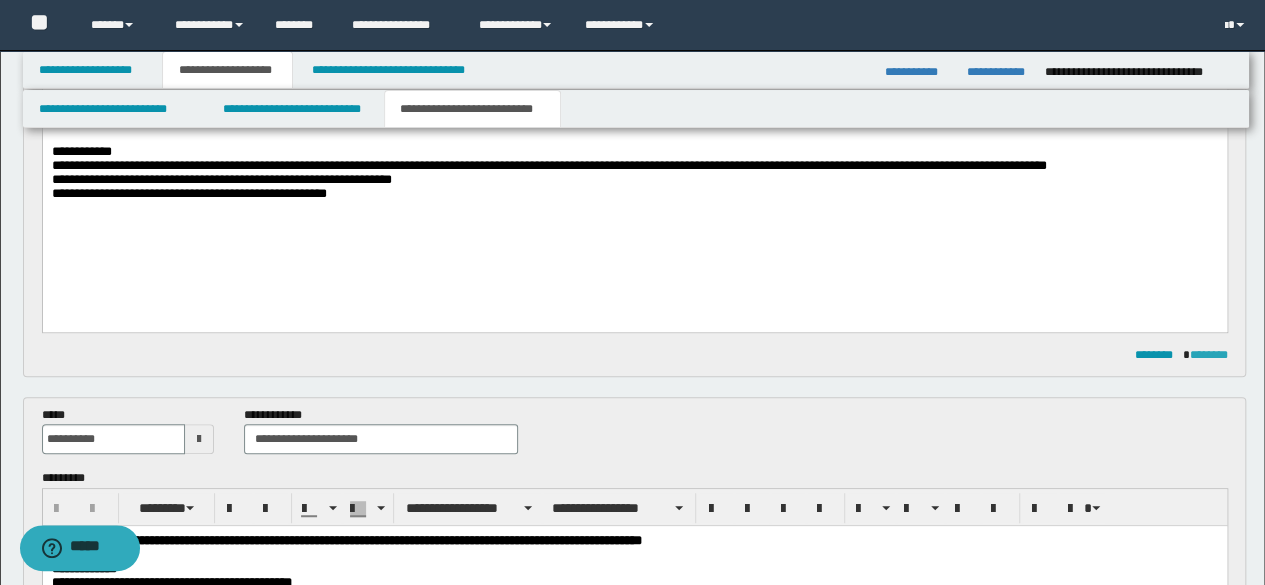 type on "**********" 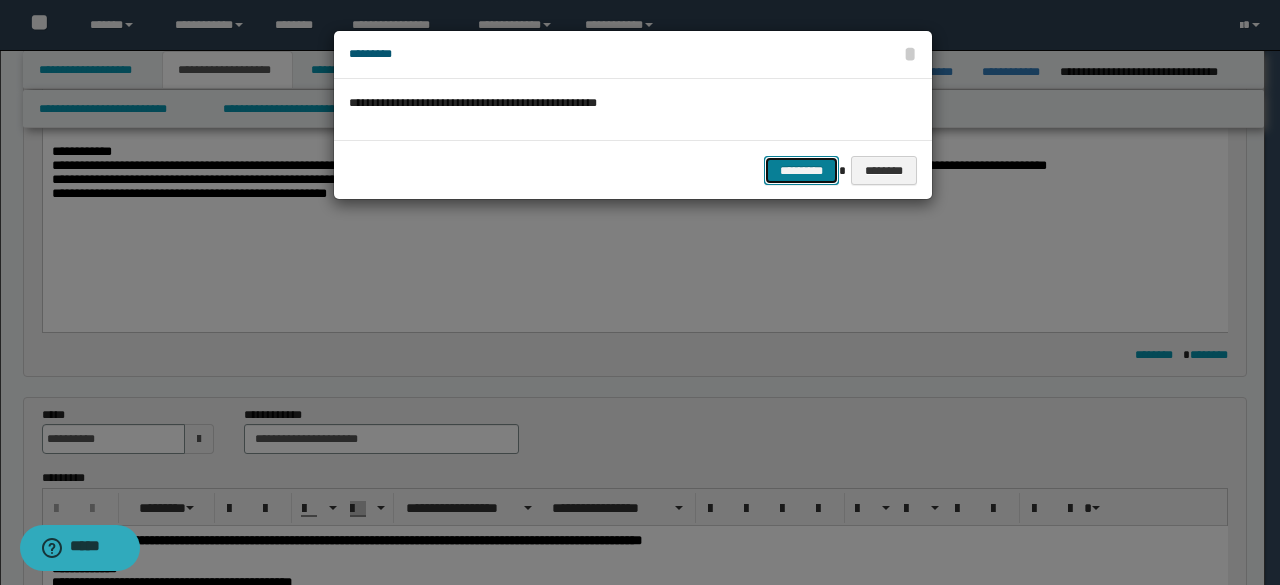 click on "*********" at bounding box center (801, 170) 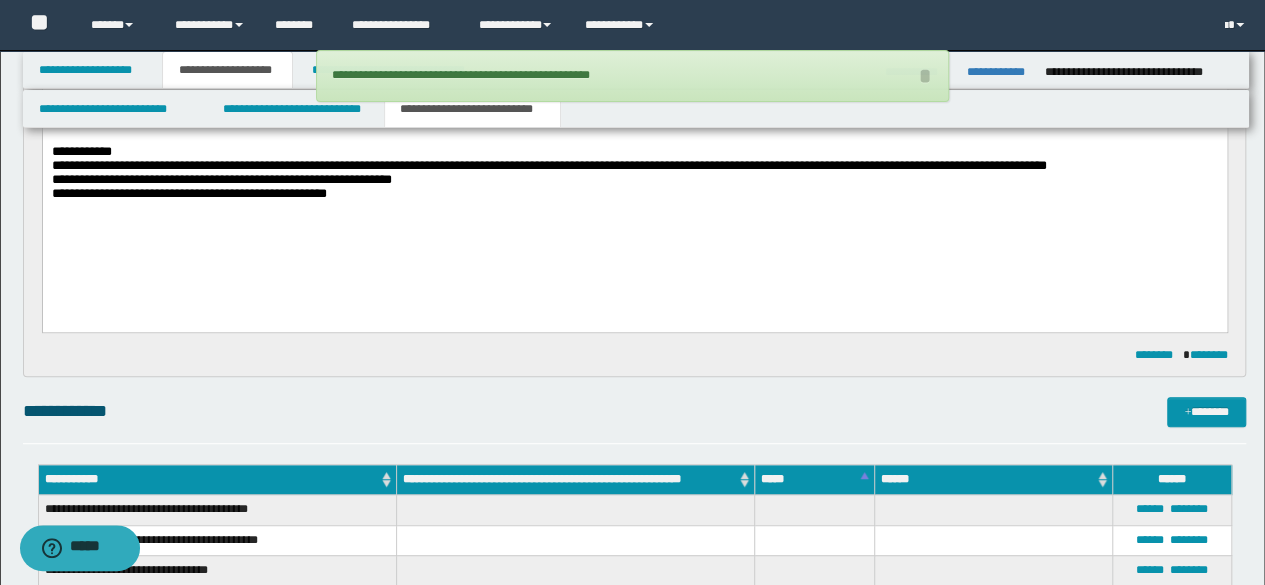 scroll, scrollTop: 0, scrollLeft: 0, axis: both 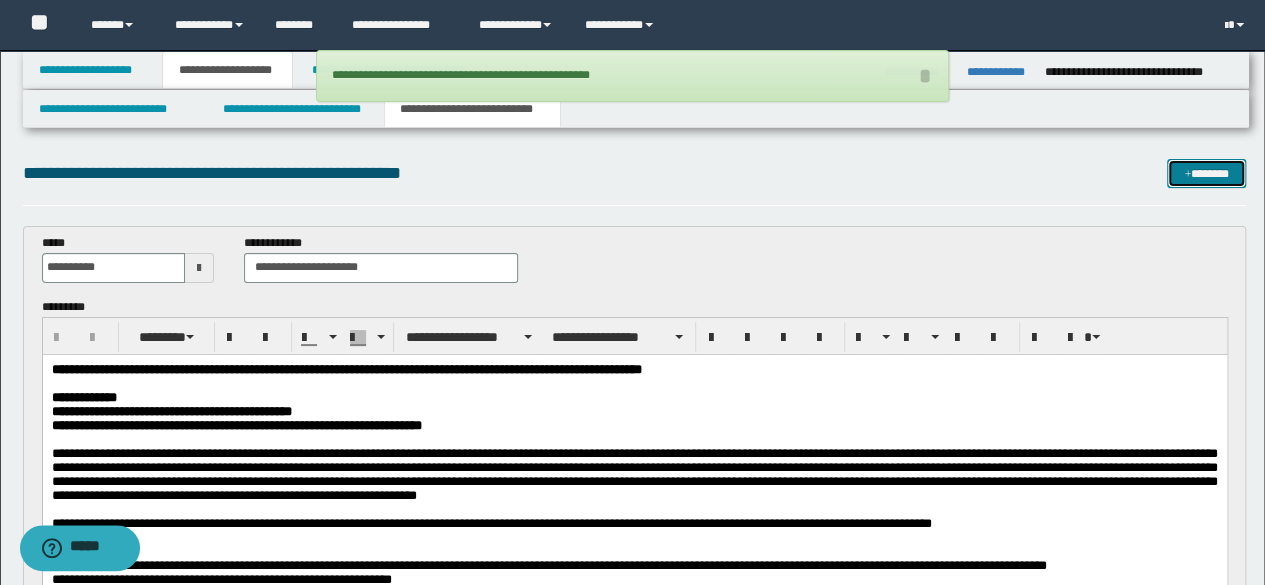 click on "*******" at bounding box center (1206, 173) 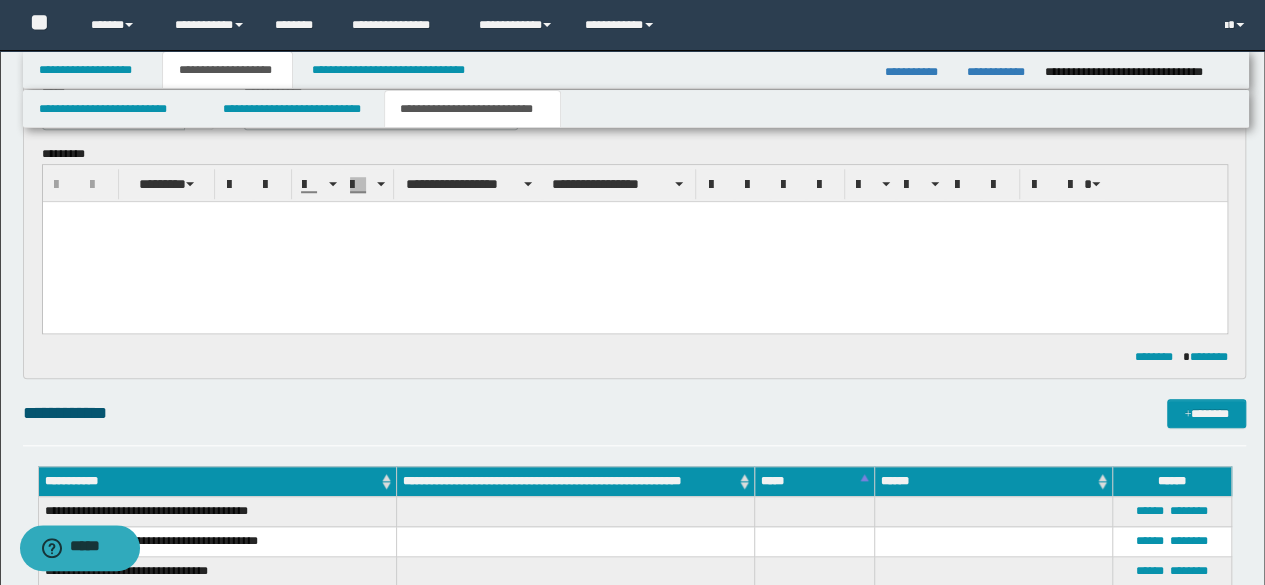 scroll, scrollTop: 324, scrollLeft: 0, axis: vertical 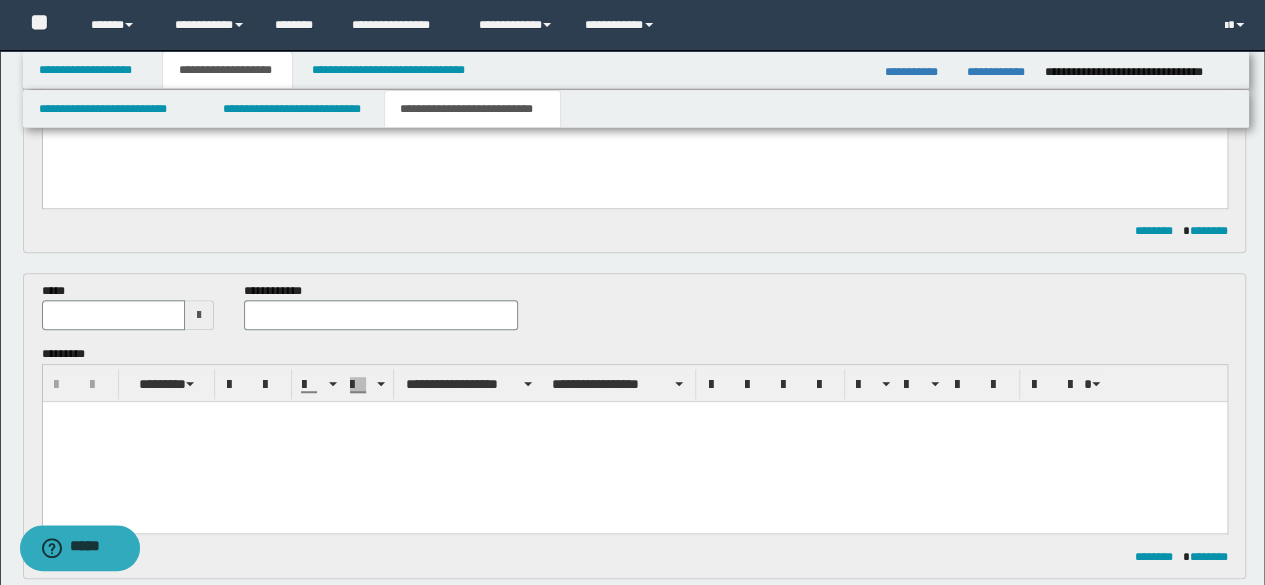drag, startPoint x: 251, startPoint y: 428, endPoint x: 266, endPoint y: 429, distance: 15.033297 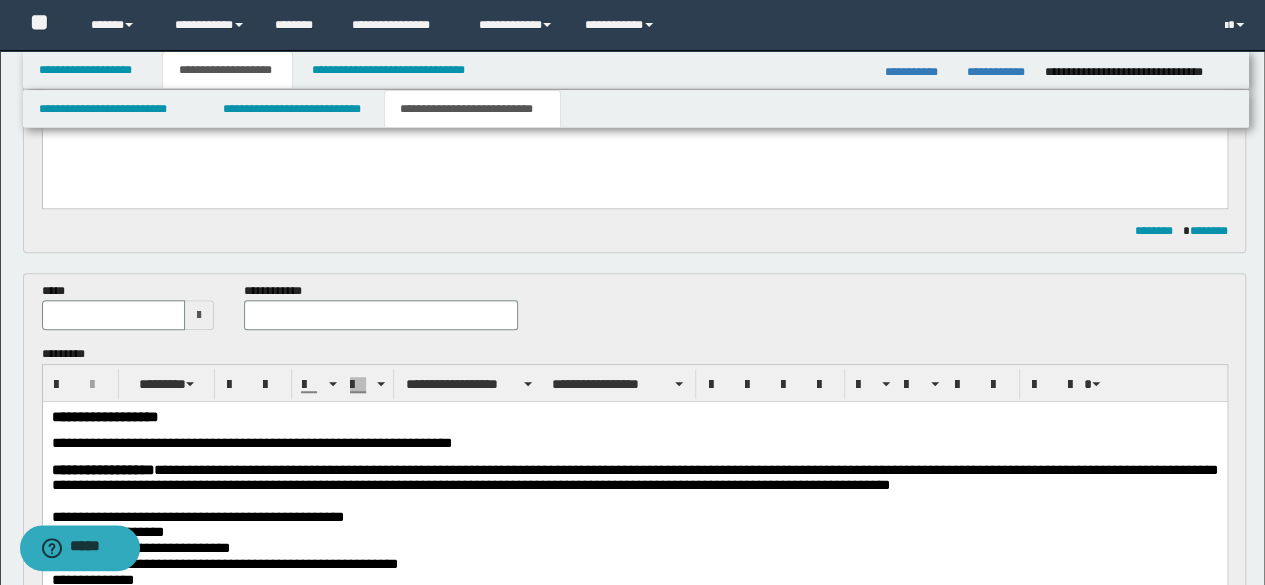 click on "**********" at bounding box center (381, 314) 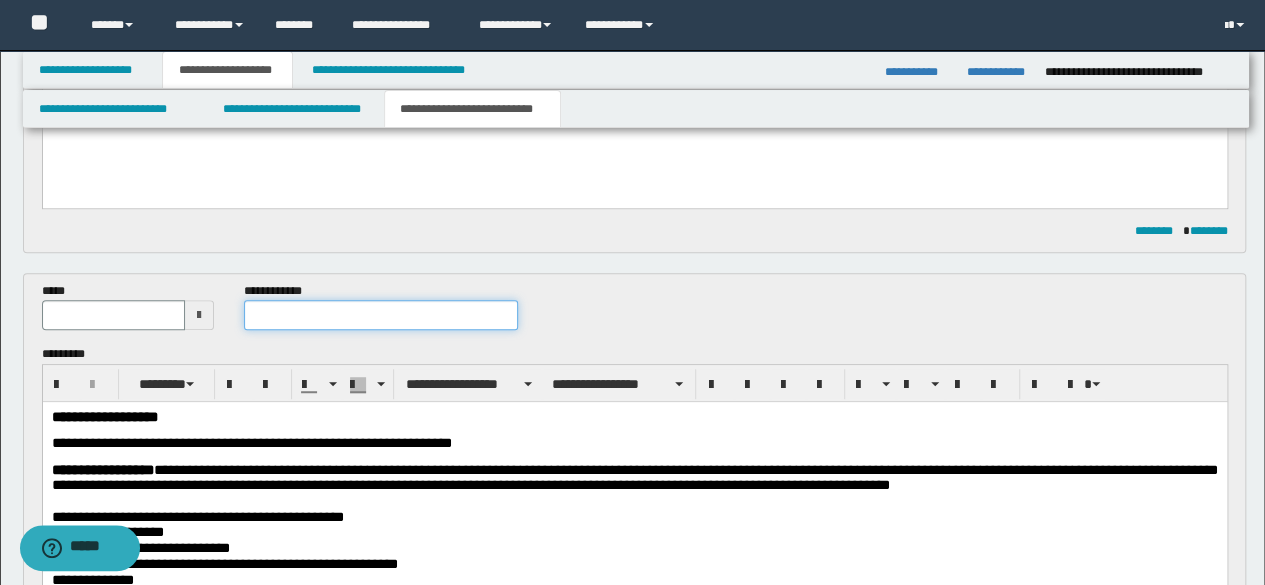 click at bounding box center (381, 315) 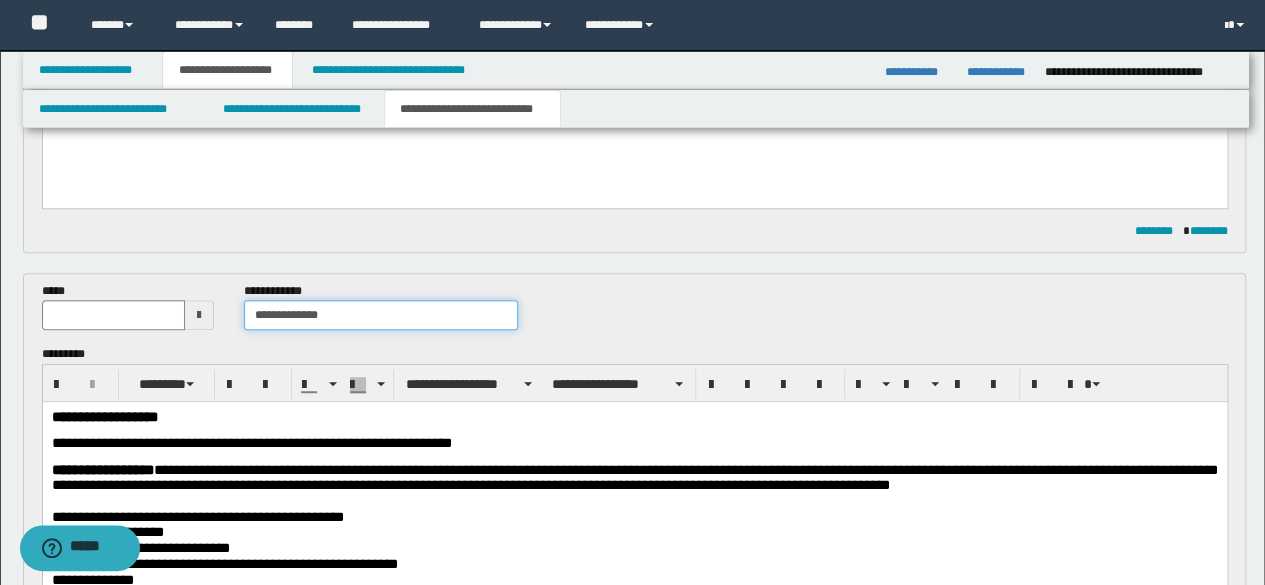 type on "**********" 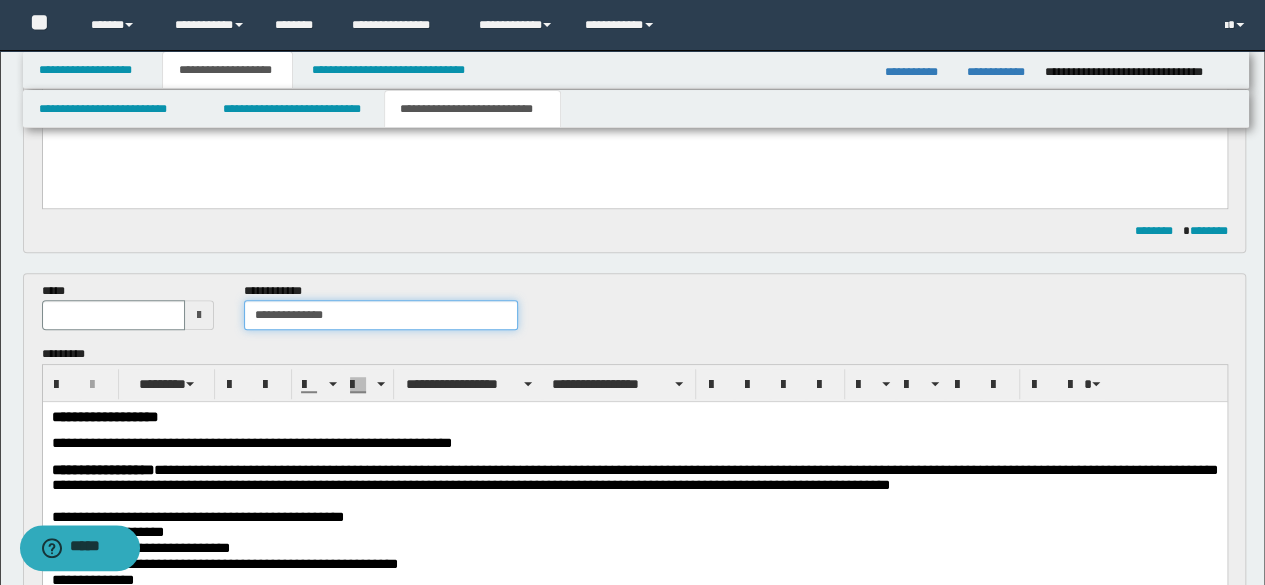 type 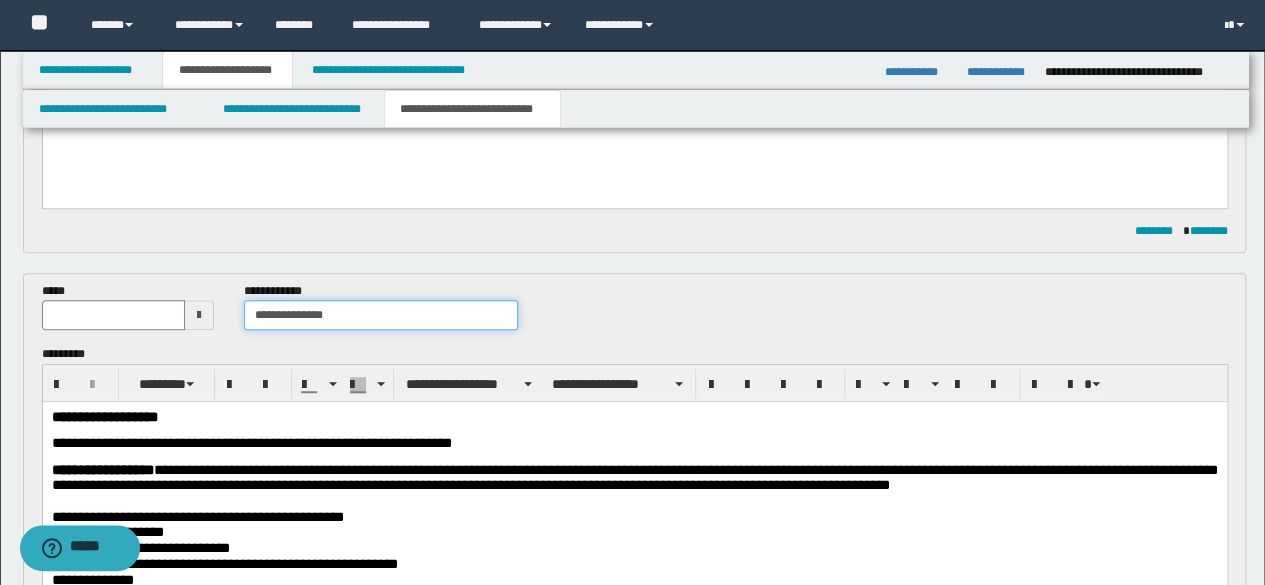 type on "**********" 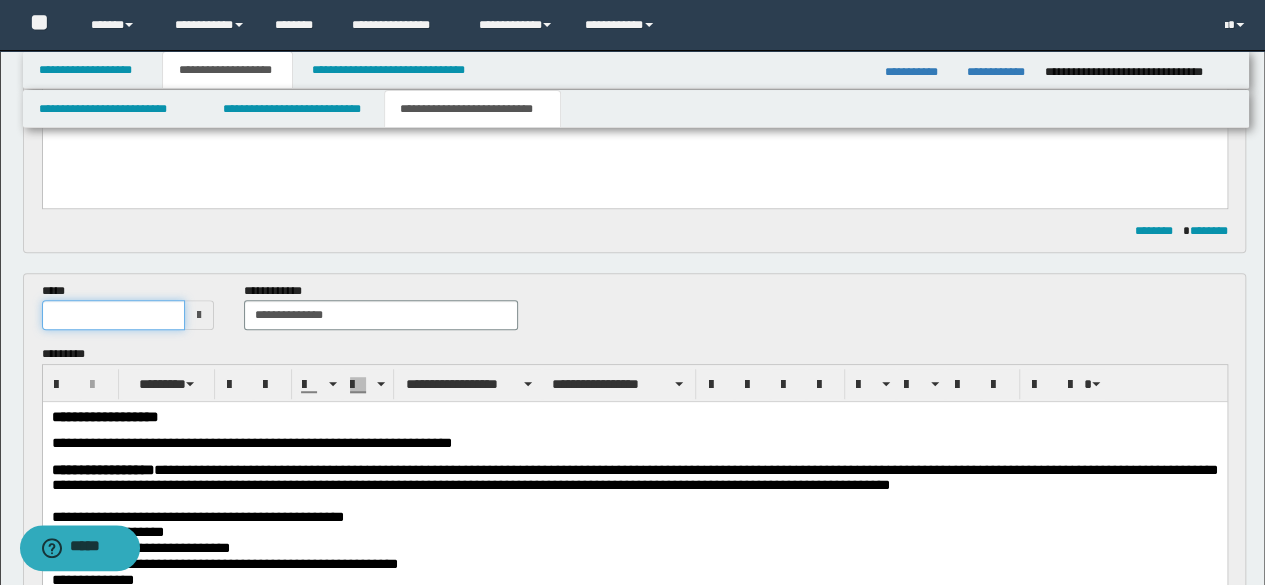 click at bounding box center (114, 315) 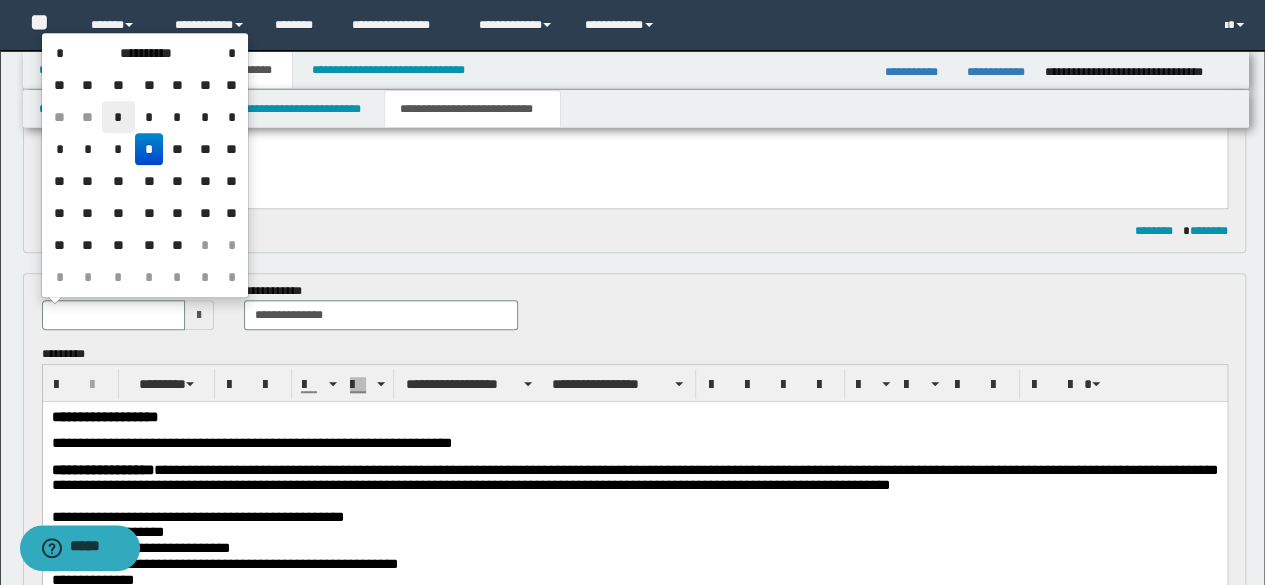 click on "*" at bounding box center (118, 117) 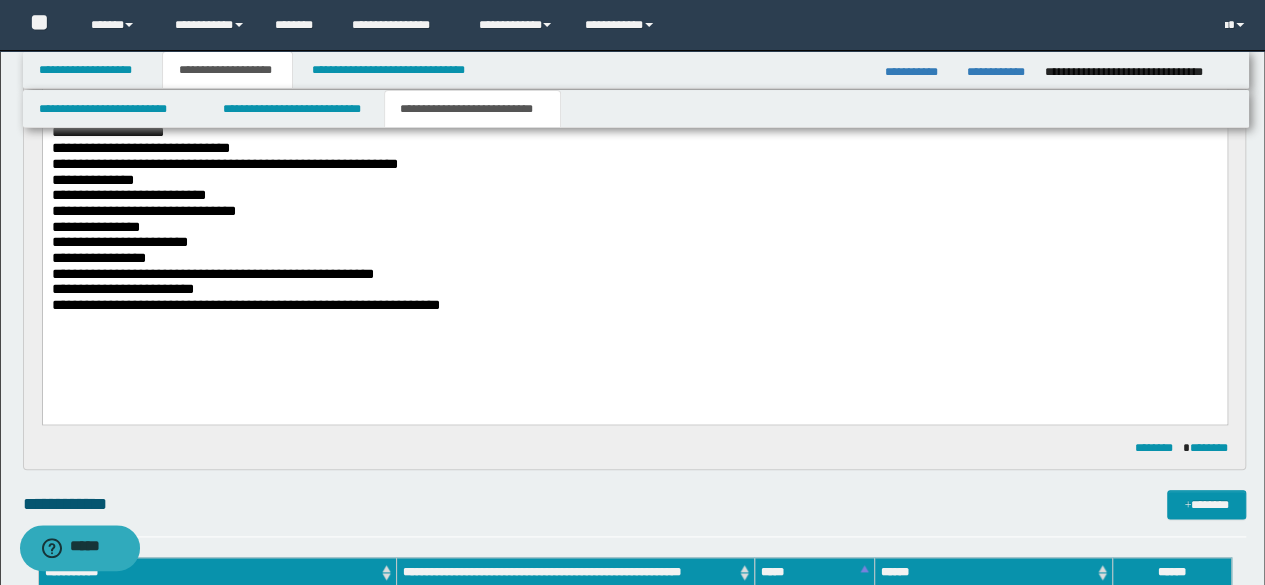 scroll, scrollTop: 1324, scrollLeft: 0, axis: vertical 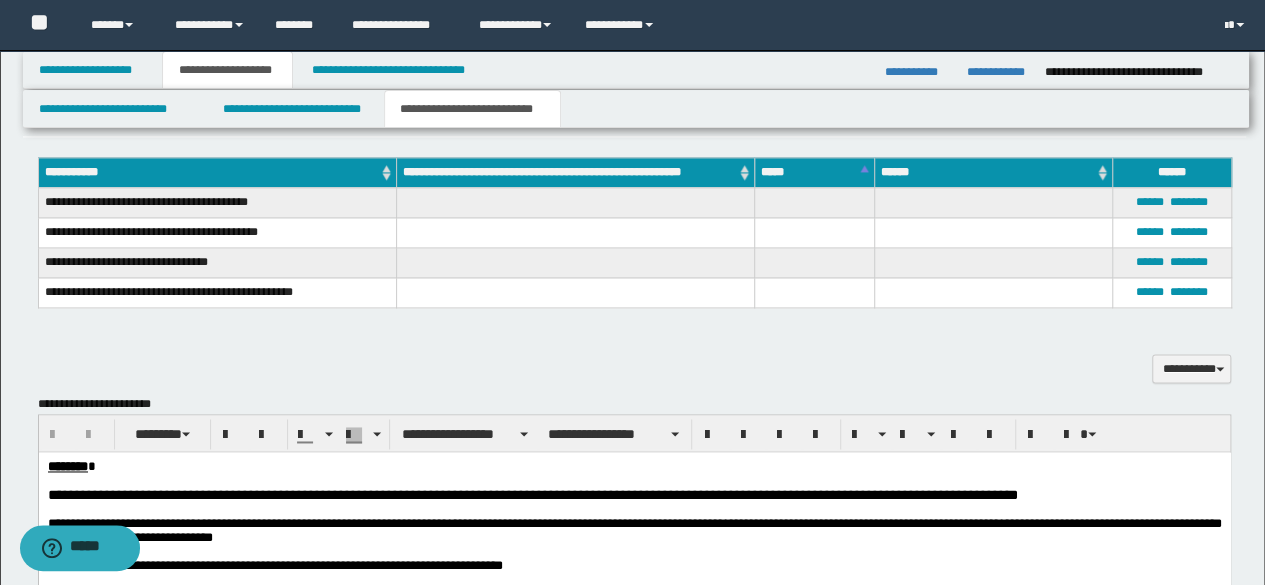 click on "******    ********" at bounding box center [1171, 202] 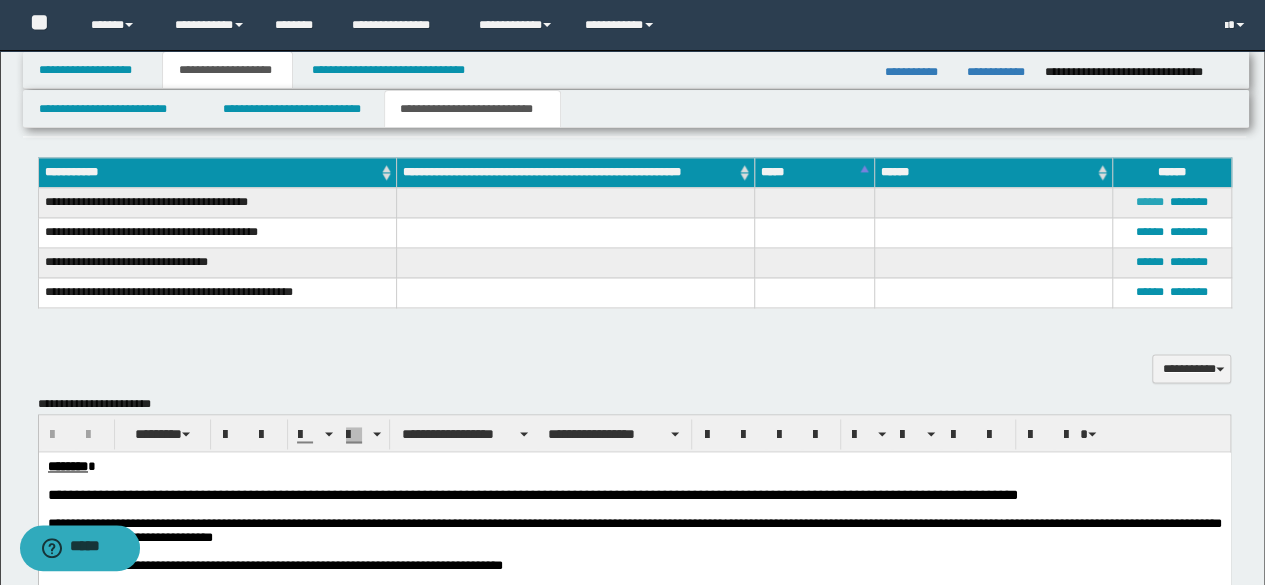 click on "******" at bounding box center [1150, 202] 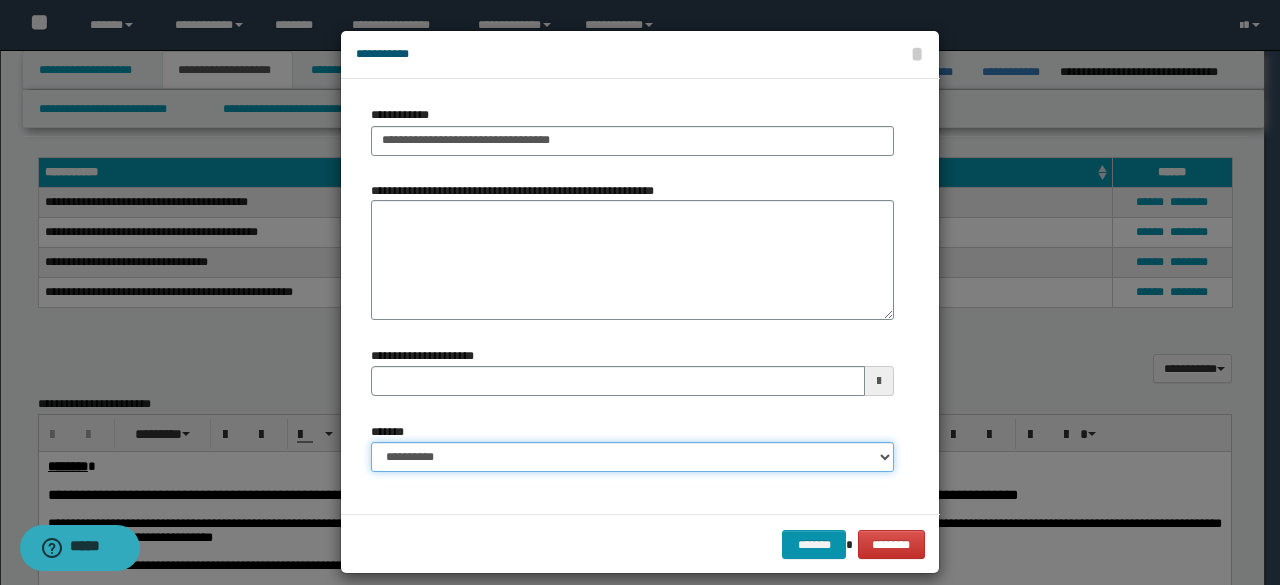 click on "**********" at bounding box center [632, 457] 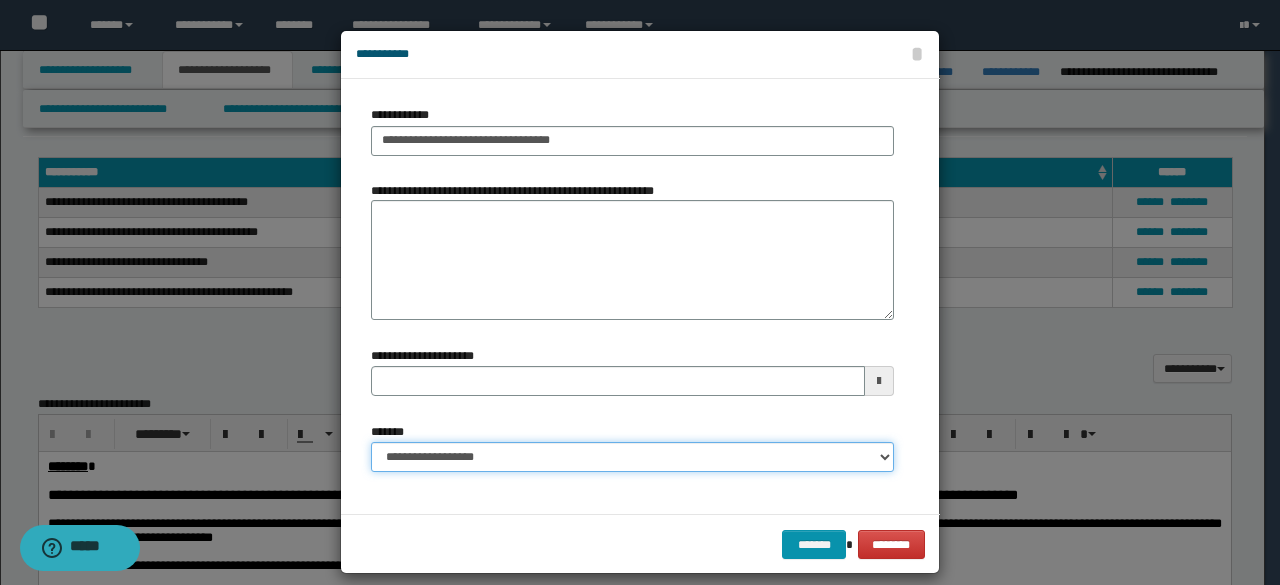 type 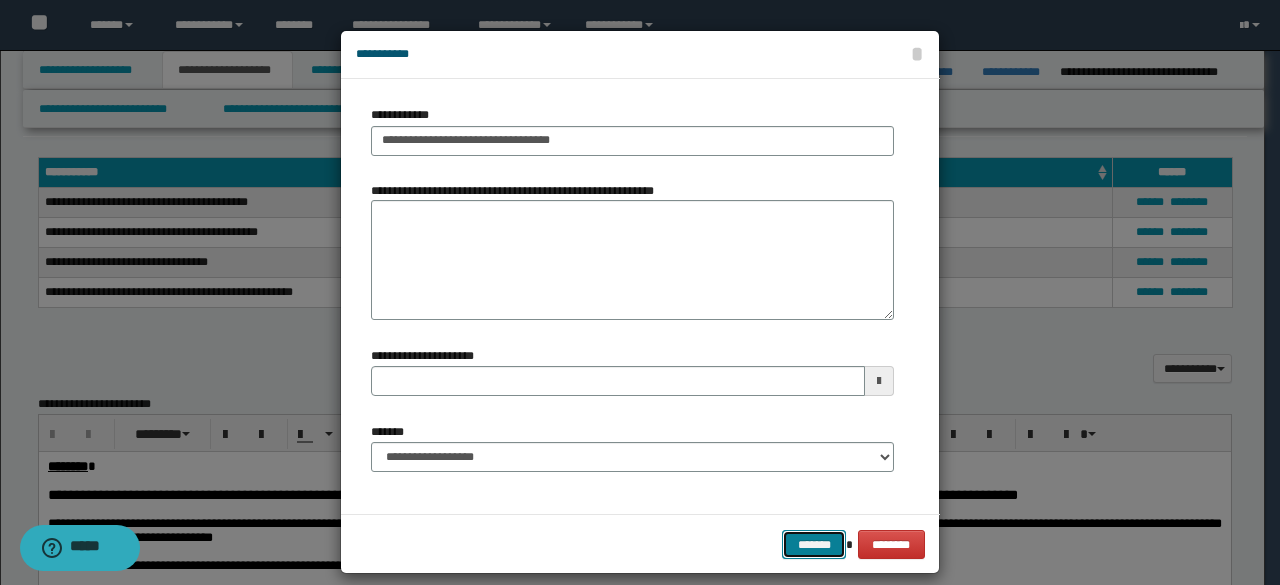 click on "*******" at bounding box center (814, 544) 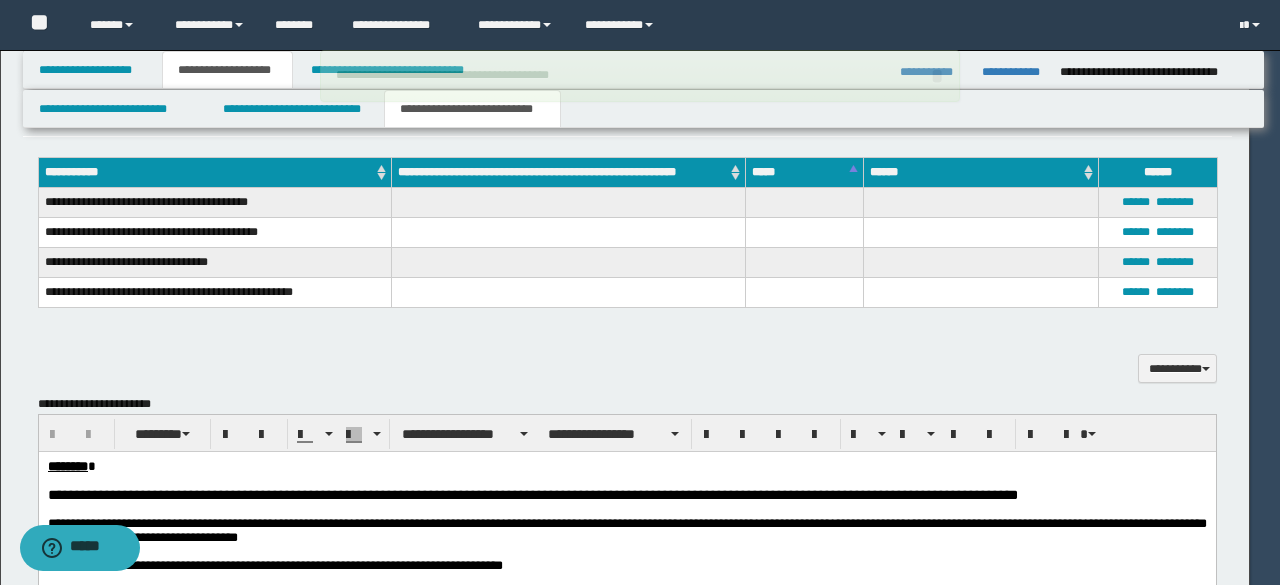 type 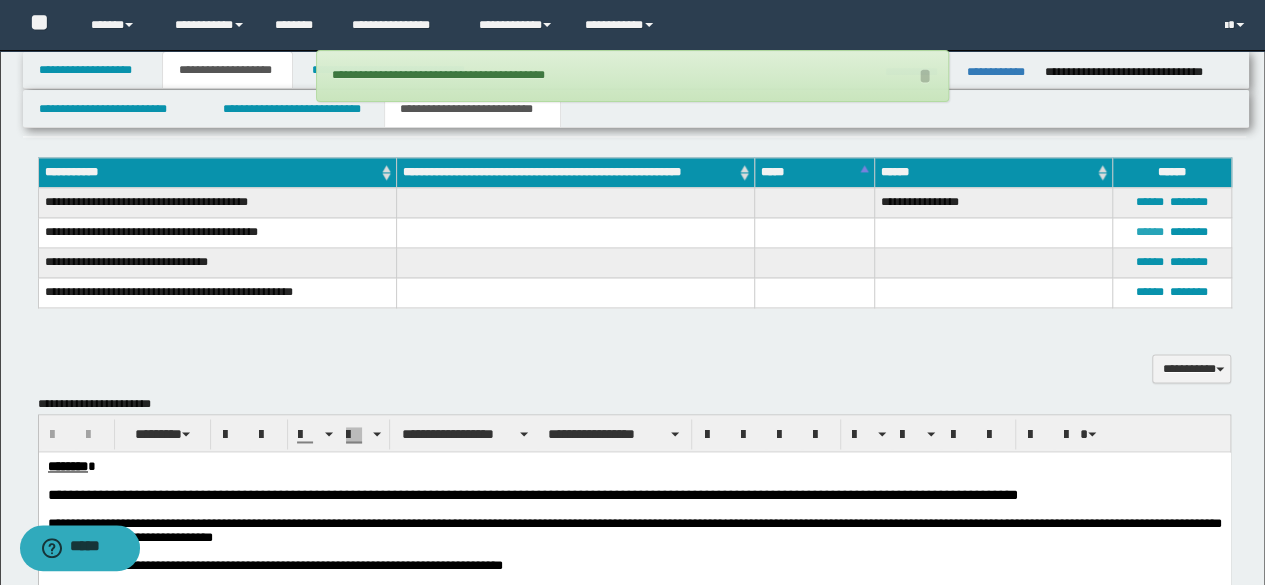 click on "******" at bounding box center (1150, 232) 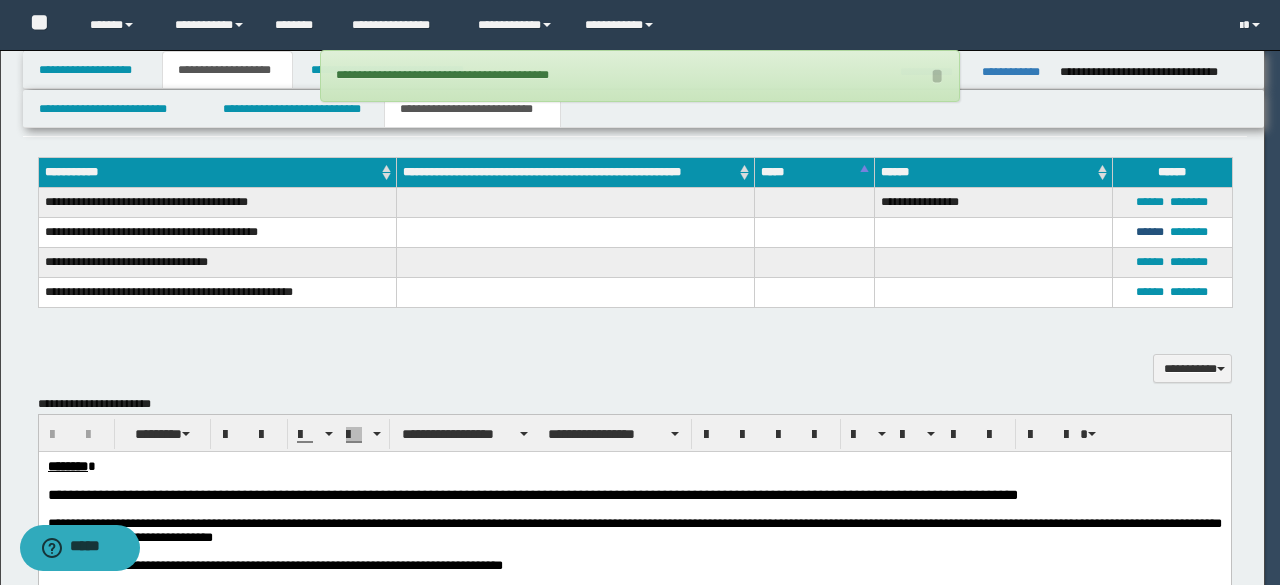 type 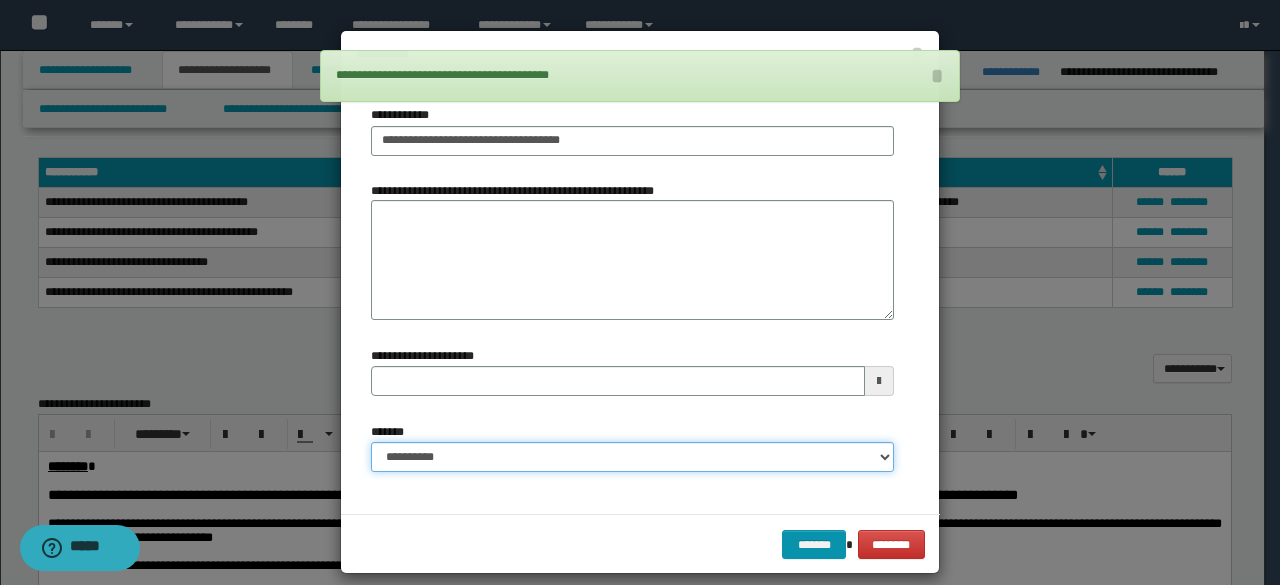 click on "**********" at bounding box center (632, 457) 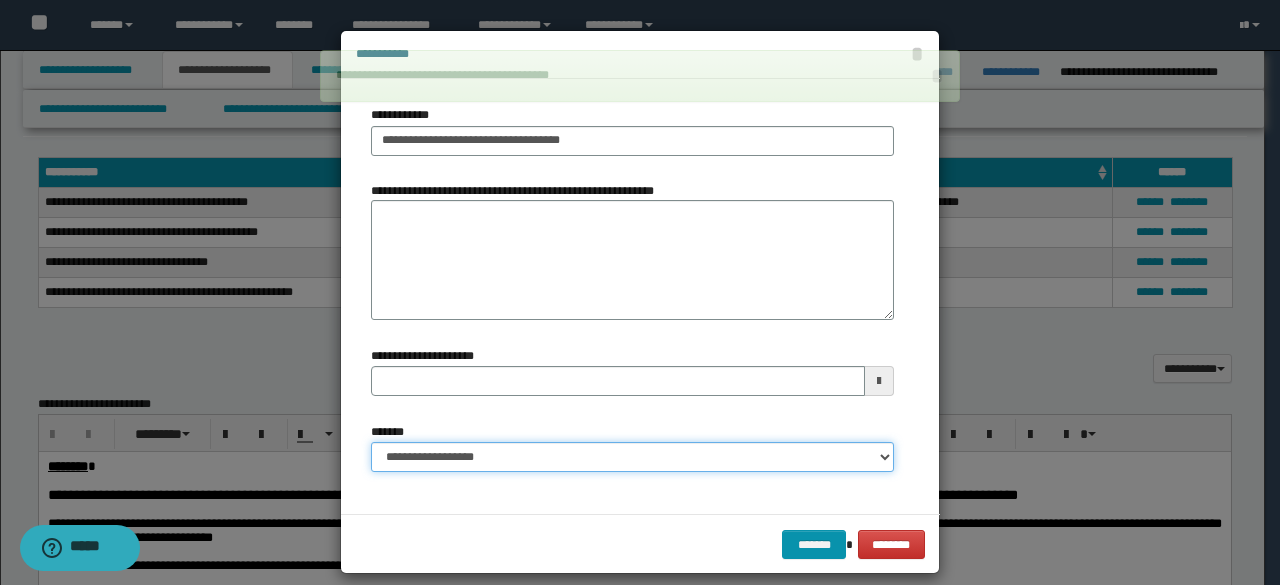 type 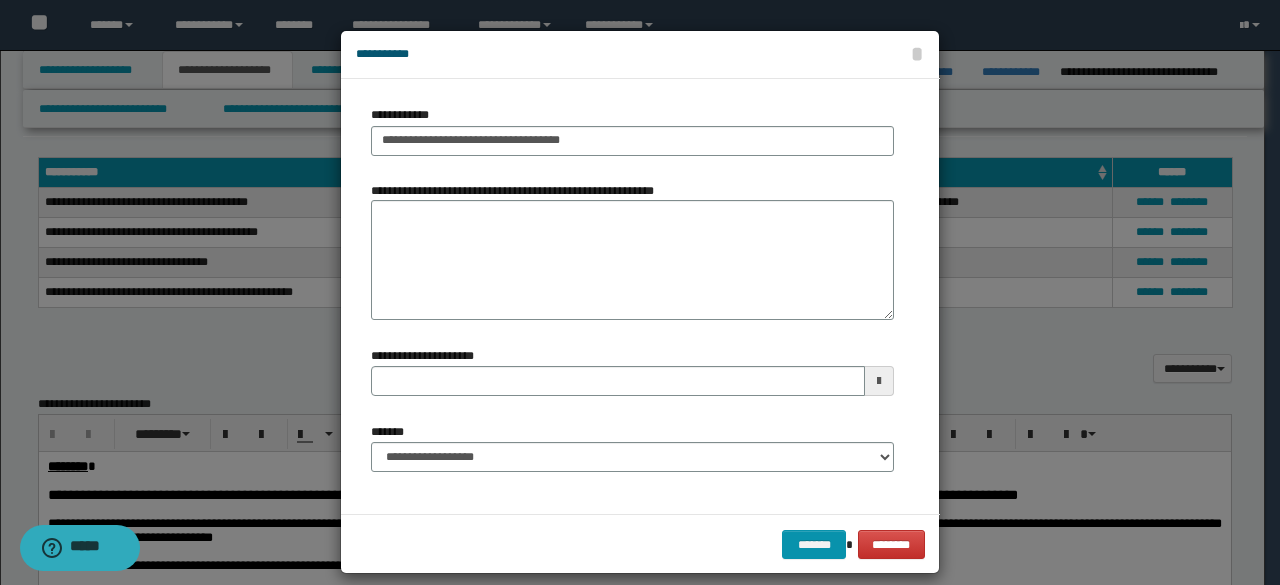 click on "*******
********" at bounding box center [640, 544] 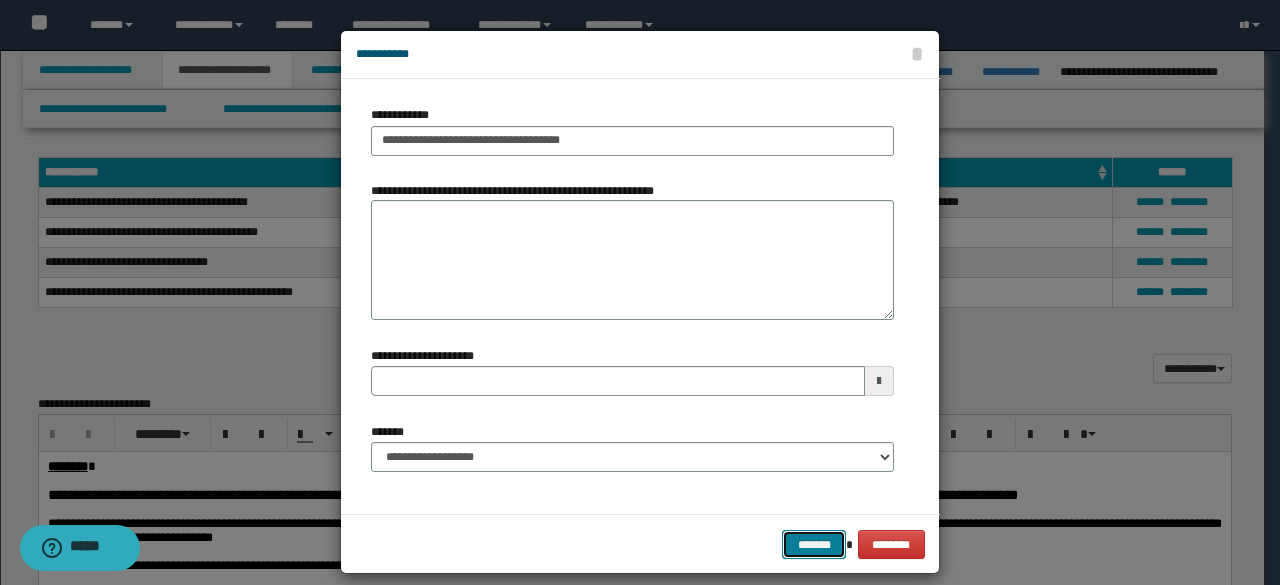drag, startPoint x: 817, startPoint y: 530, endPoint x: 846, endPoint y: 517, distance: 31.780497 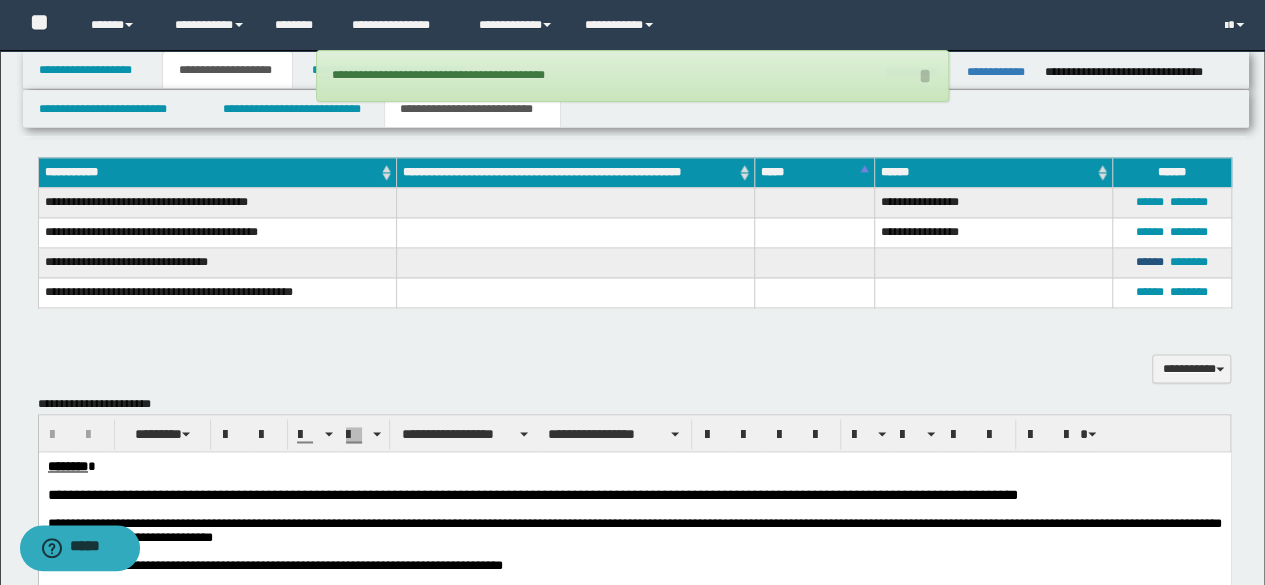 click on "******    ********" at bounding box center [1171, 263] 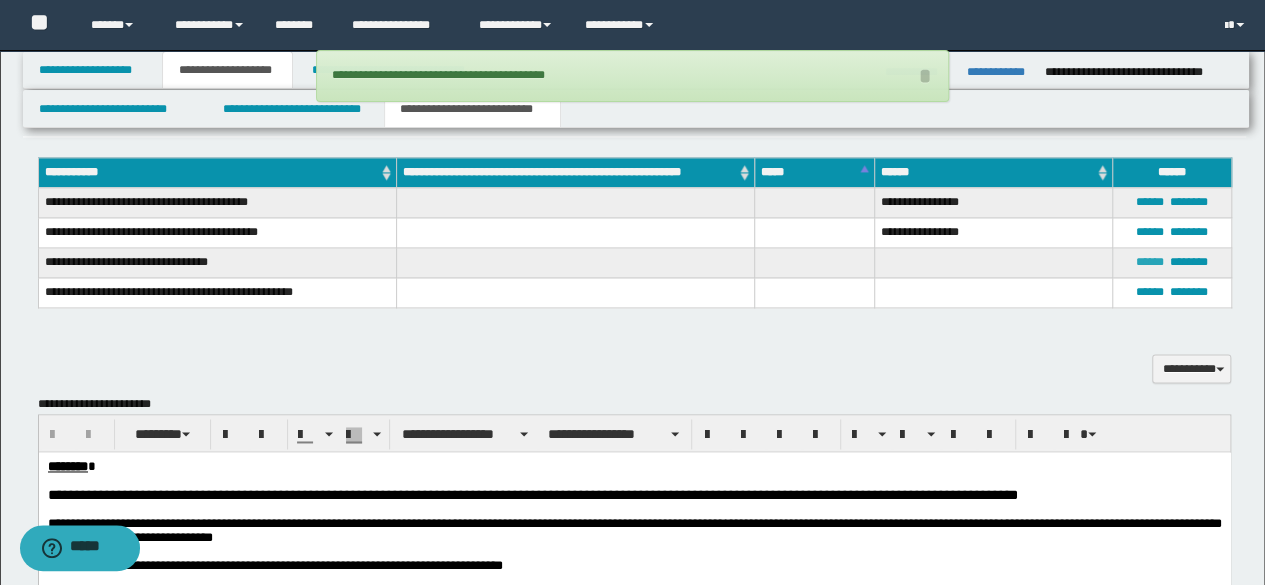 click on "******" at bounding box center [1150, 262] 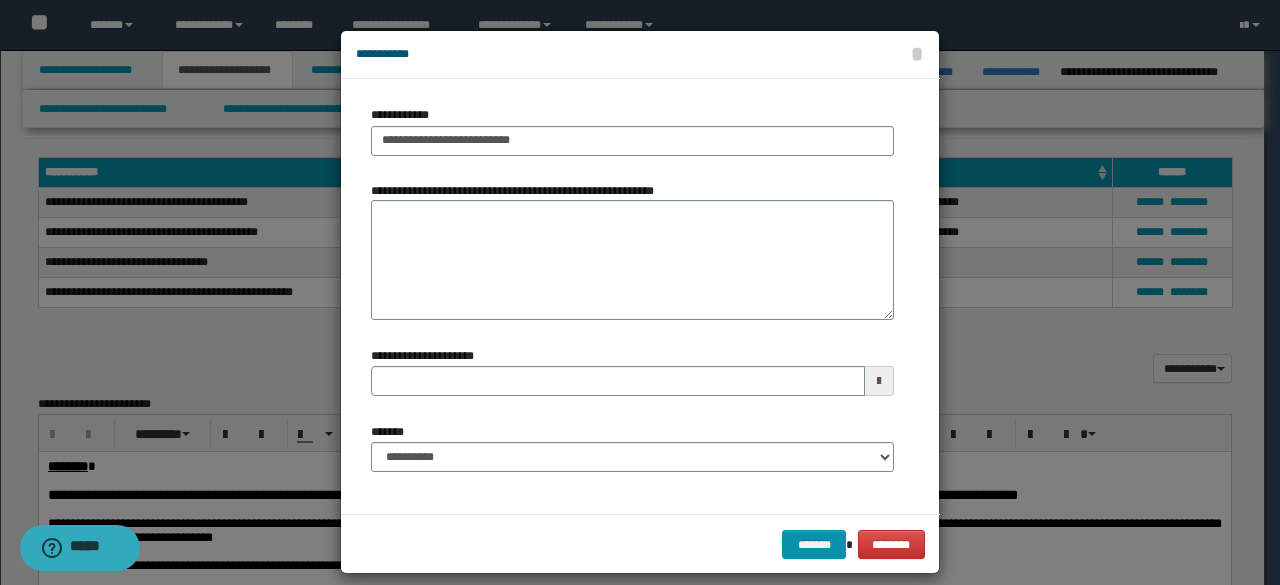 type 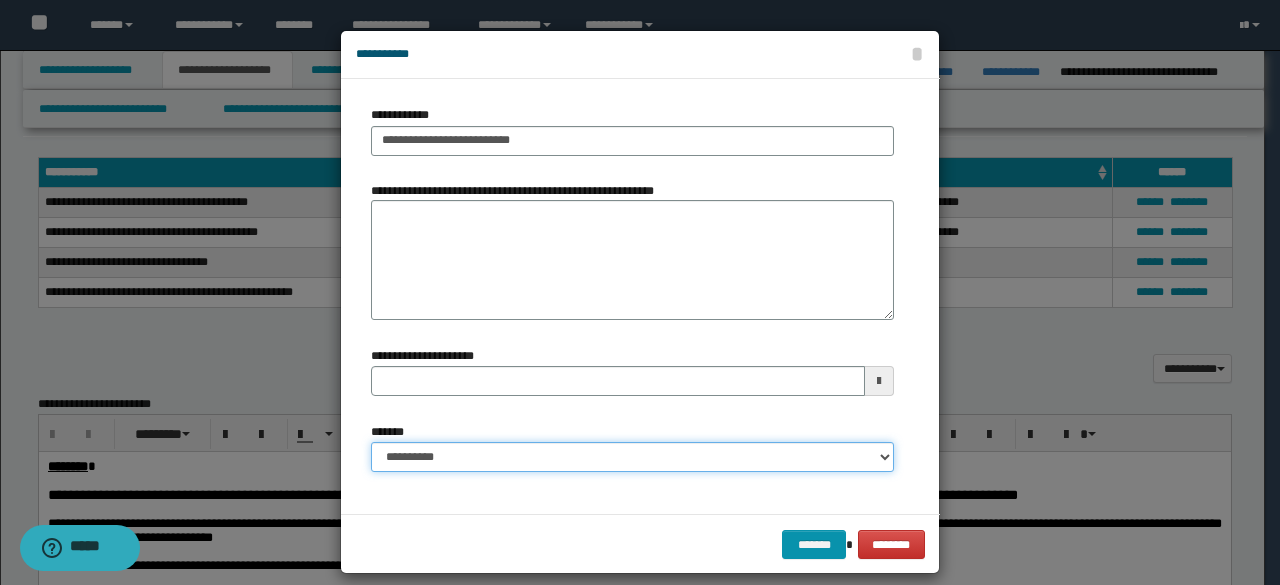 drag, startPoint x: 799, startPoint y: 445, endPoint x: 764, endPoint y: 442, distance: 35.128338 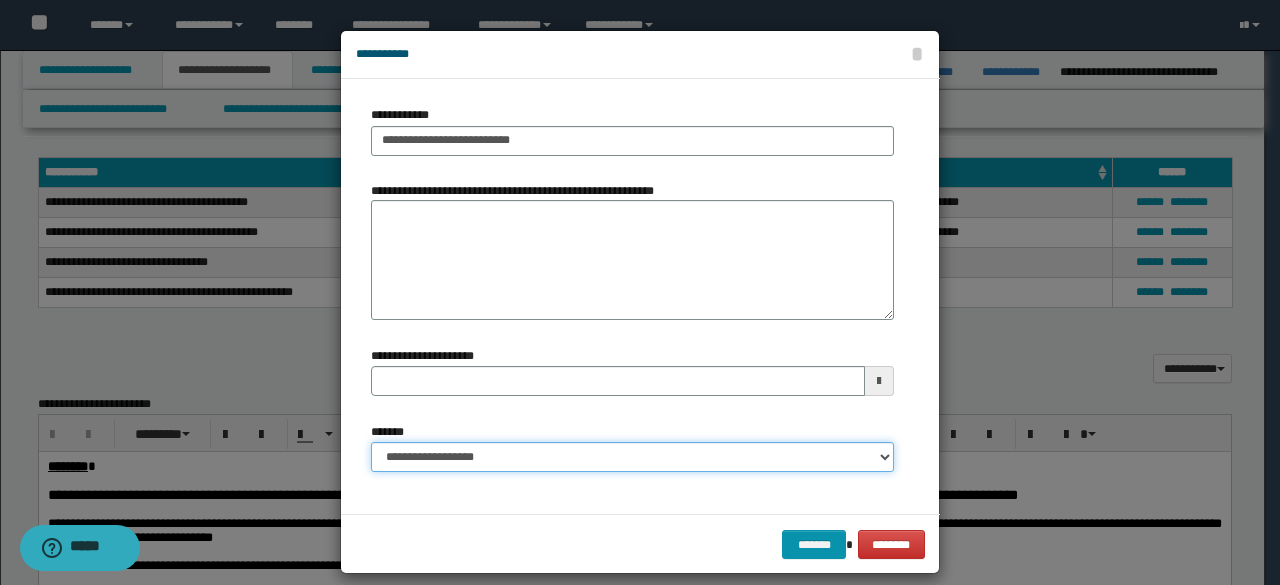 type 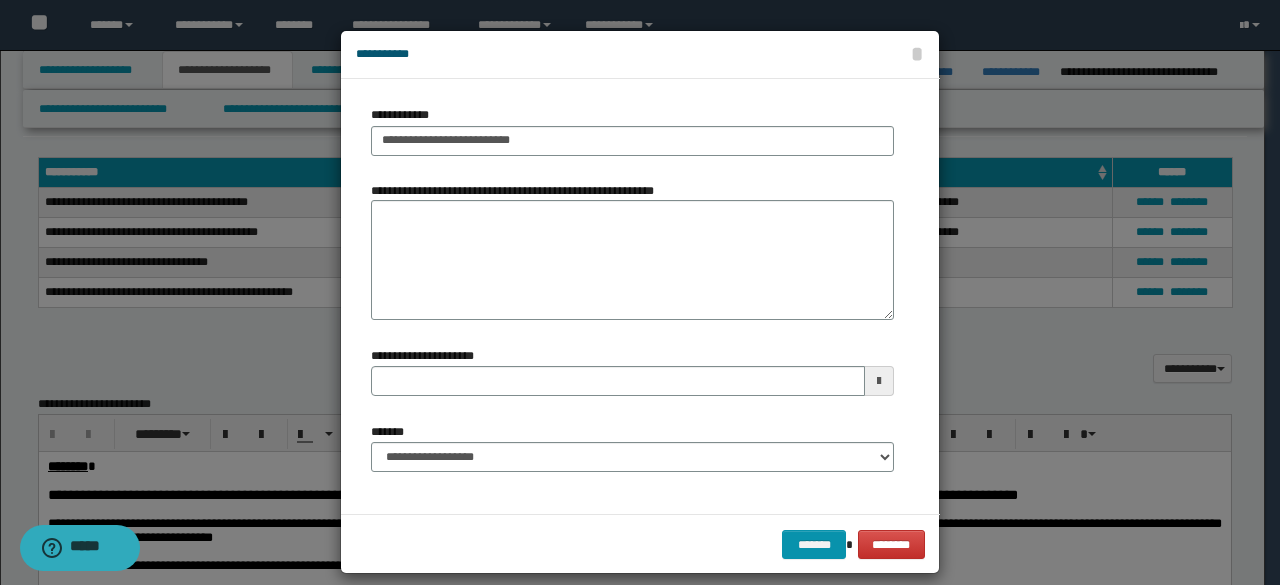click on "*******
********" at bounding box center [640, 544] 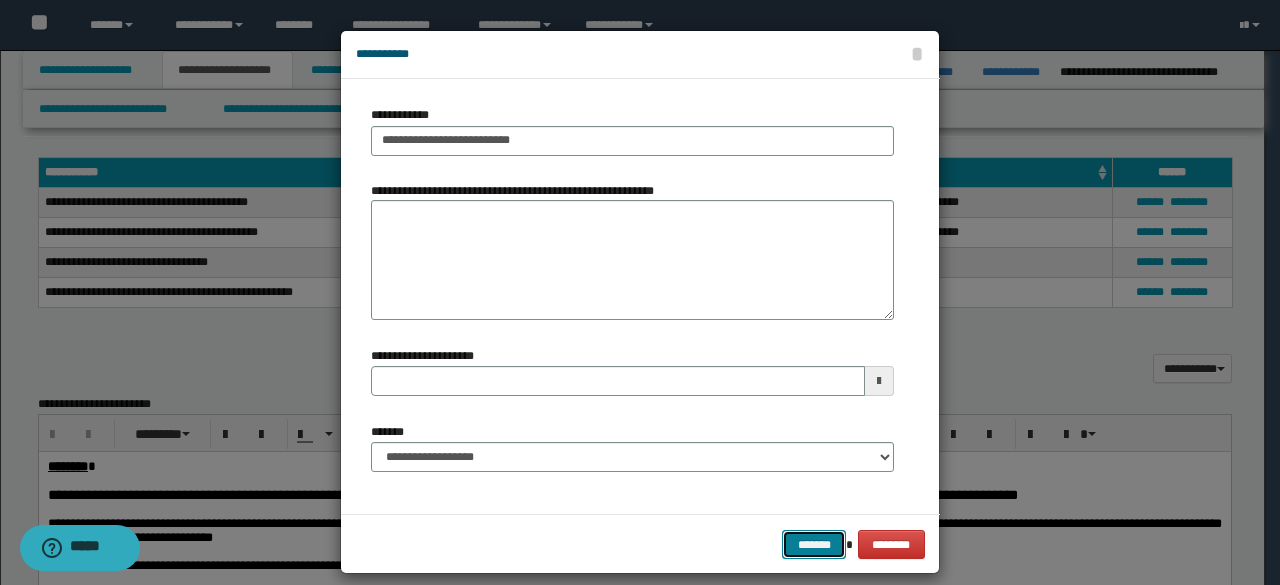 click on "*******" at bounding box center (814, 544) 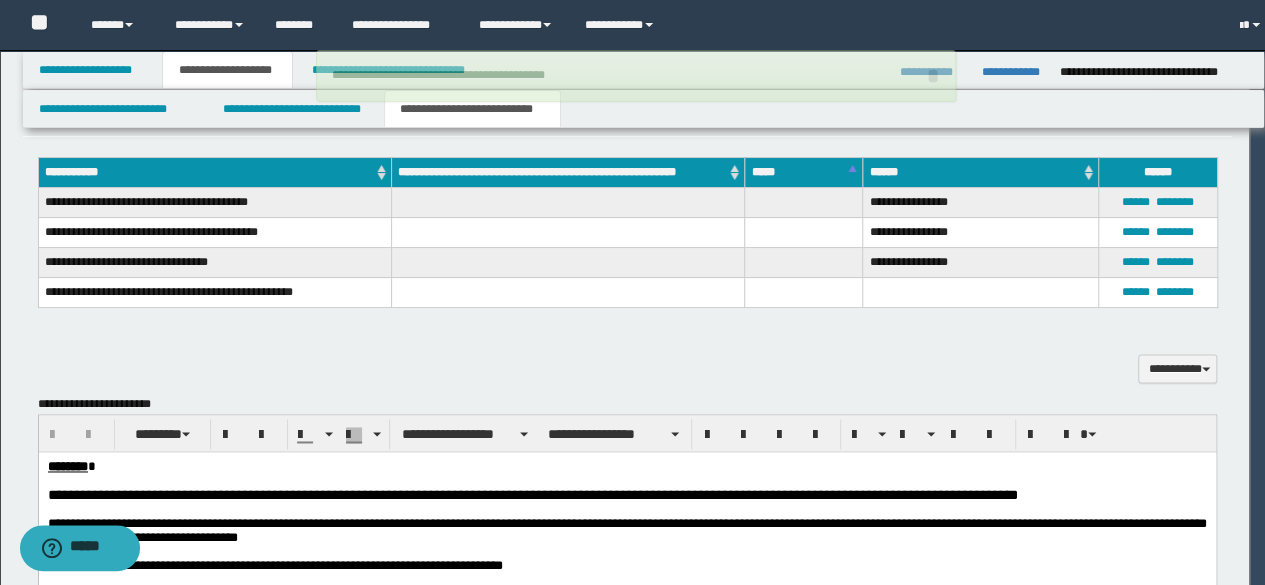 type 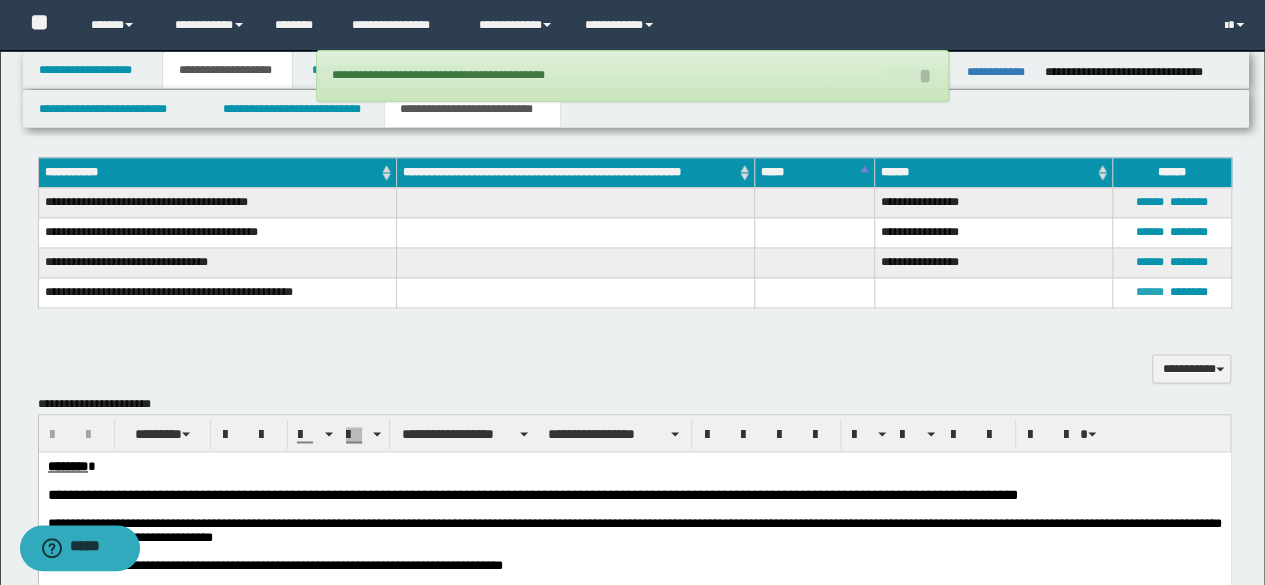 click on "******" at bounding box center [1150, 292] 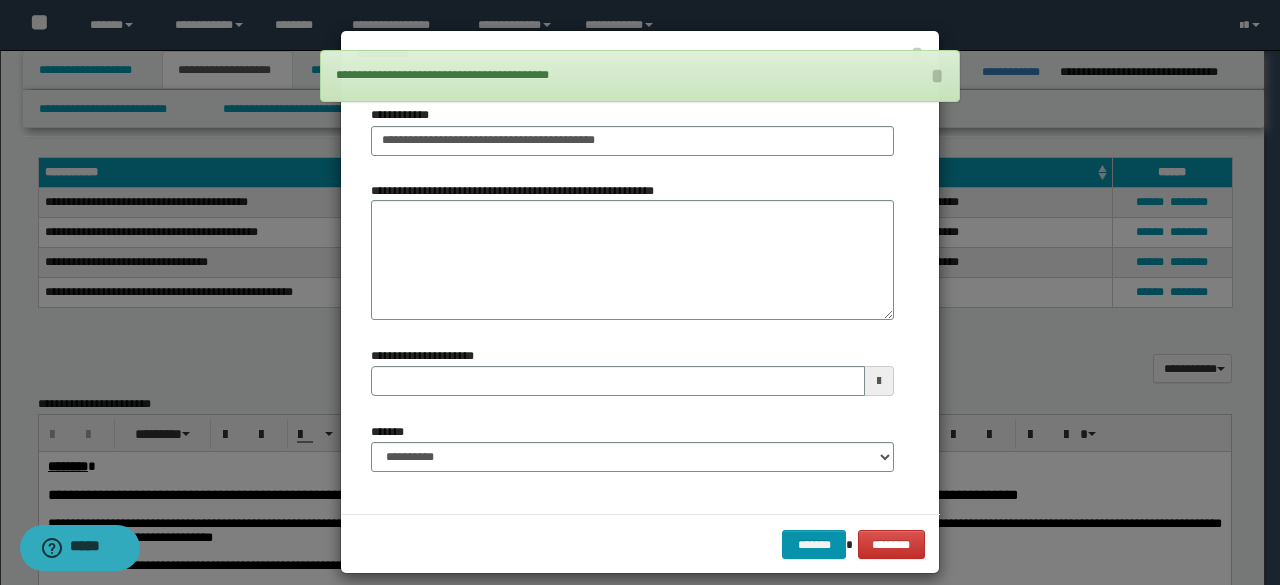 type 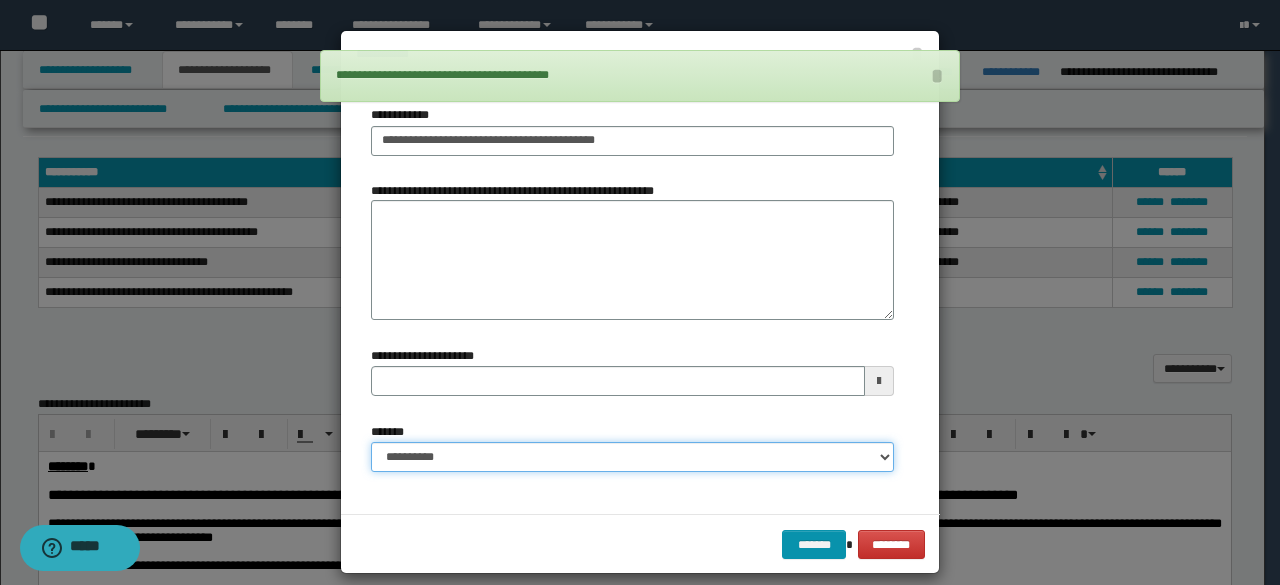 click on "**********" at bounding box center [632, 457] 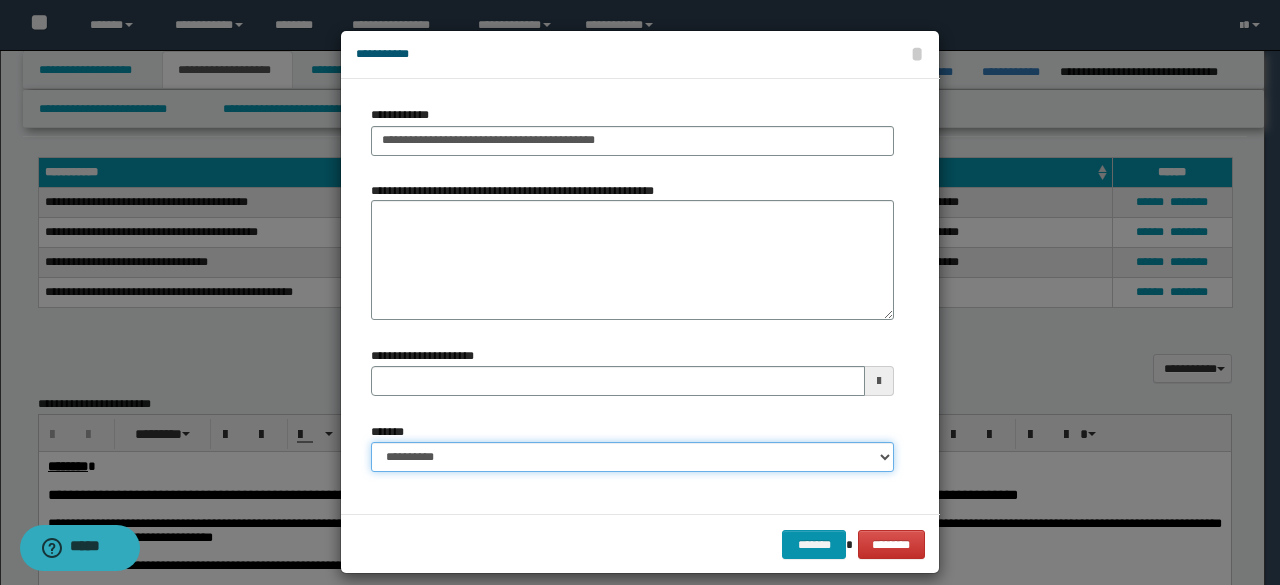 select on "*" 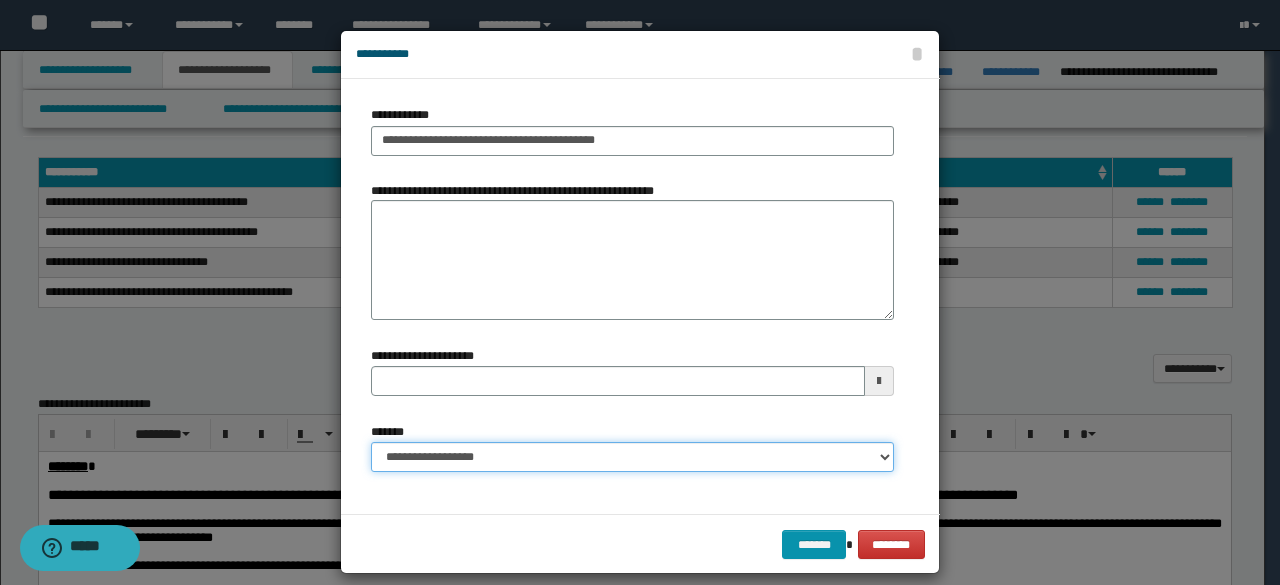 type 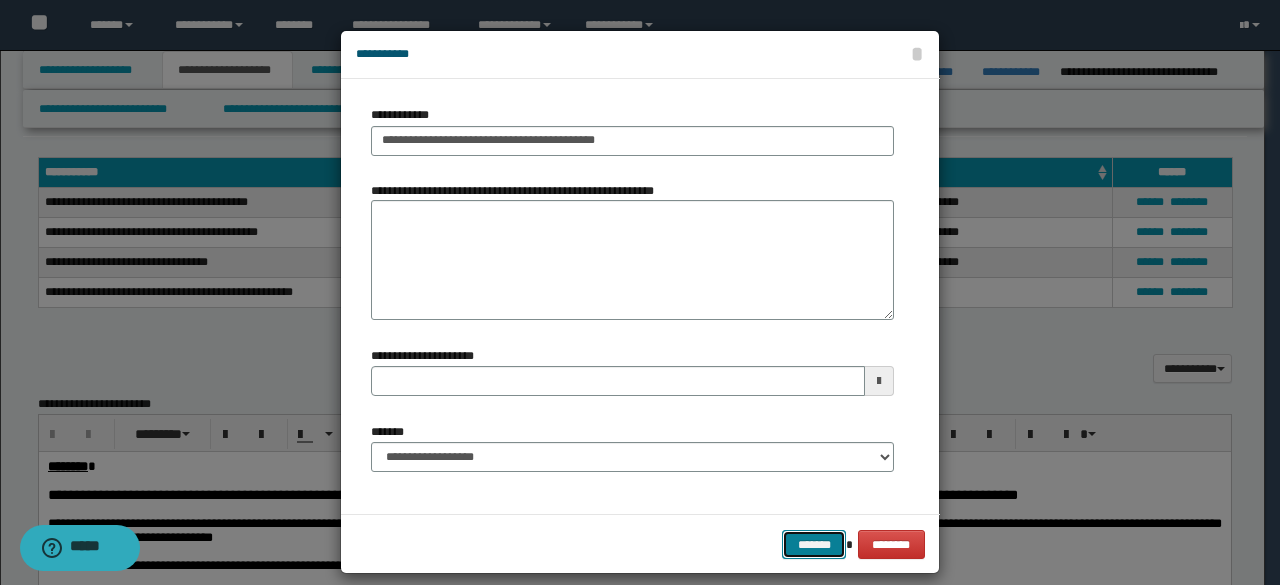 click on "*******" at bounding box center [814, 544] 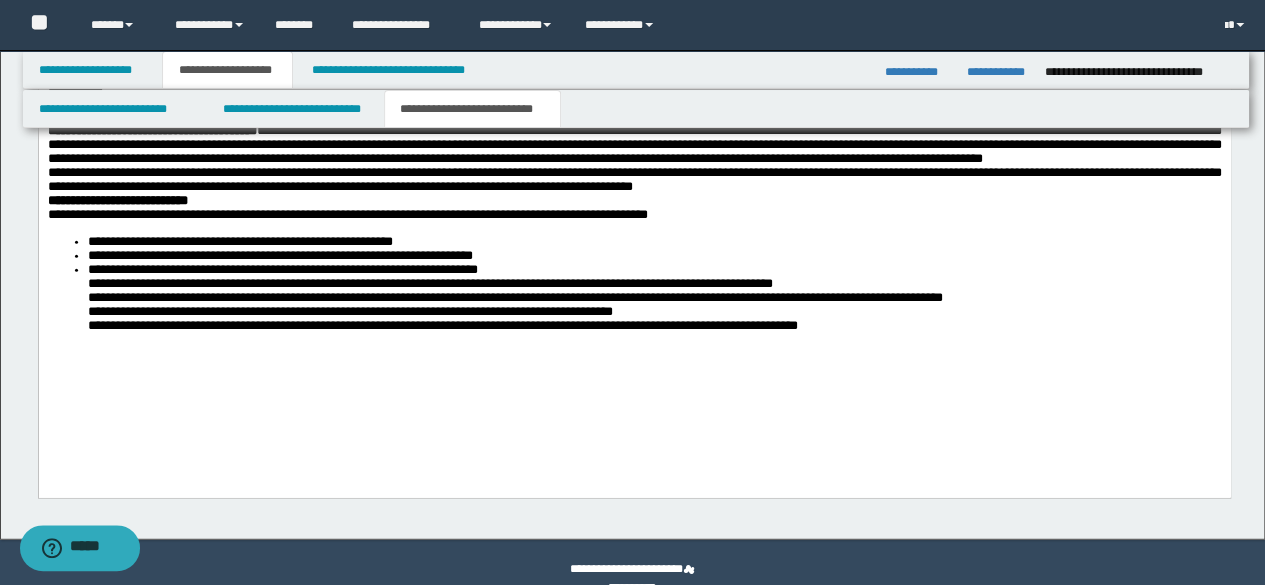 scroll, scrollTop: 2386, scrollLeft: 0, axis: vertical 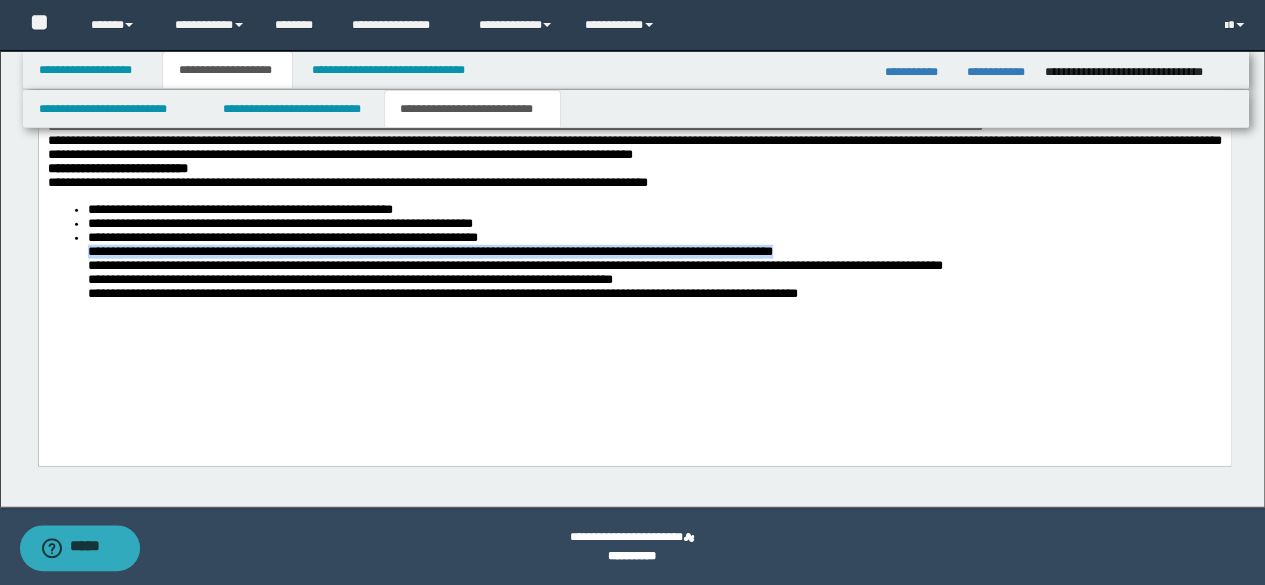 click on "**********" at bounding box center (634, 252) 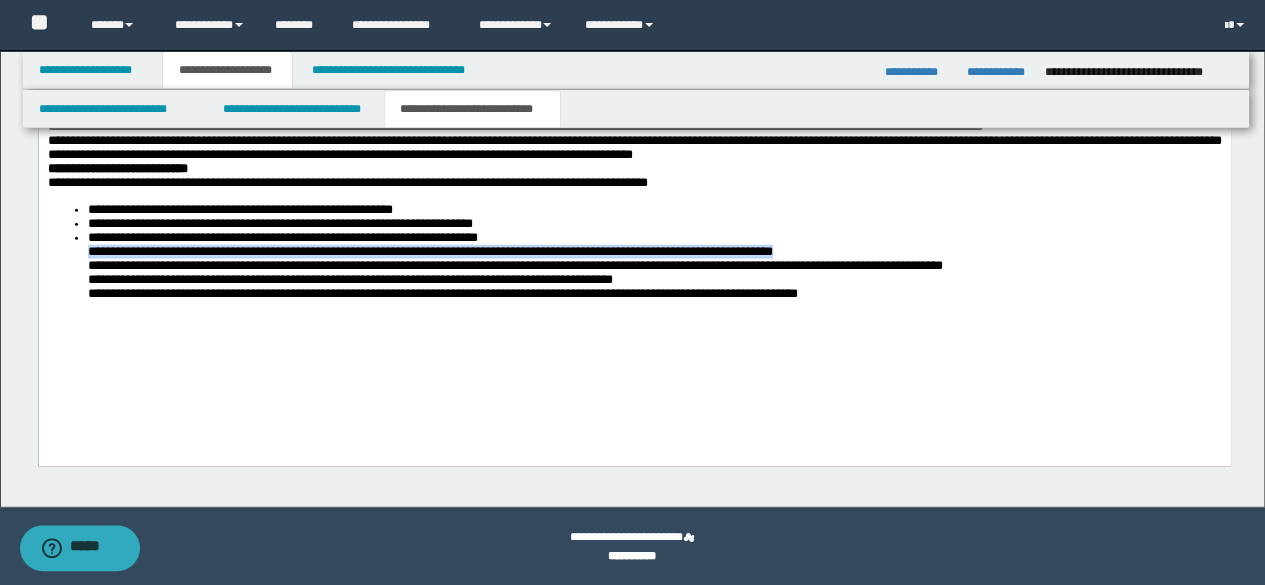 click on "**********" at bounding box center (634, 252) 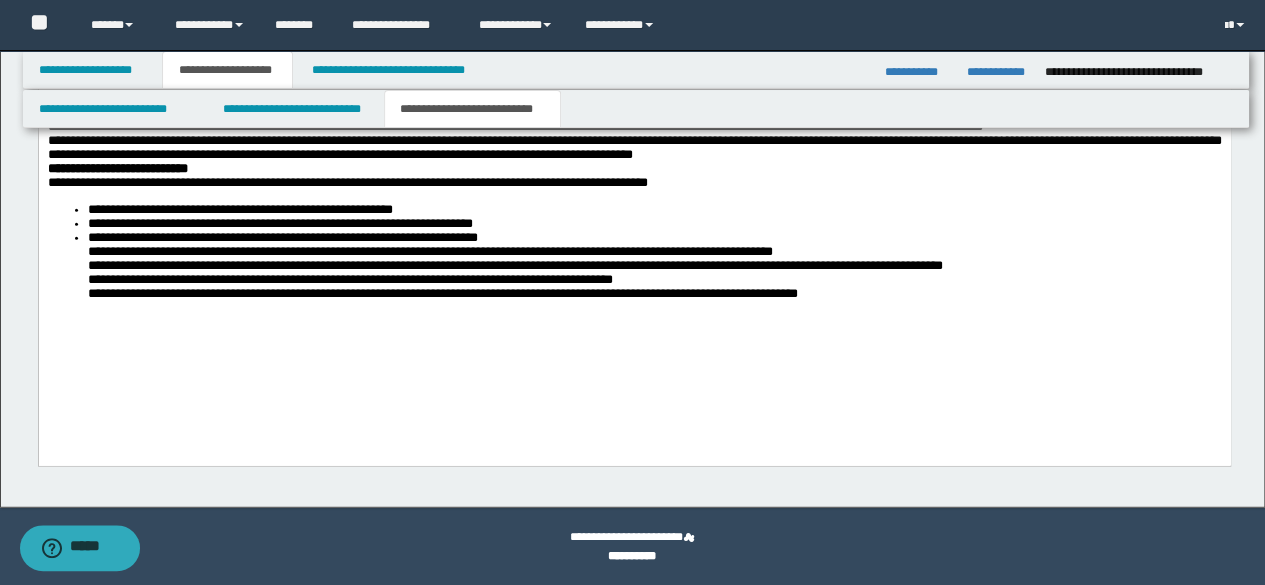 click at bounding box center [634, 321] 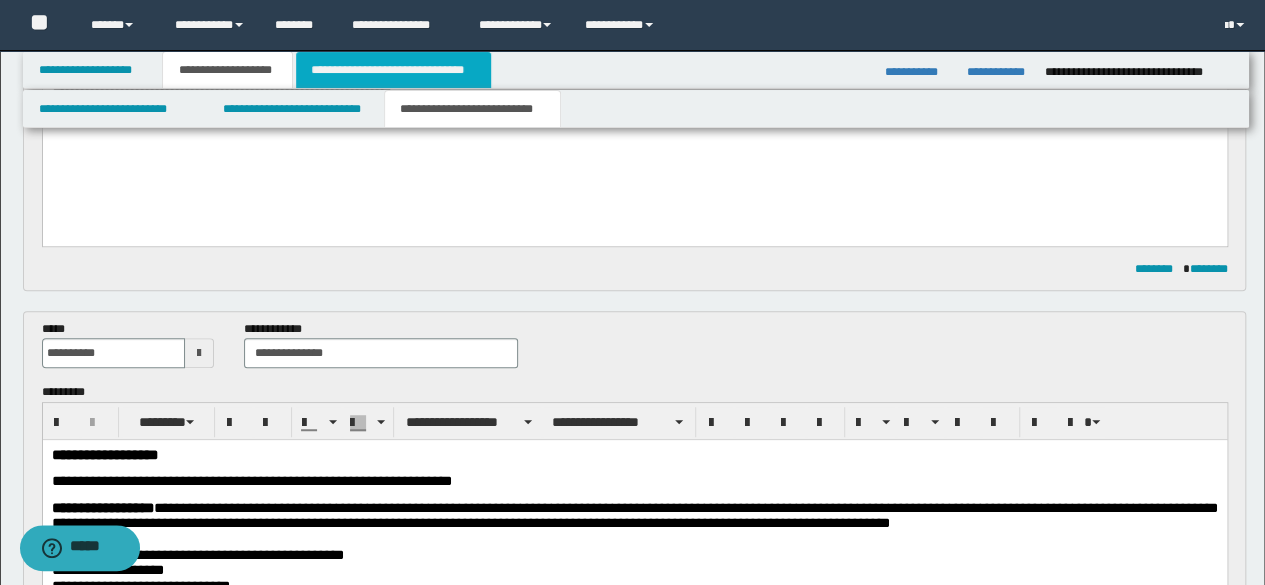 click on "**********" at bounding box center [393, 70] 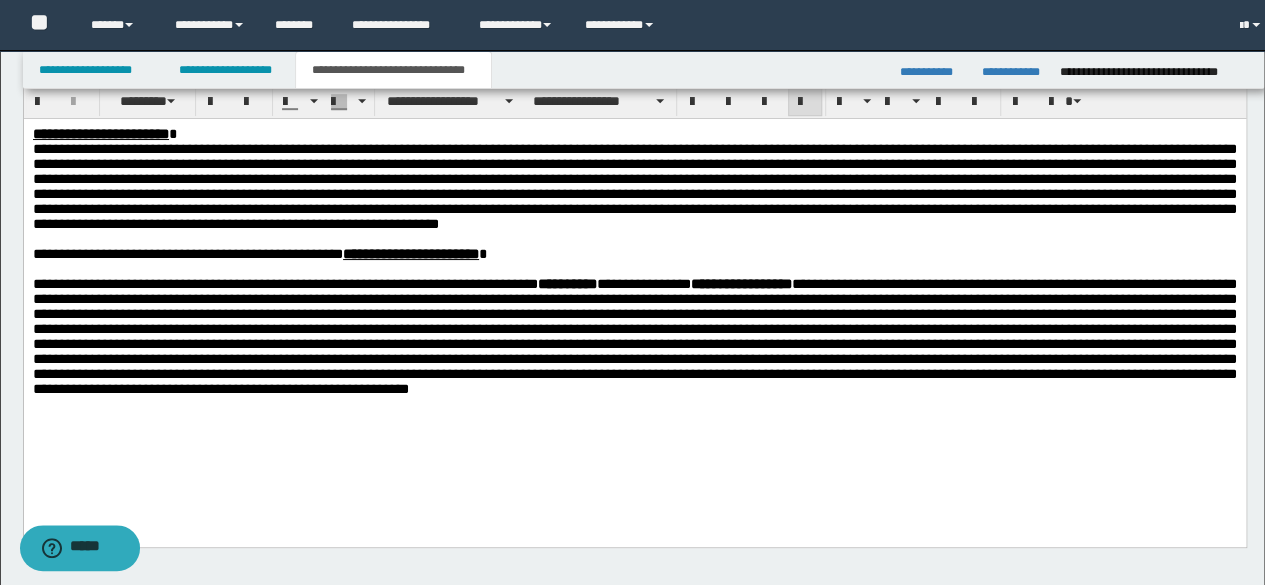 scroll, scrollTop: 456, scrollLeft: 0, axis: vertical 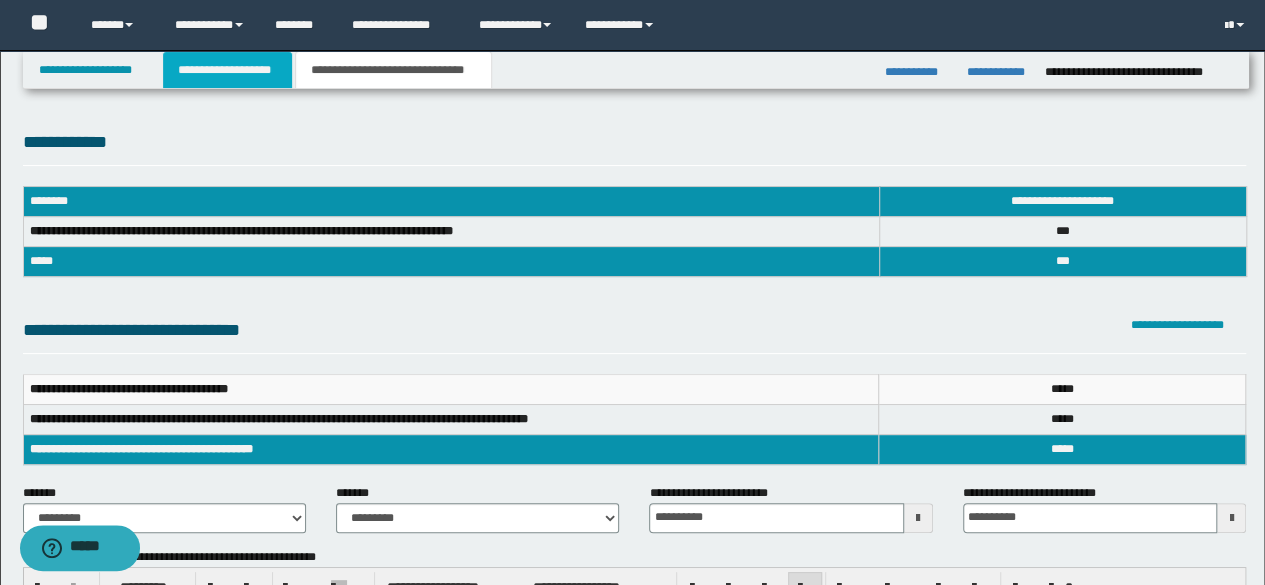 click on "**********" at bounding box center (227, 70) 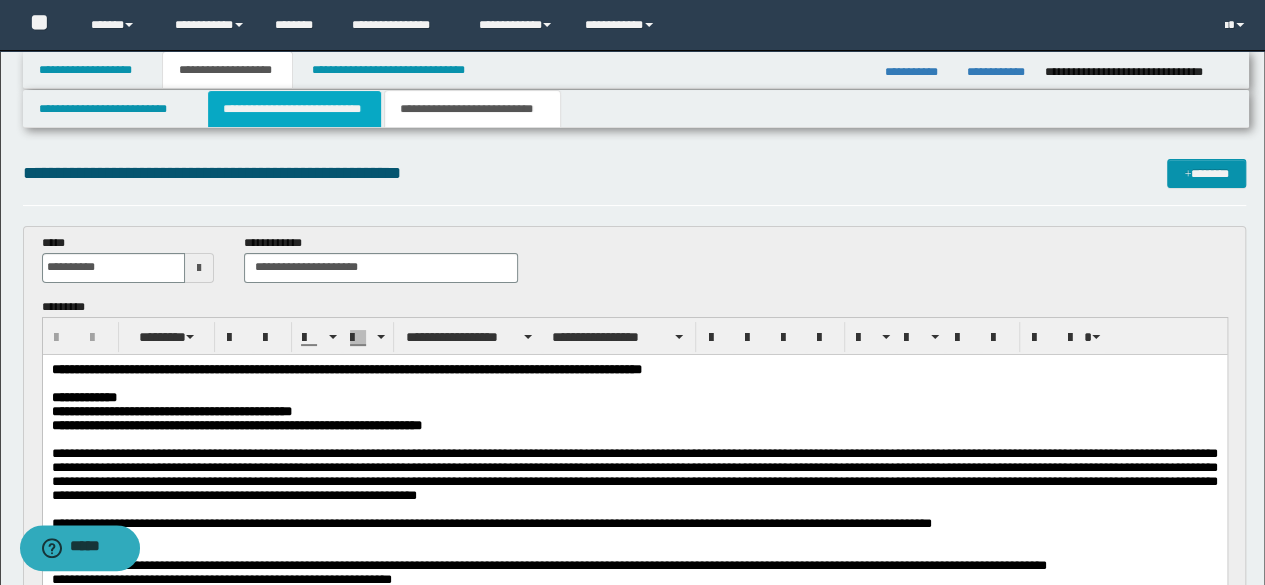 click on "**********" at bounding box center (294, 109) 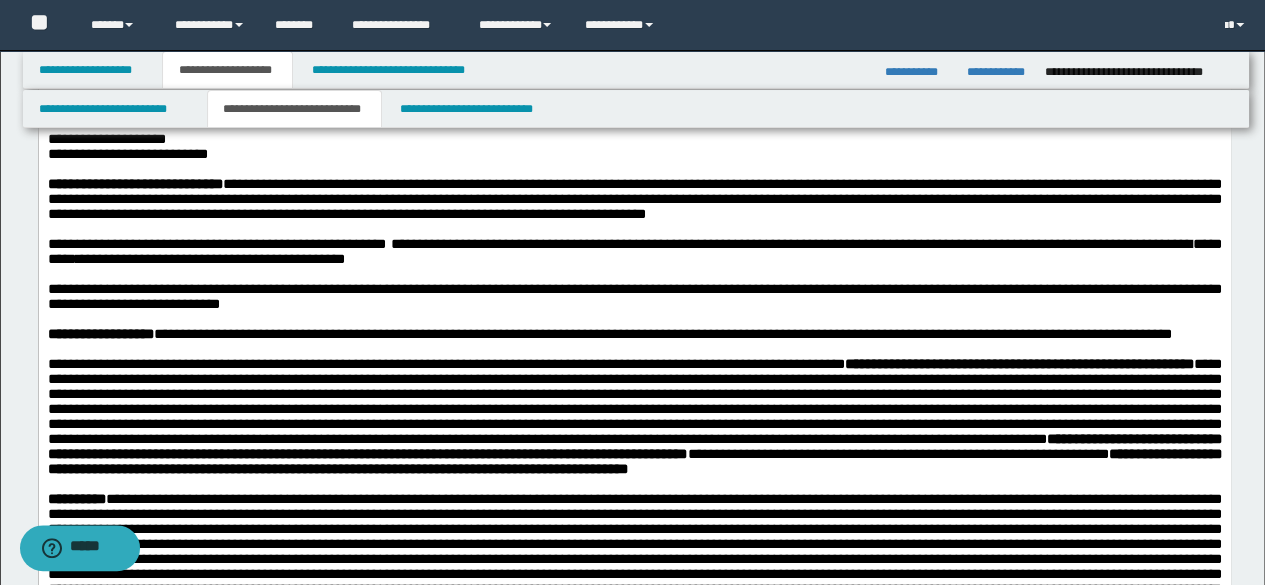 scroll, scrollTop: 400, scrollLeft: 0, axis: vertical 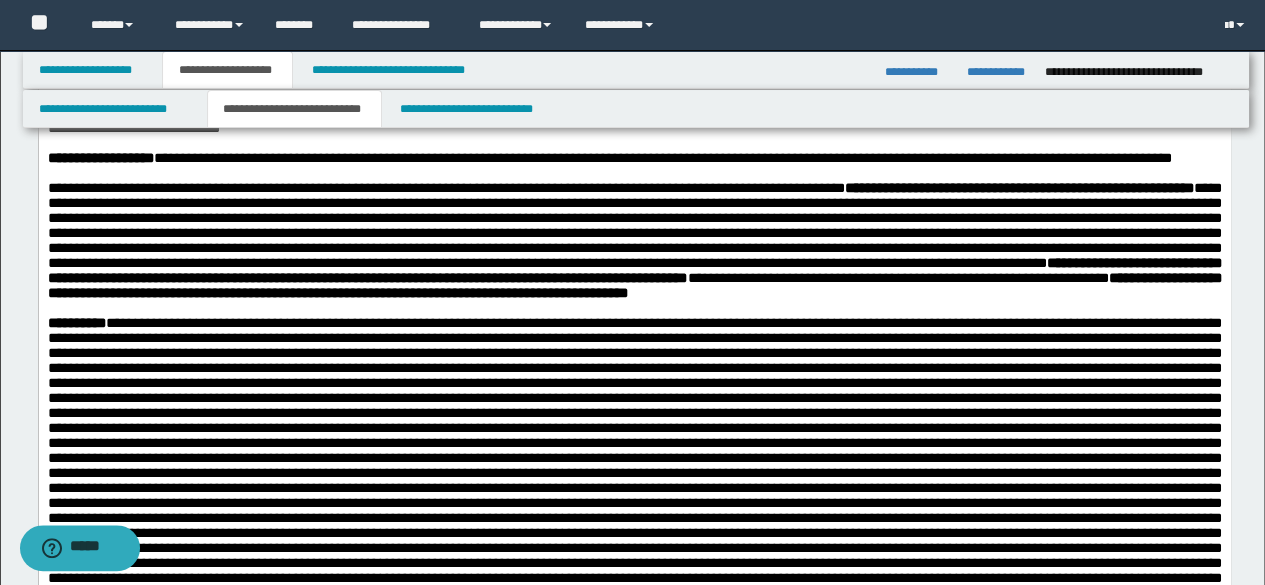 drag, startPoint x: 1264, startPoint y: 85, endPoint x: 1269, endPoint y: 397, distance: 312.04007 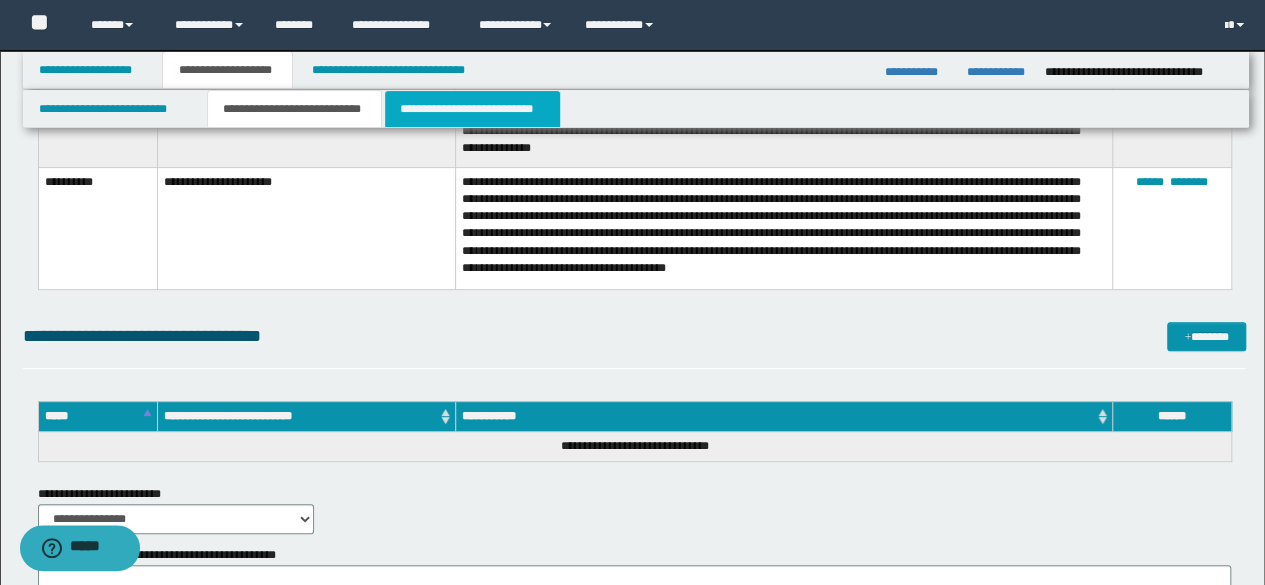 click on "**********" at bounding box center [472, 109] 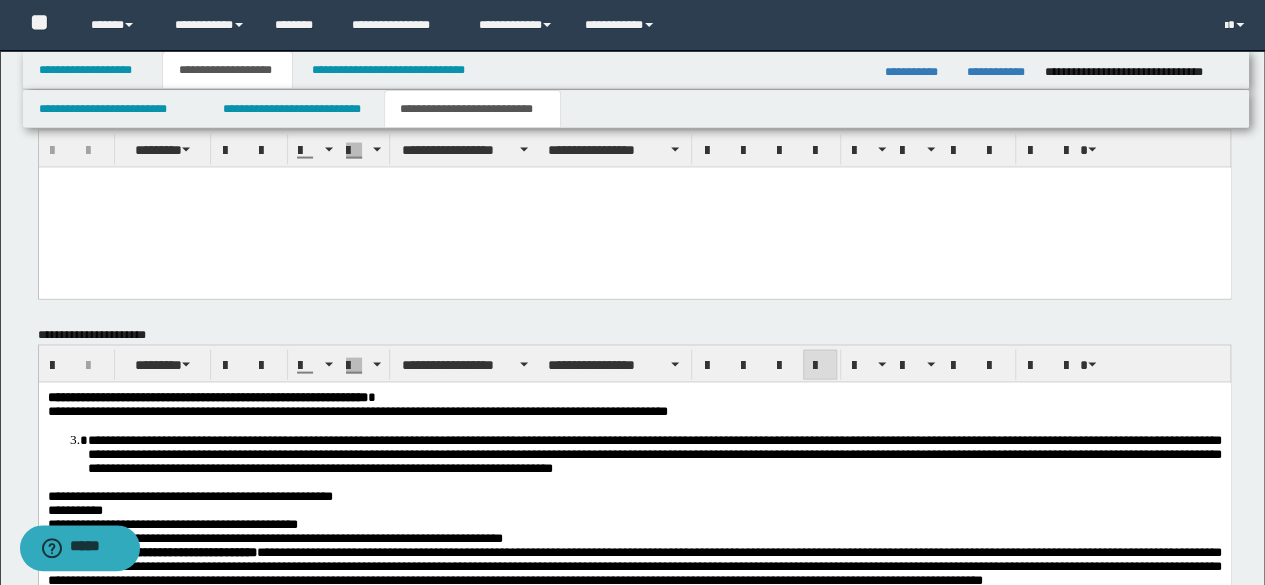 click on "**********" at bounding box center (357, 410) 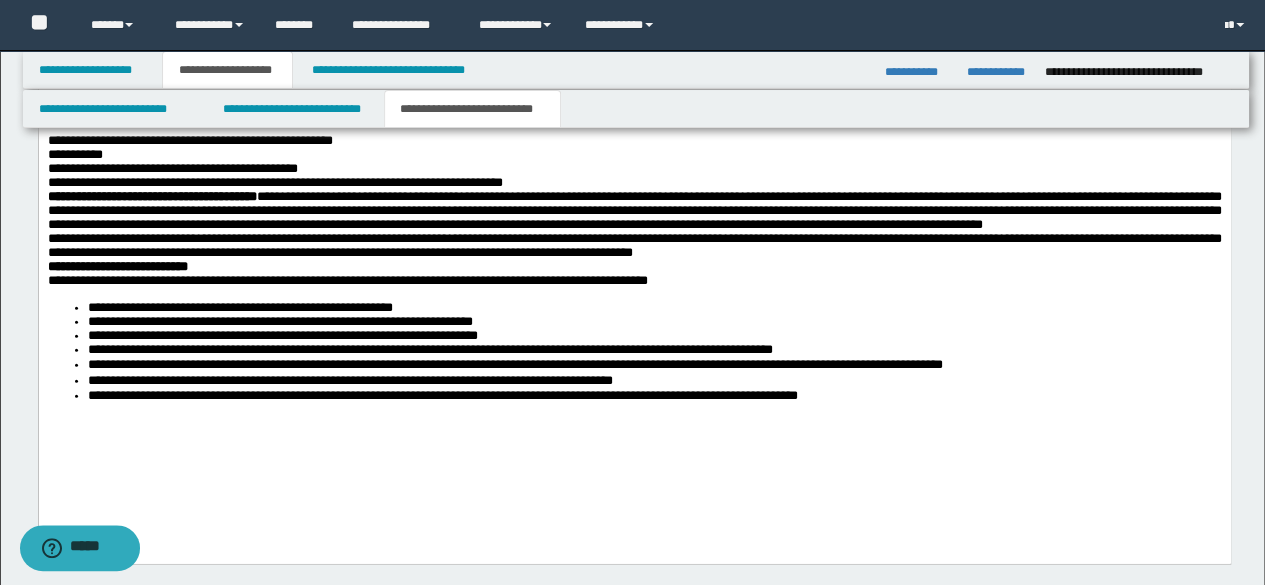 scroll, scrollTop: 2332, scrollLeft: 0, axis: vertical 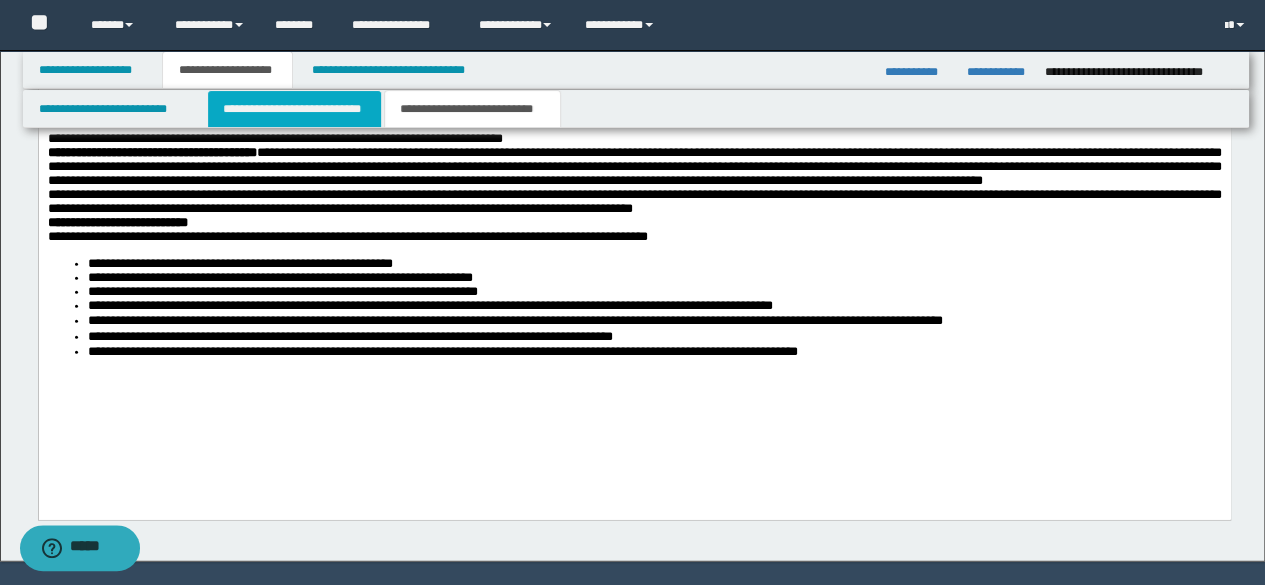 click on "**********" at bounding box center (294, 109) 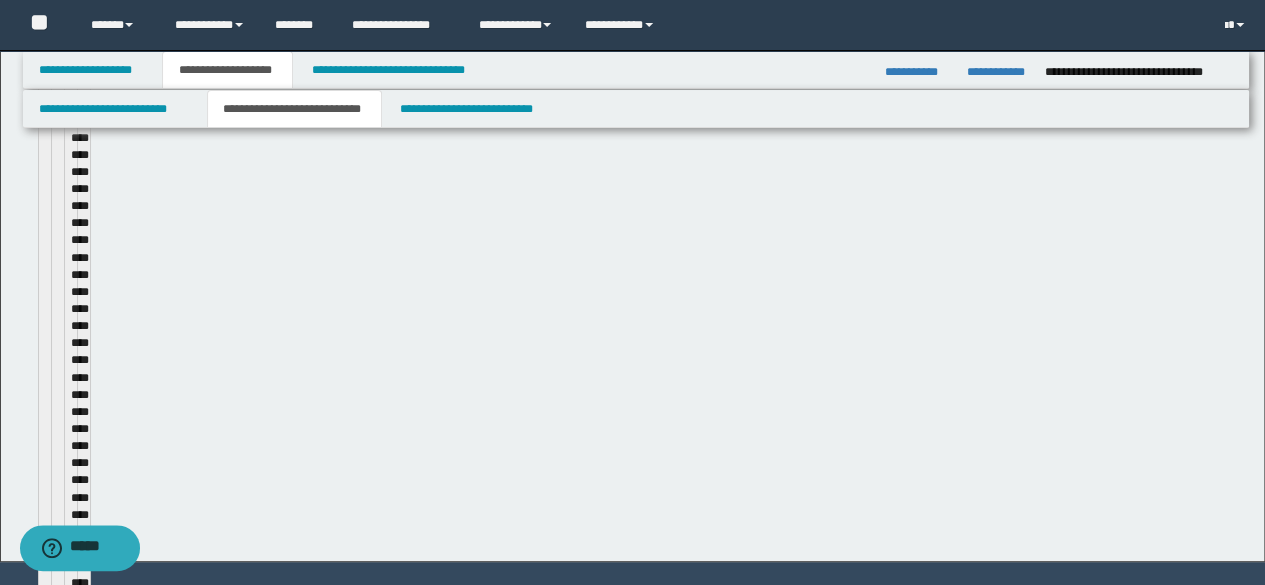 type 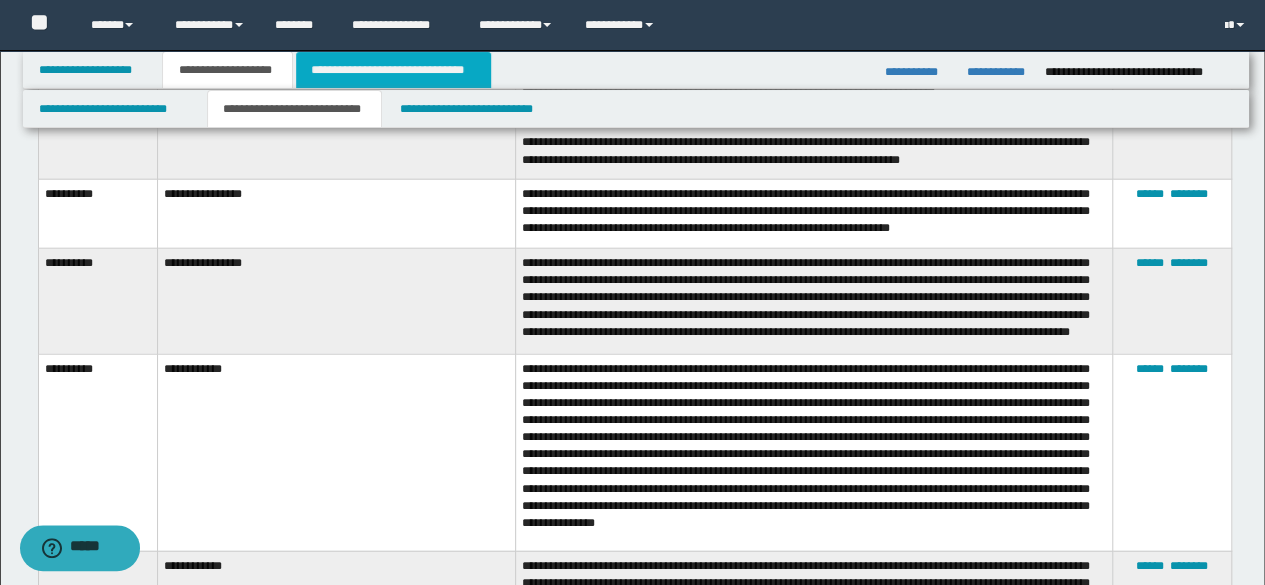 click on "**********" at bounding box center (393, 70) 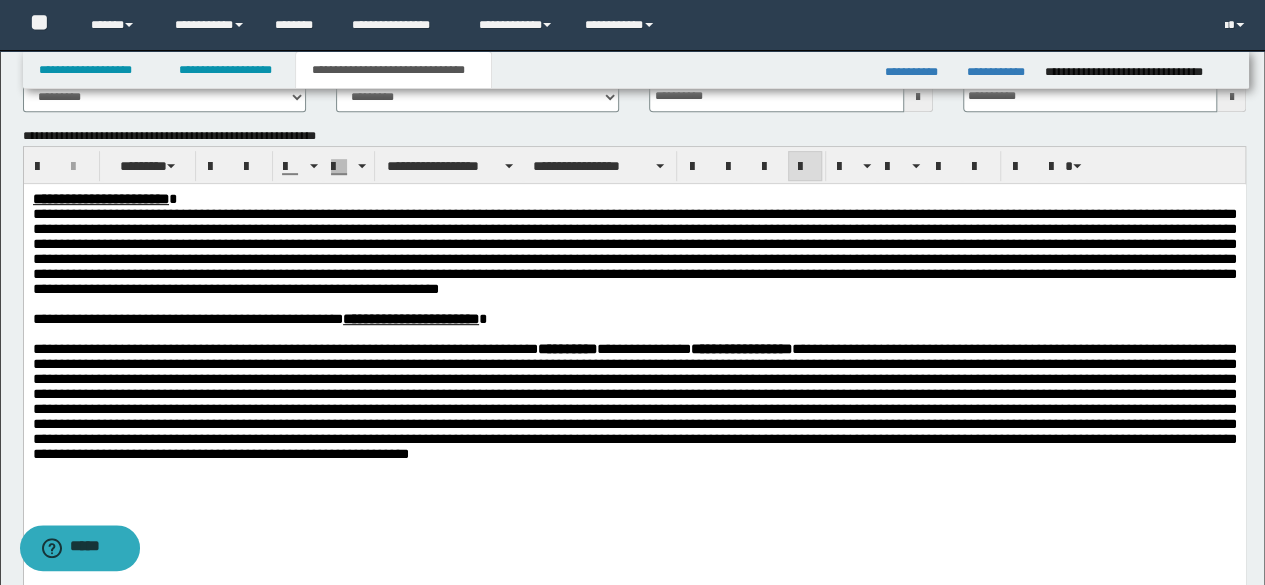 scroll, scrollTop: 256, scrollLeft: 0, axis: vertical 